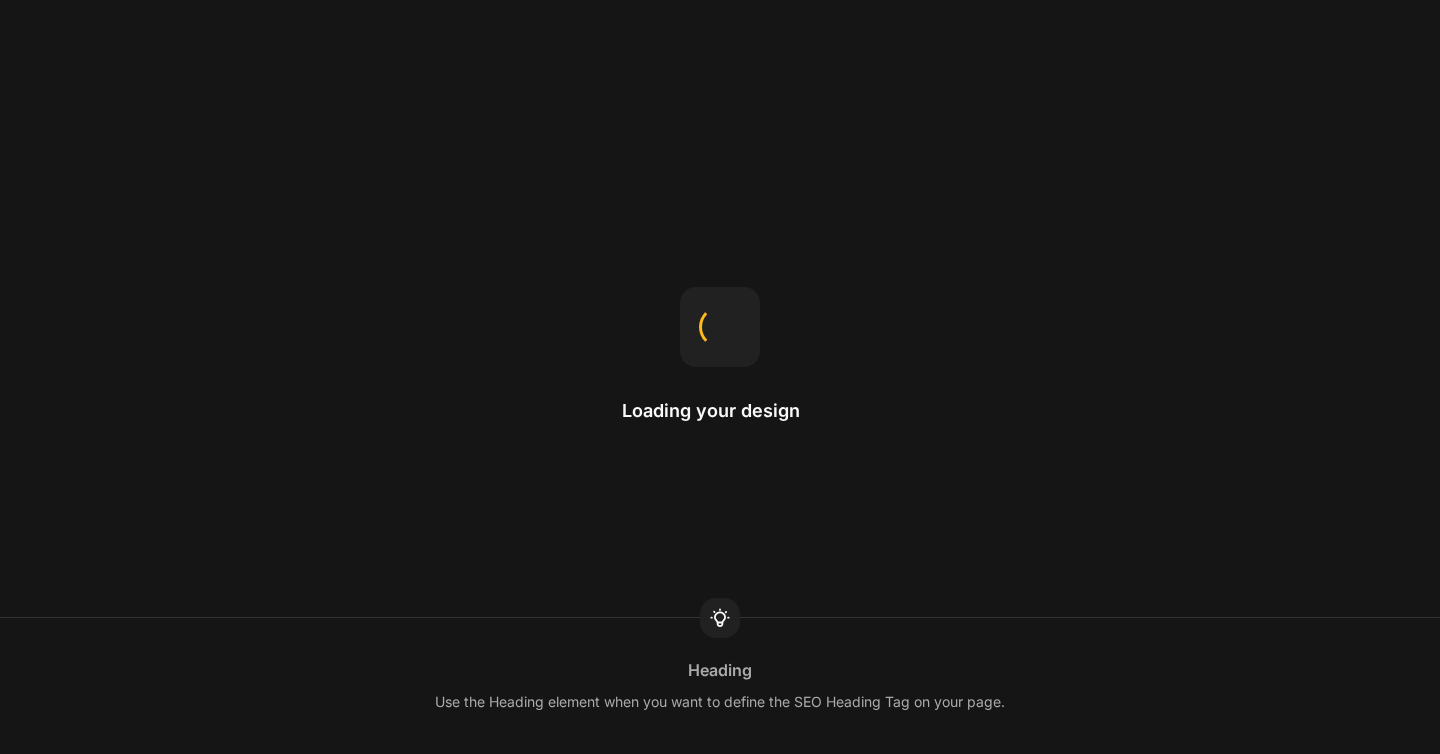 scroll, scrollTop: 0, scrollLeft: 0, axis: both 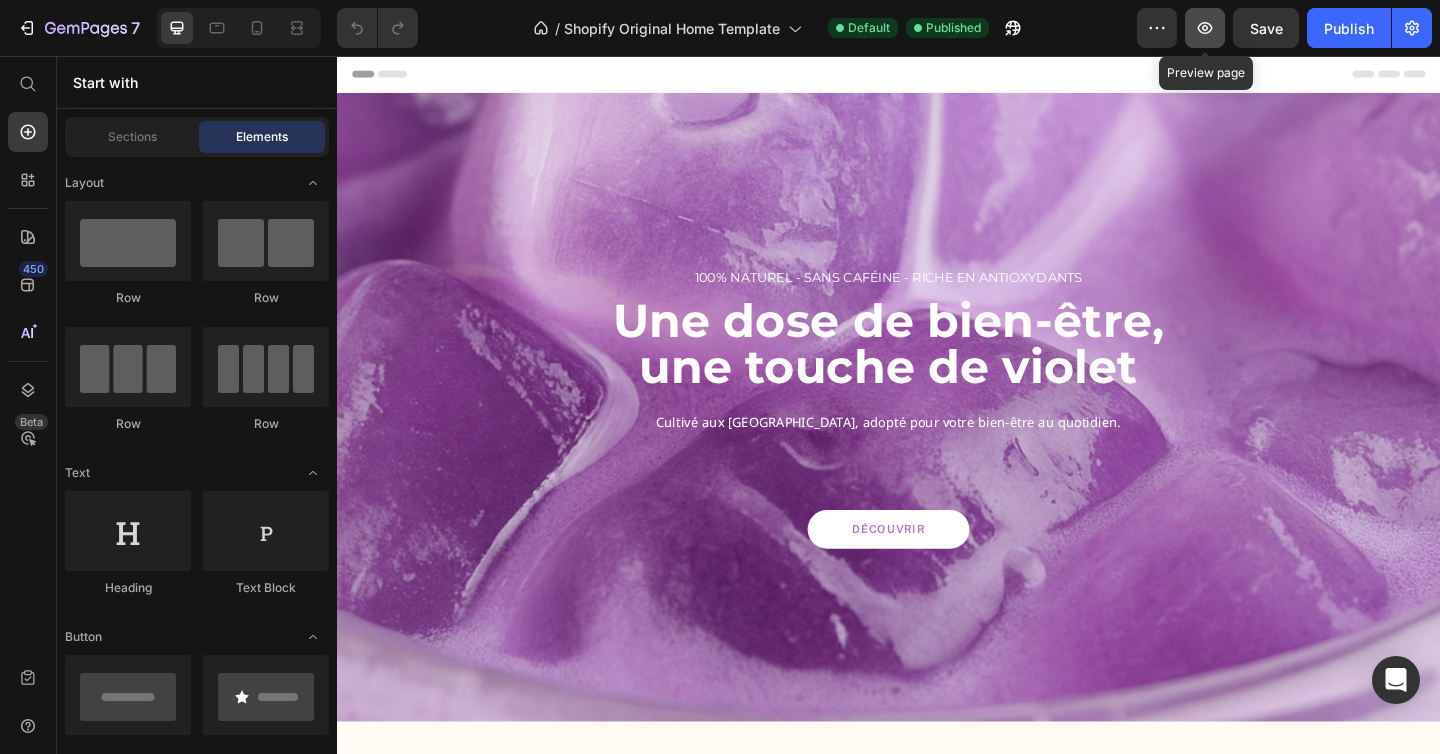 click 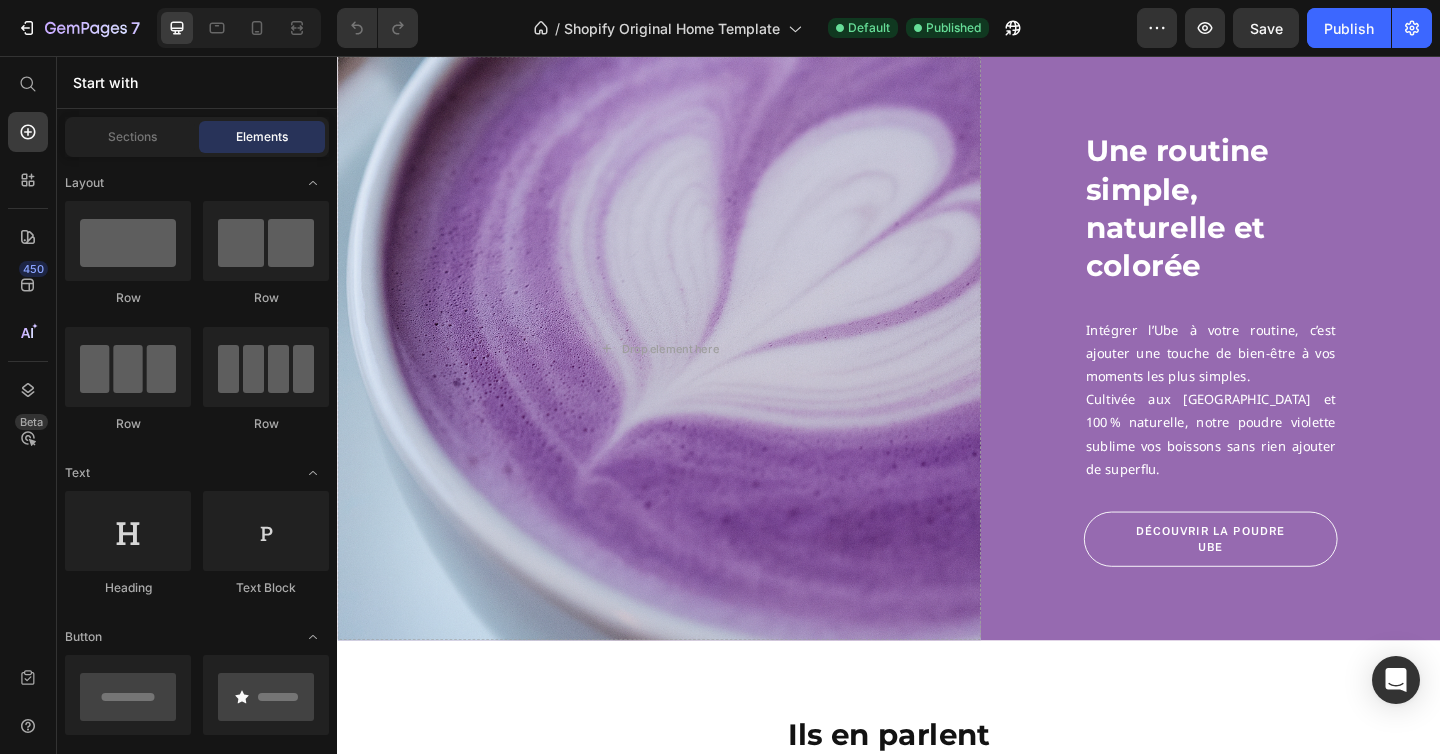 scroll, scrollTop: 1046, scrollLeft: 0, axis: vertical 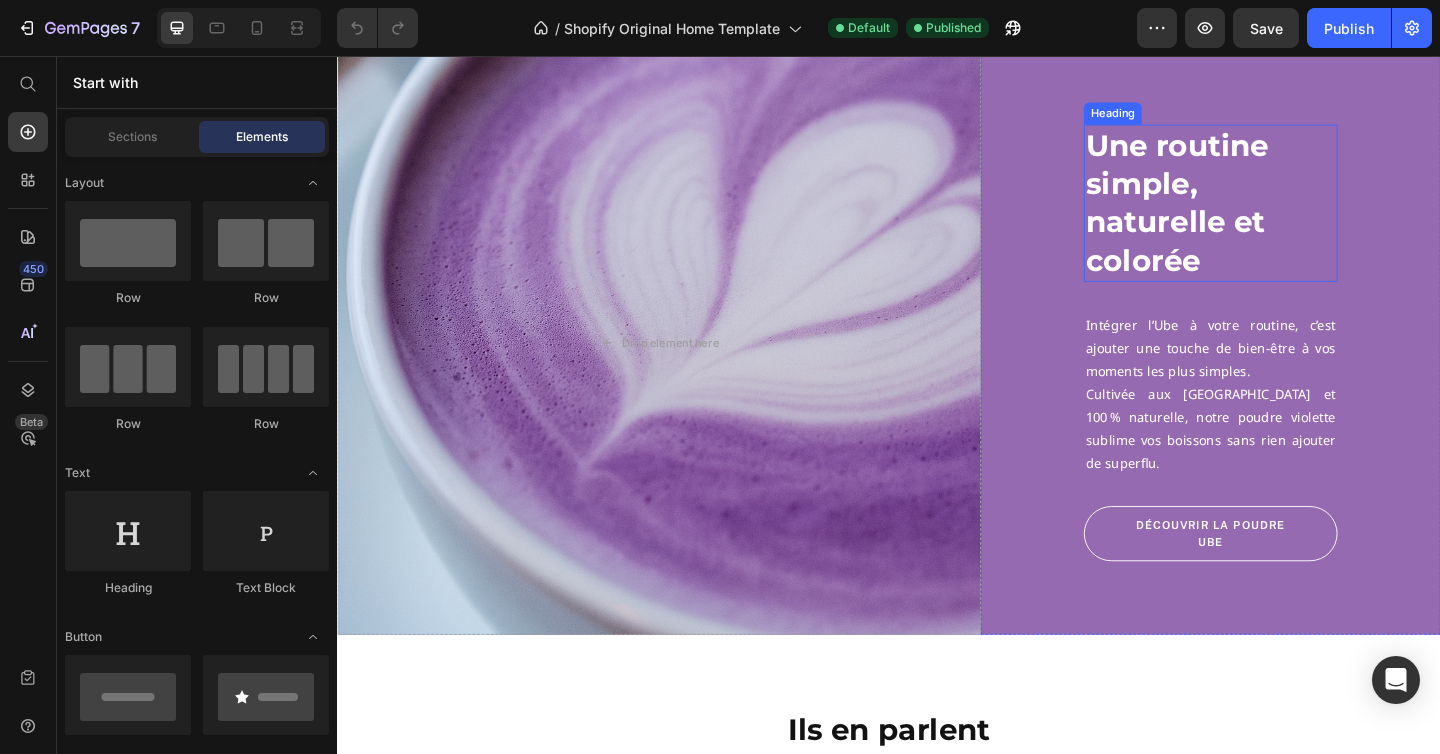 click on "Une routine simple, naturelle et colorée" at bounding box center (1287, 216) 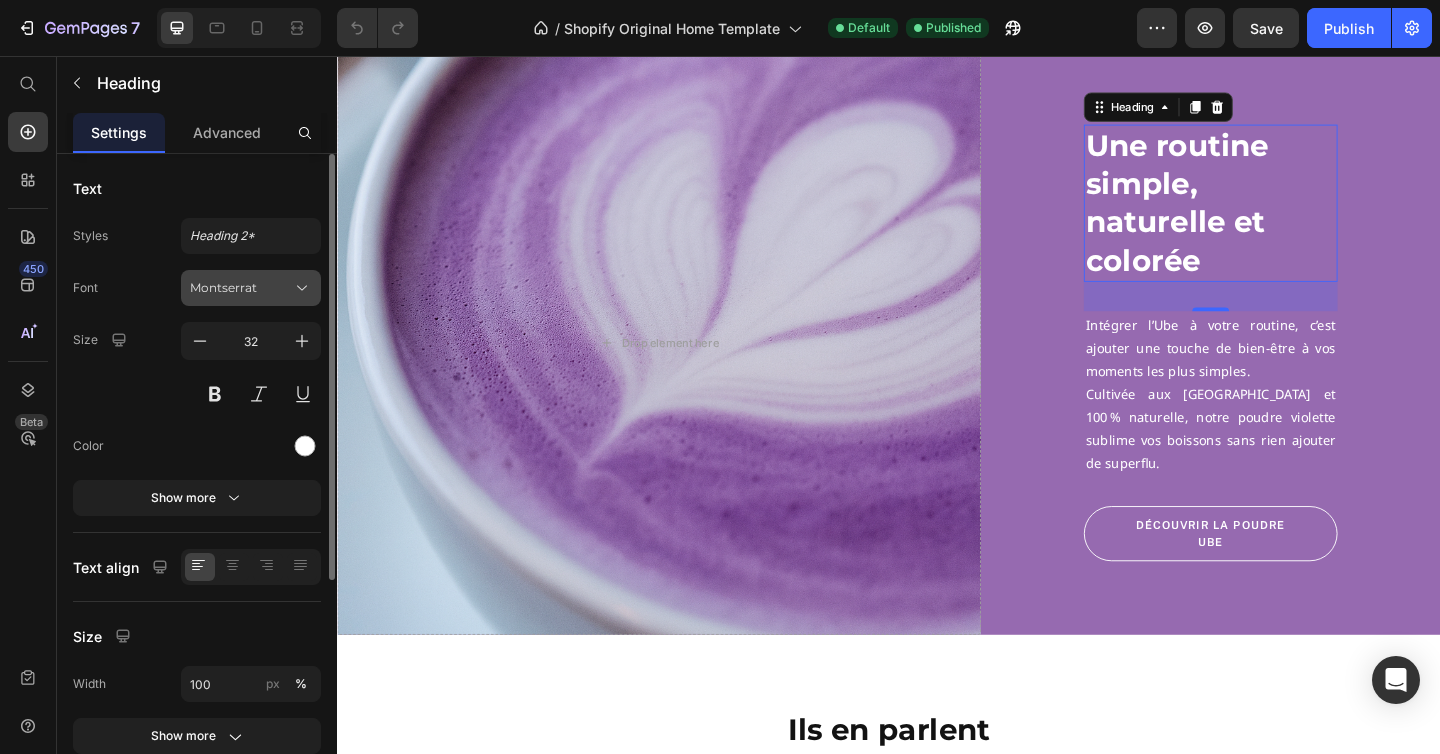 click on "Montserrat" at bounding box center [241, 288] 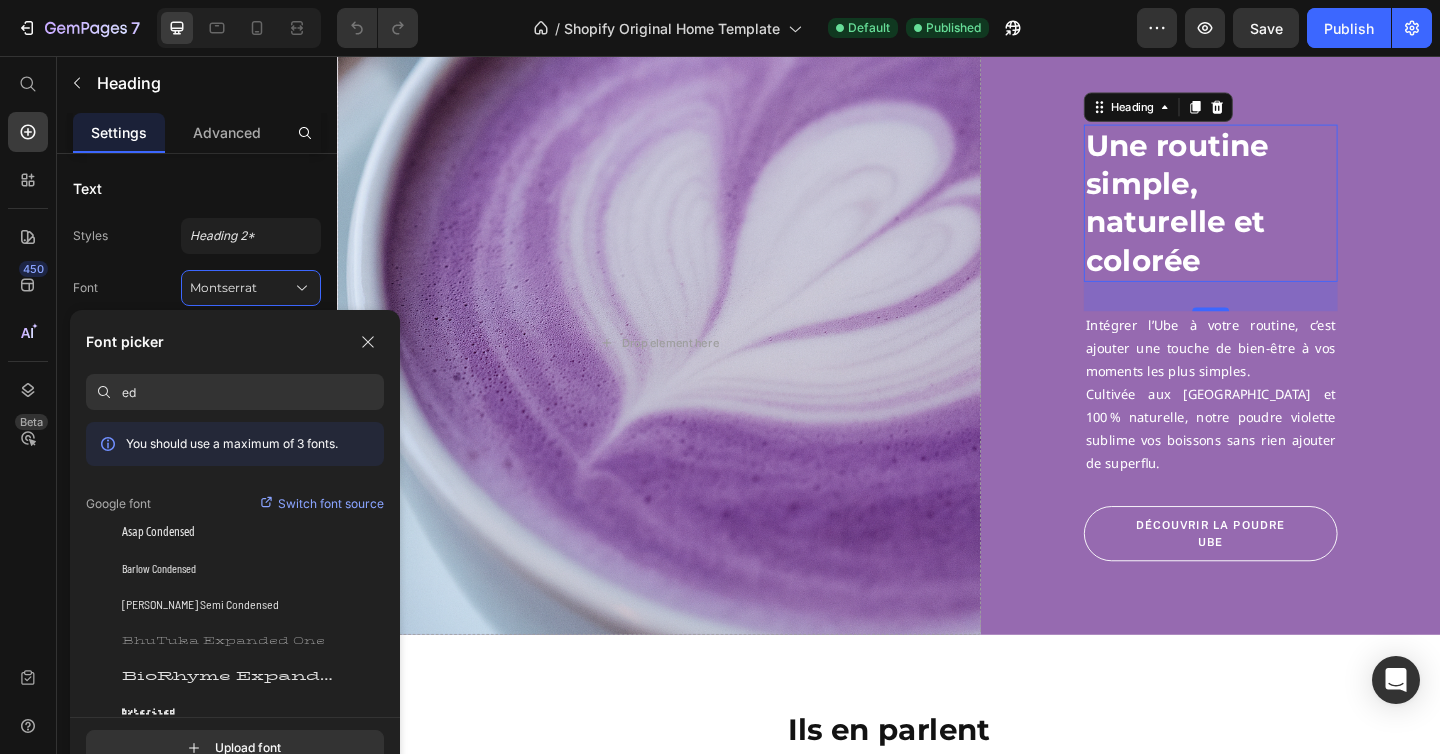 type on "e" 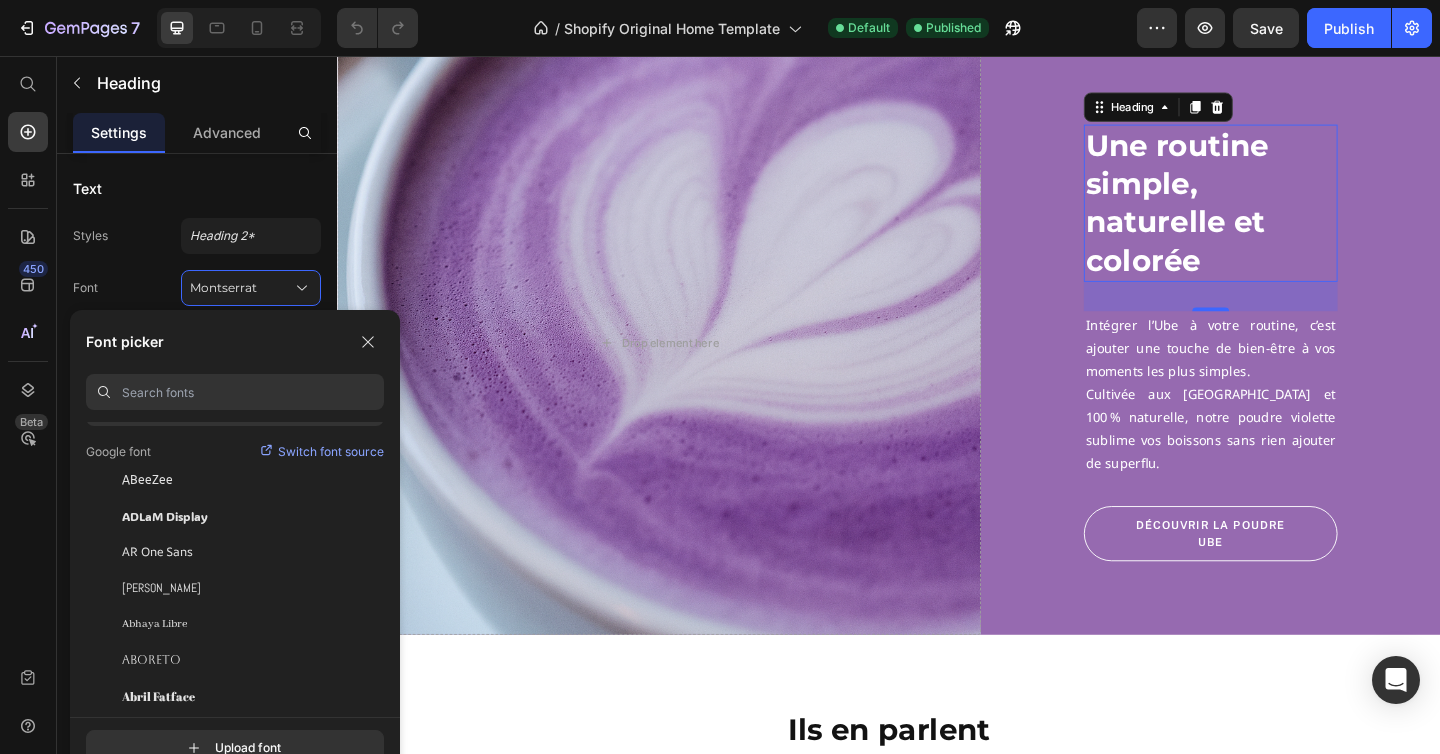 scroll, scrollTop: 197, scrollLeft: 0, axis: vertical 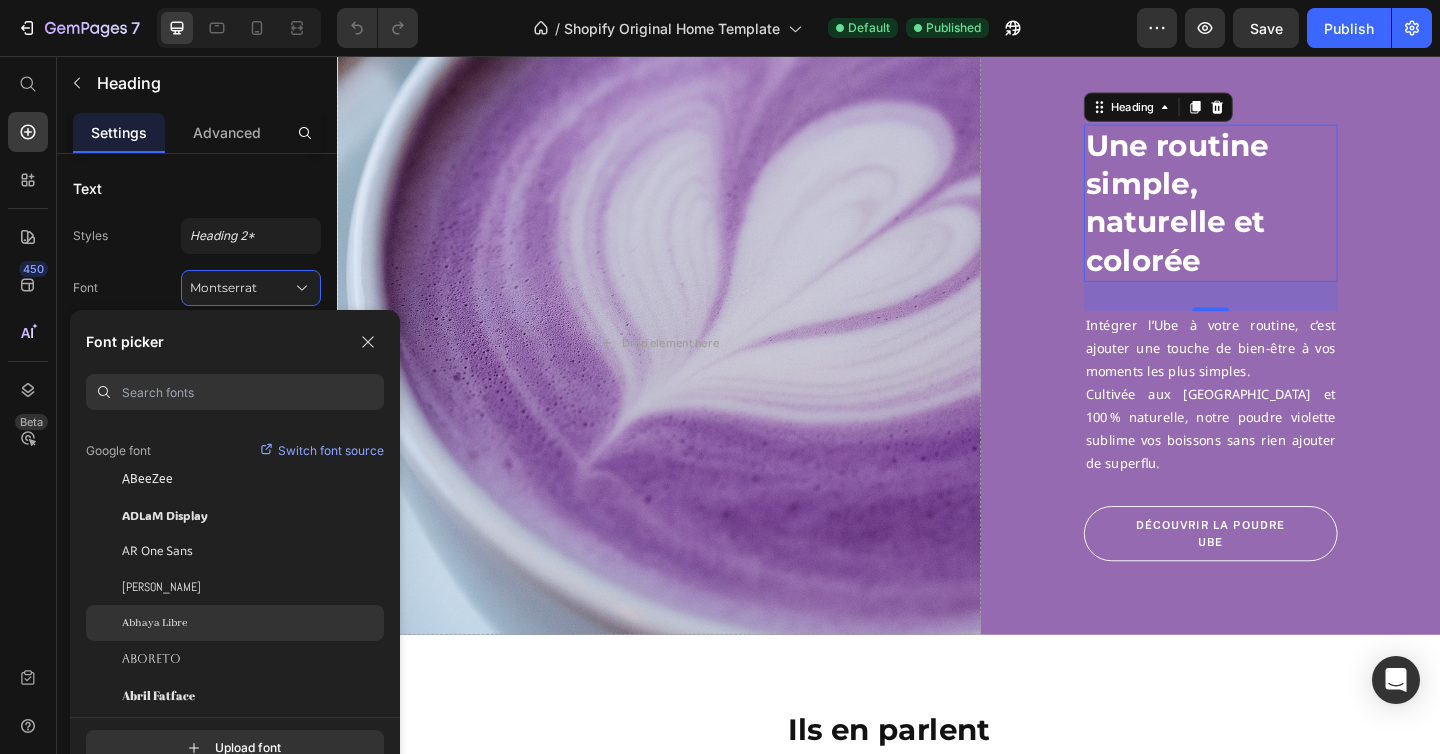 click on "Abhaya Libre" at bounding box center (154, 623) 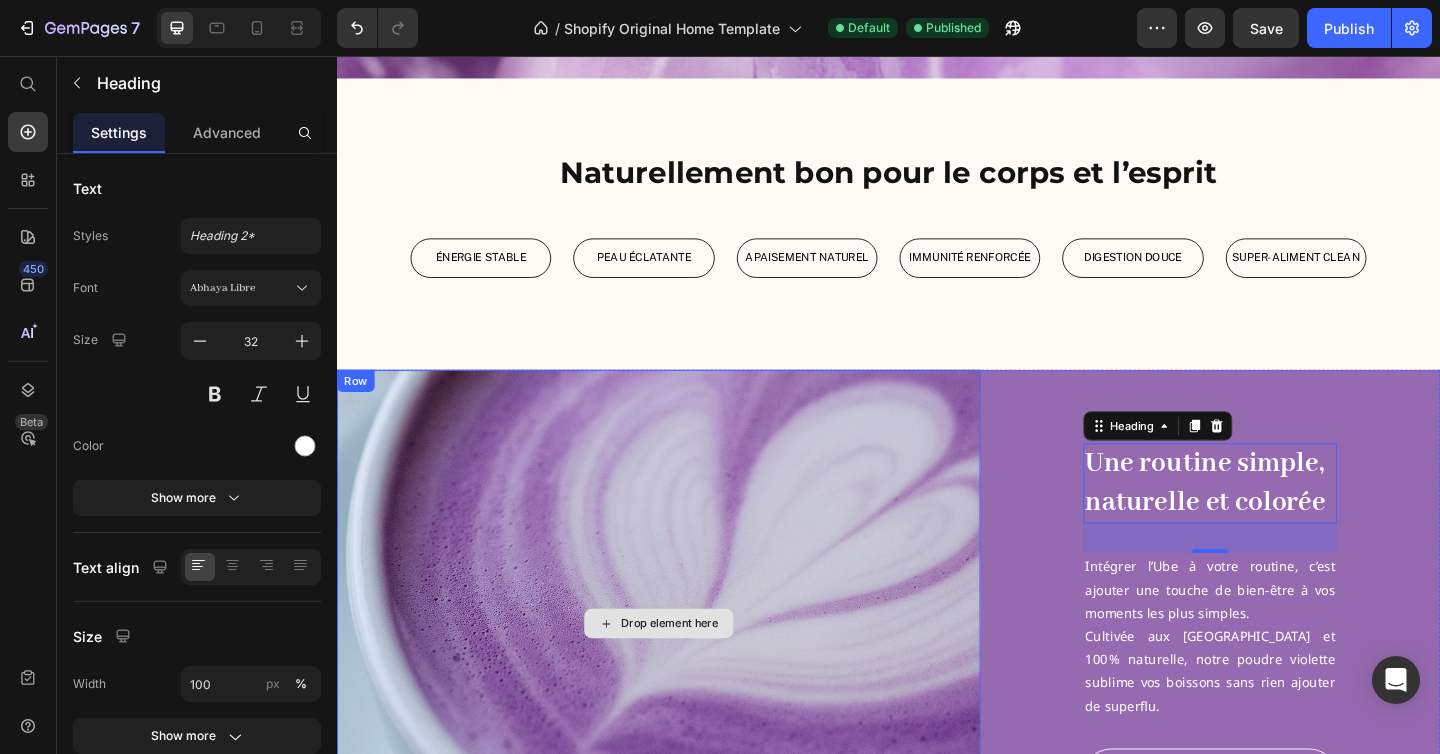 scroll, scrollTop: 690, scrollLeft: 0, axis: vertical 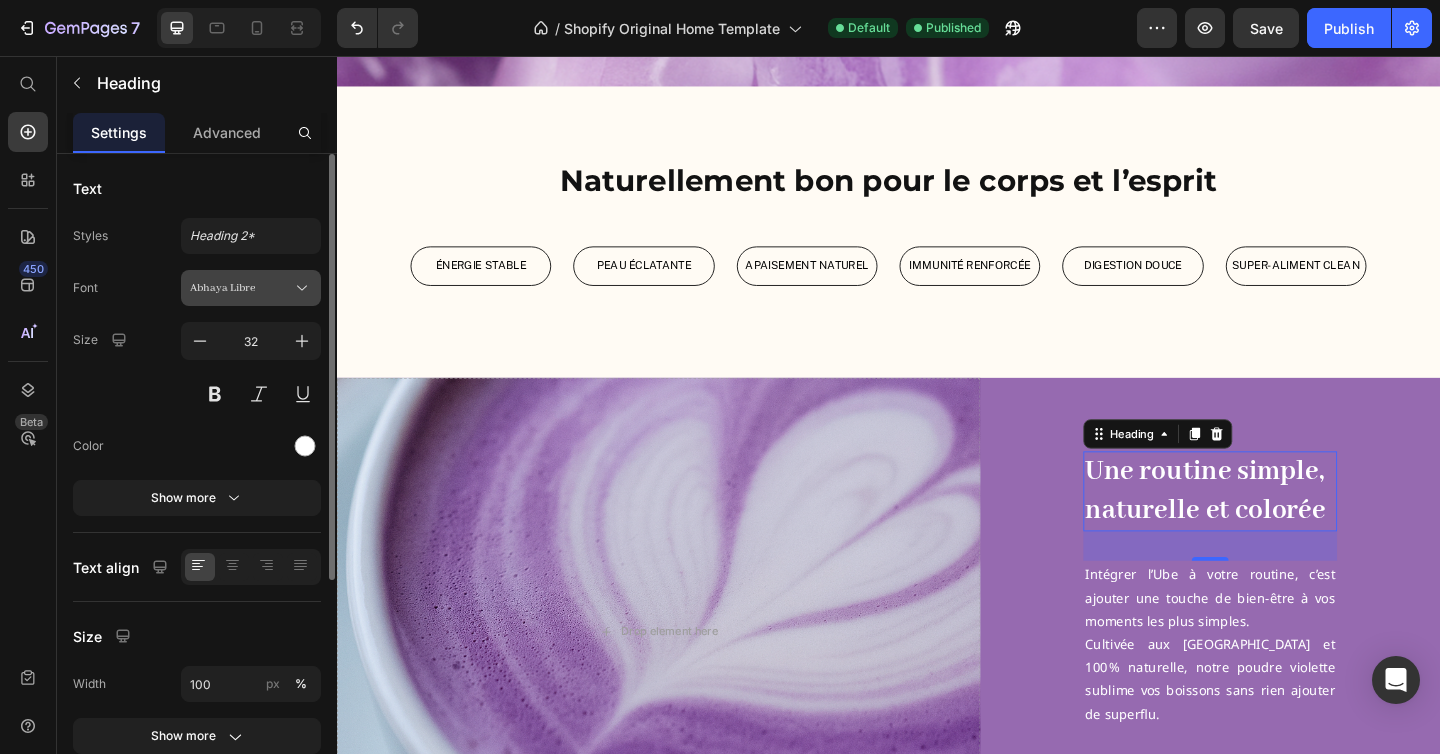 click on "Abhaya Libre" at bounding box center (241, 288) 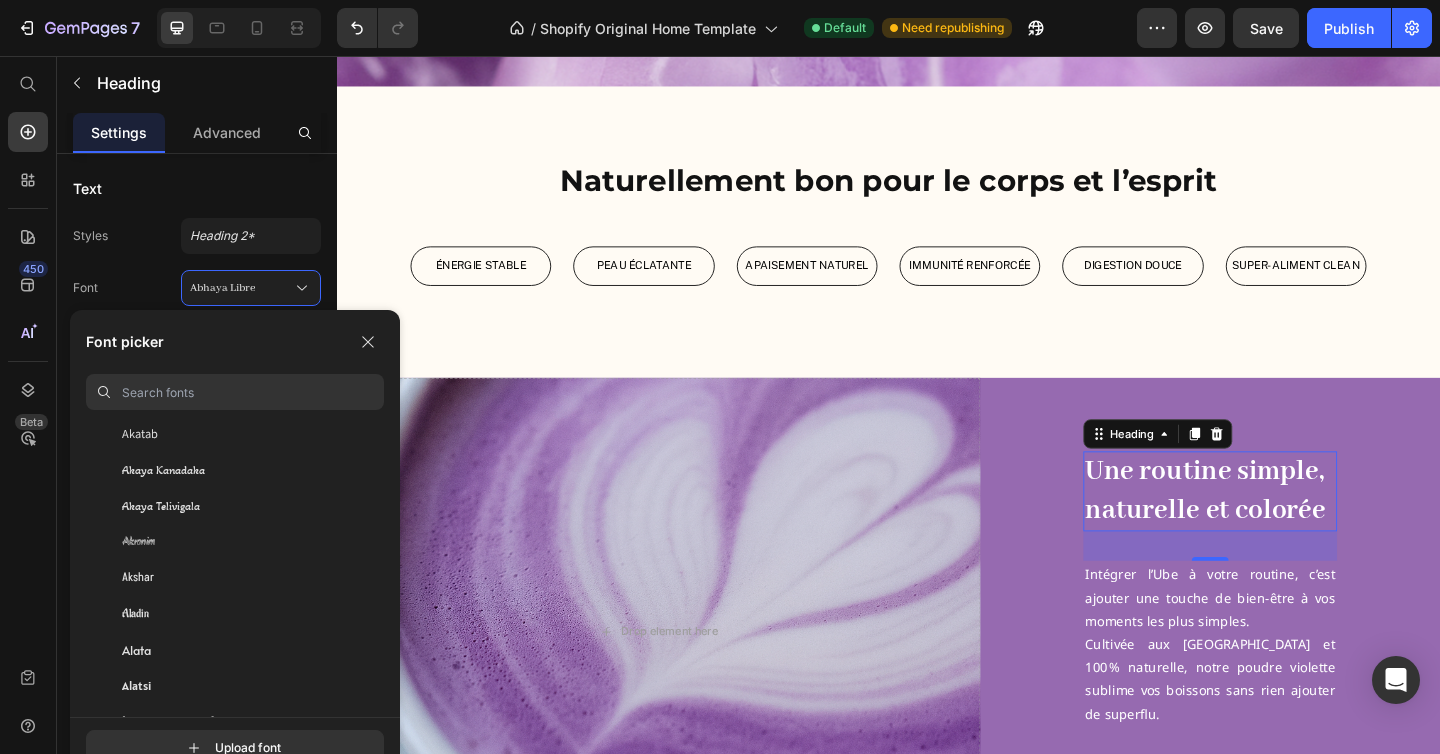 scroll, scrollTop: 895, scrollLeft: 0, axis: vertical 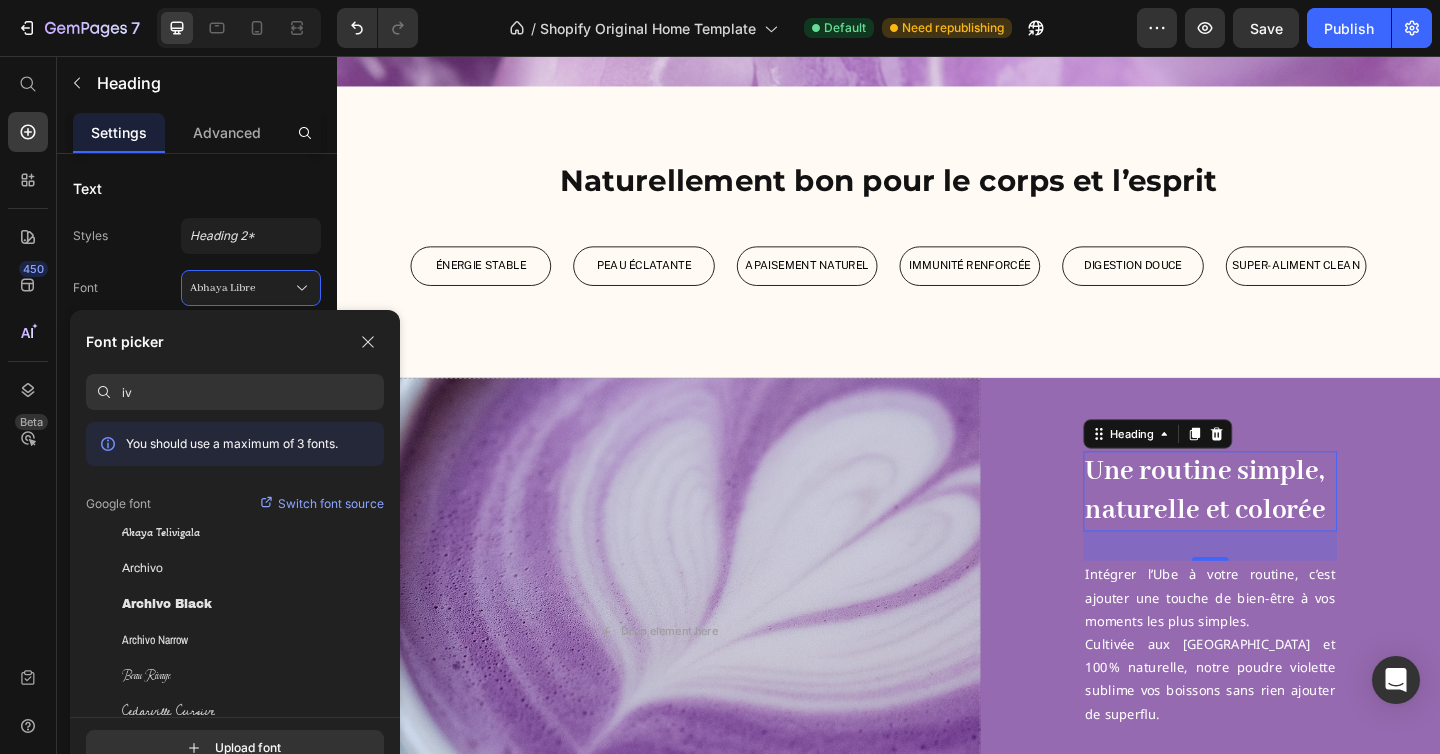 type on "i" 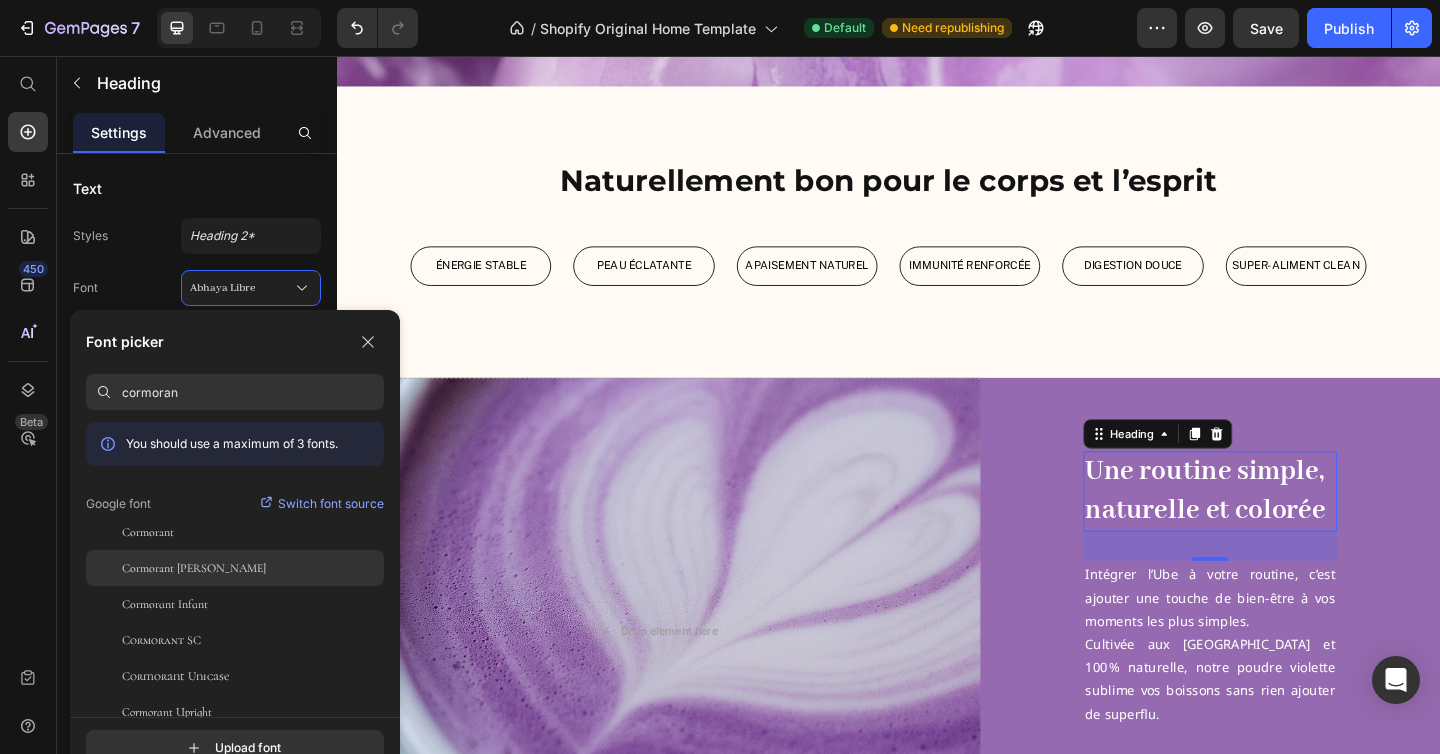 scroll, scrollTop: 13, scrollLeft: 0, axis: vertical 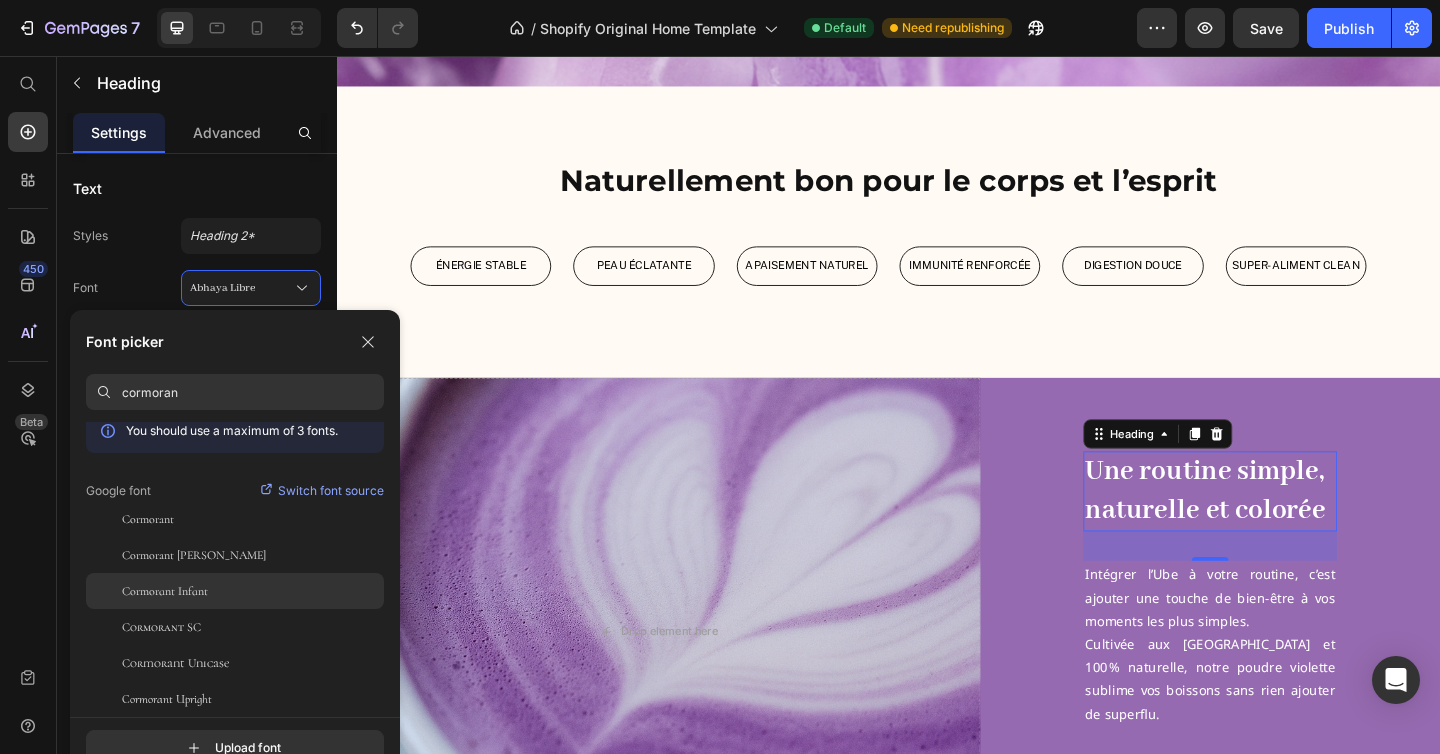 type on "cormoran" 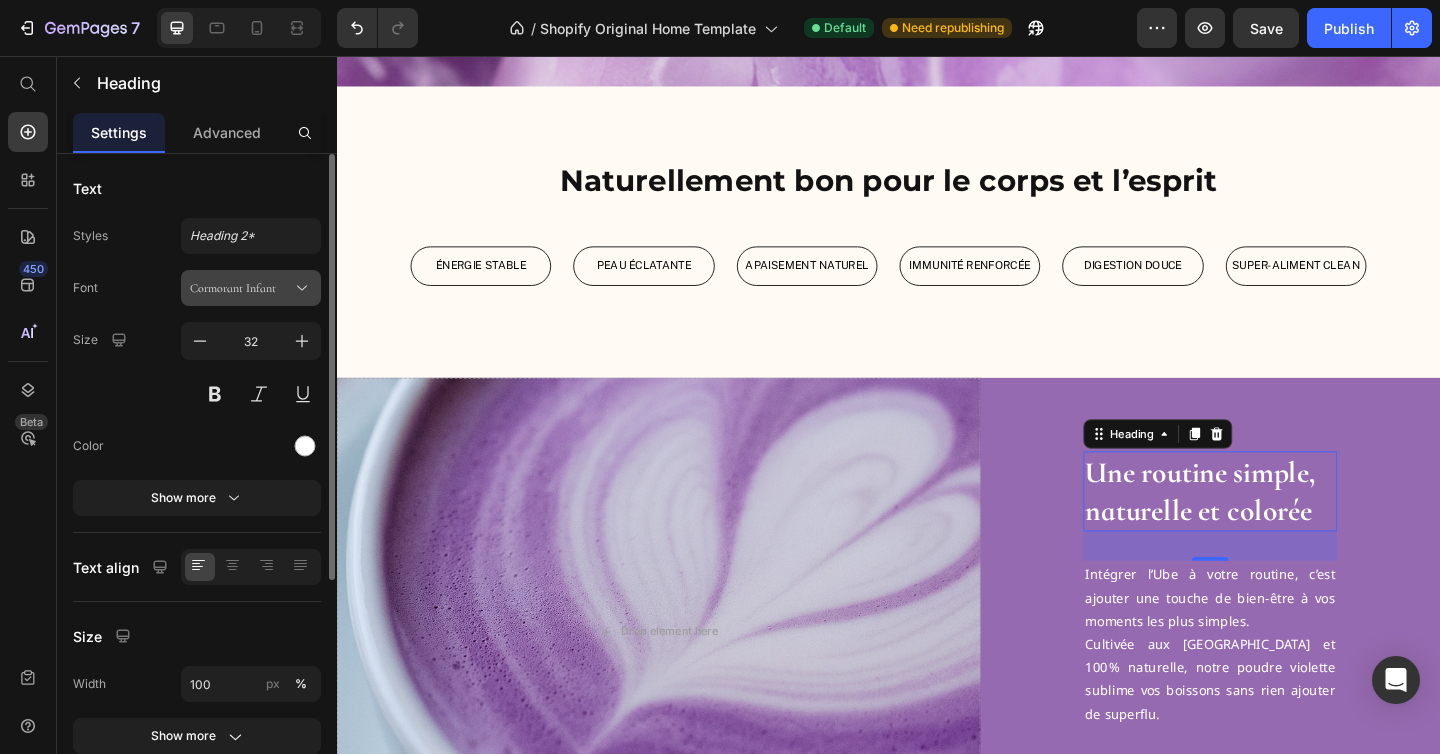 click on "Cormorant Infant" at bounding box center (241, 288) 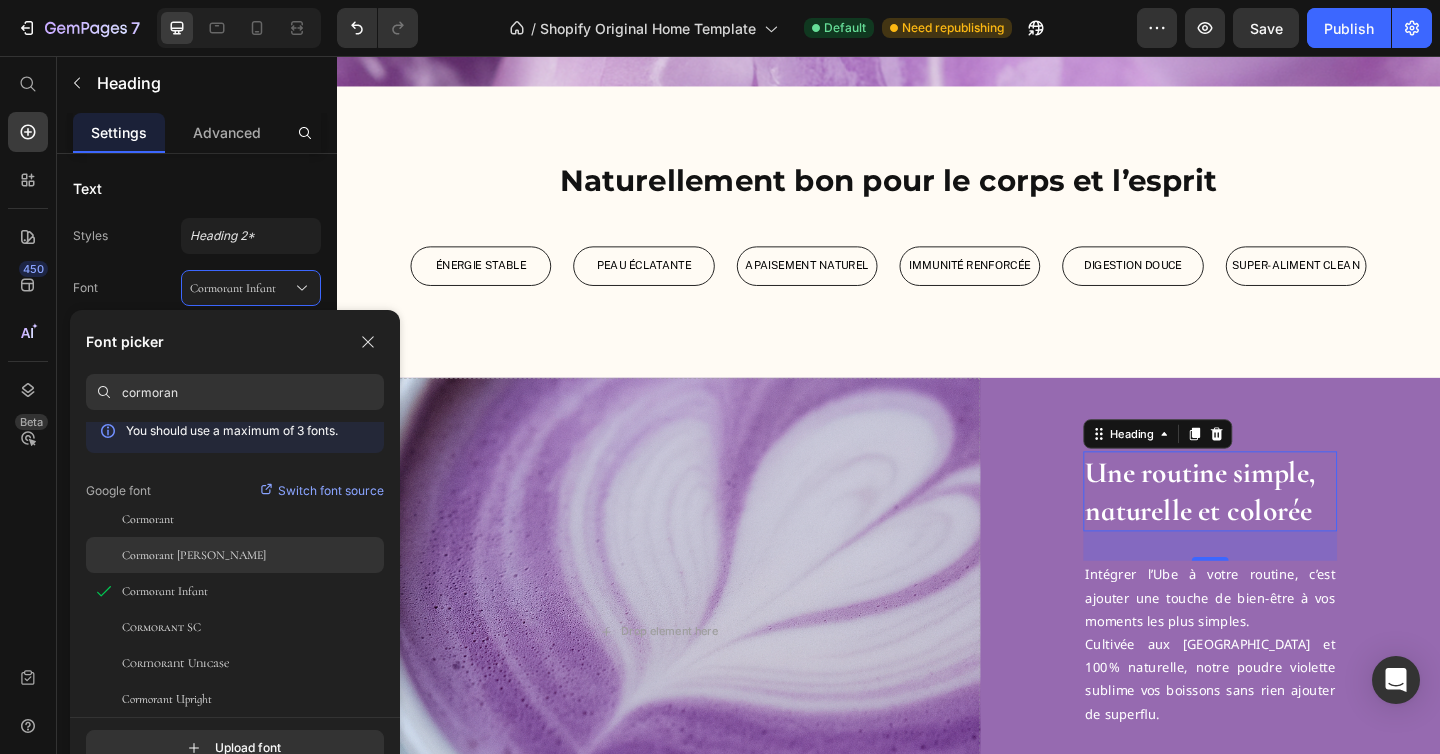 click on "Cormorant [PERSON_NAME]" at bounding box center (194, 555) 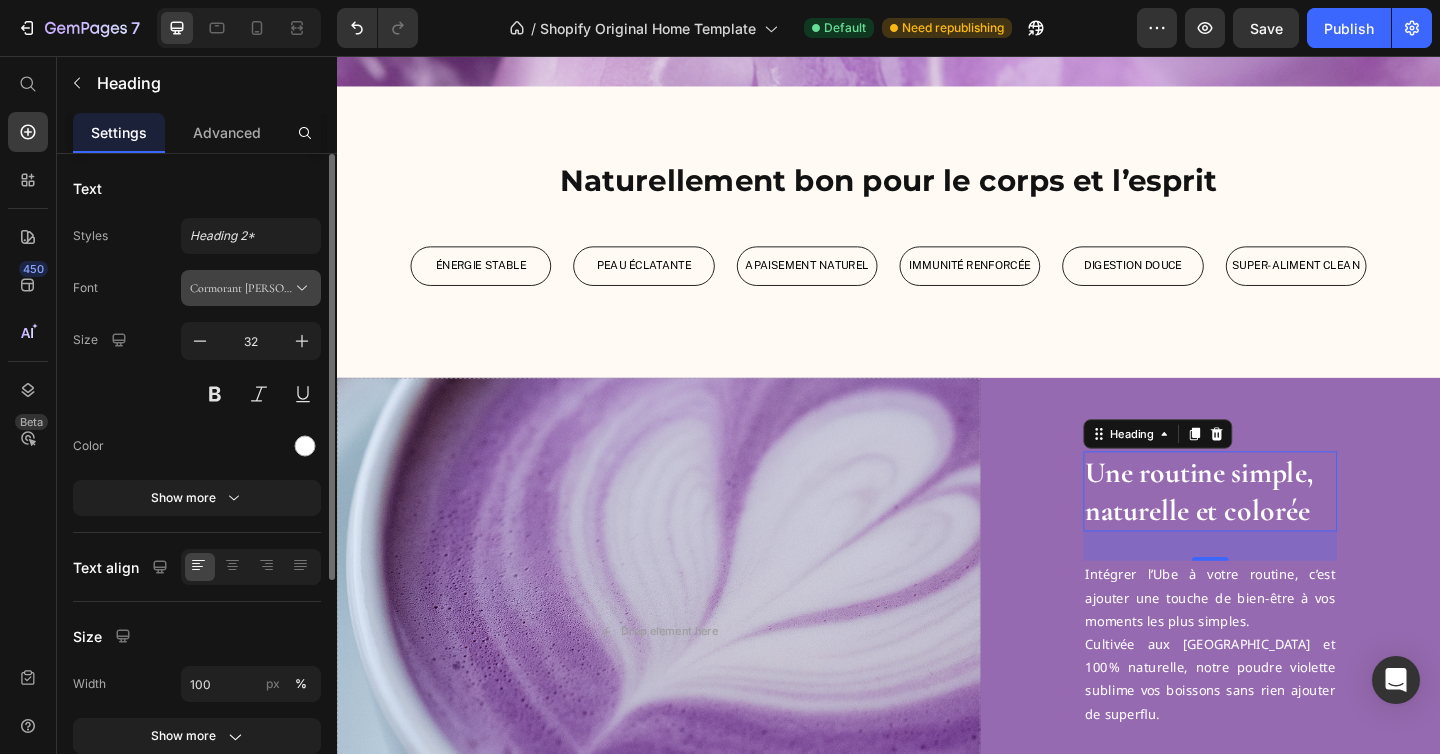click on "Cormorant [PERSON_NAME]" at bounding box center [241, 288] 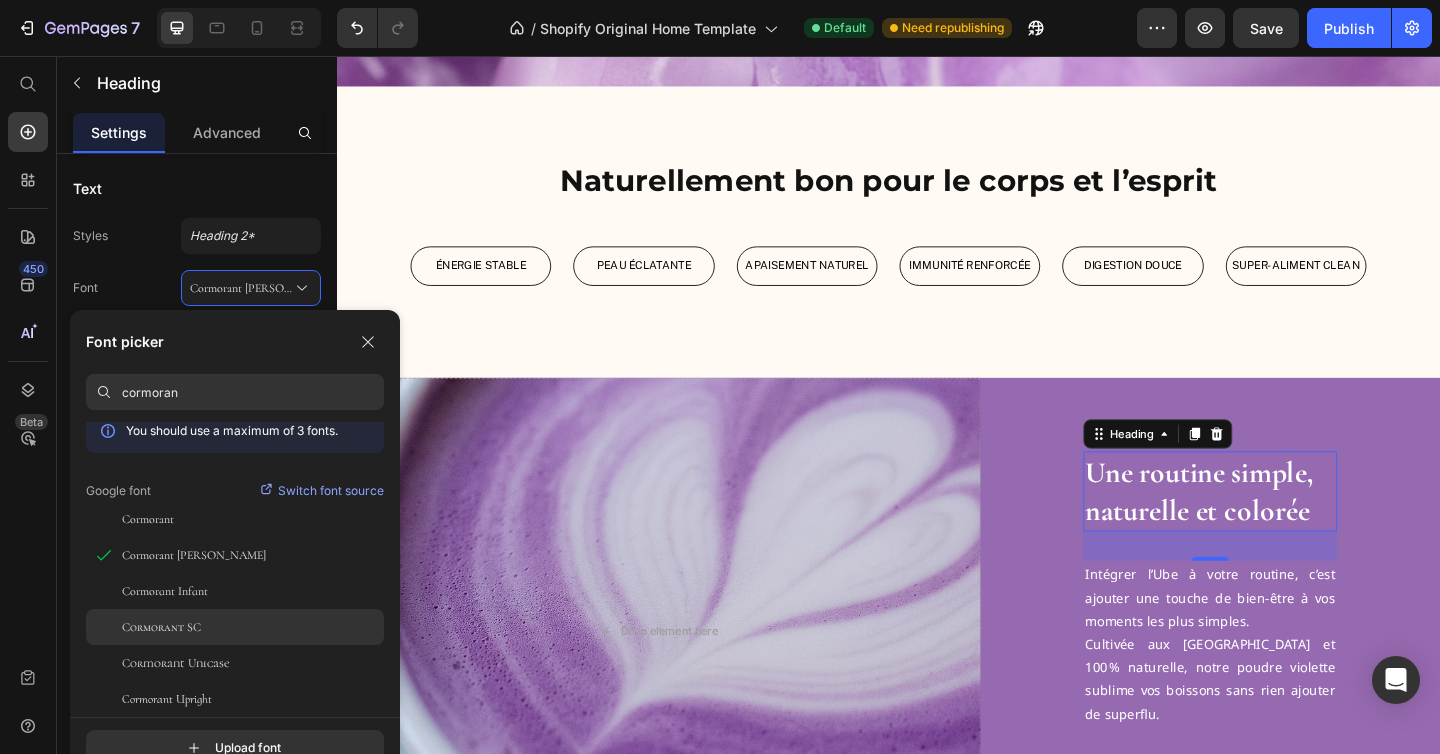 click on "Cormorant SC" at bounding box center [161, 627] 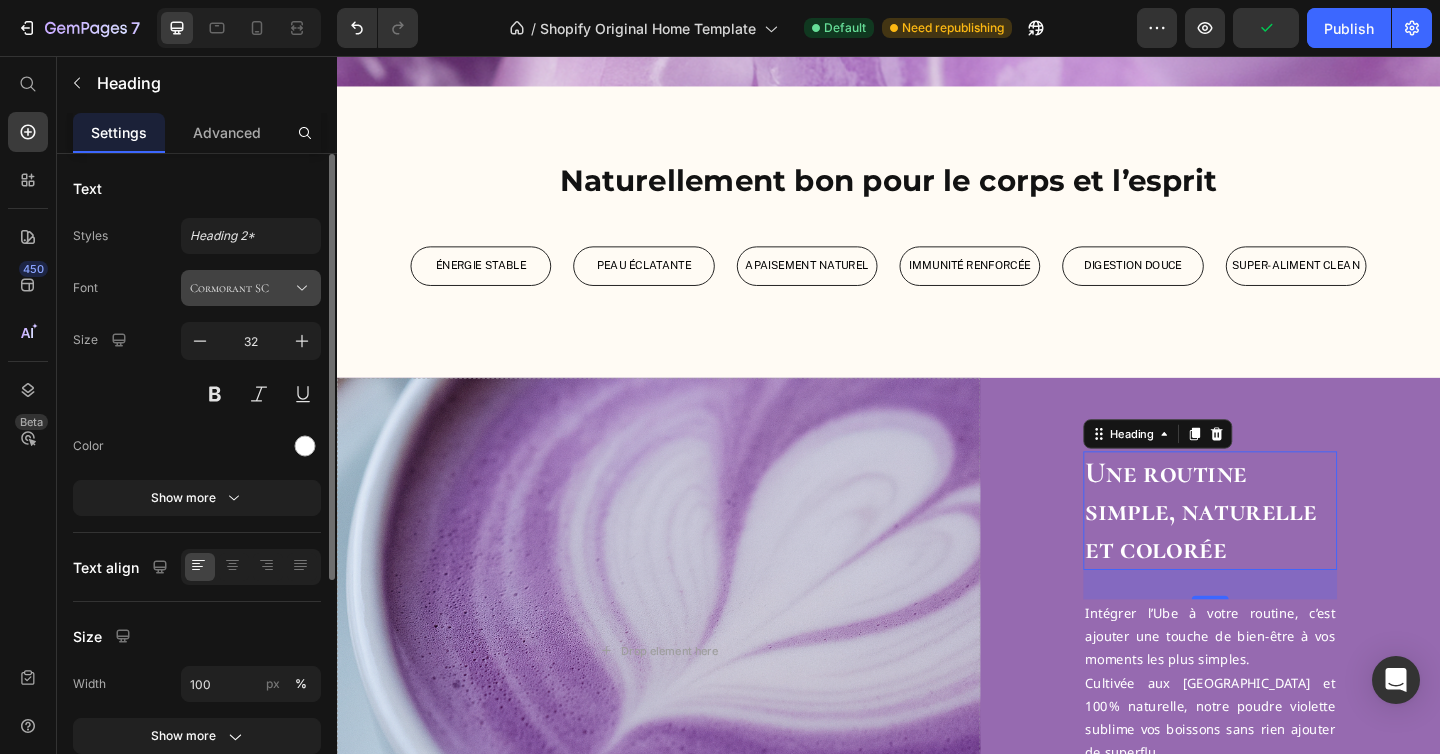 click on "Cormorant SC" at bounding box center (241, 288) 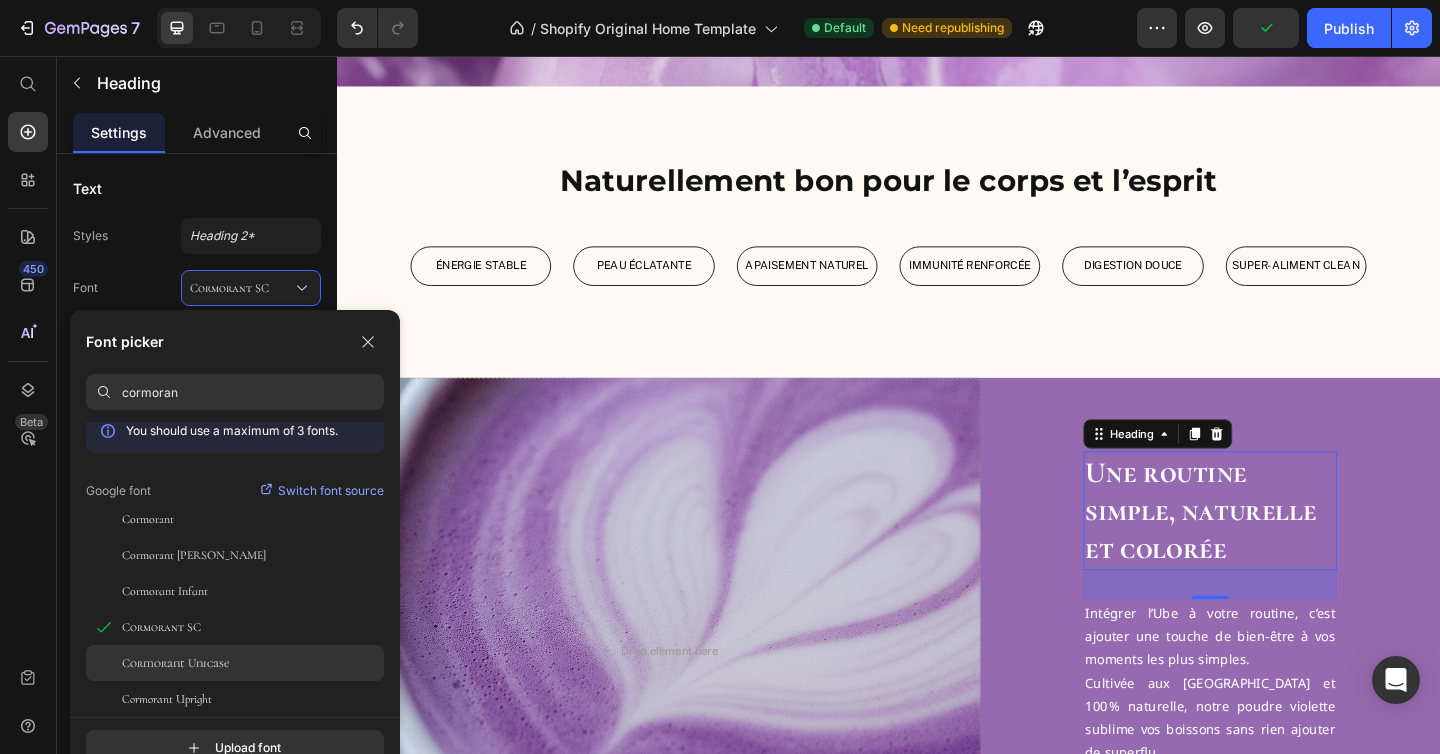 click on "Cormorant Unicase" 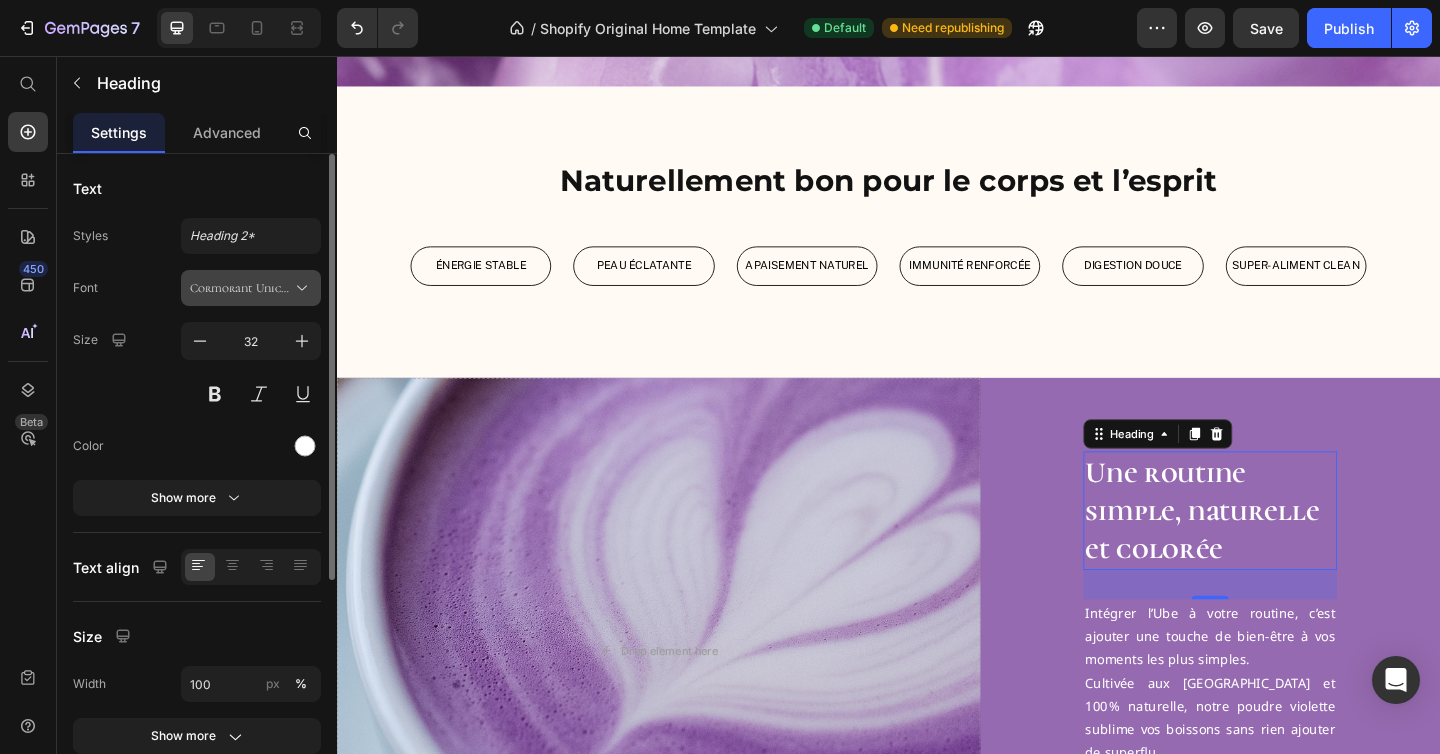click on "Cormorant Unicase" at bounding box center [241, 288] 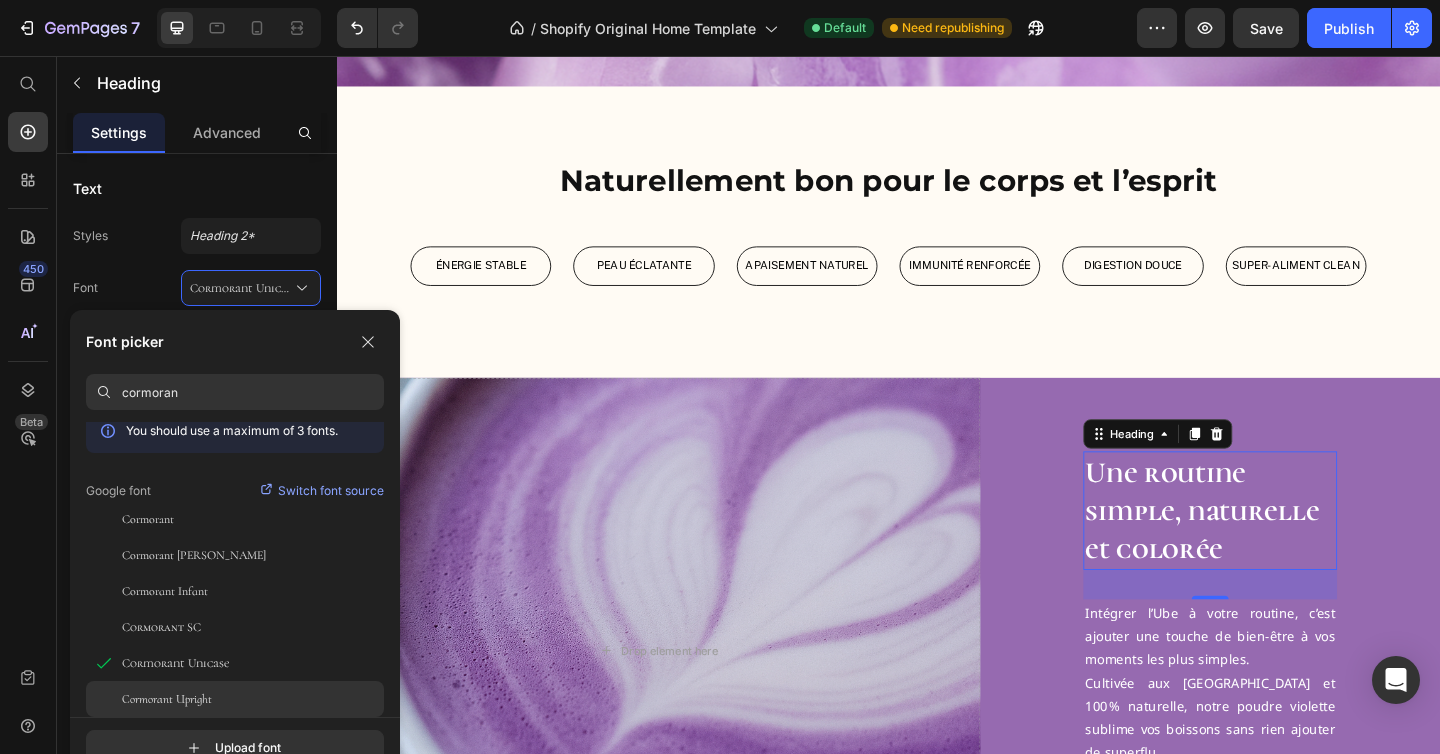 click on "Cormorant Upright" at bounding box center [167, 699] 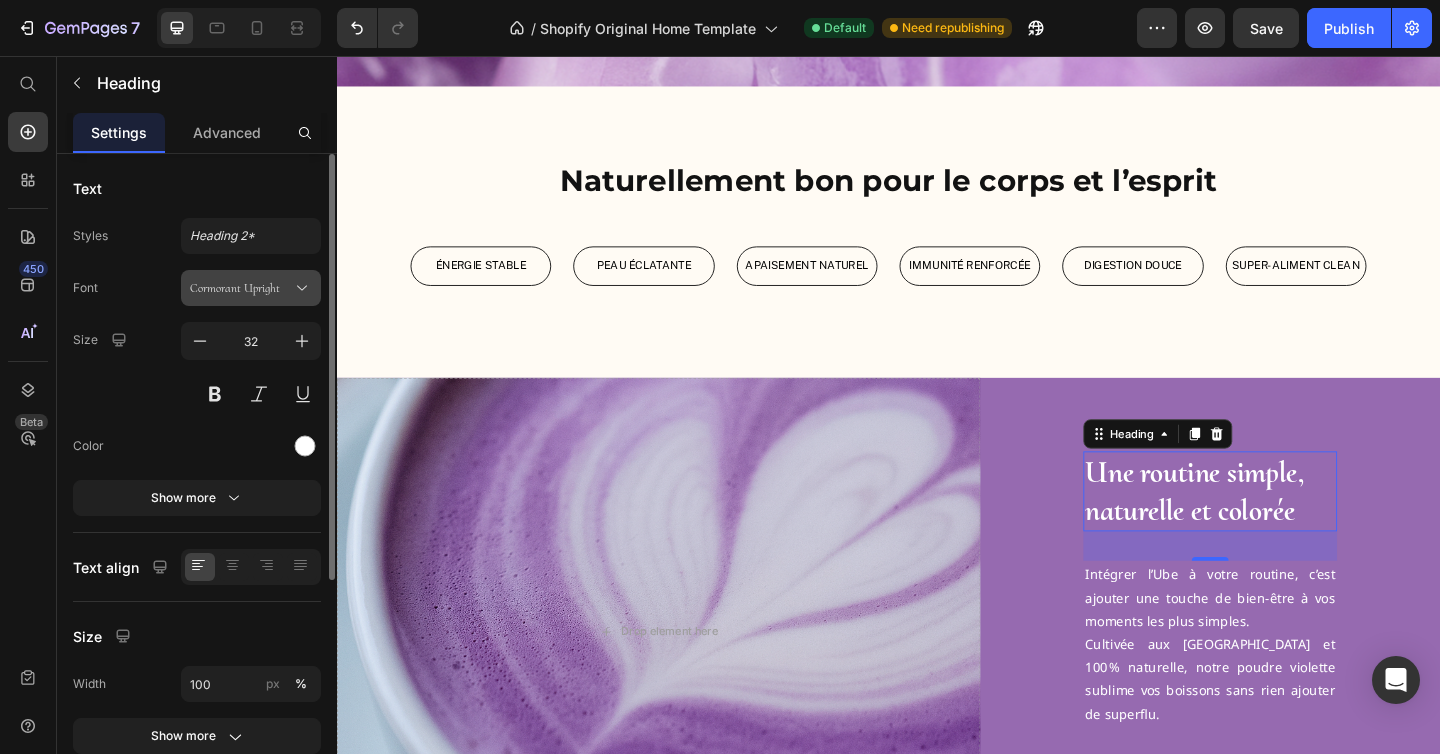 click on "Cormorant Upright" at bounding box center (241, 288) 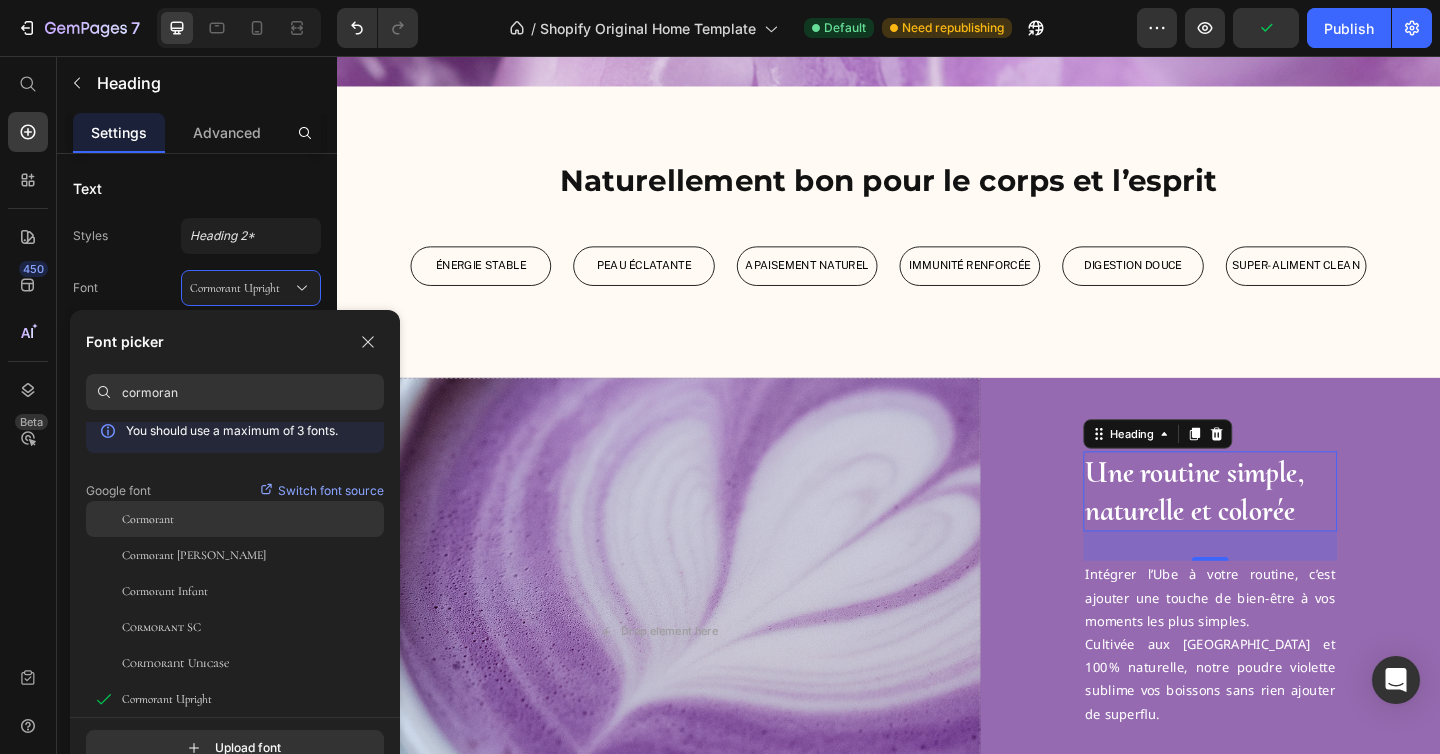 click on "Cormorant" 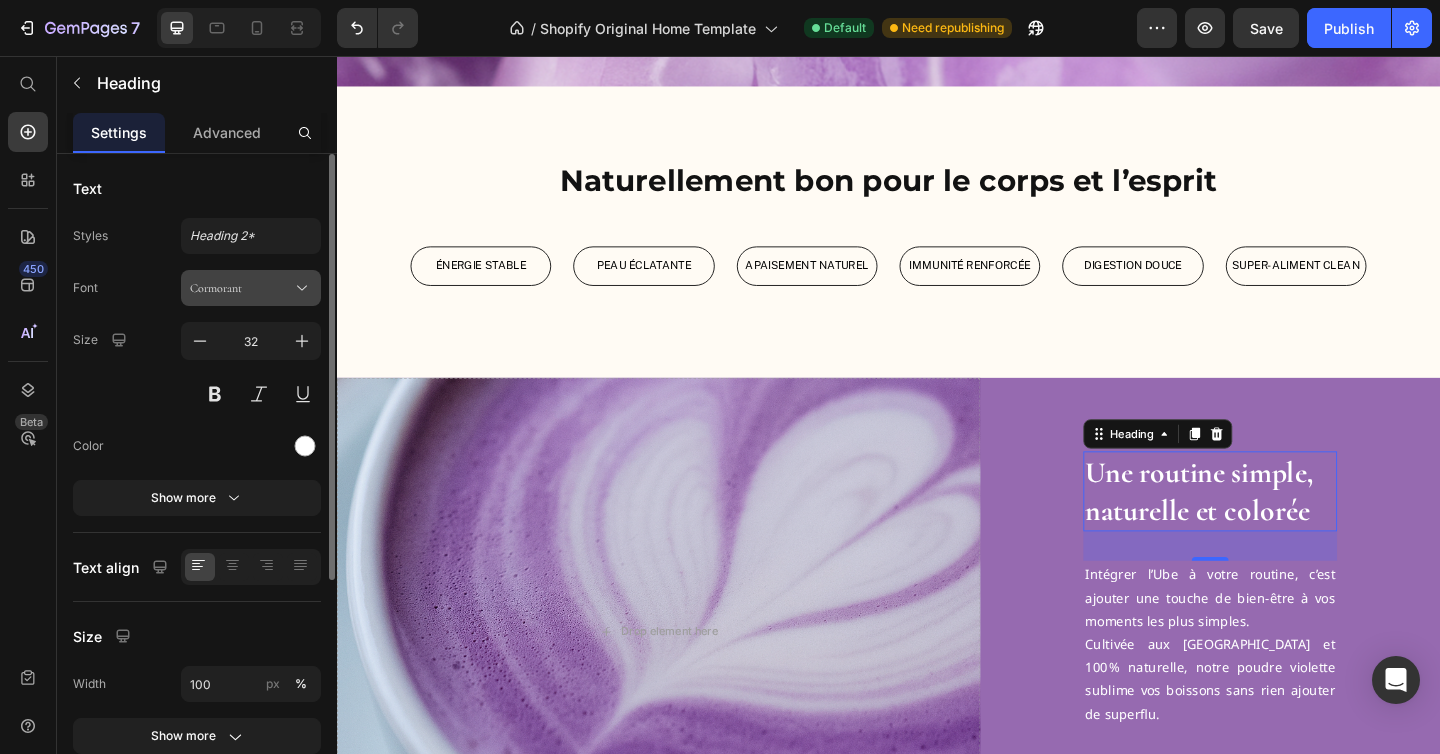 click on "Cormorant" at bounding box center [241, 288] 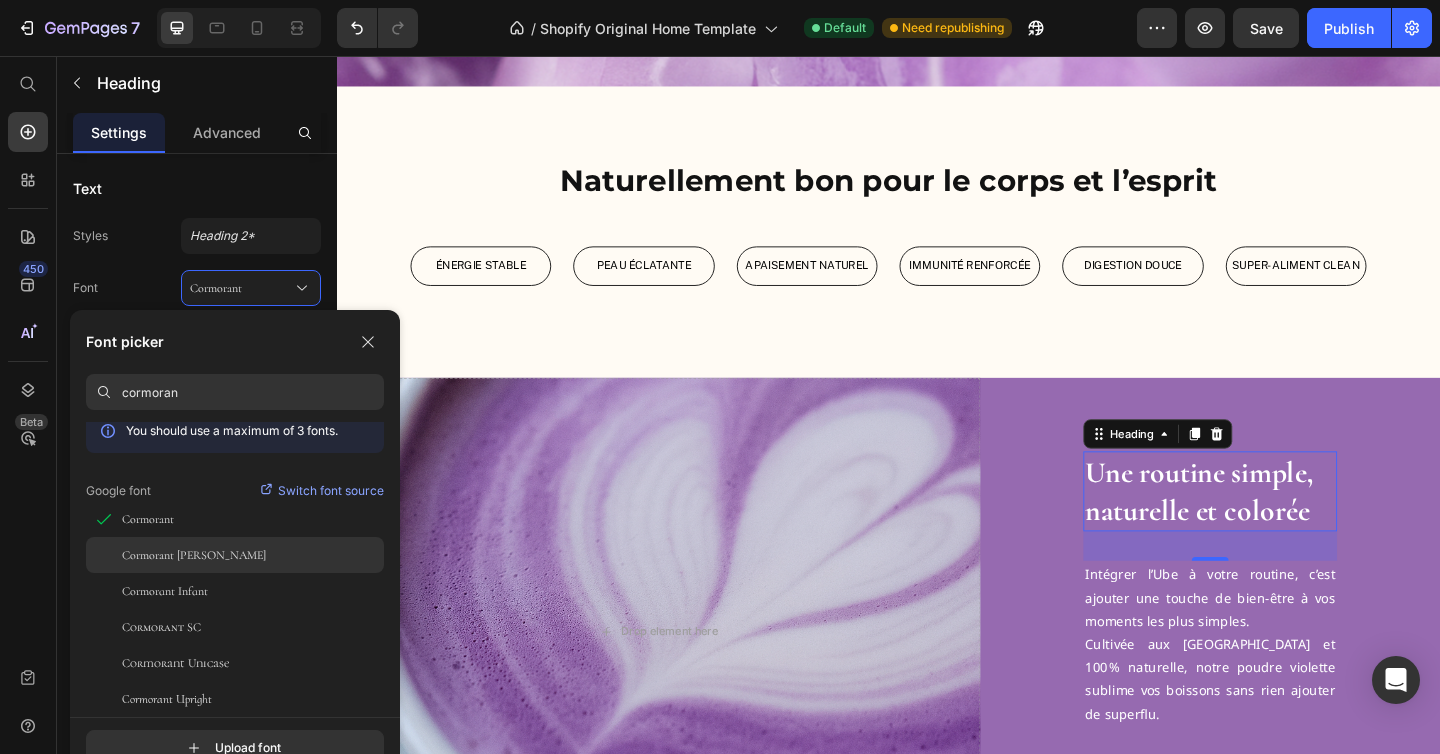 scroll, scrollTop: 0, scrollLeft: 0, axis: both 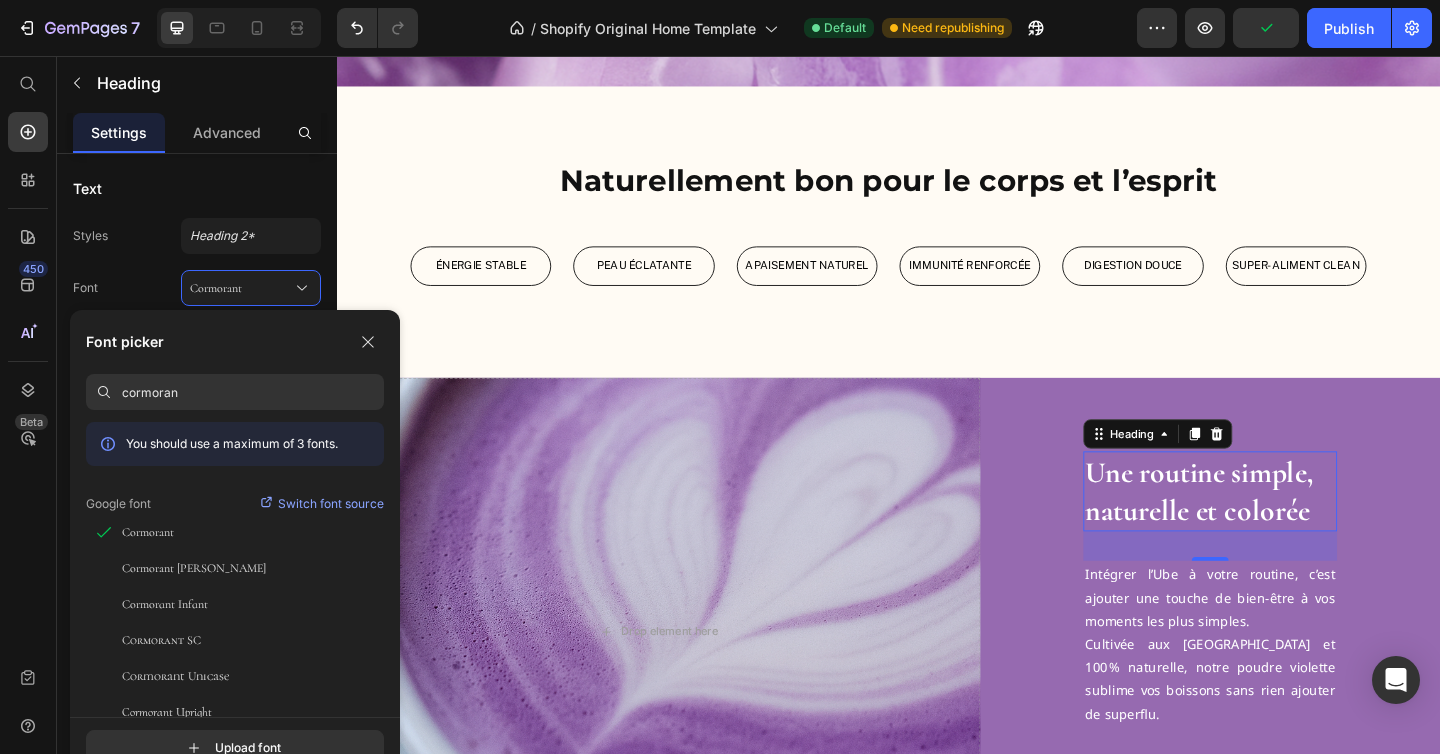 click on "cormoran" at bounding box center [253, 392] 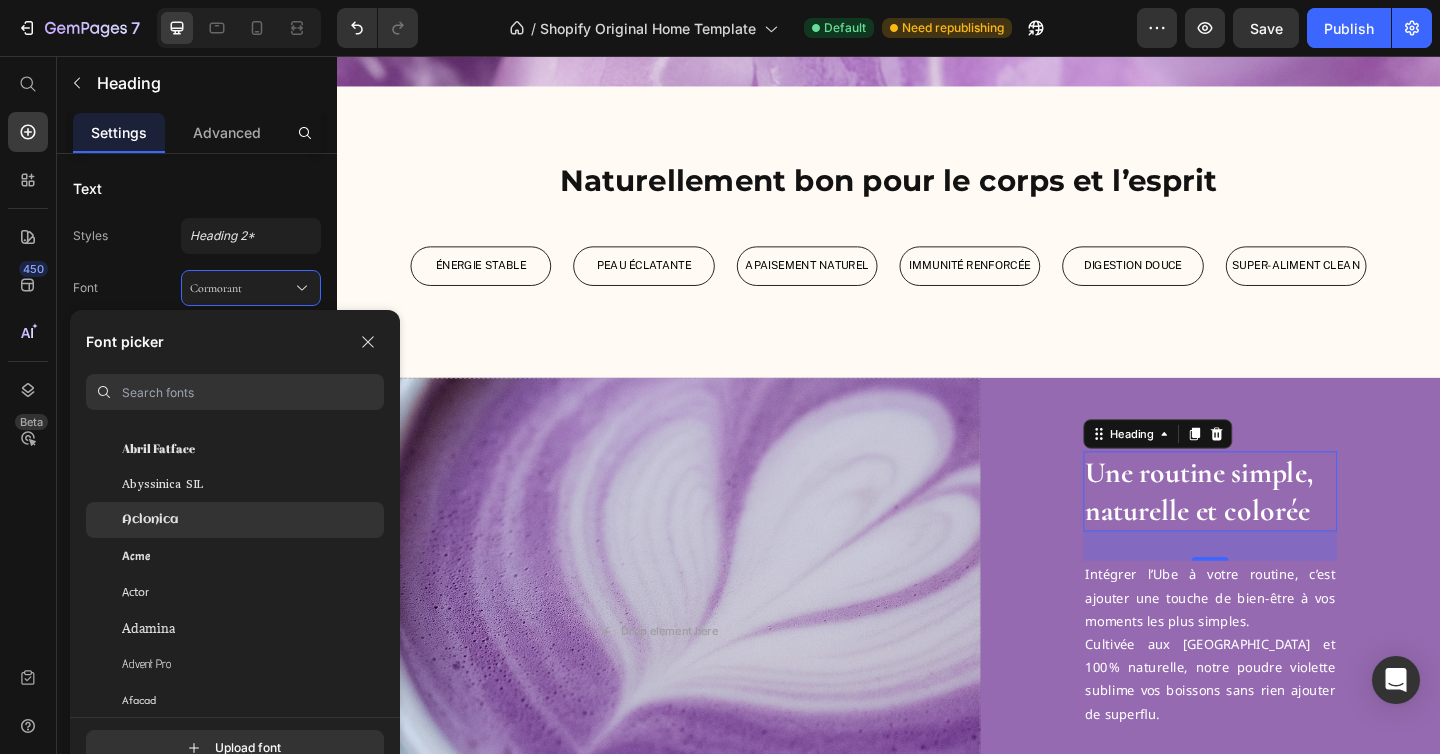 scroll, scrollTop: 490, scrollLeft: 0, axis: vertical 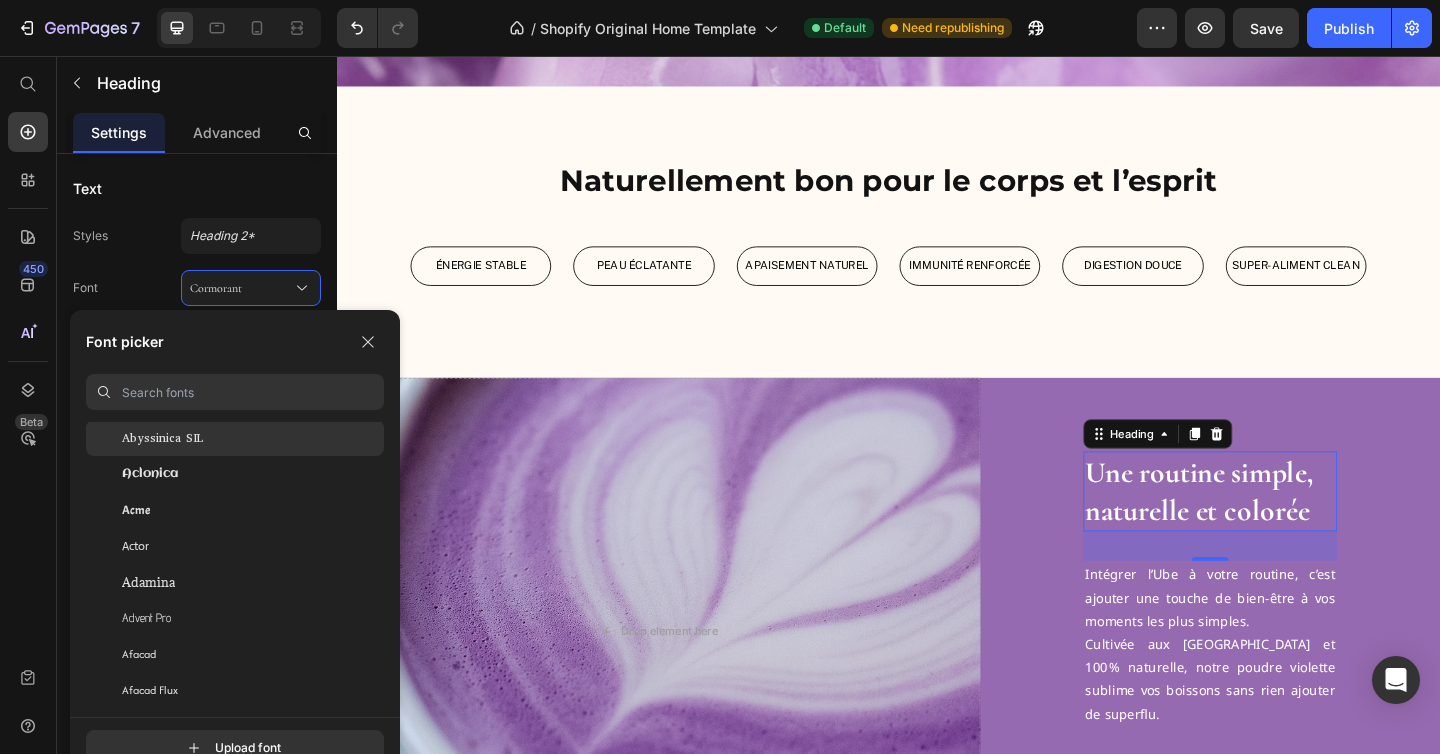 click on "Abyssinica SIL" 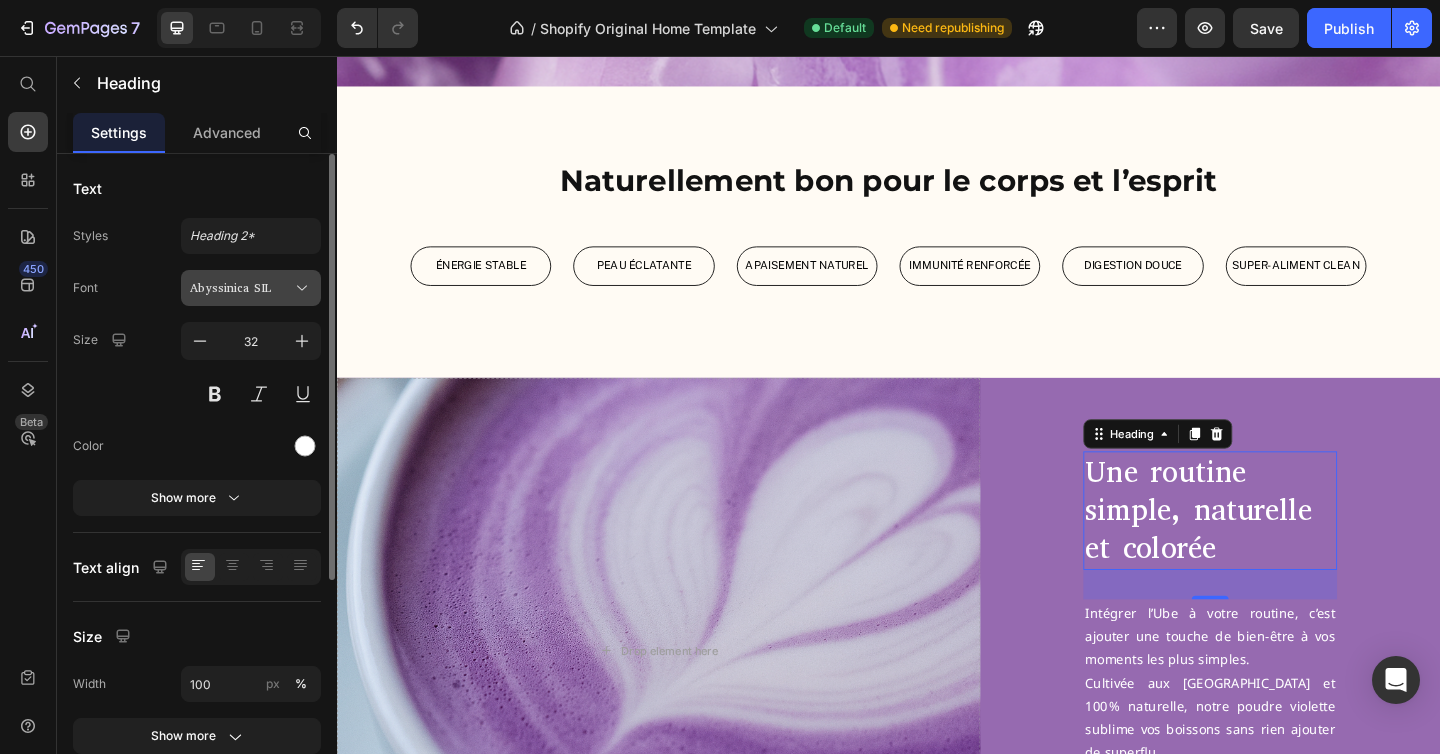 click on "Abyssinica SIL" at bounding box center (241, 288) 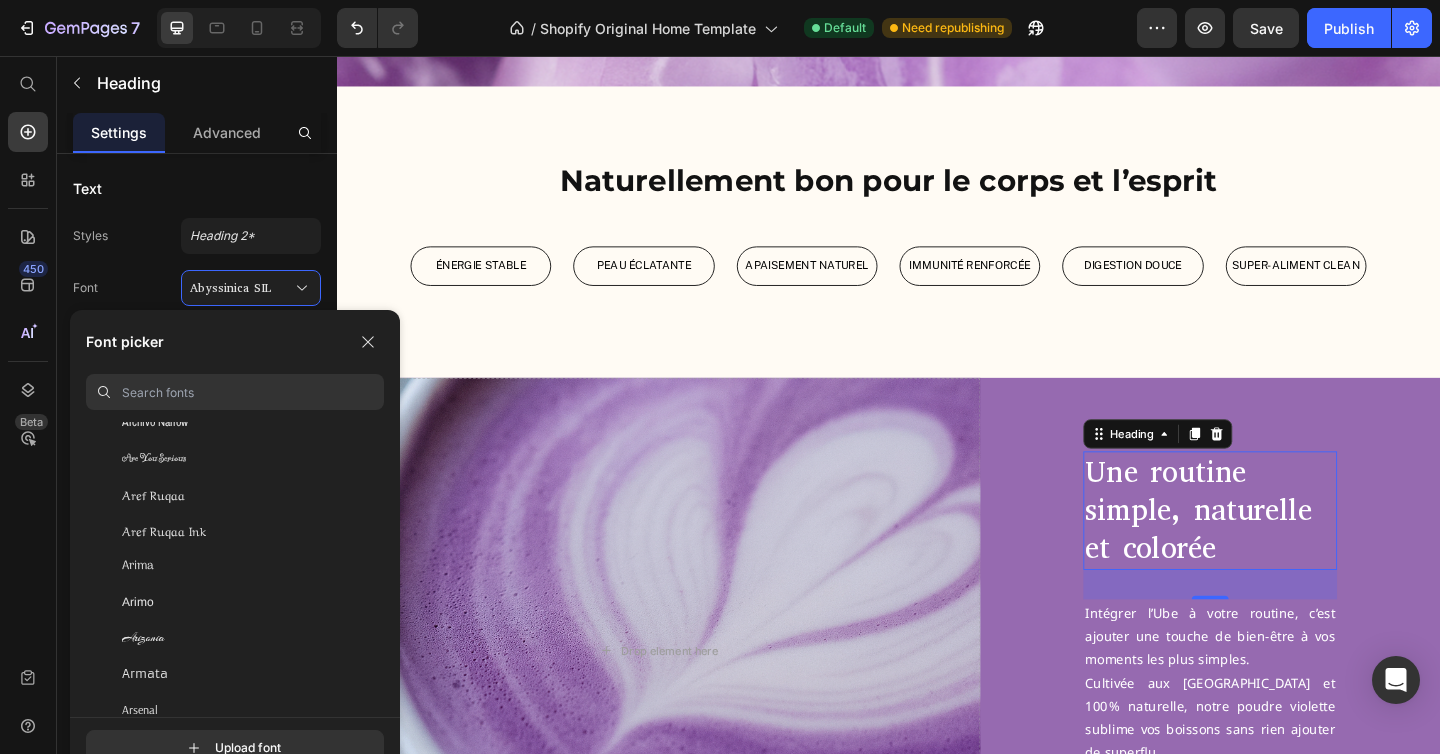 scroll, scrollTop: 3826, scrollLeft: 0, axis: vertical 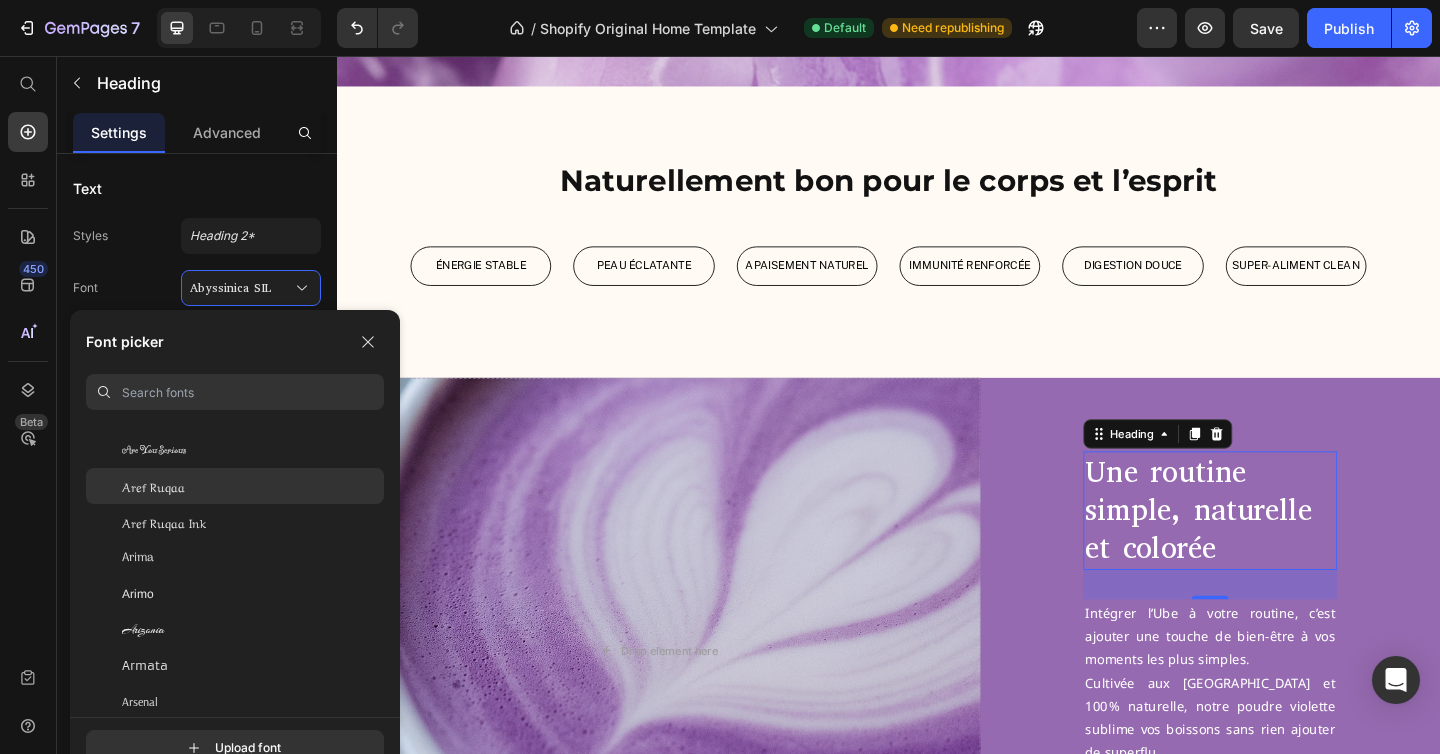 click on "Aref Ruqaa" at bounding box center [153, 486] 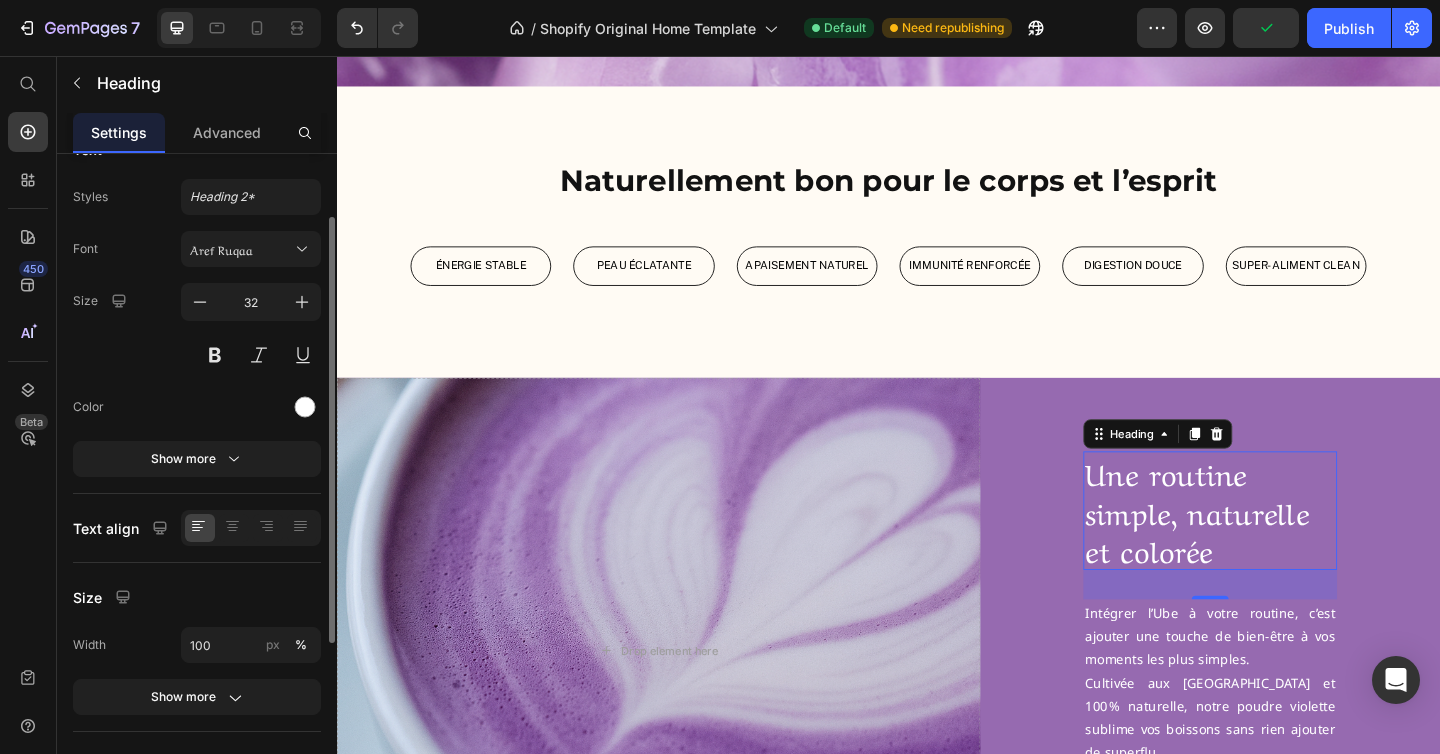 scroll, scrollTop: 0, scrollLeft: 0, axis: both 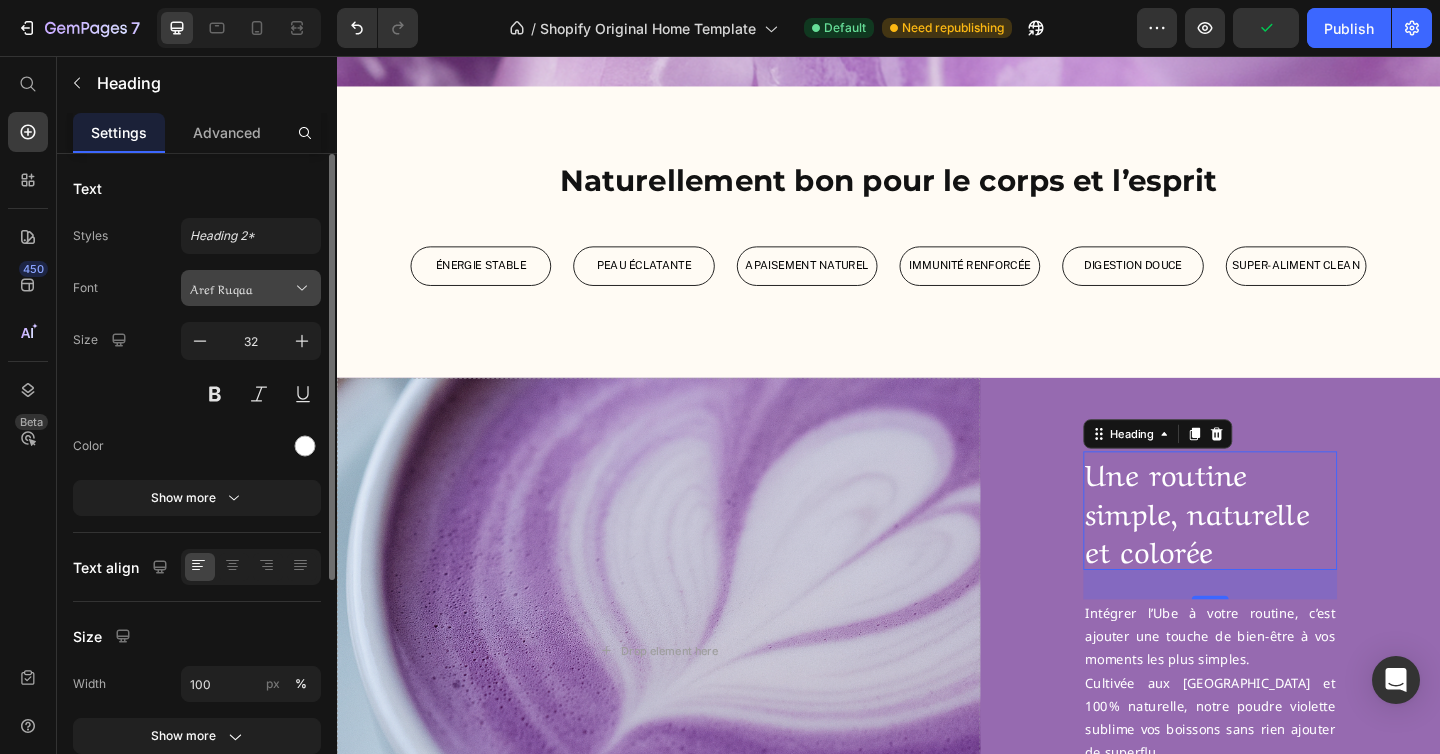 click on "Aref Ruqaa" at bounding box center (251, 288) 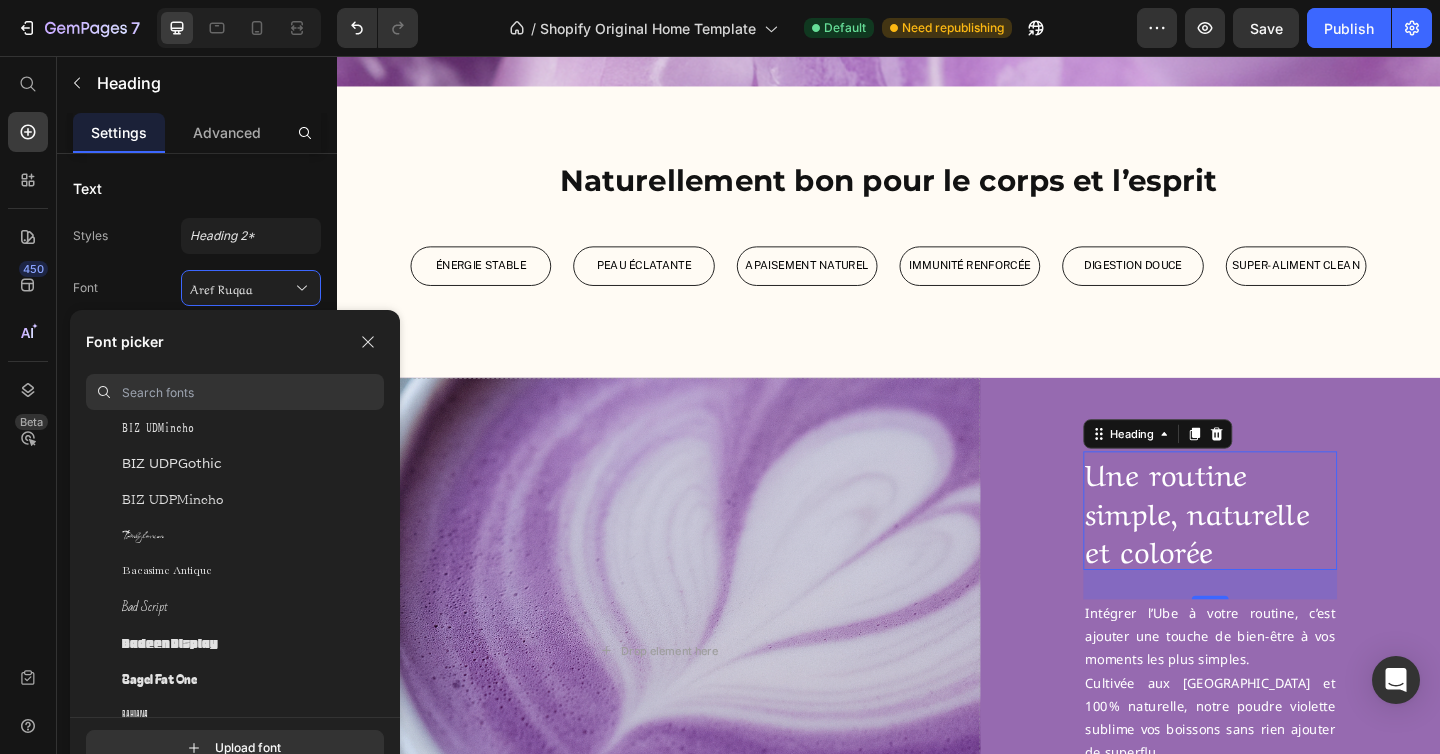 scroll, scrollTop: 5225, scrollLeft: 0, axis: vertical 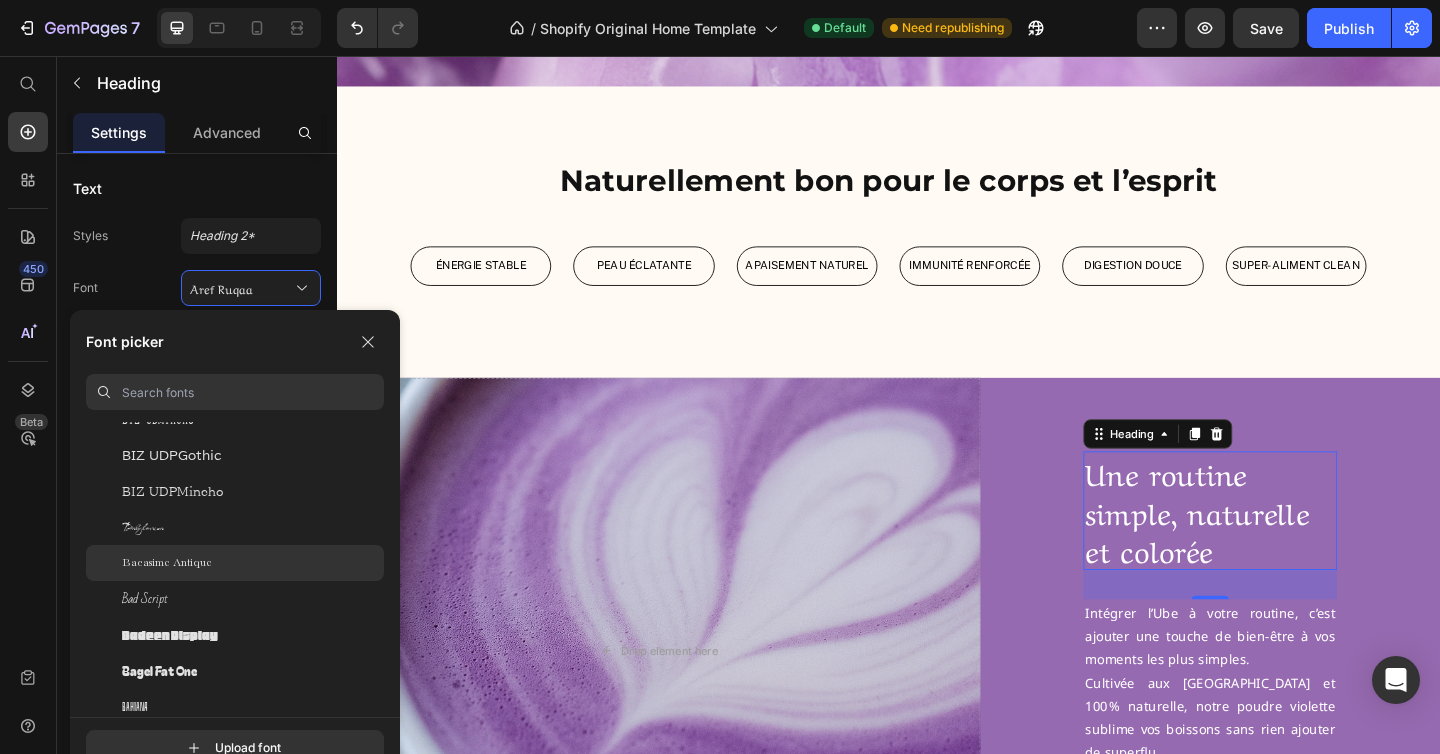 click on "Bacasime Antique" at bounding box center (167, 563) 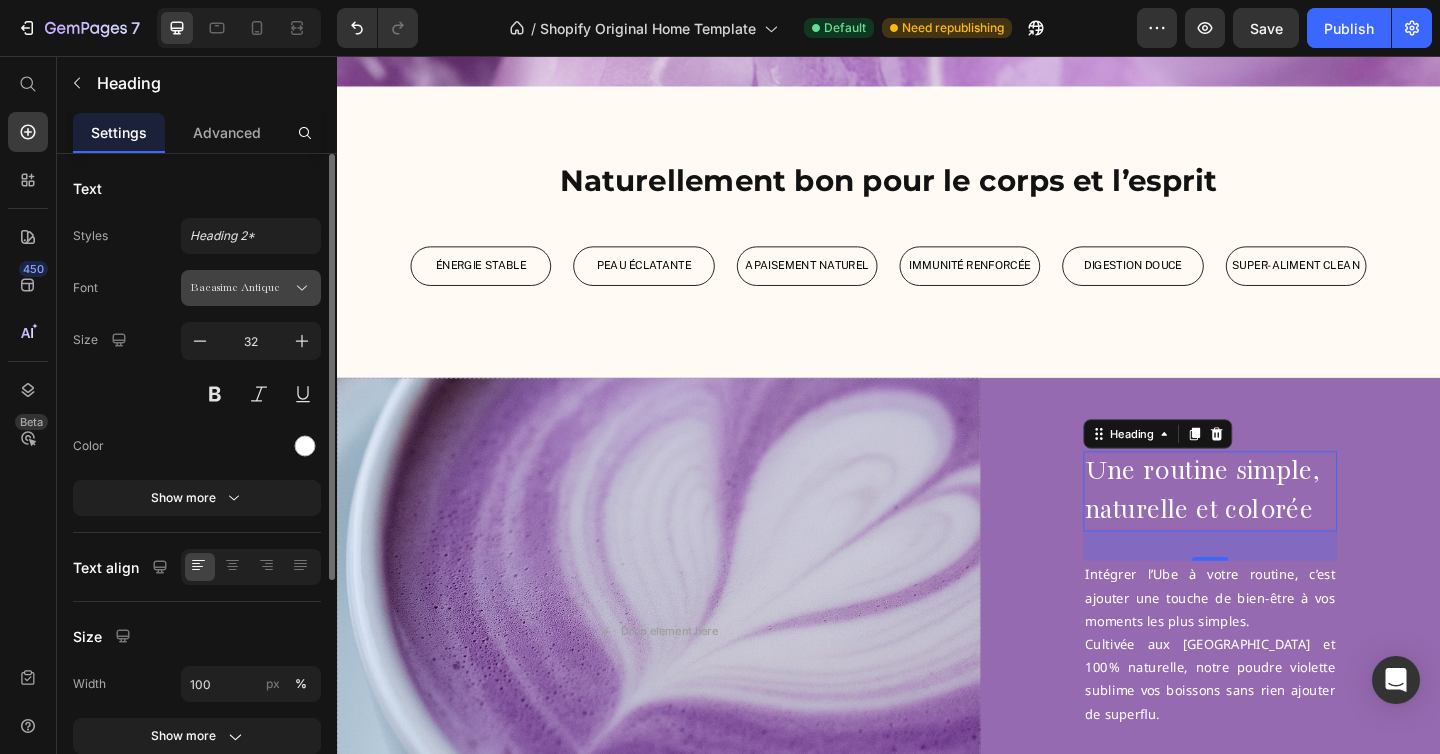 click on "Bacasime Antique" at bounding box center [241, 288] 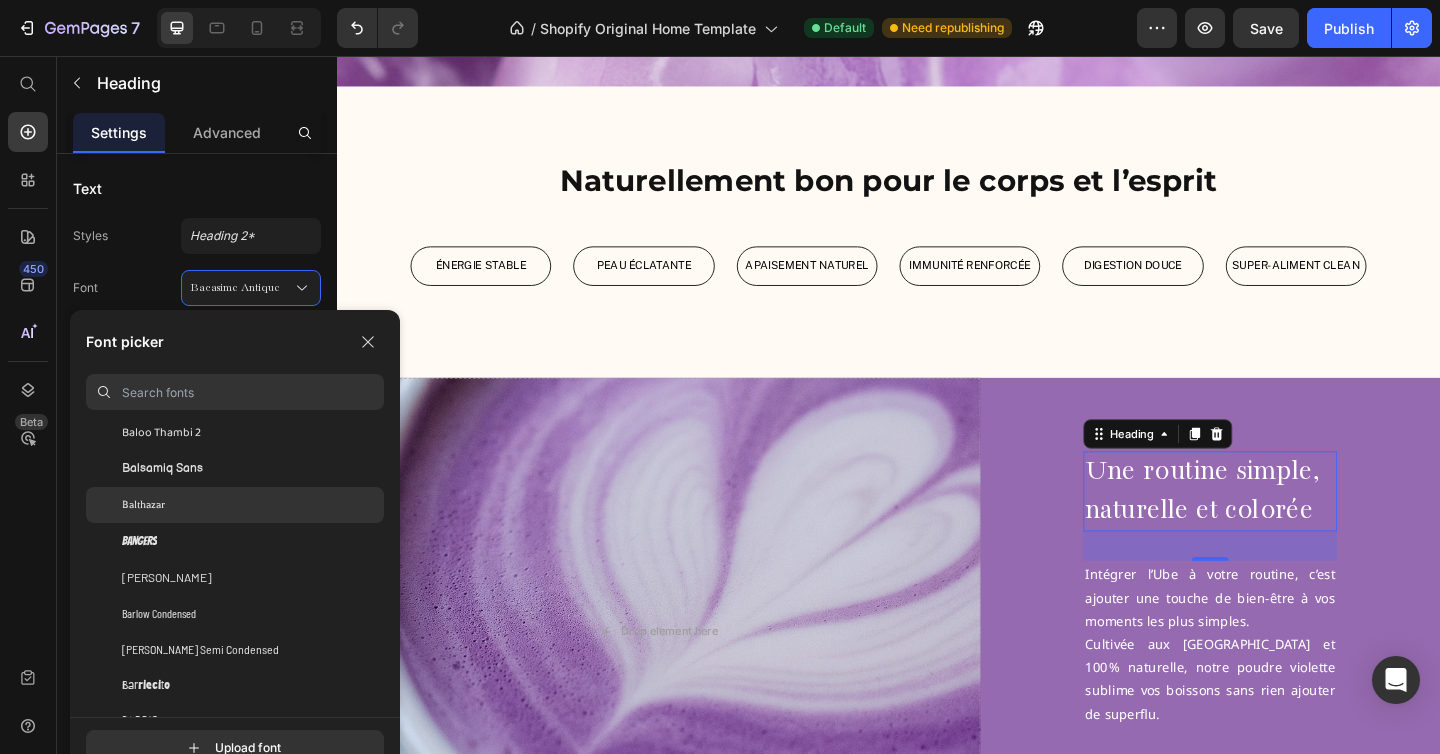 scroll, scrollTop: 5972, scrollLeft: 0, axis: vertical 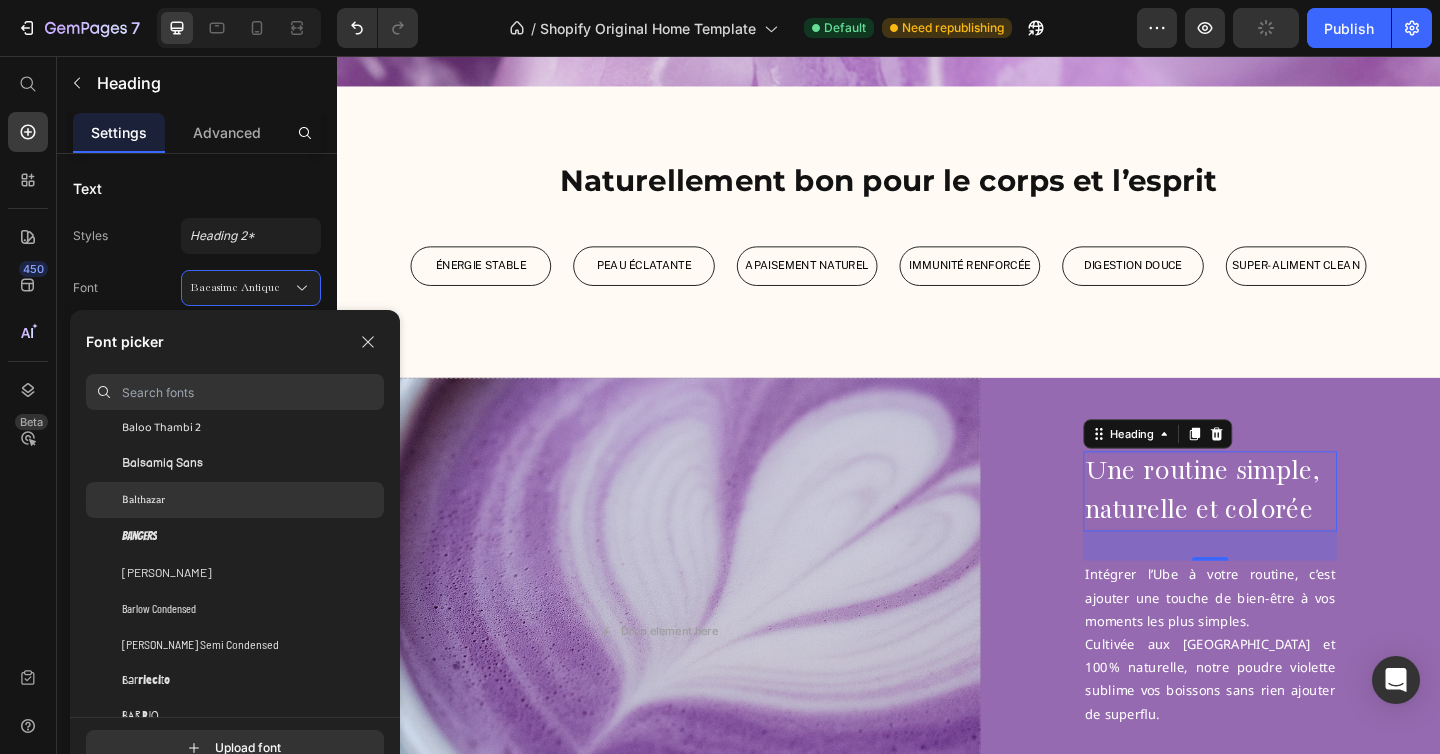 click on "Balthazar" 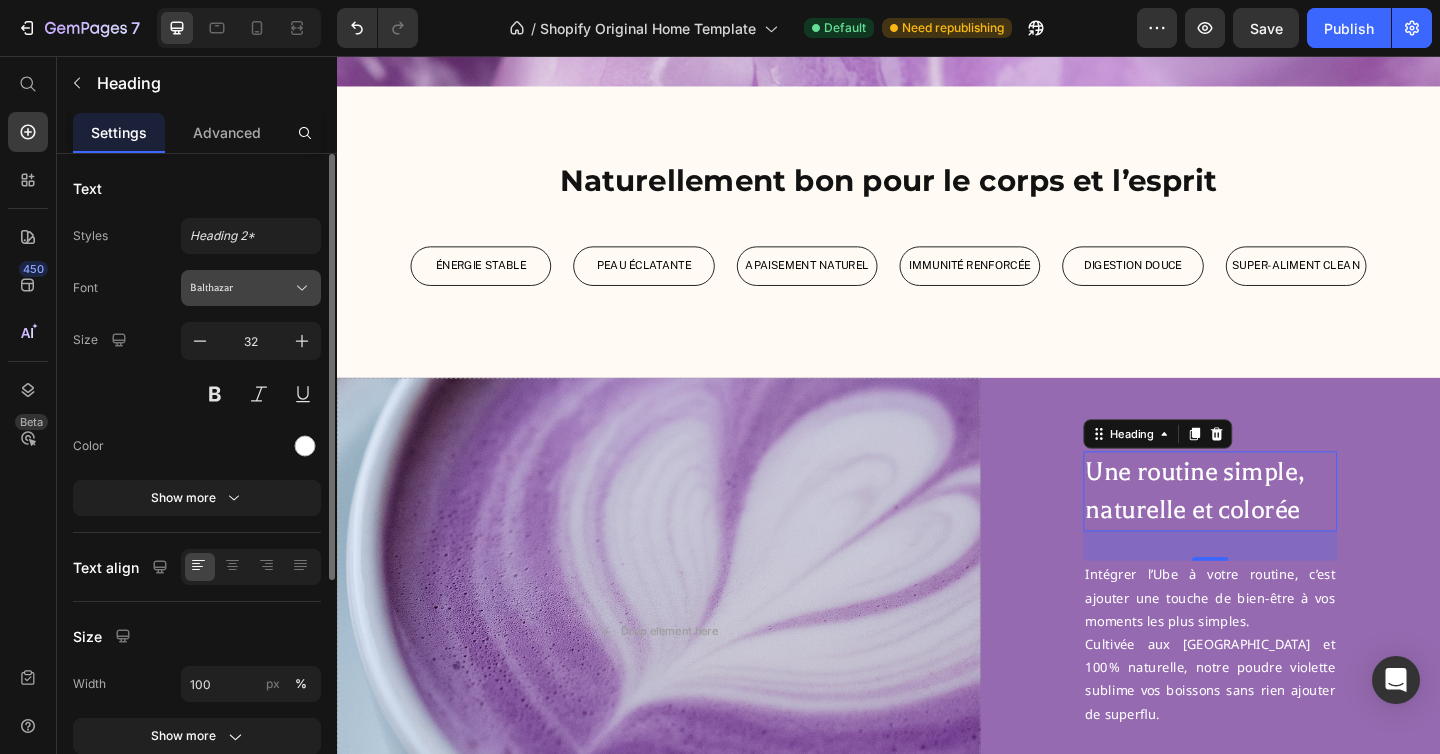 click on "Balthazar" at bounding box center (241, 288) 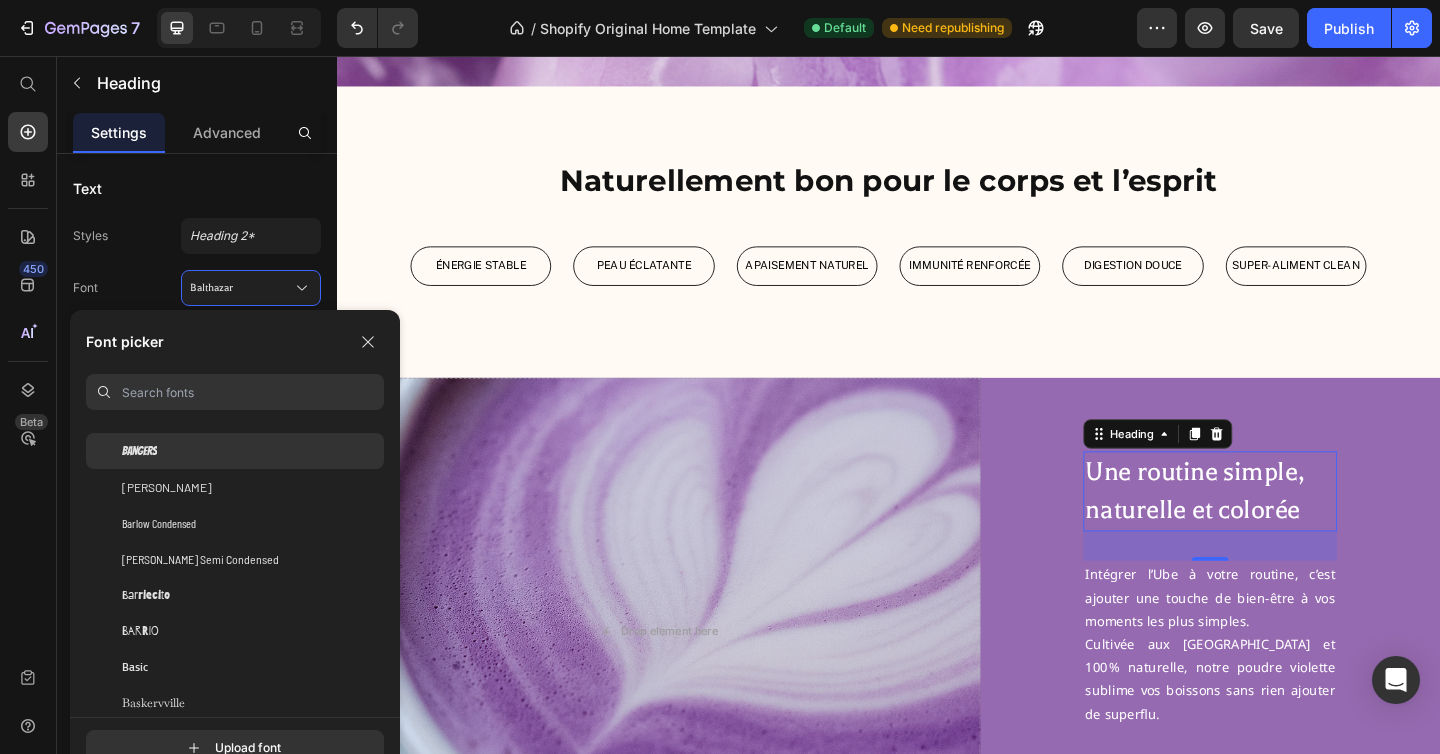 scroll, scrollTop: 6080, scrollLeft: 0, axis: vertical 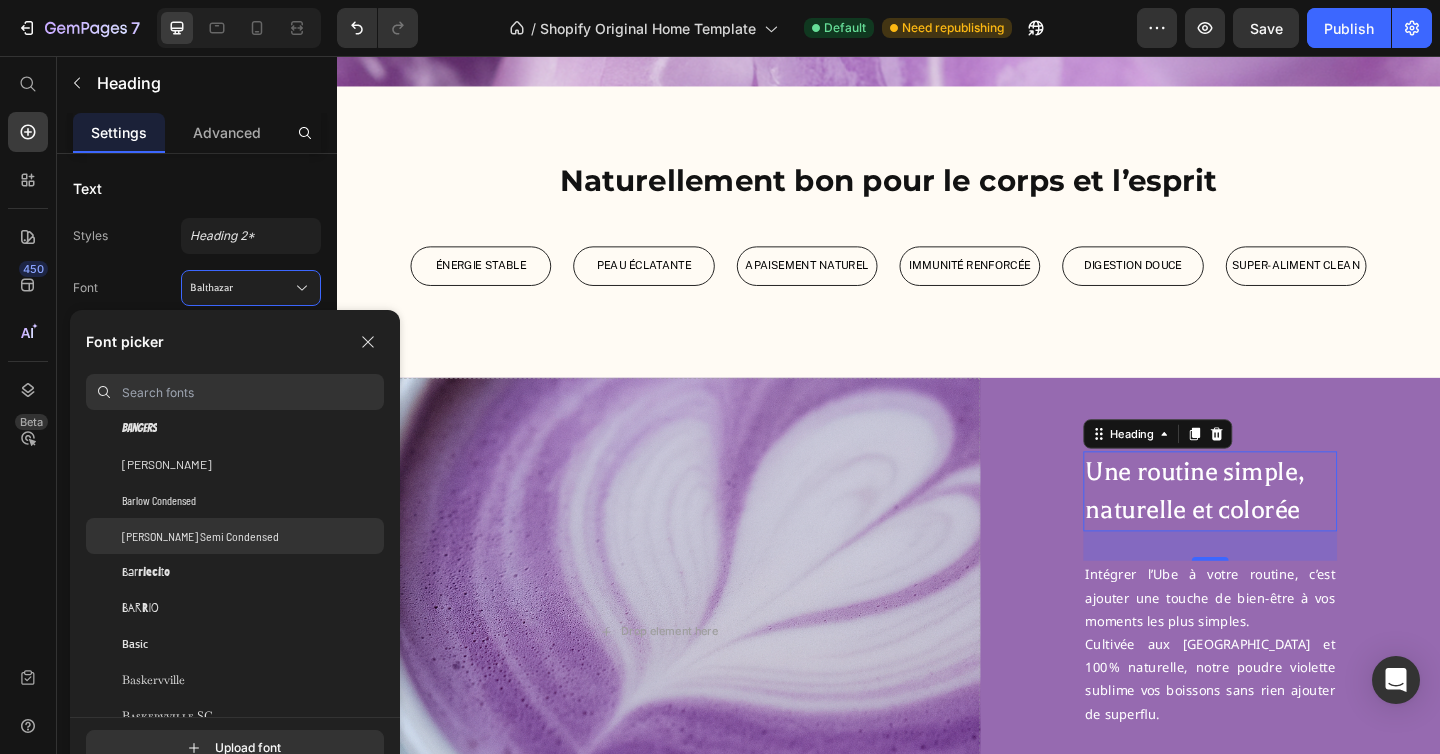 click on "[PERSON_NAME] Semi Condensed" at bounding box center [200, 536] 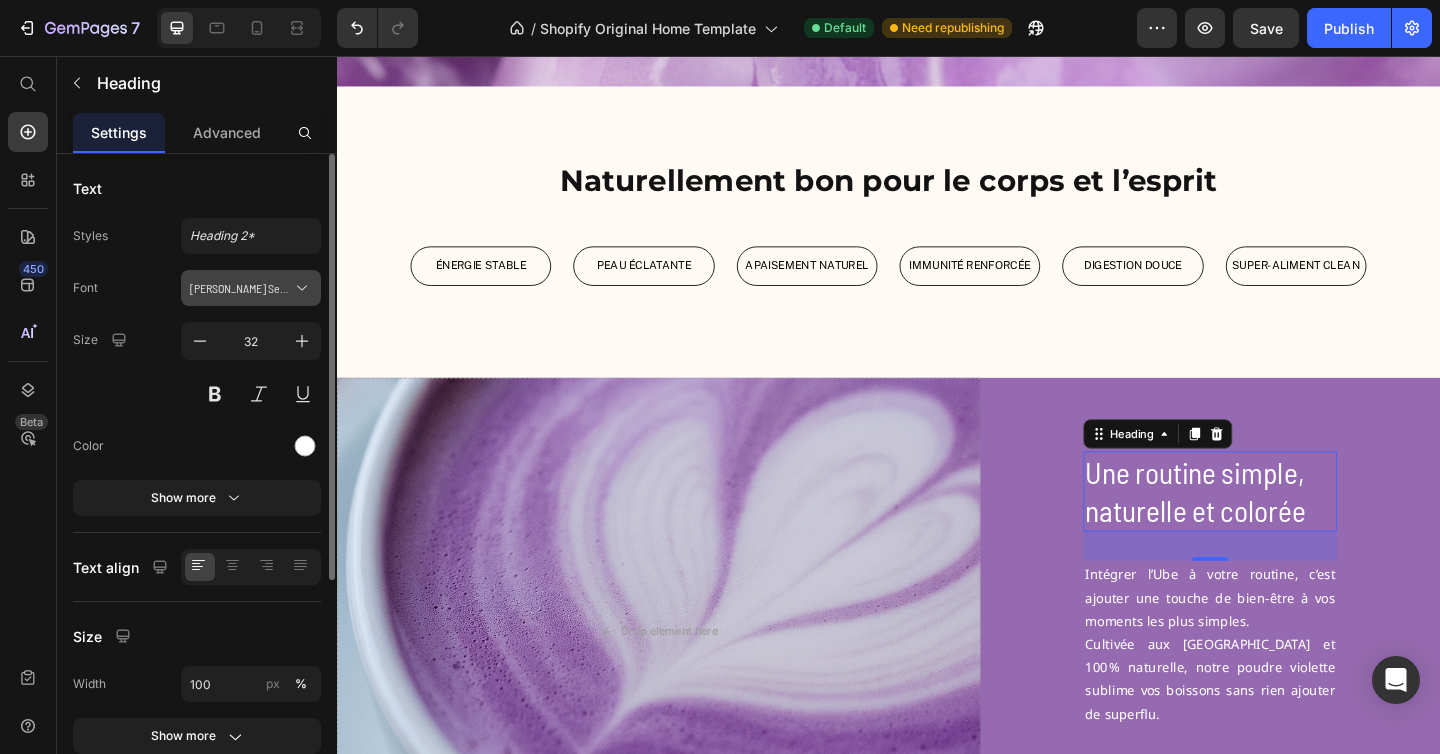 click on "[PERSON_NAME] Semi Condensed" at bounding box center [241, 288] 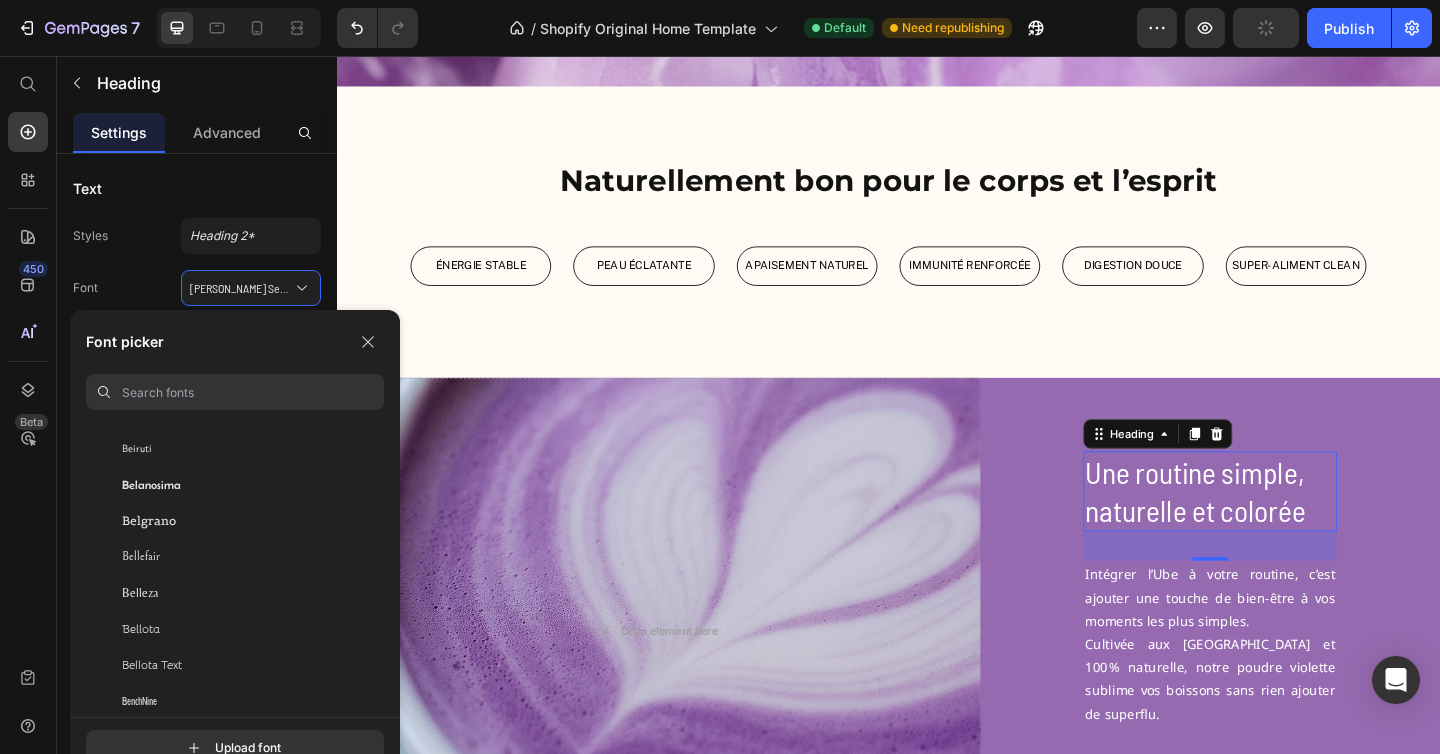 scroll, scrollTop: 6611, scrollLeft: 0, axis: vertical 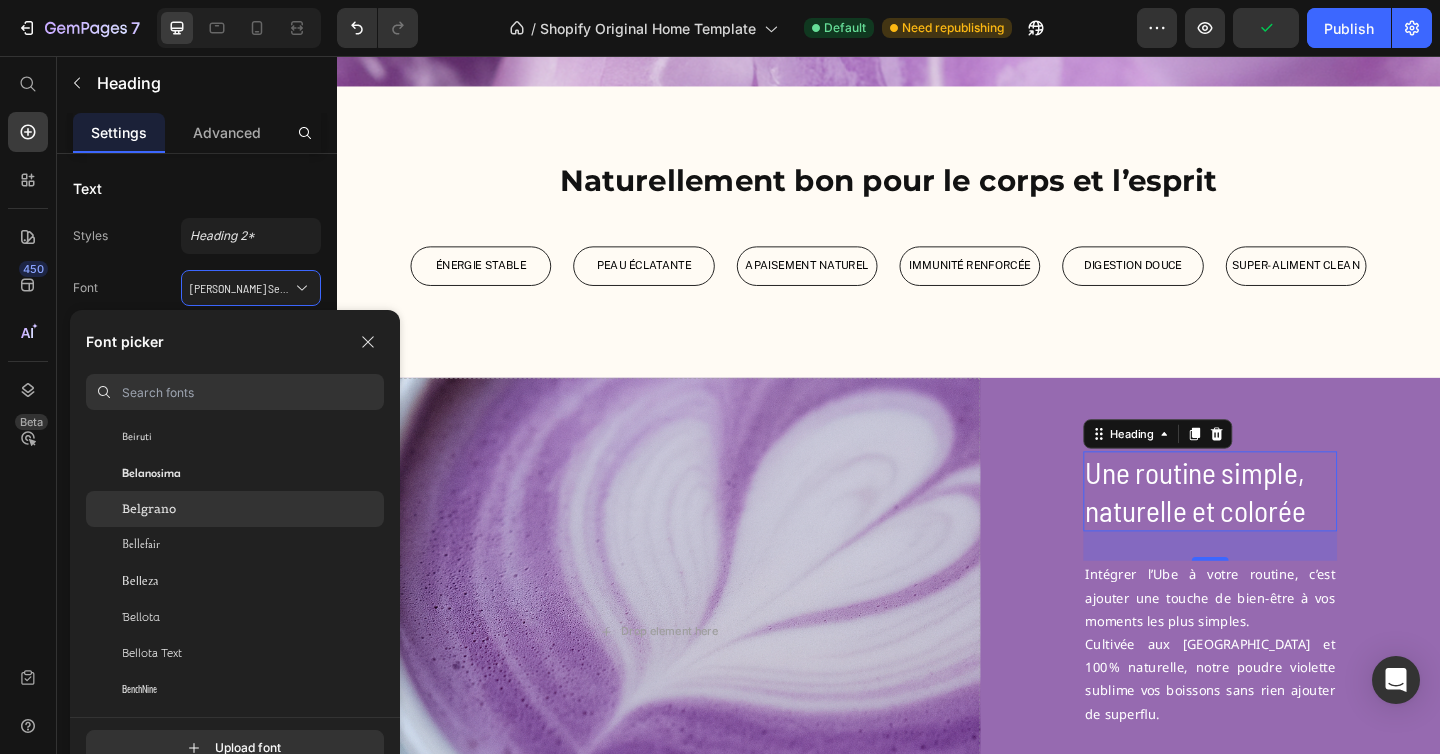 click on "Belgrano" 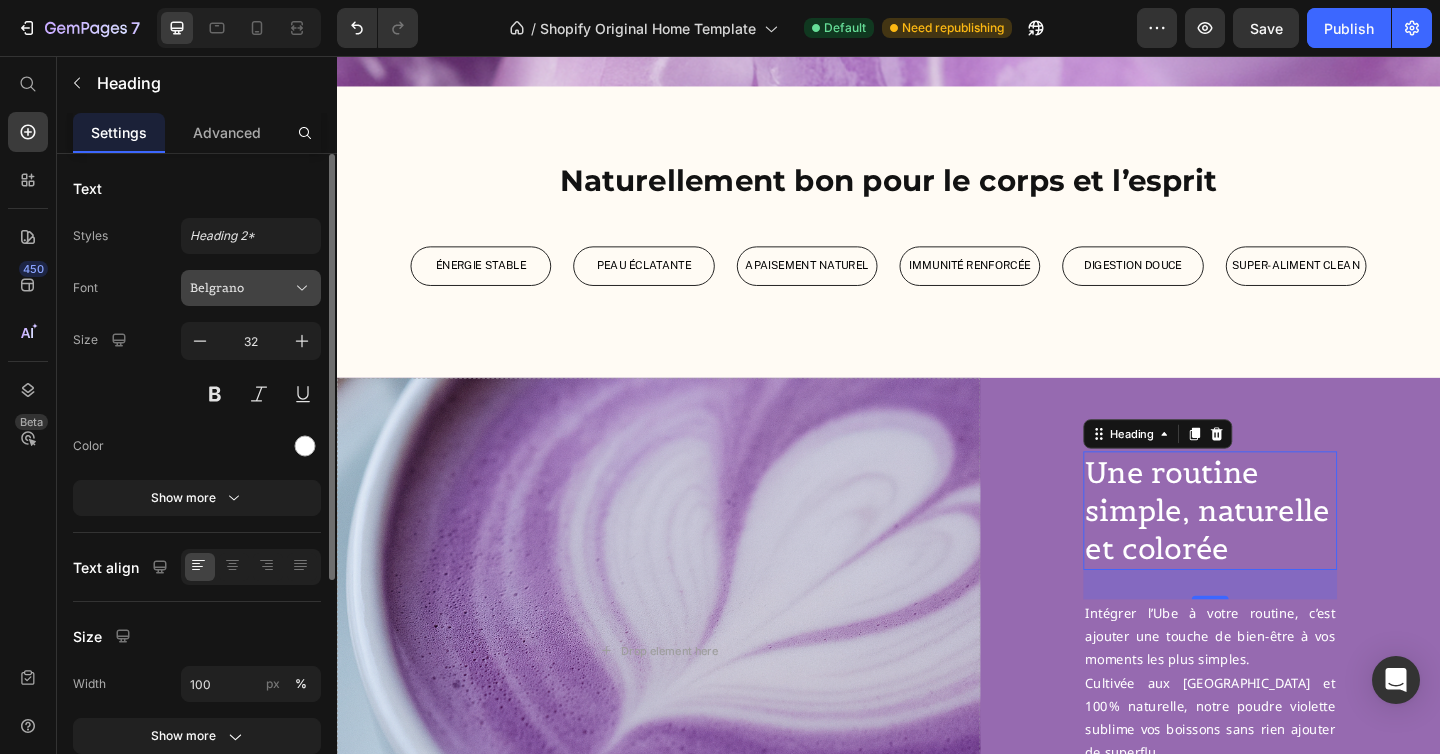 click on "Belgrano" at bounding box center (241, 288) 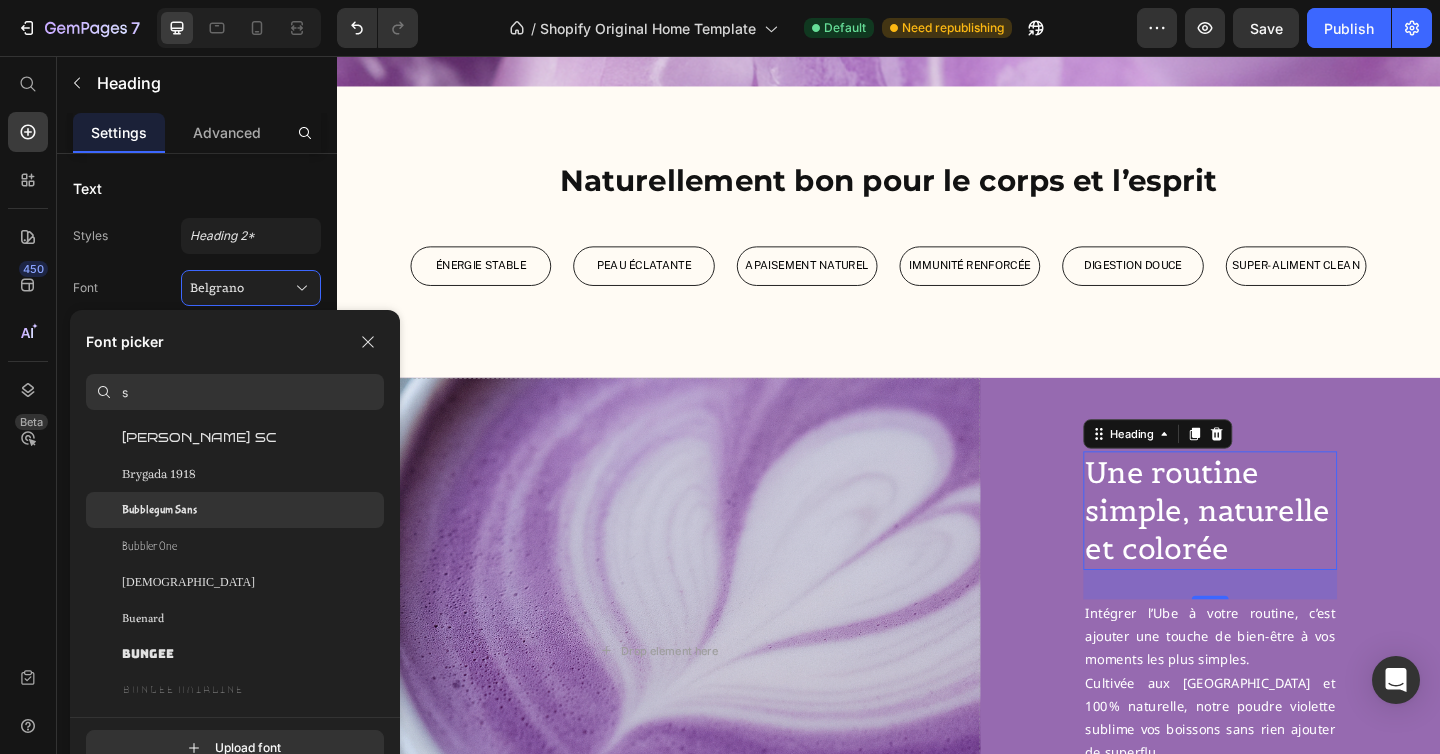 scroll, scrollTop: 0, scrollLeft: 0, axis: both 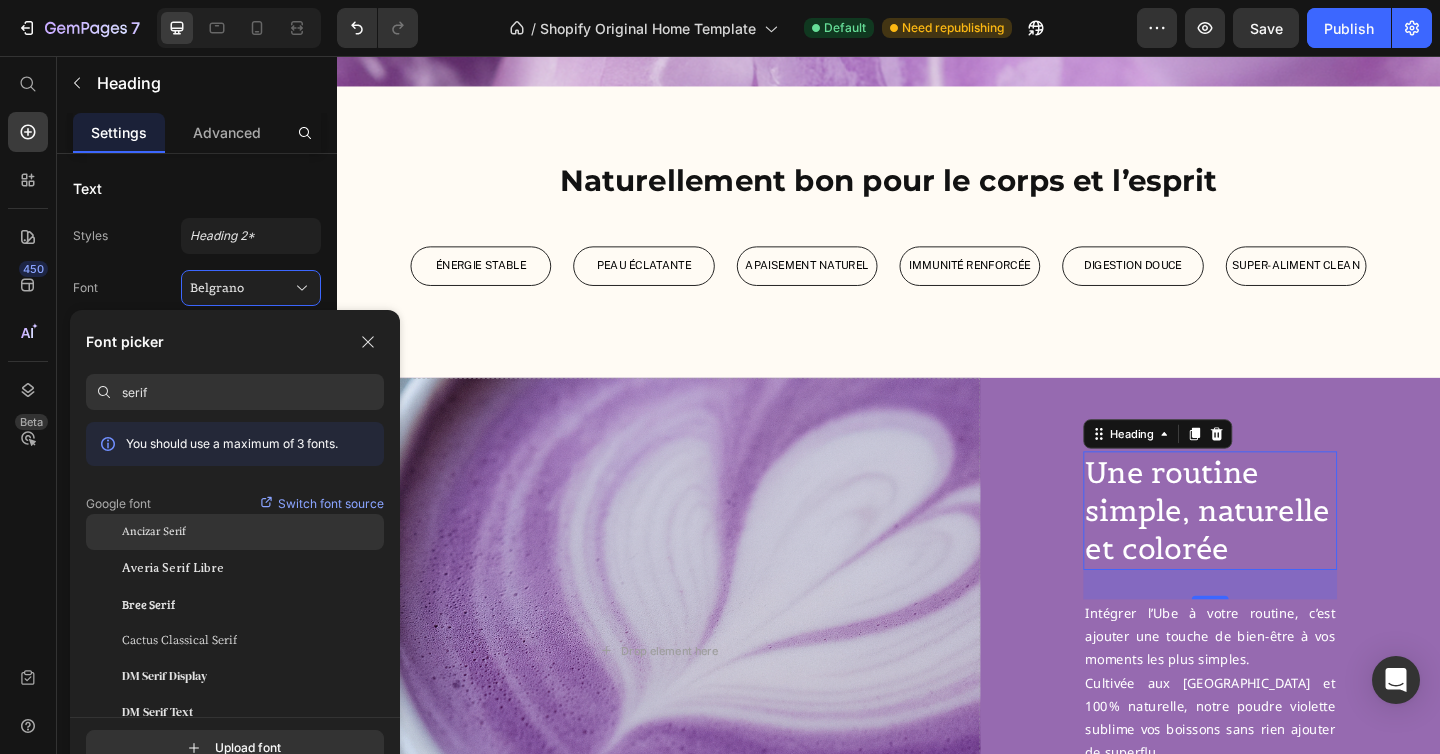 click on "Ancizar Serif" 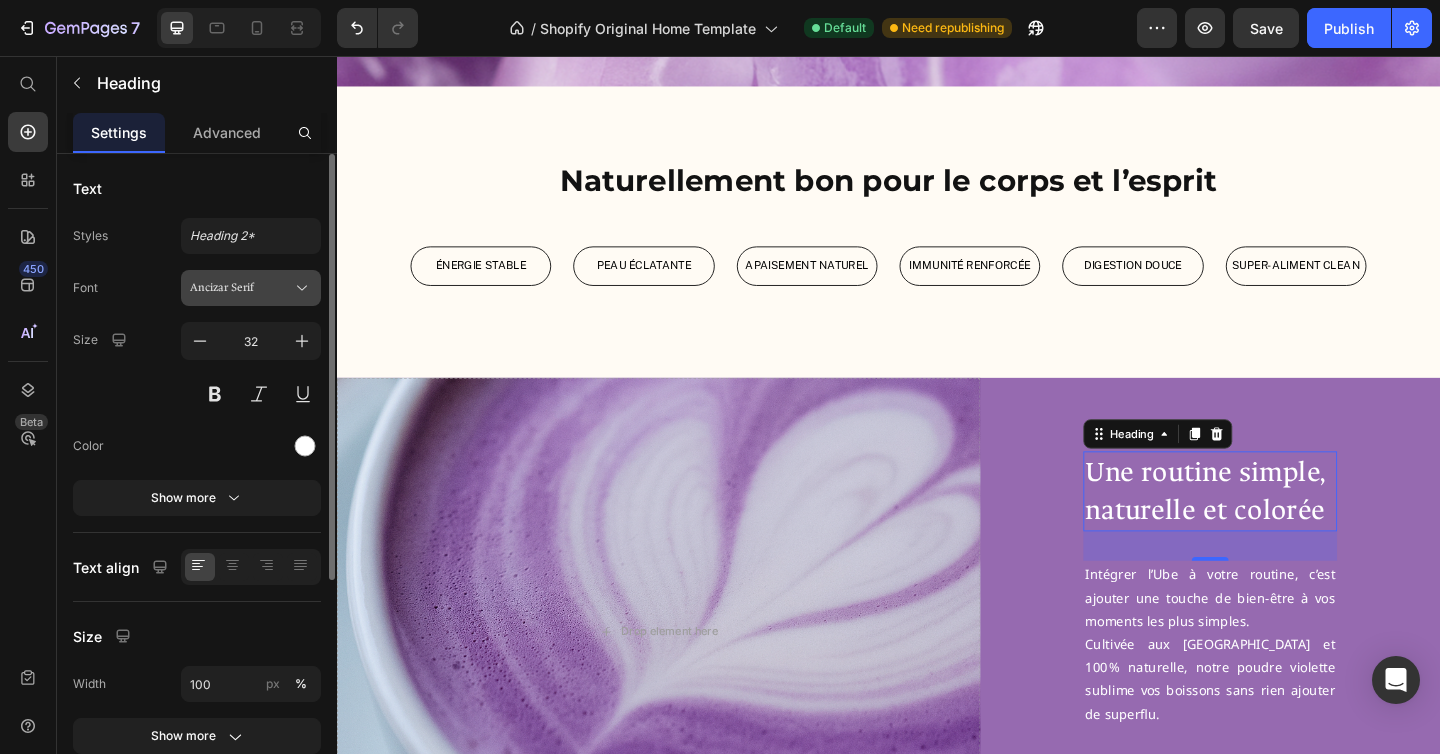 click on "Ancizar Serif" at bounding box center [251, 288] 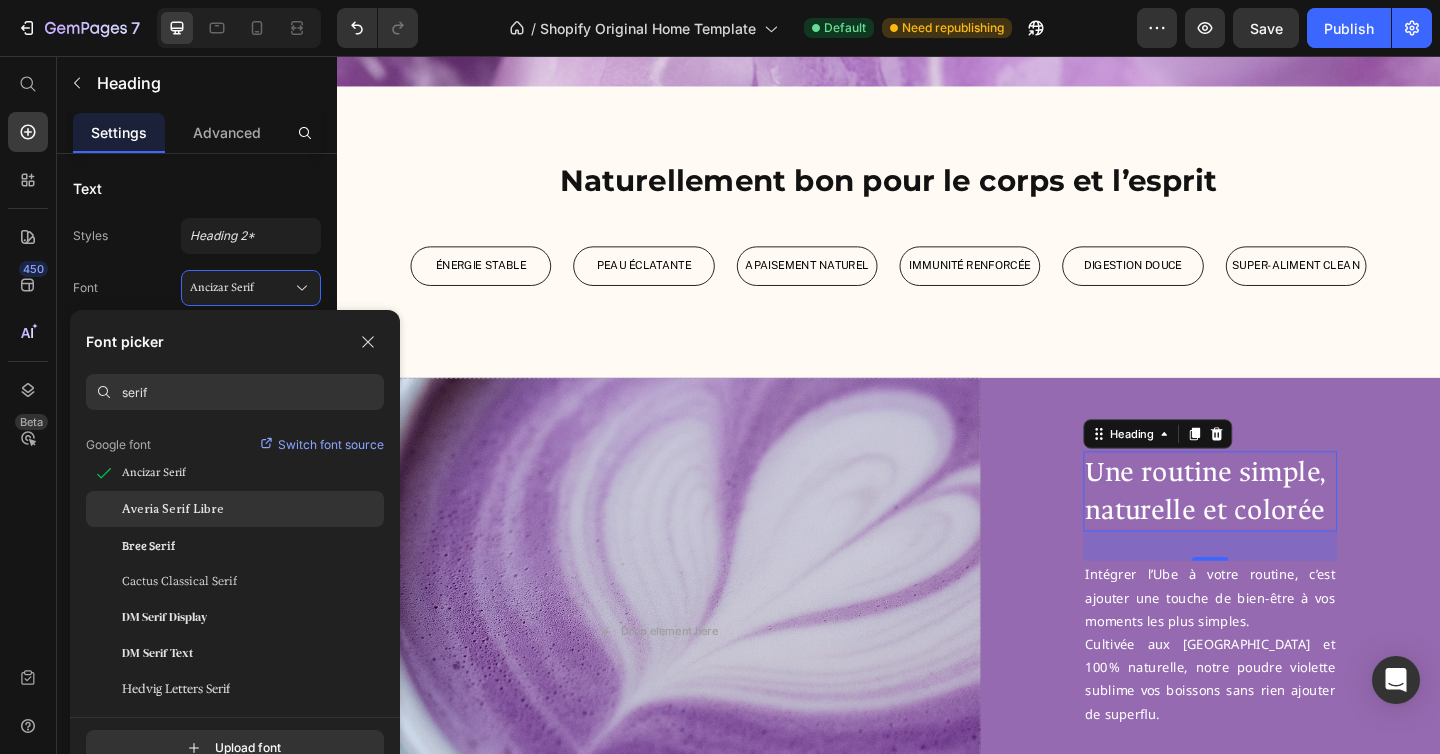 scroll, scrollTop: 75, scrollLeft: 0, axis: vertical 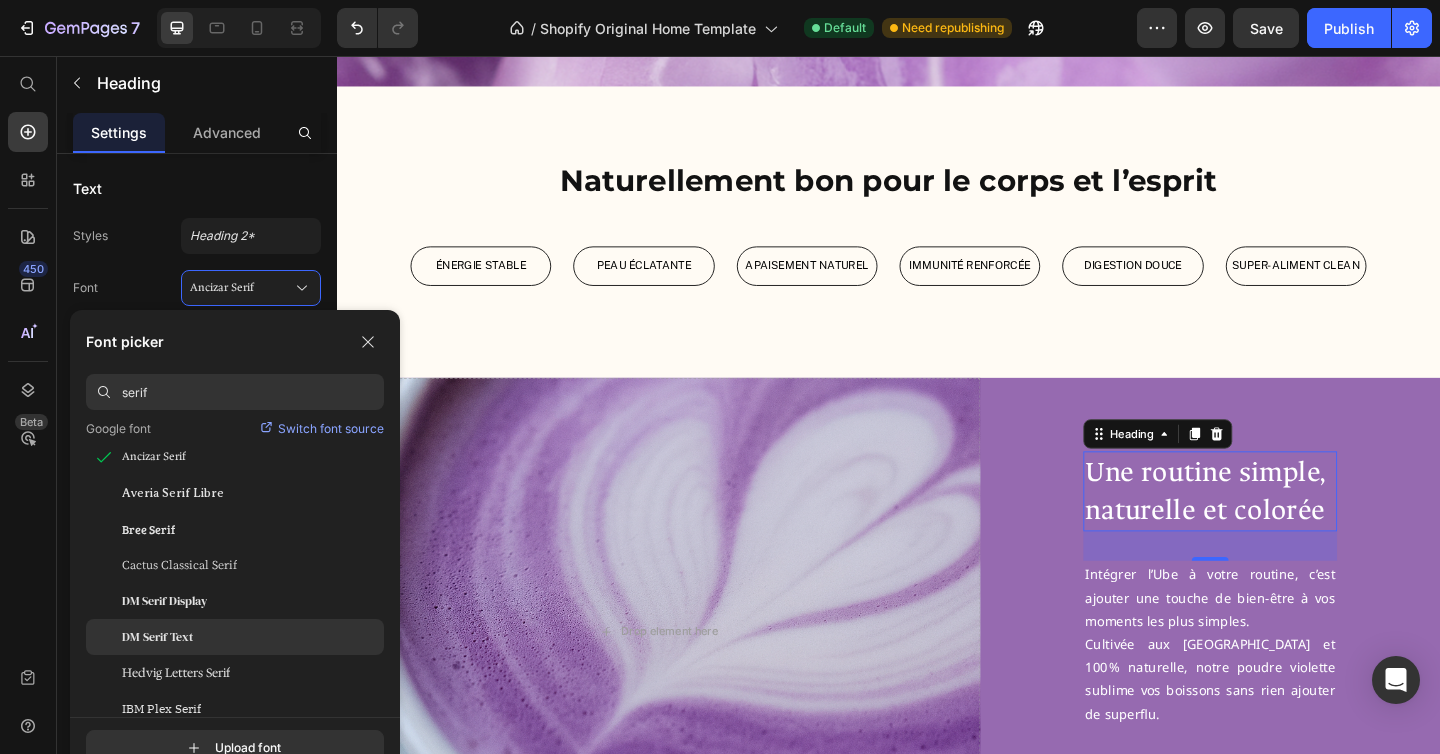 click on "DM Serif Text" 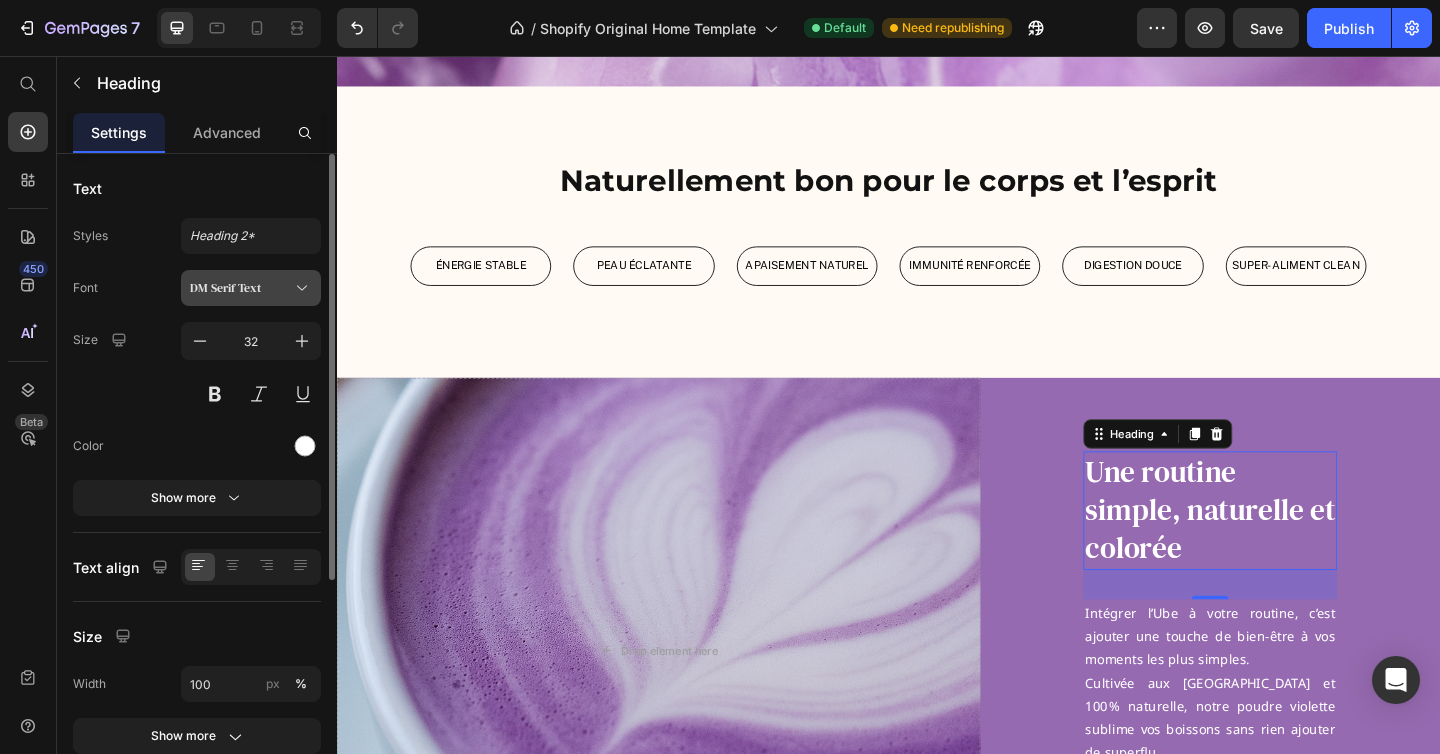 click on "DM Serif Text" at bounding box center (251, 288) 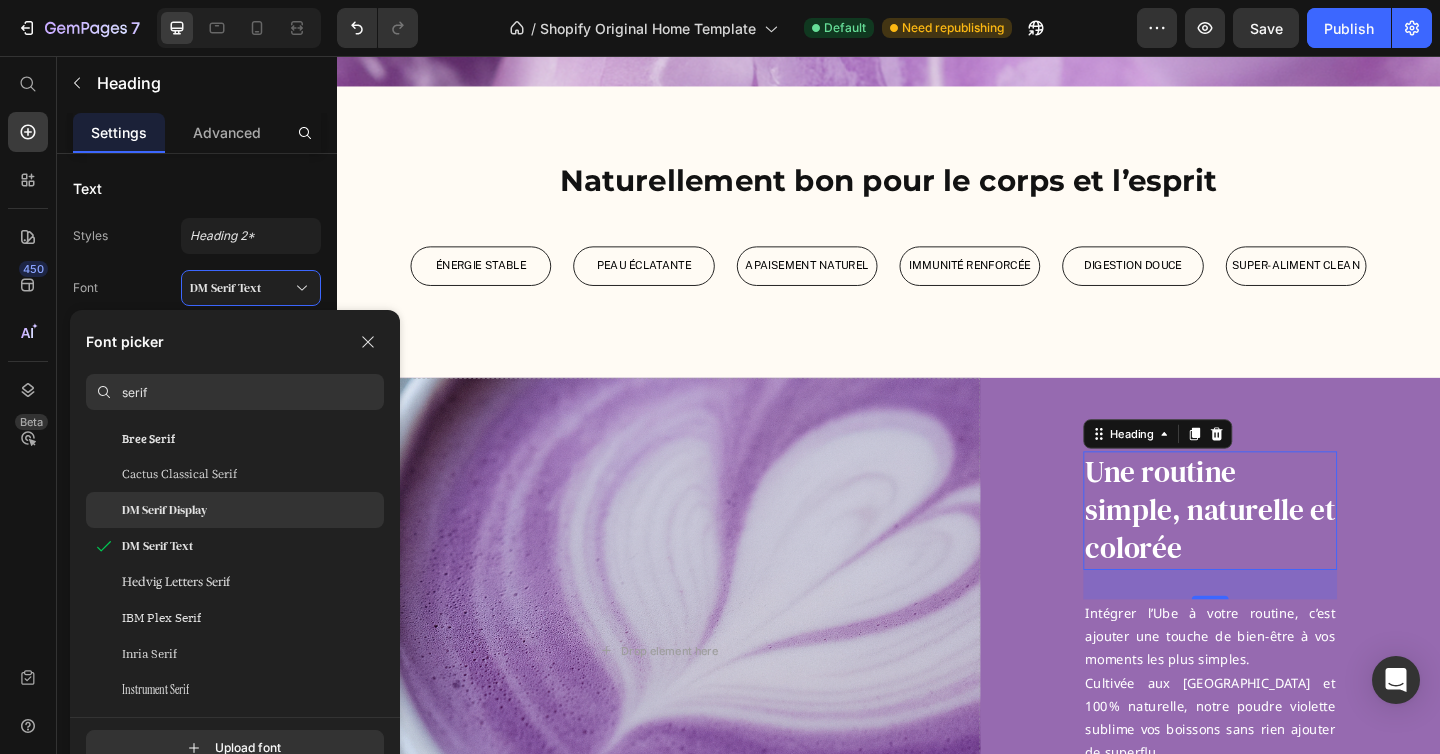 scroll, scrollTop: 185, scrollLeft: 0, axis: vertical 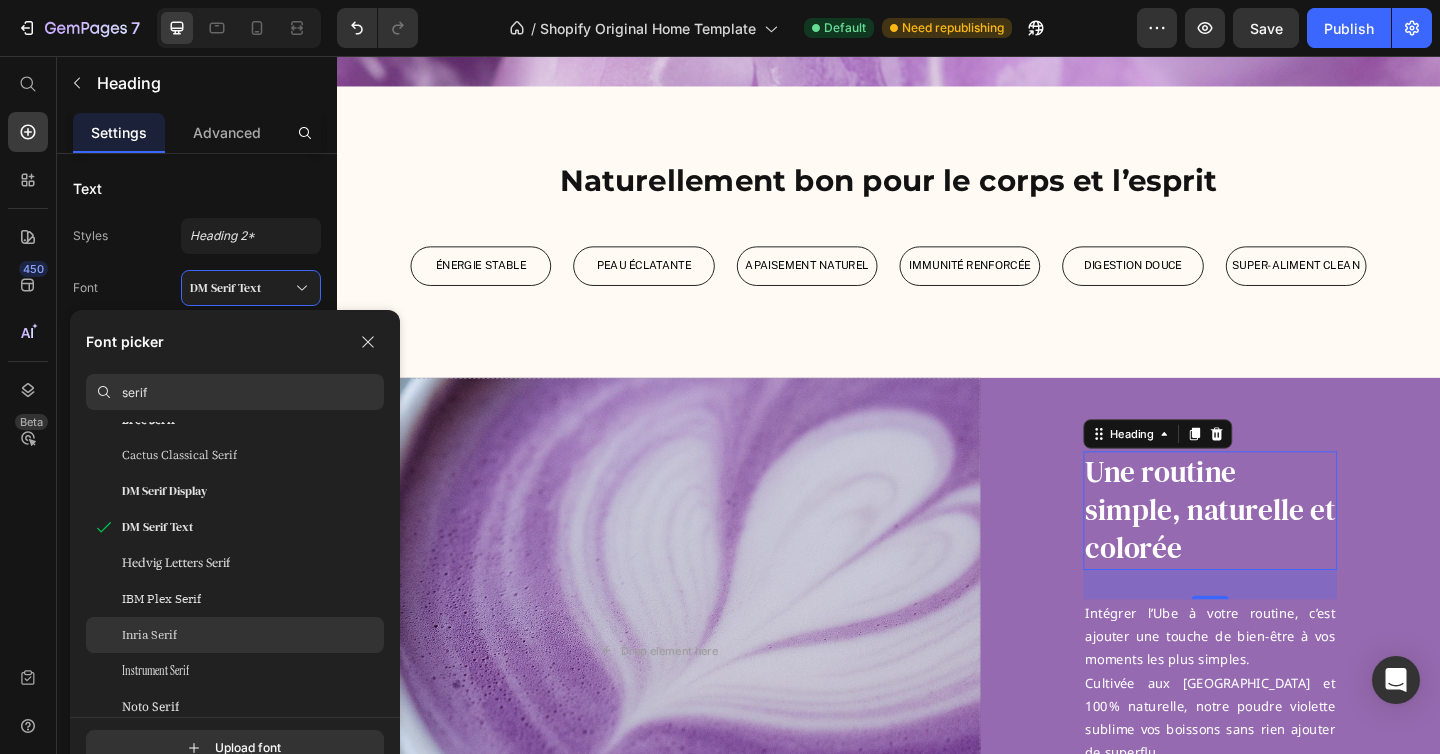 click on "Inria Serif" 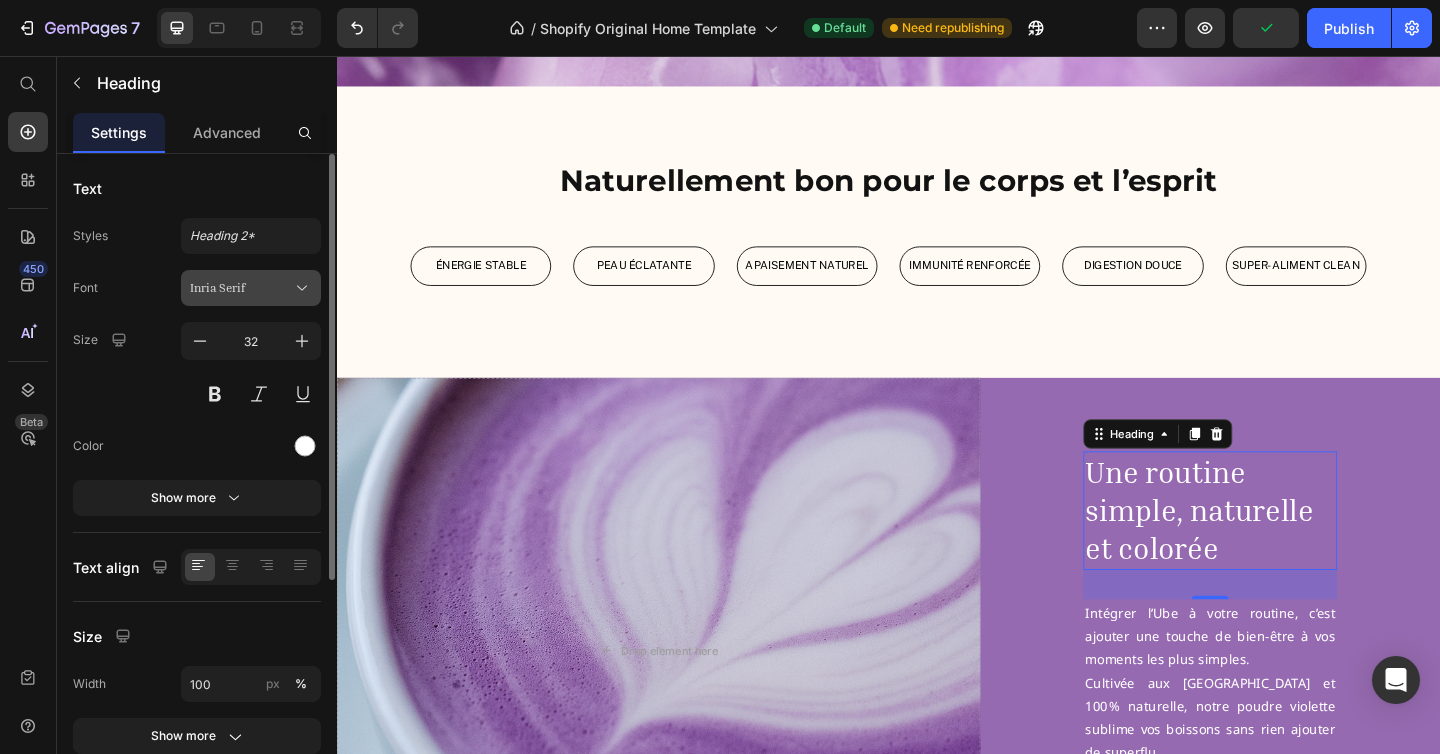 click on "Inria Serif" at bounding box center (241, 288) 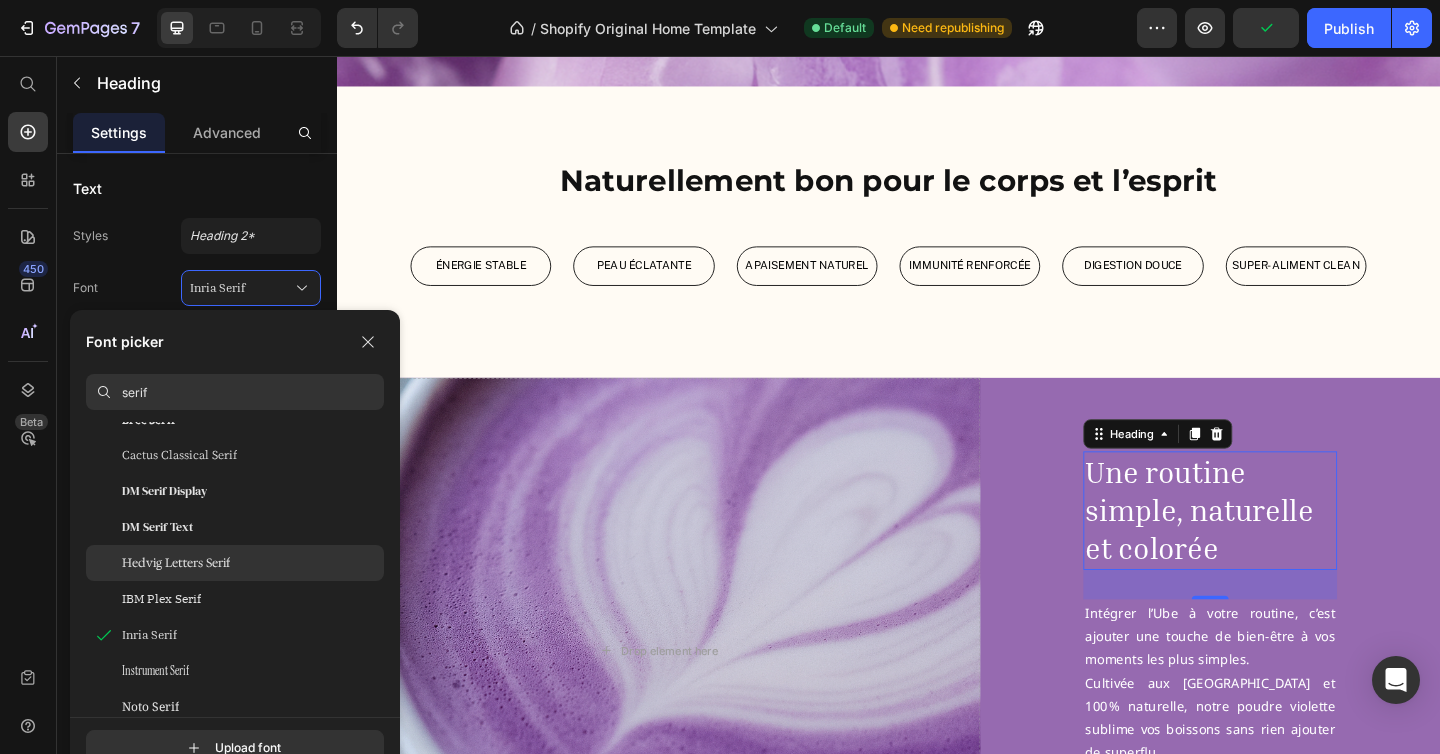 click on "Hedvig Letters Serif" at bounding box center (176, 563) 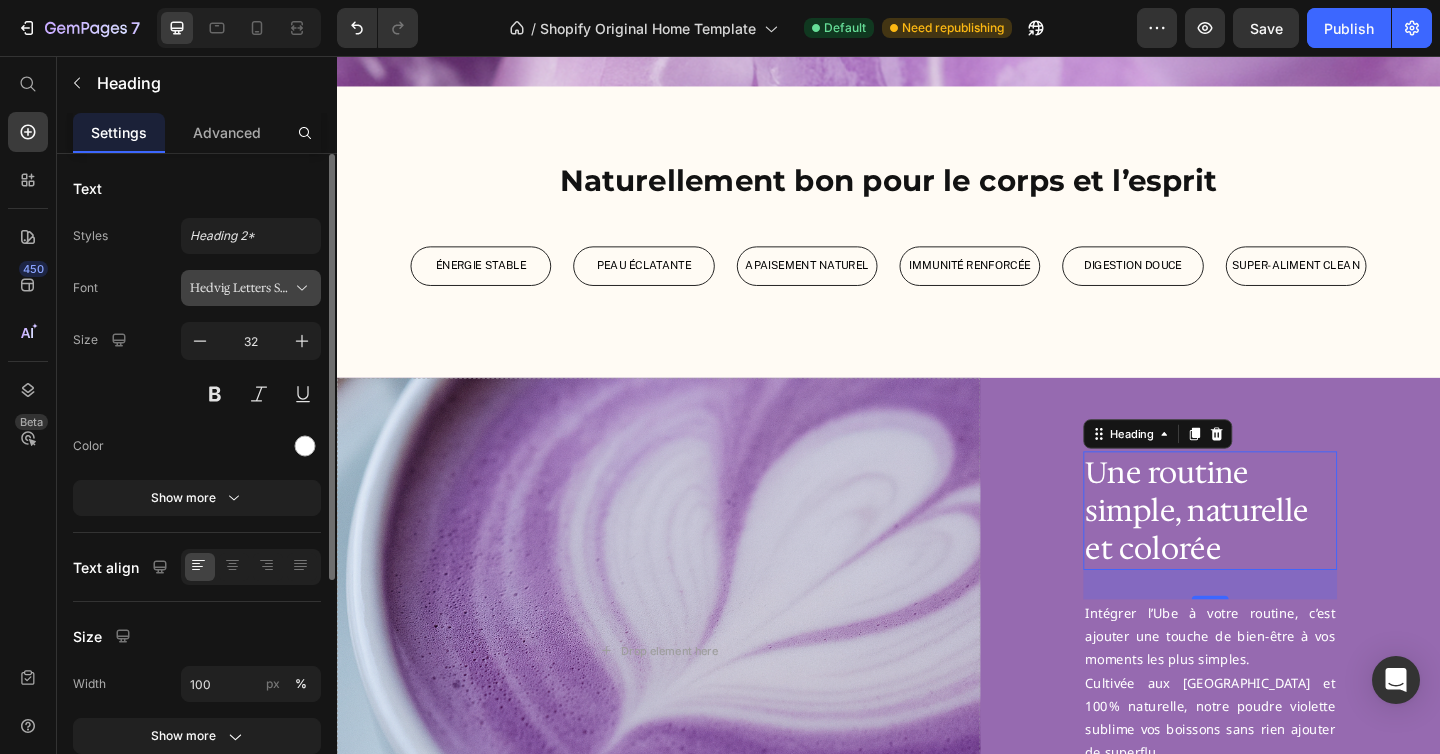 click on "Hedvig Letters Serif" at bounding box center [241, 288] 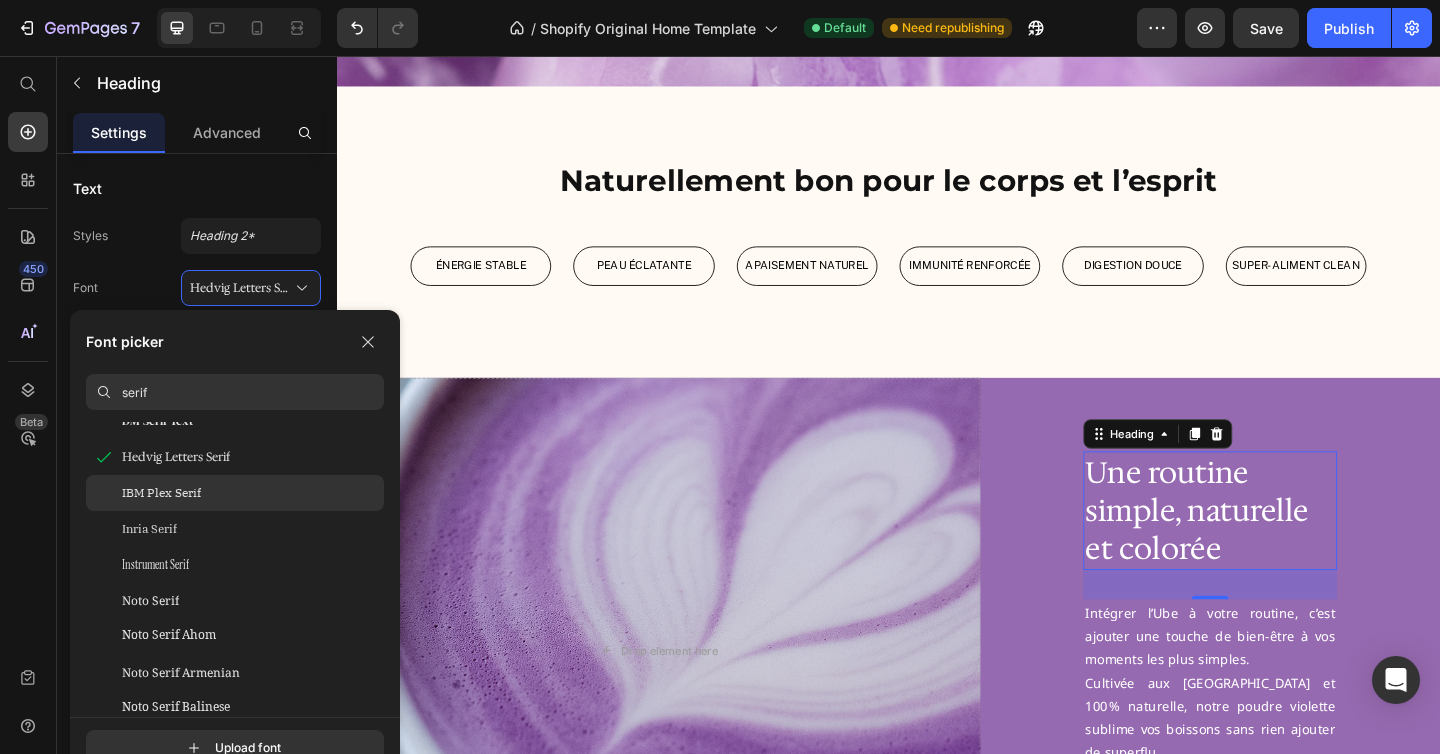 scroll, scrollTop: 297, scrollLeft: 0, axis: vertical 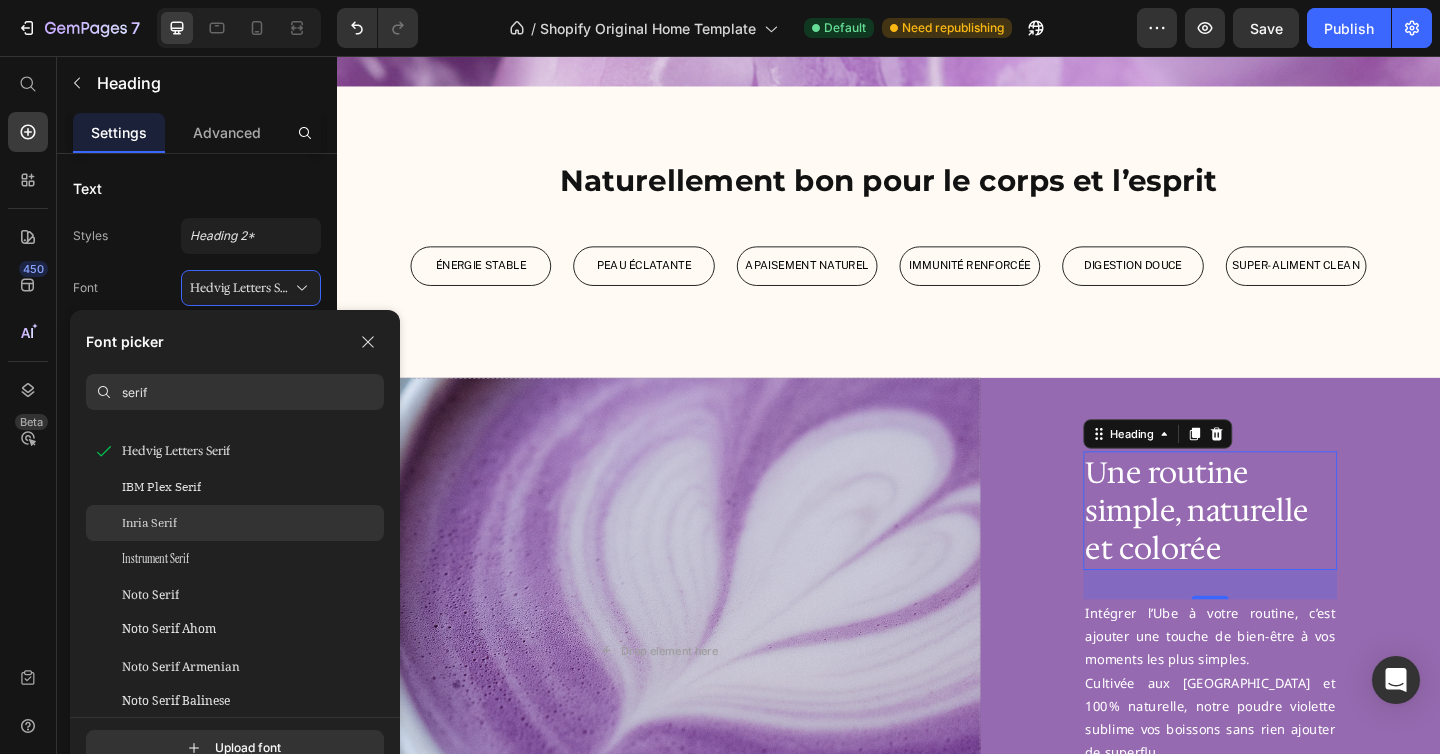click on "Inria Serif" 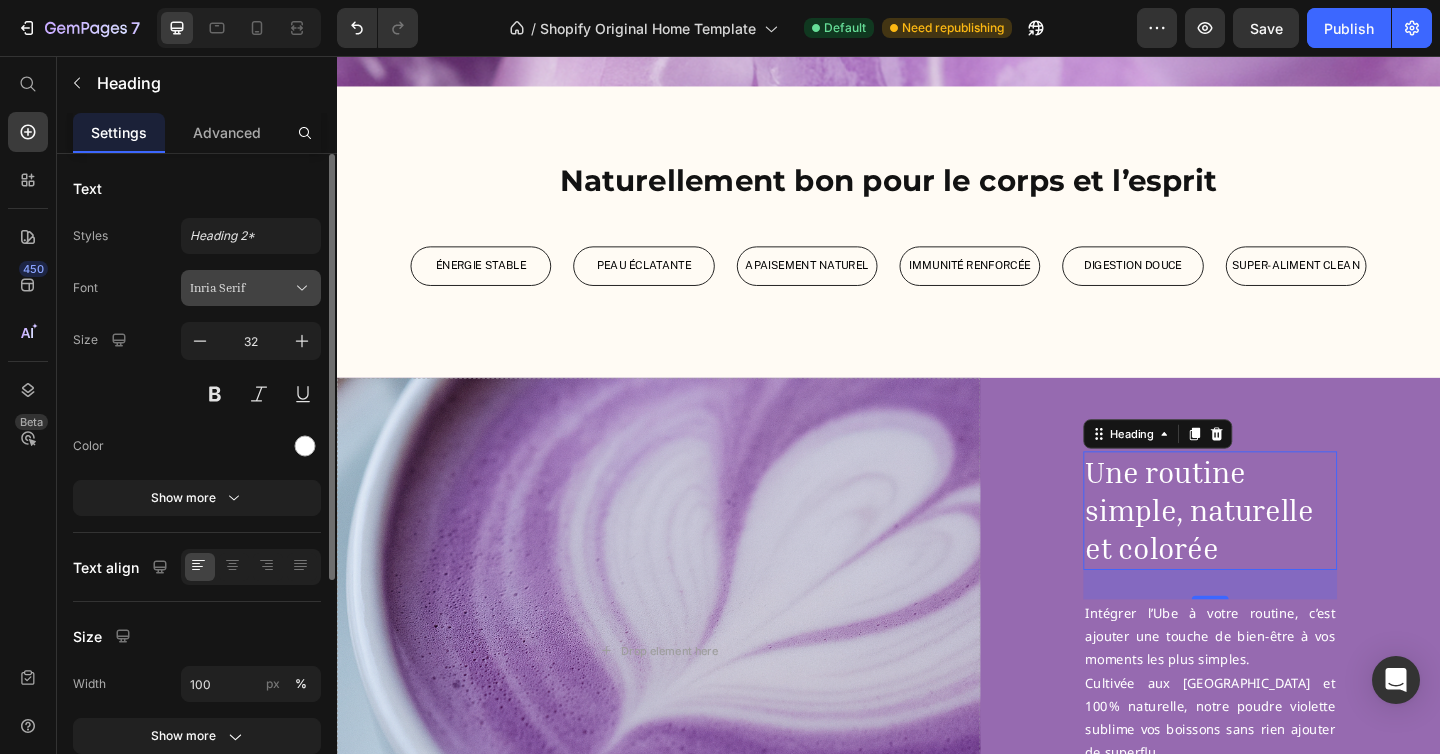 click on "Inria Serif" at bounding box center [241, 288] 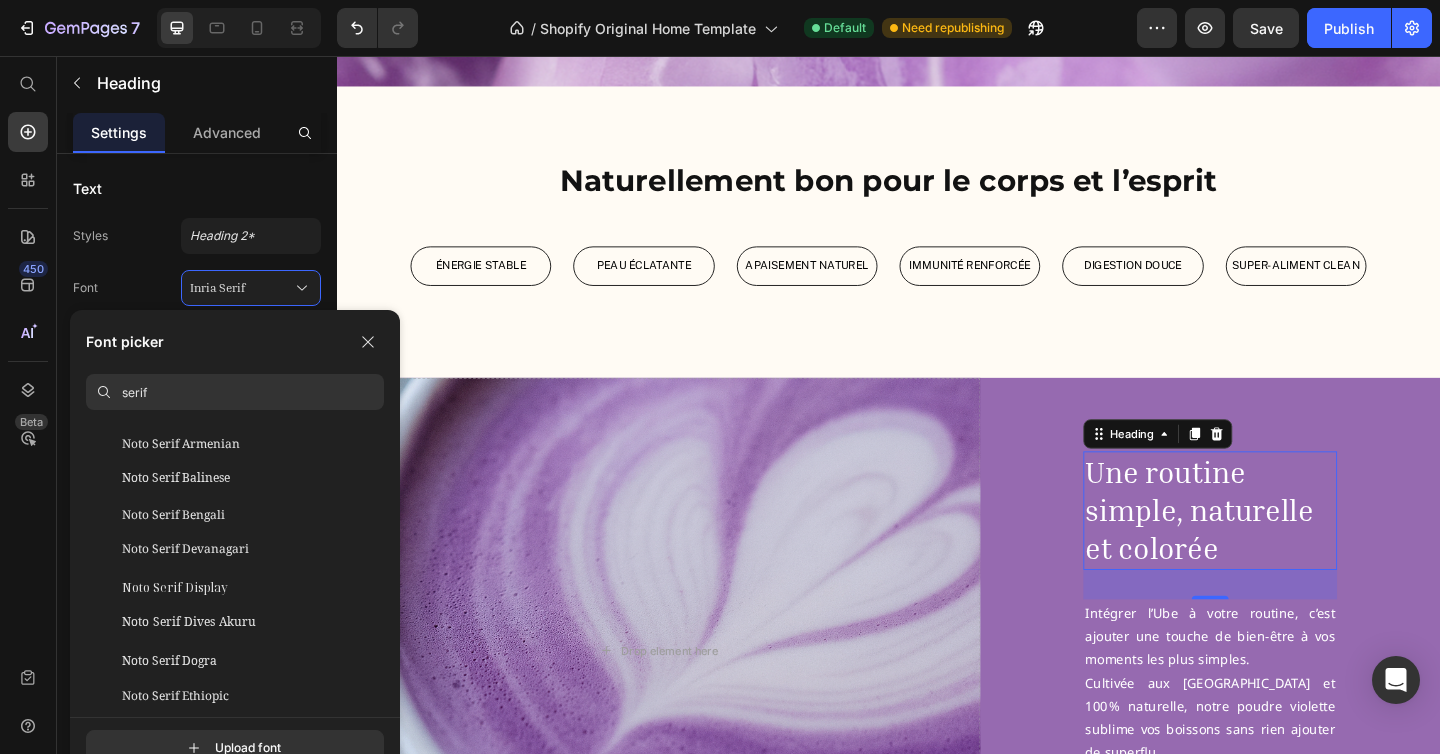 scroll, scrollTop: 526, scrollLeft: 0, axis: vertical 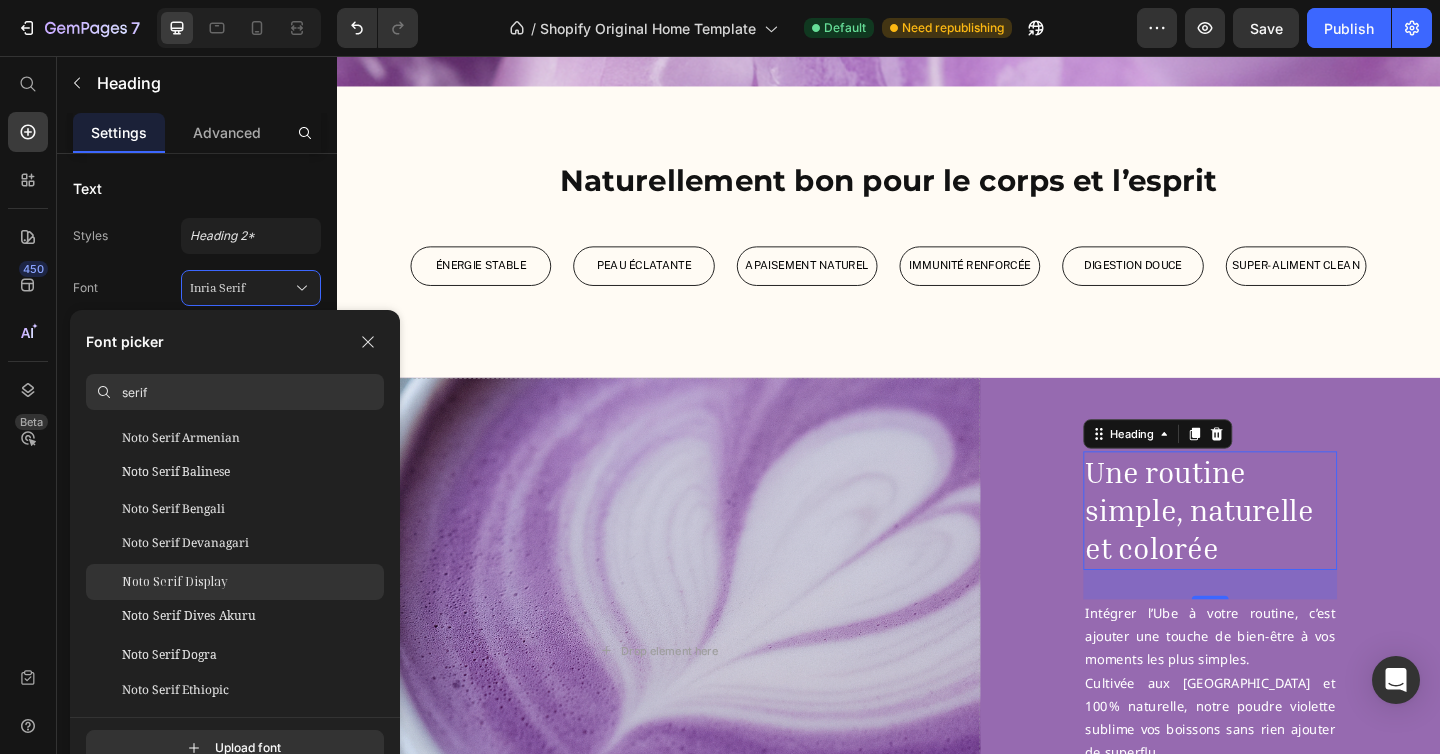 click on "Noto Serif Display" at bounding box center [175, 582] 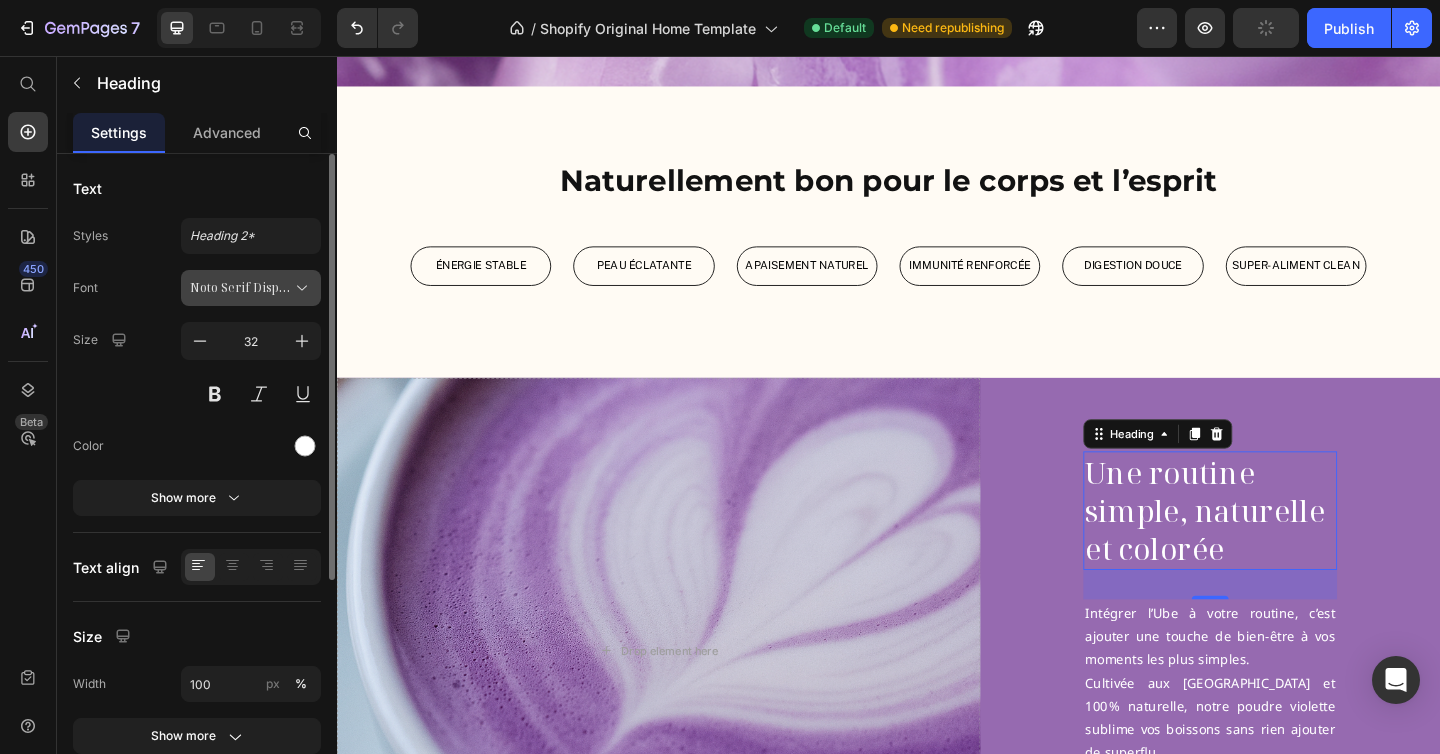 click on "Noto Serif Display" at bounding box center [241, 288] 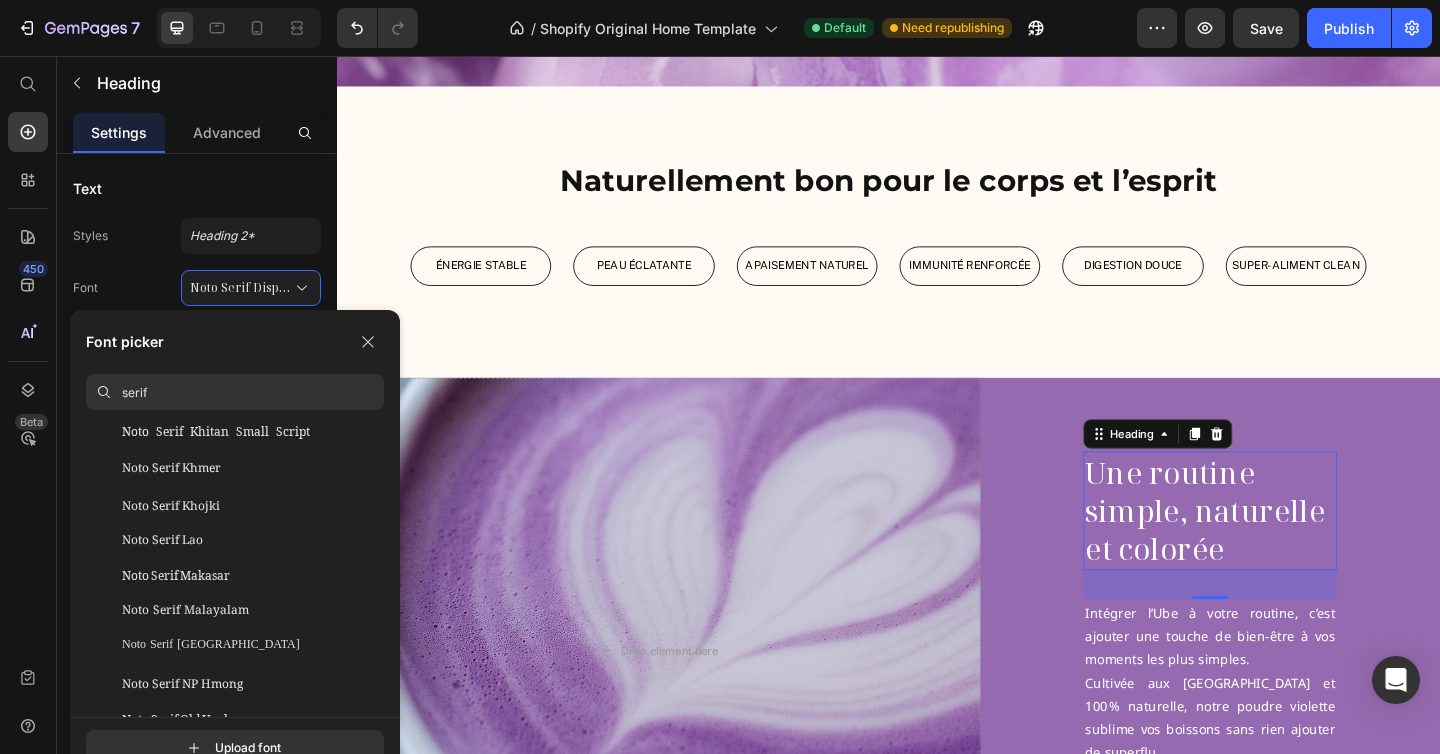 scroll, scrollTop: 1216, scrollLeft: 0, axis: vertical 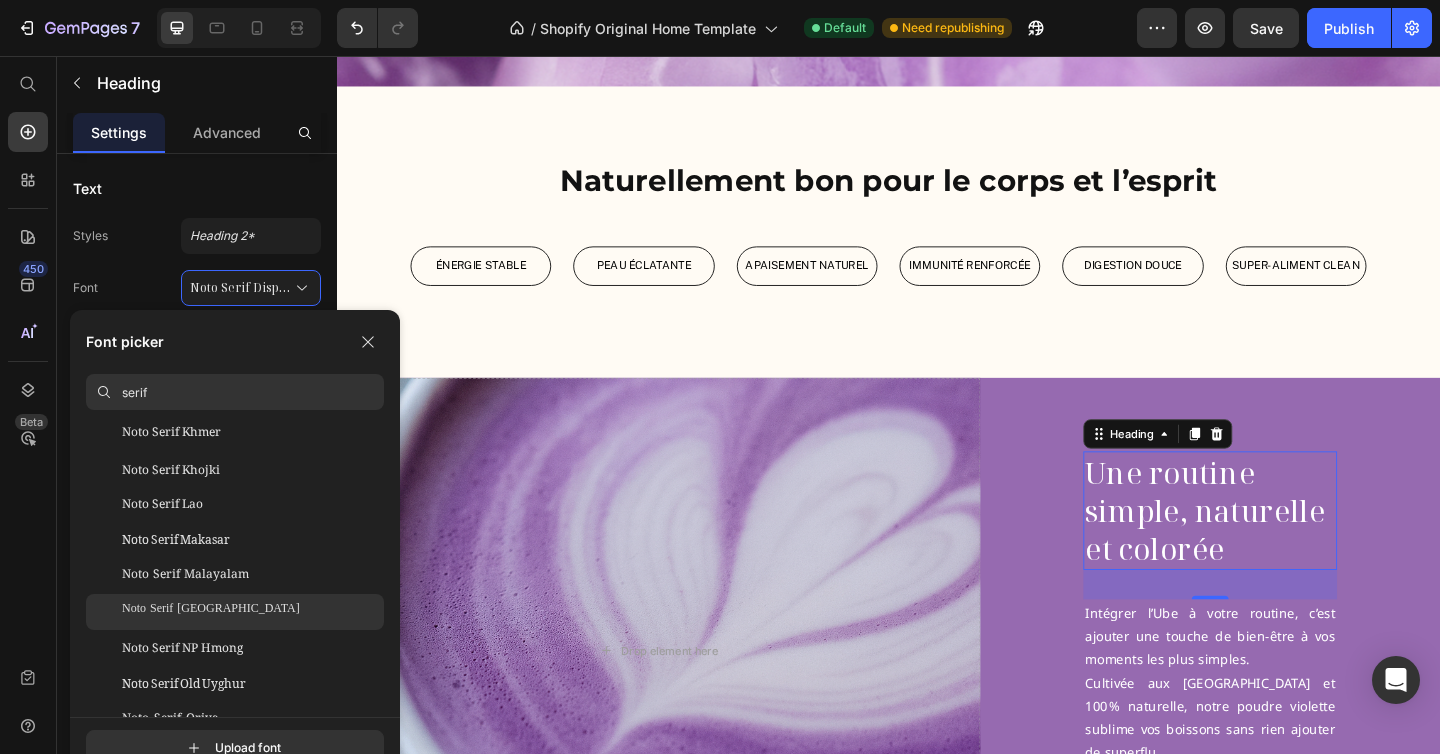click on "Noto Serif [GEOGRAPHIC_DATA]" 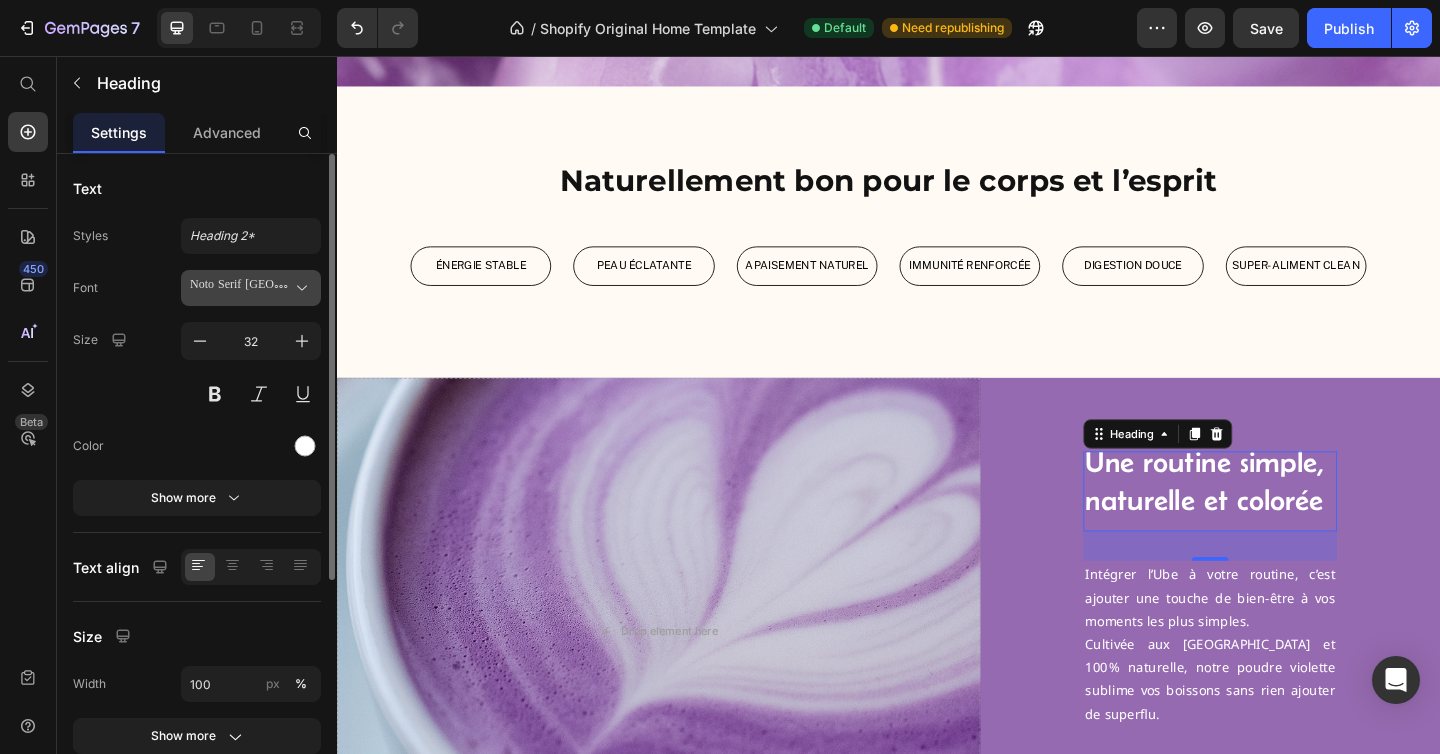 click on "Noto Serif [GEOGRAPHIC_DATA]" at bounding box center [241, 288] 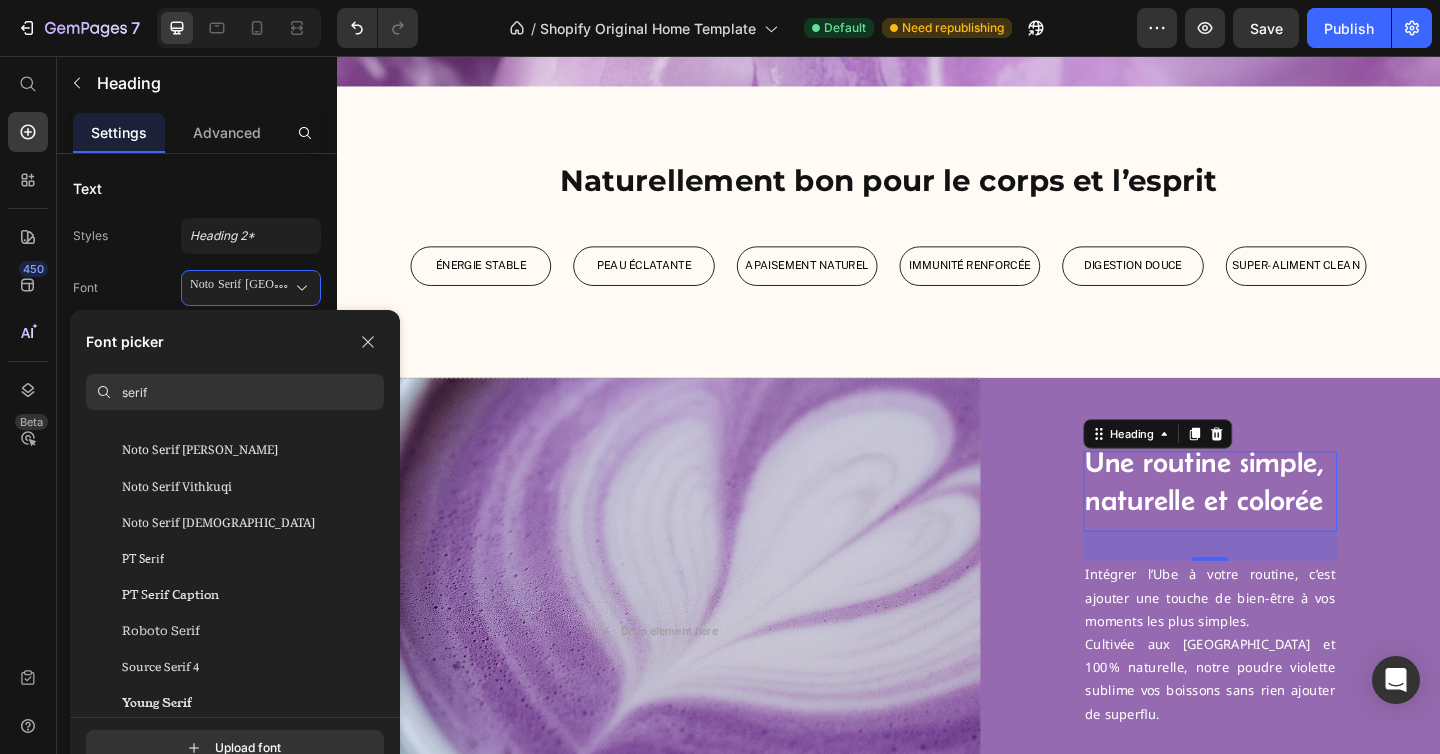 scroll, scrollTop: 1885, scrollLeft: 0, axis: vertical 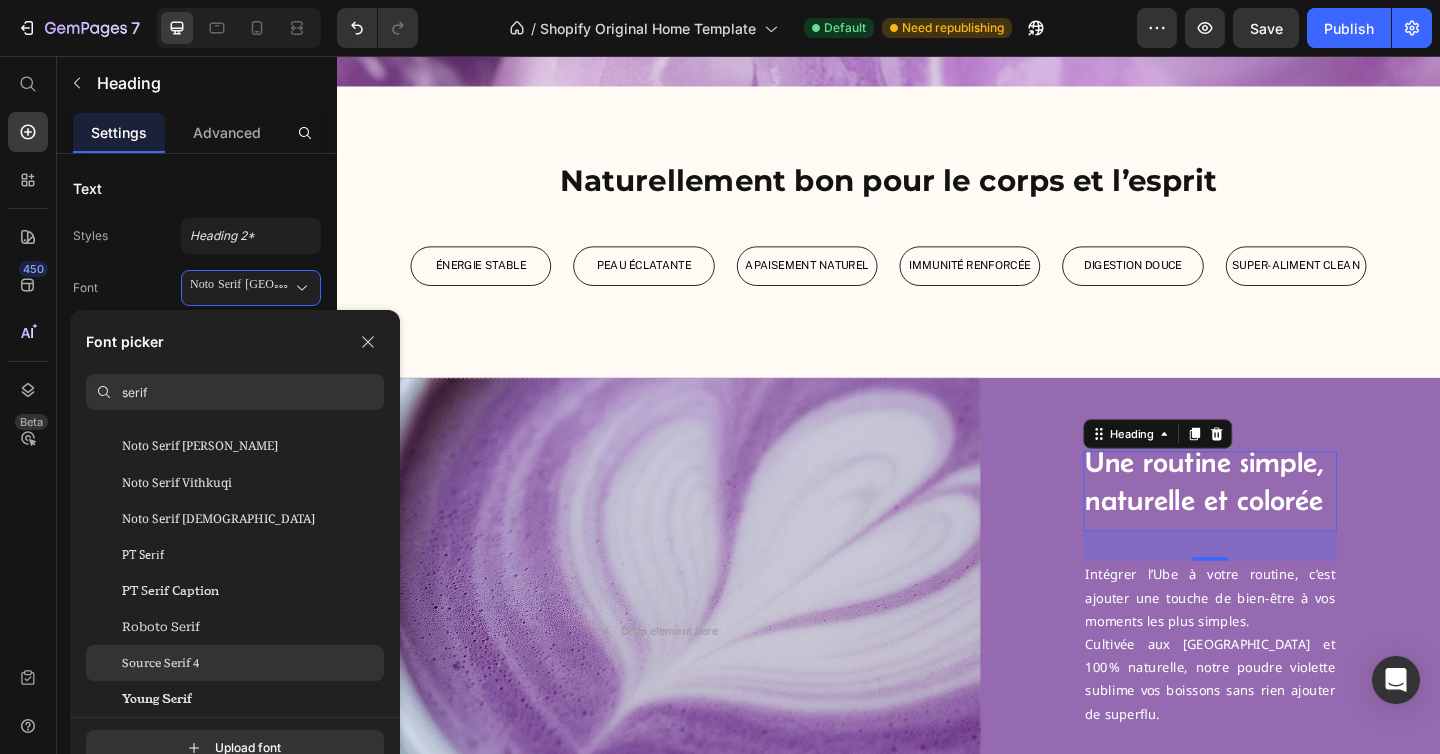 click on "Source Serif 4" 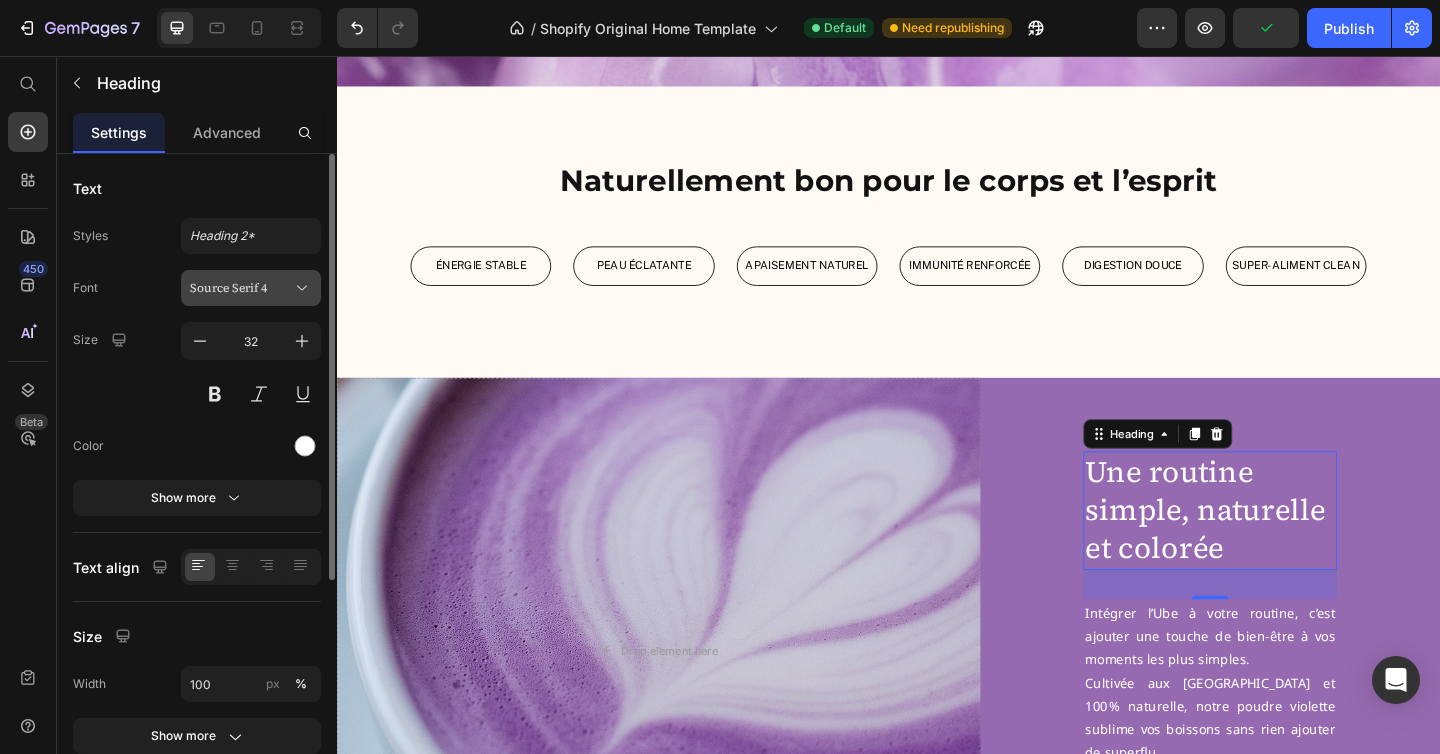 click on "Source Serif 4" at bounding box center [241, 288] 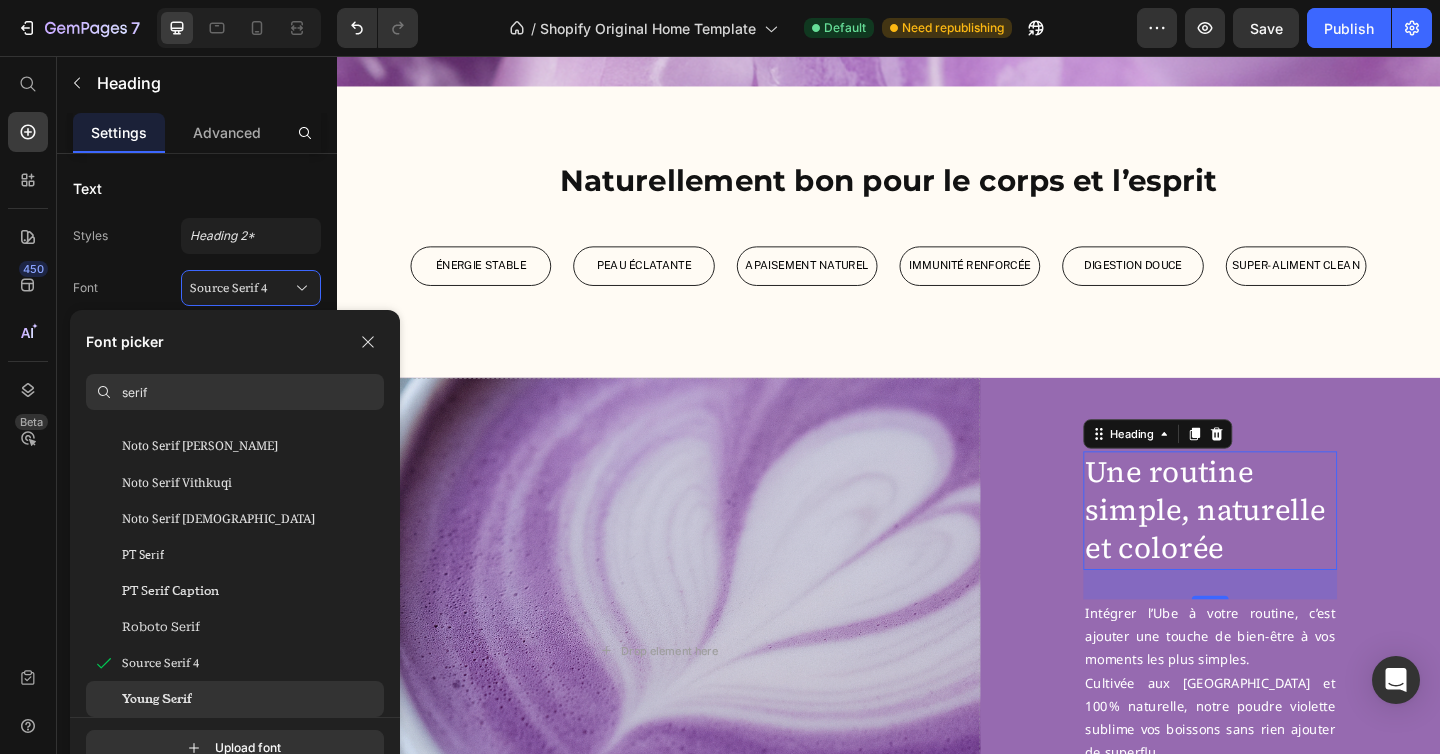 click on "Young Serif" at bounding box center (157, 699) 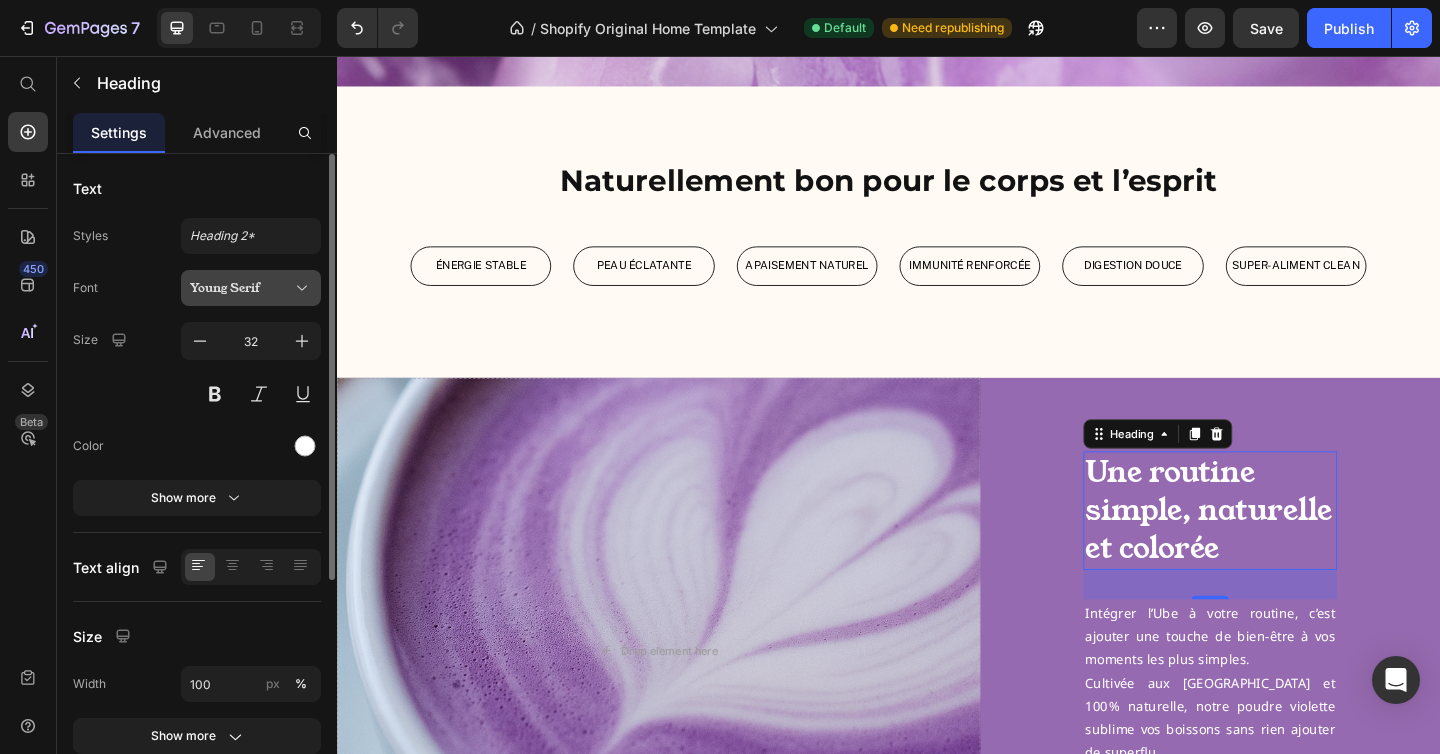 click on "Young Serif" at bounding box center [241, 288] 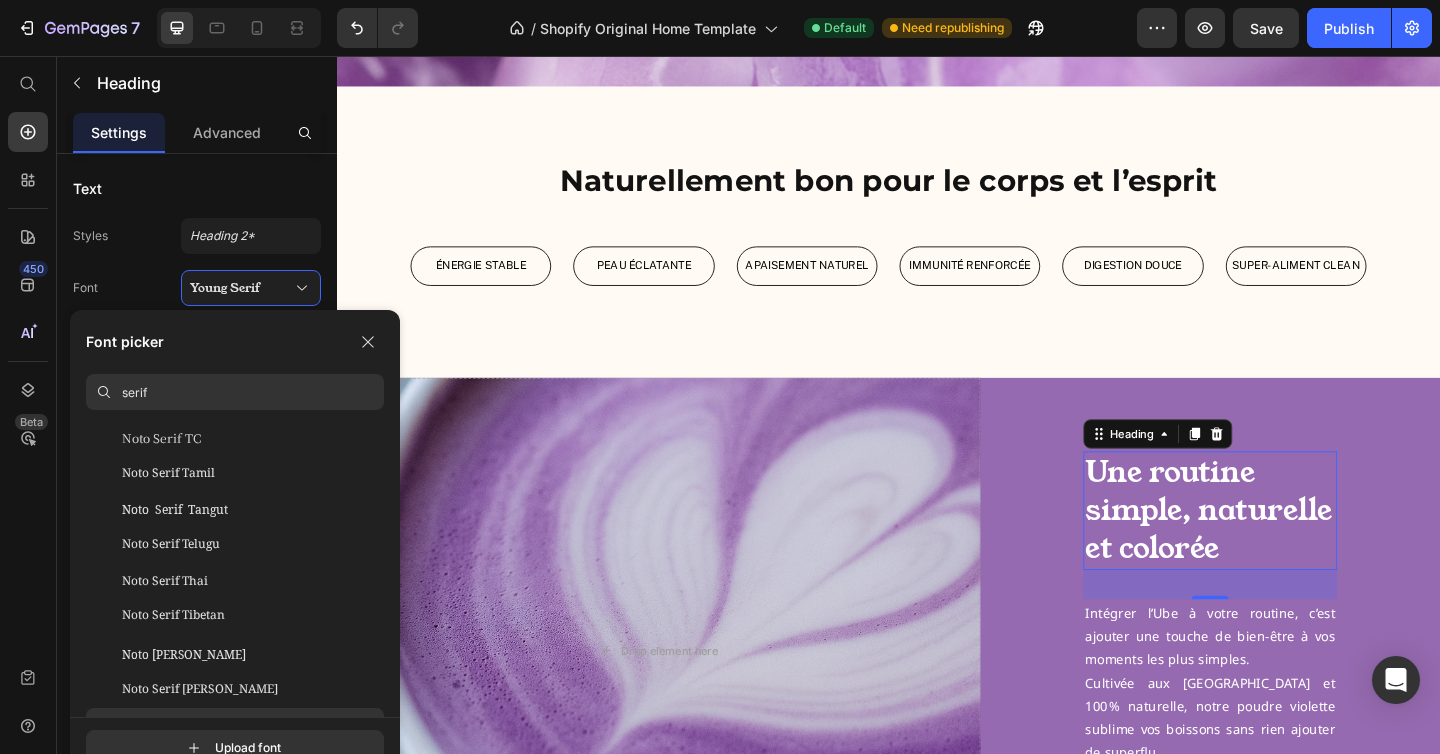 scroll, scrollTop: 1643, scrollLeft: 0, axis: vertical 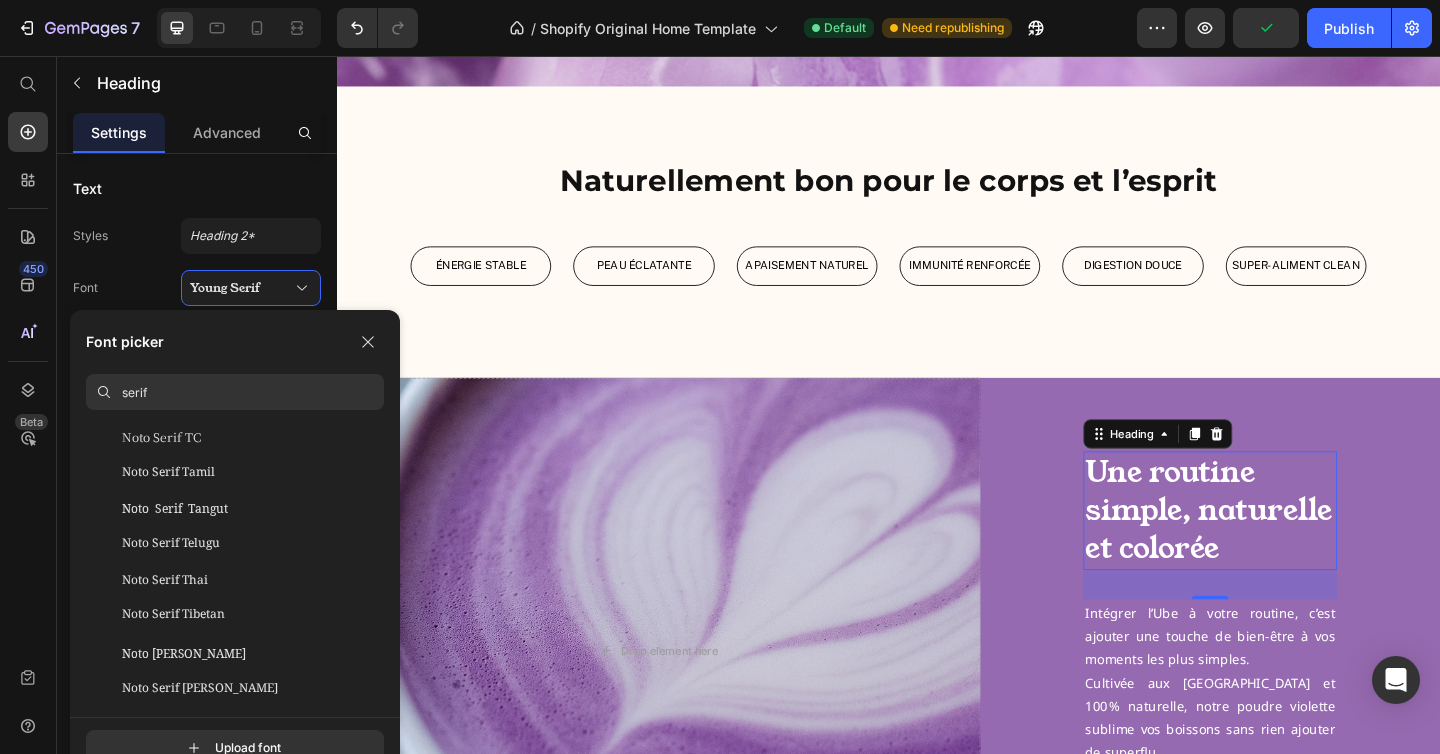 click on "serif" at bounding box center (253, 392) 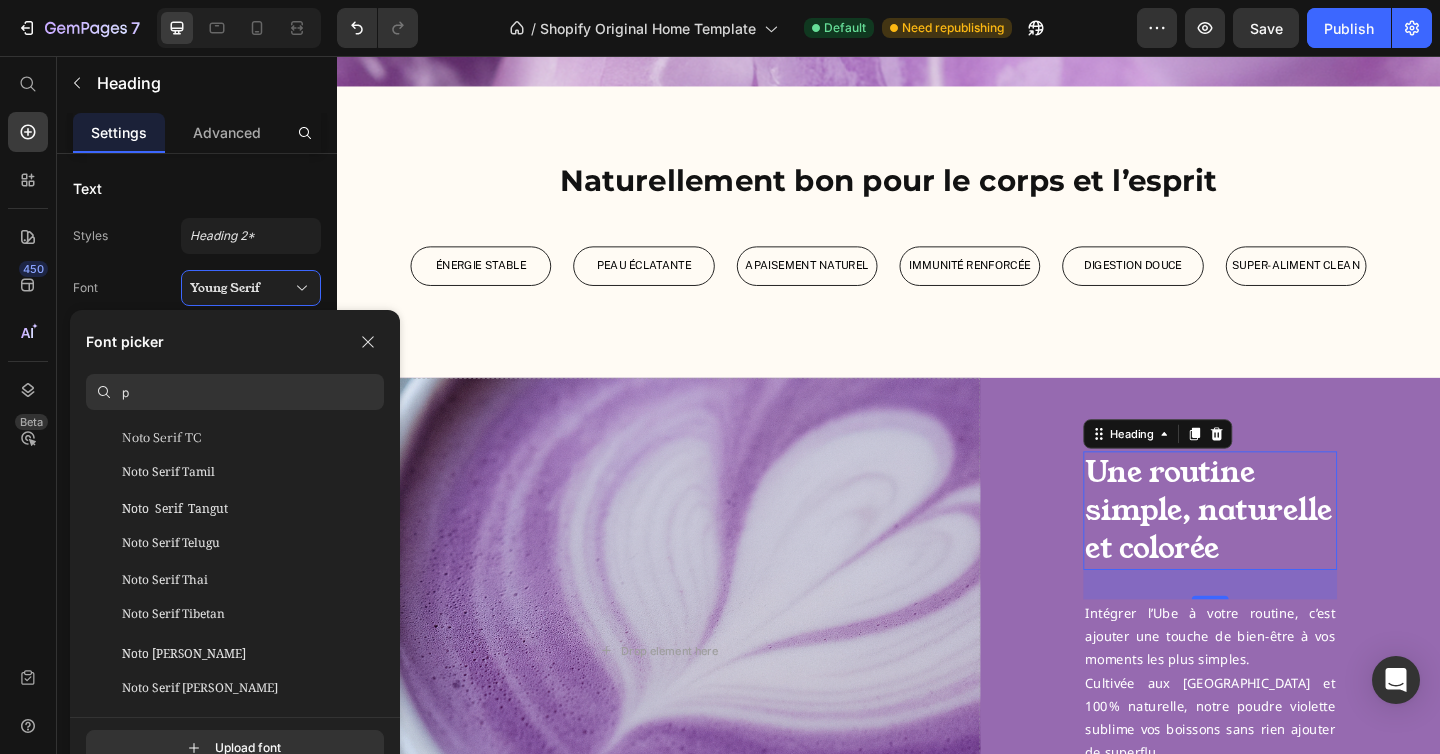 scroll, scrollTop: 0, scrollLeft: 0, axis: both 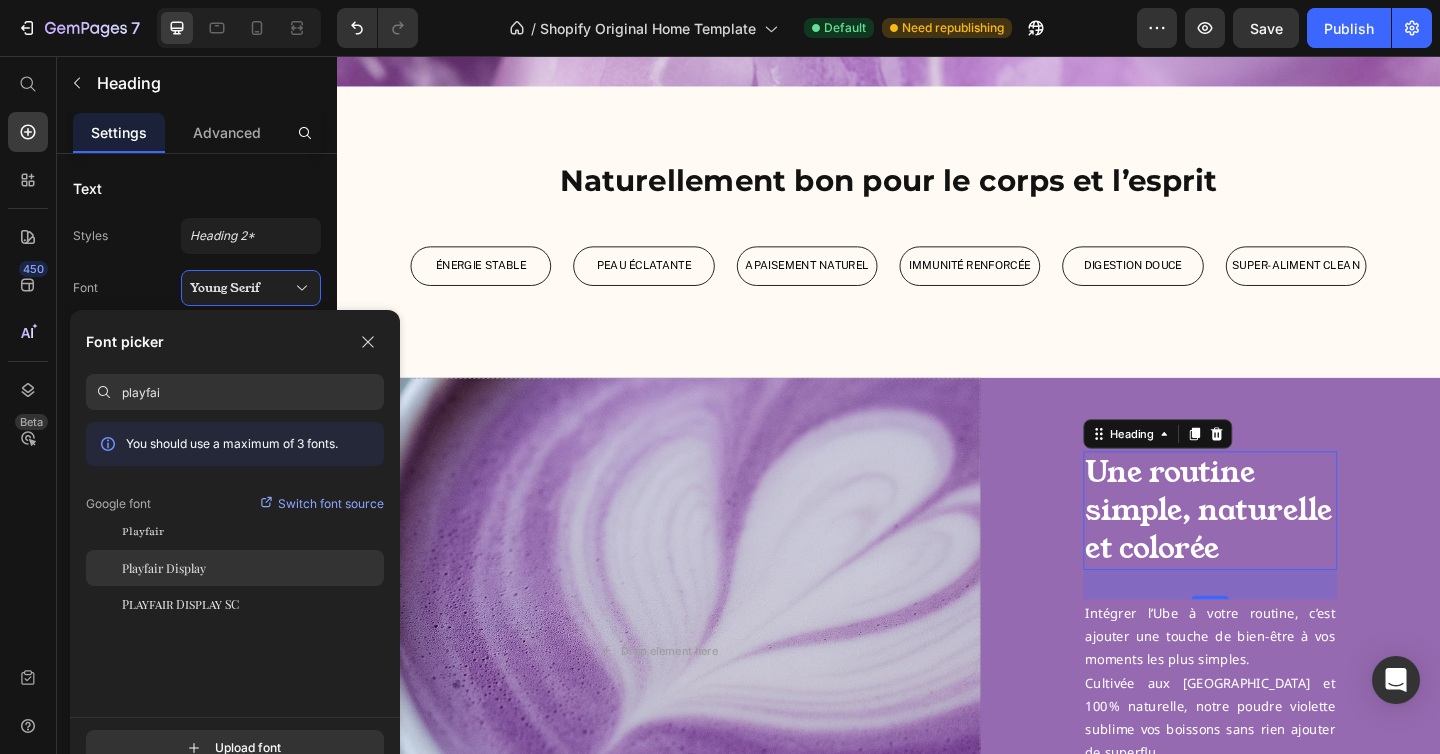 type on "playfai" 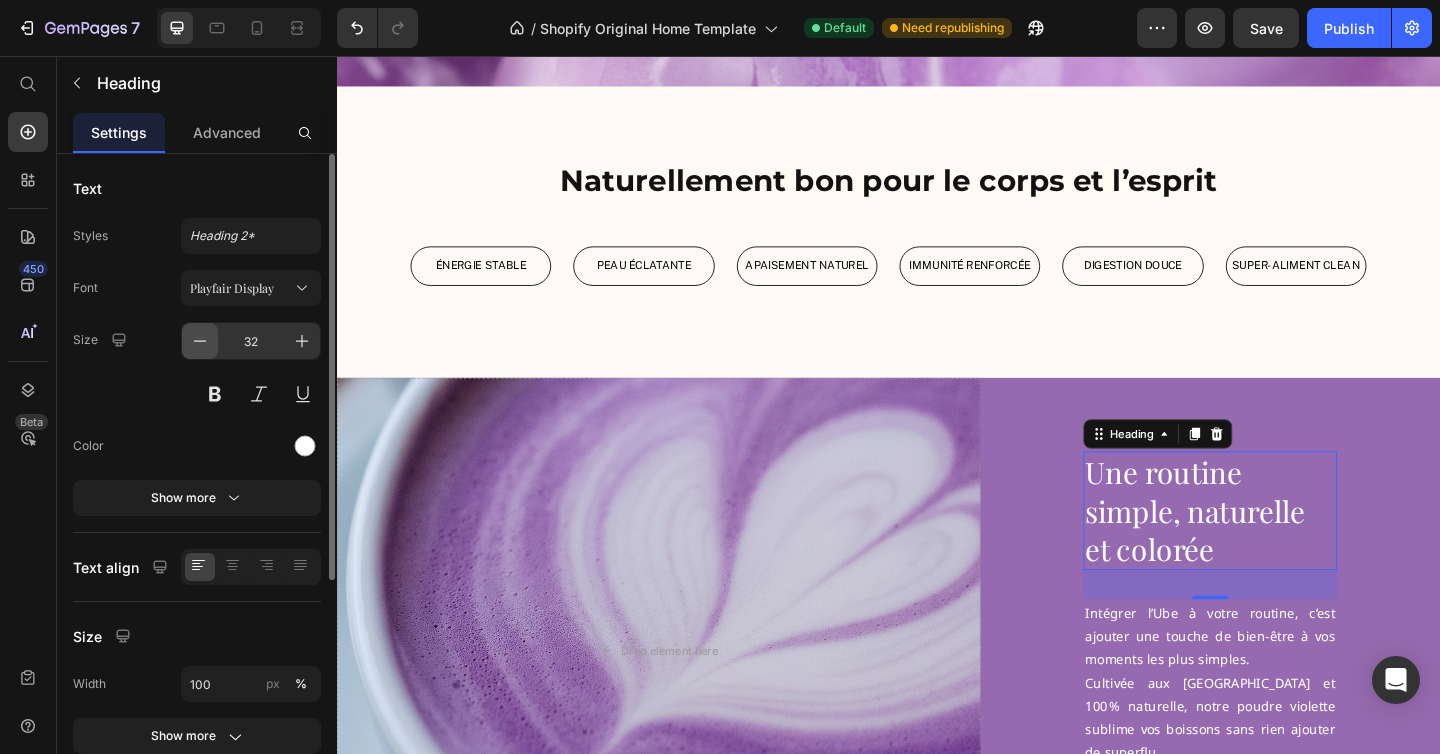 click 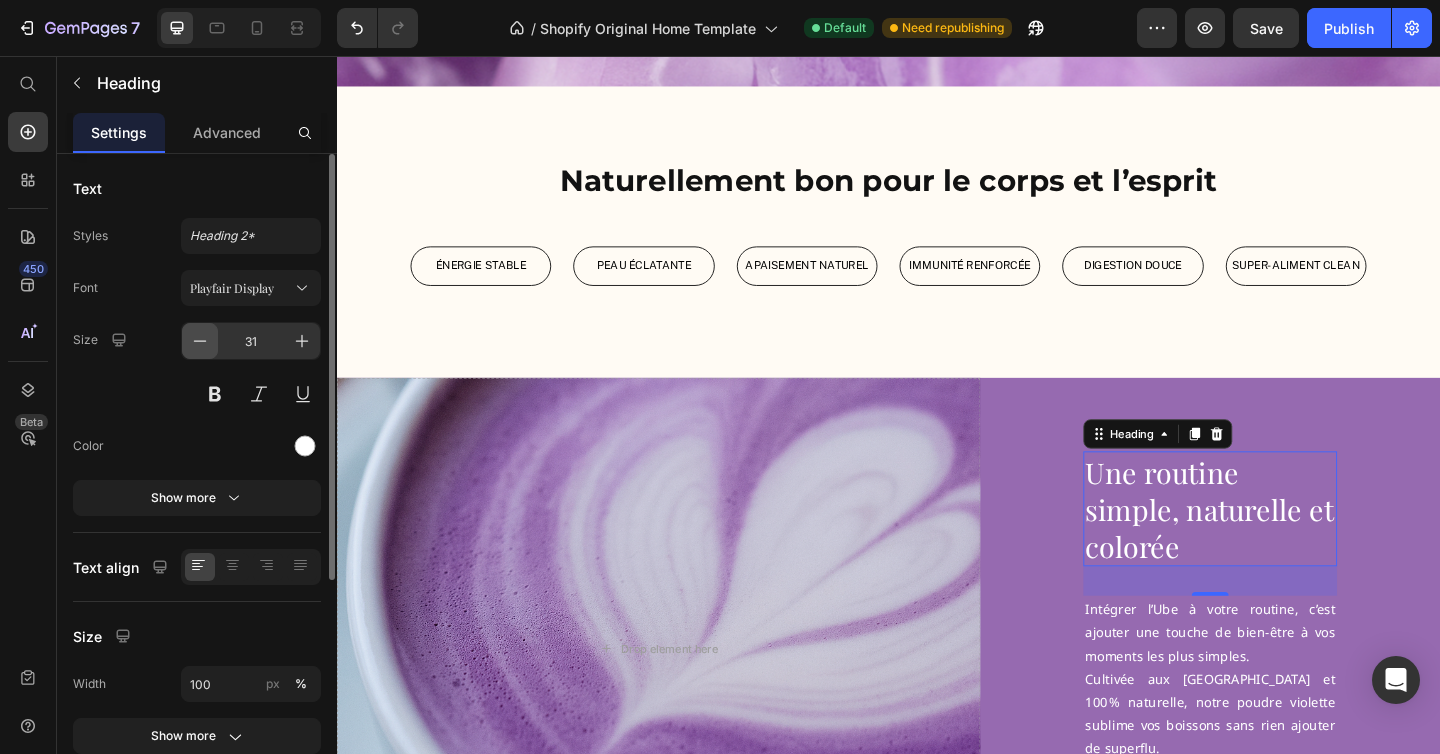 click 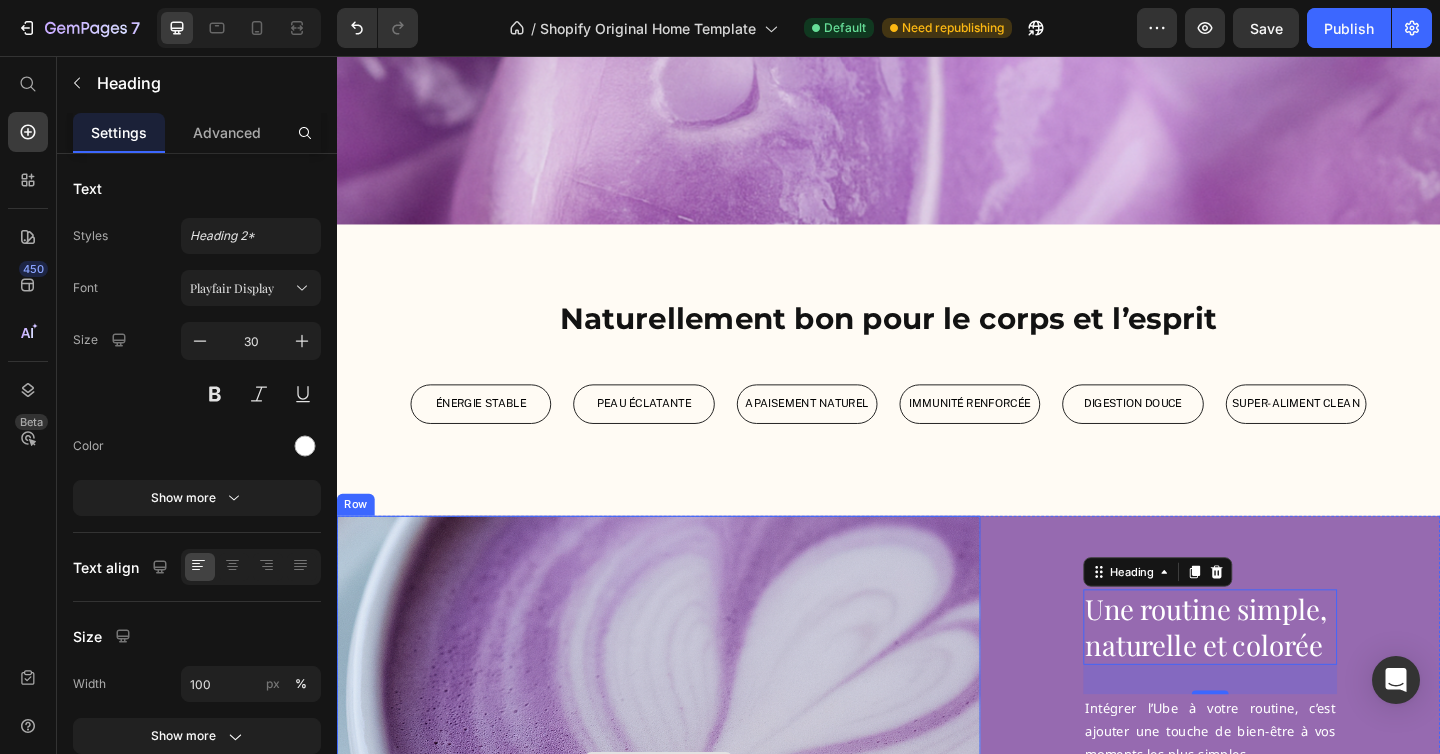 scroll, scrollTop: 520, scrollLeft: 0, axis: vertical 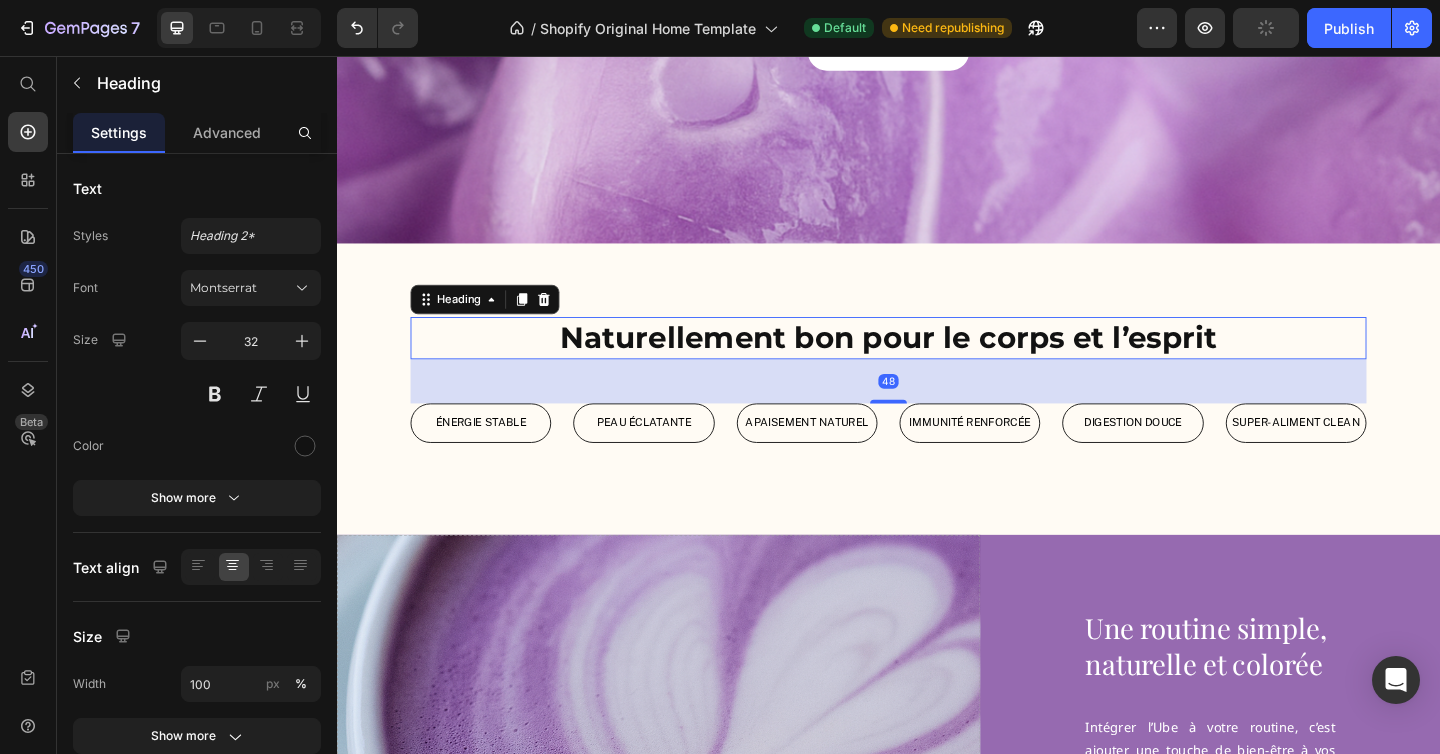 click on "Naturellement bon pour le corps et l’esprit" at bounding box center [937, 363] 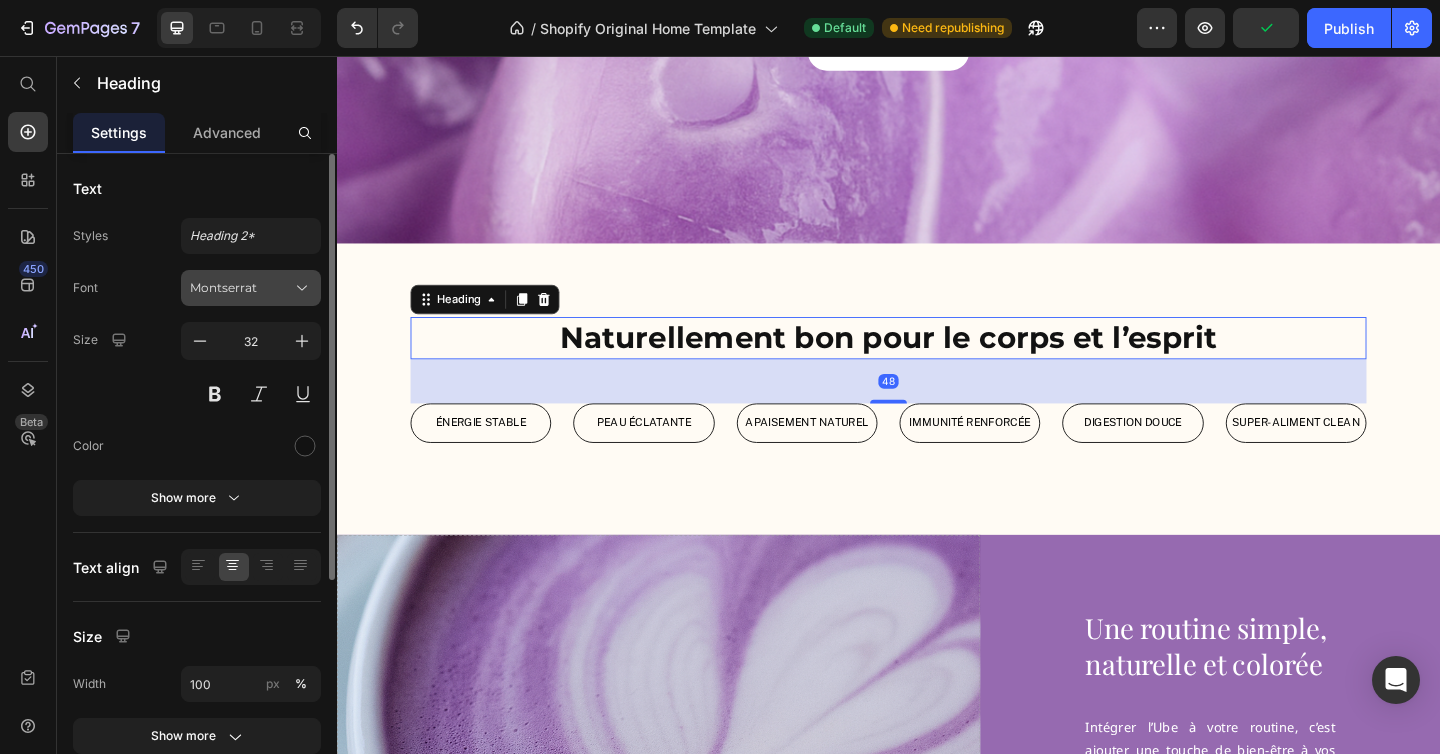 click on "Montserrat" at bounding box center (241, 288) 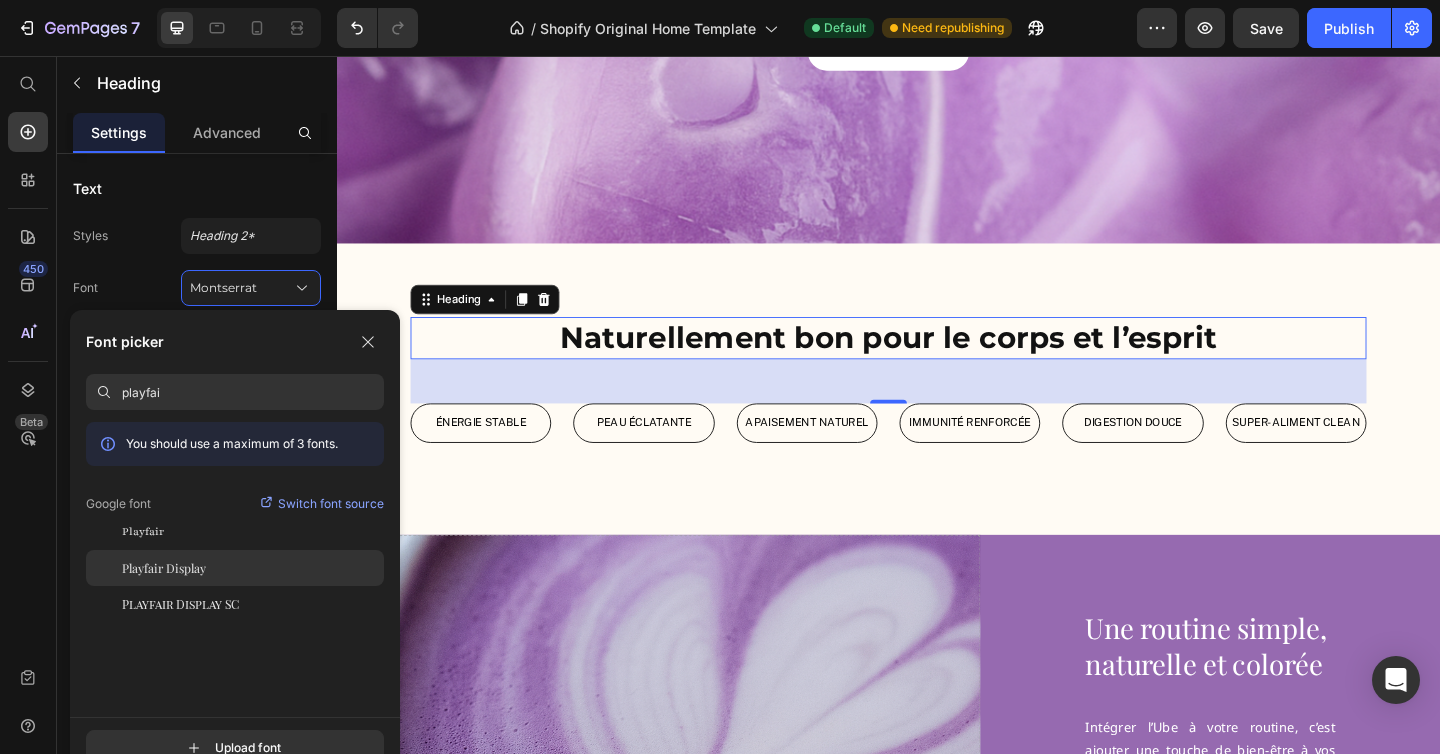 type on "playfai" 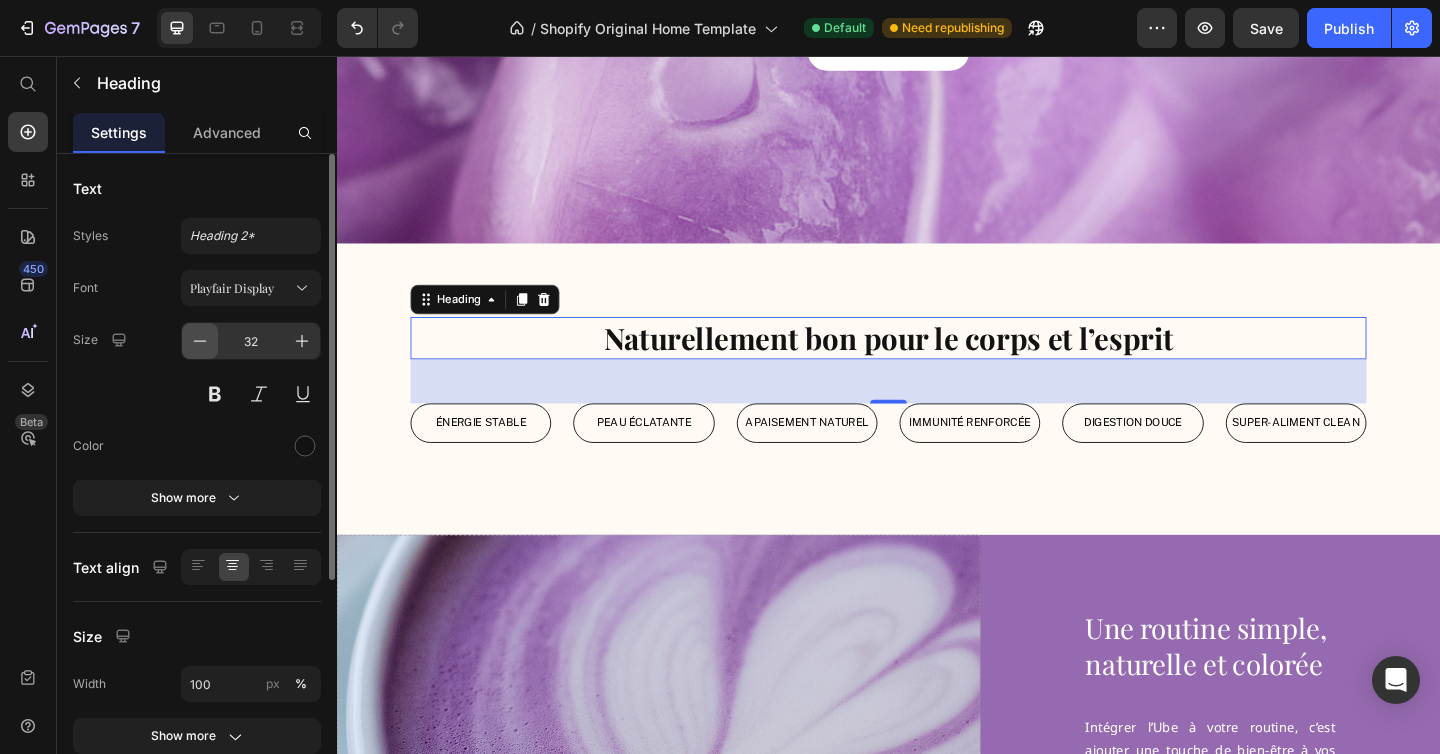 click 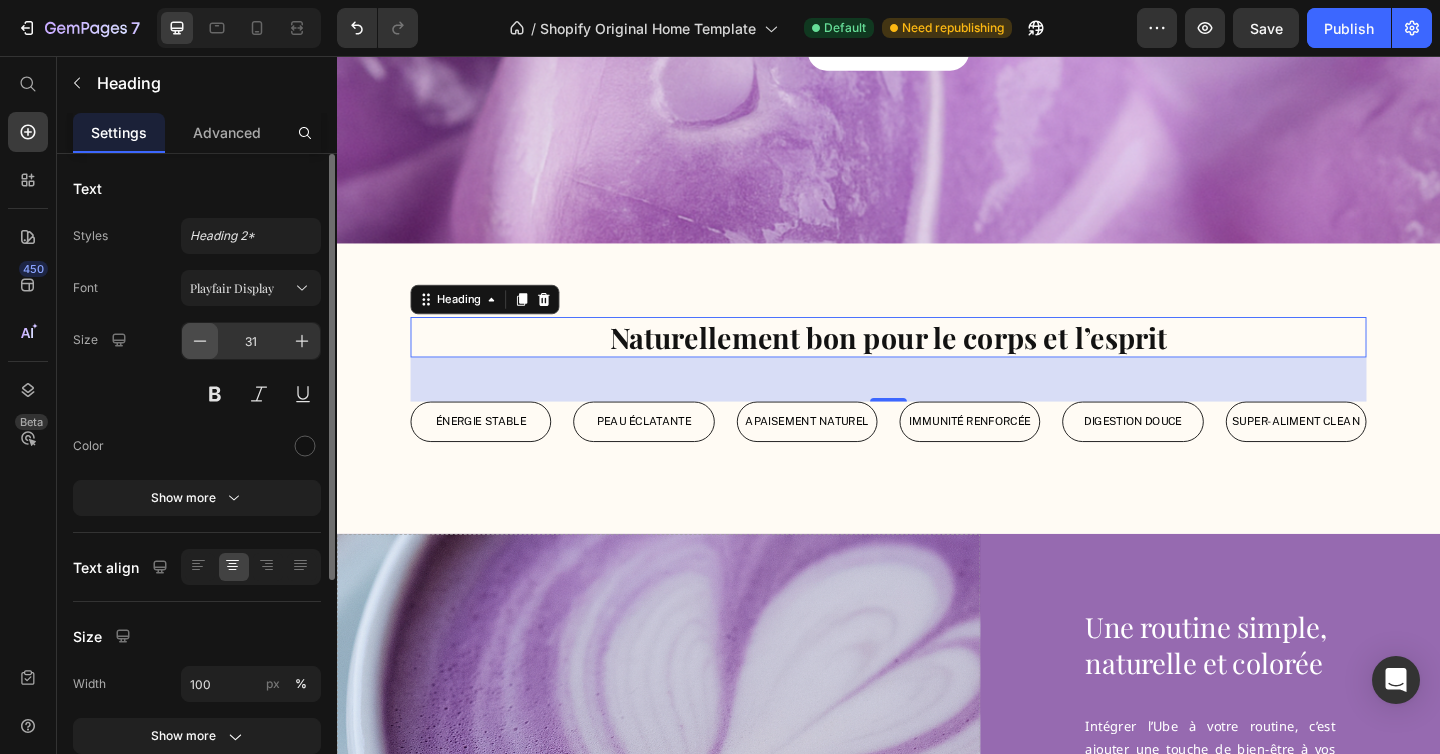 click 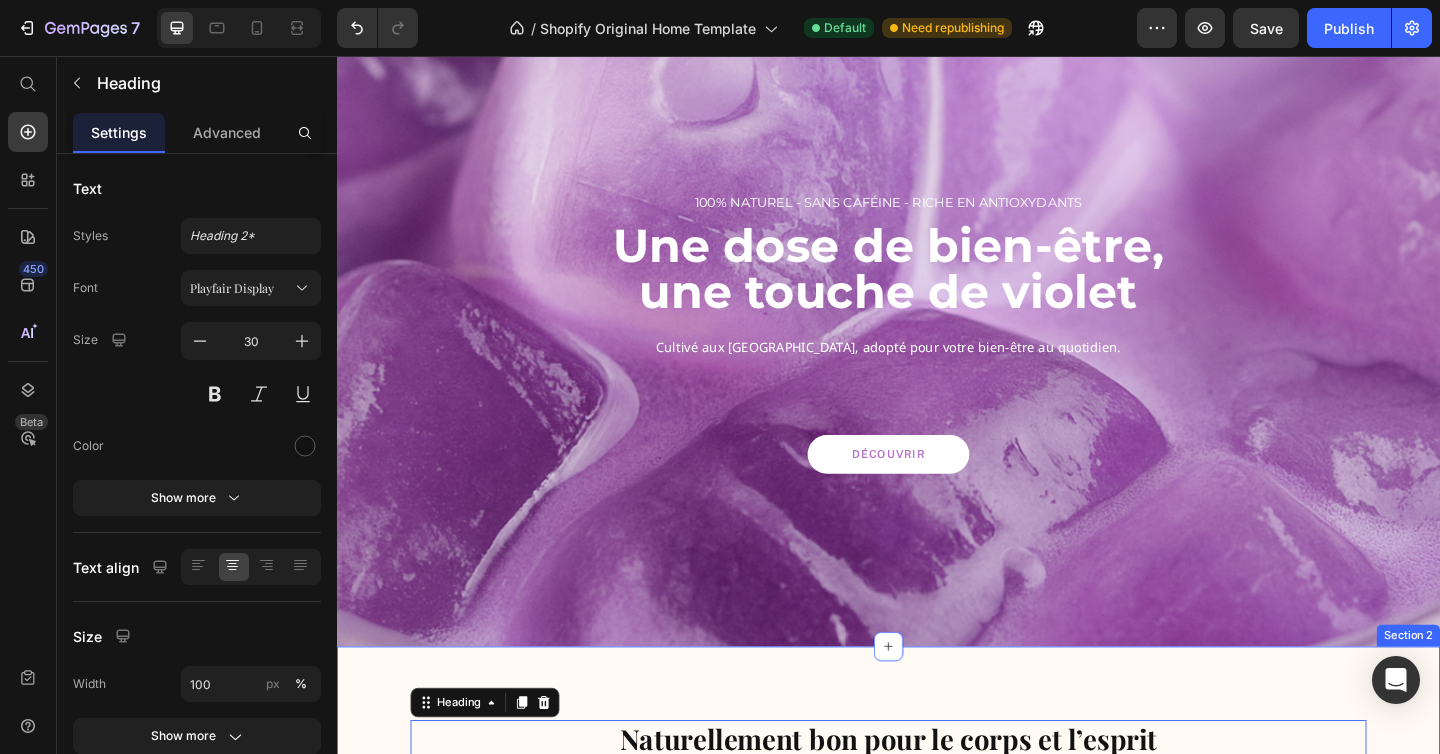 scroll, scrollTop: 0, scrollLeft: 0, axis: both 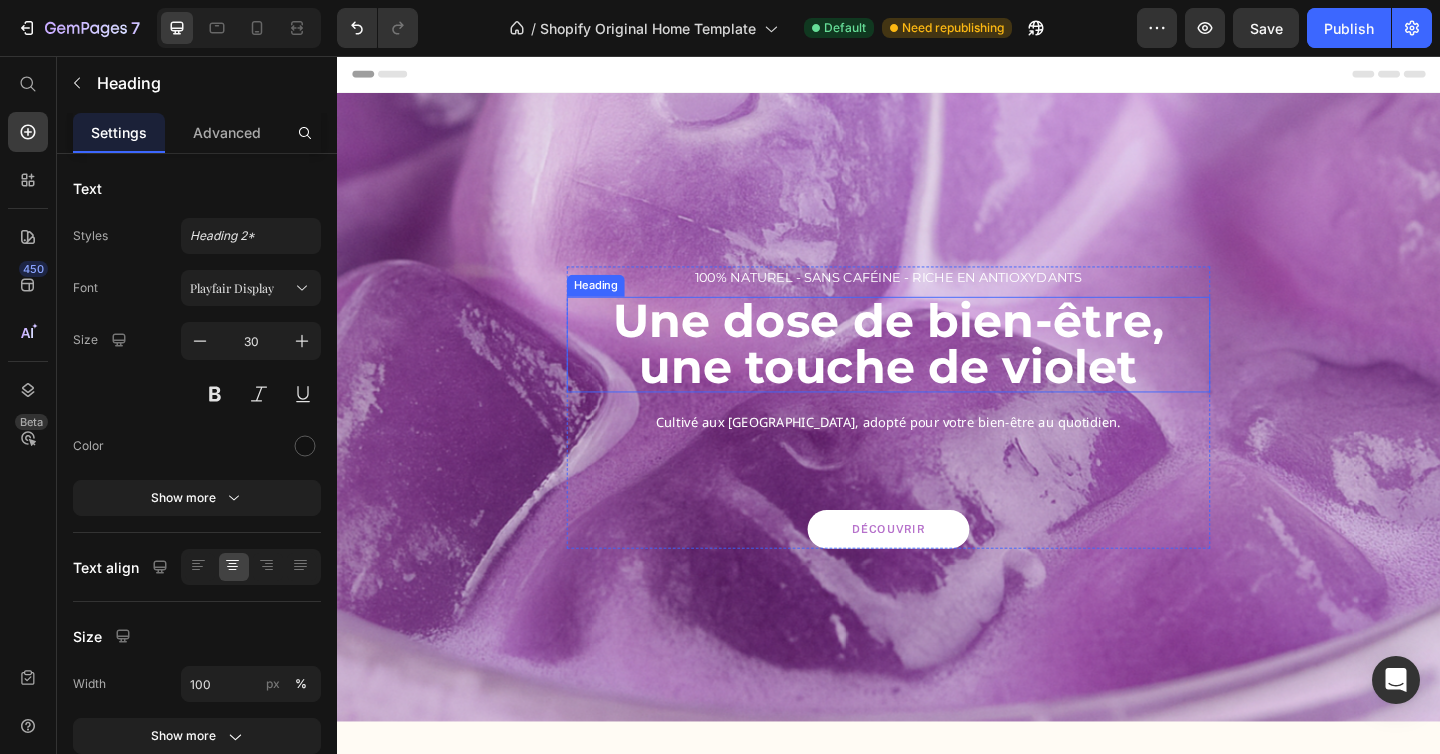 click on "Une dose de bien-être, une touche de violet" at bounding box center (937, 370) 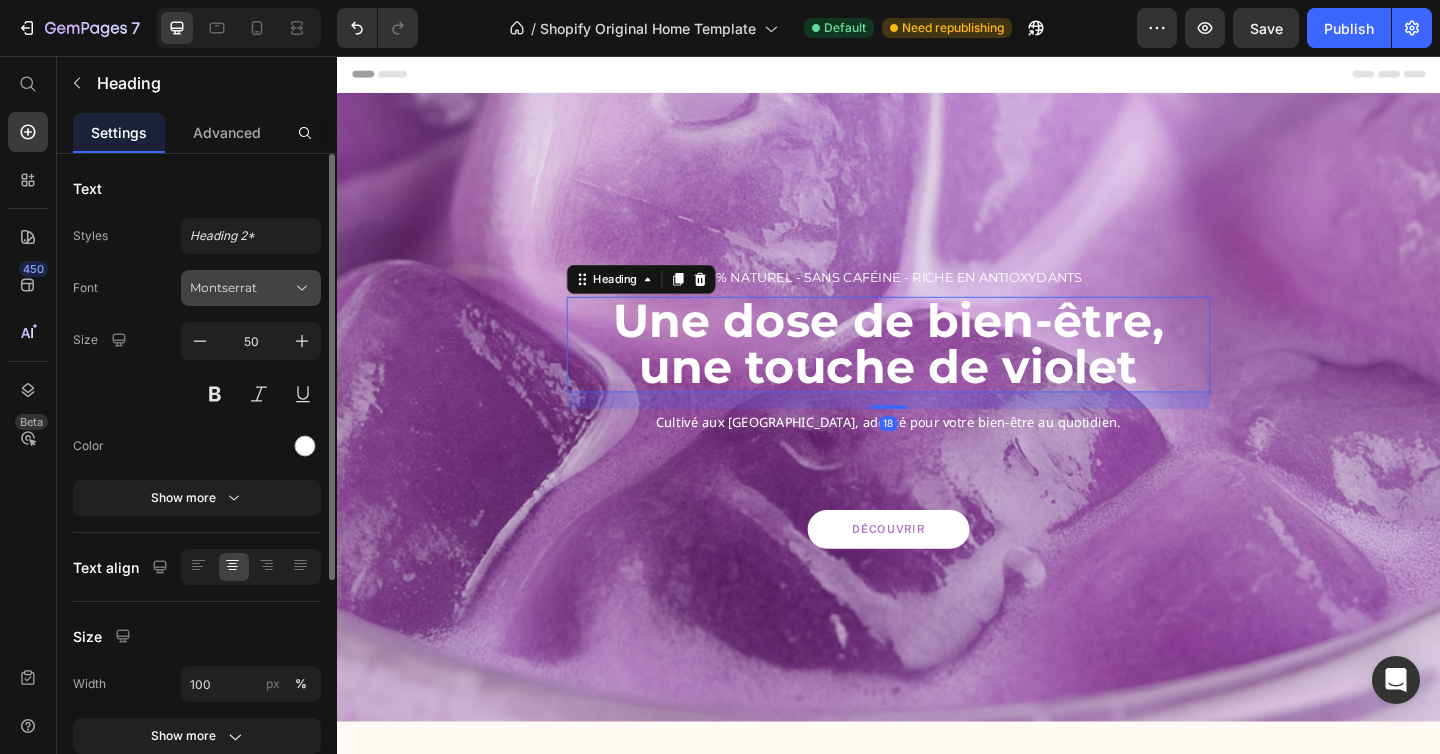 click on "Montserrat" at bounding box center [241, 288] 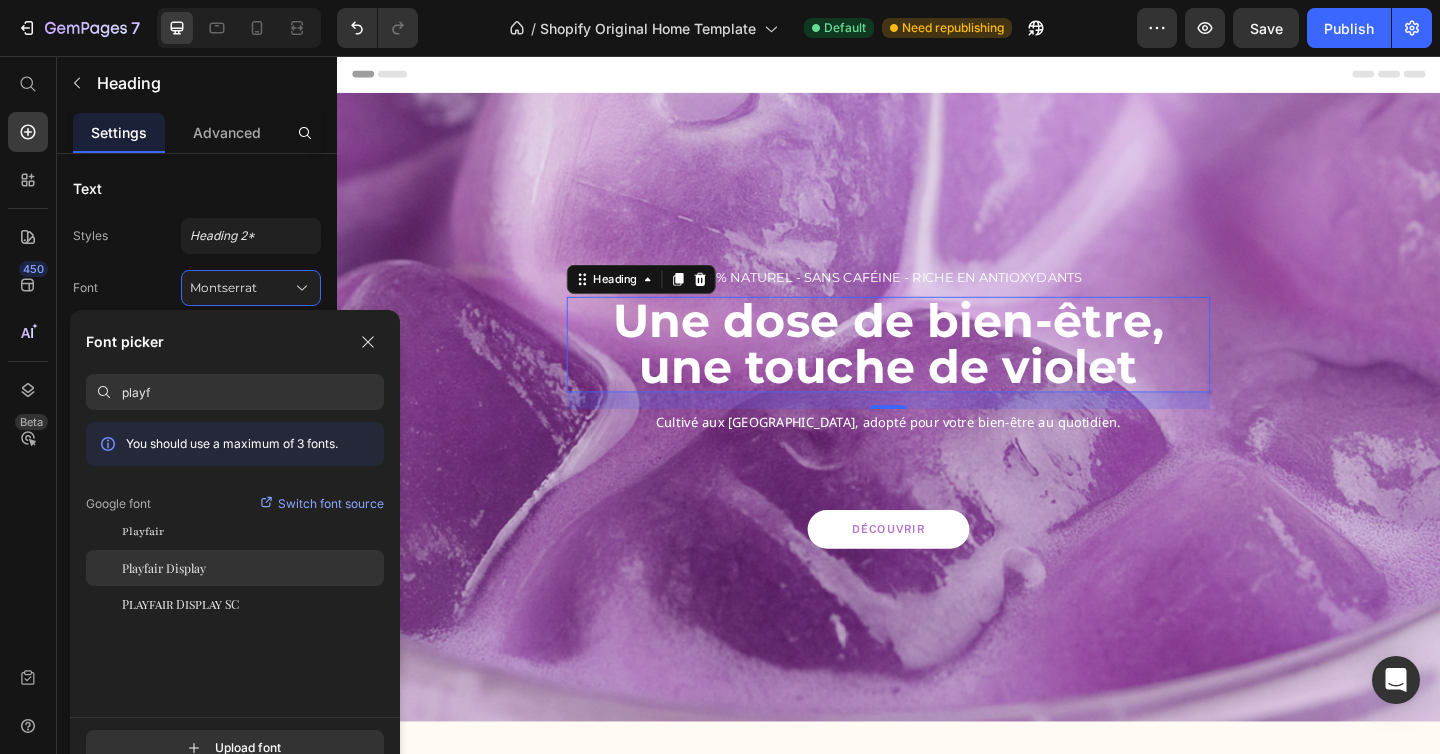 type on "playf" 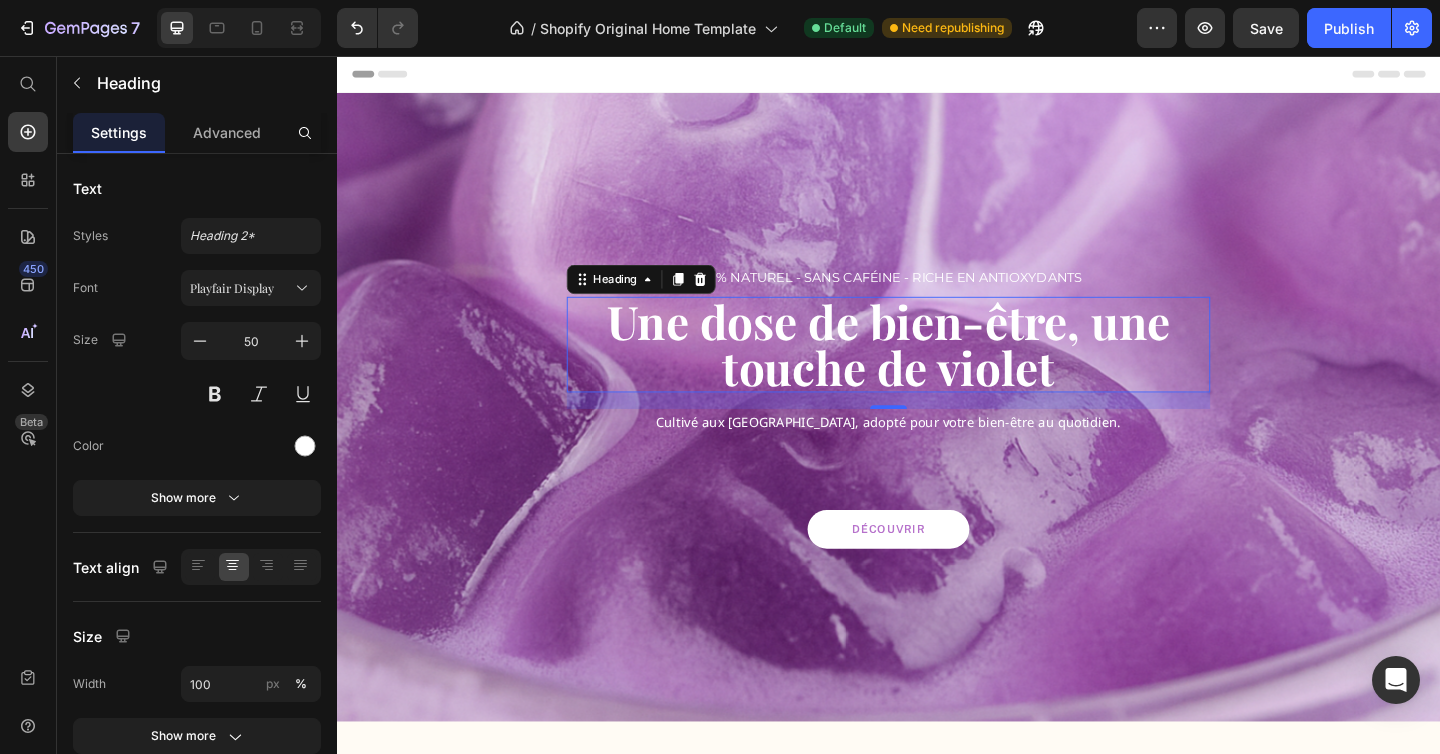 click on "Une dose de bien-être, une touche de violet" at bounding box center [937, 370] 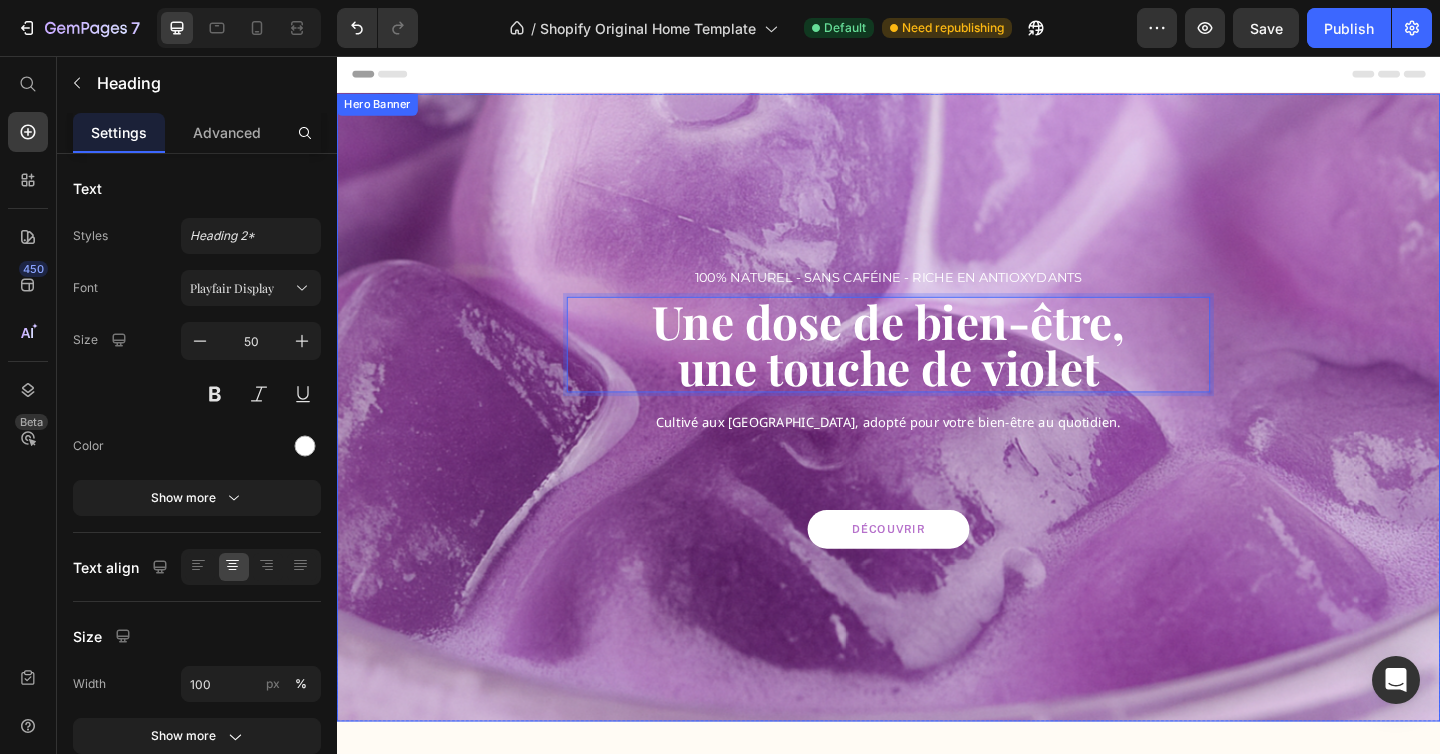 click on "100% Naturel - Sans caféine - riche en antioxydants Text block Une dose de bien-être, une touche de violet Heading   18 Cultivé aux [GEOGRAPHIC_DATA], adopté pour votre bien-être au quotidien. Text block Découvrir Button Row Image" at bounding box center [937, 438] 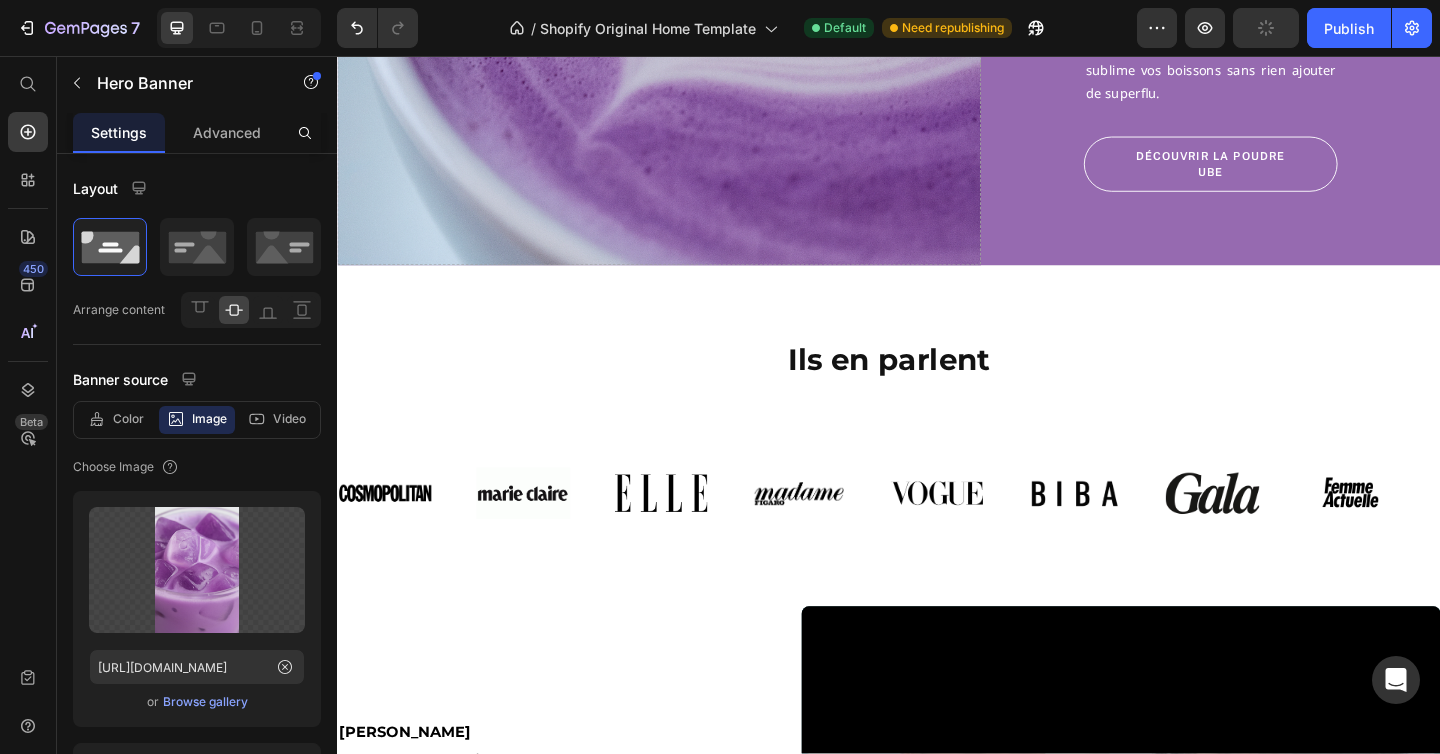 scroll, scrollTop: 1375, scrollLeft: 0, axis: vertical 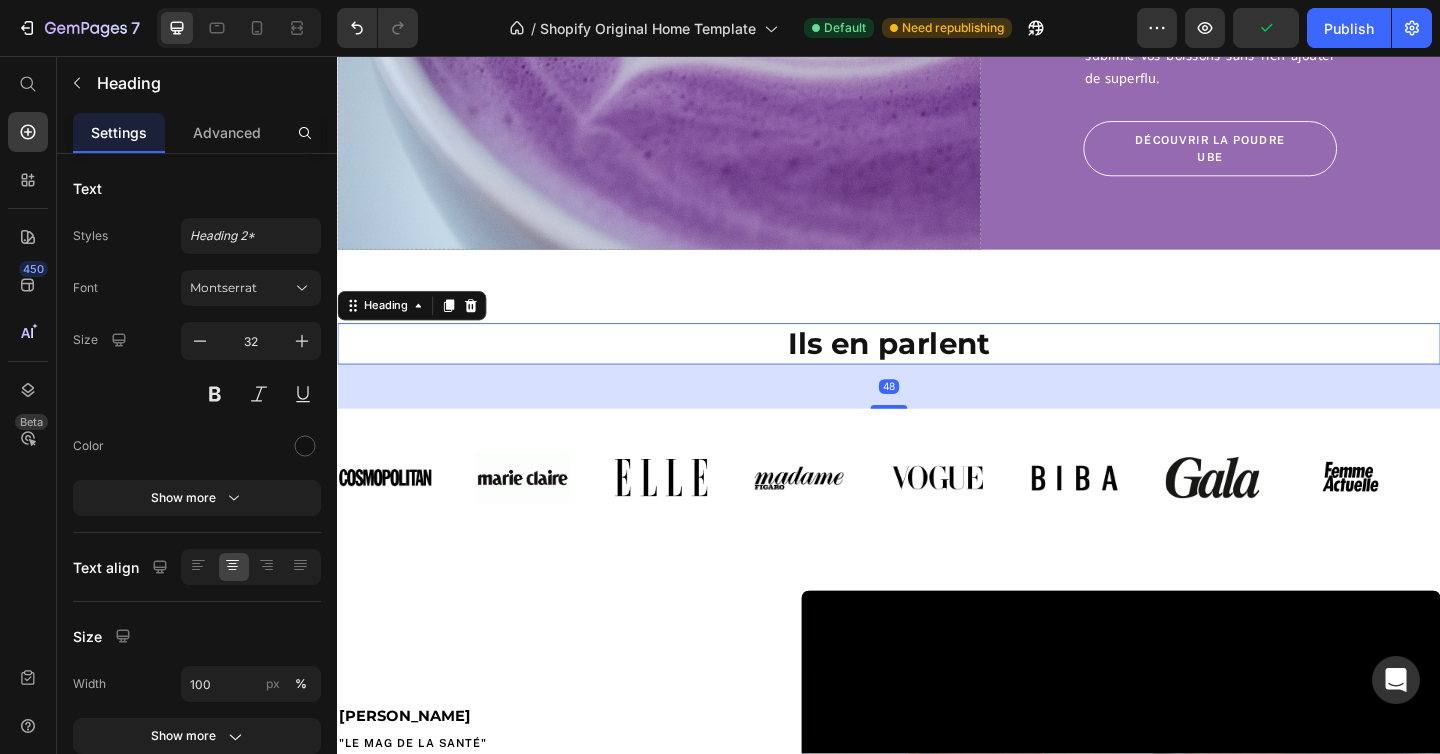 click on "Ils en parlent" at bounding box center [937, 370] 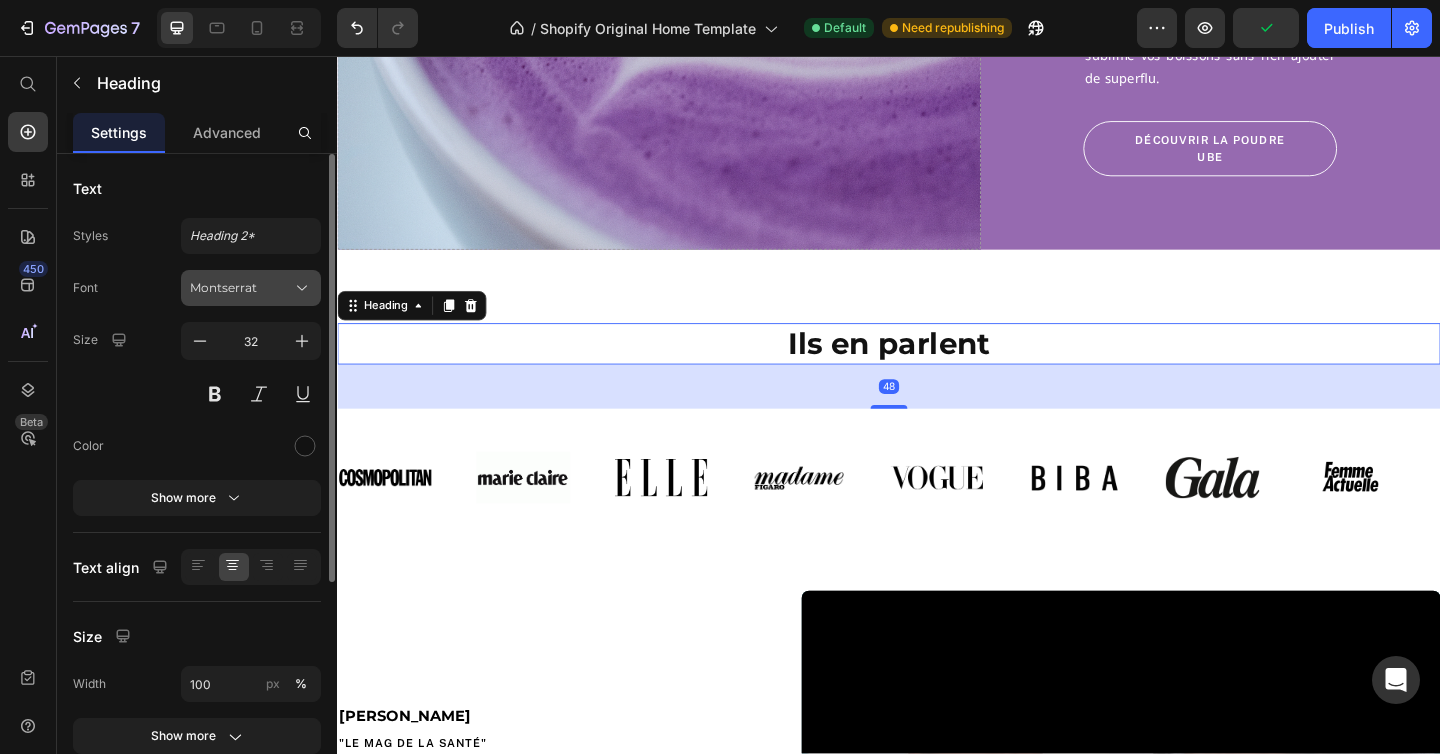 click on "Montserrat" at bounding box center (241, 288) 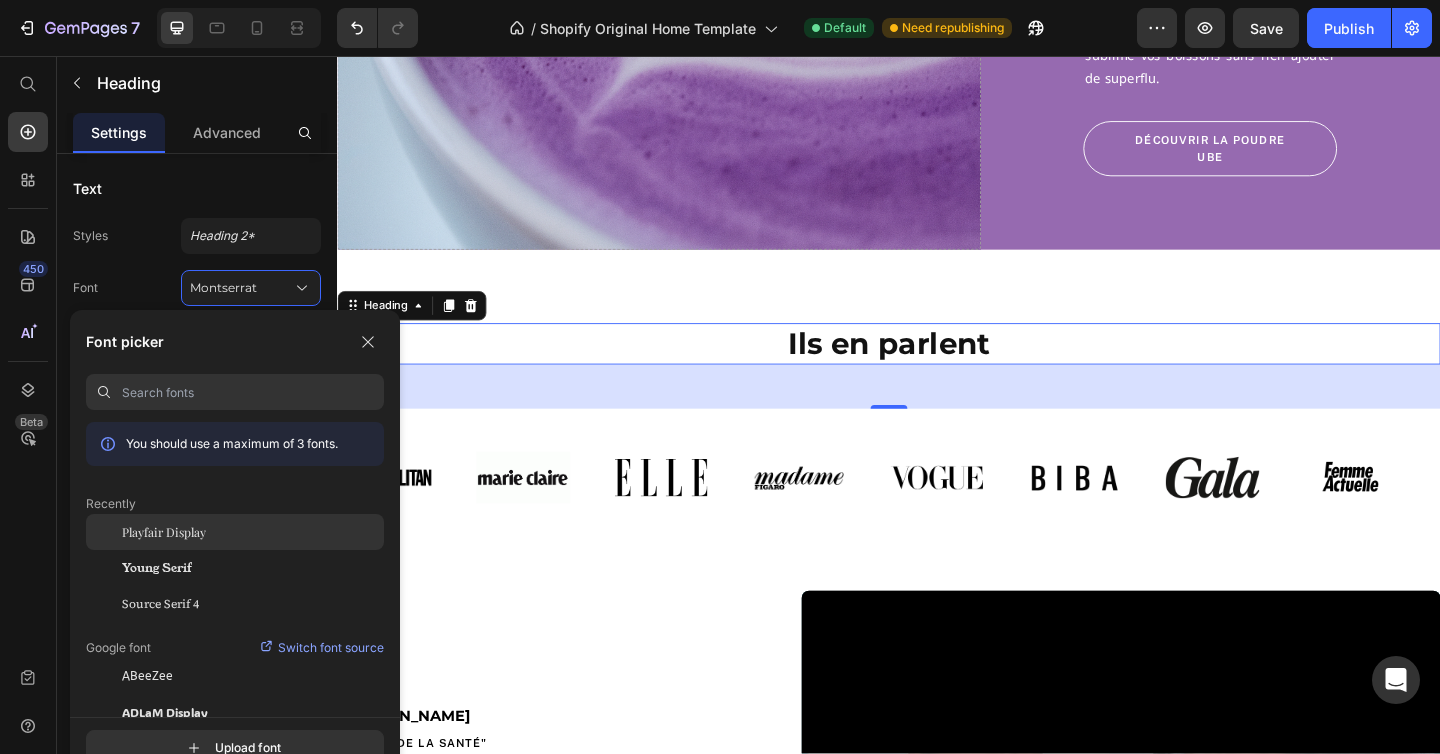 click on "Playfair Display" at bounding box center [164, 532] 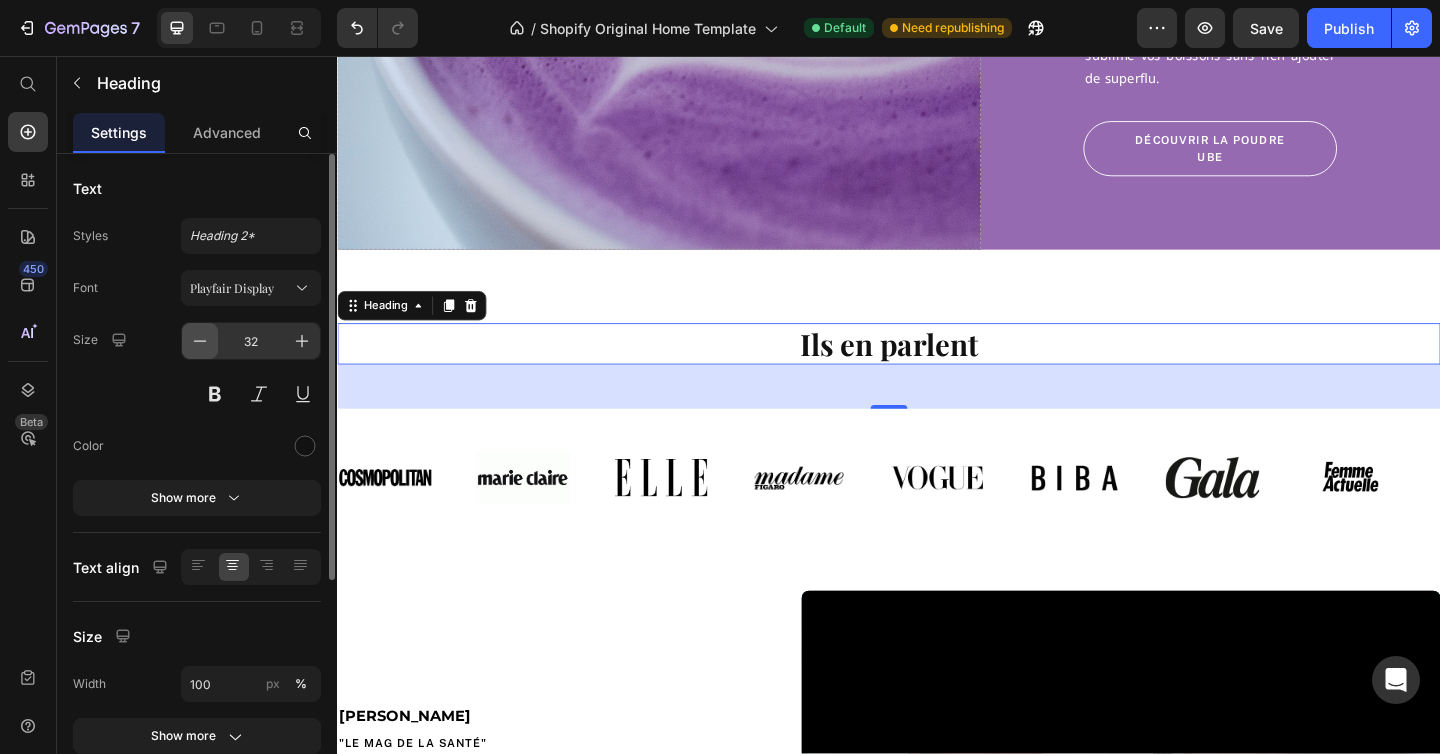 click 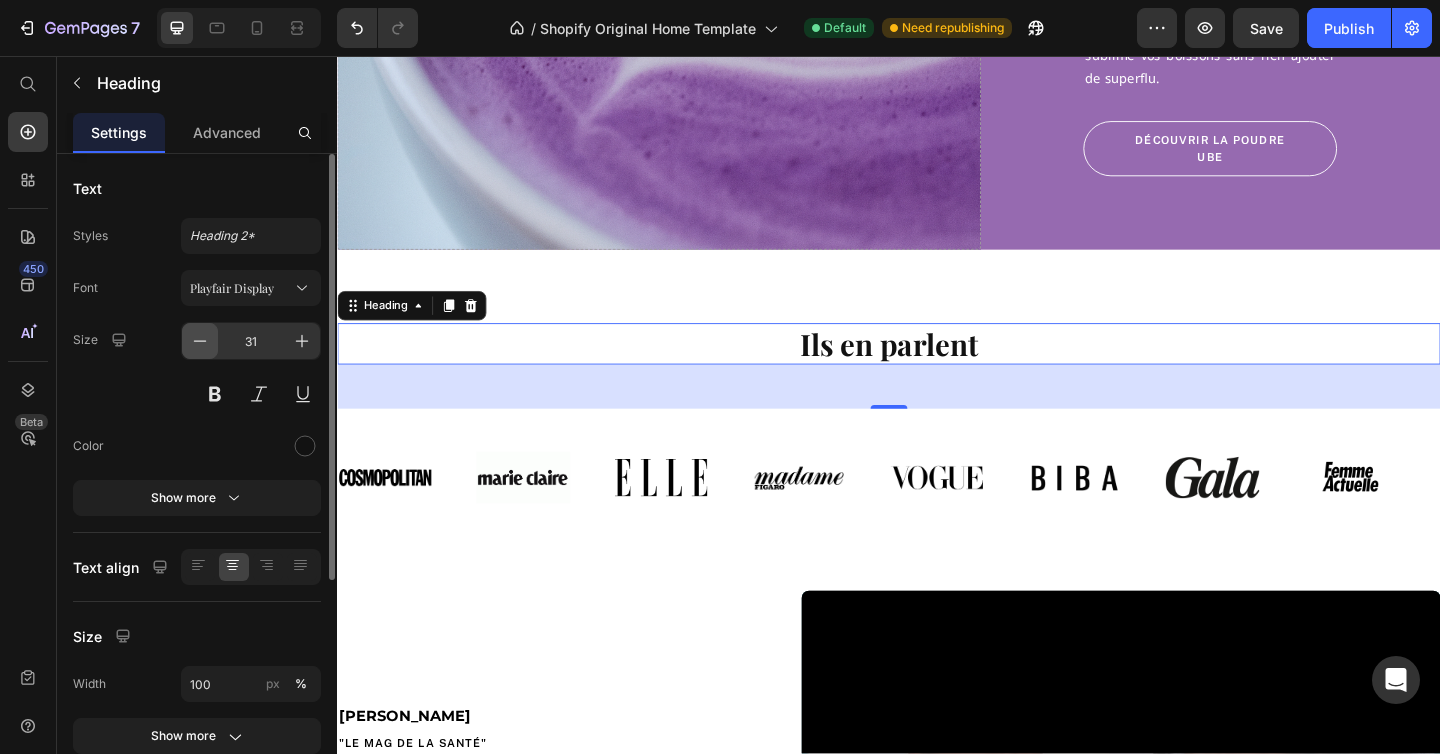 click 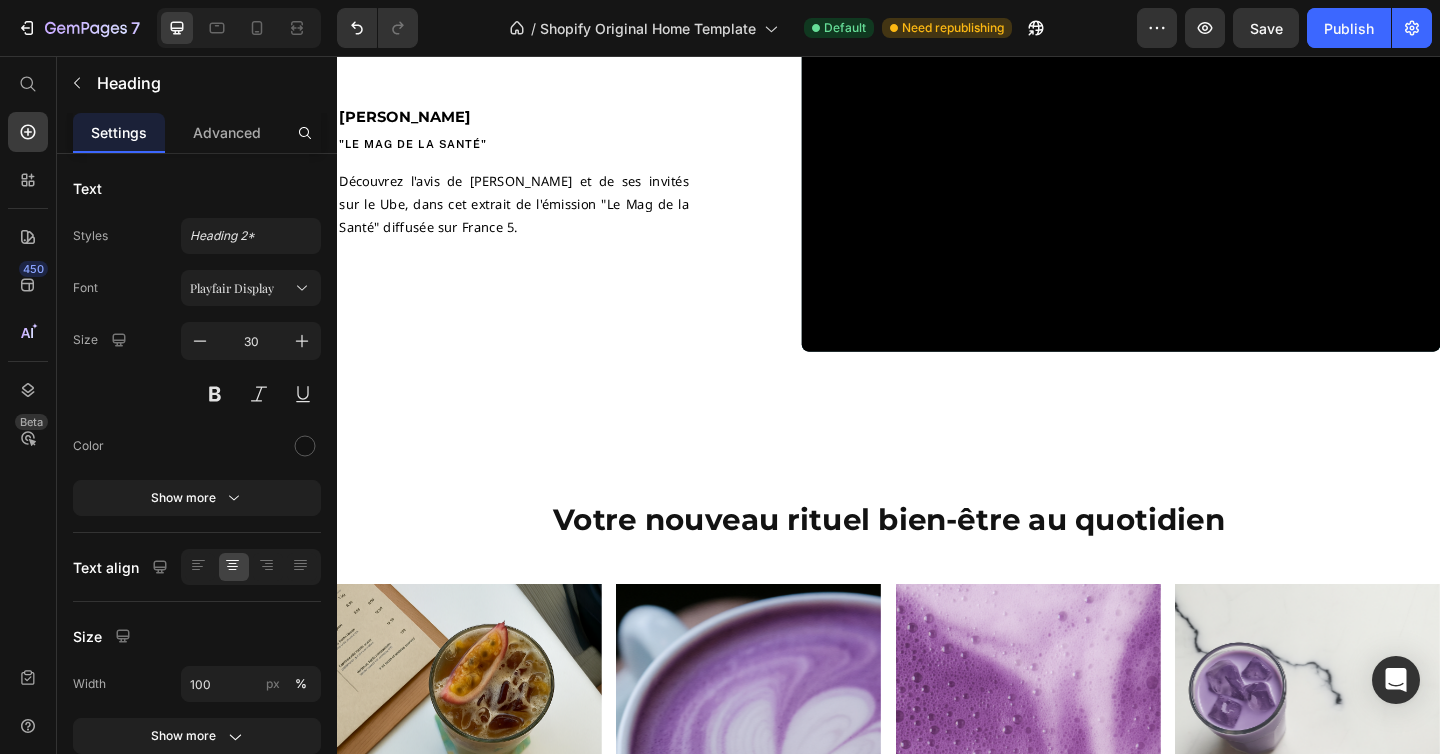 scroll, scrollTop: 2053, scrollLeft: 0, axis: vertical 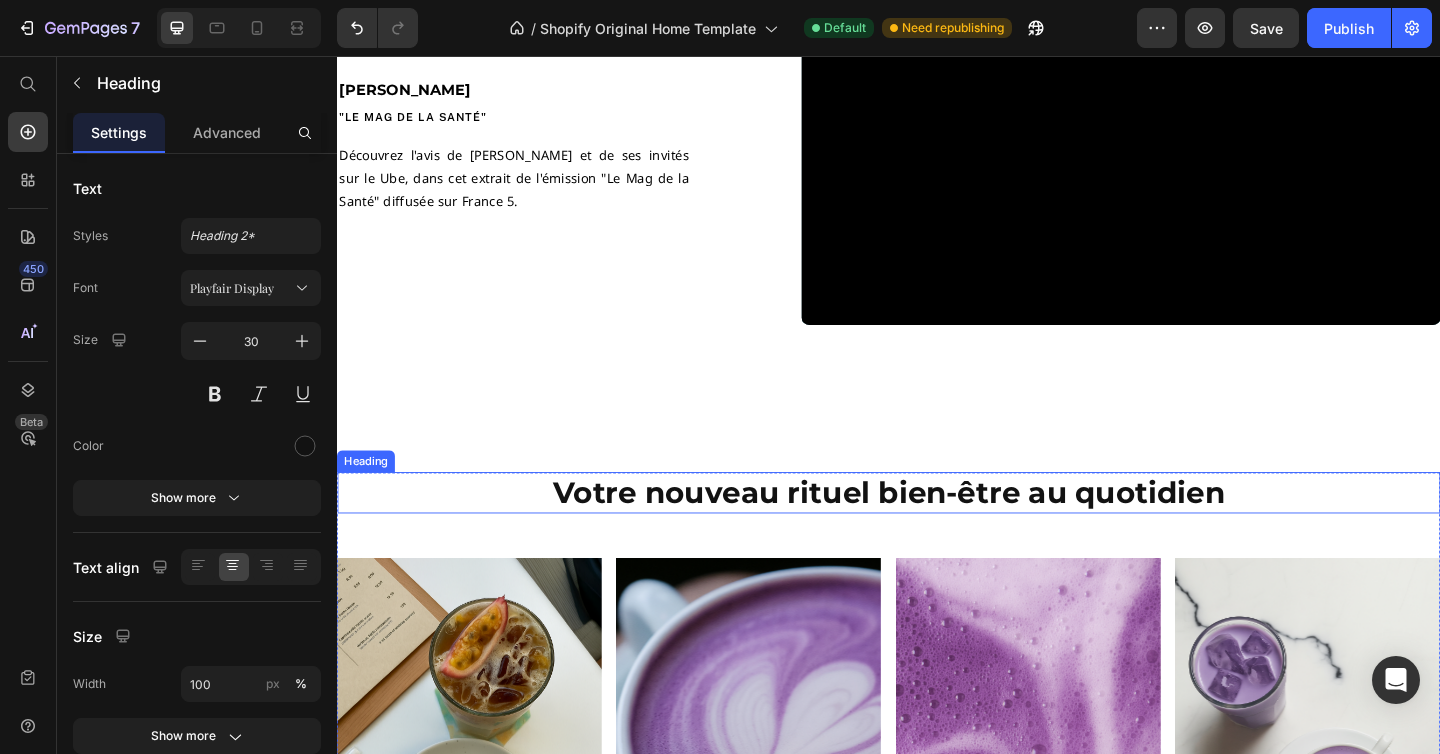 click on "Votre nouveau rituel bien-être au quotidien" at bounding box center (937, 532) 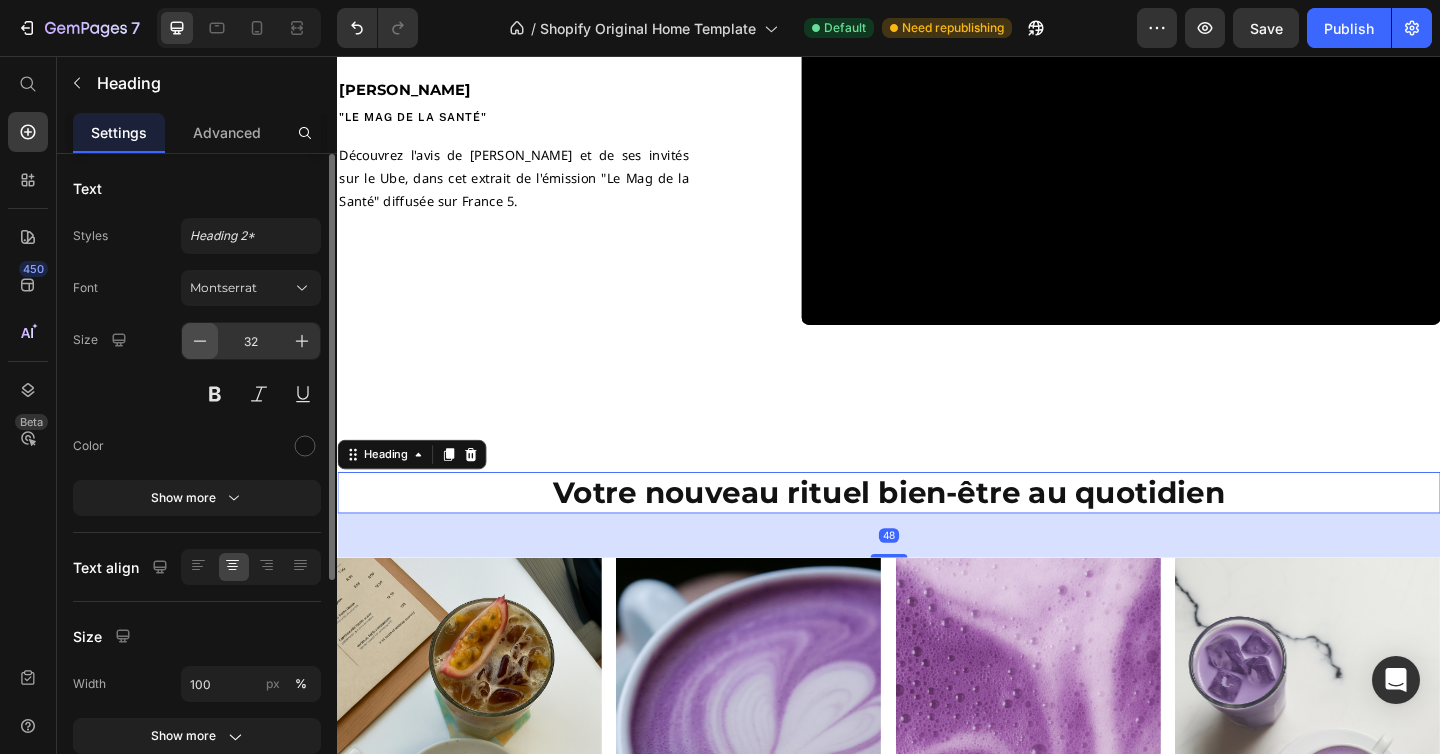 click 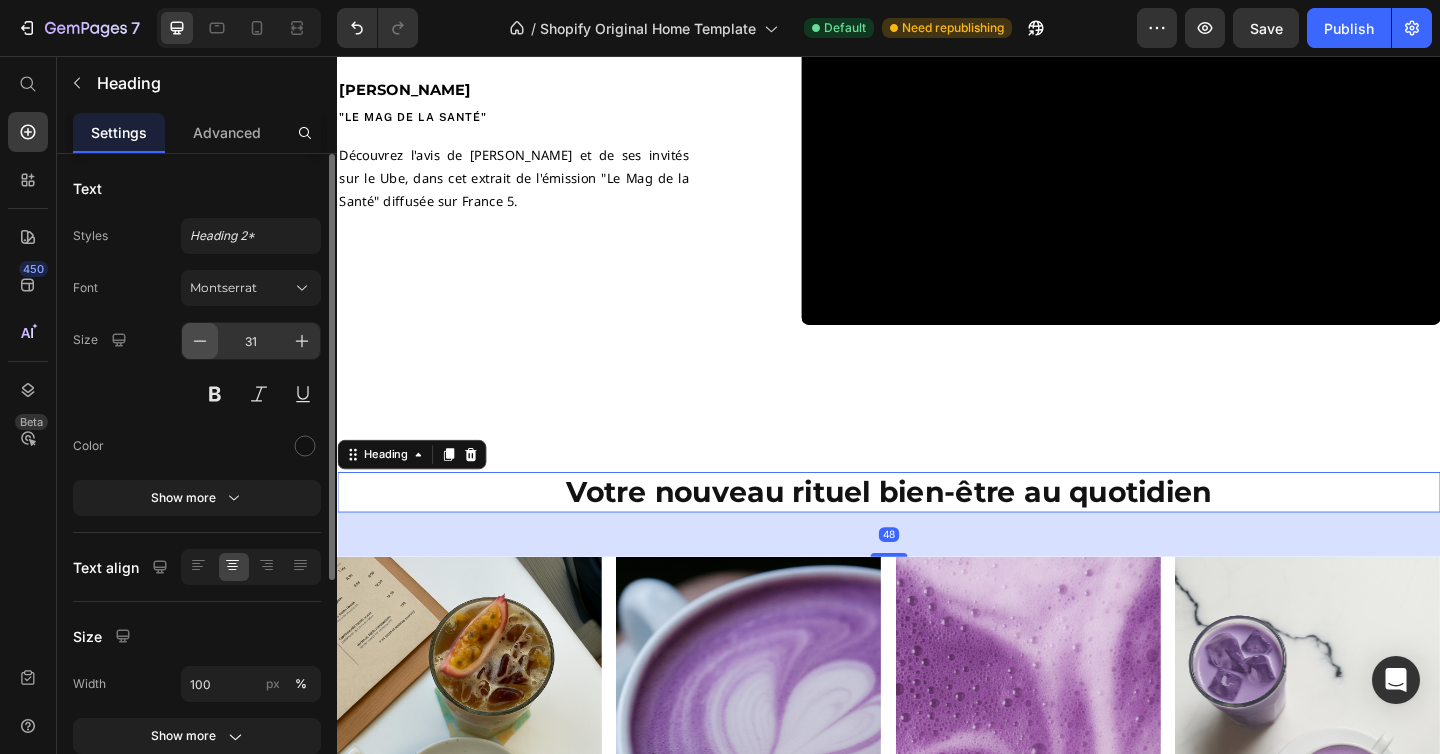 click 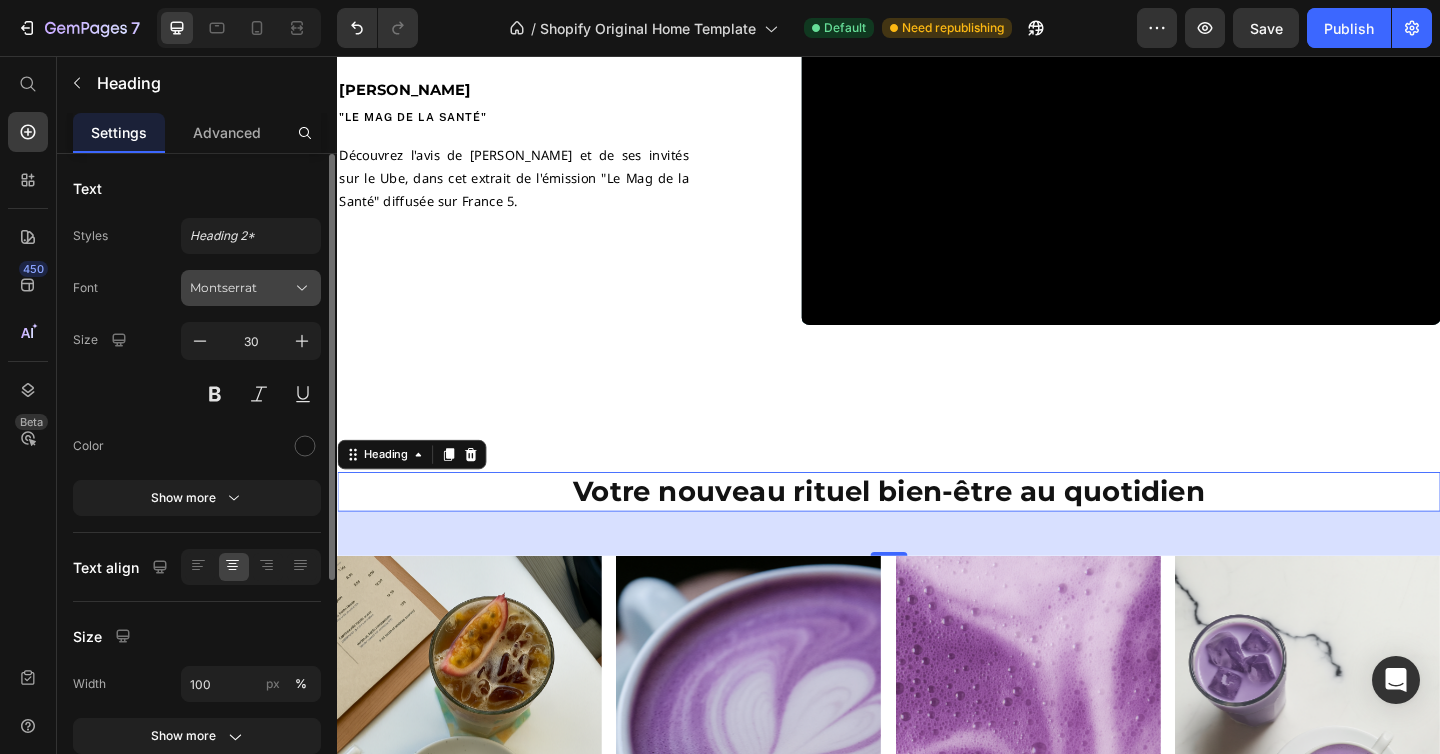 click on "Montserrat" at bounding box center [251, 288] 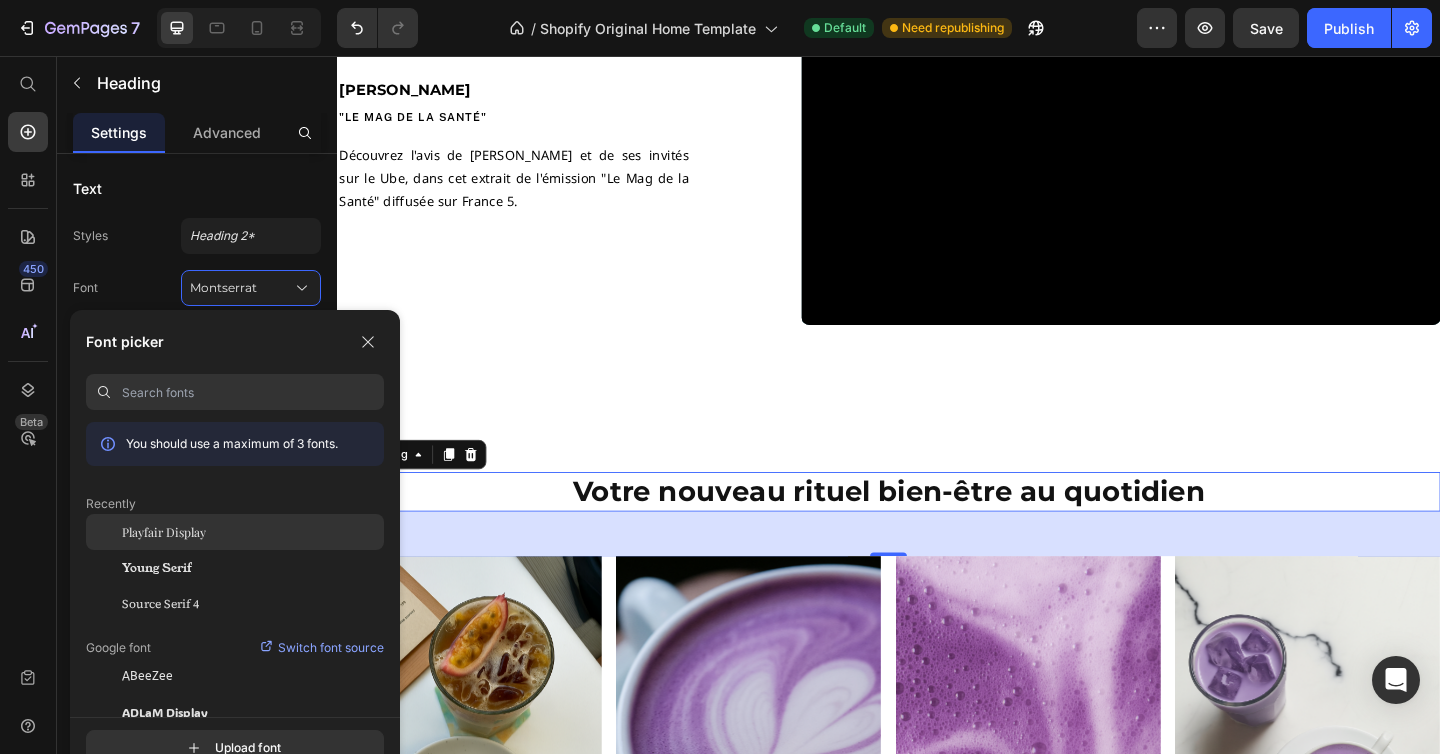 click on "Playfair Display" at bounding box center (164, 532) 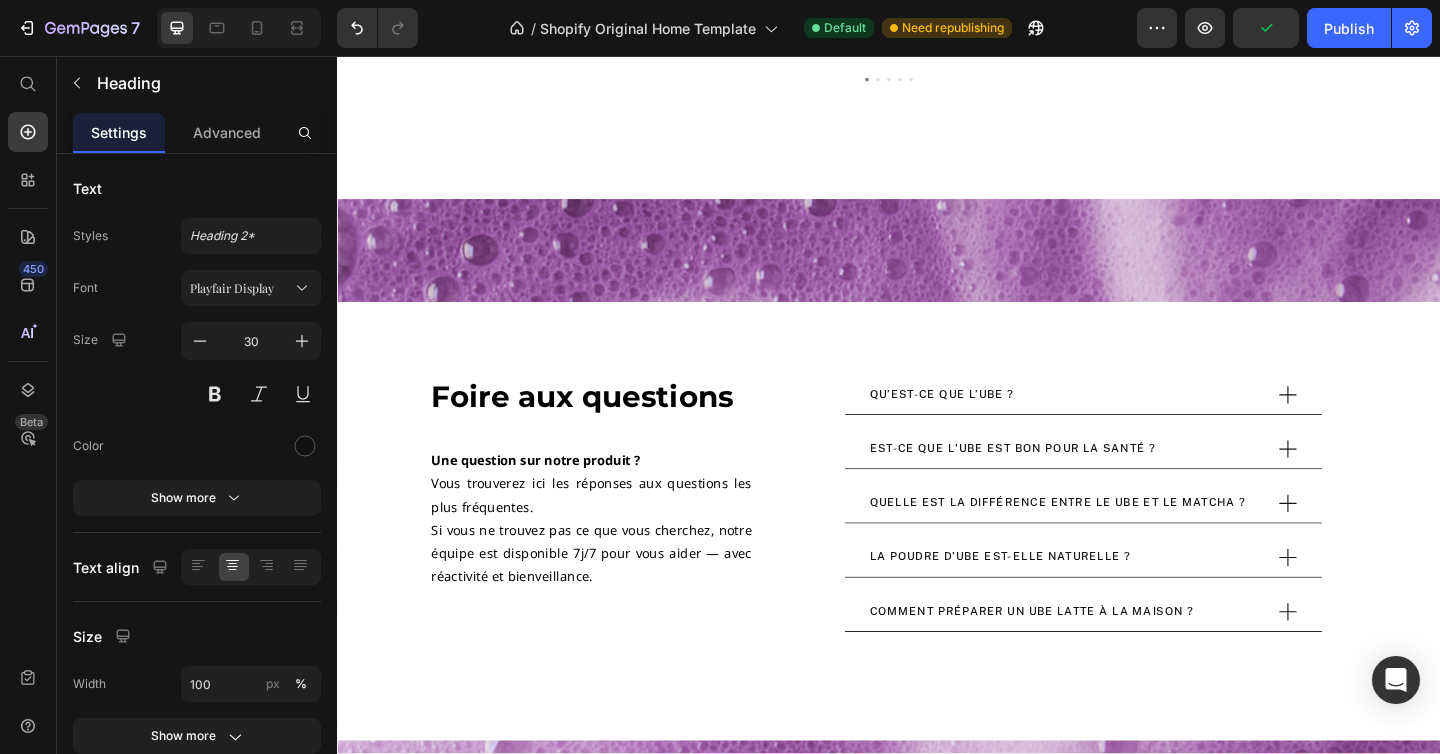 scroll, scrollTop: 3118, scrollLeft: 0, axis: vertical 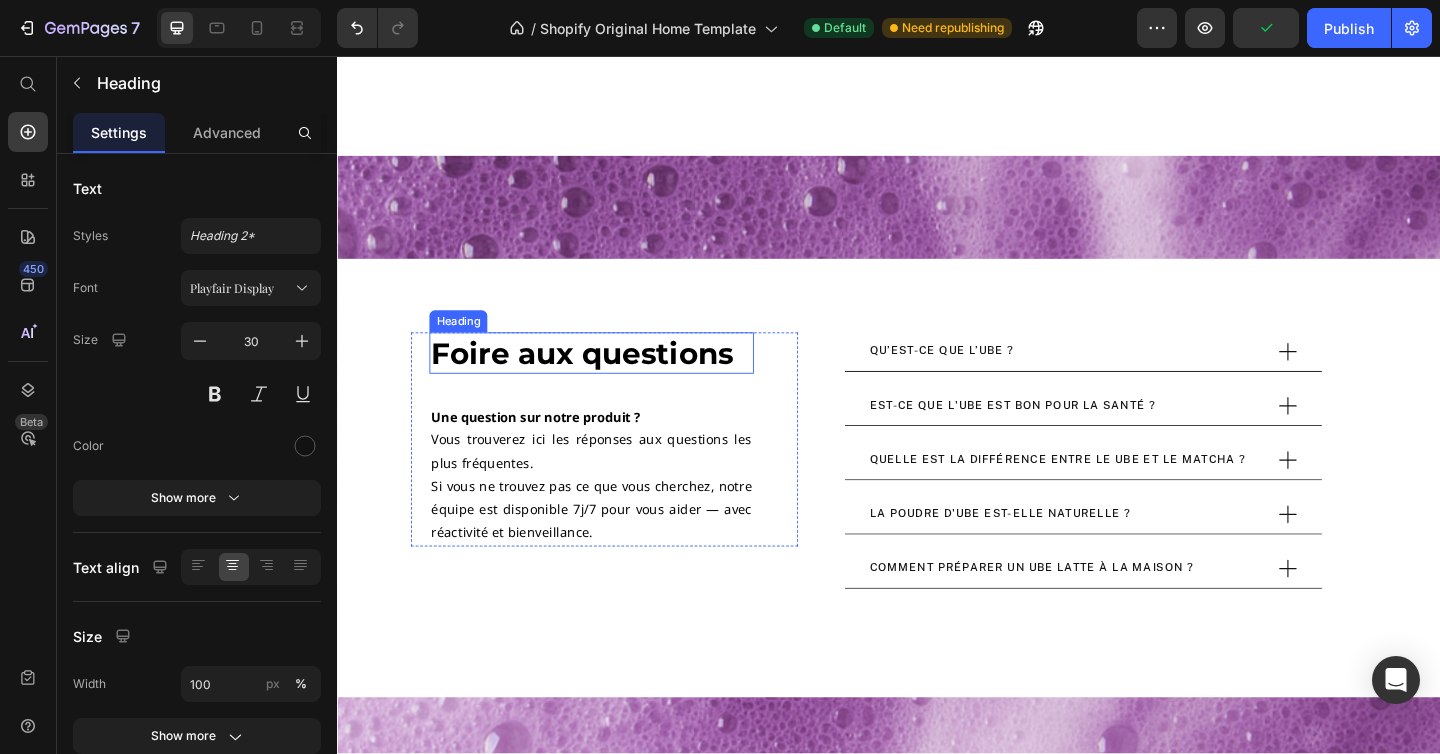 click on "Foire aux questions" at bounding box center [613, 380] 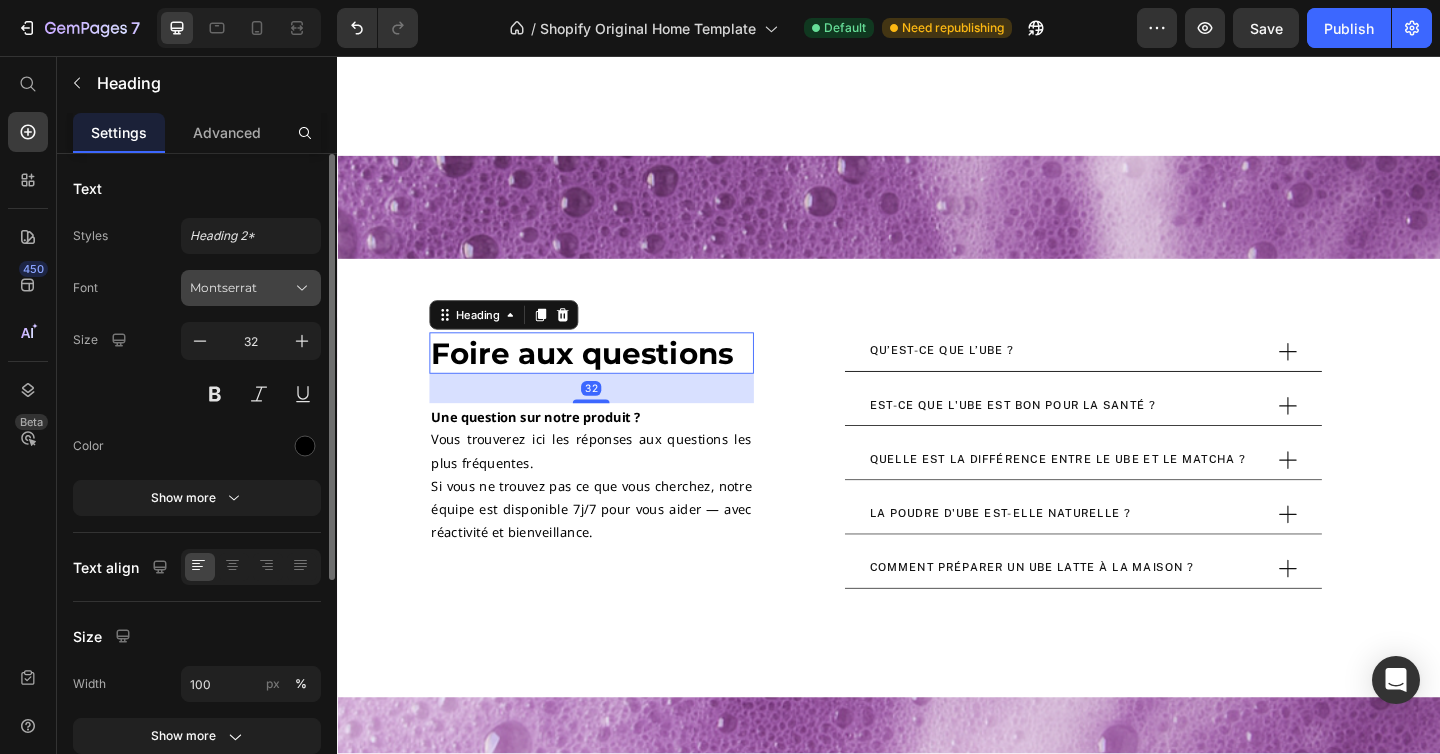 click on "Montserrat" at bounding box center (241, 288) 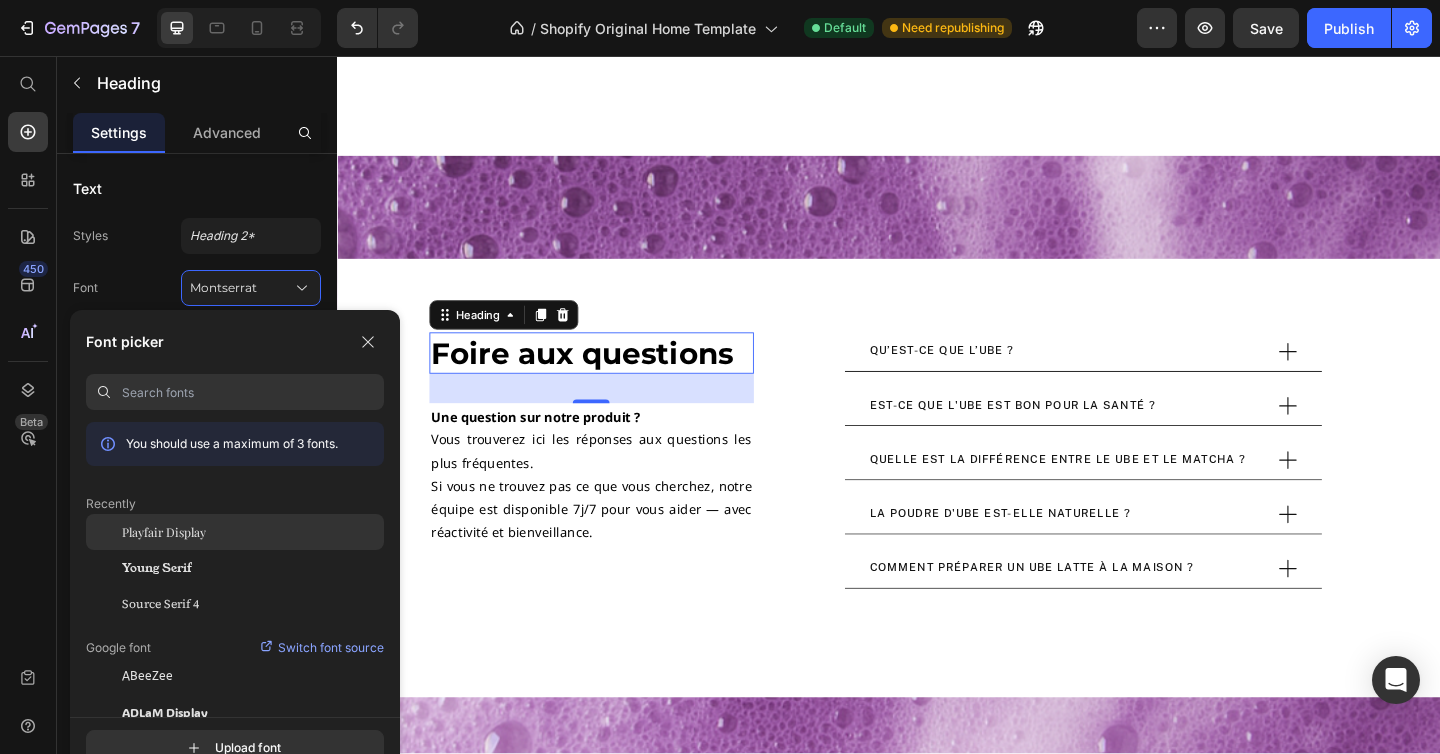 click on "Playfair Display" at bounding box center [164, 532] 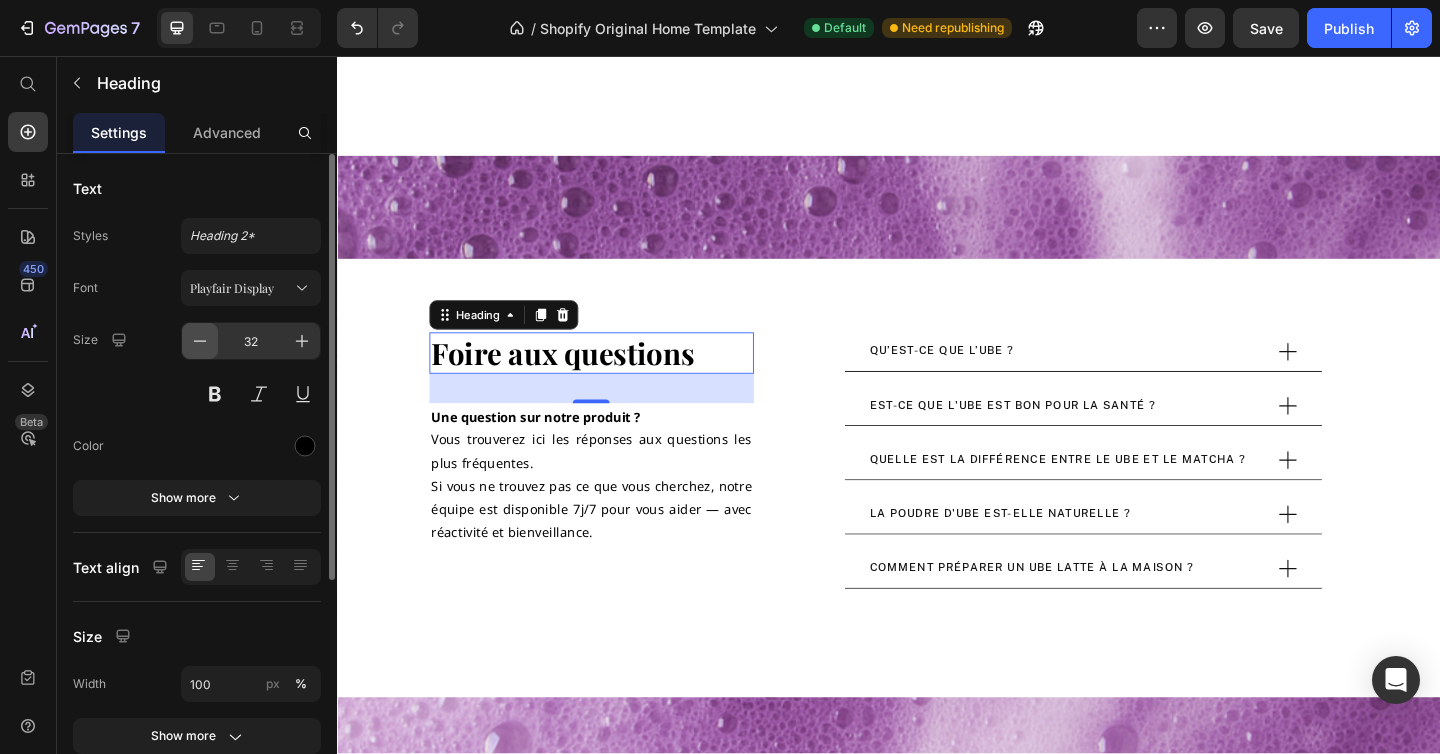 click at bounding box center [200, 341] 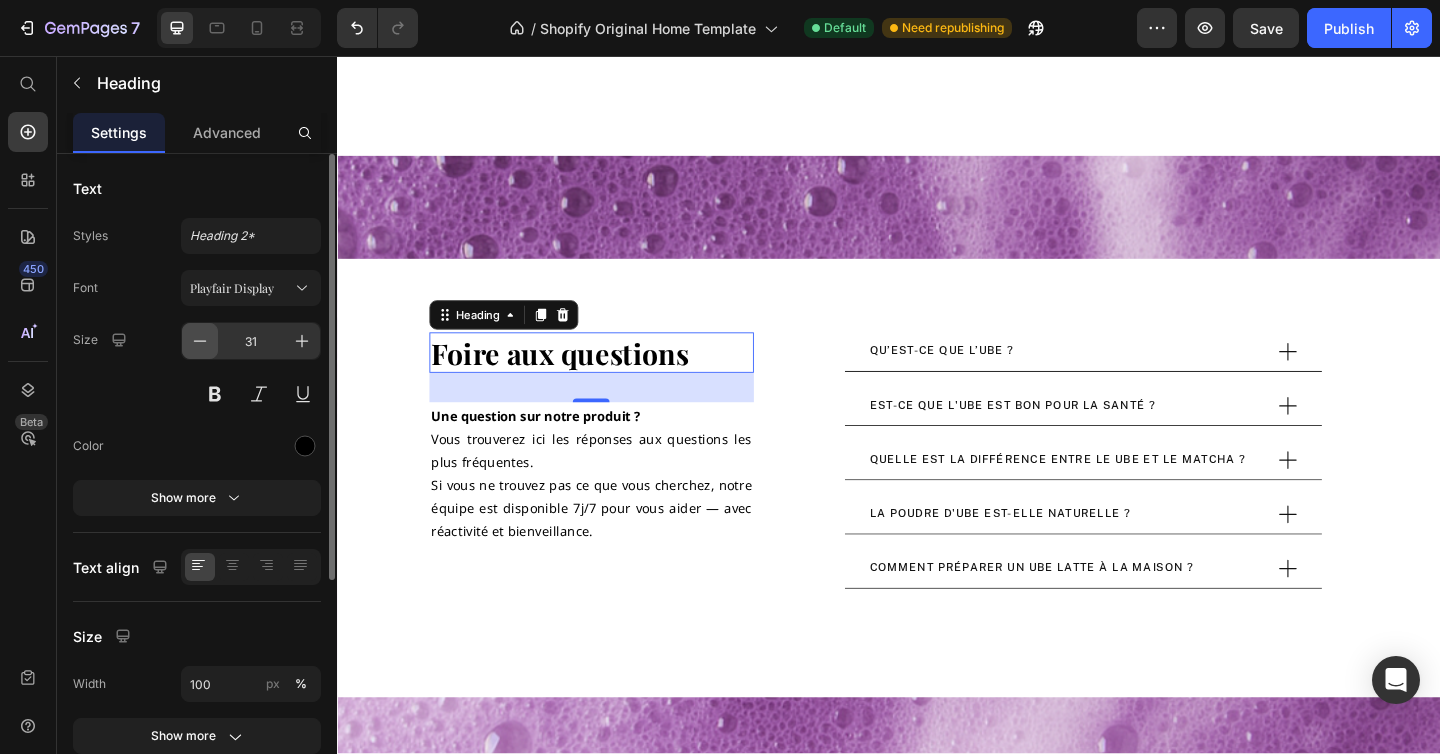 click at bounding box center [200, 341] 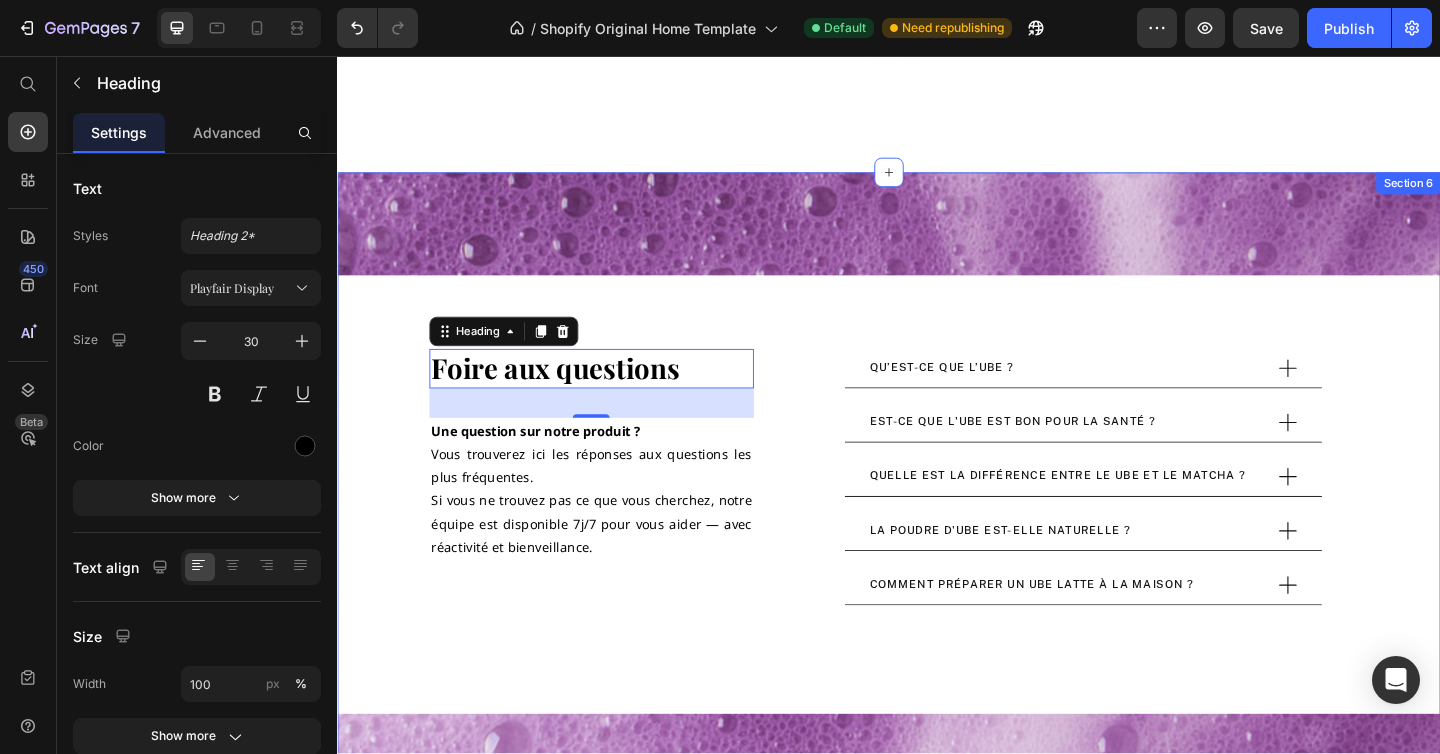 scroll, scrollTop: 3098, scrollLeft: 0, axis: vertical 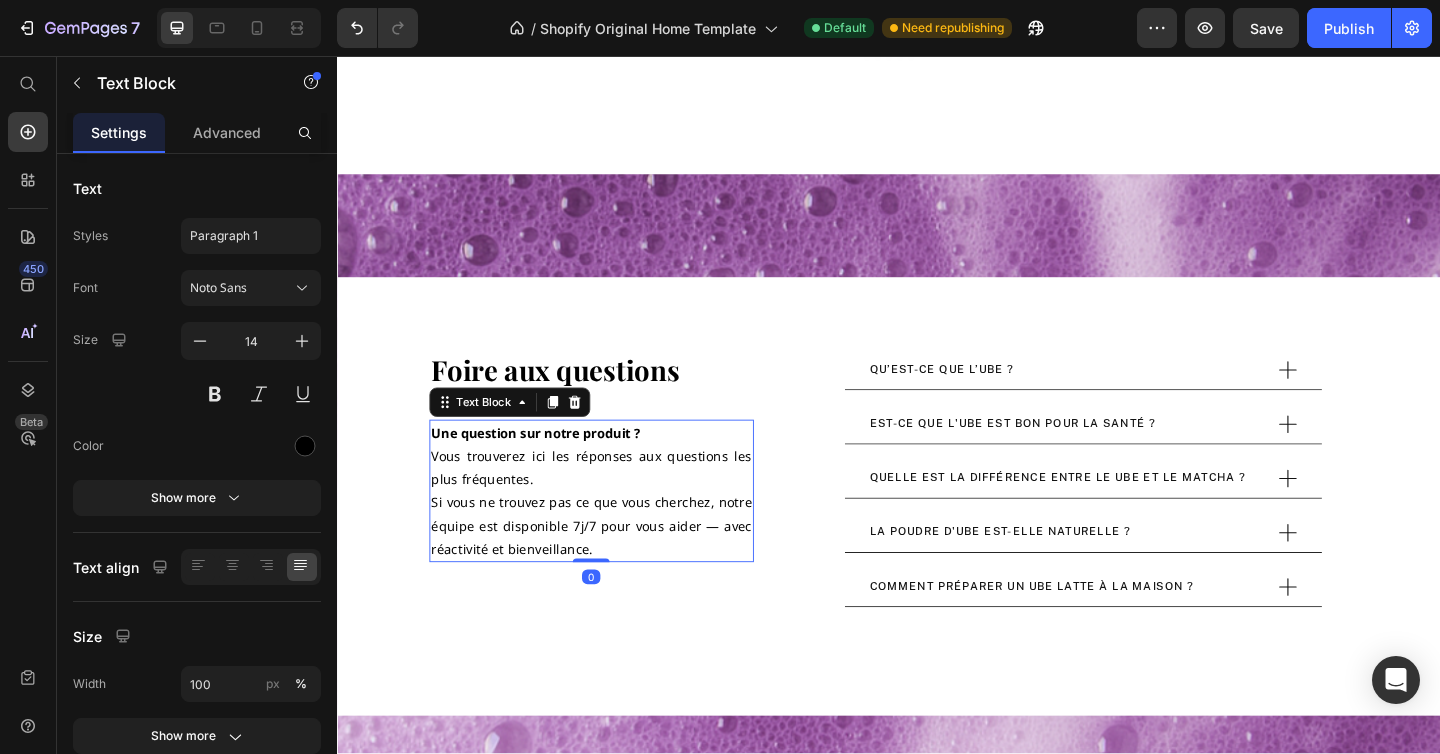 click on "Vous trouverez ici les réponses aux questions les plus fréquentes. Si vous ne trouvez pas ce que vous cherchez, notre équipe est disponible 7j/7 pour vous aider — avec réactivité et bienveillance." at bounding box center [613, 542] 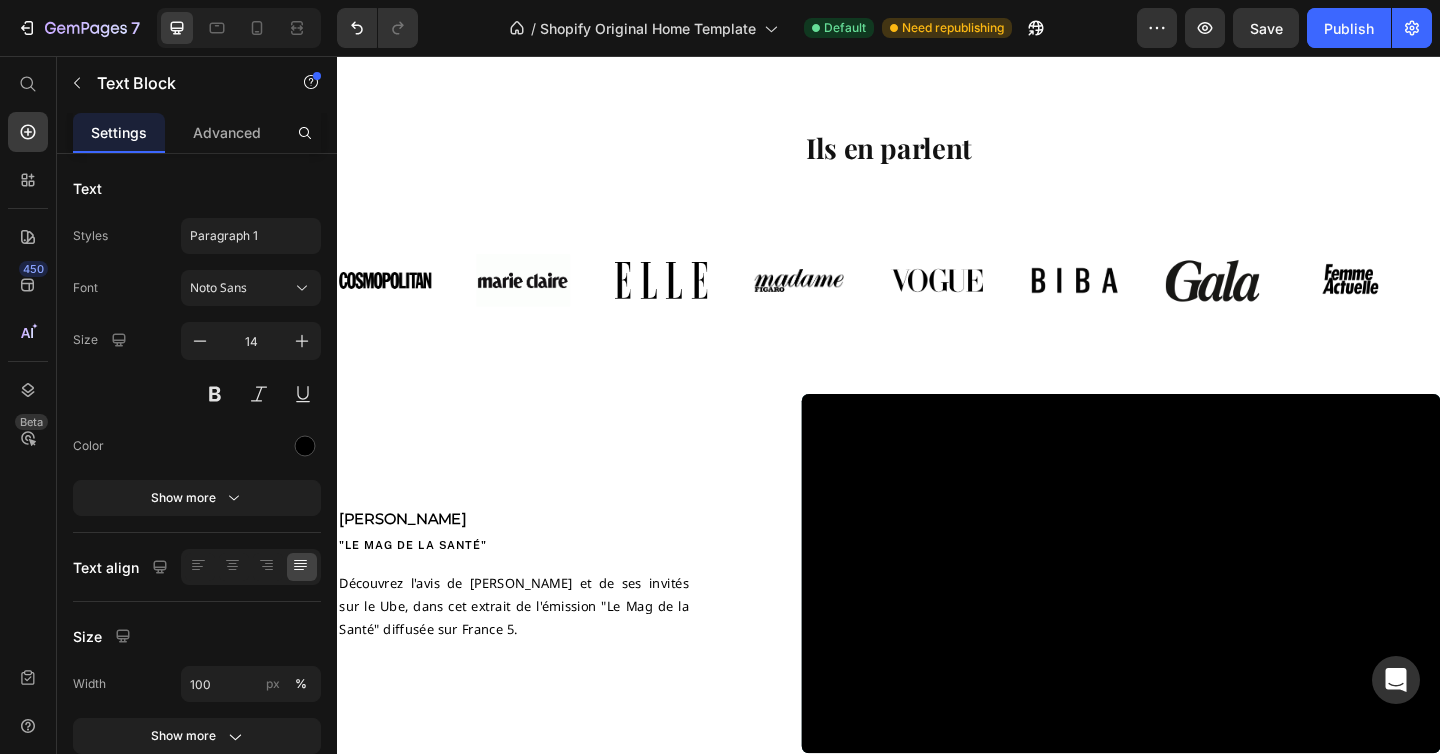 scroll, scrollTop: 1572, scrollLeft: 0, axis: vertical 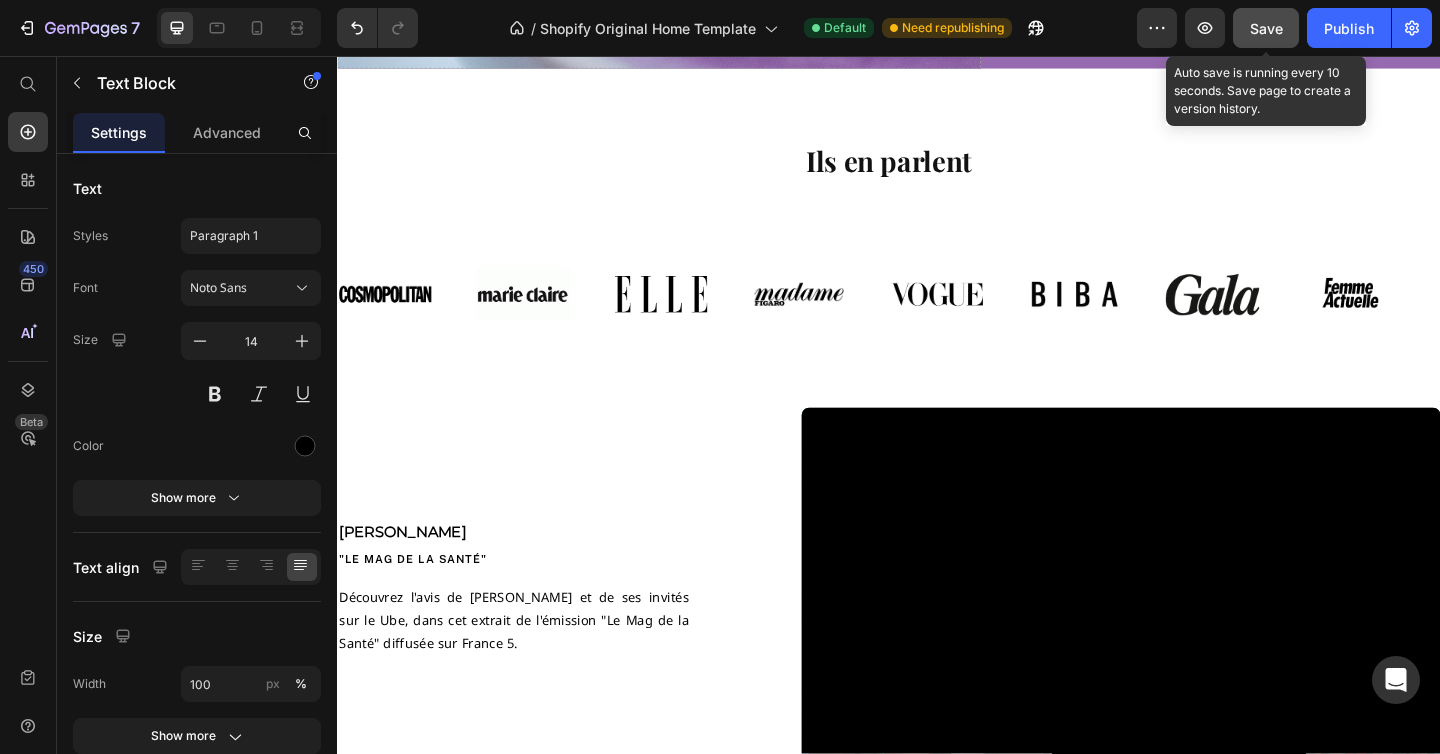 click on "Save" at bounding box center [1266, 28] 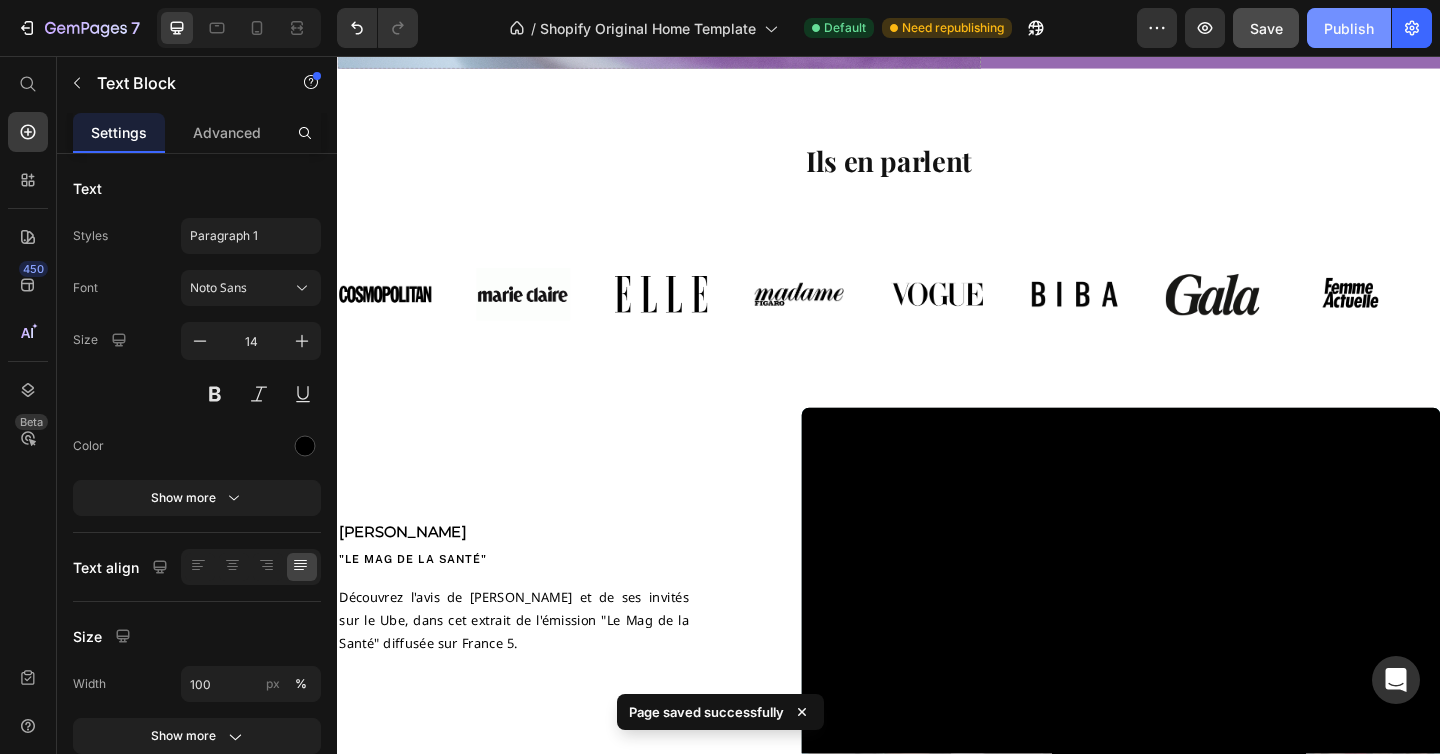 click on "Publish" at bounding box center [1349, 28] 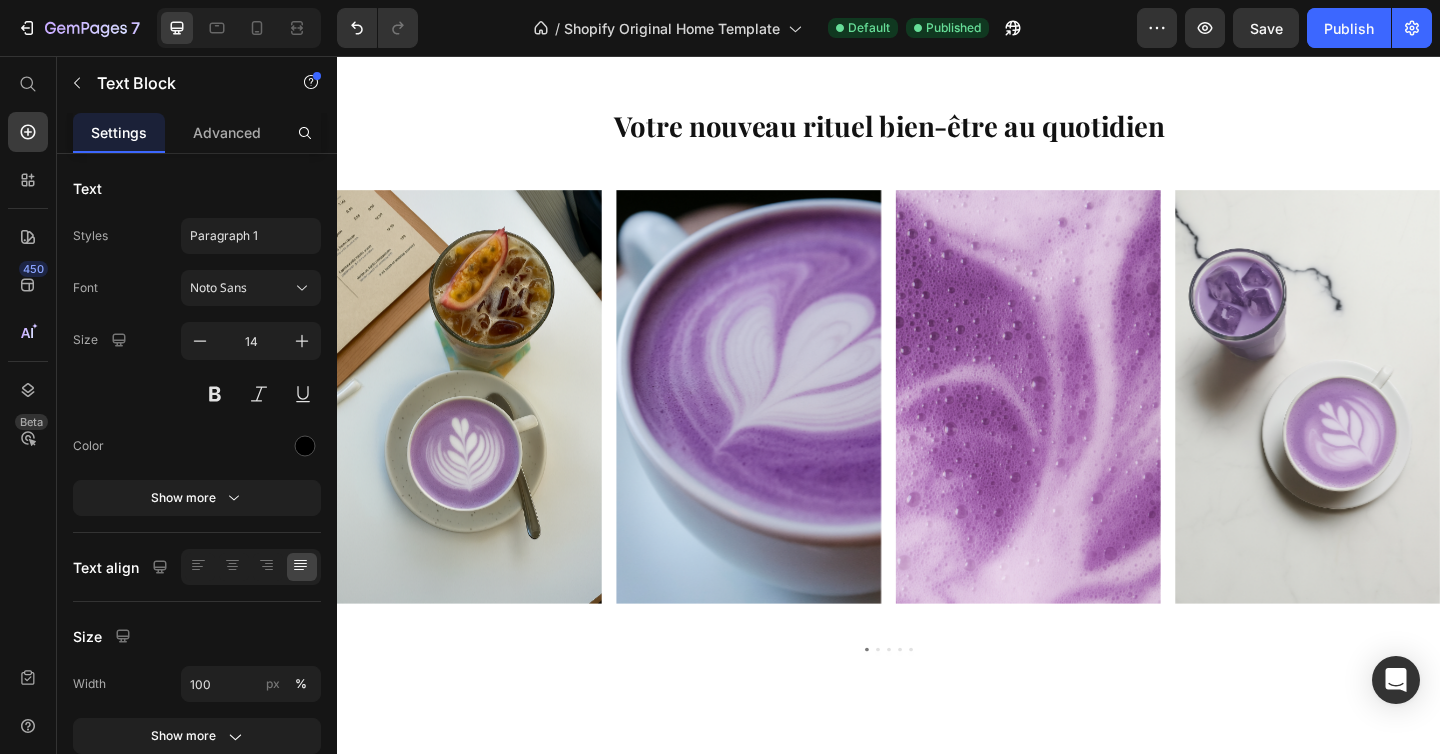 scroll, scrollTop: 2478, scrollLeft: 0, axis: vertical 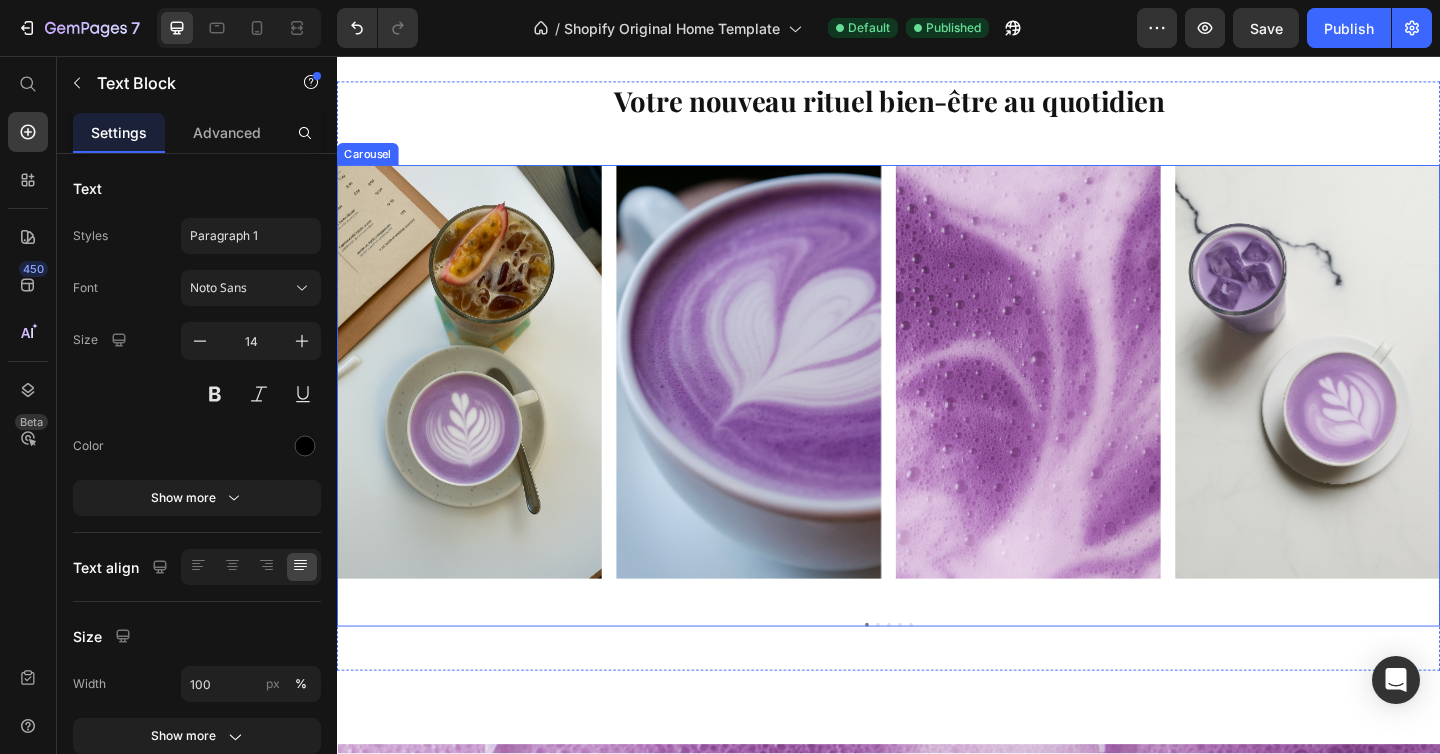 click on "Image Image Image Image Image" at bounding box center (937, 426) 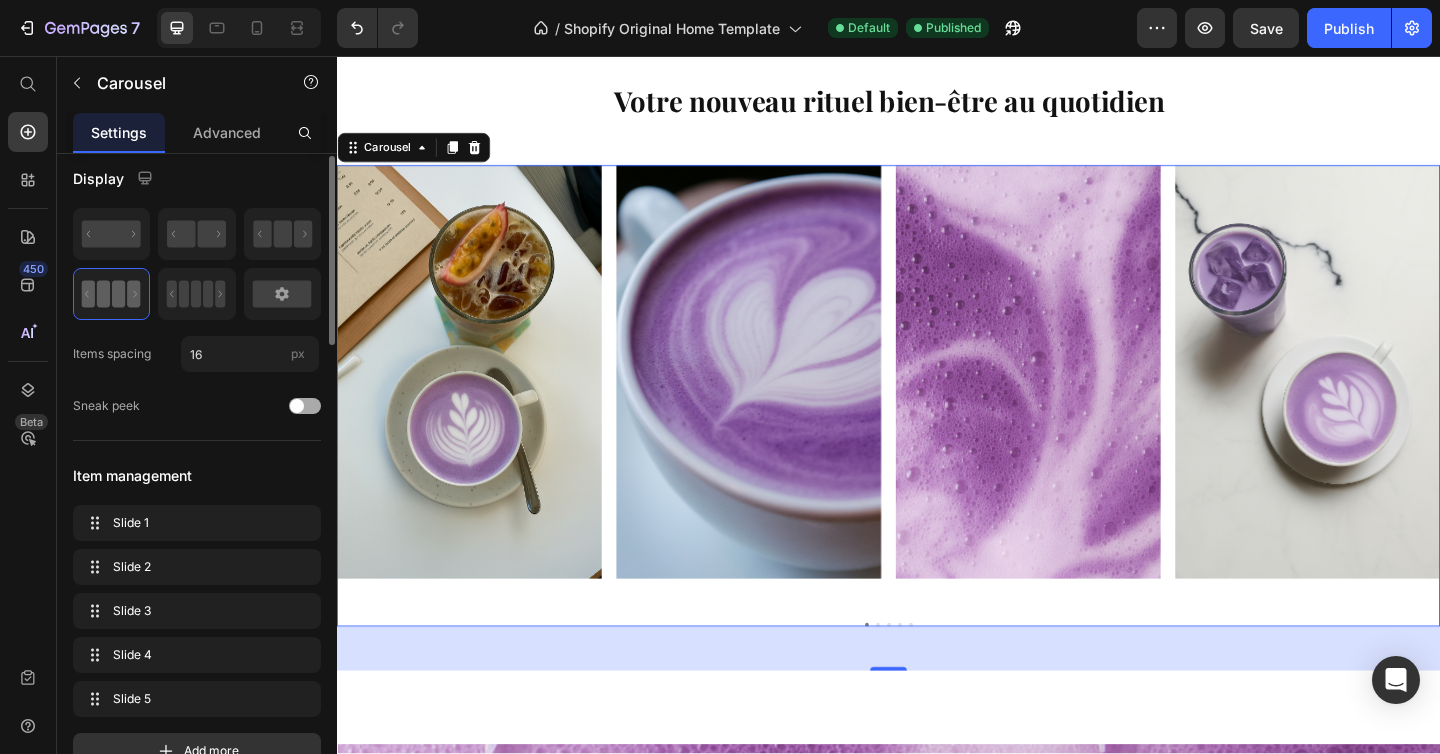 scroll, scrollTop: 0, scrollLeft: 0, axis: both 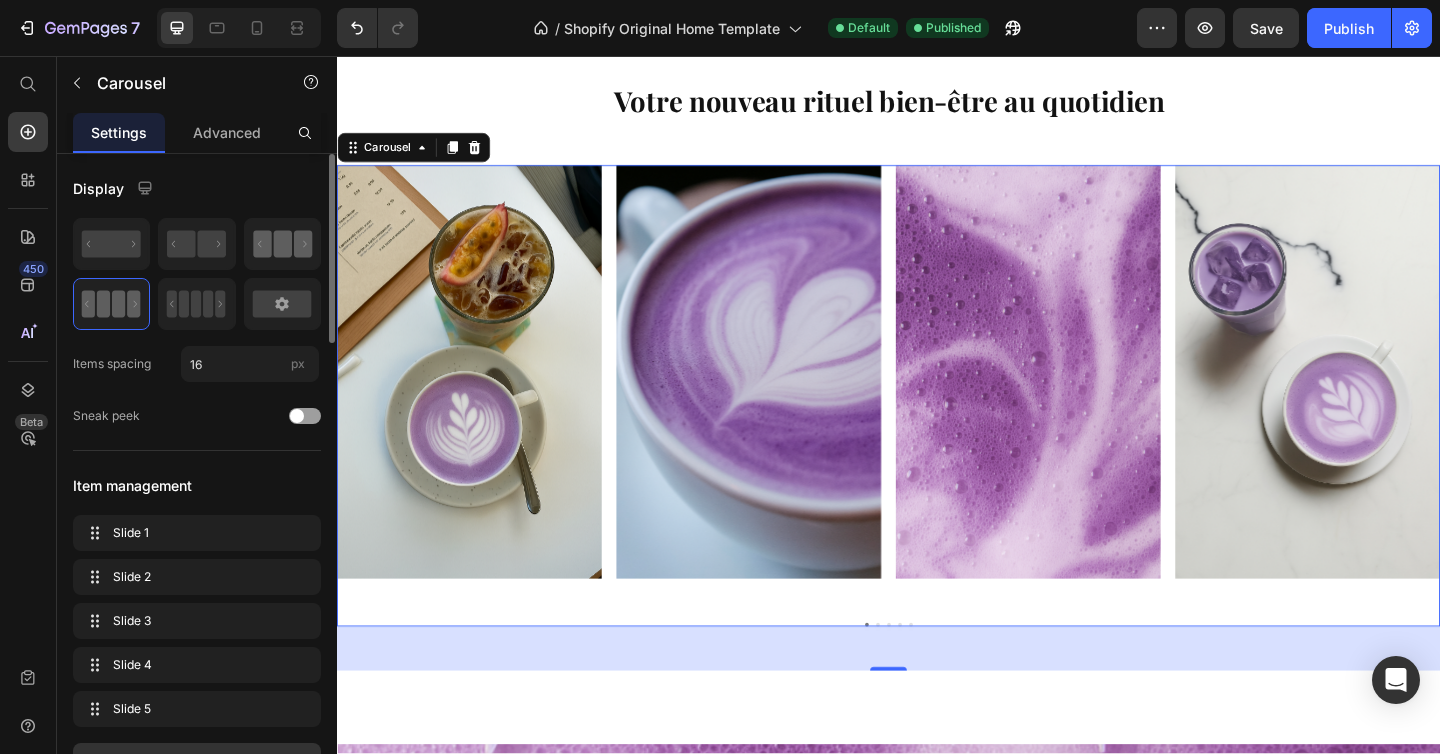 click 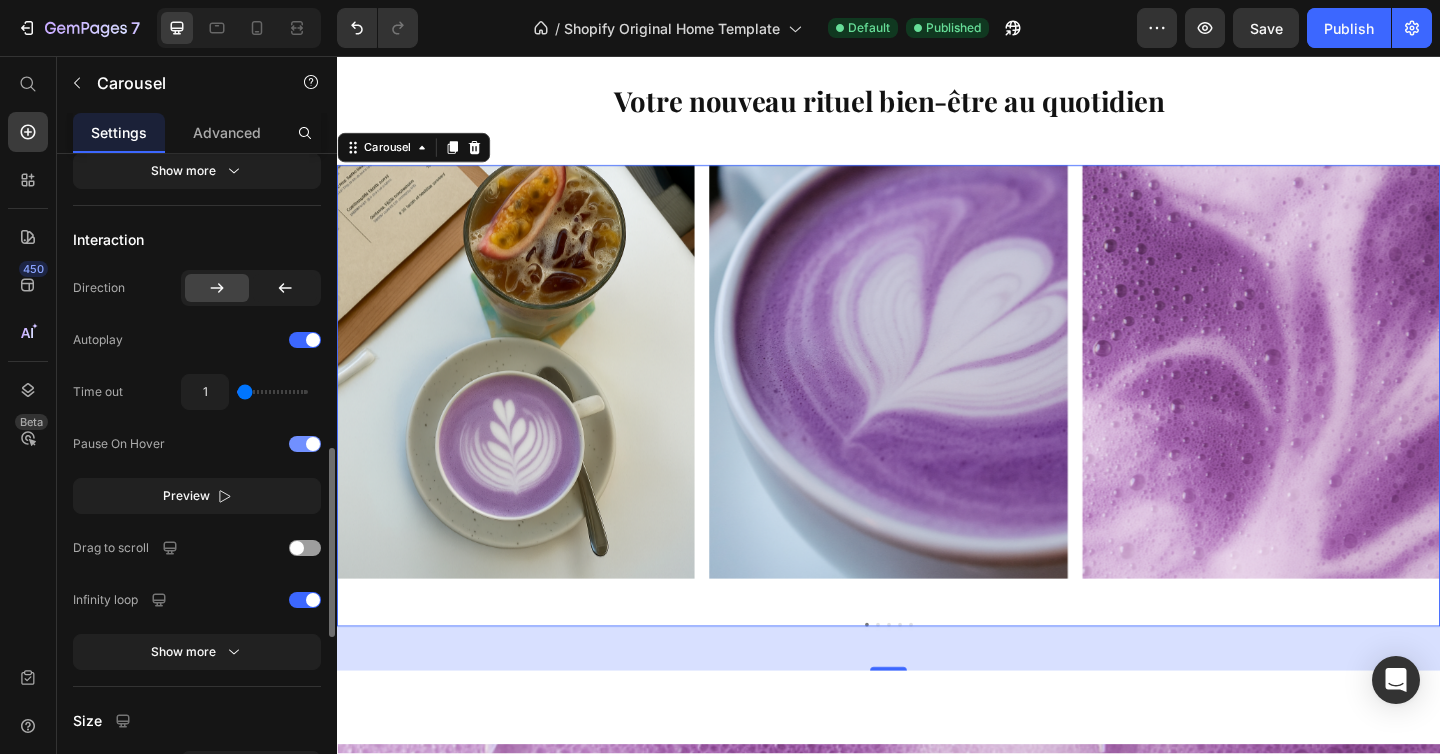 scroll, scrollTop: 991, scrollLeft: 0, axis: vertical 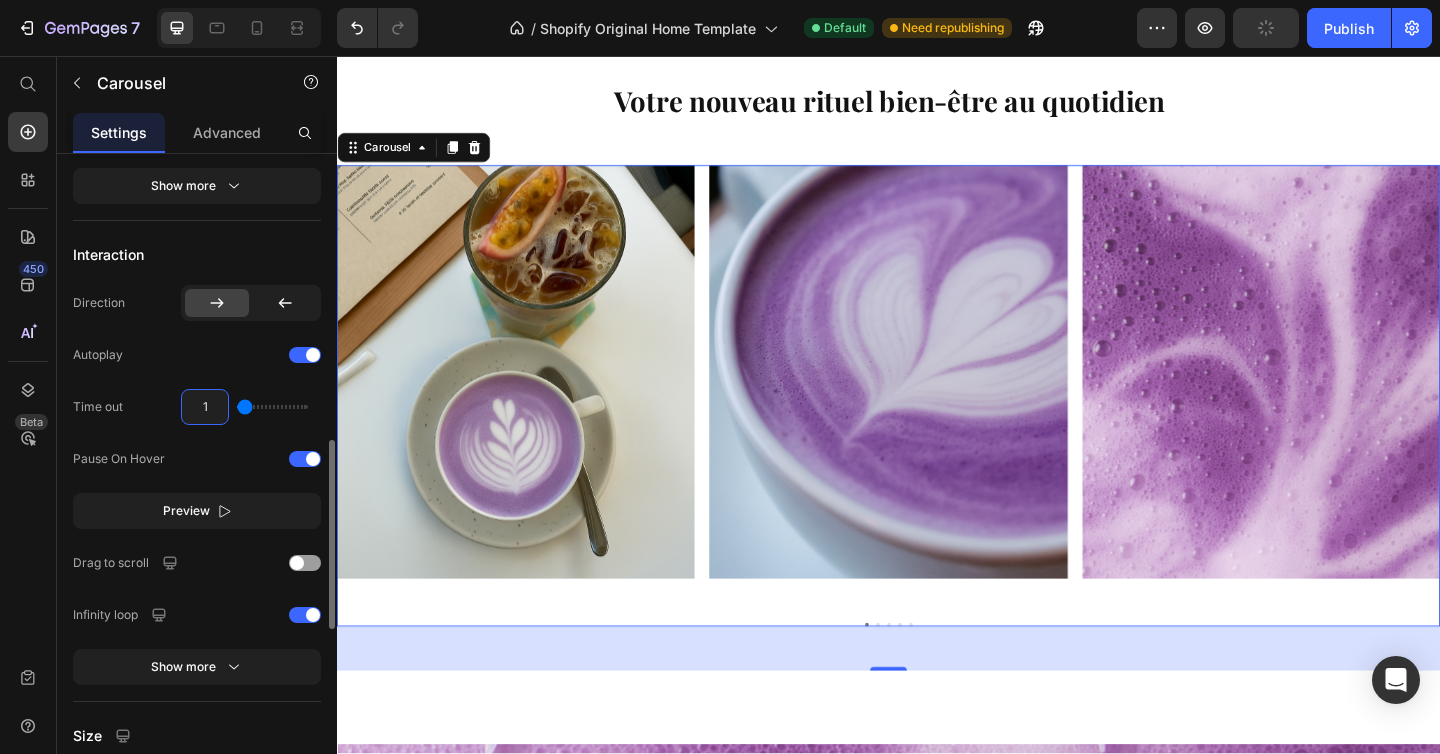 click on "1" at bounding box center (205, 407) 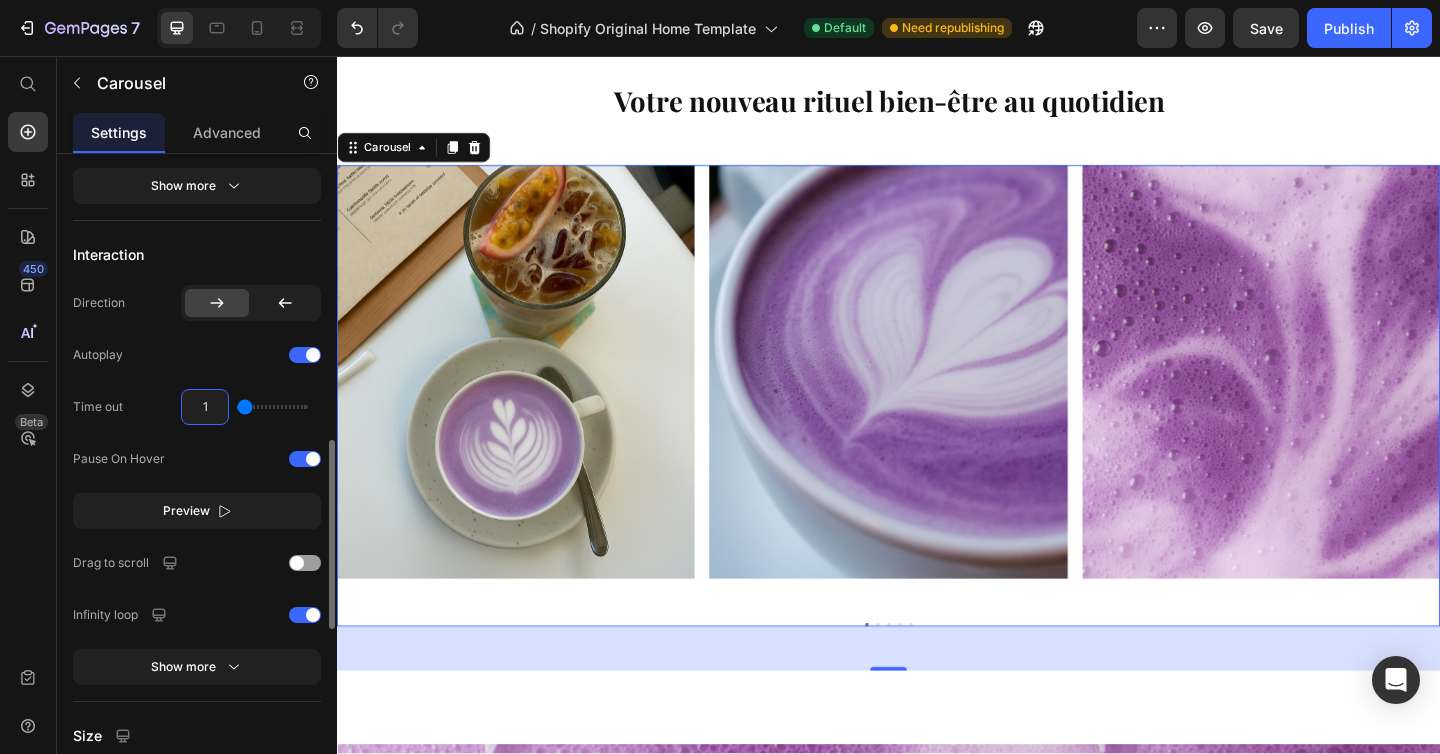 type on "2" 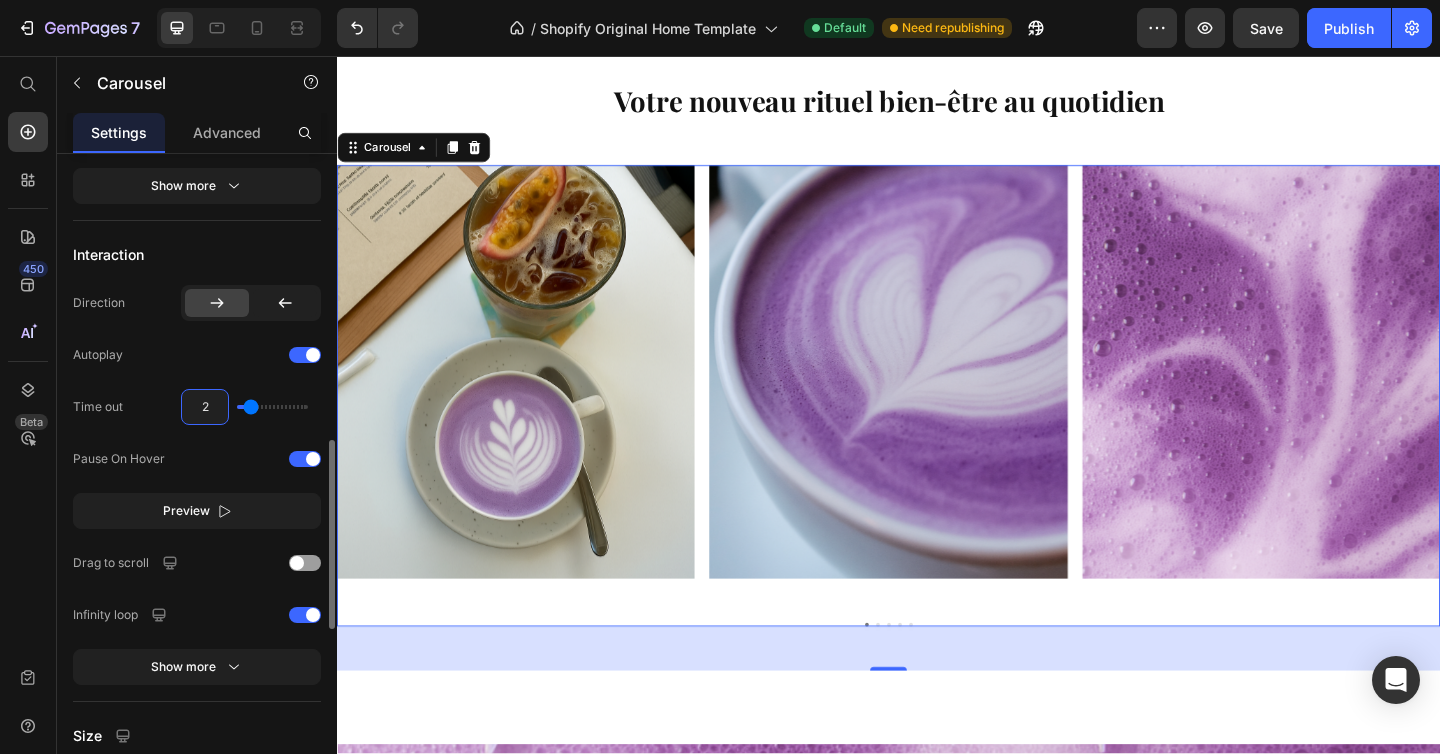 type on "2" 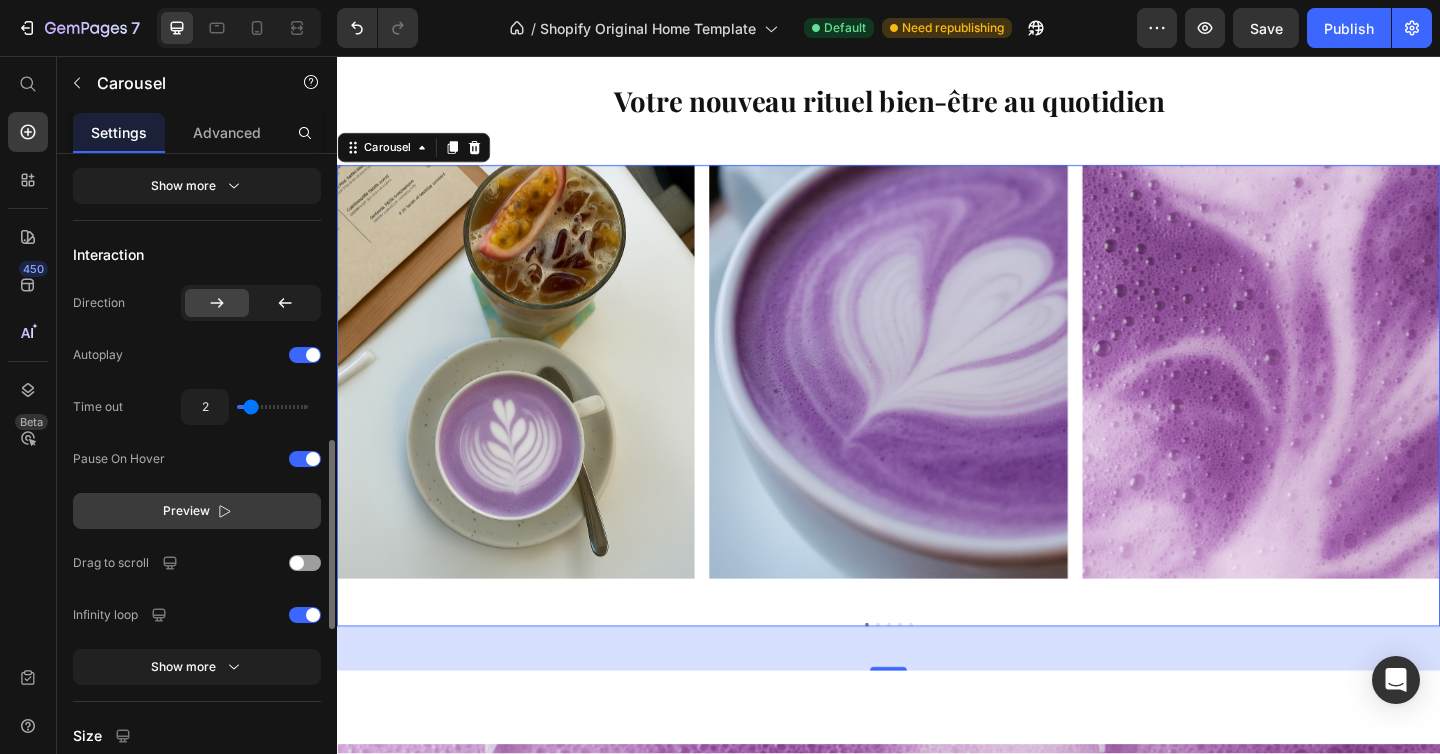 click on "Preview" at bounding box center [186, 511] 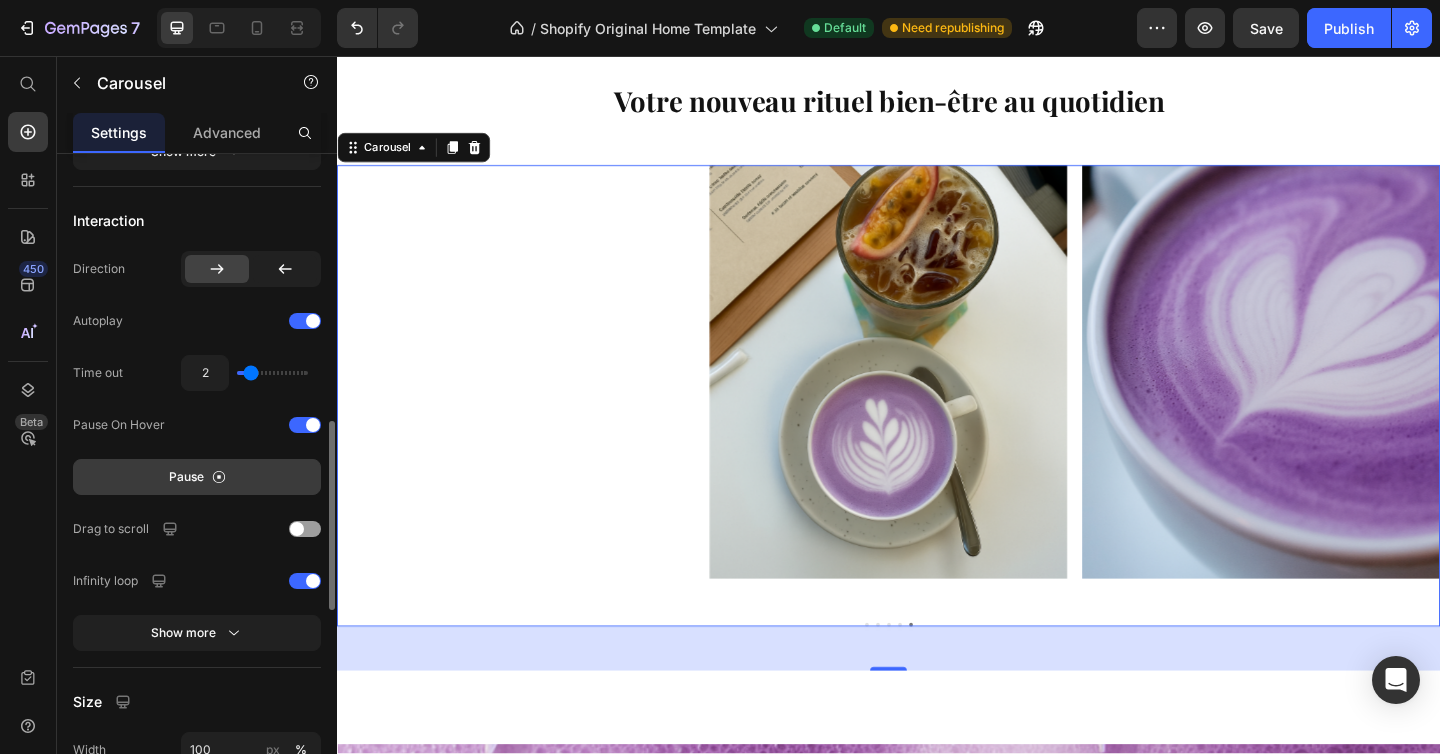 scroll, scrollTop: 962, scrollLeft: 0, axis: vertical 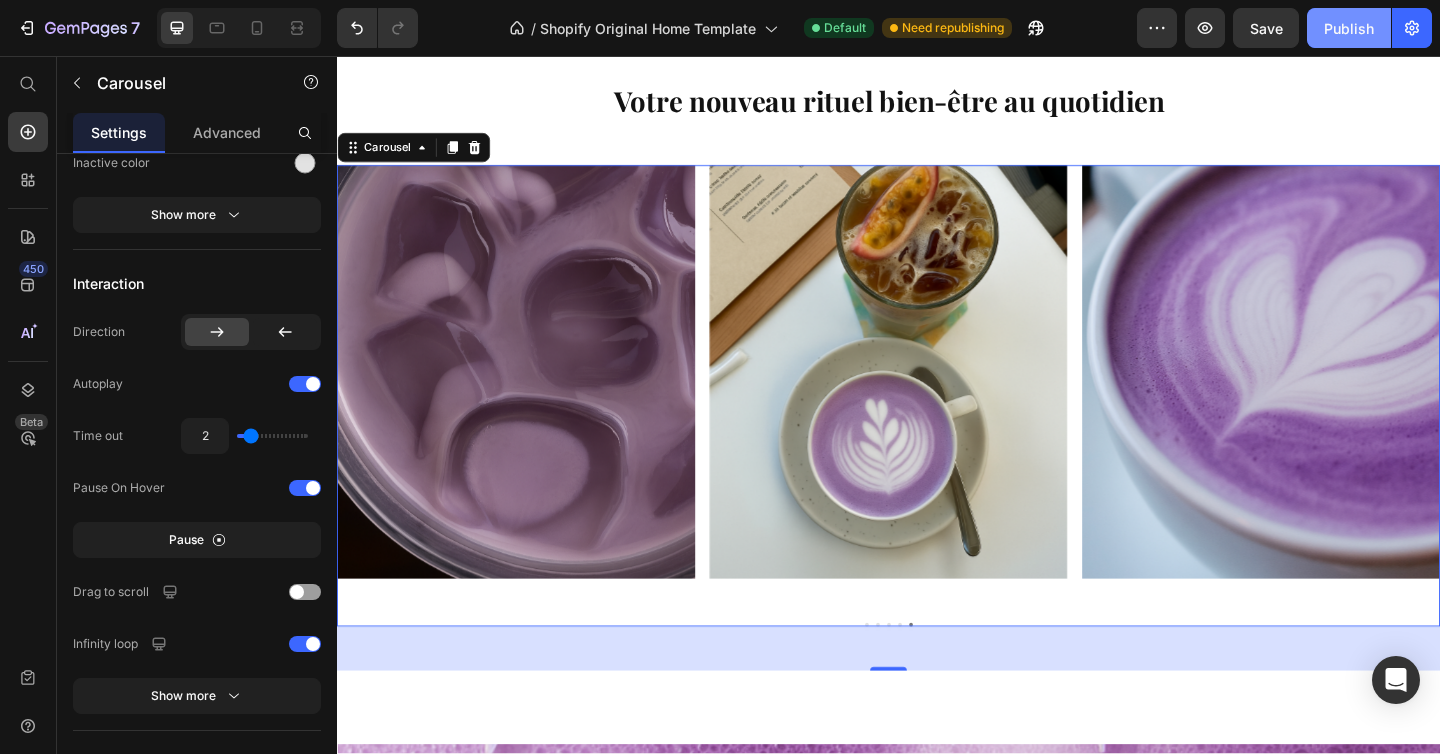 click on "Publish" at bounding box center (1349, 28) 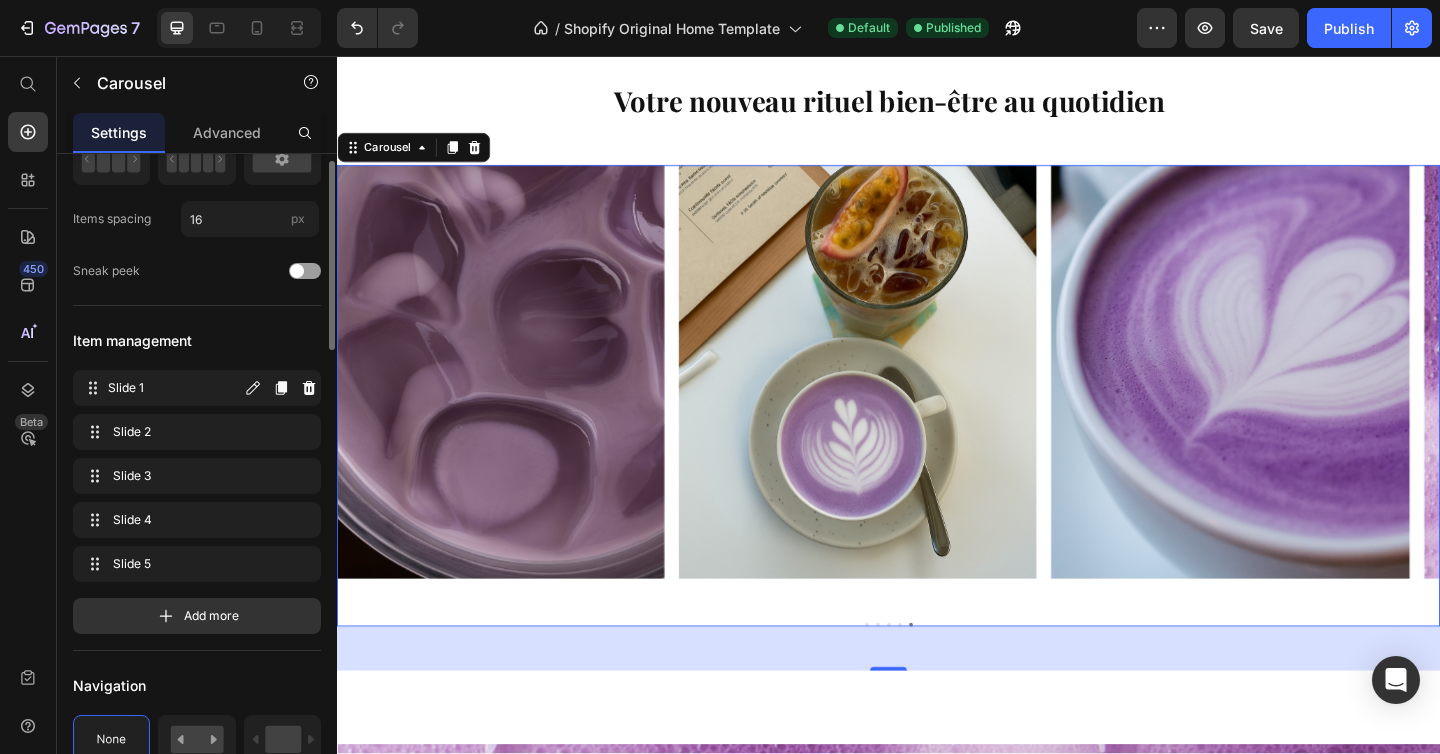 scroll, scrollTop: 0, scrollLeft: 0, axis: both 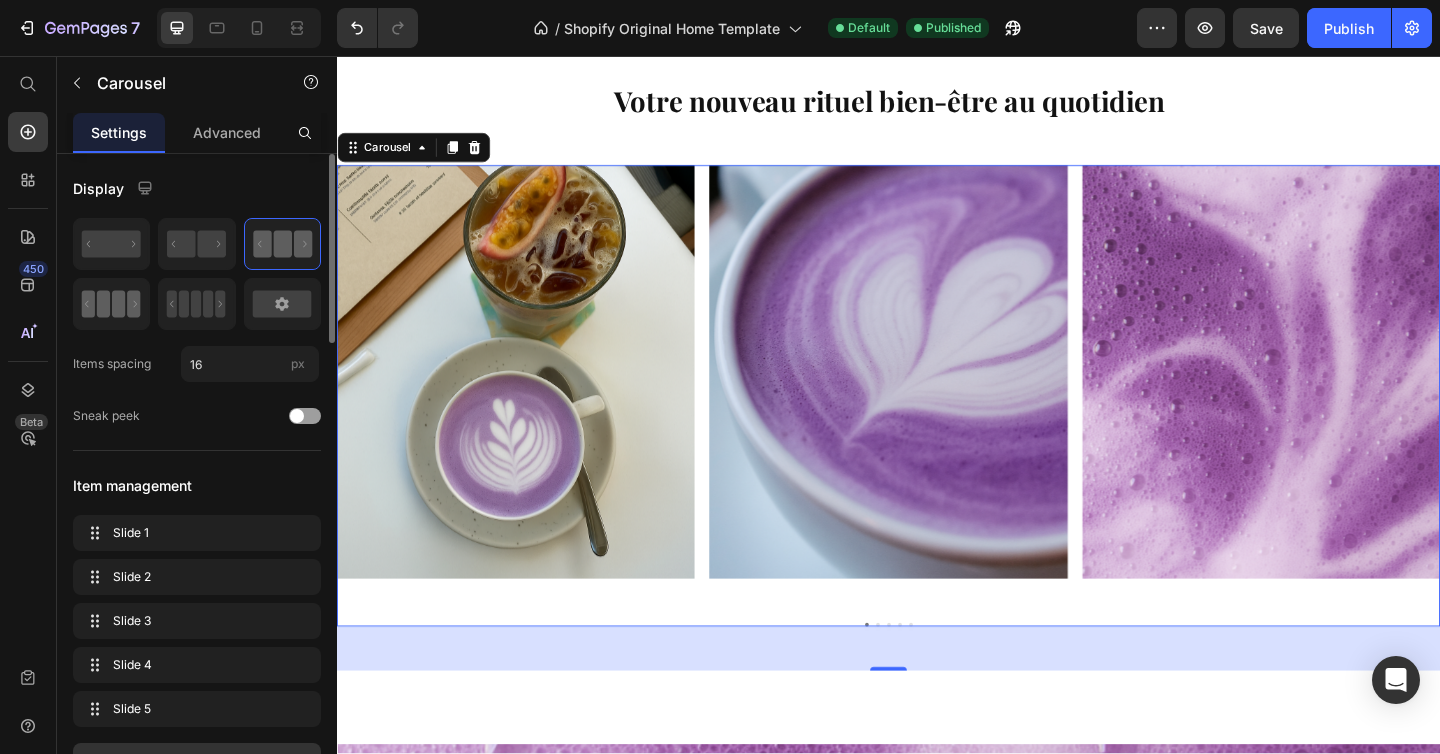 click 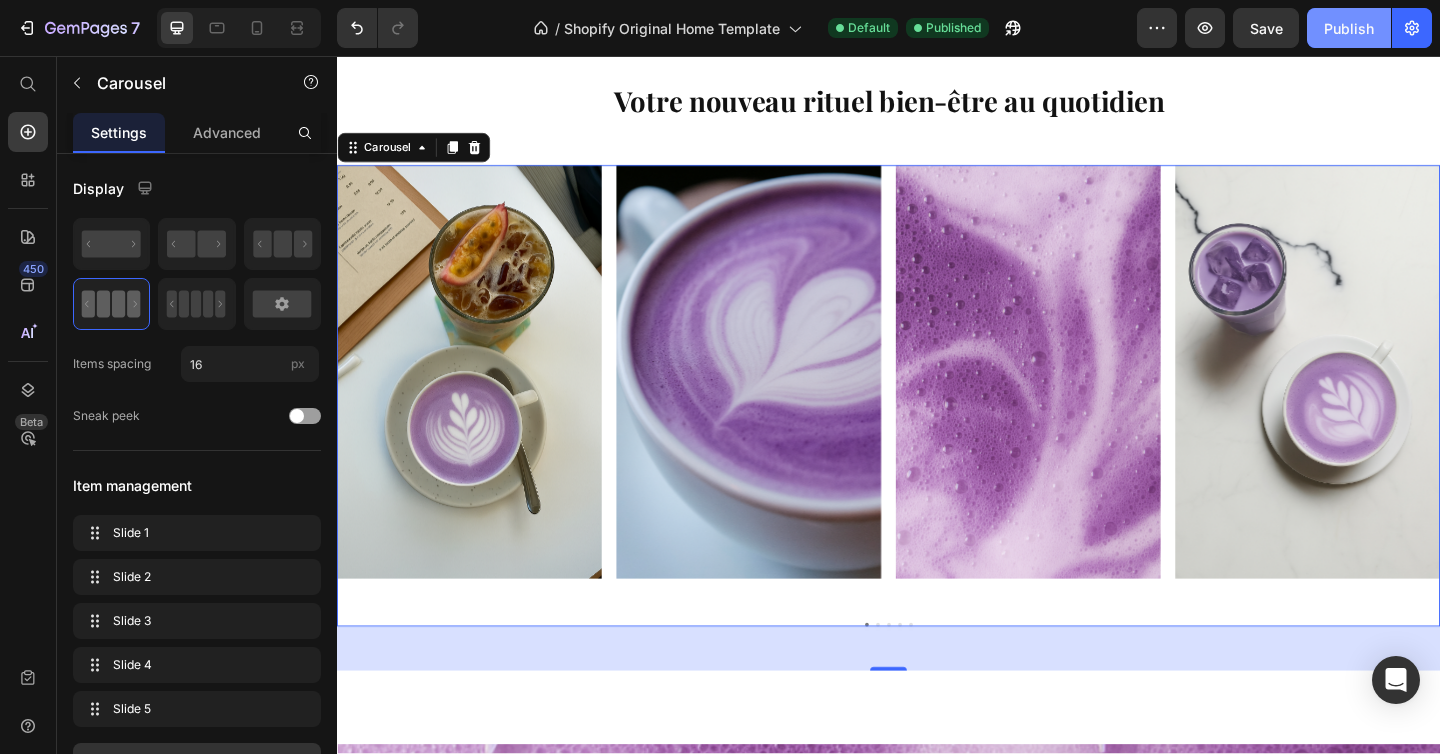 click on "Publish" at bounding box center [1349, 28] 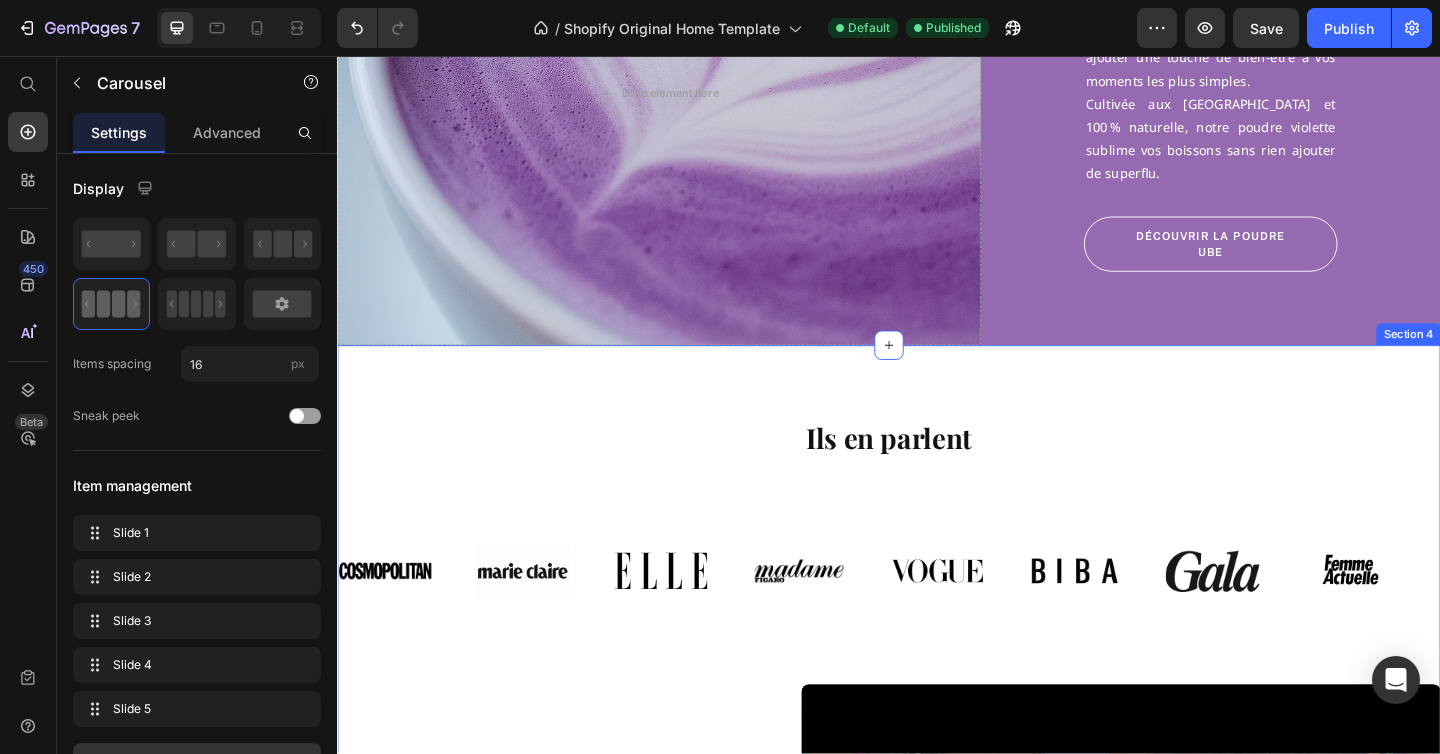 scroll, scrollTop: 1267, scrollLeft: 0, axis: vertical 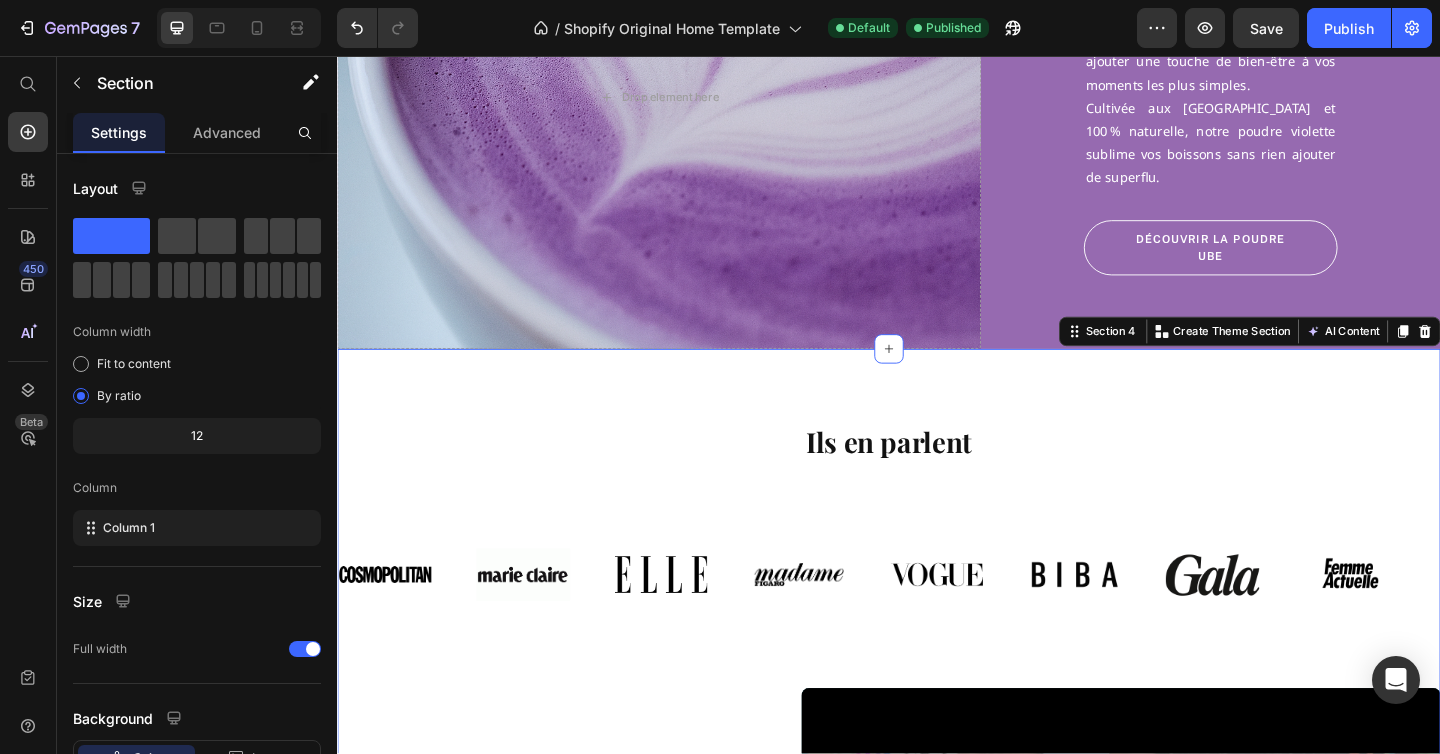 click on "Ils en parlent Heading Image Image Image Image Image Image Image Image Image Image Image Image Image Image Image Image Marquee [PERSON_NAME] Text Block "LE MAG DE la santé" Text Block Découvrez l'avis de [PERSON_NAME] et de ses invités sur le Ube, dans cet extrait de l'émission "Le Mag de la Santé" diffusée sur France 5. Text Block Row Video Row Section 4   You can create reusable sections Create Theme Section AI Content Write with GemAI What would you like to describe here? Tone and Voice Persuasive Product Getting products... Show more Generate" at bounding box center [937, 795] 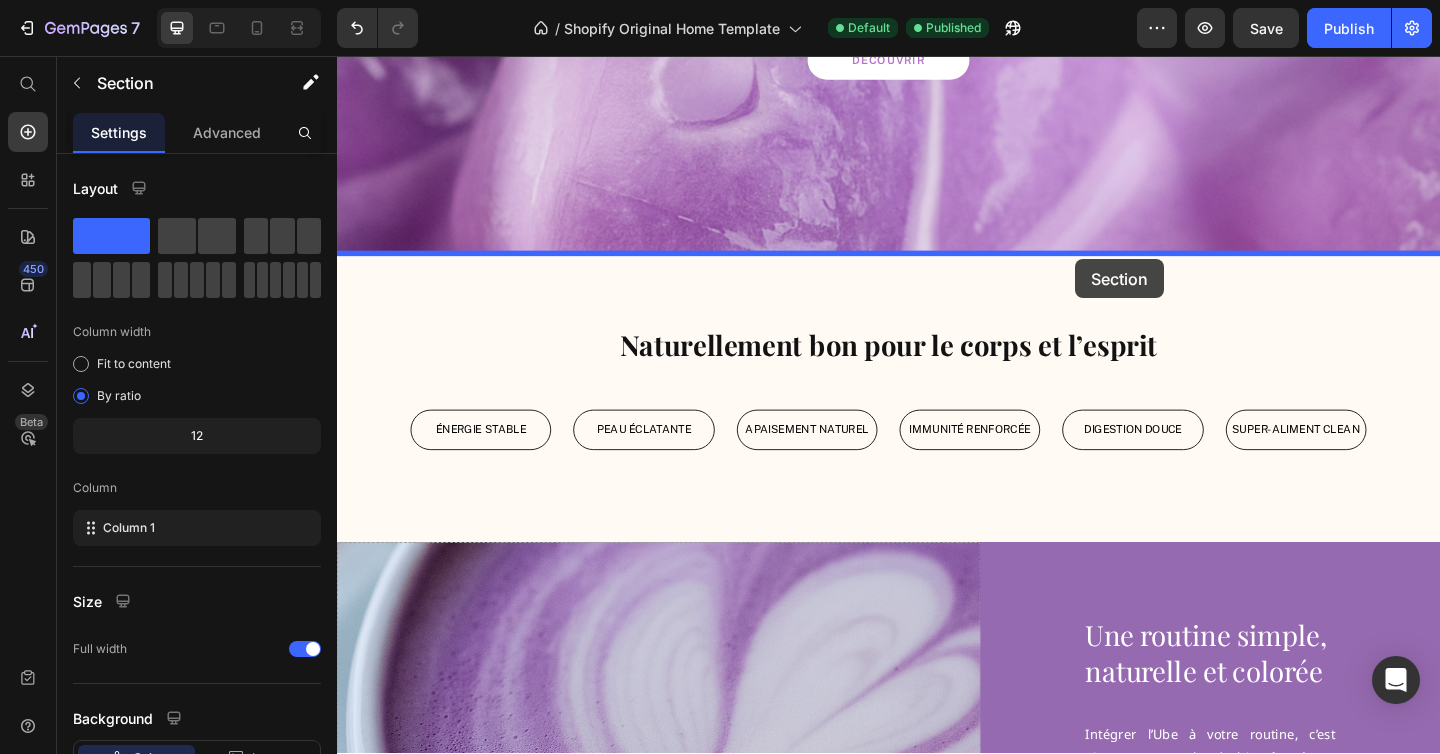 scroll, scrollTop: 511, scrollLeft: 0, axis: vertical 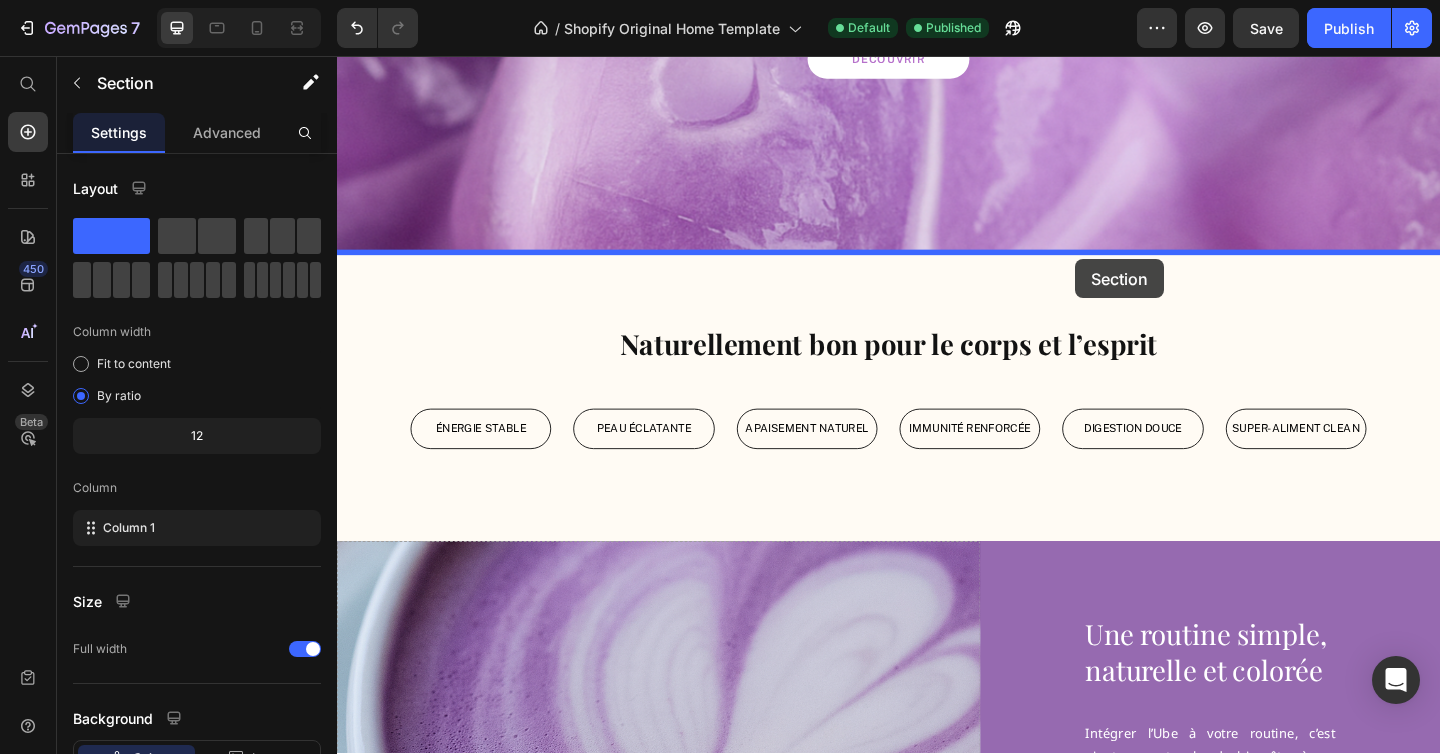 drag, startPoint x: 1142, startPoint y: 363, endPoint x: 1140, endPoint y: 277, distance: 86.023254 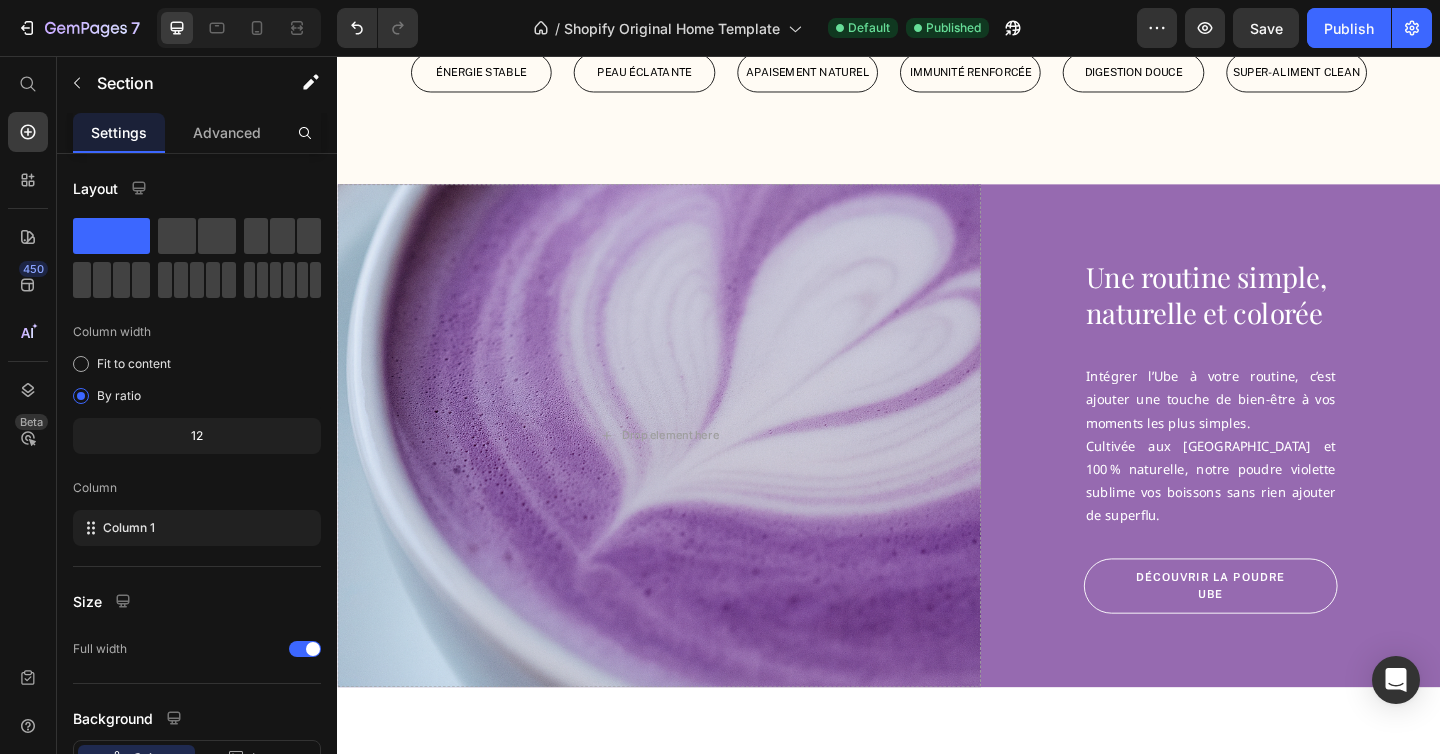 scroll, scrollTop: 1702, scrollLeft: 0, axis: vertical 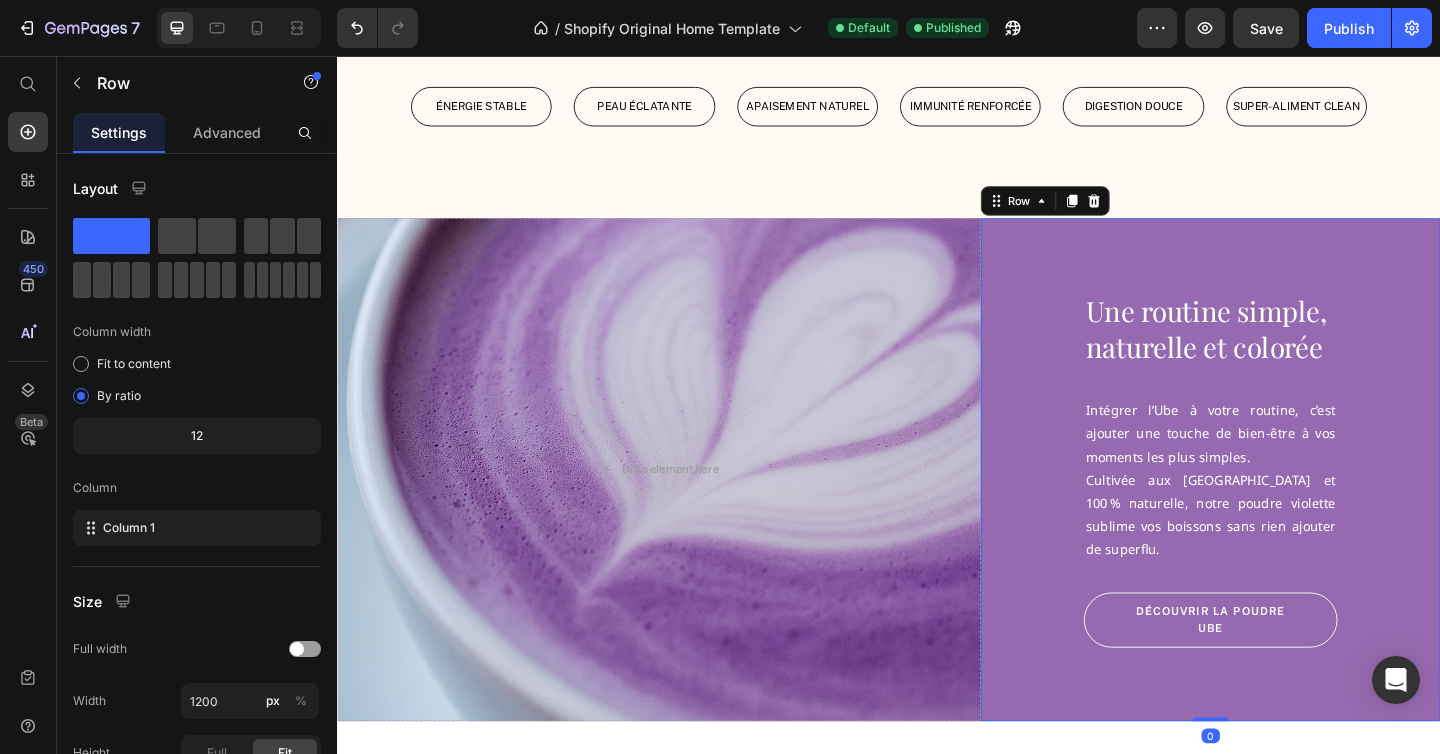 click on "Une routine simple, naturelle et colorée Heading Intégrer l’Ube à votre routine, c’est ajouter une touche de bien-être à vos moments les plus simples. Cultivée aux [GEOGRAPHIC_DATA] et 100 % naturelle, notre poudre violette sublime vos boissons sans rien ajouter de superflu. Text Block Découvrir la poudre ube Button Row   0" at bounding box center [1287, 506] 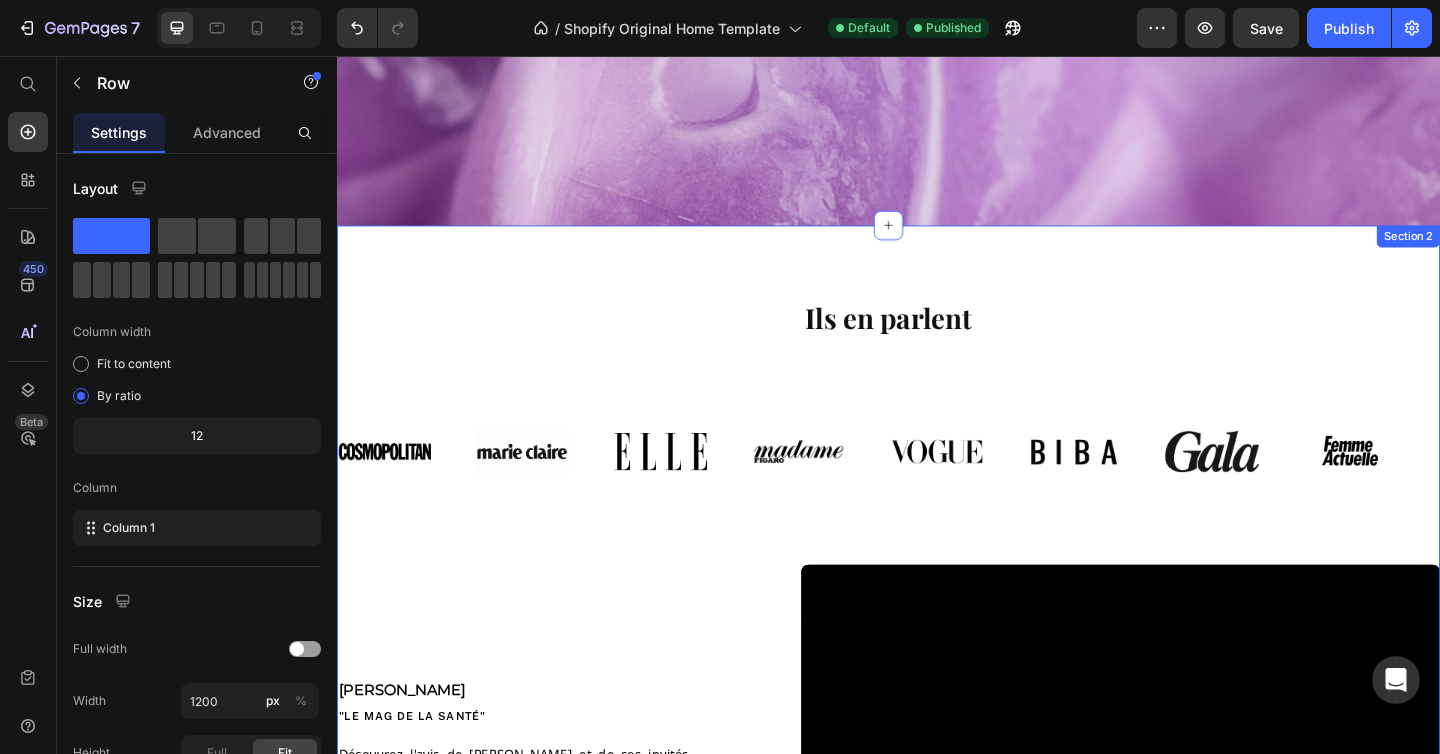 scroll, scrollTop: 559, scrollLeft: 0, axis: vertical 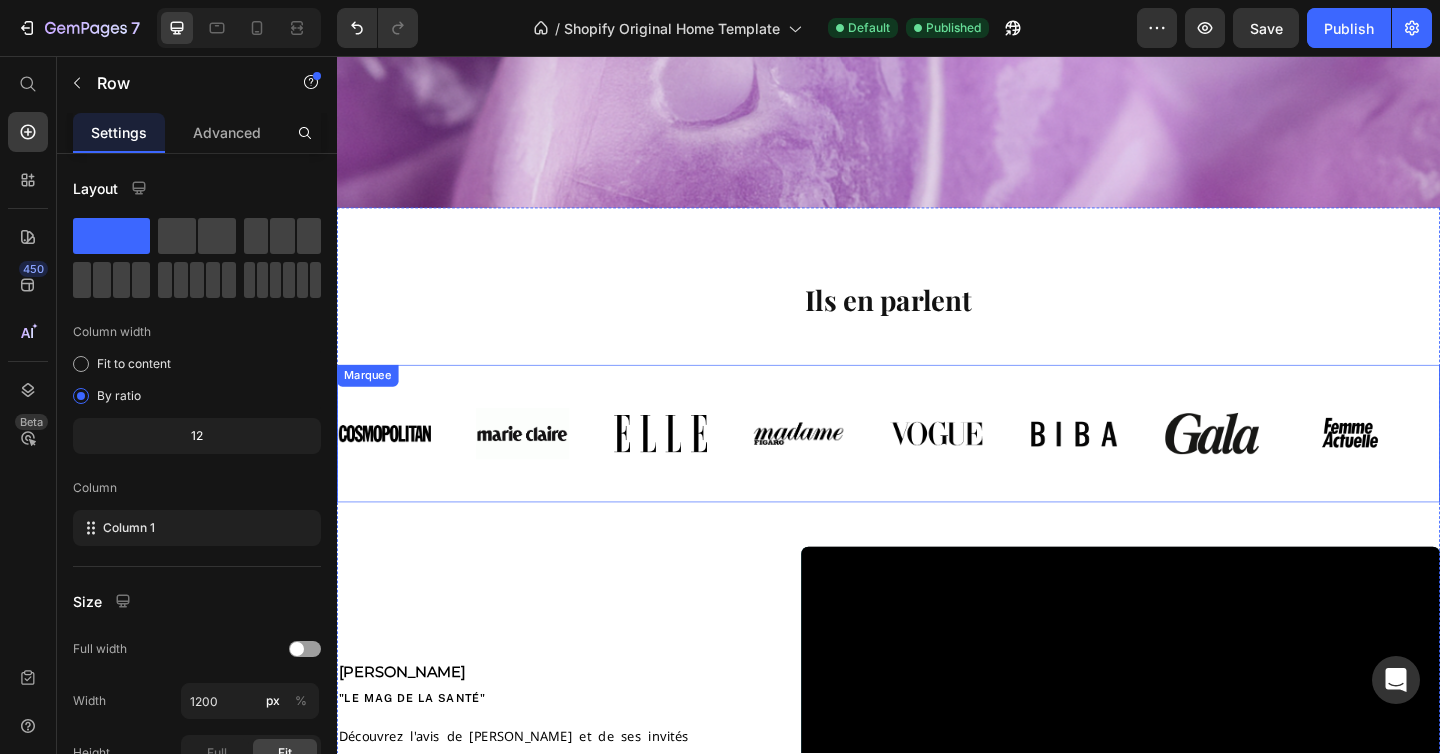 click on "Image Image Image Image Image Image Image Image" at bounding box center [938, 467] 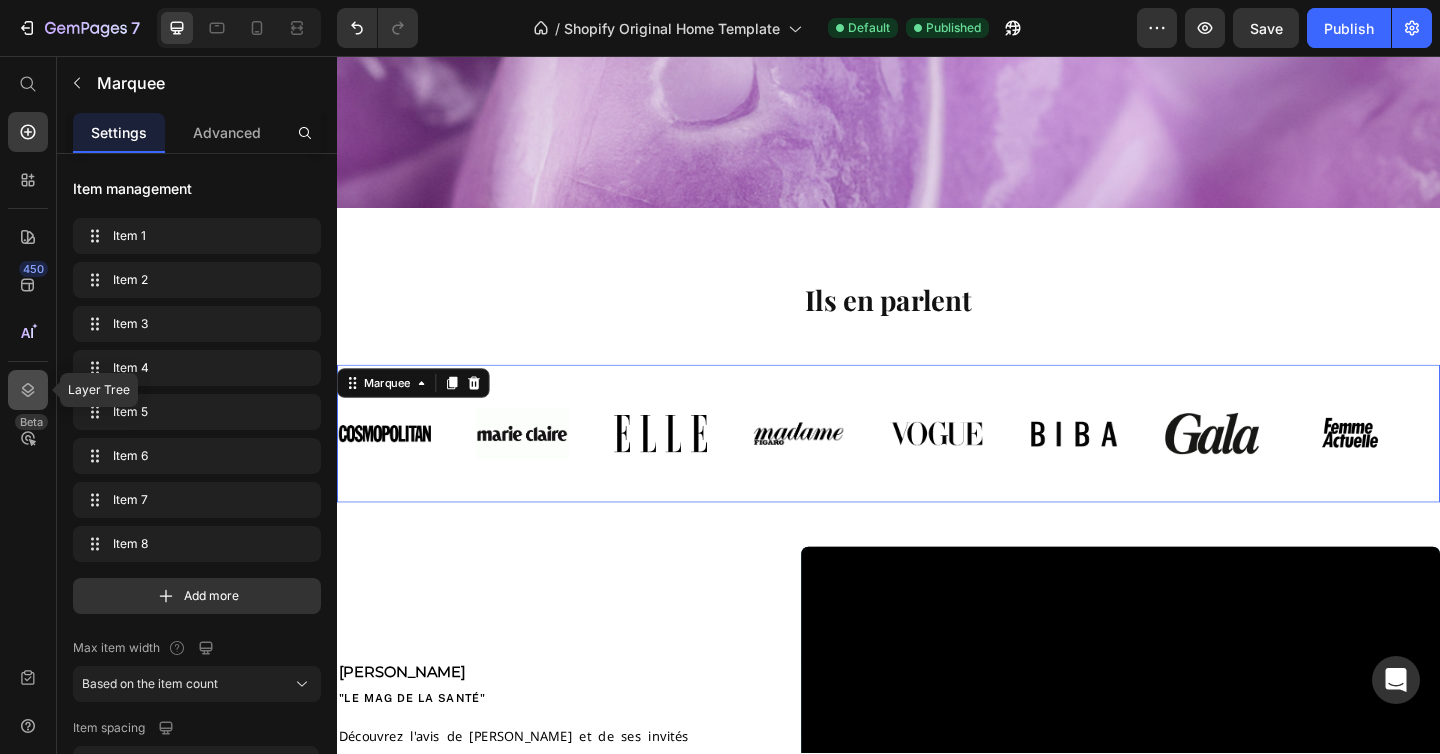 click 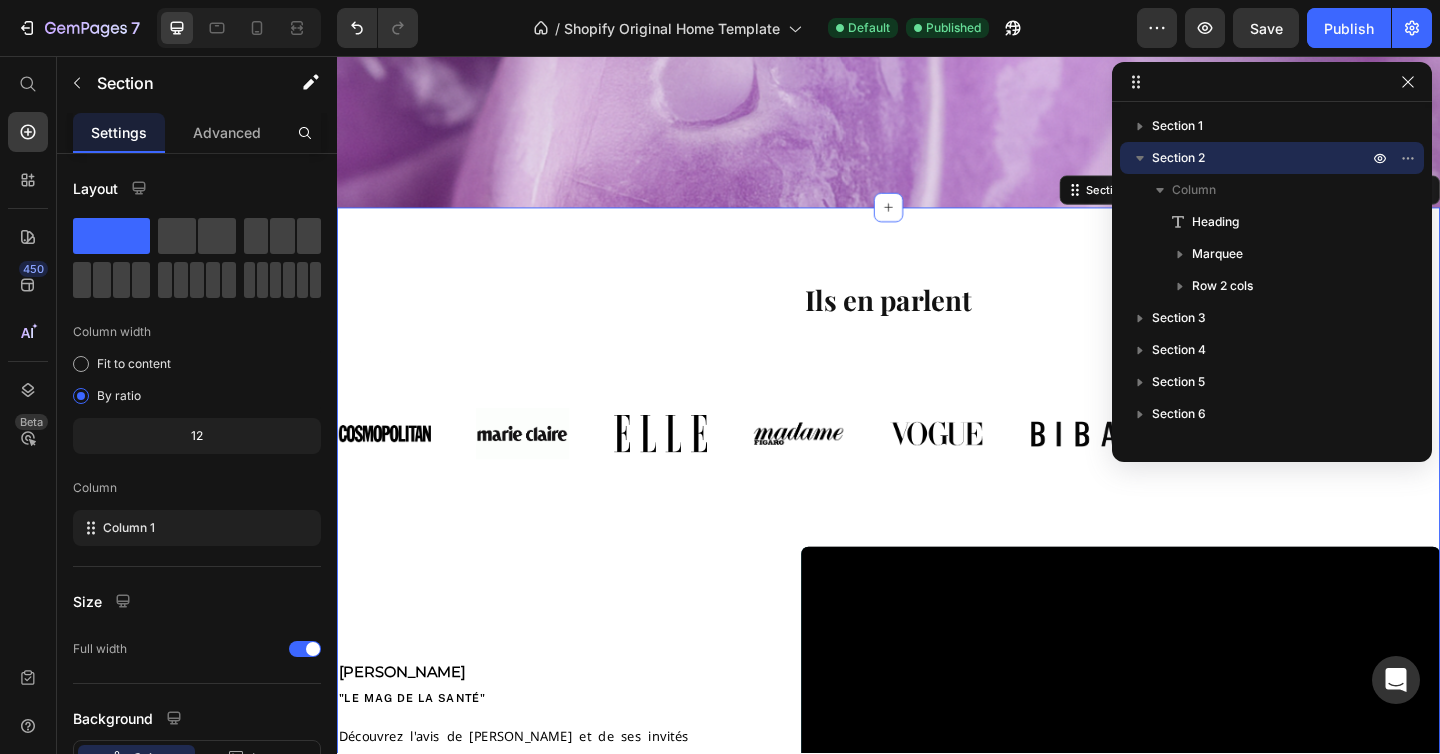 click on "Ils en parlent Heading Image Image Image Image Image Image Image Image Image Image Image Image Image Image Image Image Marquee [PERSON_NAME] Text Block "LE MAG DE la santé" Text Block Découvrez l'avis de [PERSON_NAME] et de ses invités sur le Ube, dans cet extrait de l'émission "Le Mag de la Santé" diffusée sur France 5. Text Block Row Video Row Section 2   You can create reusable sections Create Theme Section AI Content Write with GemAI What would you like to describe here? Tone and Voice Persuasive Product Show more Generate" at bounding box center (937, 641) 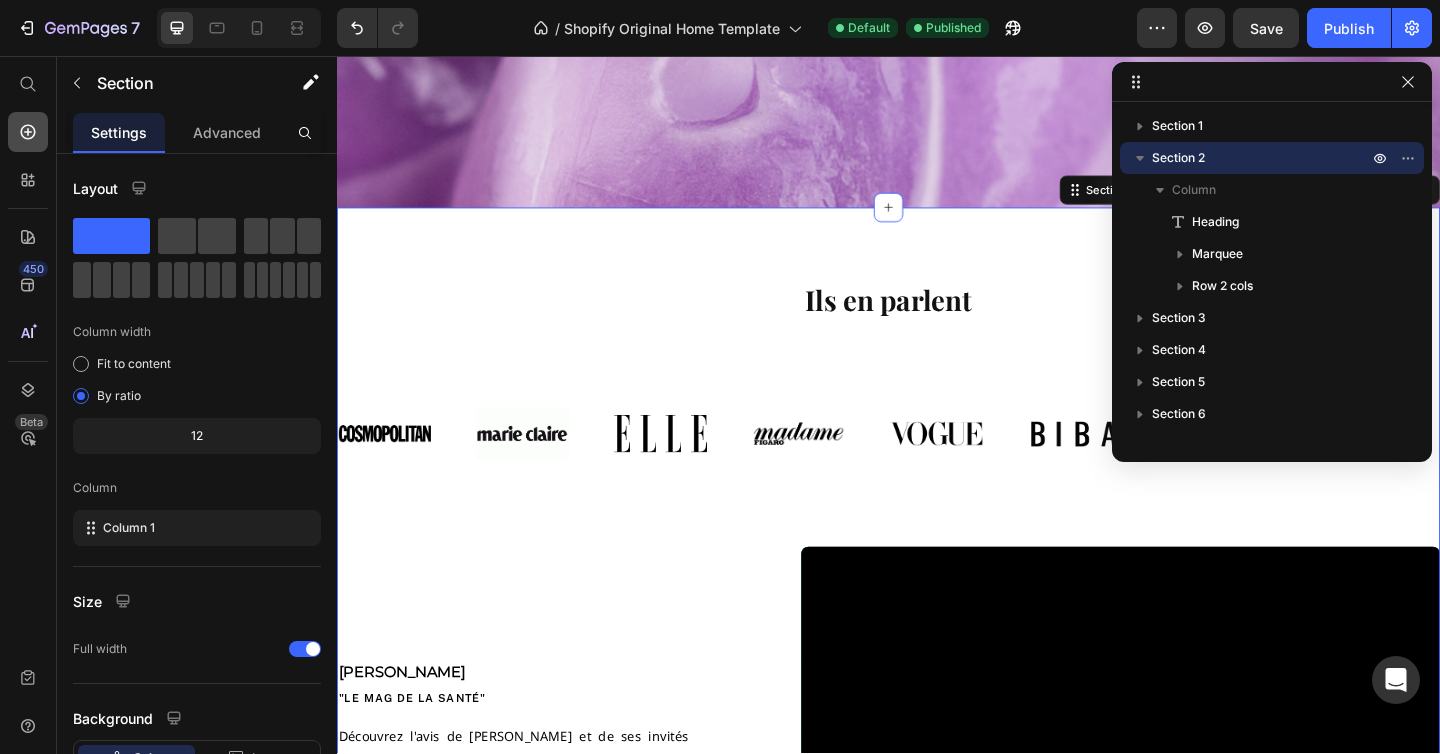 click 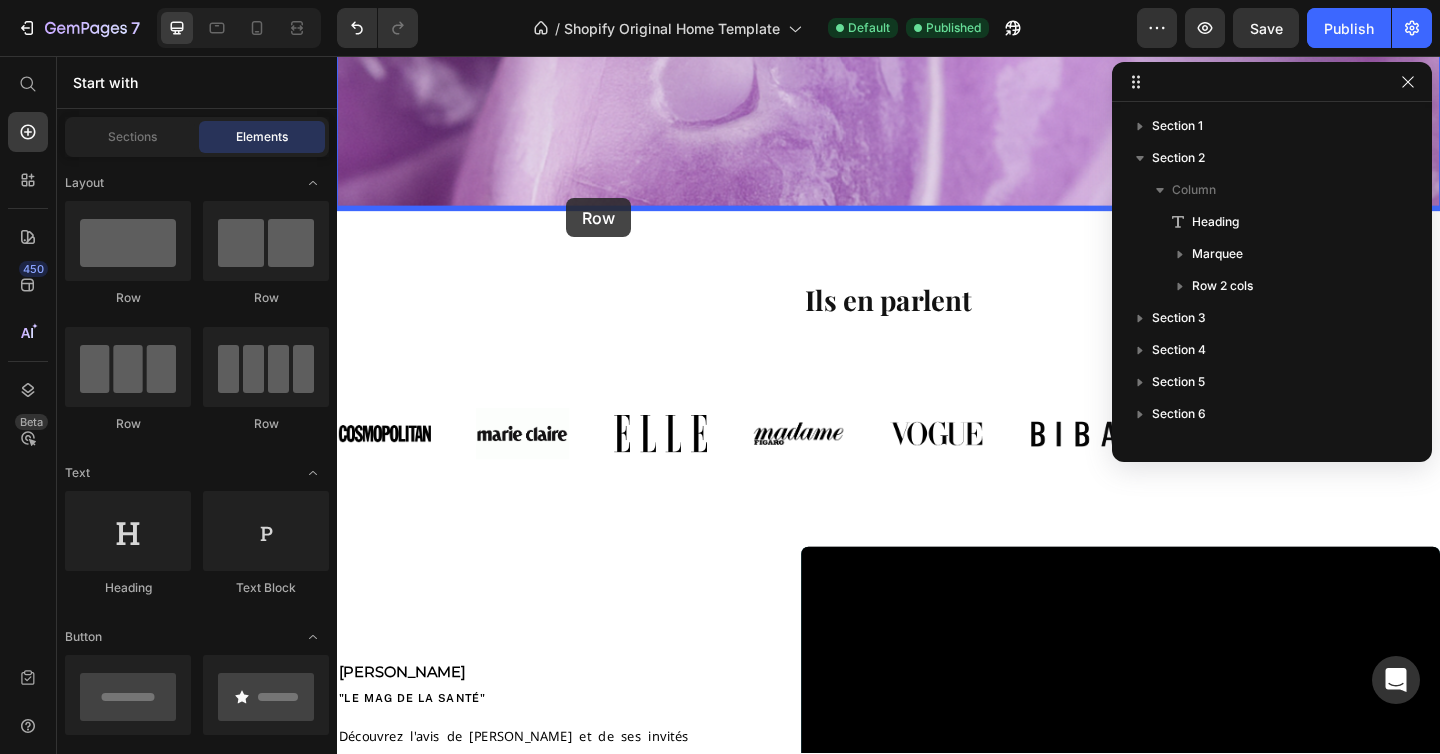 drag, startPoint x: 489, startPoint y: 316, endPoint x: 586, endPoint y: 211, distance: 142.94754 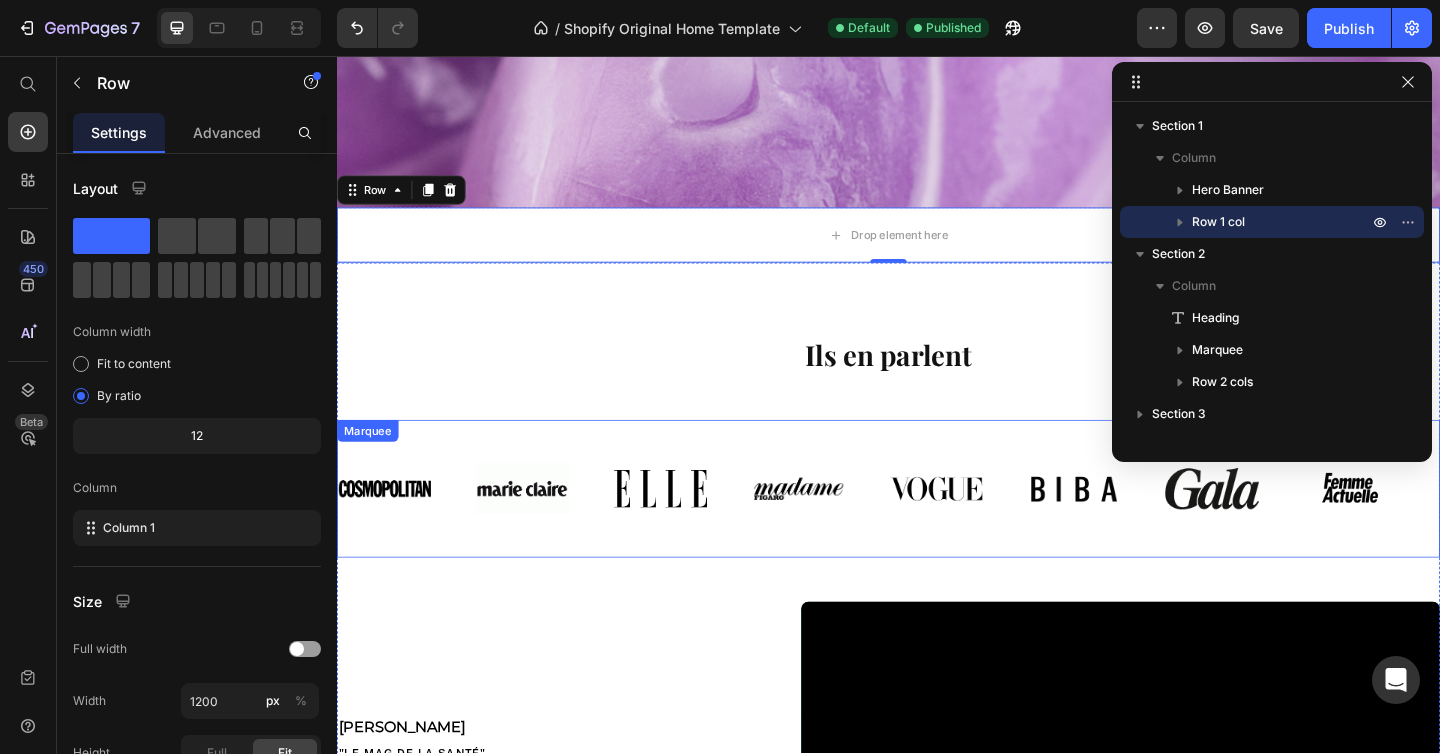click on "Image Image Image Image Image Image Image Image" at bounding box center [938, 527] 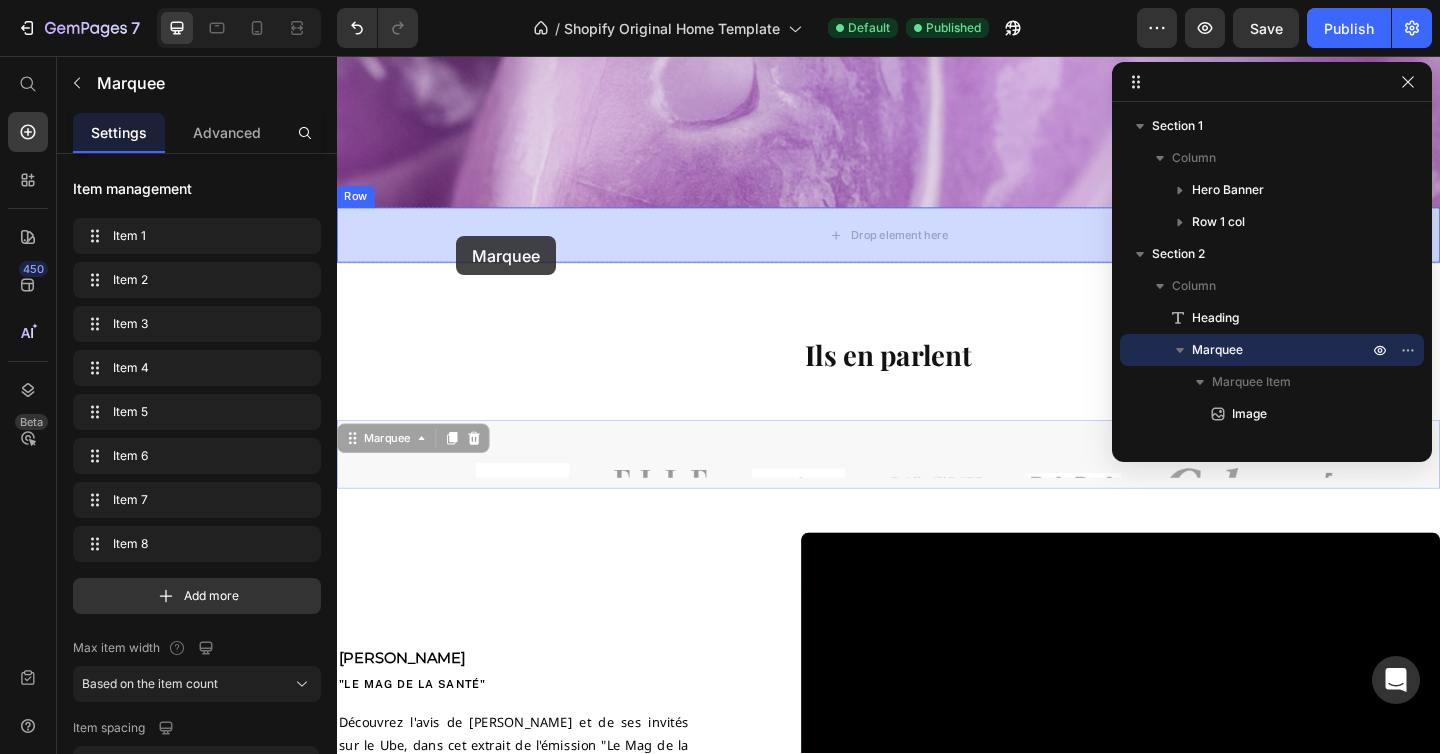 drag, startPoint x: 354, startPoint y: 470, endPoint x: 467, endPoint y: 252, distance: 245.54633 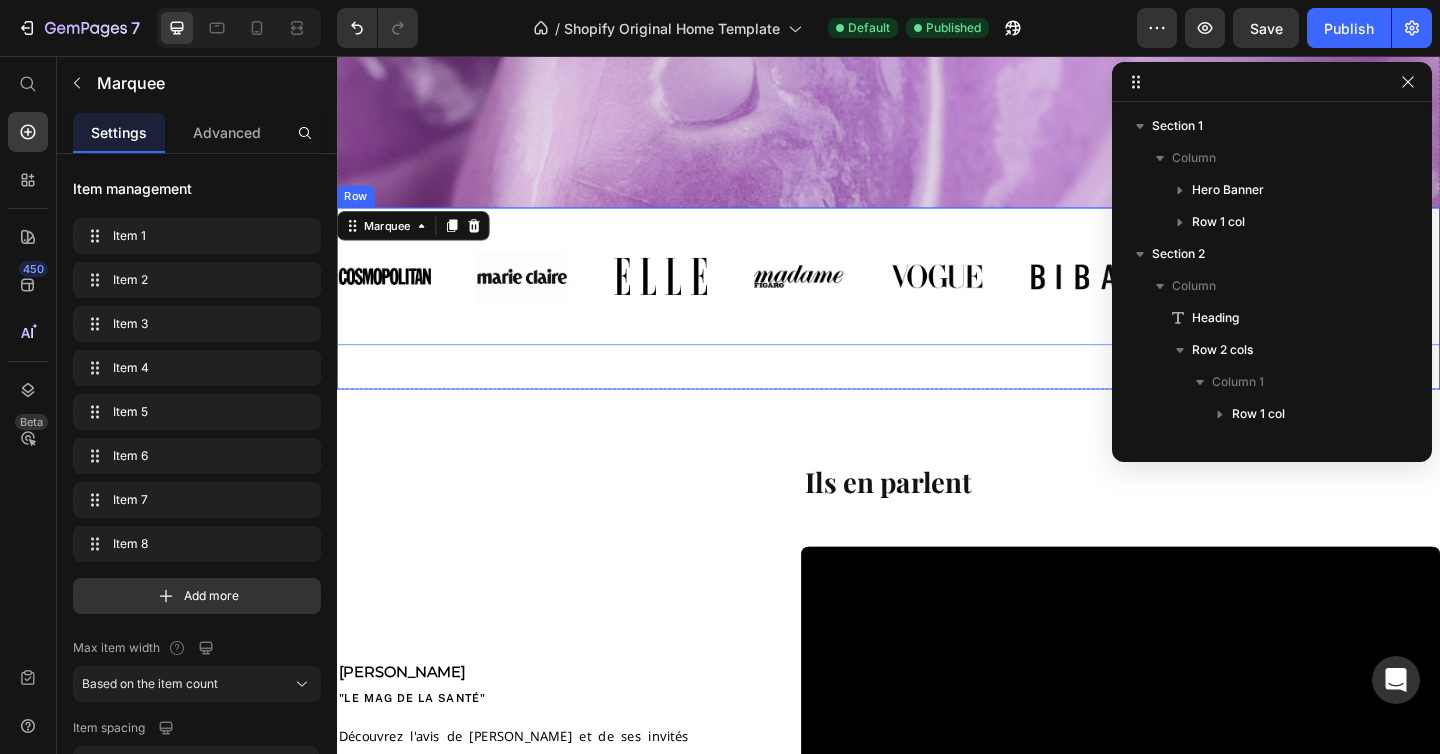 click on "Image Image Image Image Image Image Image Image Image Image Image Image Image Image Image Image Marquee   48" at bounding box center [937, 320] 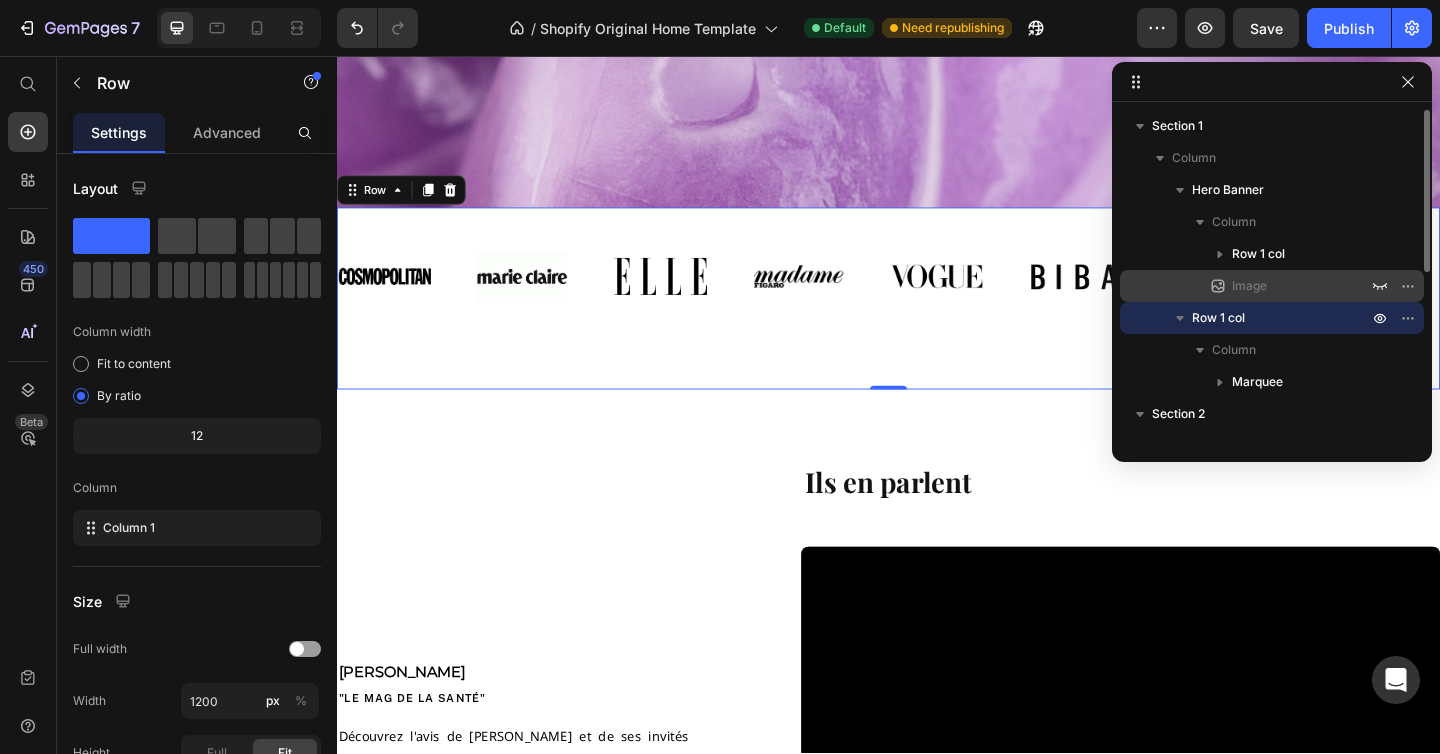 click on "Image" at bounding box center [1249, 286] 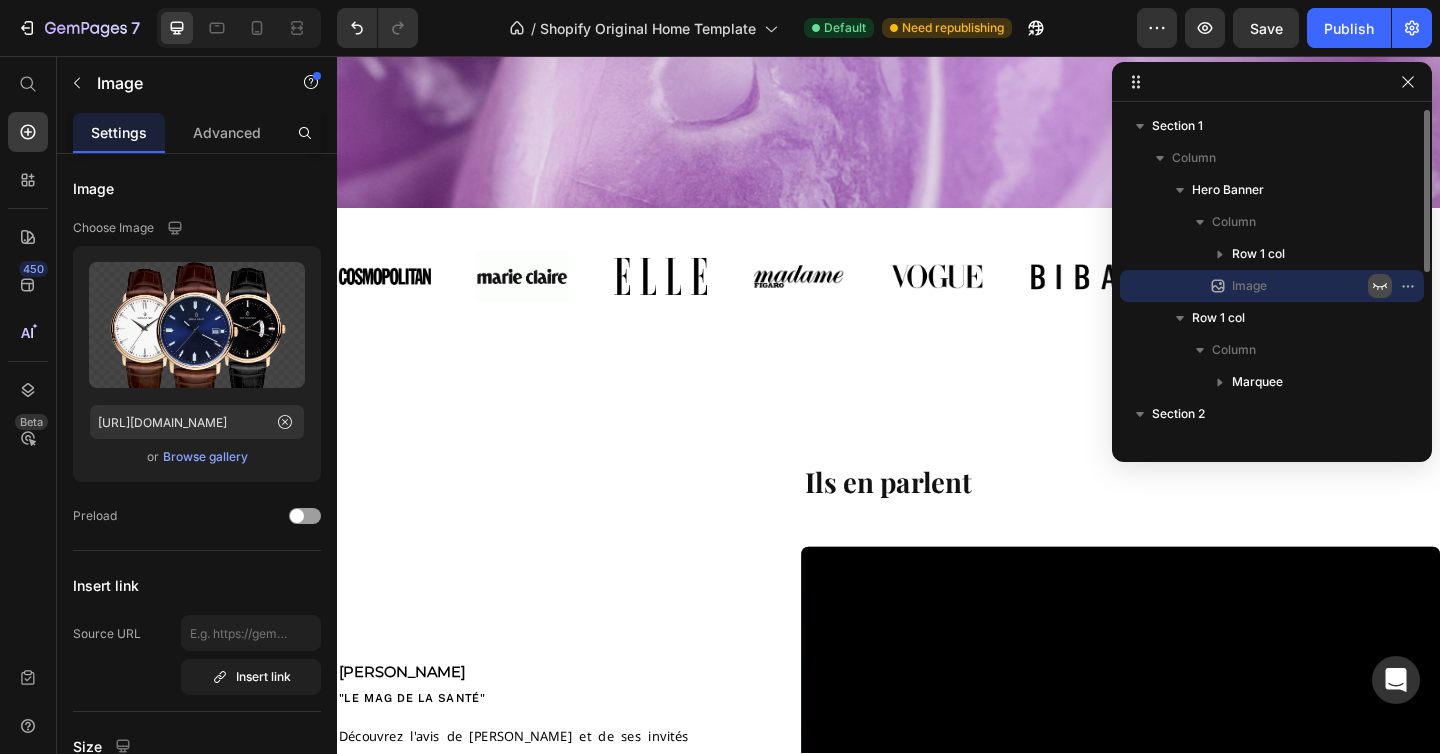 click 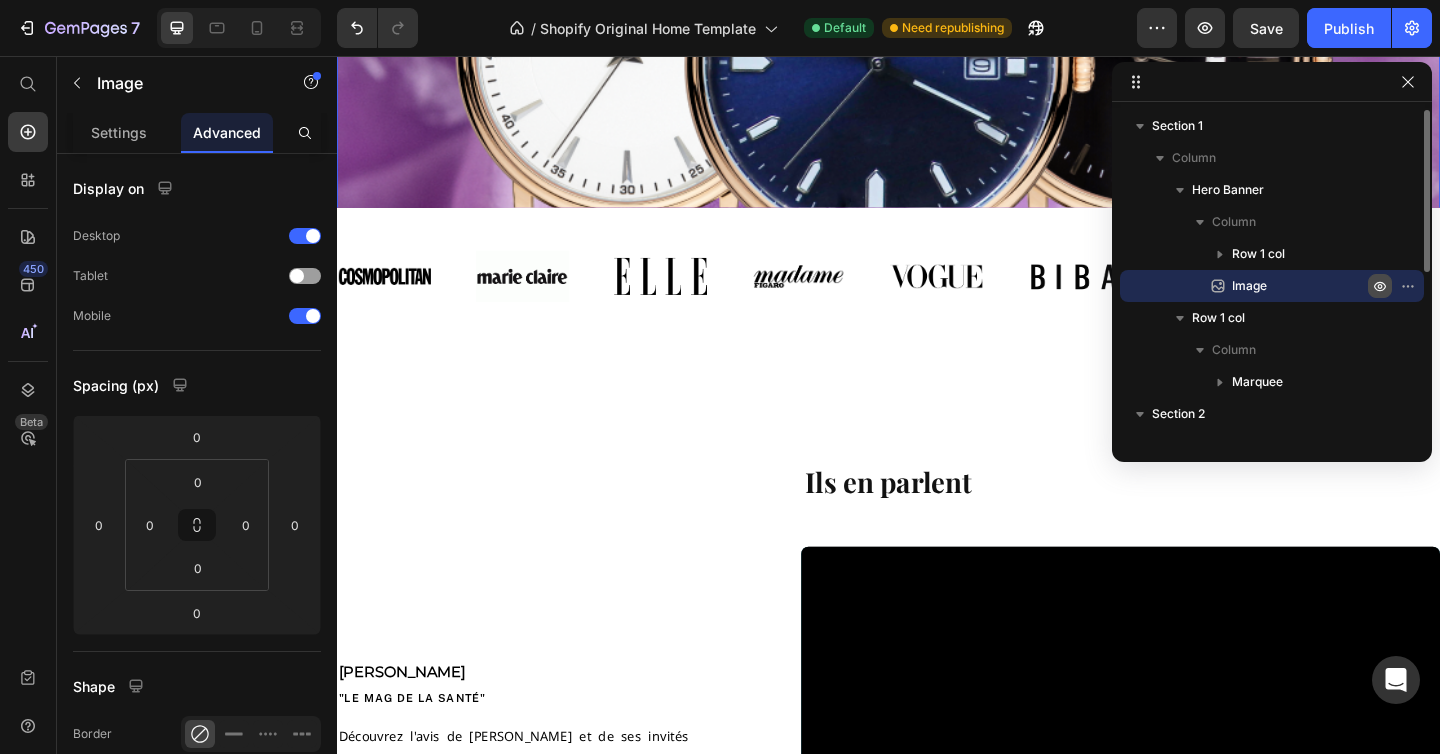 click 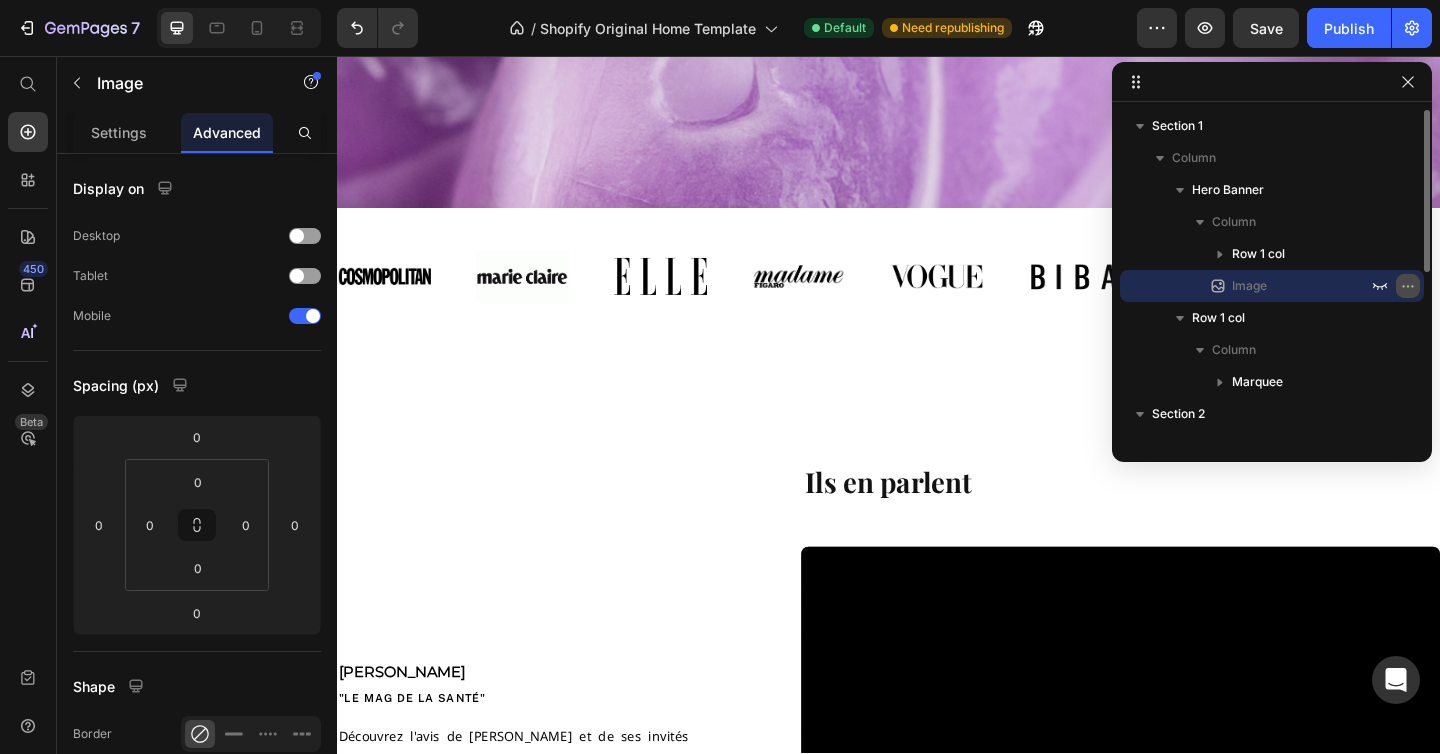 click 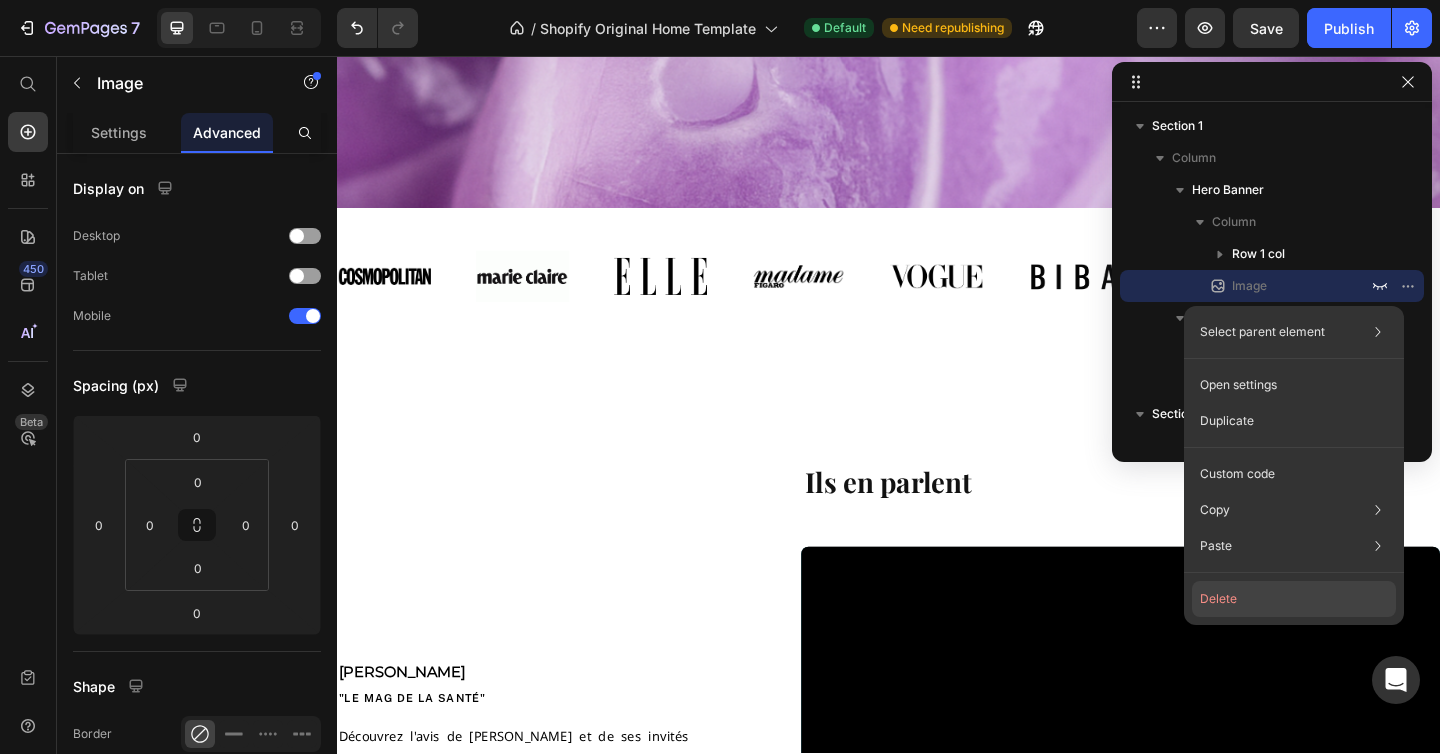 click on "Delete" 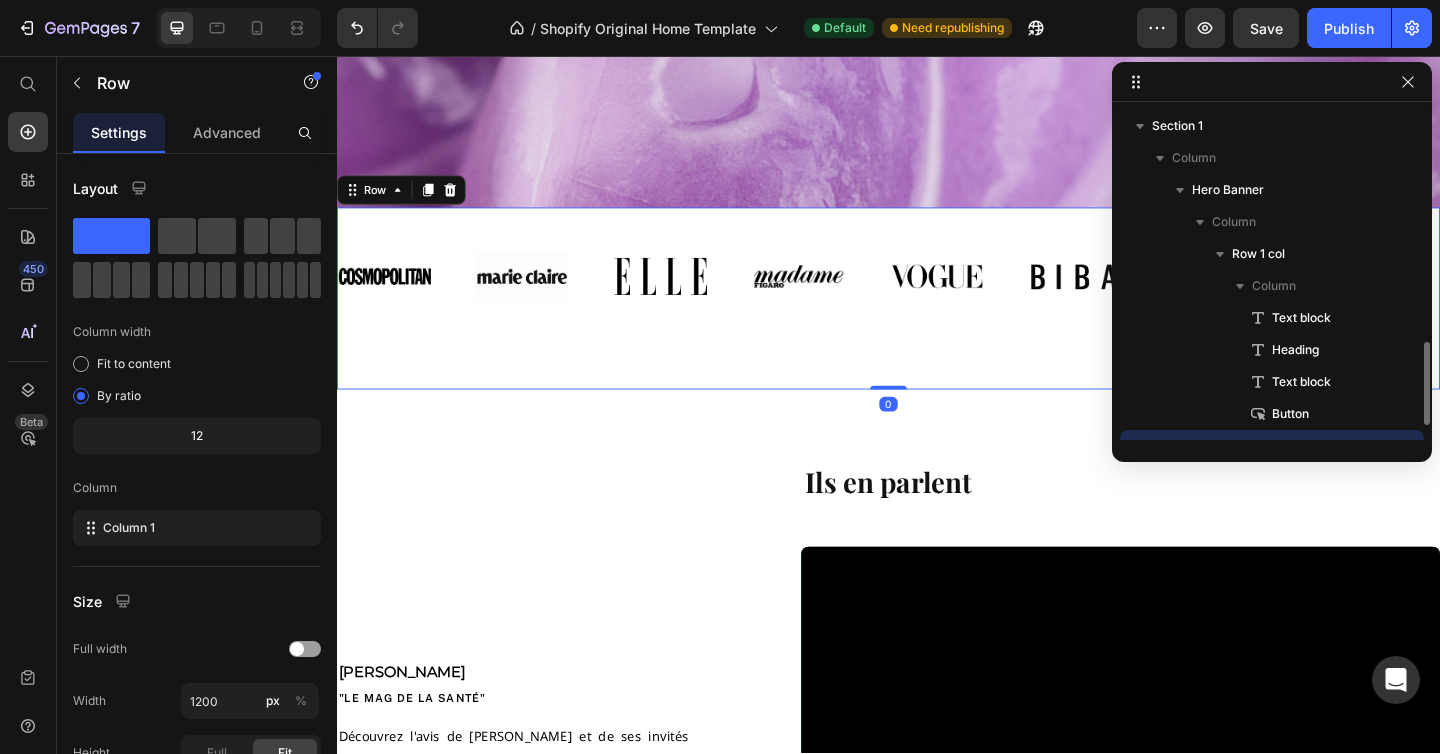 click on "Image Image Image Image Image Image Image Image Image Image Image Image Image Image Image Image Marquee" at bounding box center (937, 320) 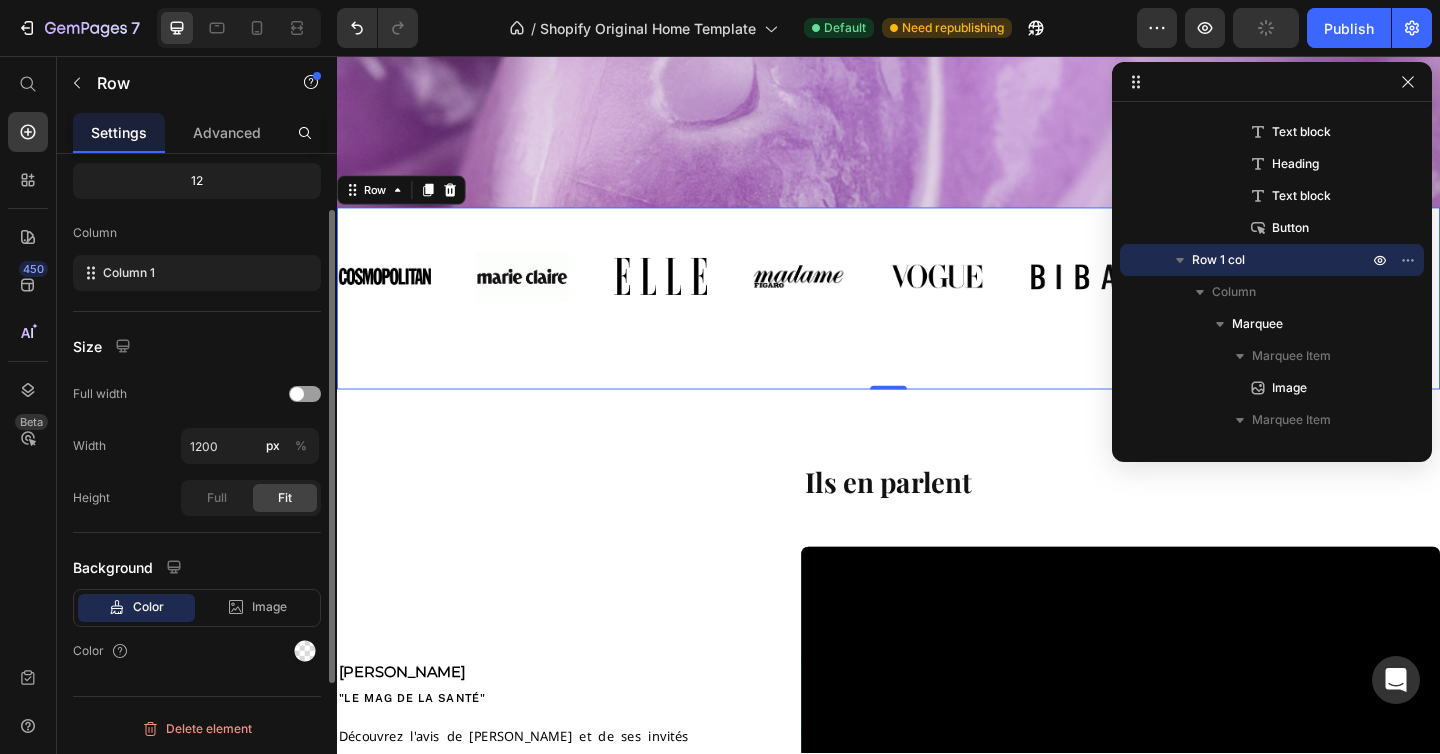 scroll, scrollTop: 0, scrollLeft: 0, axis: both 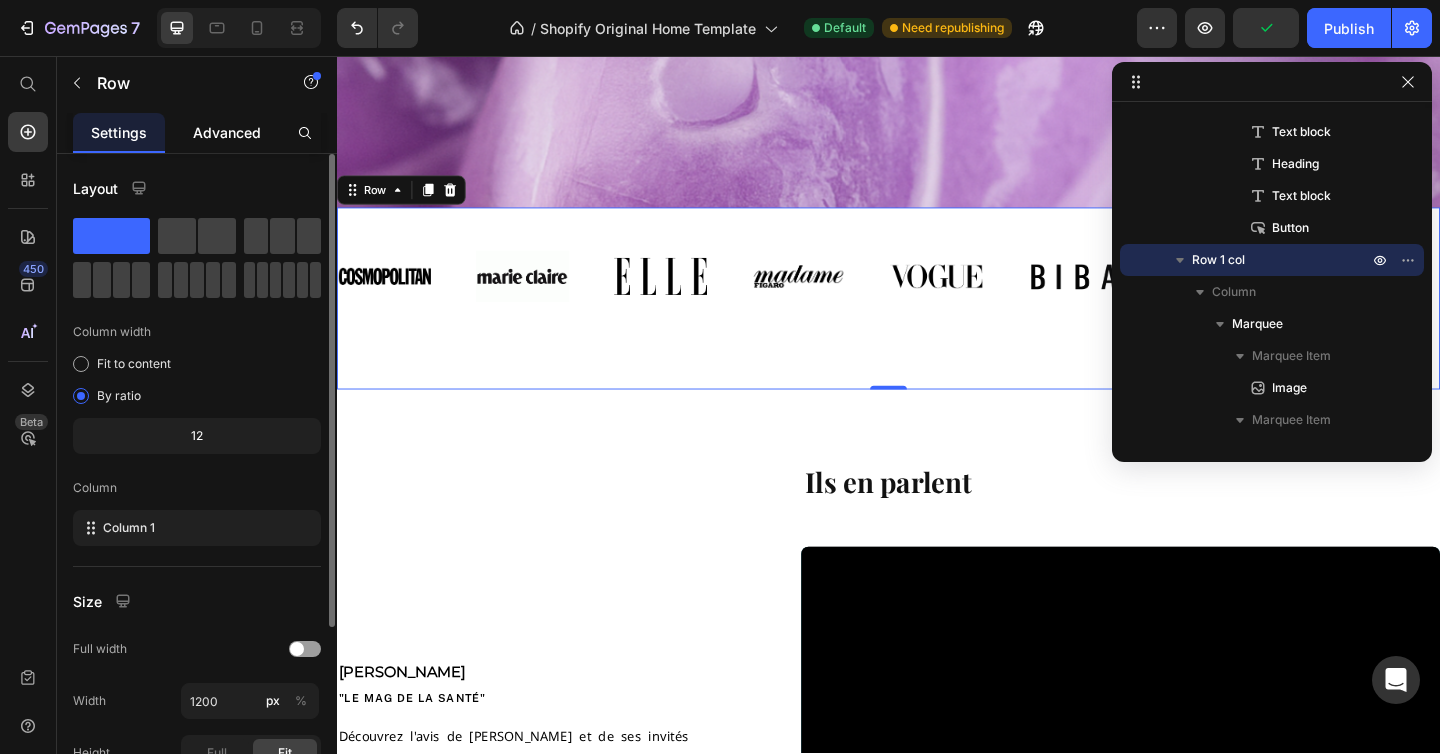 click on "Advanced" at bounding box center (227, 132) 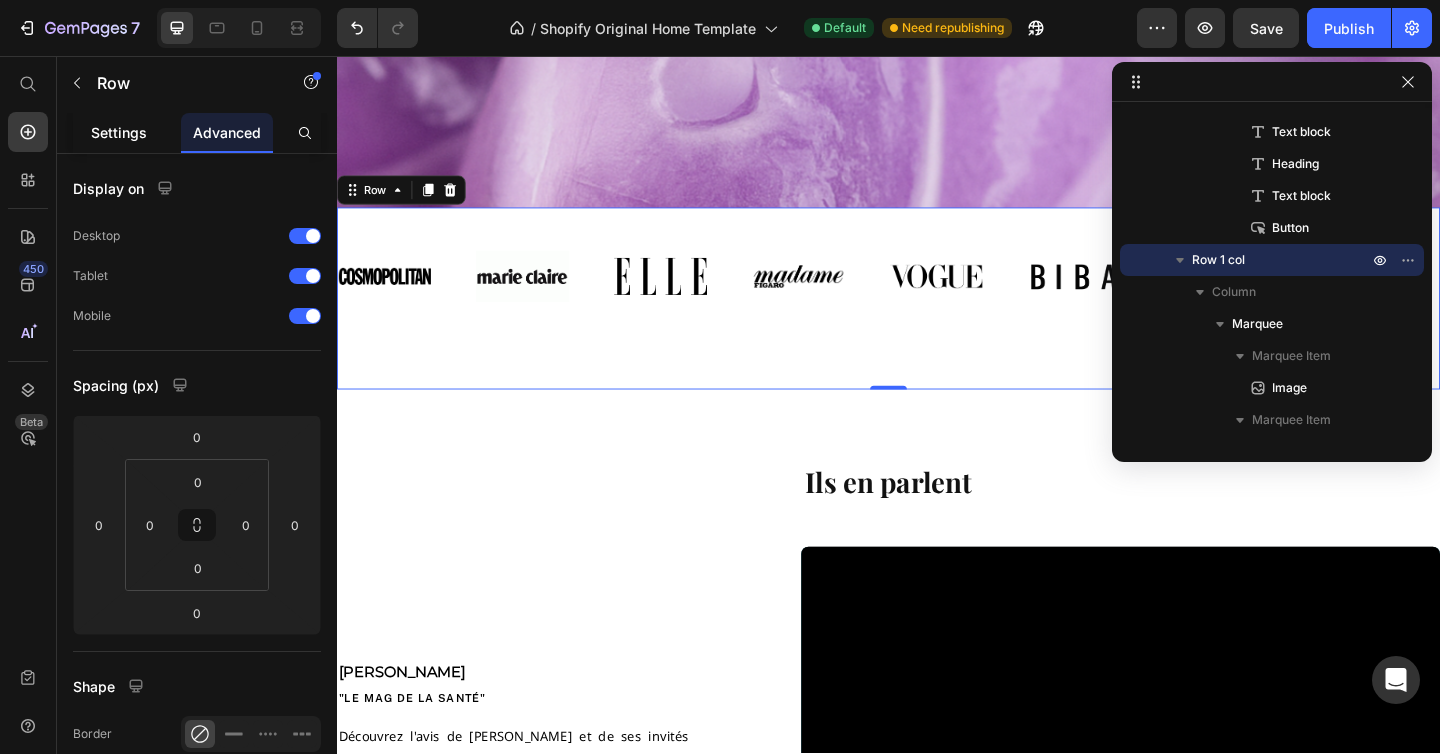 click on "Settings" at bounding box center [119, 132] 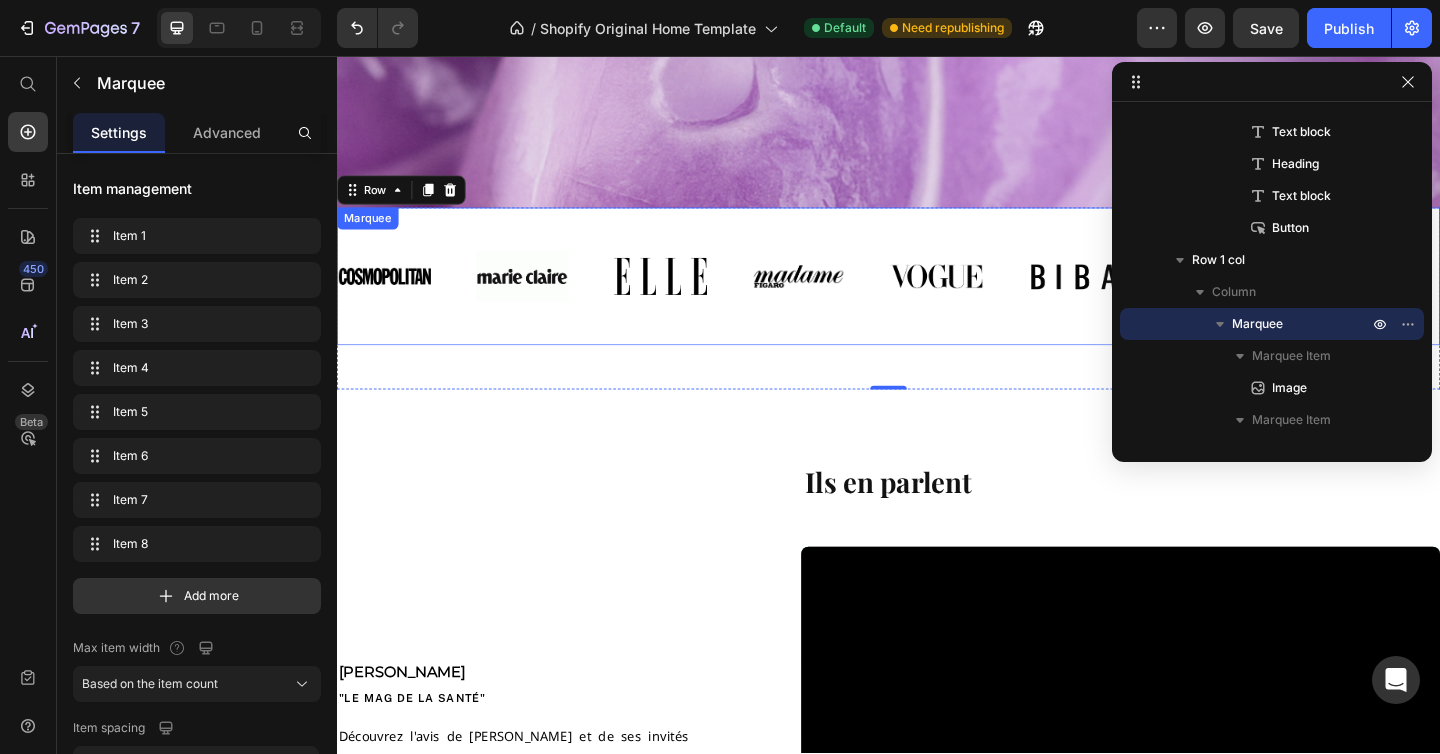 click on "Image Image Image Image Image Image Image Image" at bounding box center (938, 296) 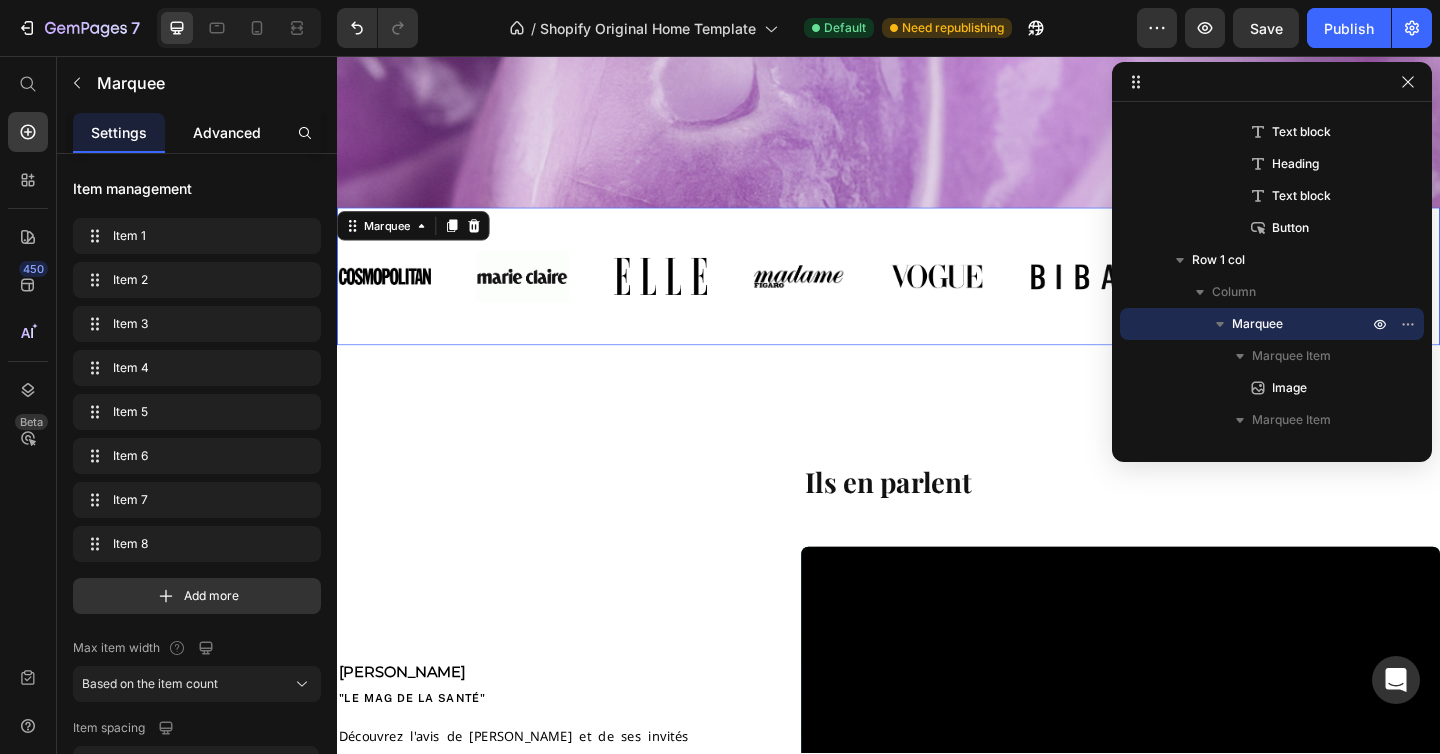 click on "Advanced" at bounding box center (227, 132) 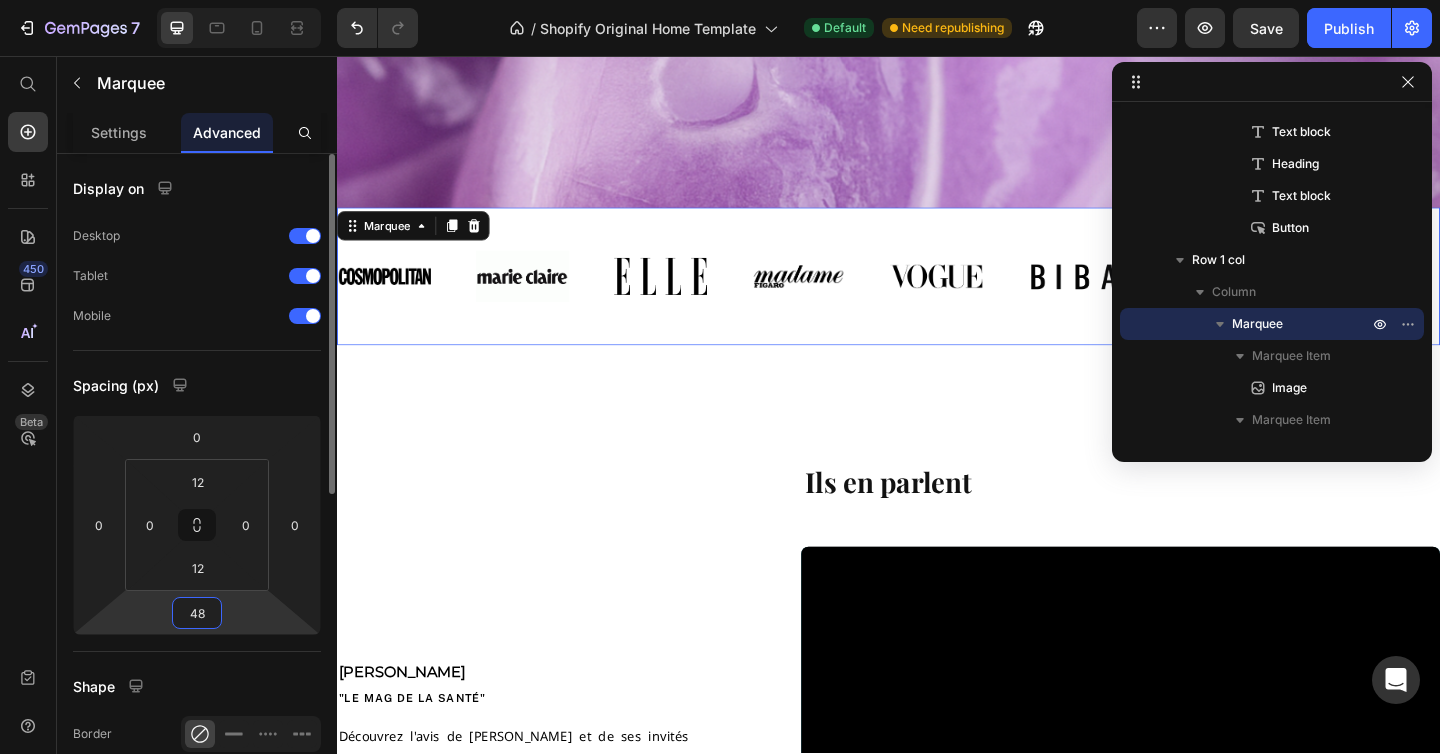 click on "48" at bounding box center [197, 613] 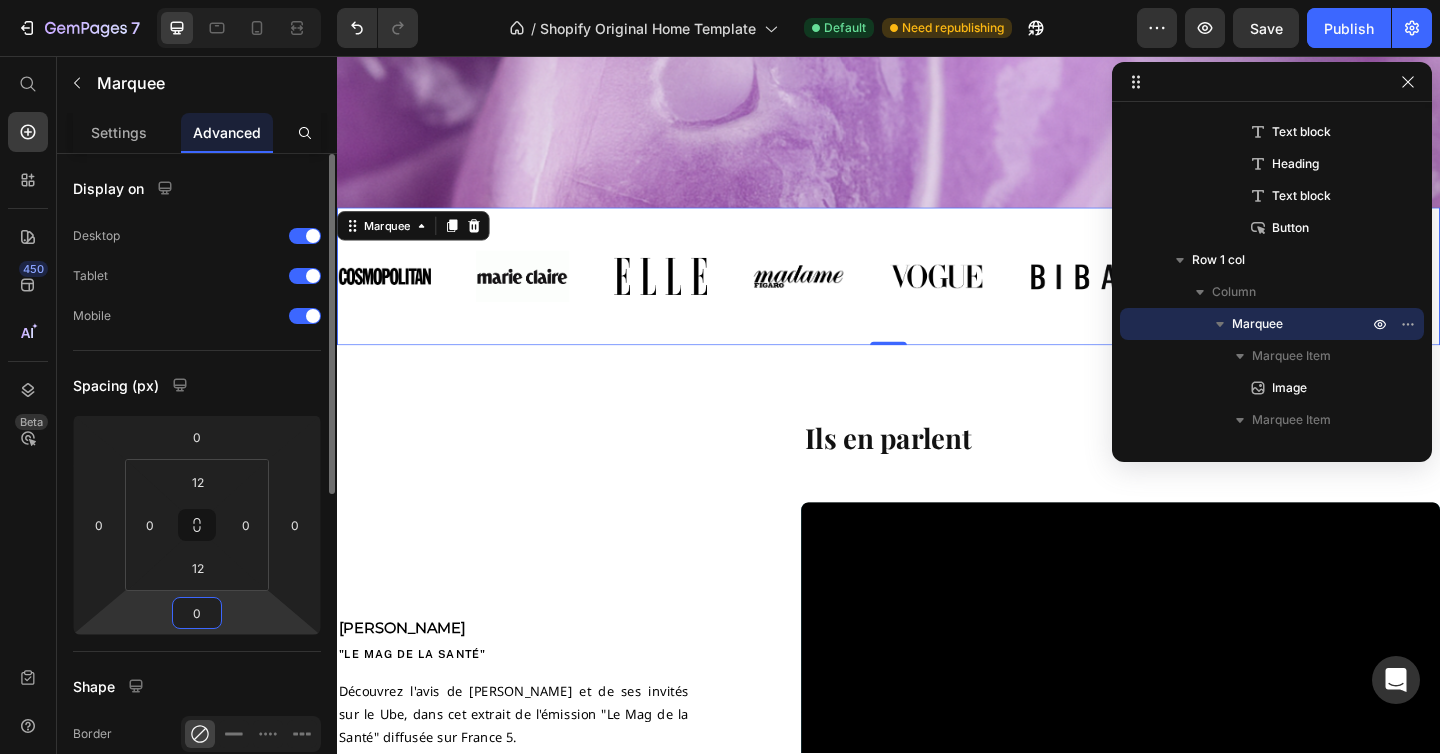 type on "0" 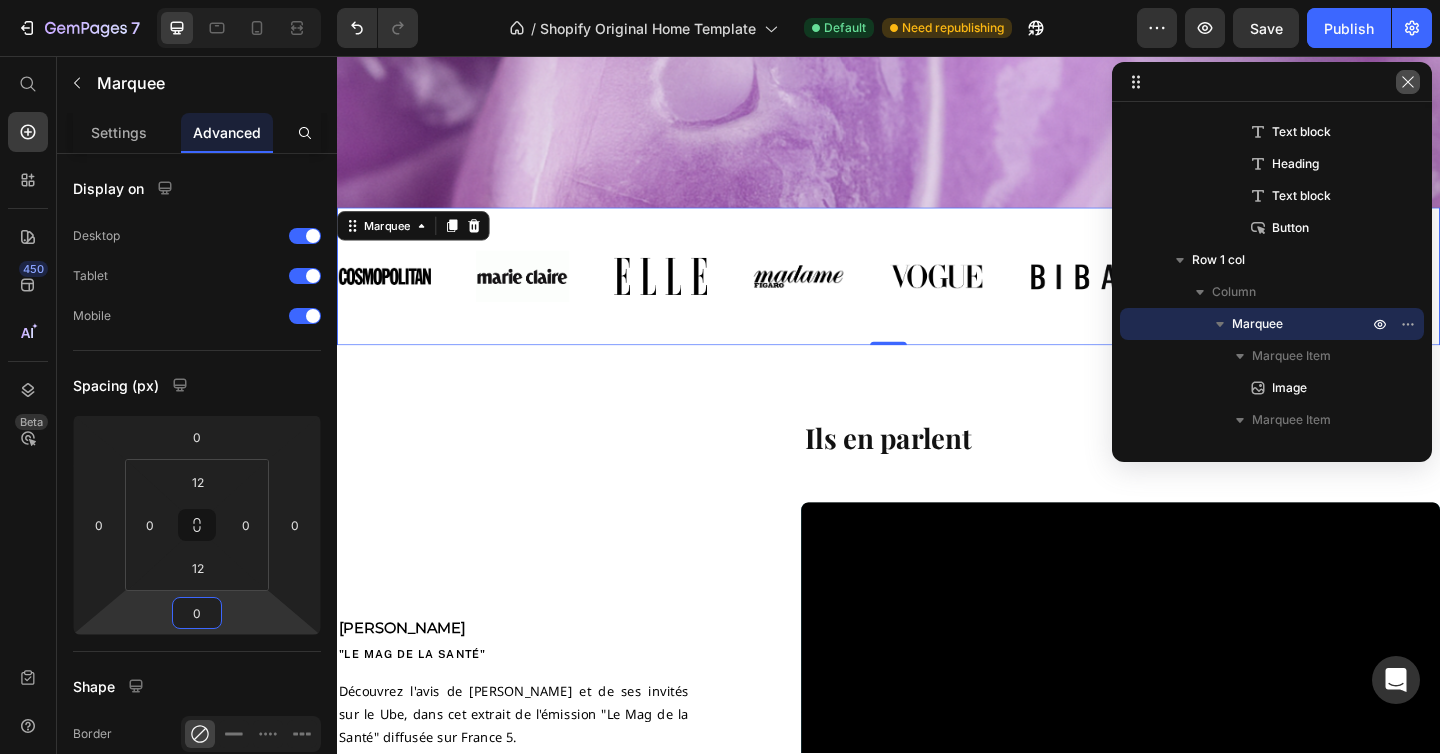 click 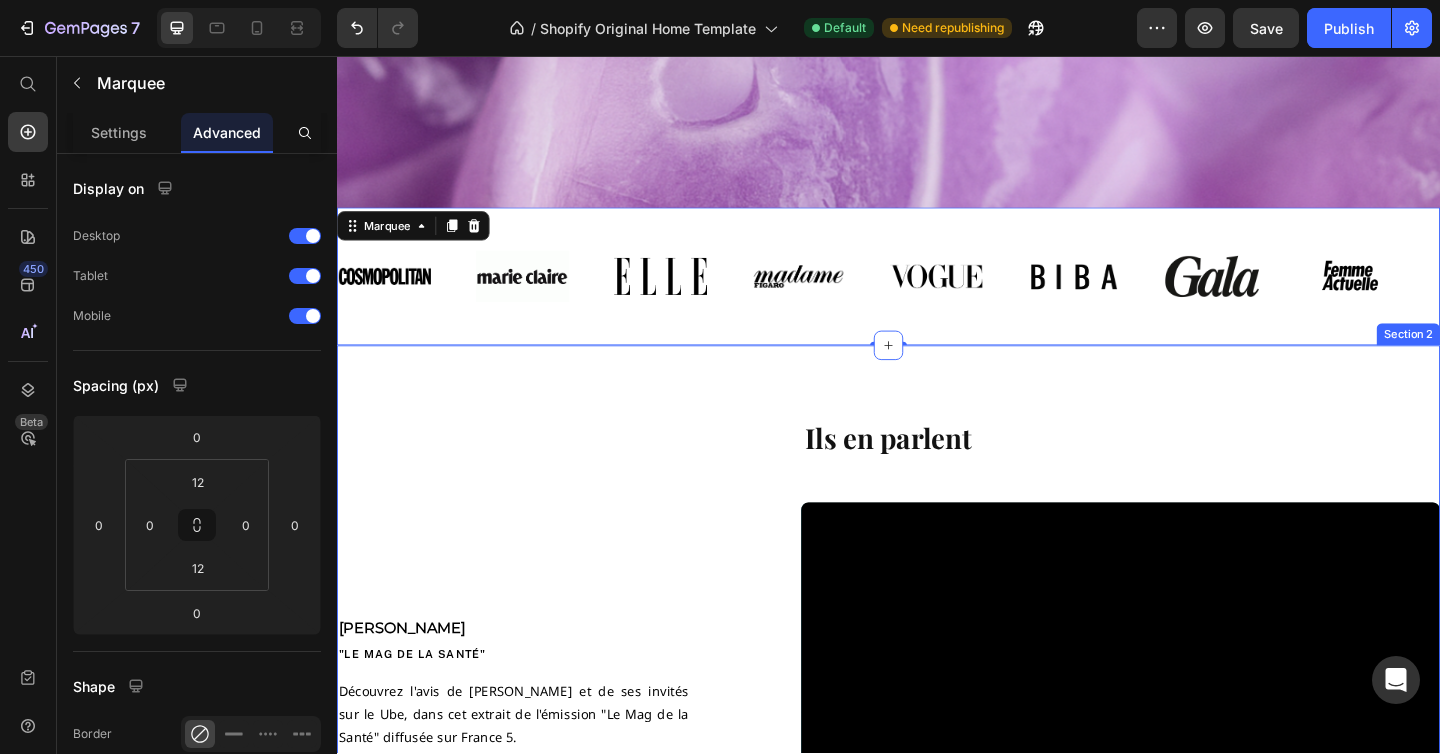 click on "Ils en parlent Heading [PERSON_NAME] Text Block "LE MAG DE la santé" Text Block Découvrez l'avis de [PERSON_NAME] et de ses invités sur le Ube, dans cet extrait de l'émission "Le Mag de la Santé" diffusée sur France 5. Text Block Row Video Row Section 2" at bounding box center [937, 692] 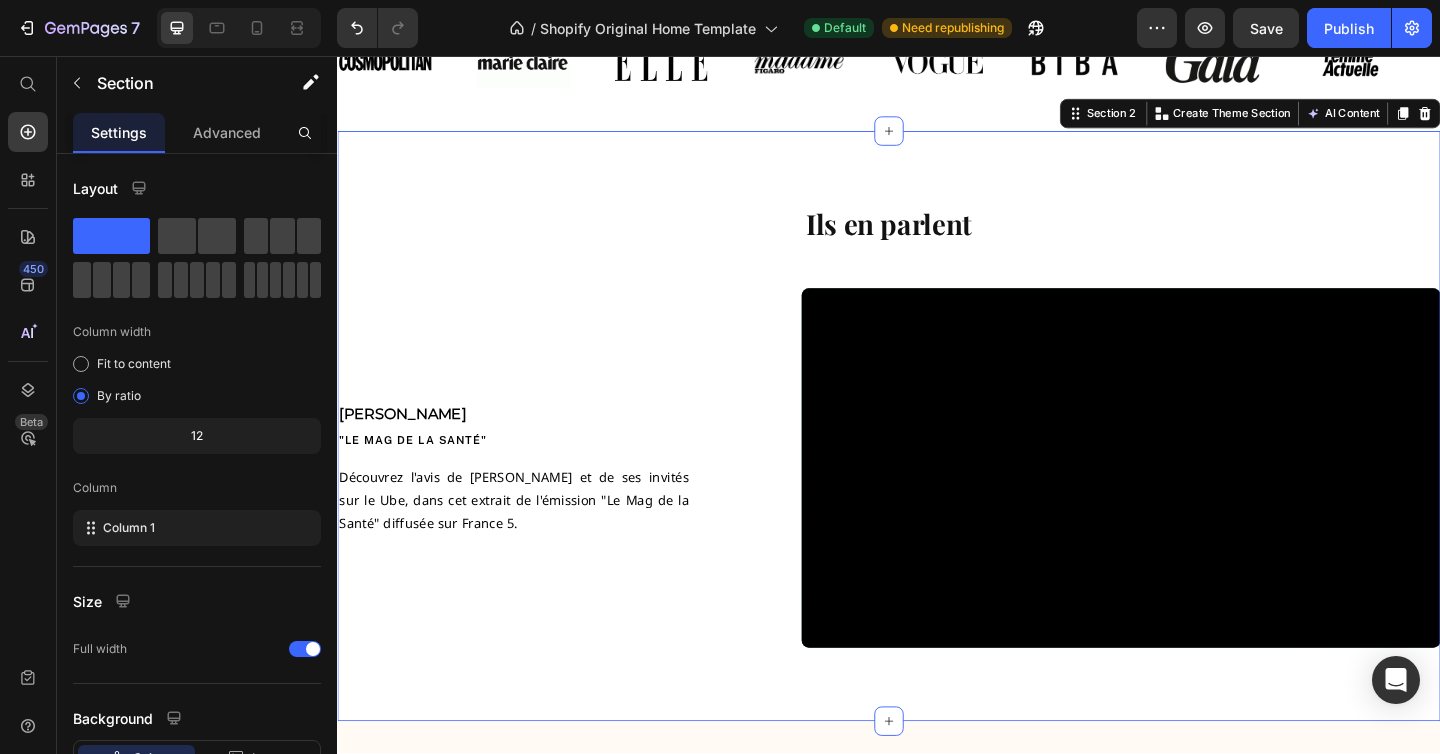 scroll, scrollTop: 789, scrollLeft: 0, axis: vertical 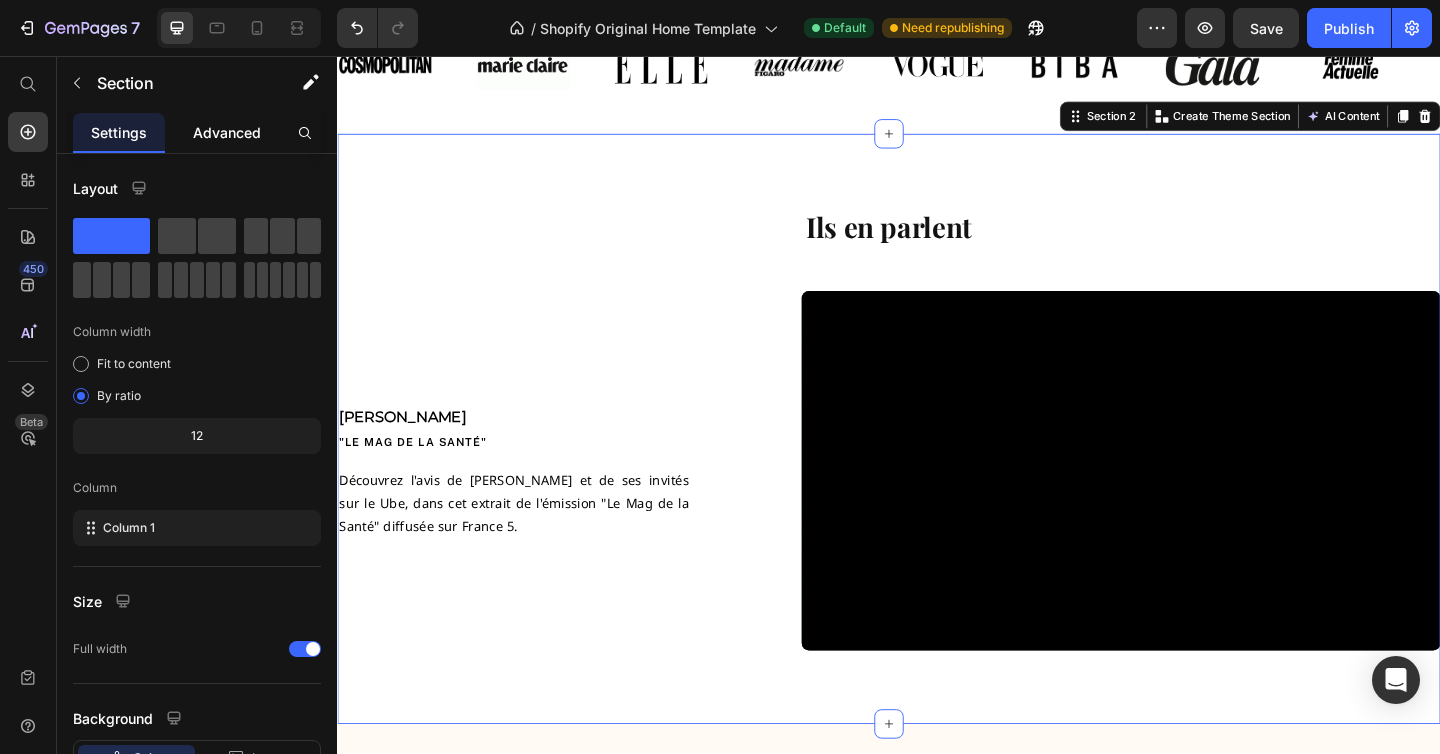 click on "Advanced" at bounding box center (227, 132) 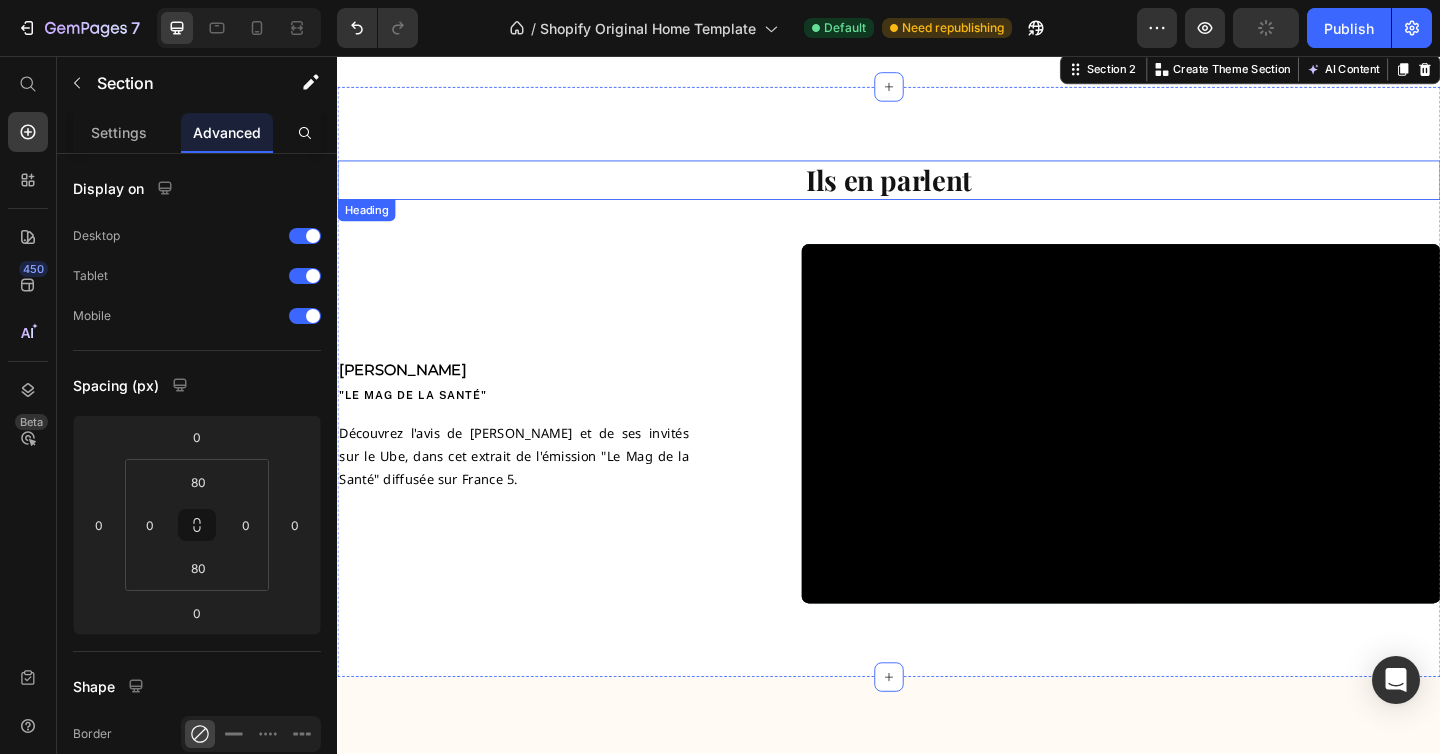scroll, scrollTop: 837, scrollLeft: 0, axis: vertical 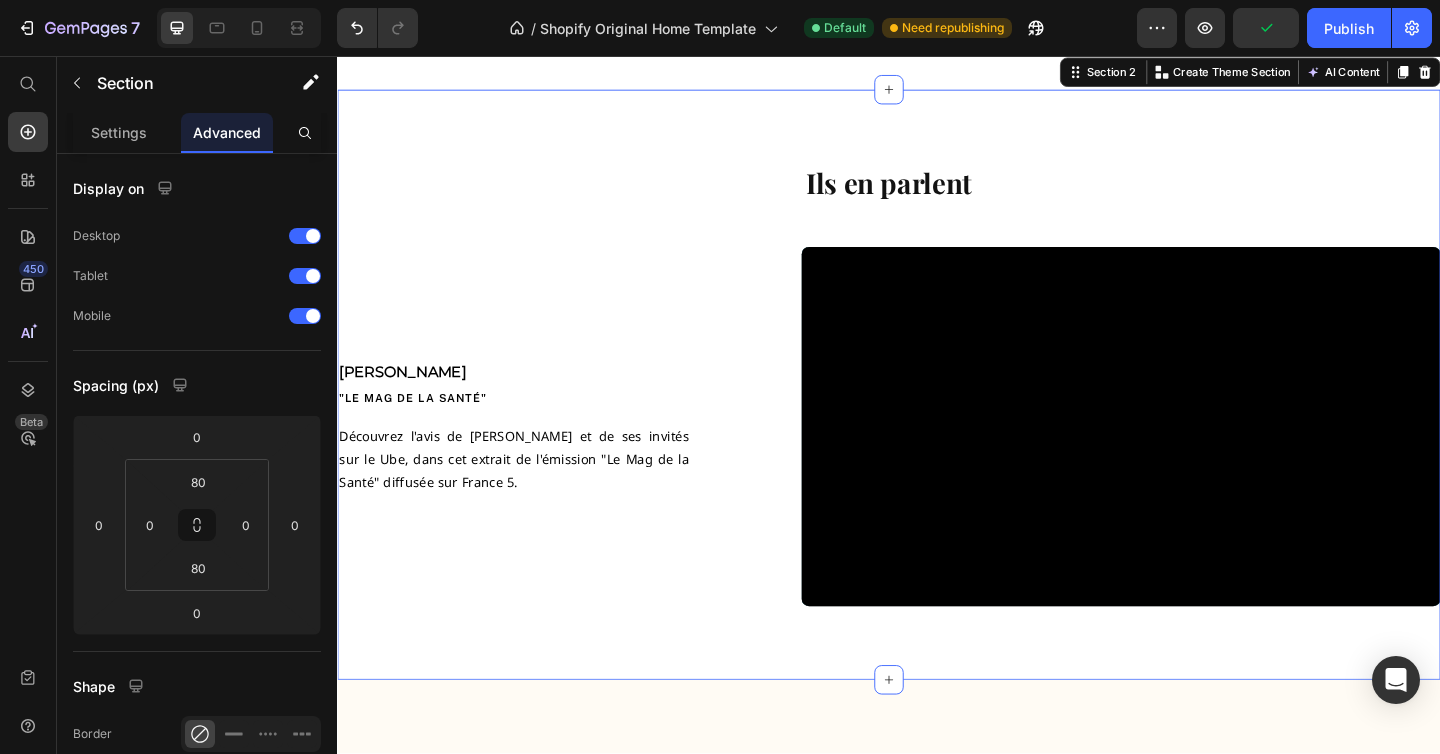 click on "Ils en parlent Heading [PERSON_NAME] Text Block "LE MAG DE la santé" Text Block Découvrez l'avis de [PERSON_NAME] et de ses invités sur le Ube, dans cet extrait de l'émission "Le Mag de la Santé" diffusée sur France 5. Text Block Row Video Row Section 2   You can create reusable sections Create Theme Section AI Content Write with GemAI What would you like to describe here? Tone and Voice Persuasive Product Poudre d'Ube Show more Generate" at bounding box center (937, 414) 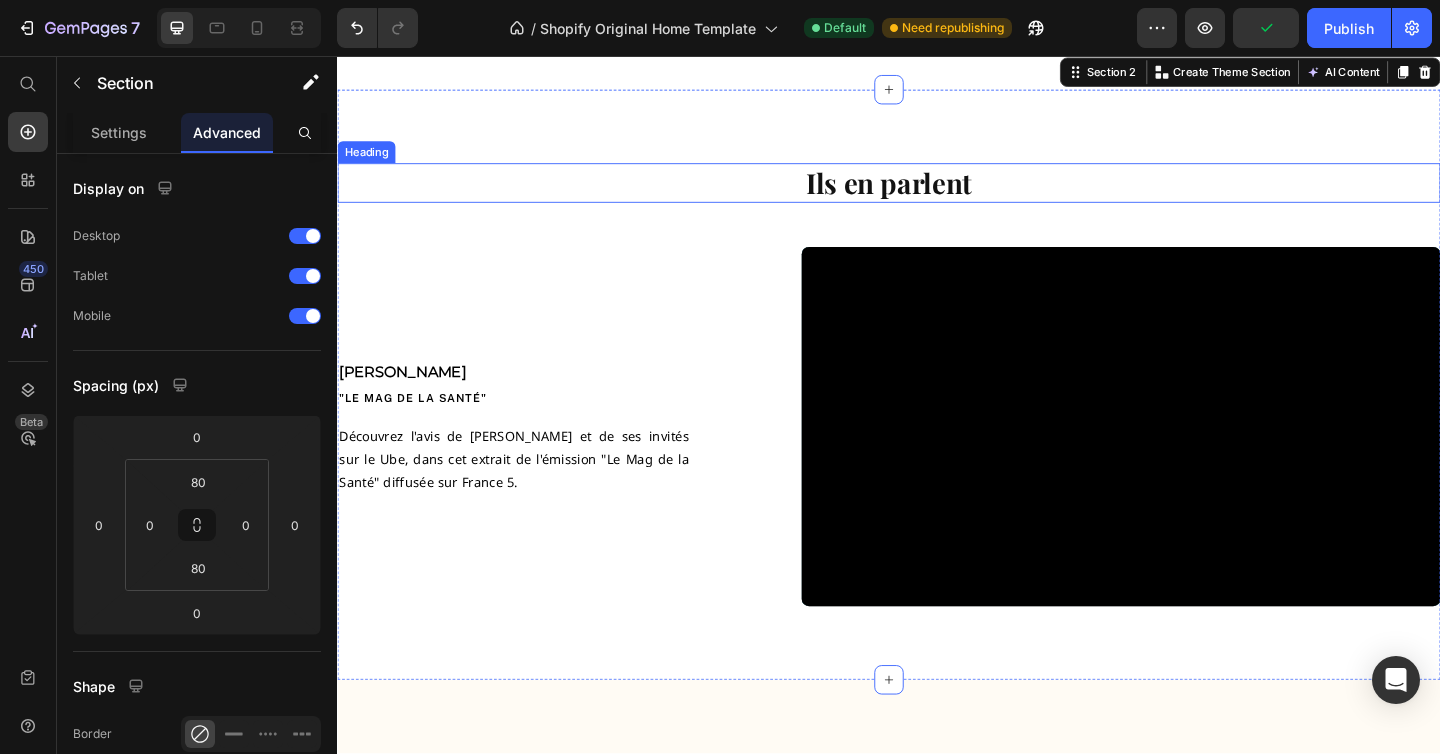 click on "Ils en parlent" at bounding box center (937, 194) 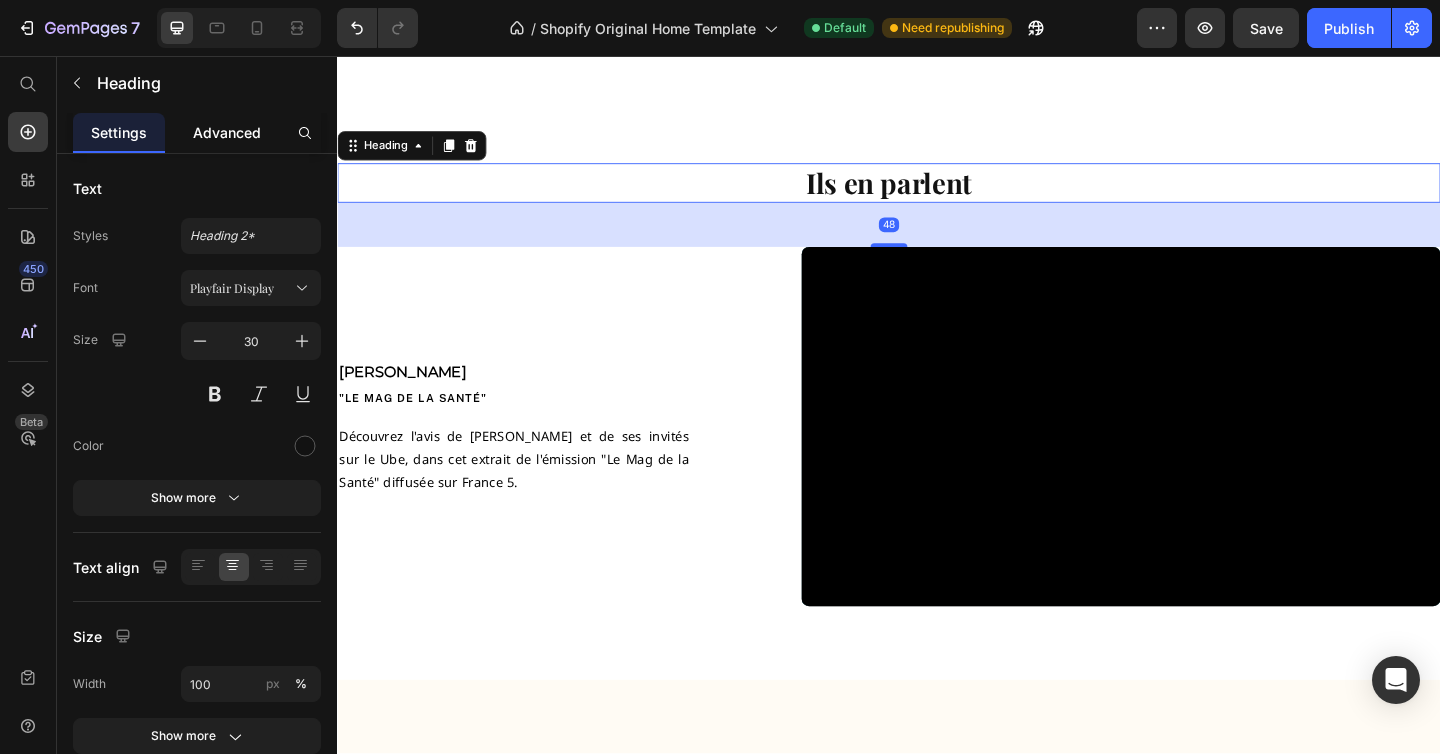 click on "Advanced" at bounding box center (227, 132) 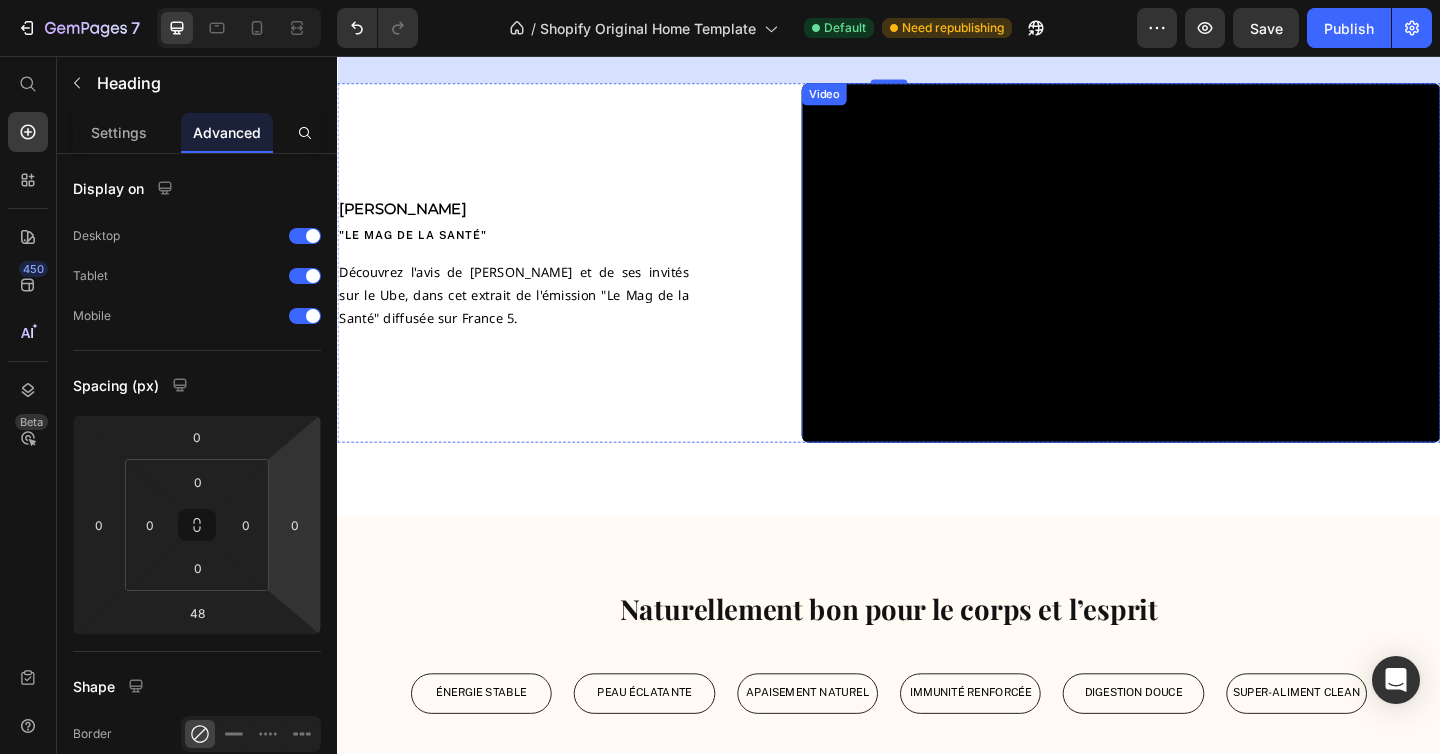 scroll, scrollTop: 1019, scrollLeft: 0, axis: vertical 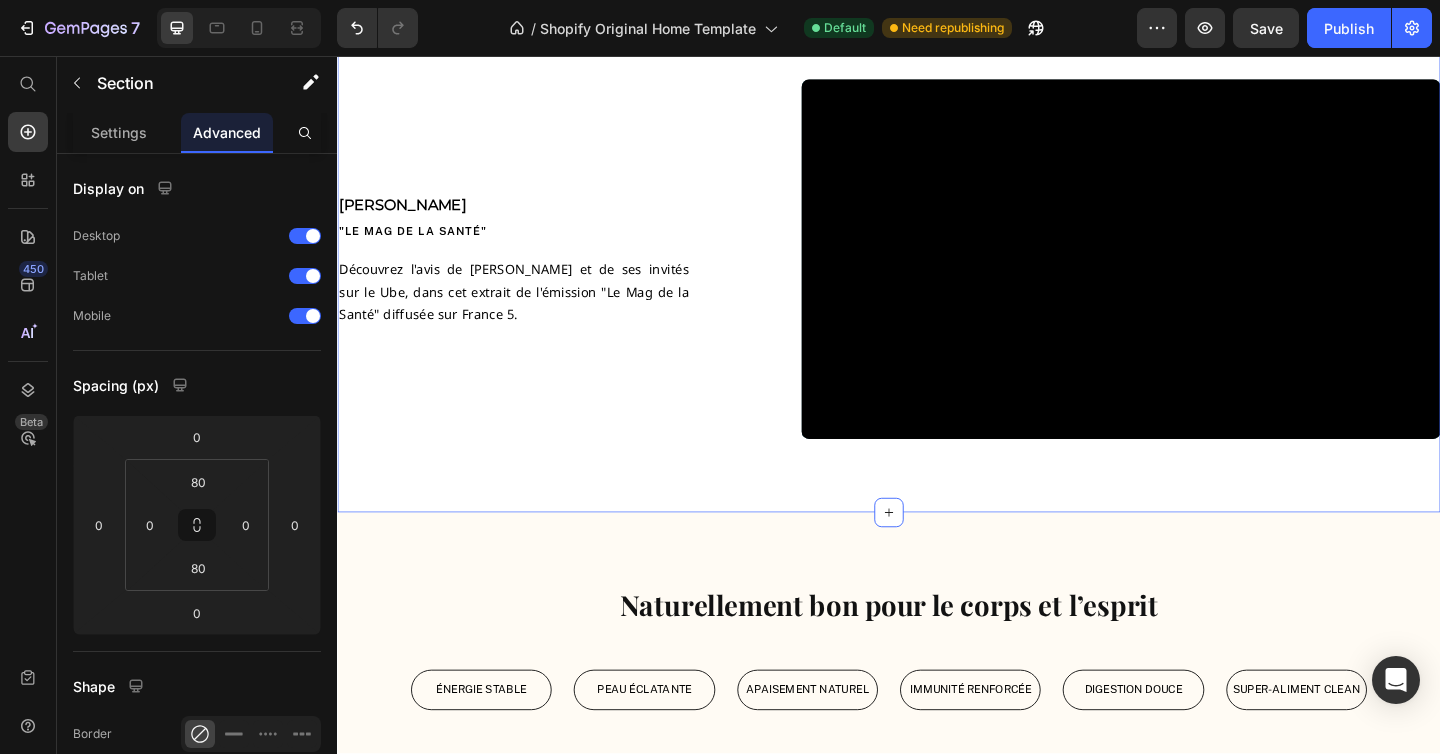 click on "Ils en parlent Heading [PERSON_NAME] Text Block "LE MAG DE la santé" Text Block Découvrez l'avis de [PERSON_NAME] et de ses invités sur le Ube, dans cet extrait de l'émission "Le Mag de la Santé" diffusée sur France 5. Text Block Row Video Row Section 2   You can create reusable sections Create Theme Section AI Content Write with GemAI What would you like to describe here? Tone and Voice Persuasive Product Poudre d'Ube Show more Generate" at bounding box center (937, 232) 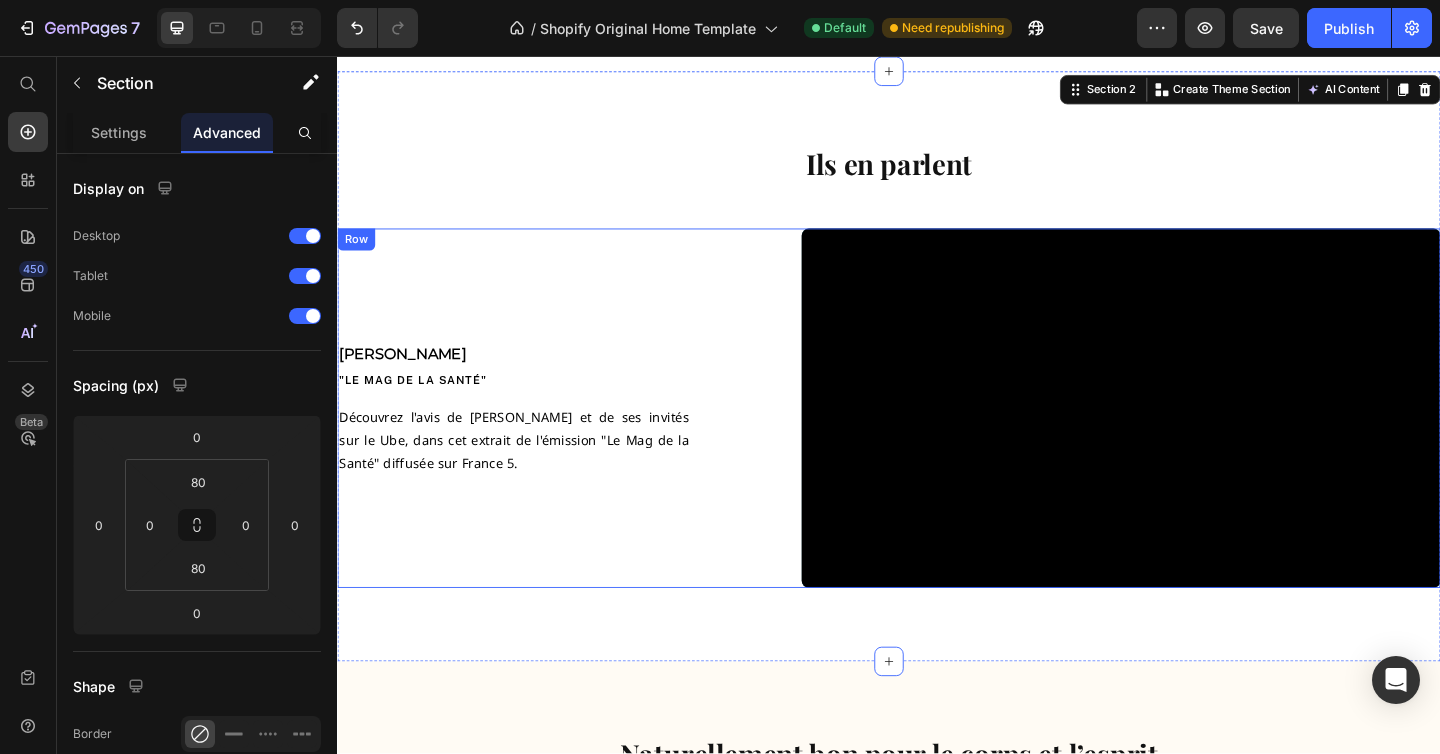 scroll, scrollTop: 854, scrollLeft: 0, axis: vertical 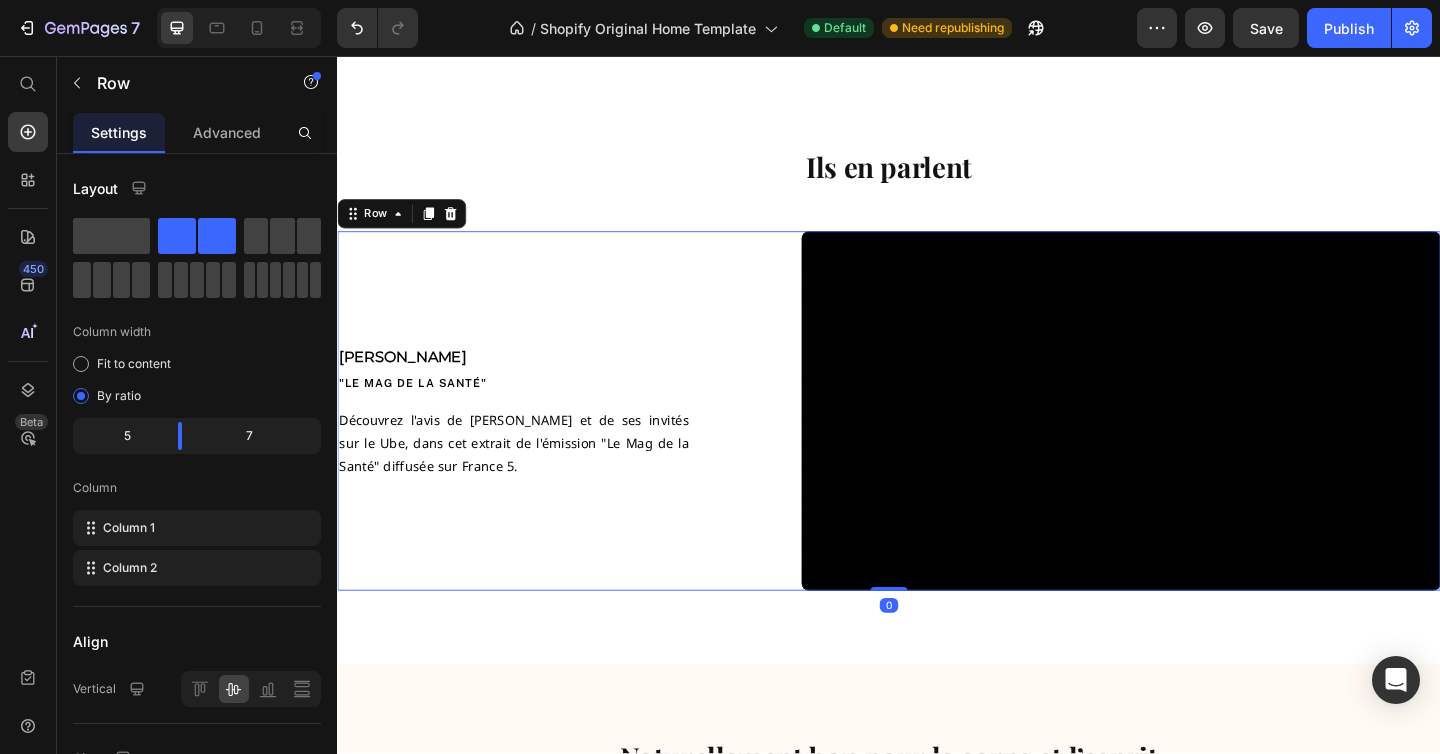 click on "[PERSON_NAME] Text Block "LE MAG DE la santé" Text Block Découvrez l'avis de [PERSON_NAME] et de ses invités sur le Ube, dans cet extrait de l'émission "Le Mag de la Santé" diffusée sur France 5. Text Block Row" at bounding box center (585, 442) 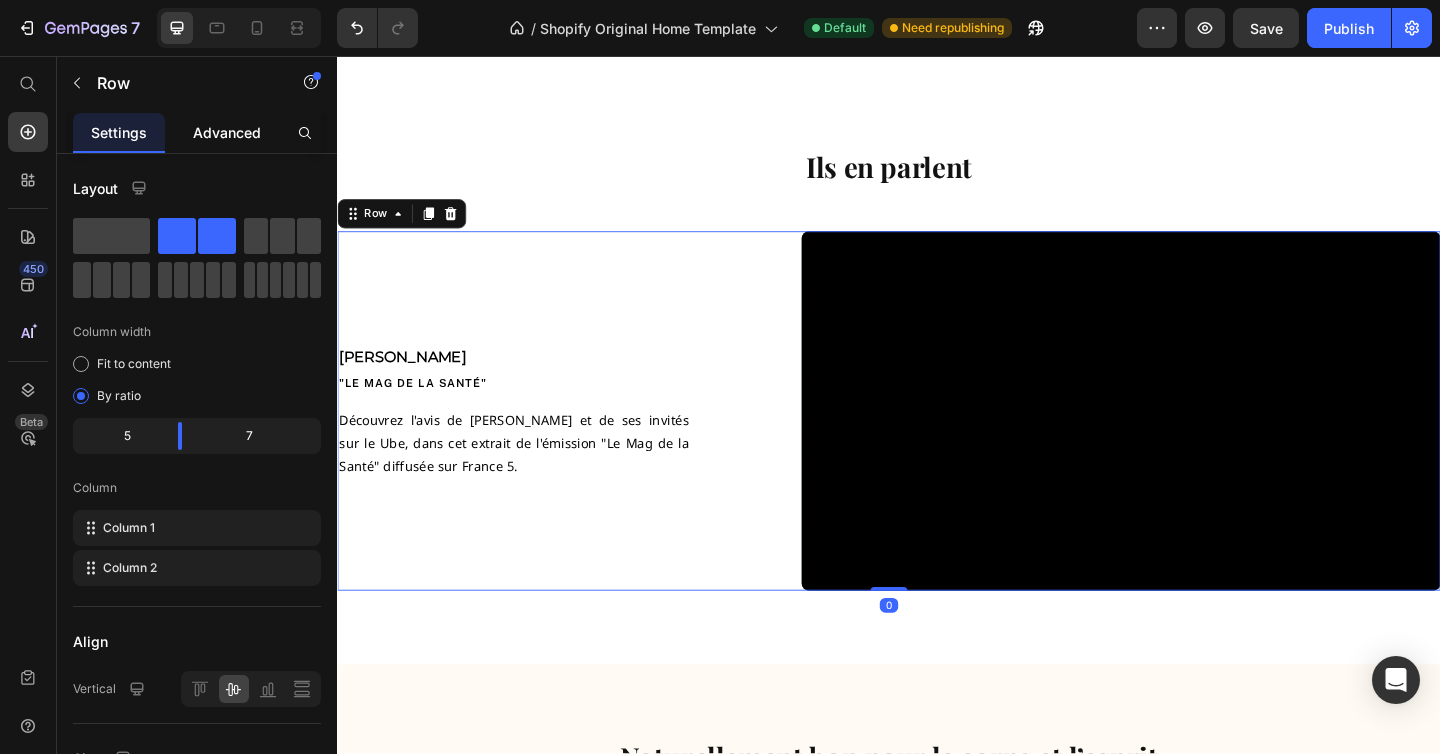 click on "Advanced" 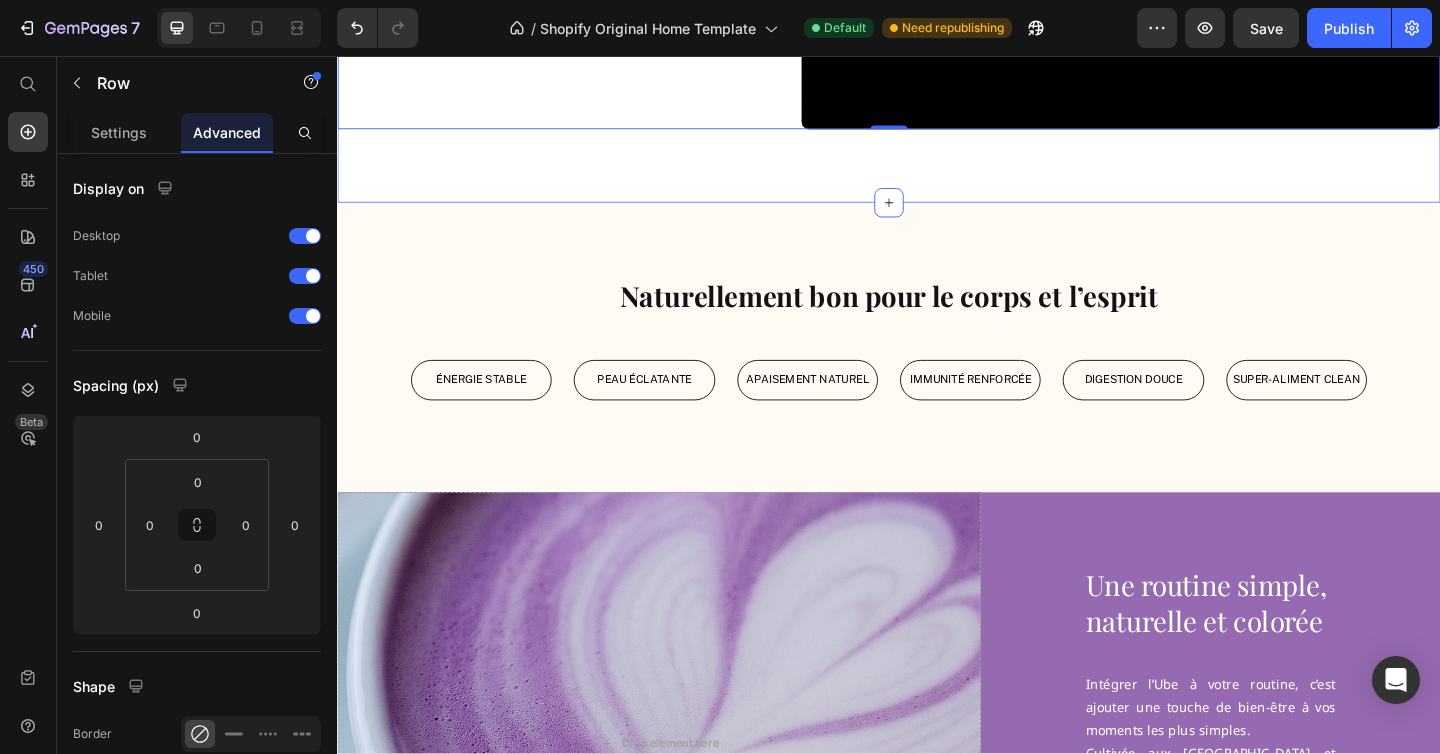 scroll, scrollTop: 1358, scrollLeft: 0, axis: vertical 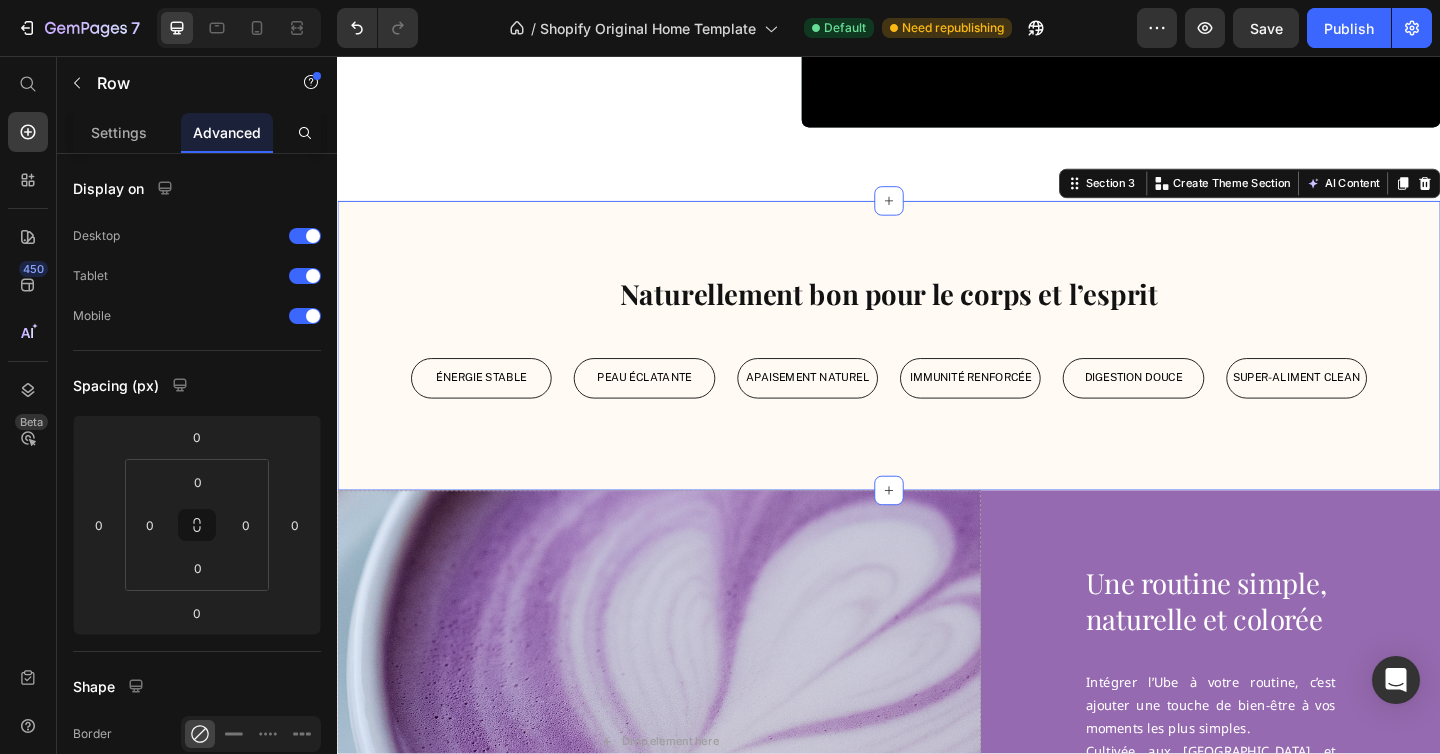 click on "Naturellement bon pour le corps et l’esprit Heading Énergie stable Text Block Row Peau éclatante Text Block Row apaisement naturel Text Block Row Immunité renforcée Text Block Row Digestion douce Text Block Row Super-aliment clean Text Block Row Row Section 3   You can create reusable sections Create Theme Section AI Content Write with GemAI What would you like to describe here? Tone and Voice Persuasive Product Poudre d'Ube Show more Generate" at bounding box center (937, 371) 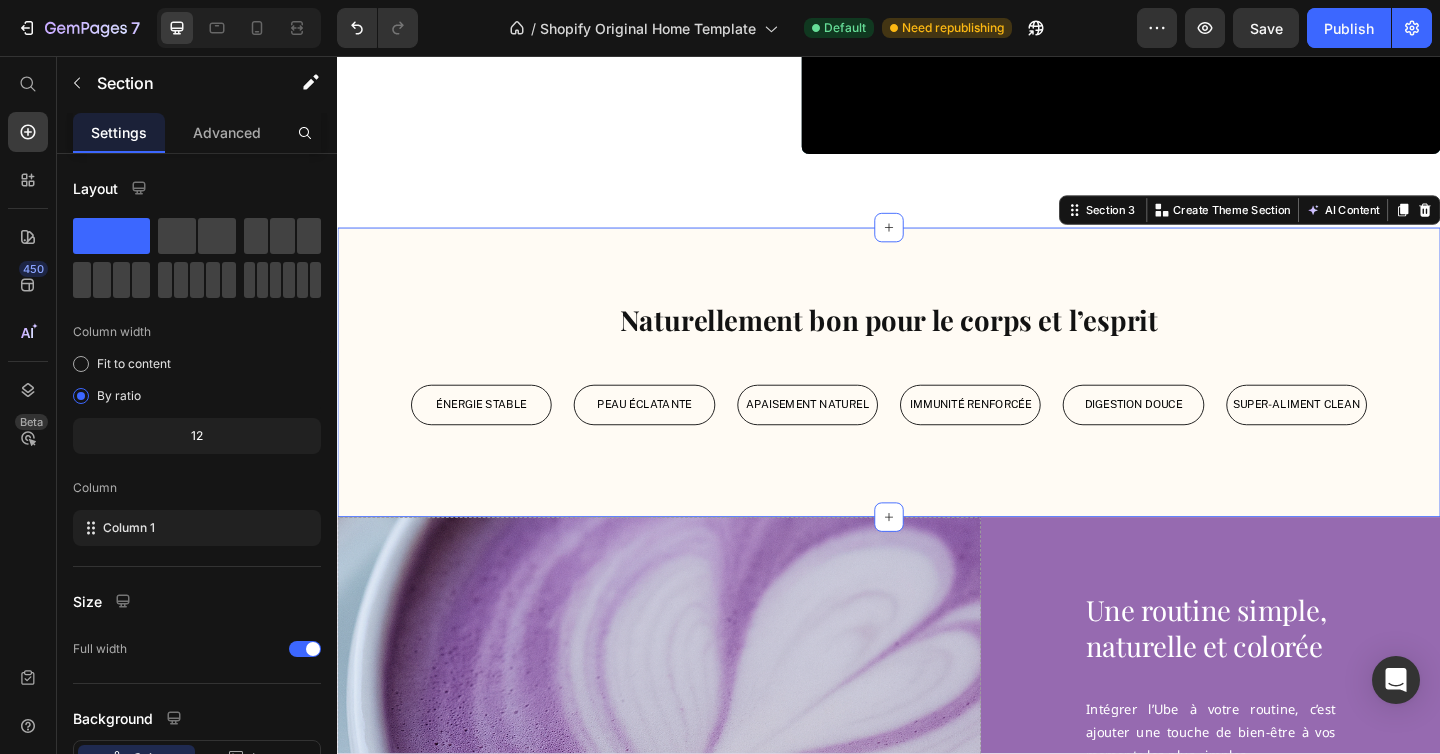 scroll, scrollTop: 1333, scrollLeft: 0, axis: vertical 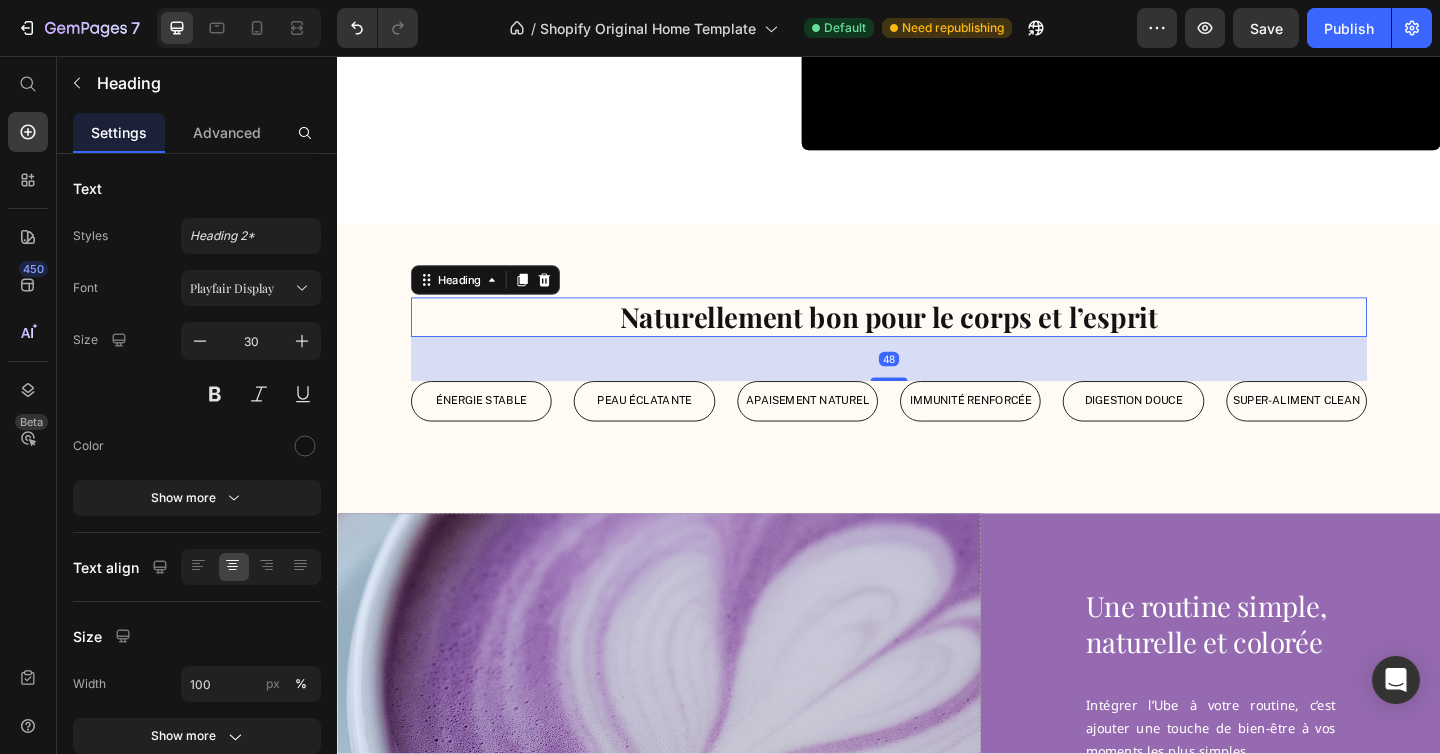 click on "Naturellement bon pour le corps et l’esprit" at bounding box center (937, 340) 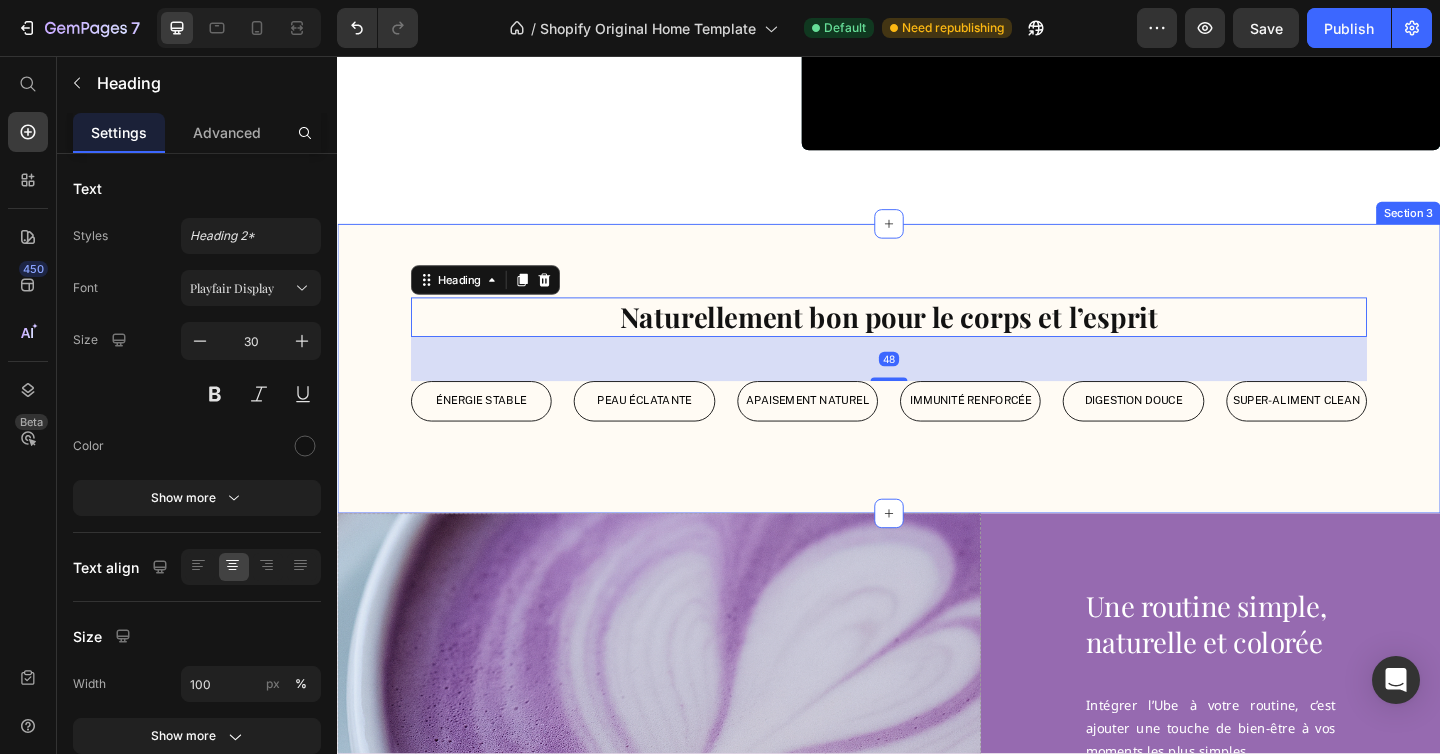 click on "Naturellement bon pour le corps et l’esprit Heading   48 Énergie stable Text Block Row Peau éclatante Text Block Row apaisement naturel Text Block Row Immunité renforcée Text Block Row Digestion douce Text Block Row Super-aliment clean Text Block Row Row Section 3" at bounding box center [937, 396] 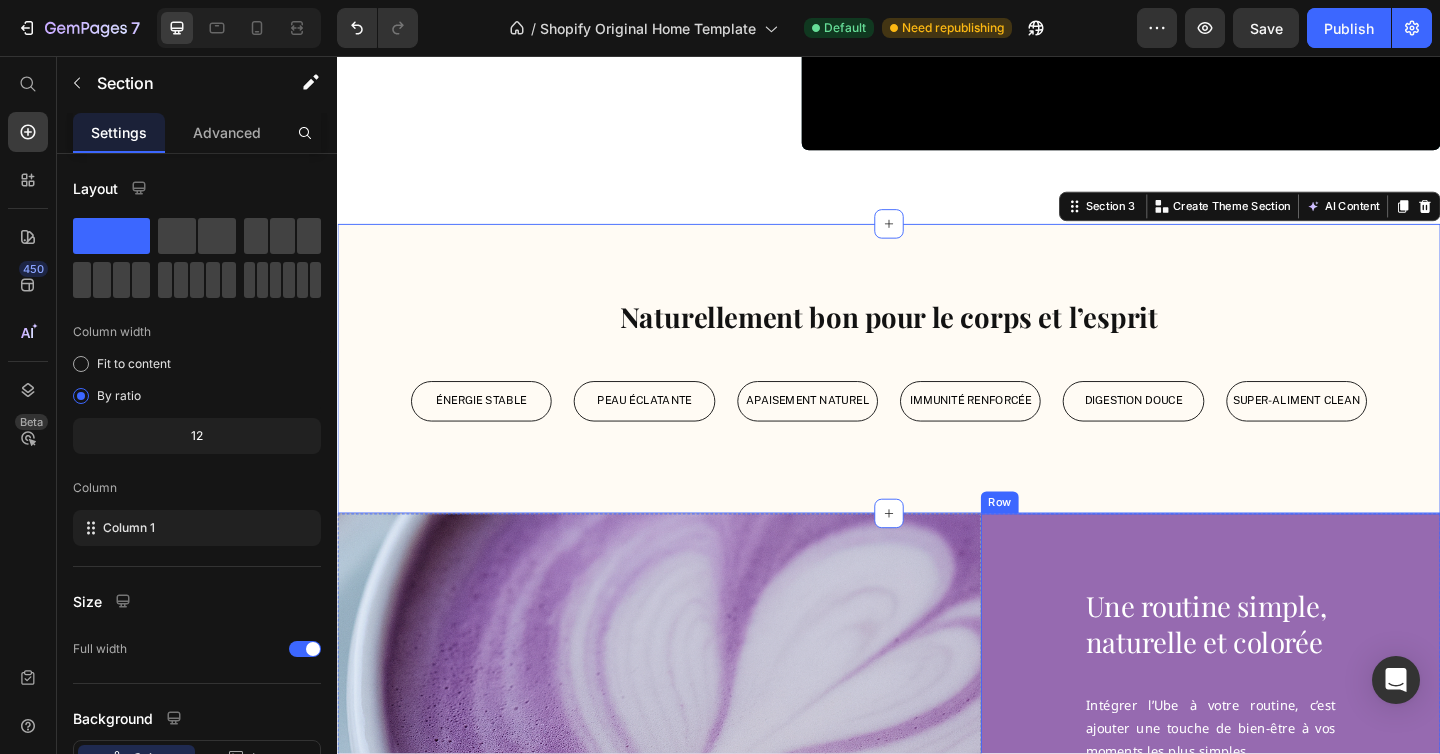 click on "Une routine simple, naturelle et colorée Heading Intégrer l’Ube à votre routine, c’est ajouter une touche de bien-être à vos moments les plus simples. Cultivée aux [GEOGRAPHIC_DATA] et 100 % naturelle, notre poudre violette sublime vos boissons sans rien ajouter de superflu. Text Block Découvrir la poudre ube Button Row" at bounding box center (1287, 827) 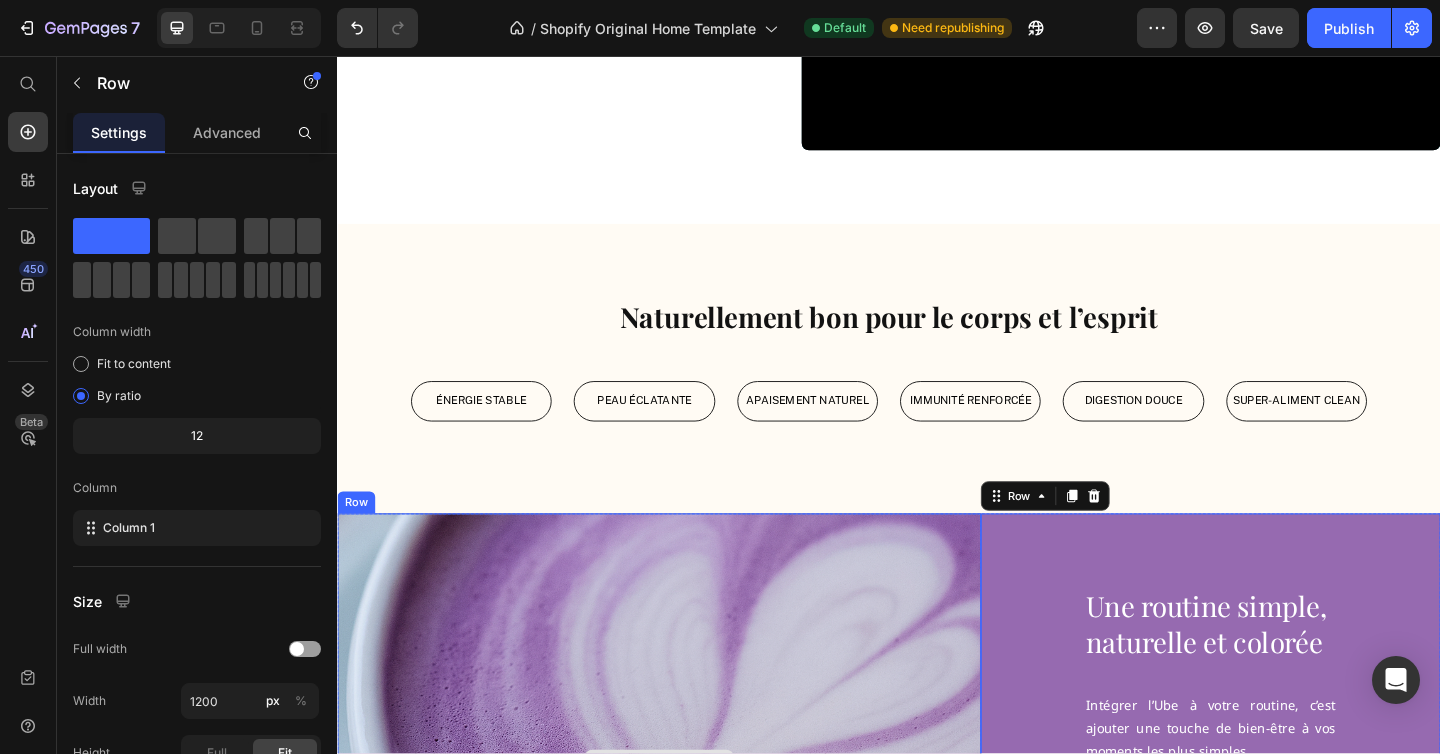 click on "Drop element here" at bounding box center [687, 827] 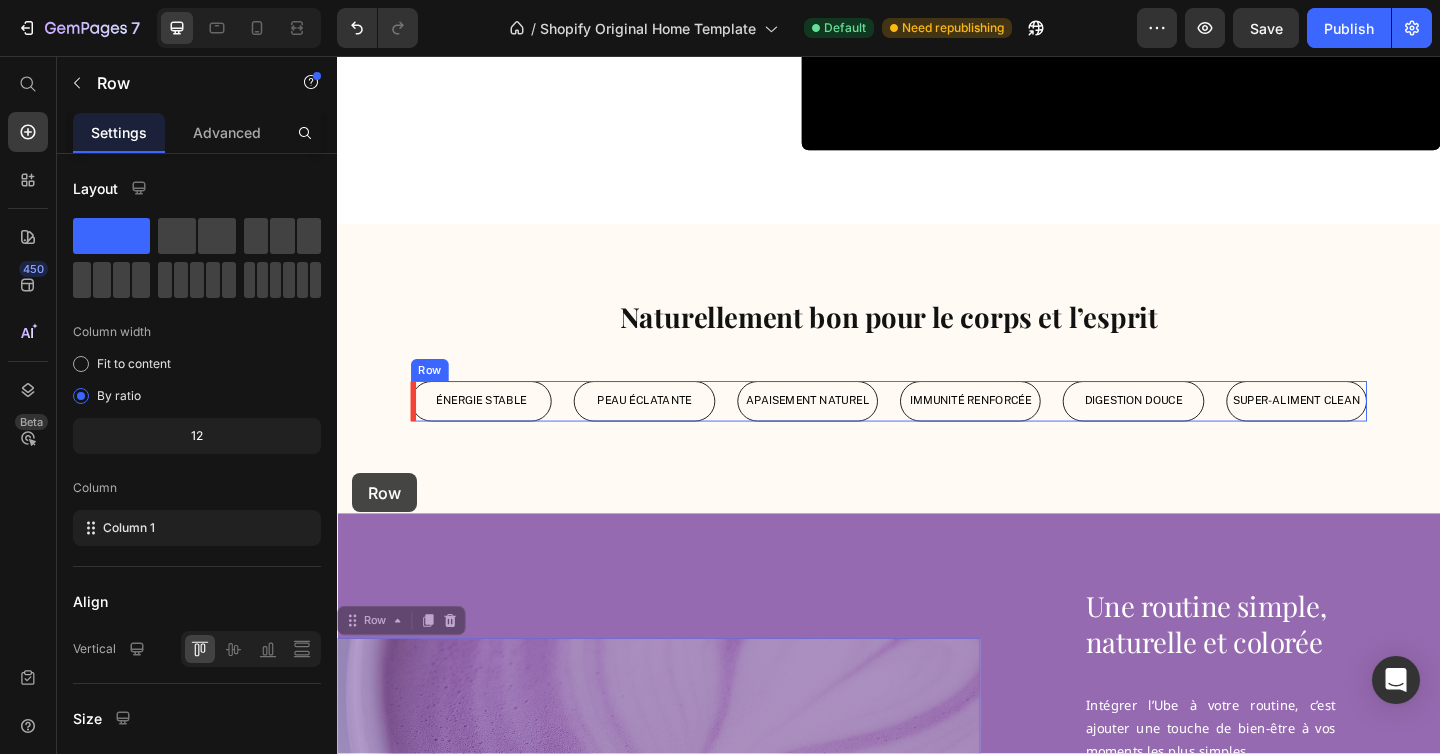 drag, startPoint x: 348, startPoint y: 536, endPoint x: 353, endPoint y: 526, distance: 11.18034 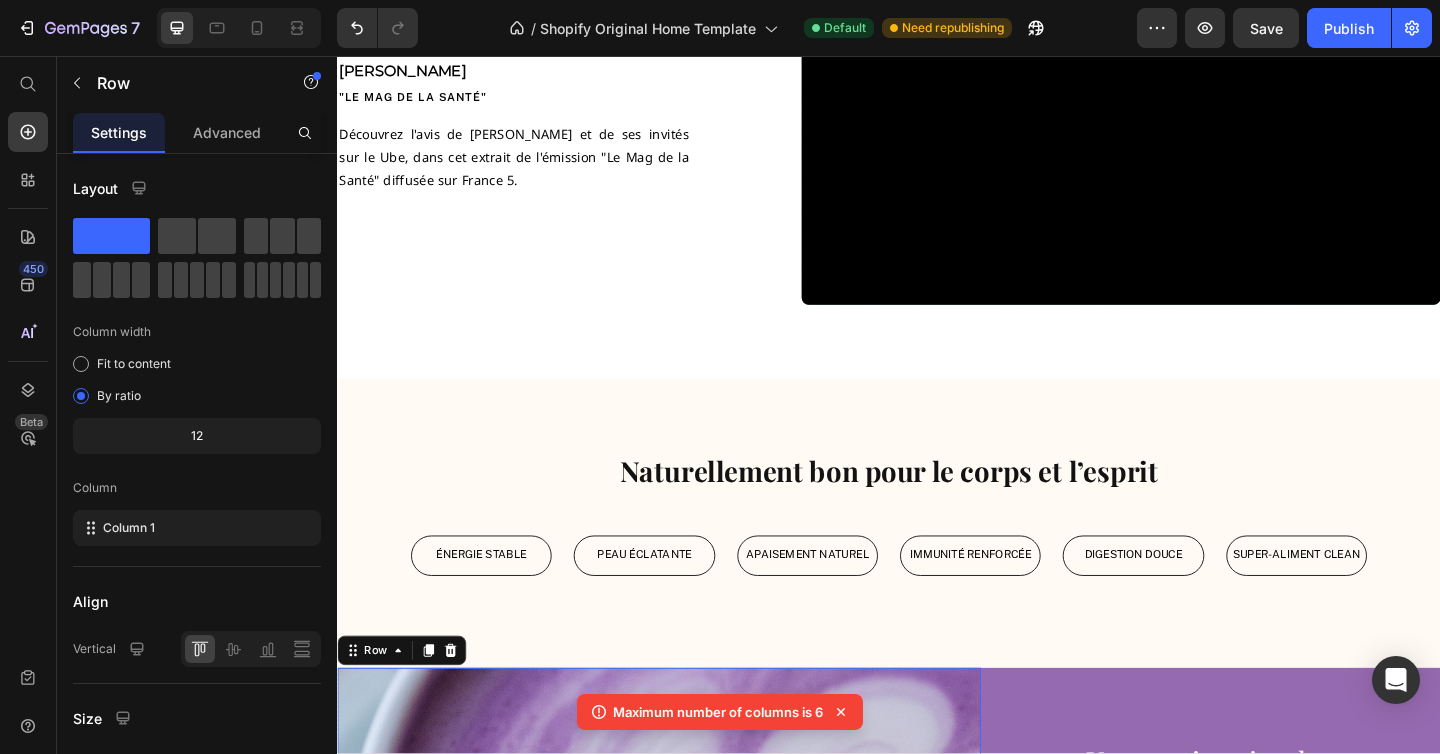 scroll, scrollTop: 1159, scrollLeft: 0, axis: vertical 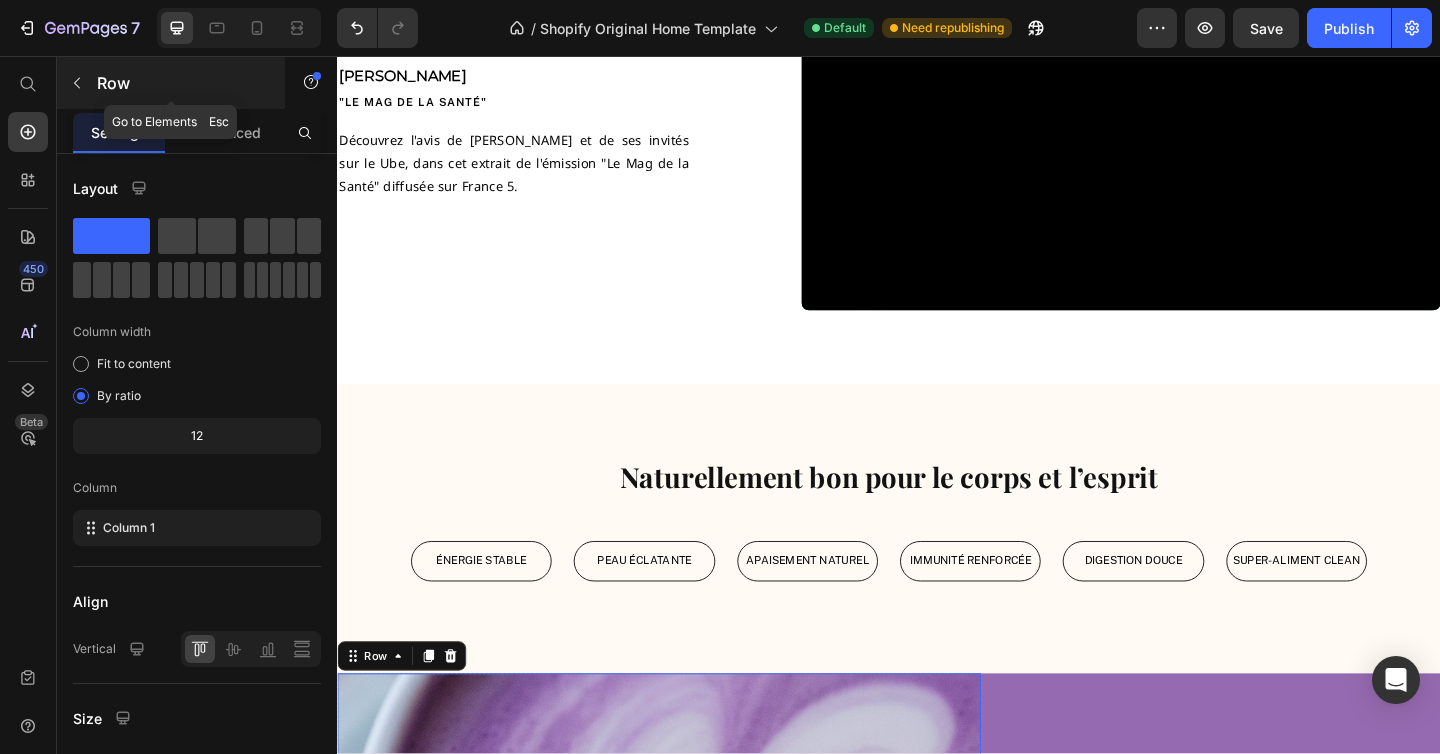 click 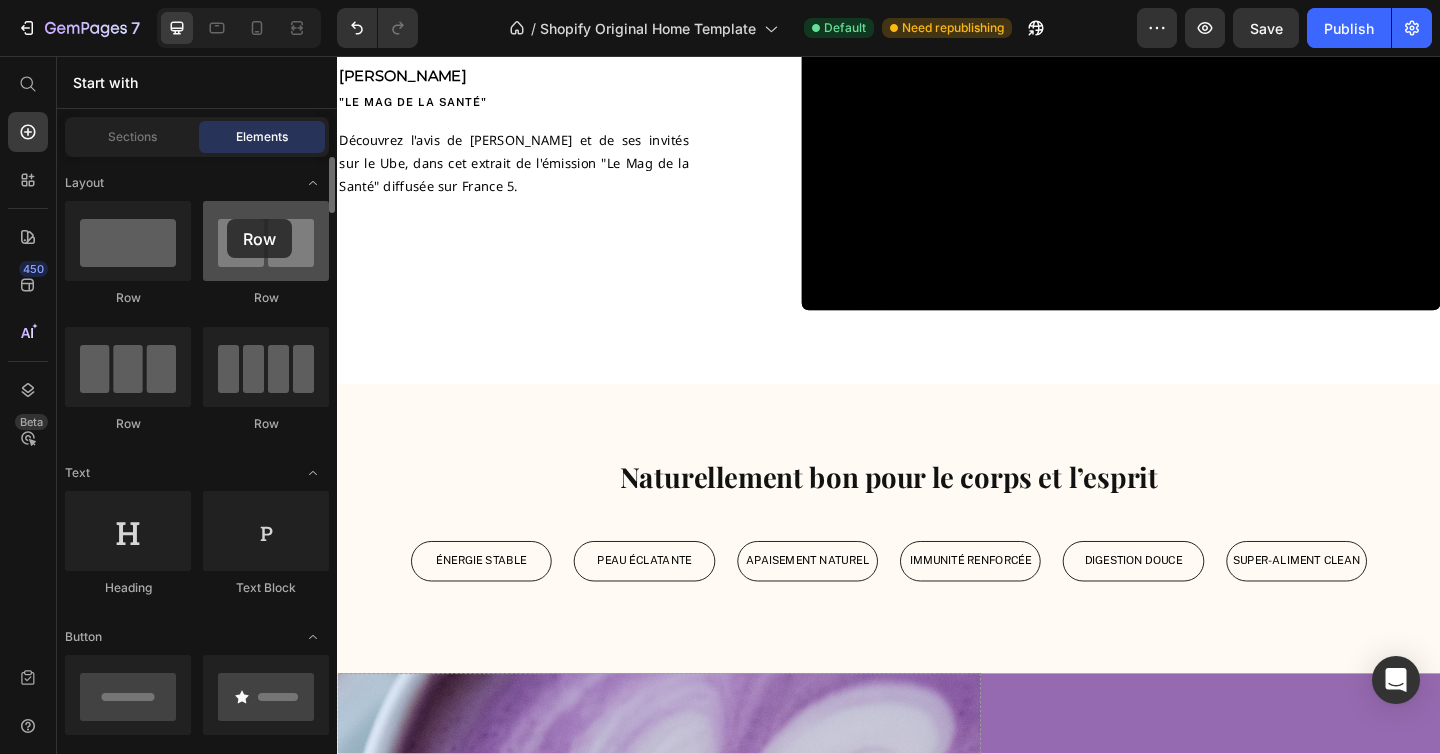 drag, startPoint x: 260, startPoint y: 259, endPoint x: 227, endPoint y: 219, distance: 51.855568 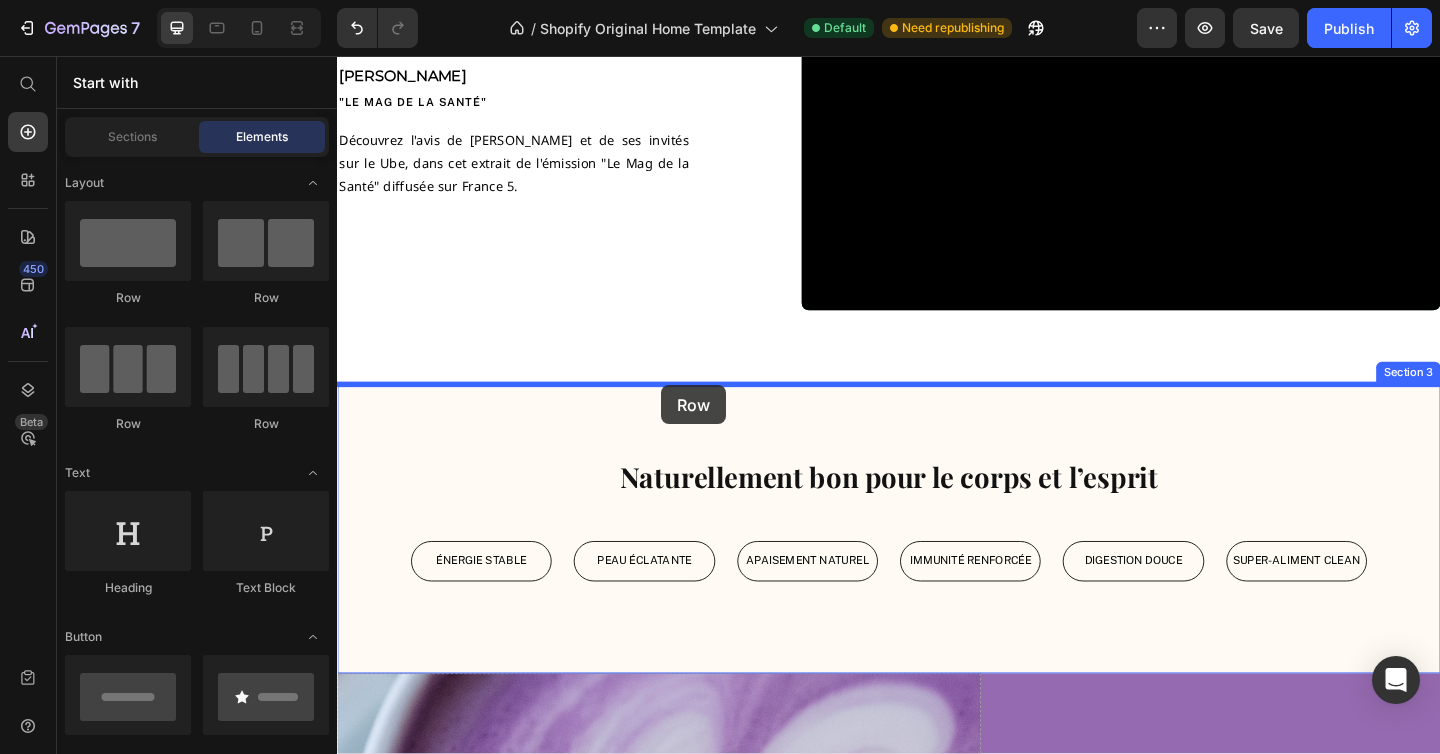 drag, startPoint x: 447, startPoint y: 438, endPoint x: 690, endPoint y: 414, distance: 244.18231 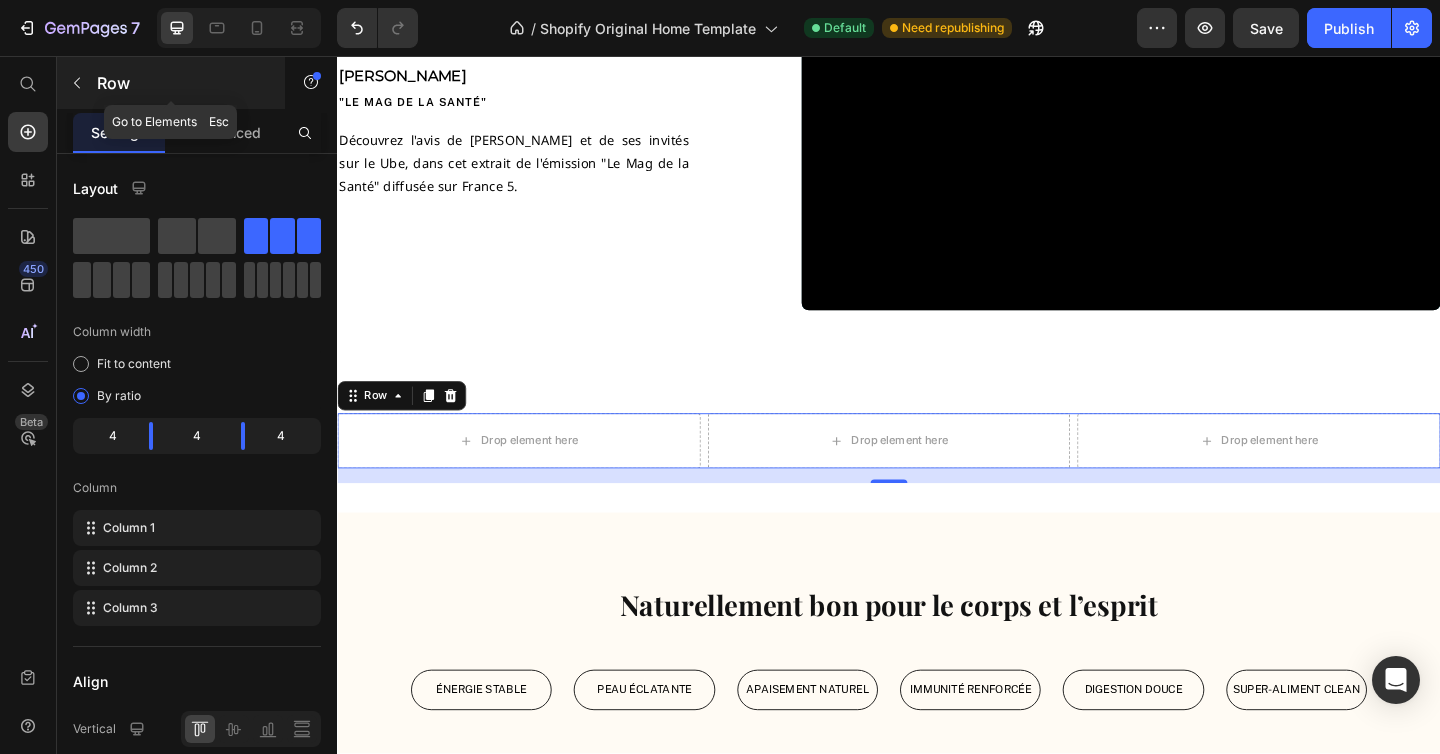 click 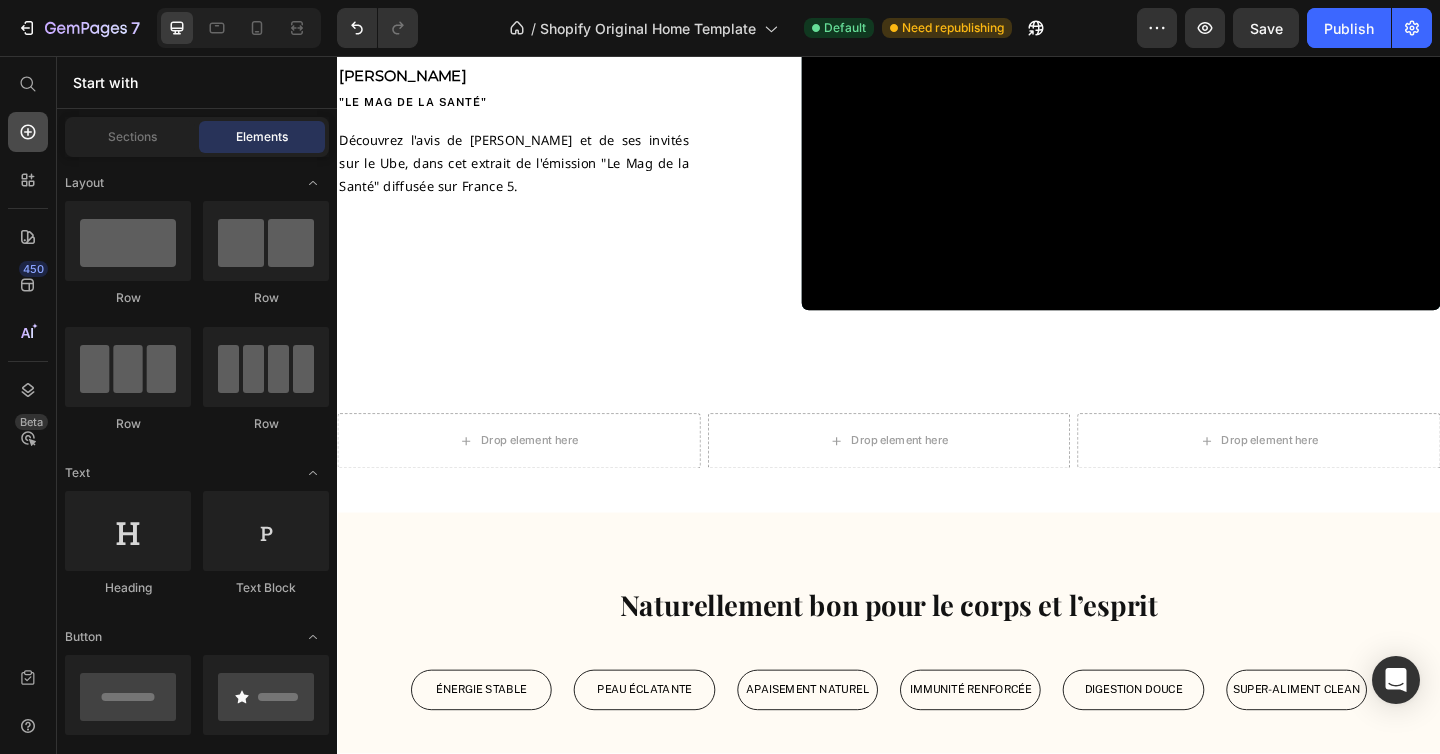 click 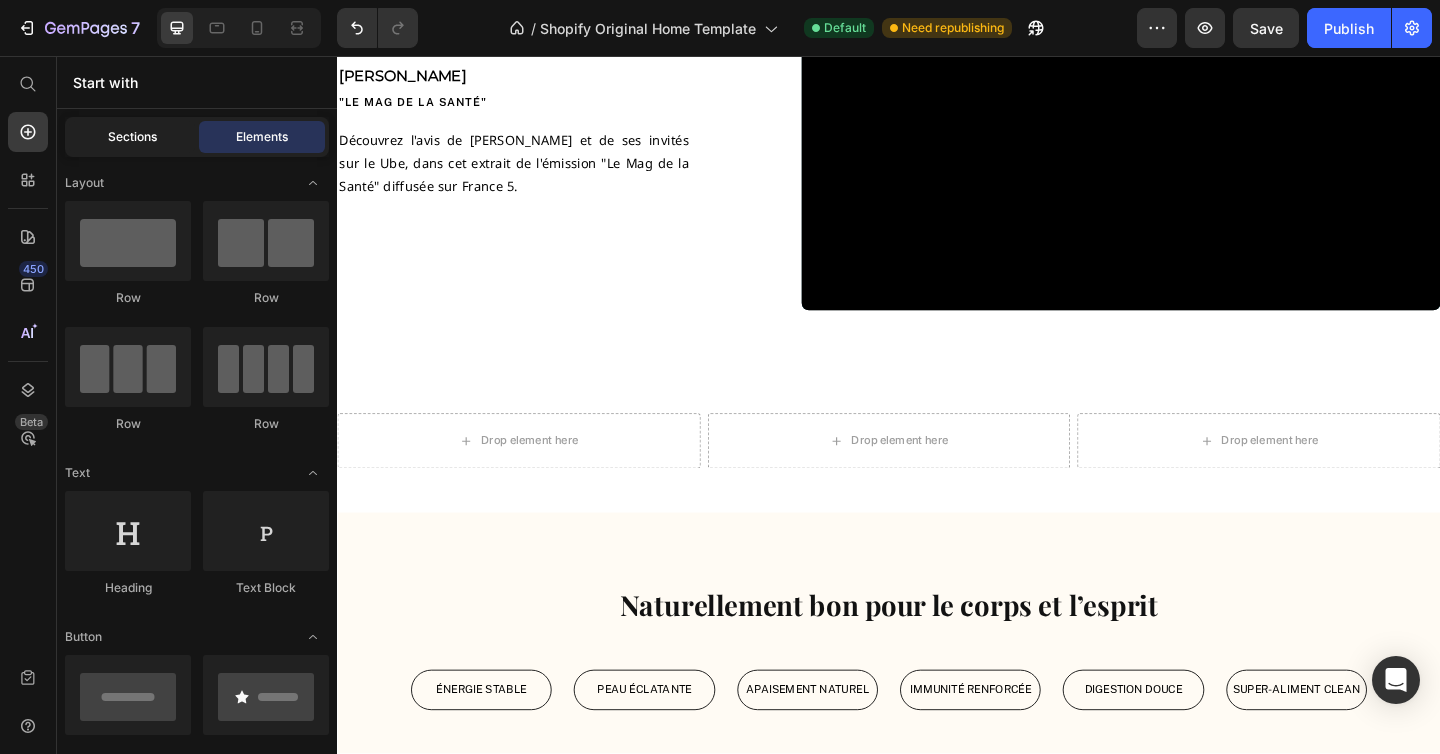 click on "Sections" at bounding box center (132, 137) 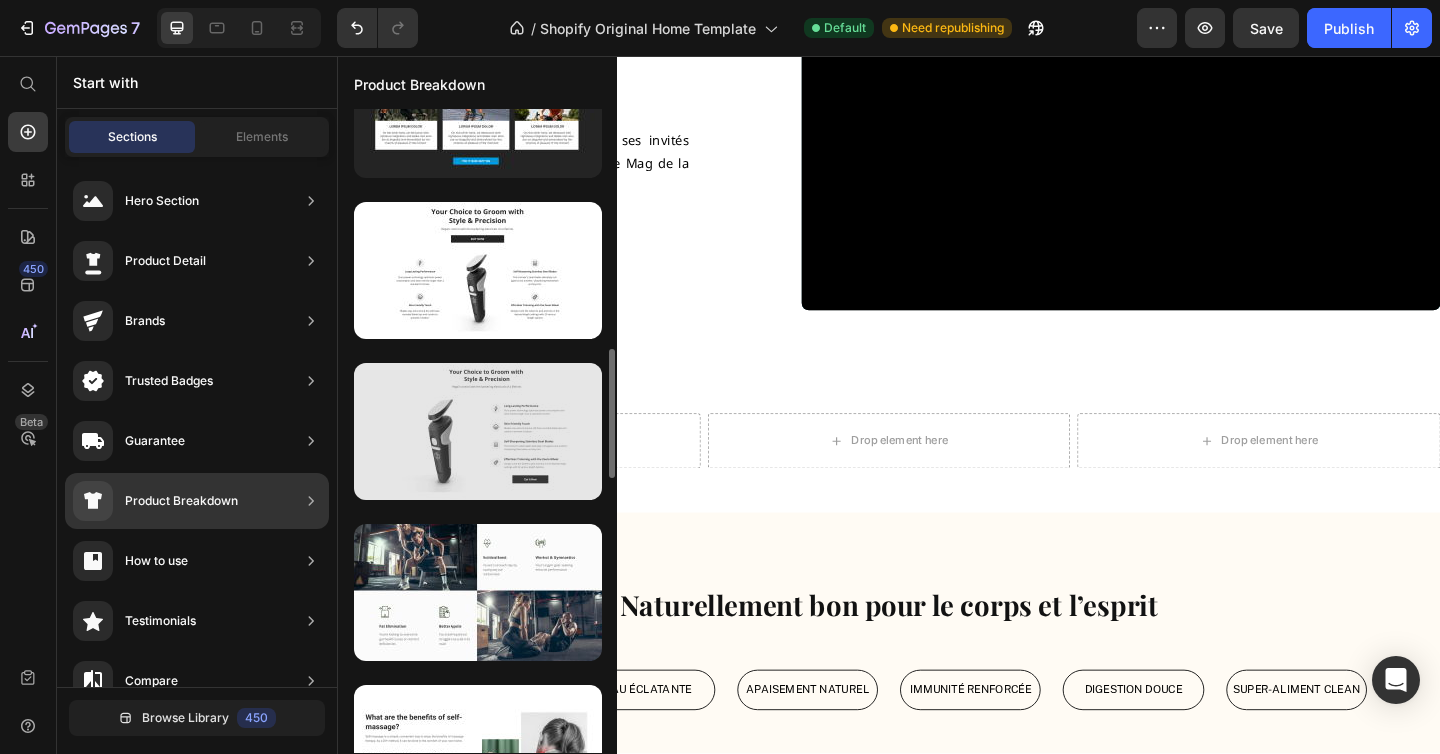 scroll, scrollTop: 1202, scrollLeft: 0, axis: vertical 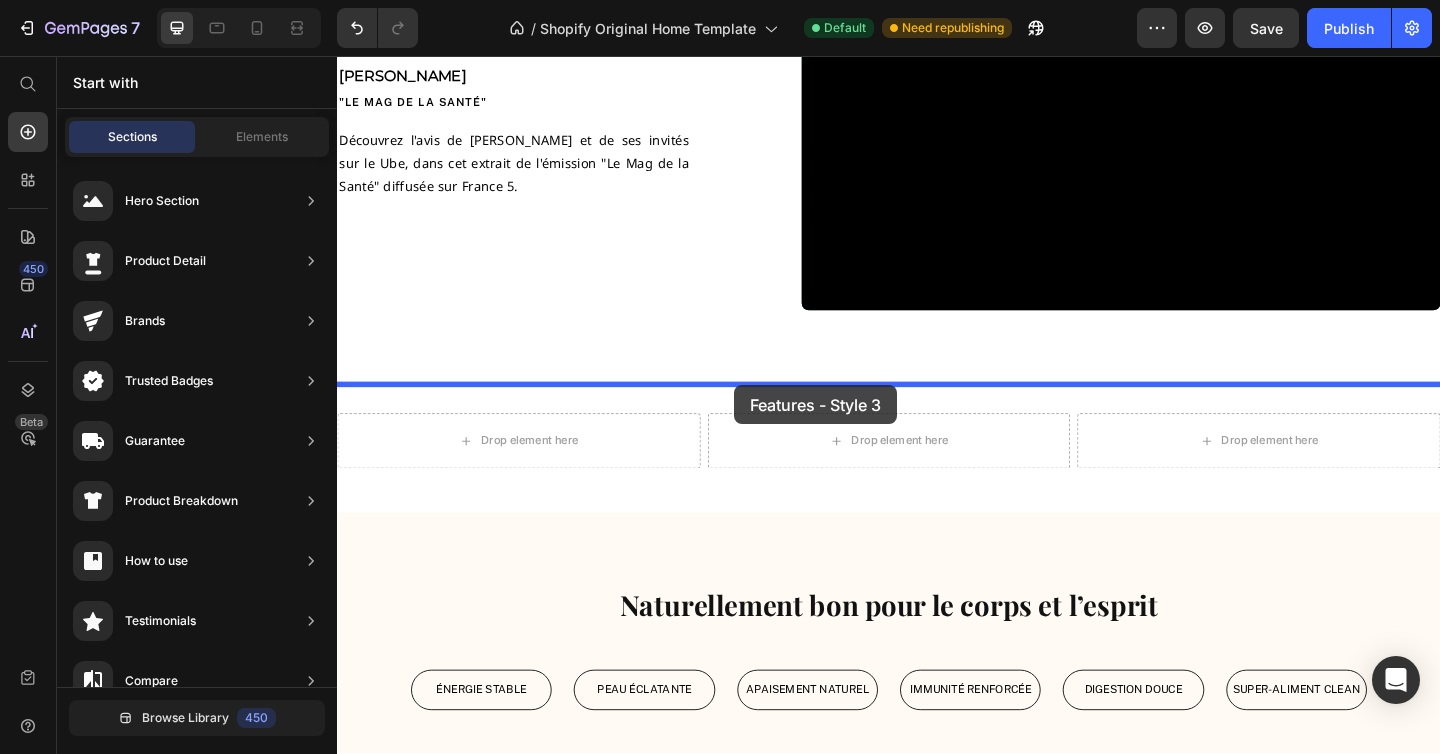 drag, startPoint x: 816, startPoint y: 495, endPoint x: 769, endPoint y: 414, distance: 93.64828 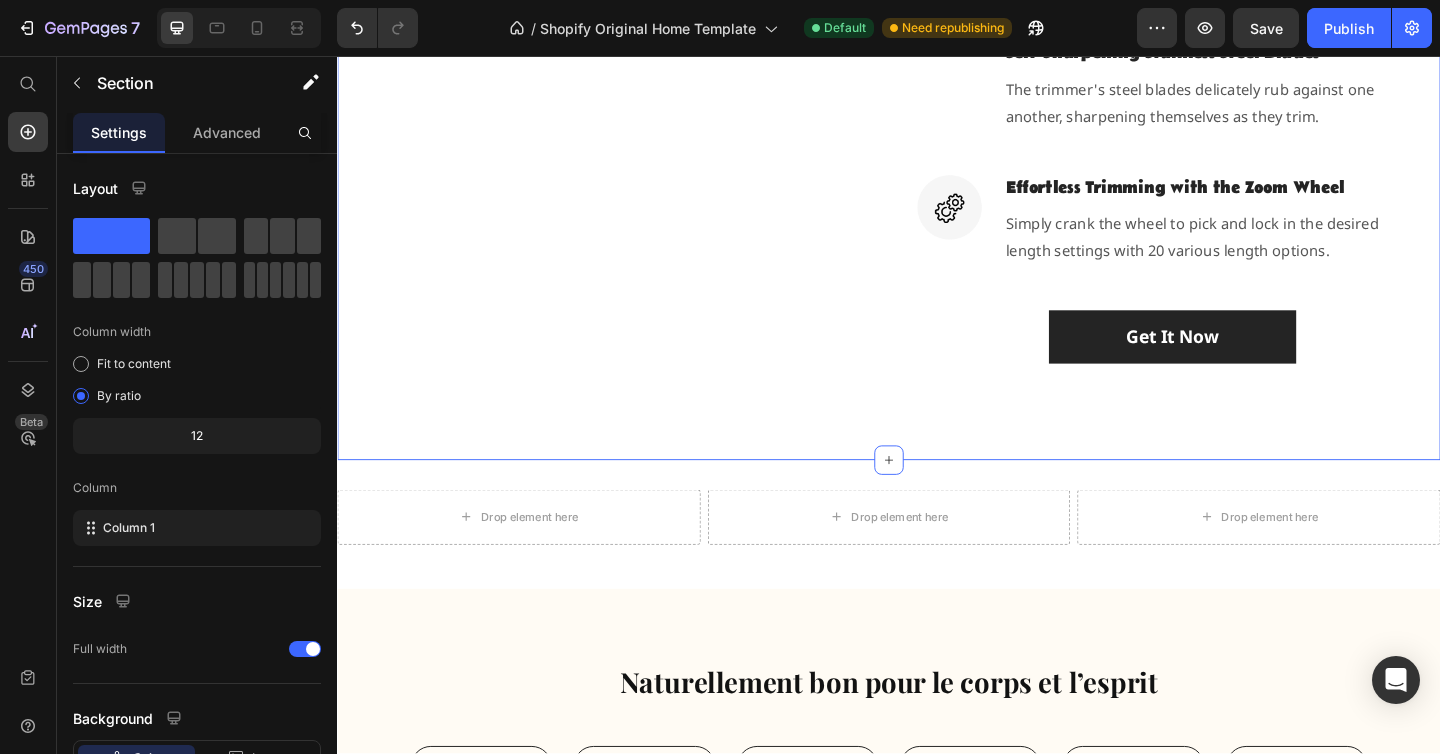 scroll, scrollTop: 2152, scrollLeft: 0, axis: vertical 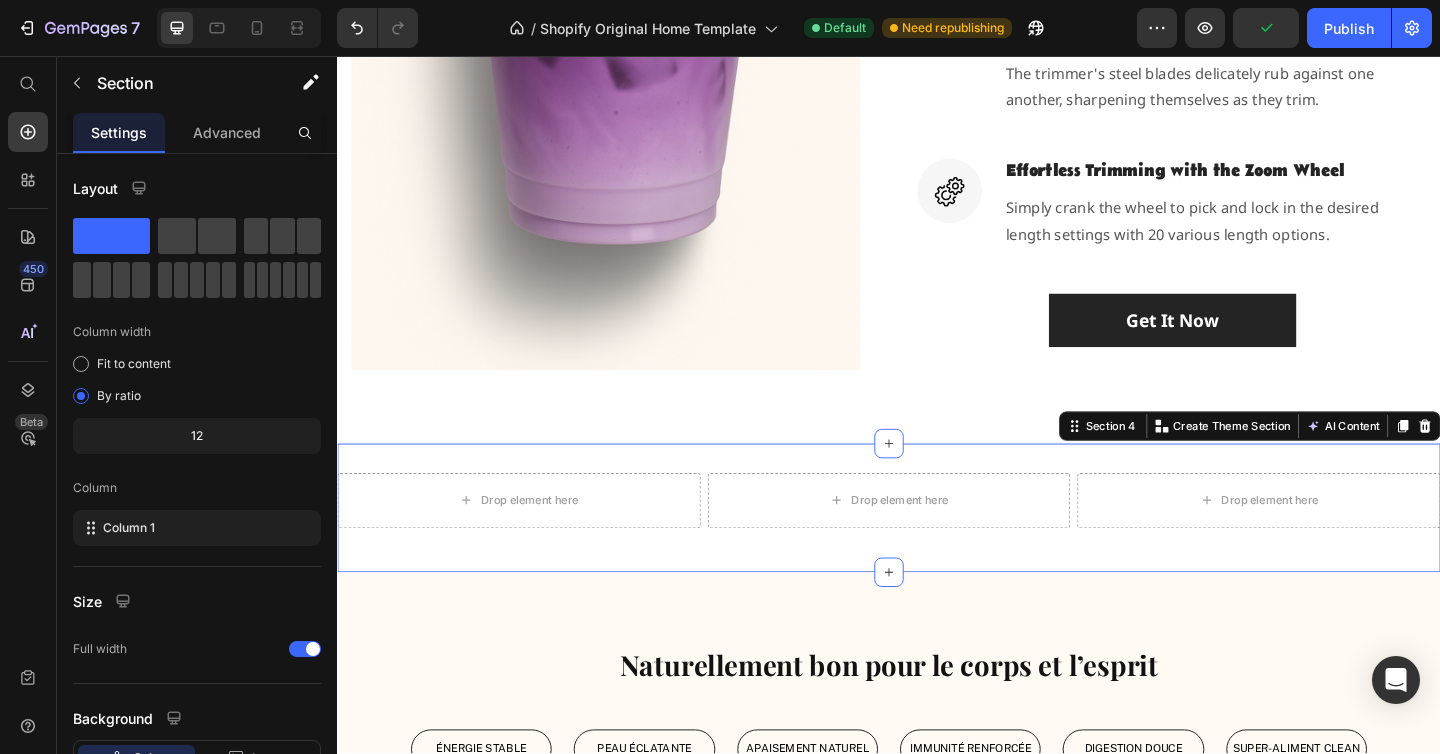 click on "Drop element here
Drop element here
Drop element here Row Section 4   You can create reusable sections Create Theme Section AI Content Write with GemAI What would you like to describe here? Tone and Voice Persuasive Product Poudre d'Ube Show more Generate" at bounding box center (937, 548) 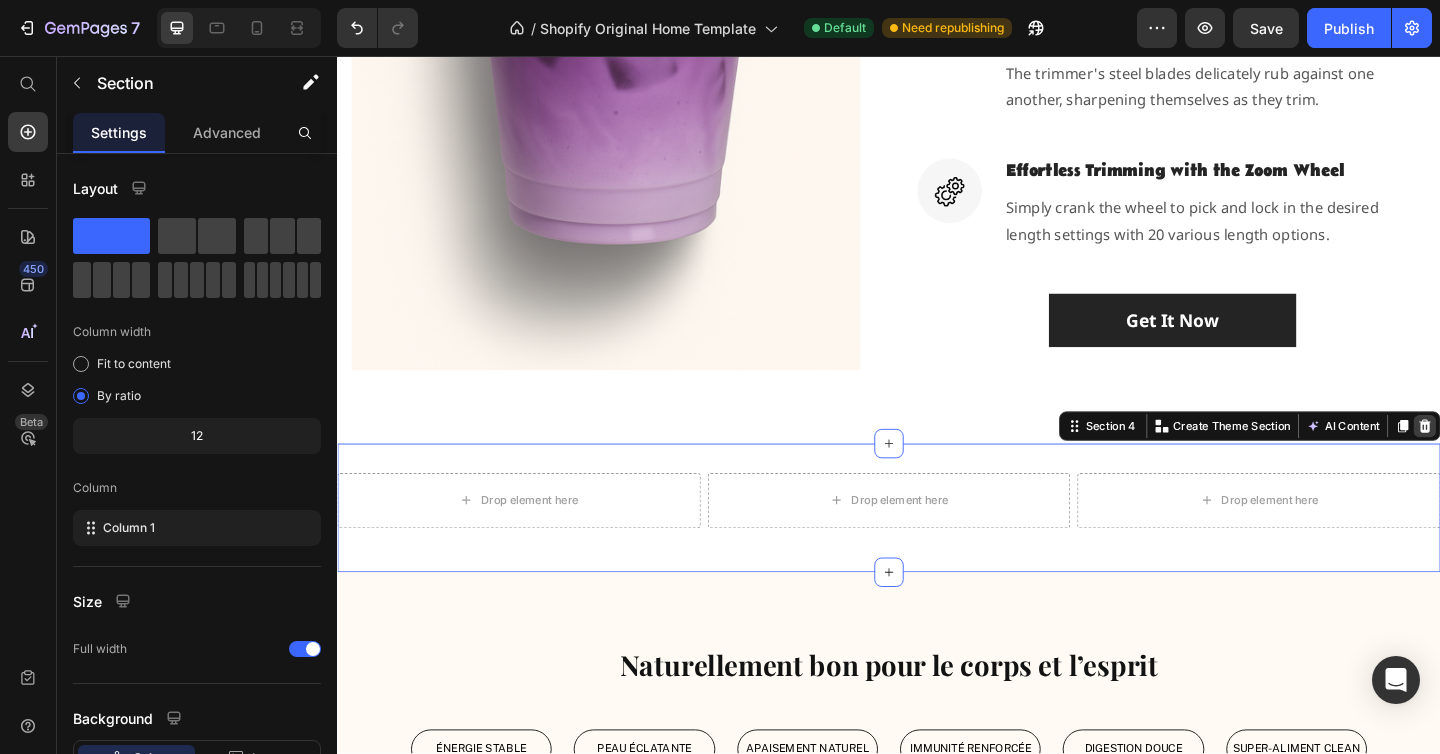 click 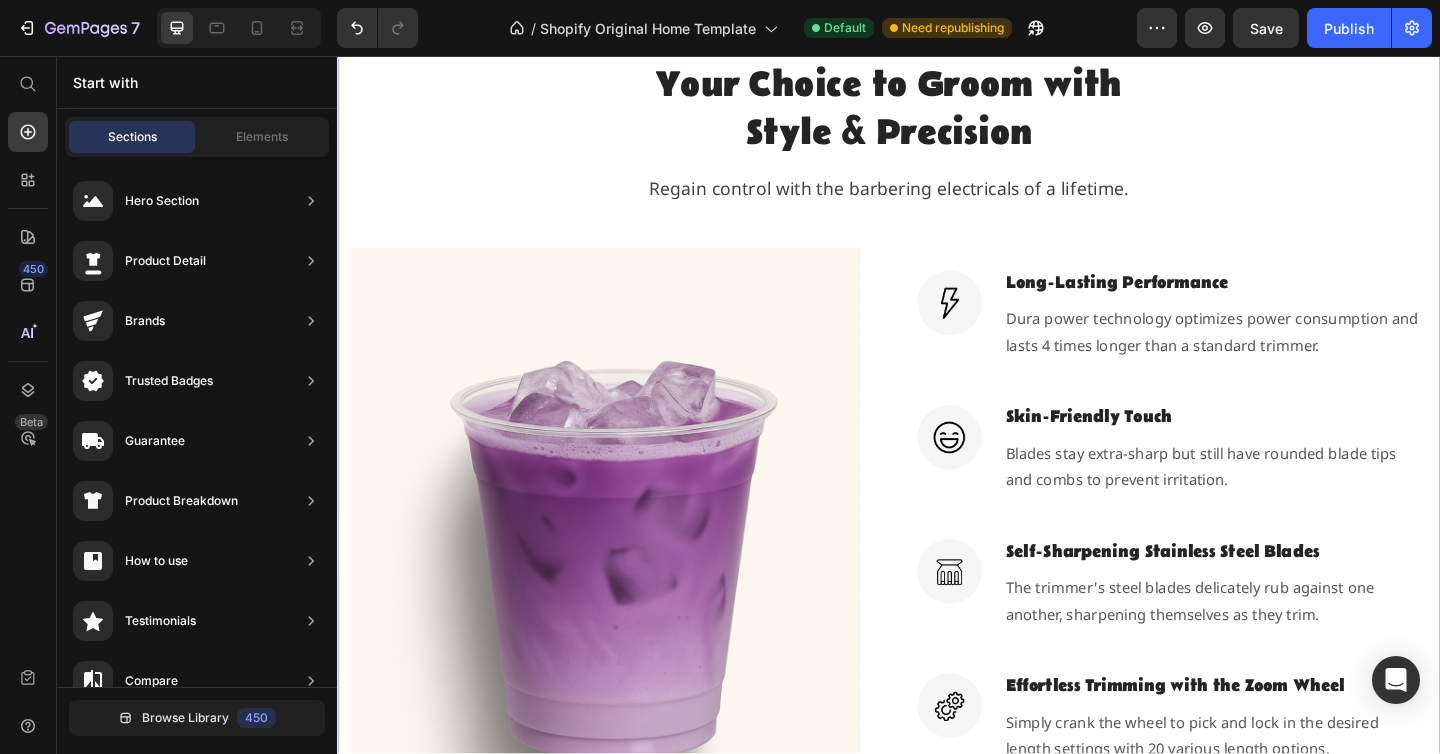 scroll, scrollTop: 1550, scrollLeft: 0, axis: vertical 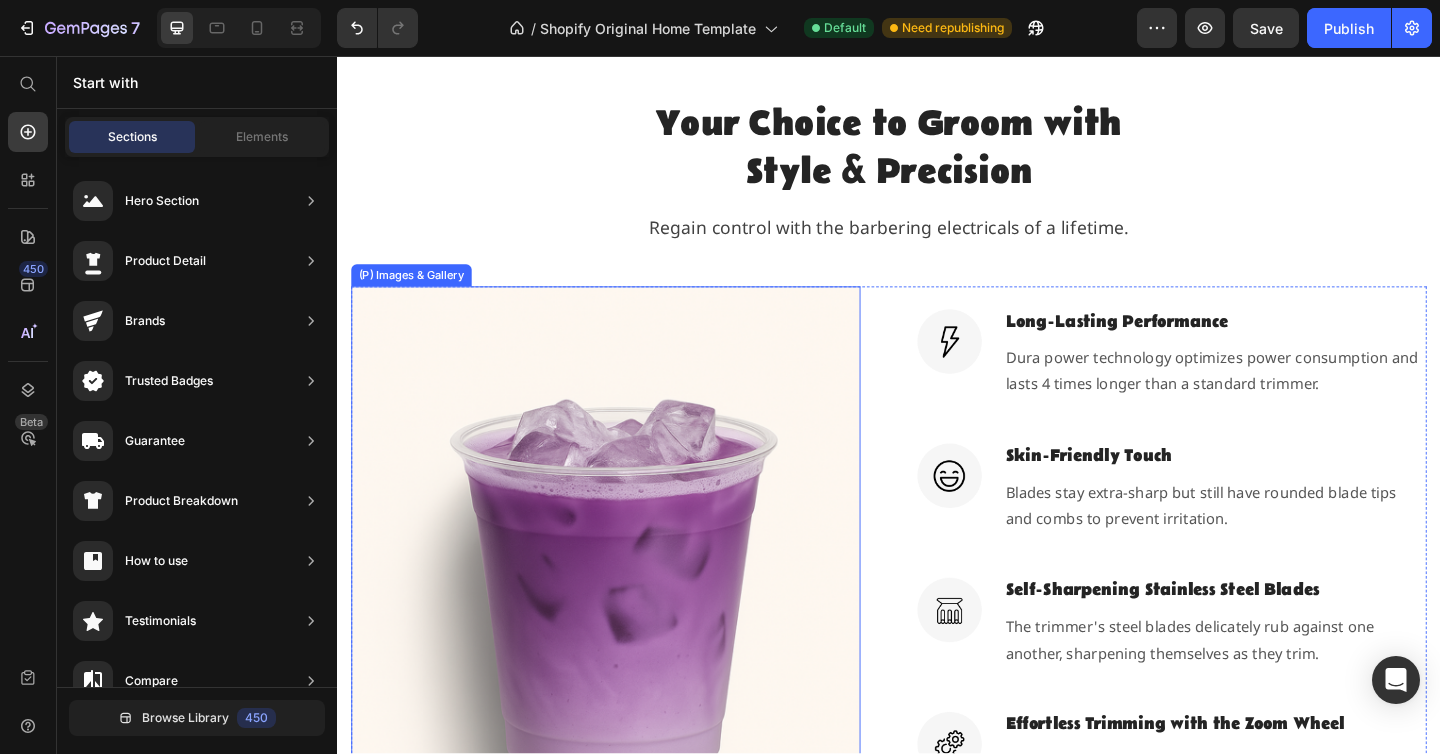 click at bounding box center [629, 653] 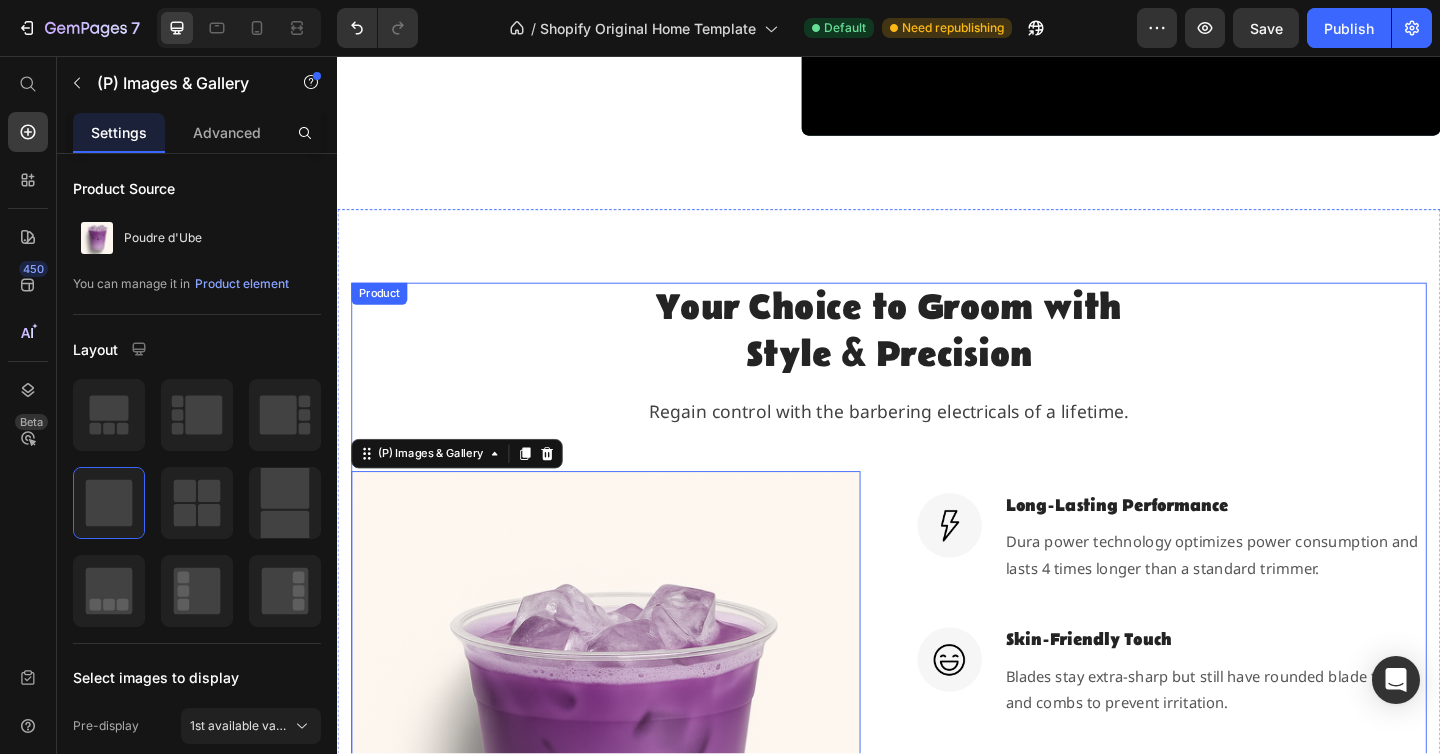 scroll, scrollTop: 1344, scrollLeft: 0, axis: vertical 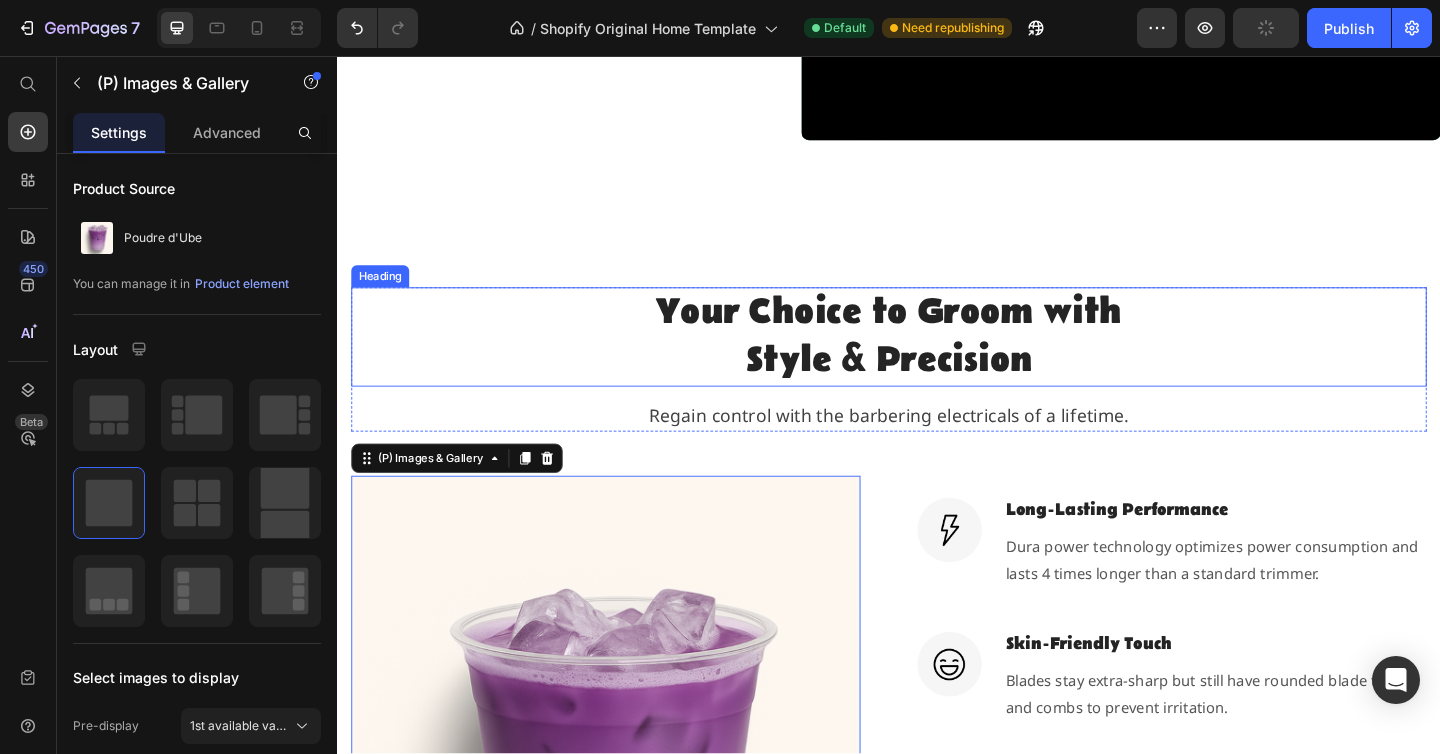 click on "Your Choice to Groom with" at bounding box center [937, 336] 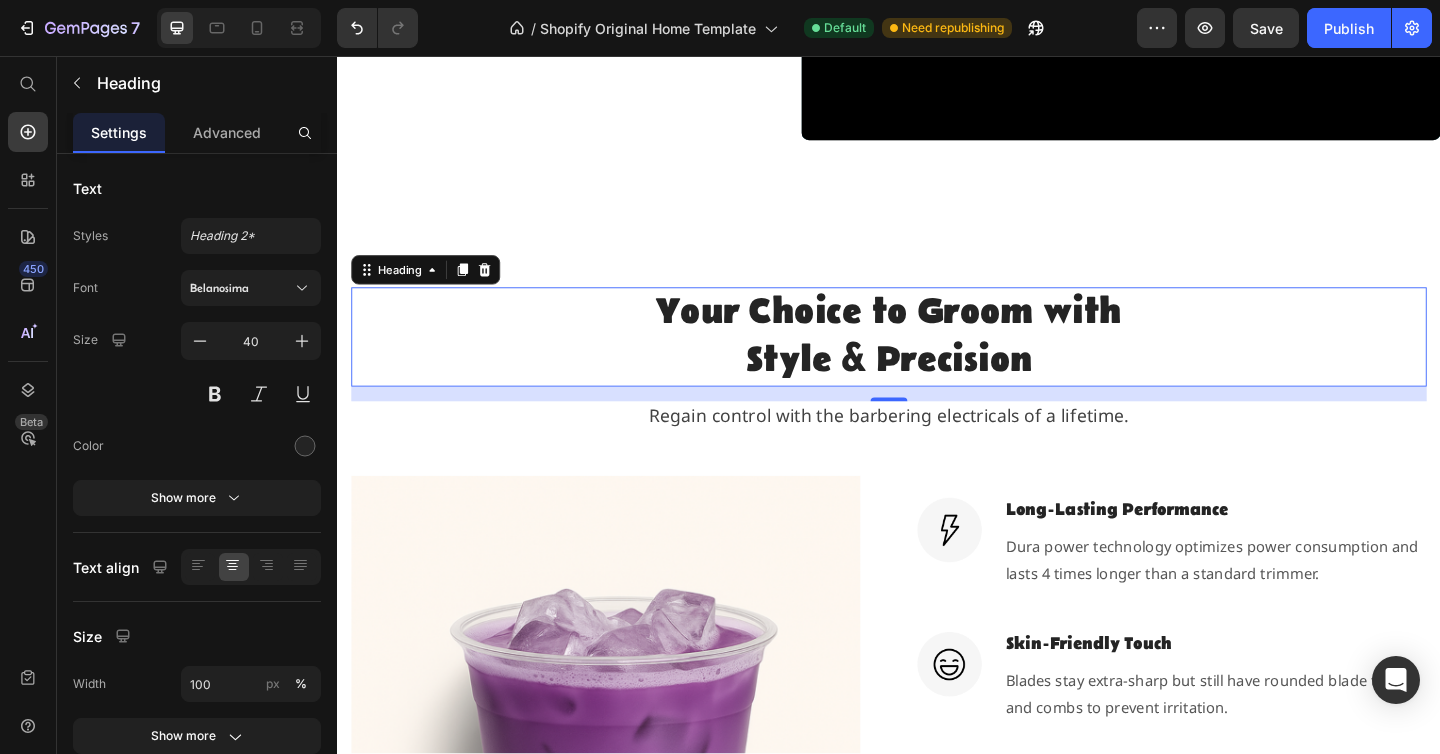 click on "Your Choice to Groom with" at bounding box center (937, 336) 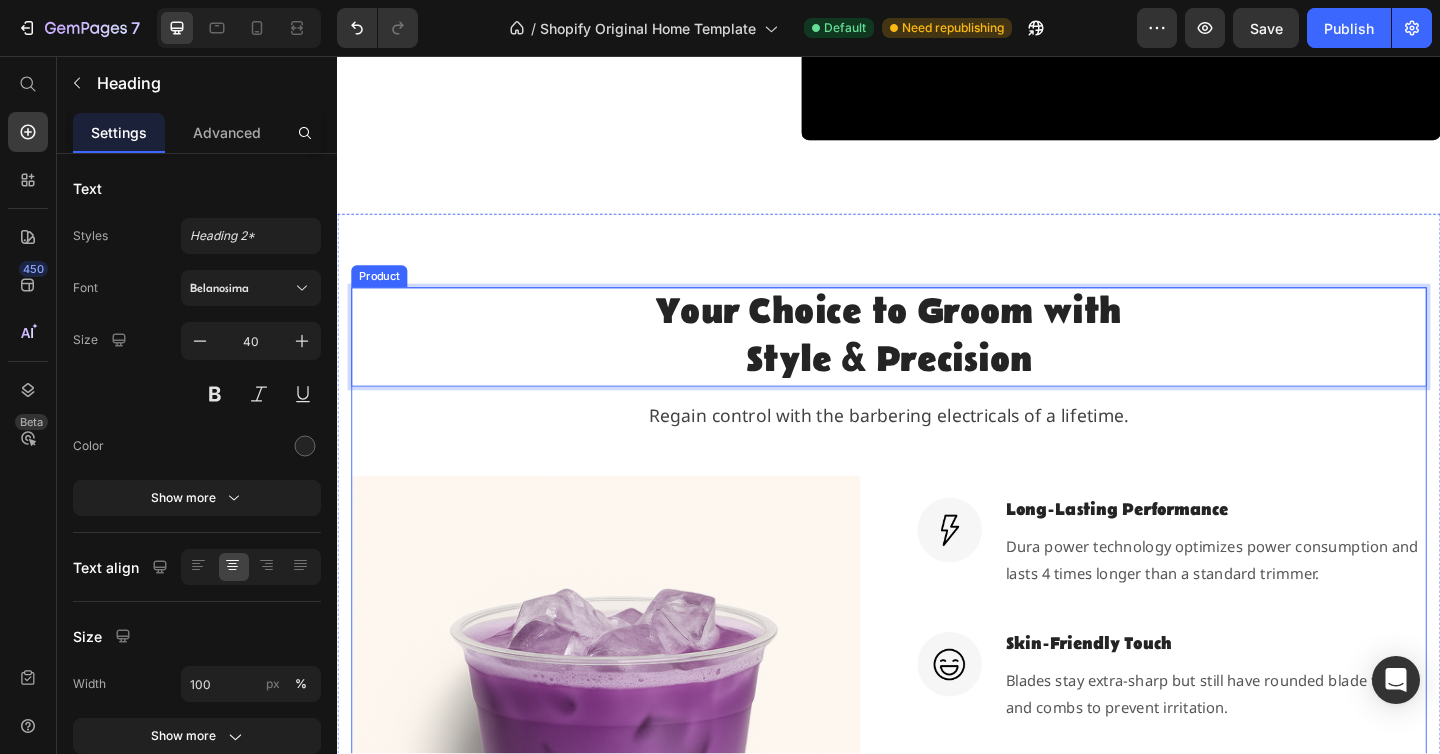 click on "Your Choice to Groom with  Style & Precision Heading   16 Regain control with the barbering electricals of a lifetime. Text block Row (P) Images & Gallery Image Long-Lasting Performance Heading Dura power technology optimizes power consumption and lasts 4 times longer than a standard trimmer. Text block Row Image Skin-Friendly Touch Heading Blades stay extra-sharp but still have rounded blade tips and combs to prevent irritation. Text block Row Image Self-Sharpening Stainless Steel Blades Heading The trimmer's steel blades delicately rub against one another, sharpening themselves as they trim. Text block Row Image Effortless Trimming with the Zoom Wheel Heading Simply crank the wheel to pick and lock in the desired length settings with 20 various length options. Text block Row Get It Now (P) Cart Button Row" at bounding box center (937, 756) 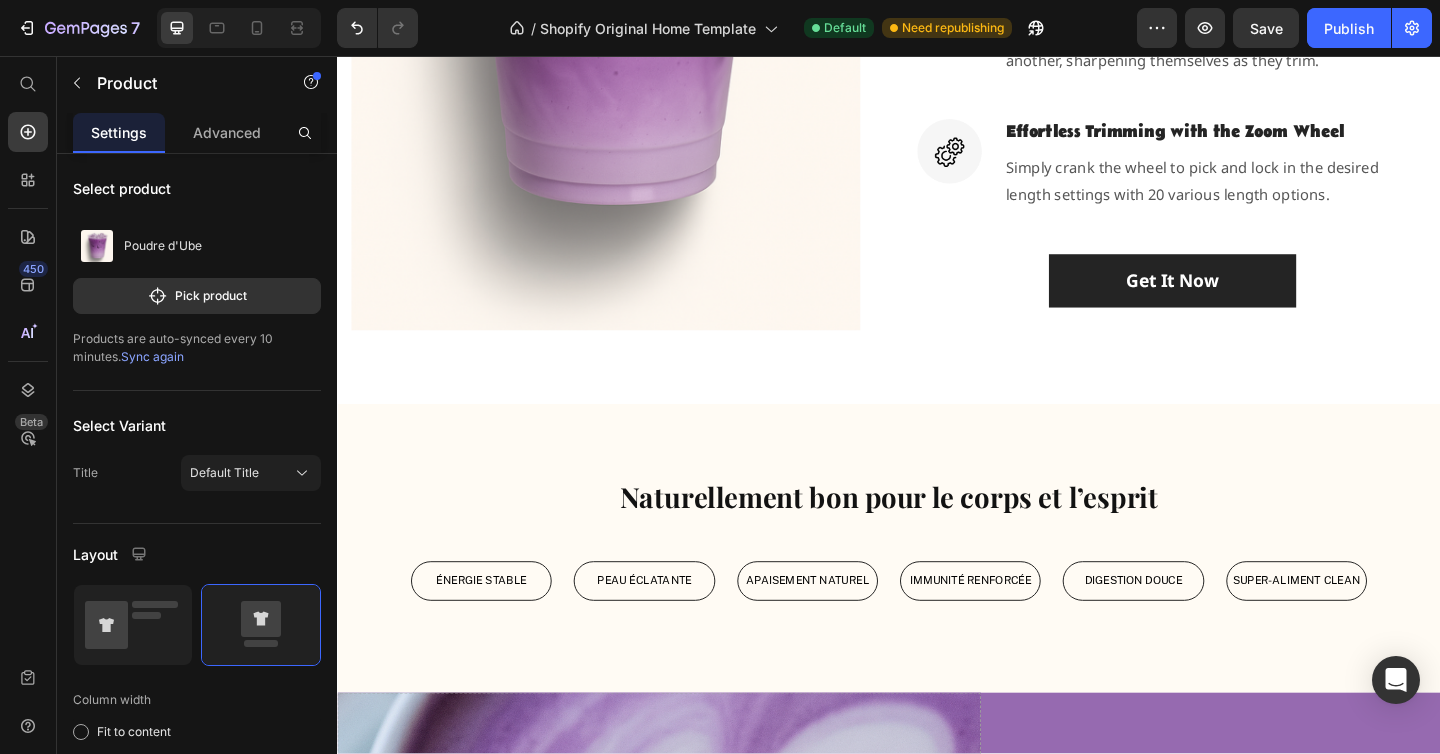 scroll, scrollTop: 2219, scrollLeft: 0, axis: vertical 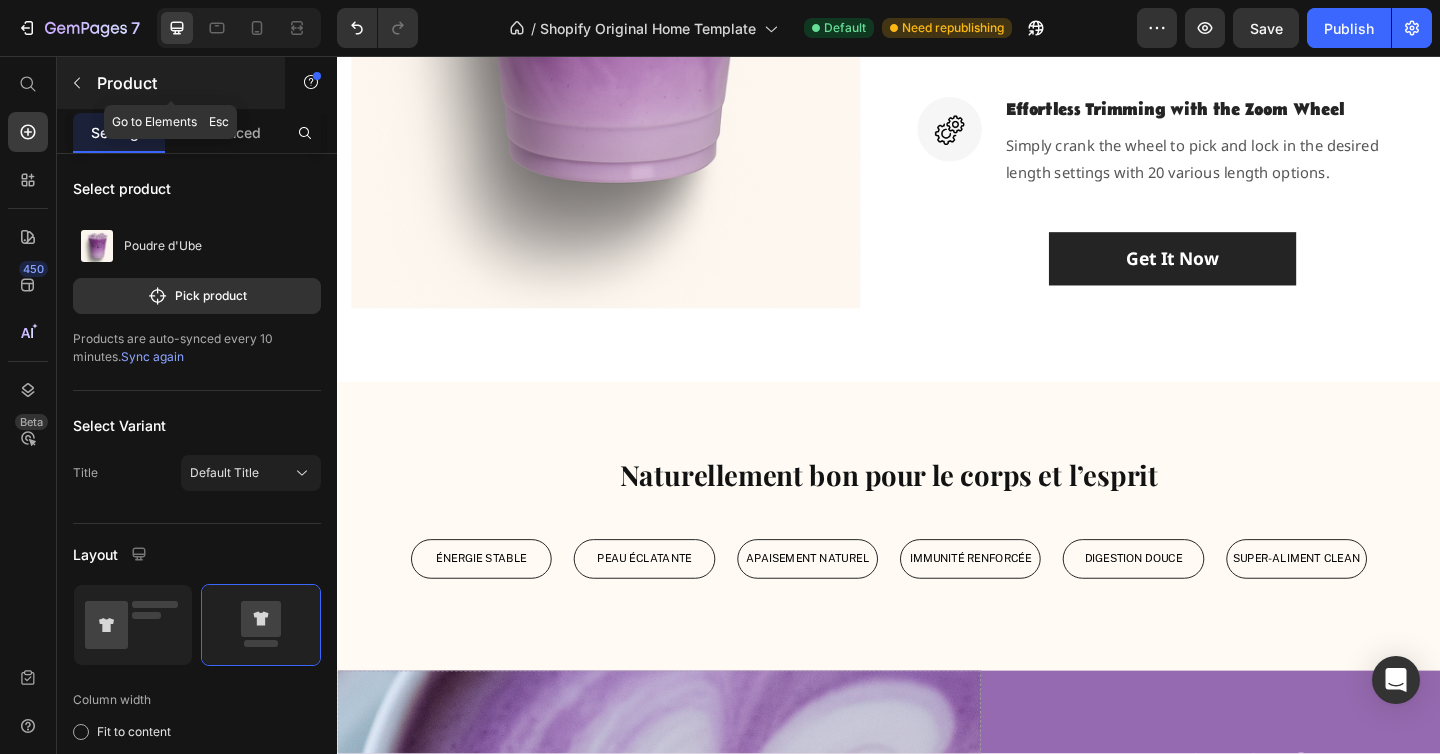 click 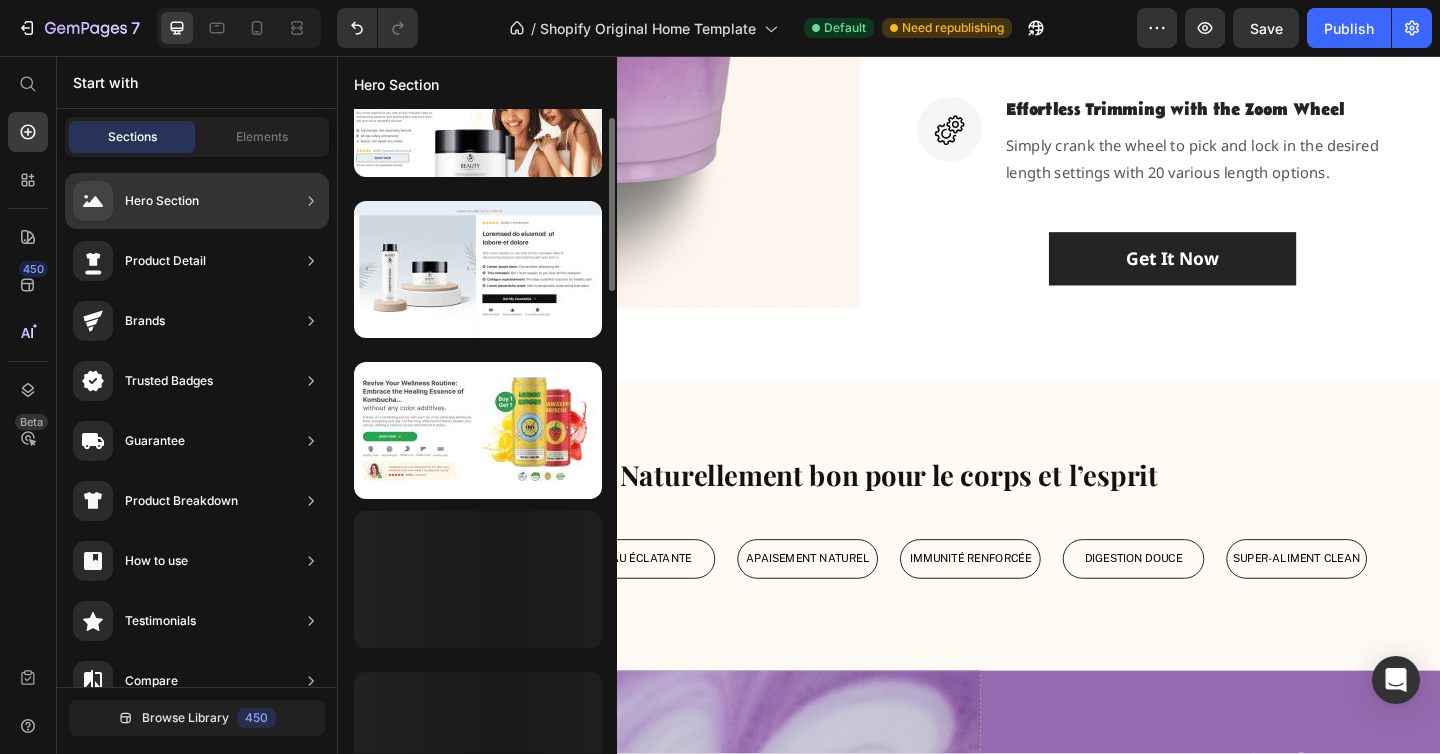 scroll, scrollTop: 954, scrollLeft: 0, axis: vertical 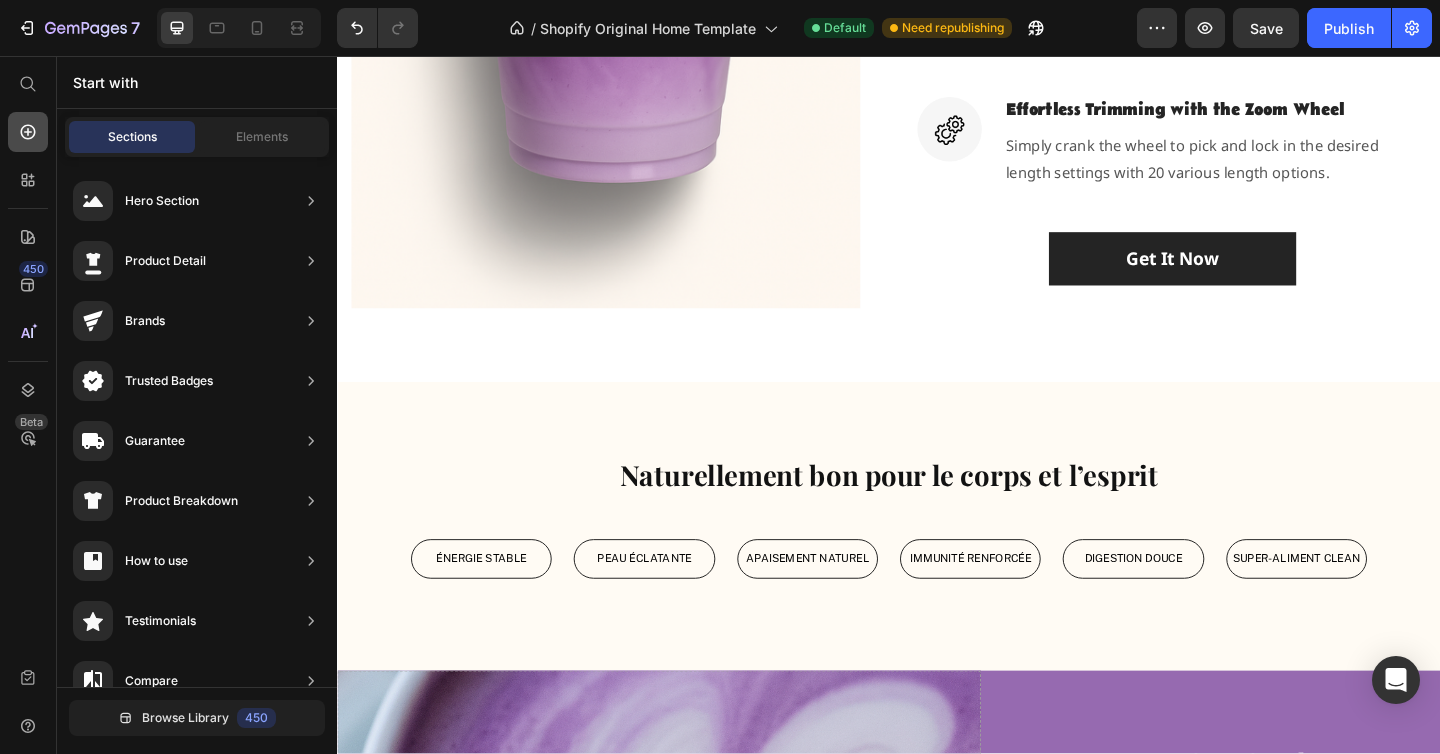 click 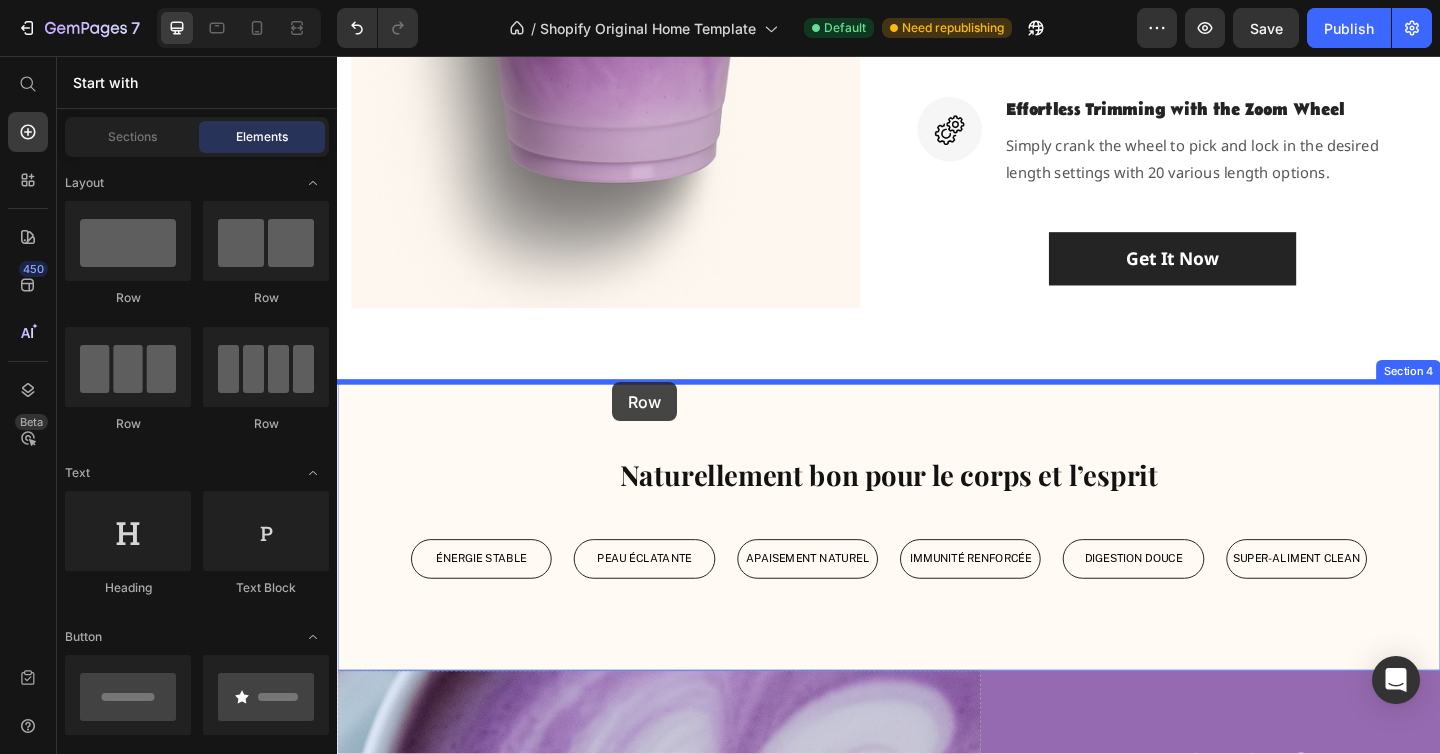 drag, startPoint x: 582, startPoint y: 300, endPoint x: 636, endPoint y: 414, distance: 126.14278 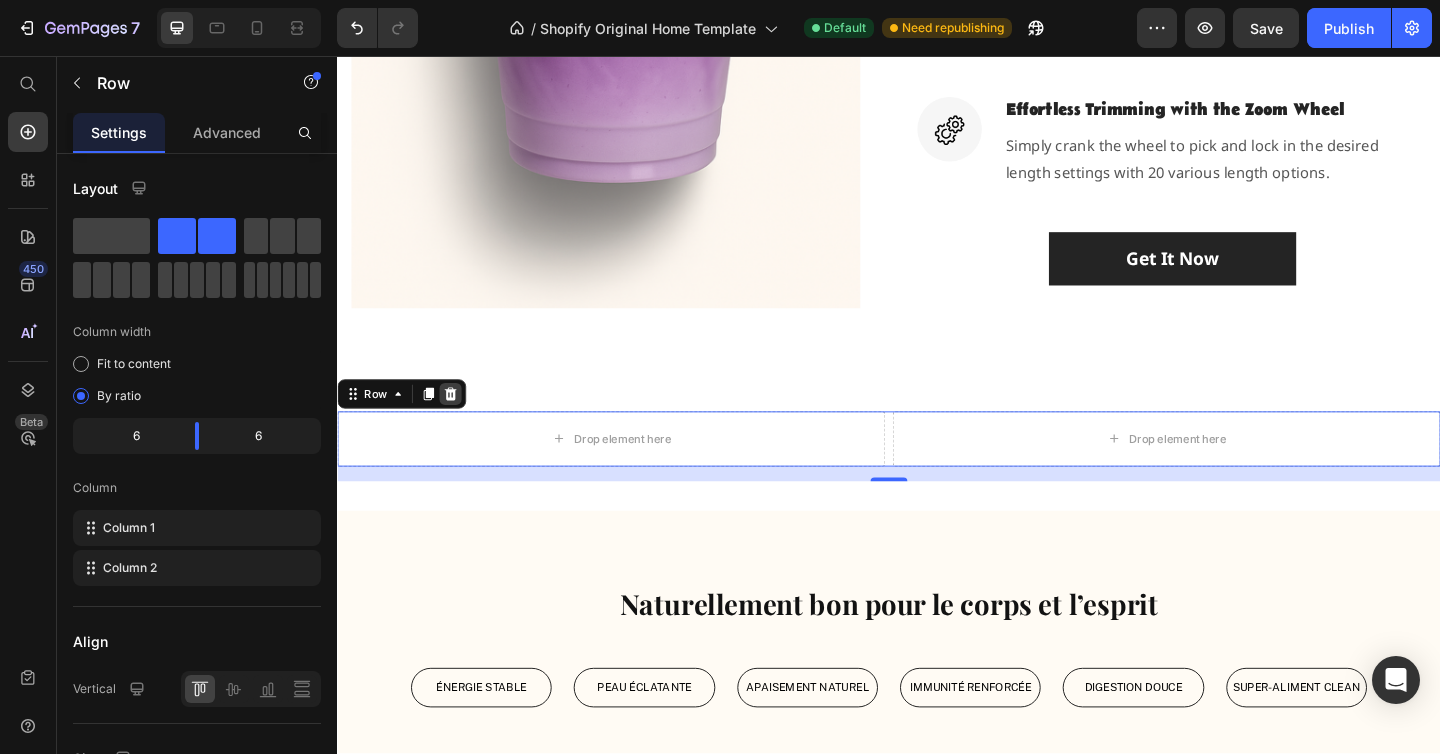 click 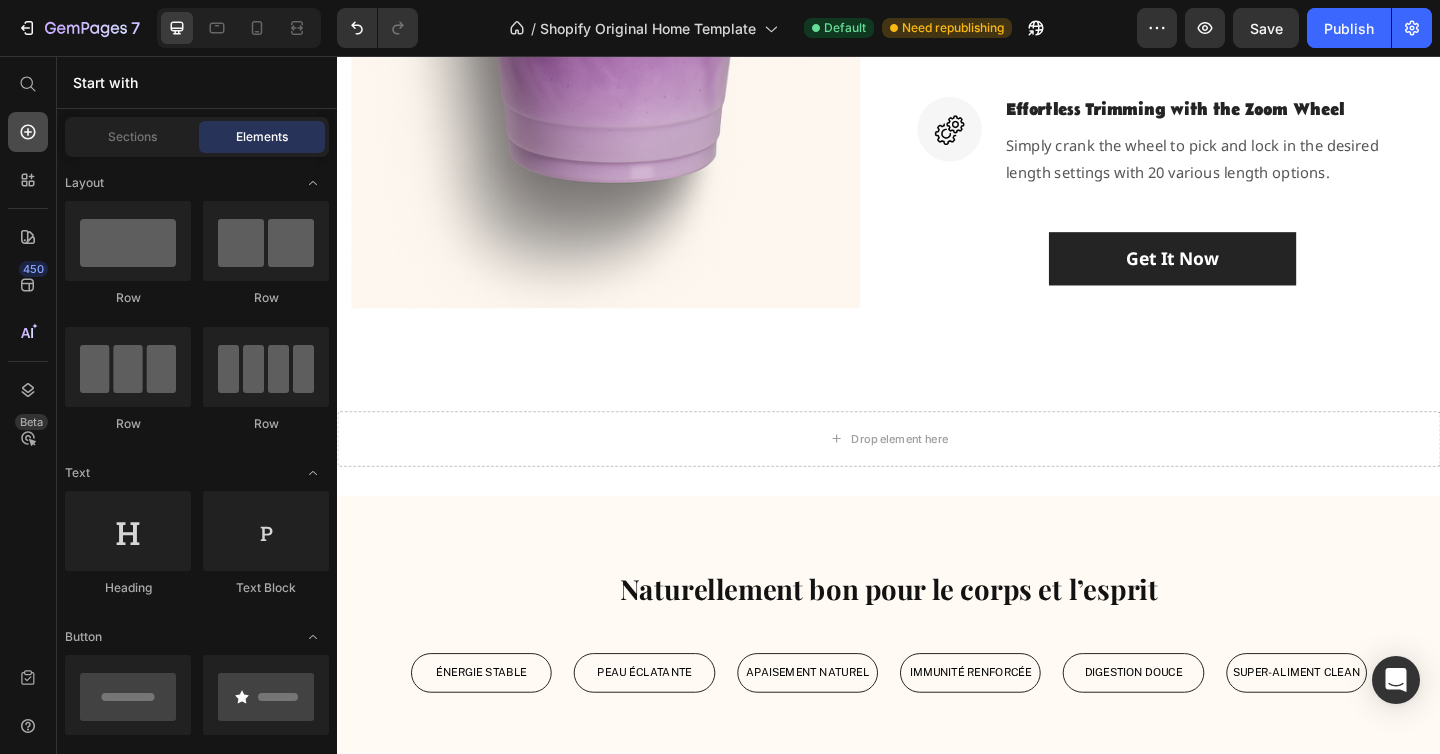 click 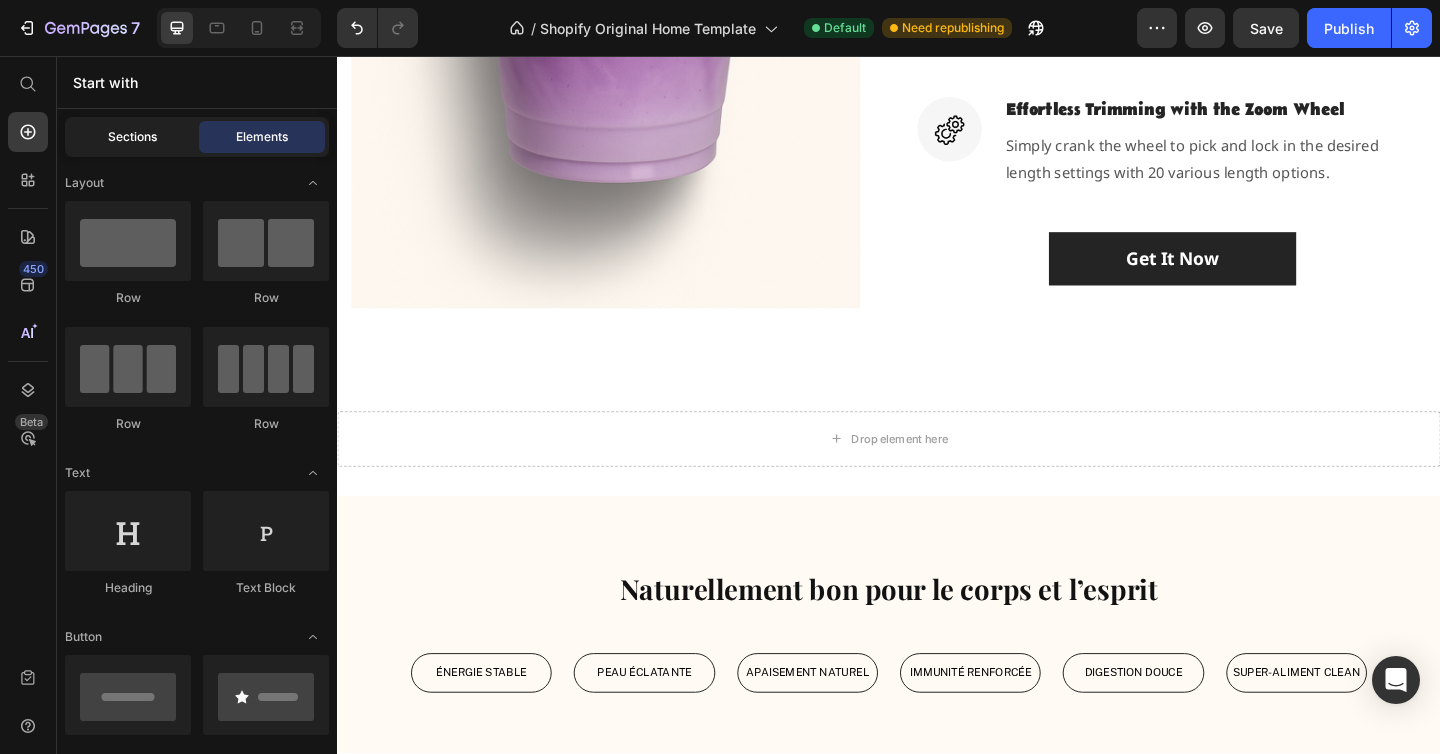 click on "Sections" at bounding box center (132, 137) 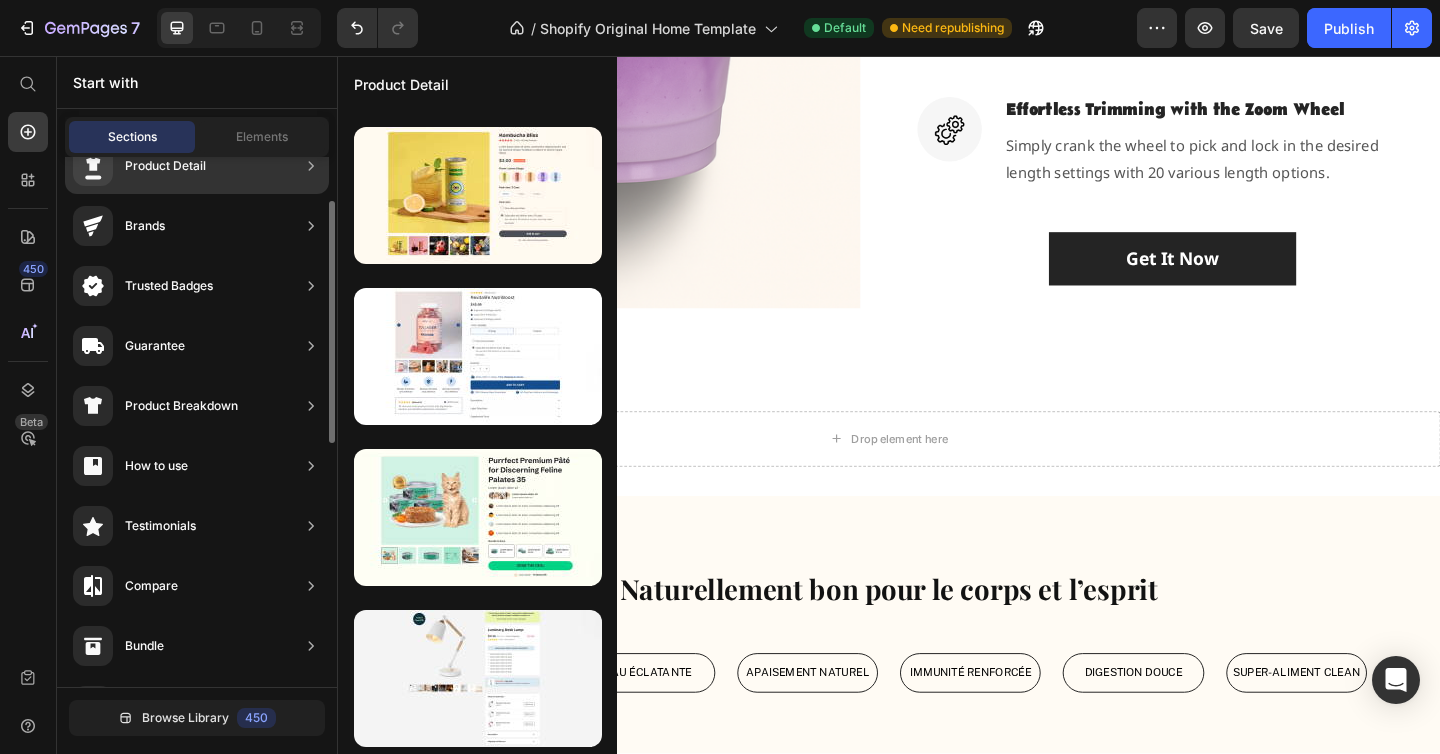 scroll, scrollTop: 96, scrollLeft: 0, axis: vertical 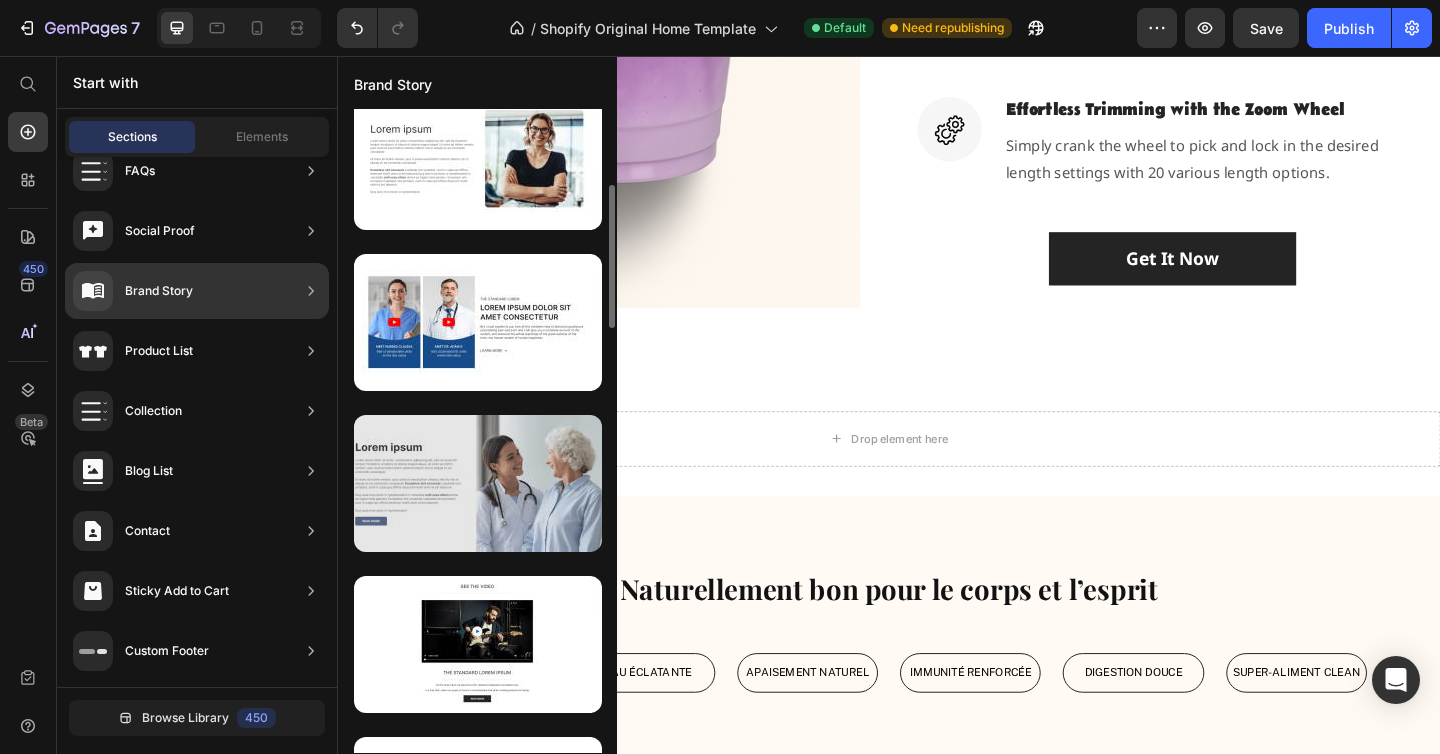 click at bounding box center (478, 483) 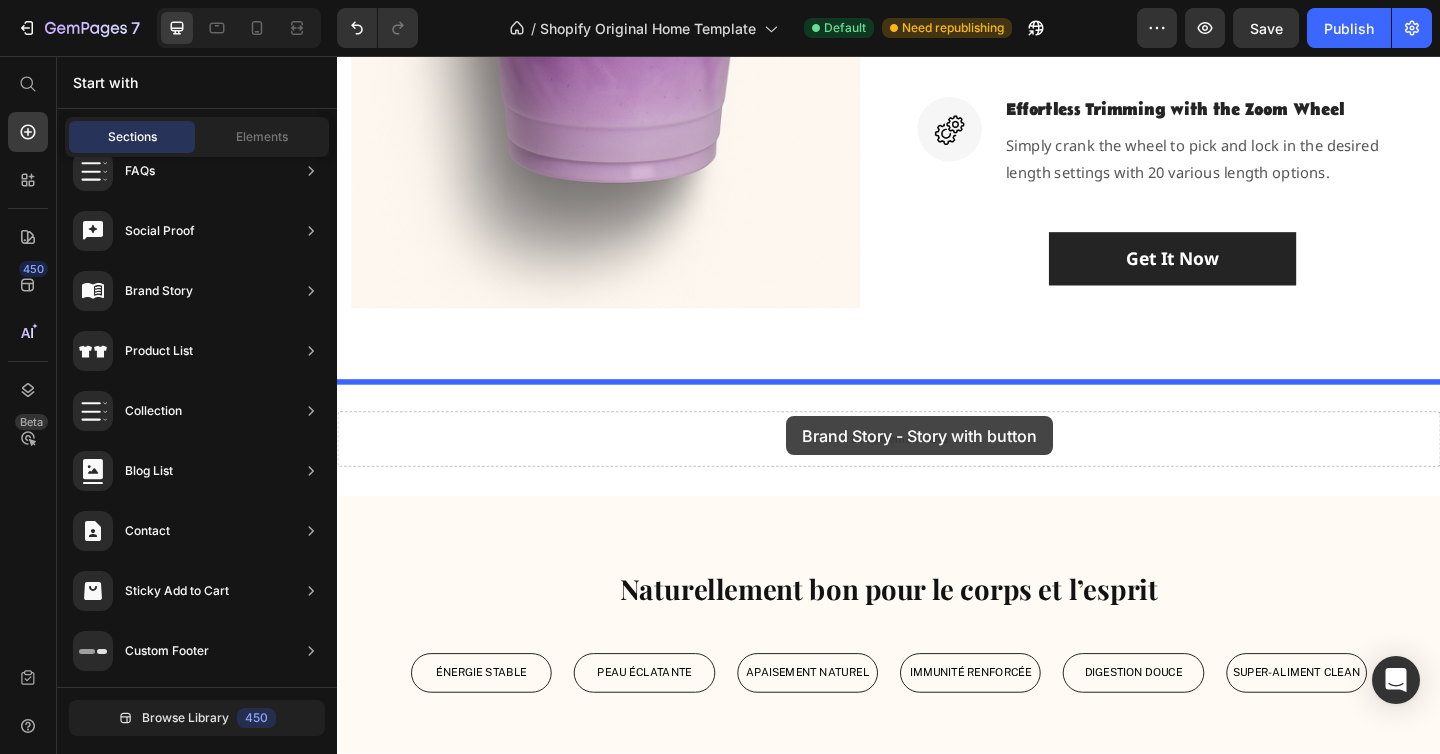 drag, startPoint x: 833, startPoint y: 533, endPoint x: 826, endPoint y: 448, distance: 85.28775 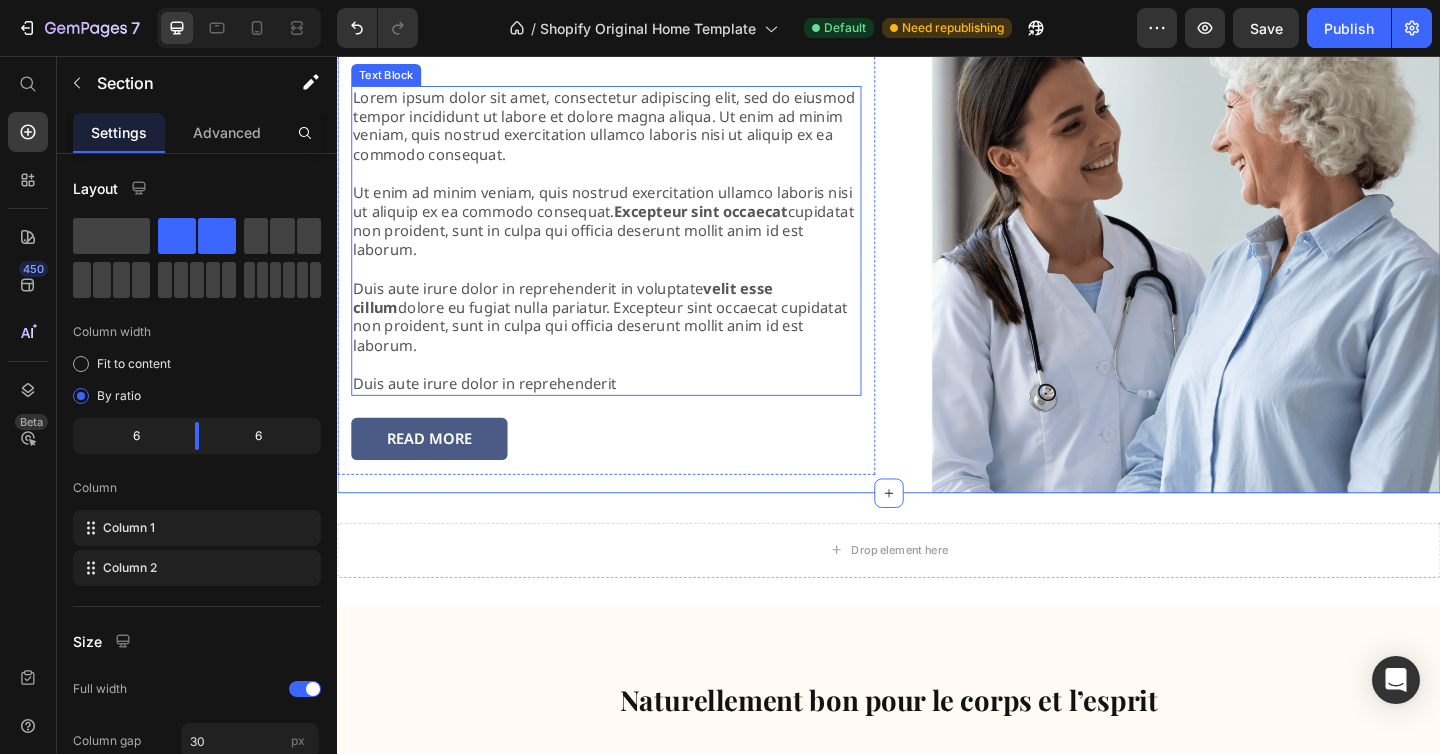 scroll, scrollTop: 2687, scrollLeft: 0, axis: vertical 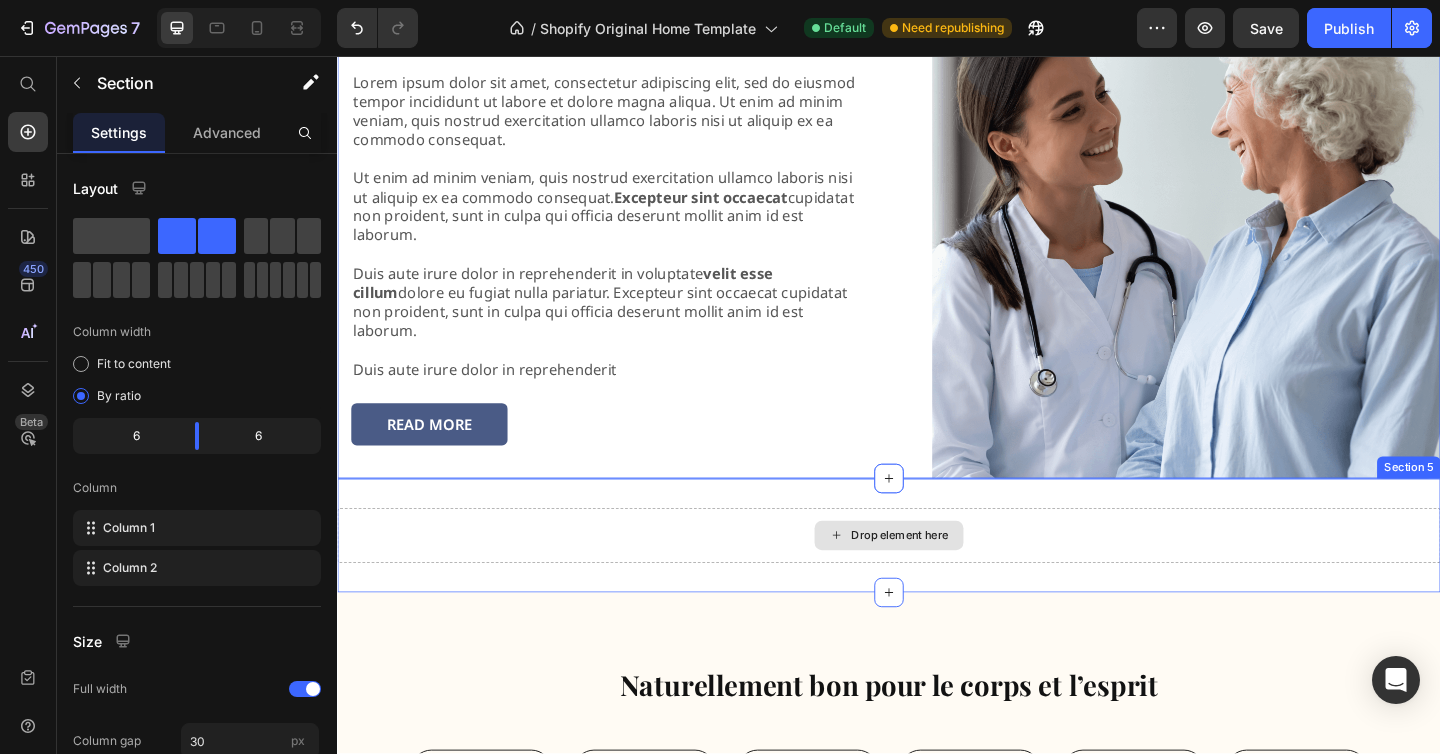 click on "Drop element here" at bounding box center (937, 578) 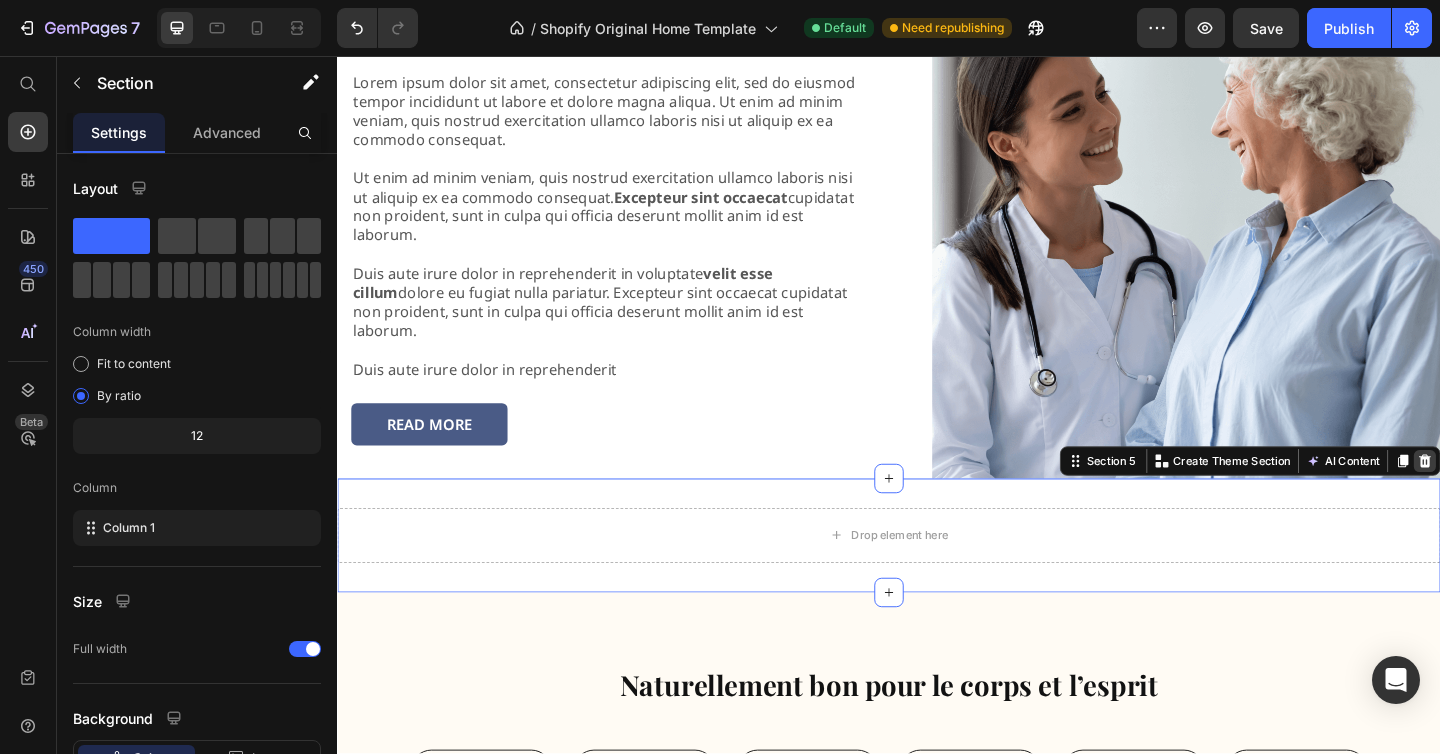 click 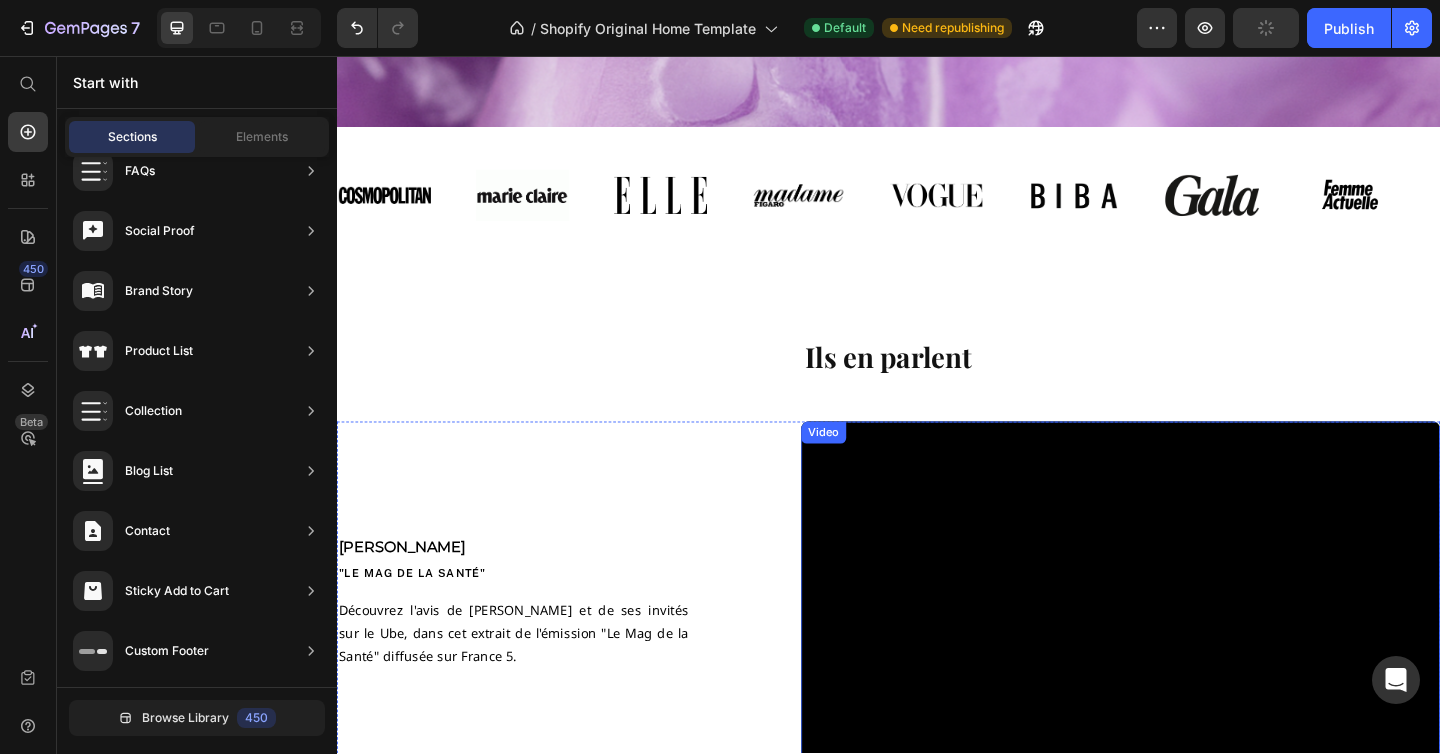 scroll, scrollTop: 625, scrollLeft: 0, axis: vertical 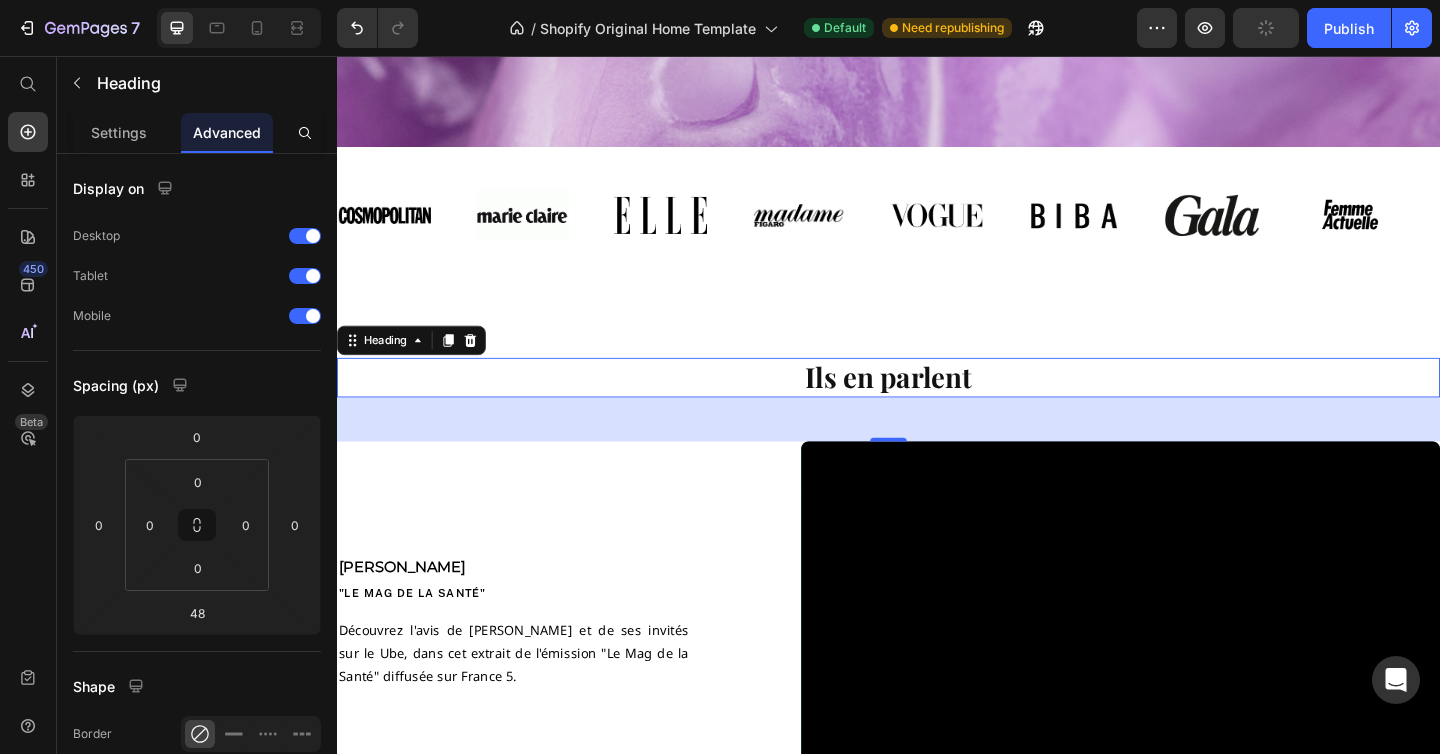 click on "Ils en parlent" at bounding box center [937, 406] 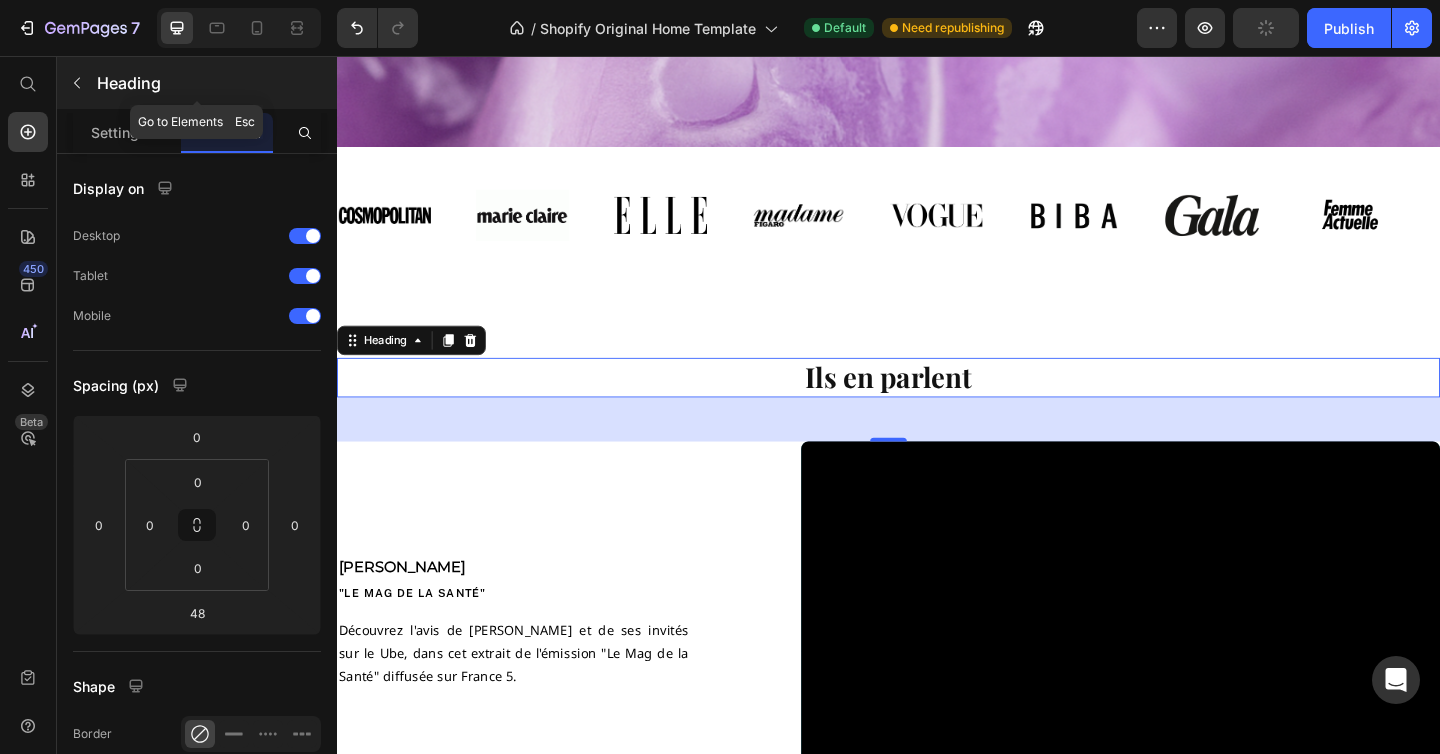 click 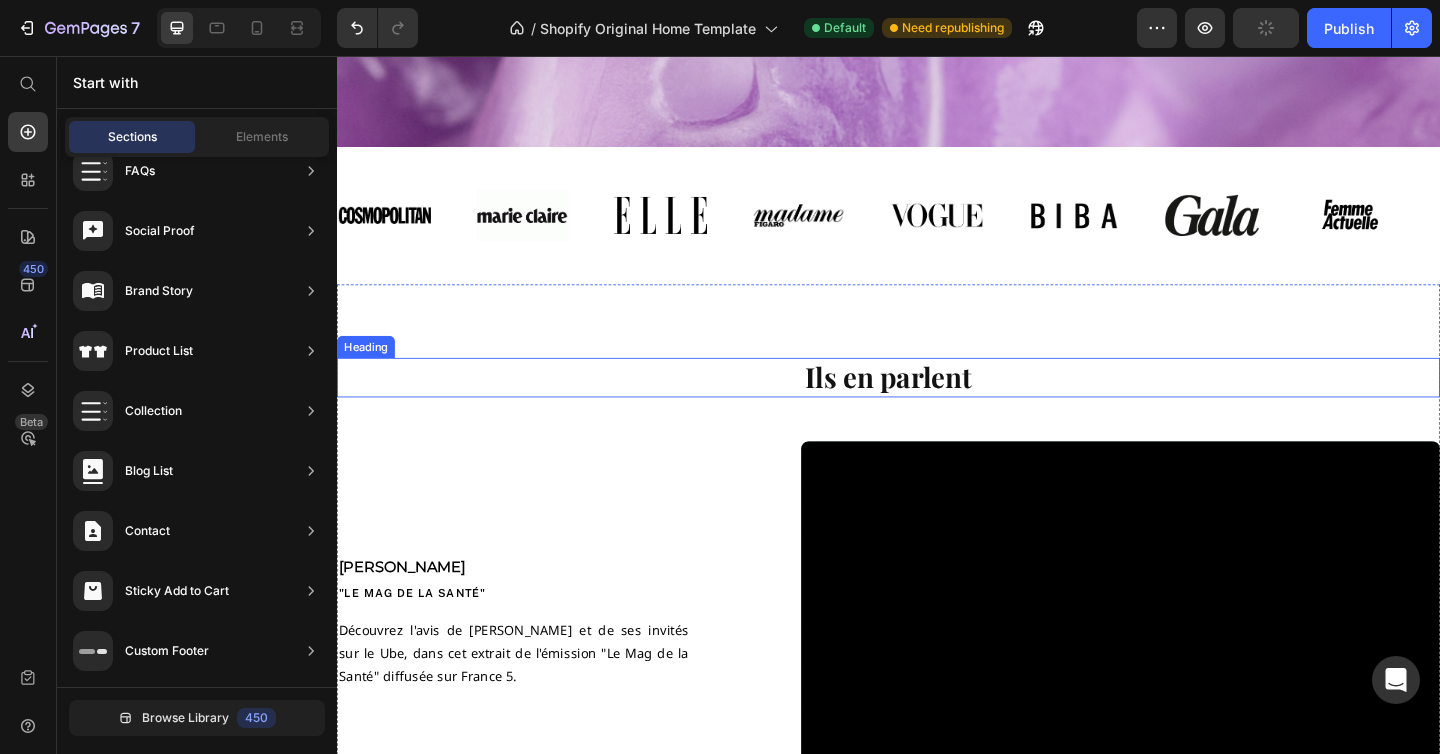 click on "Ils en parlent" at bounding box center (937, 406) 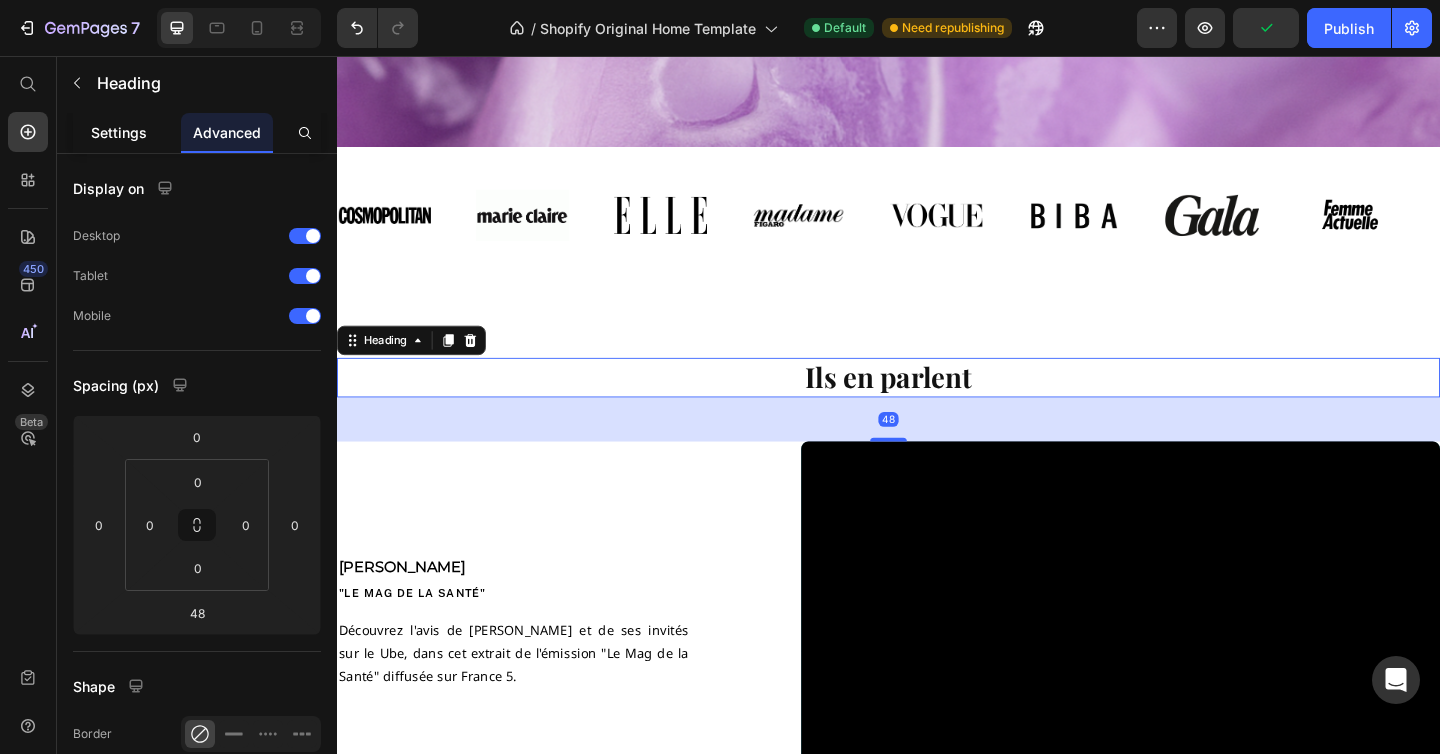 click on "Settings" at bounding box center (119, 132) 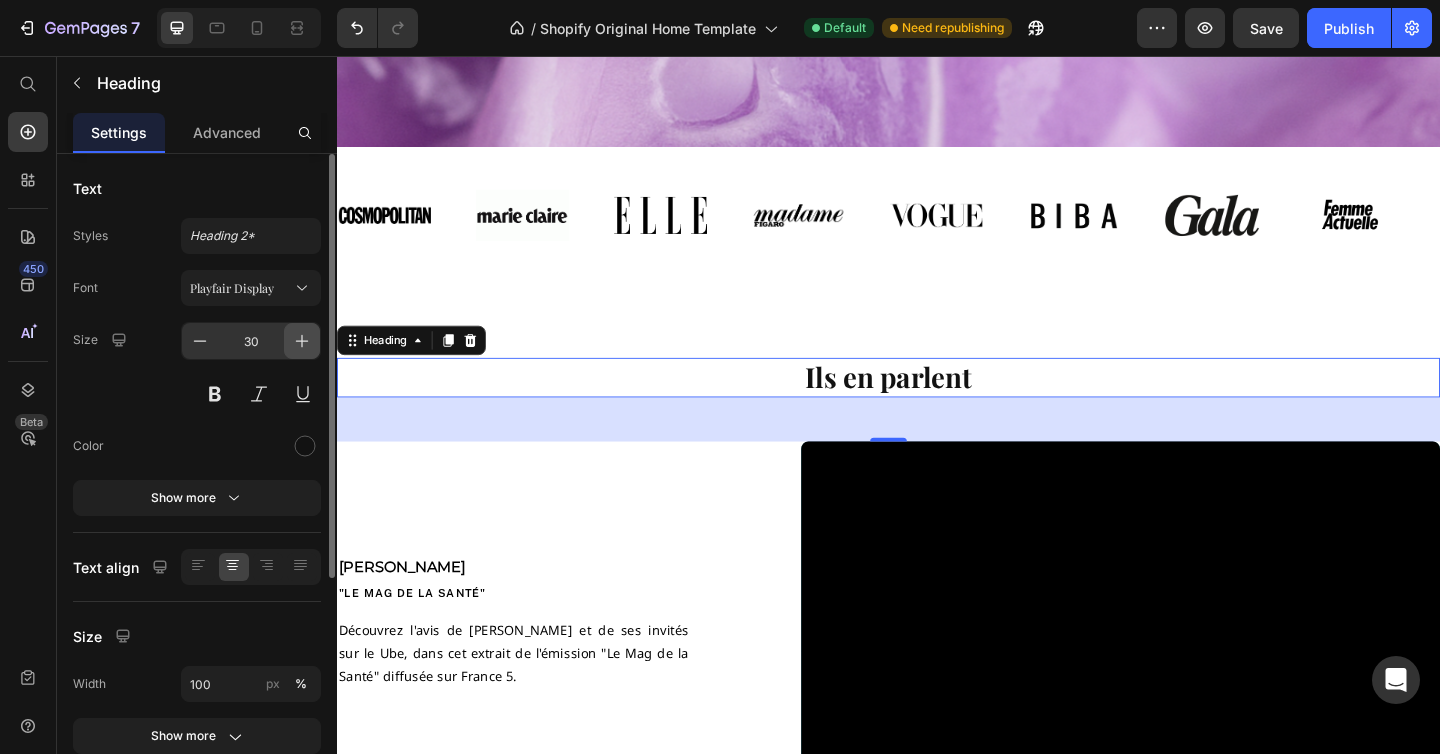 click at bounding box center (302, 341) 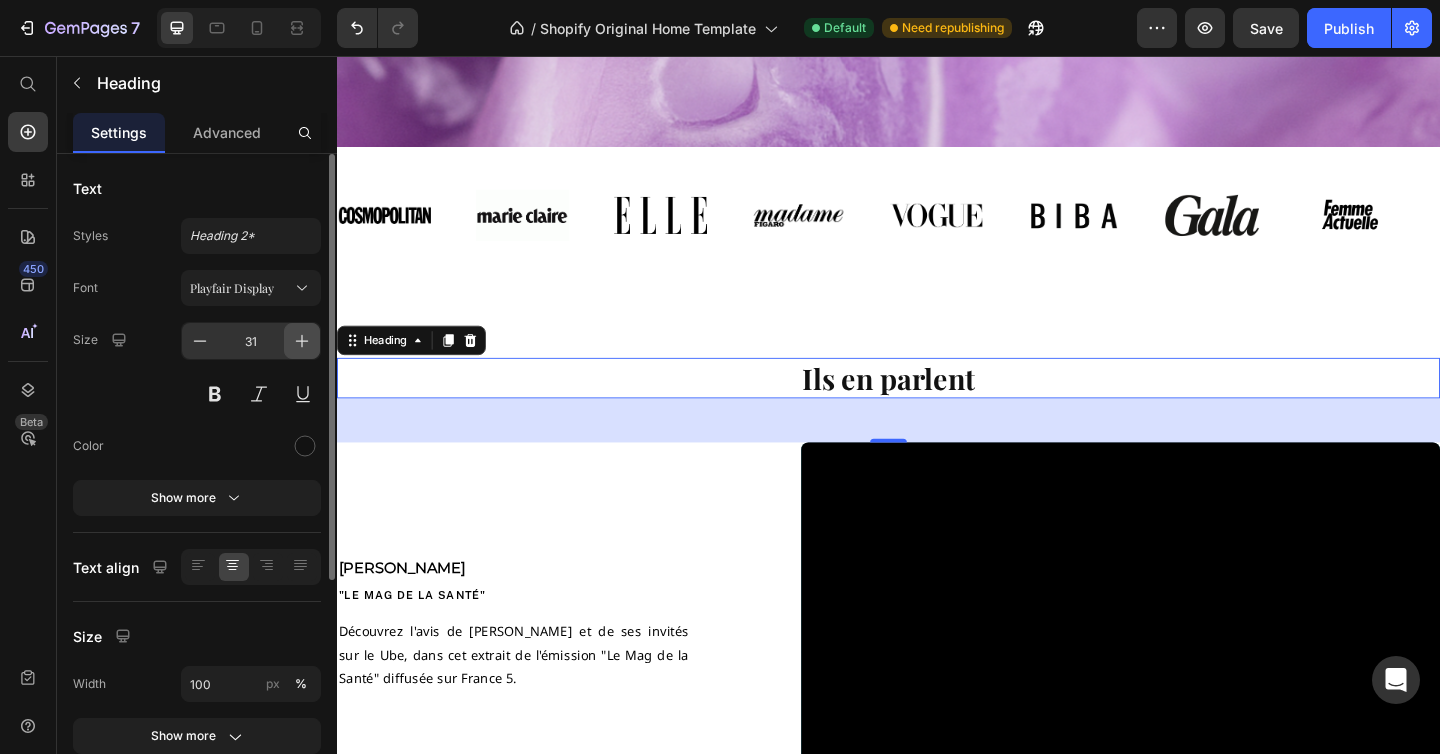 click at bounding box center (302, 341) 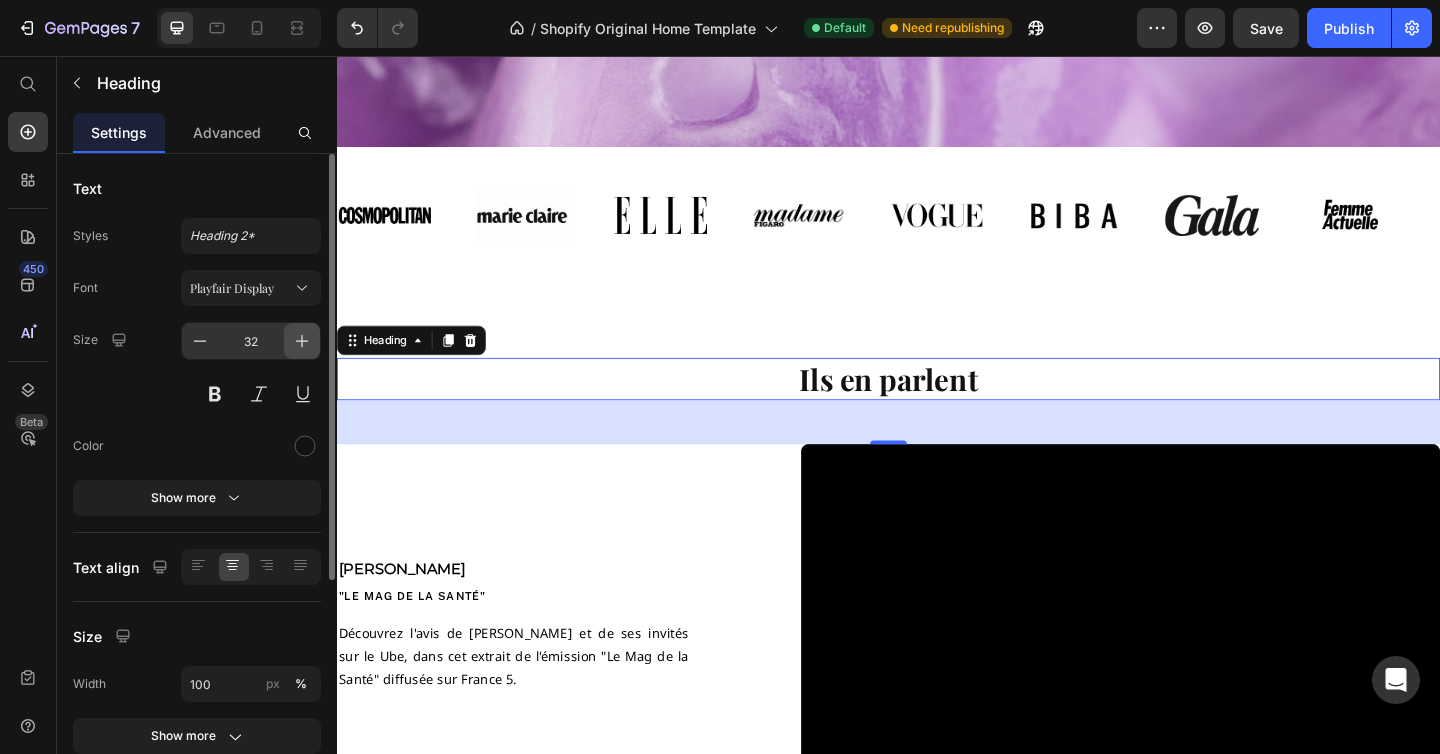 click at bounding box center [302, 341] 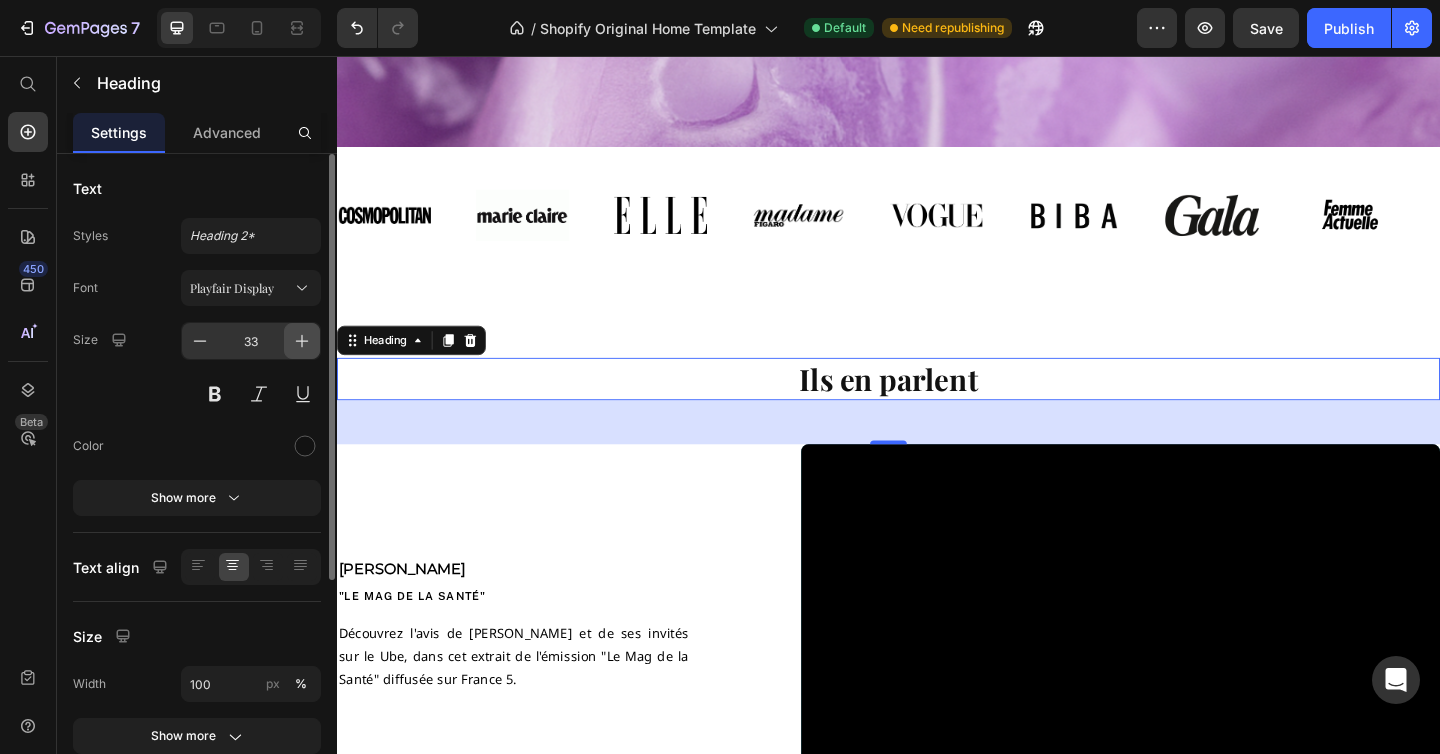 click at bounding box center (302, 341) 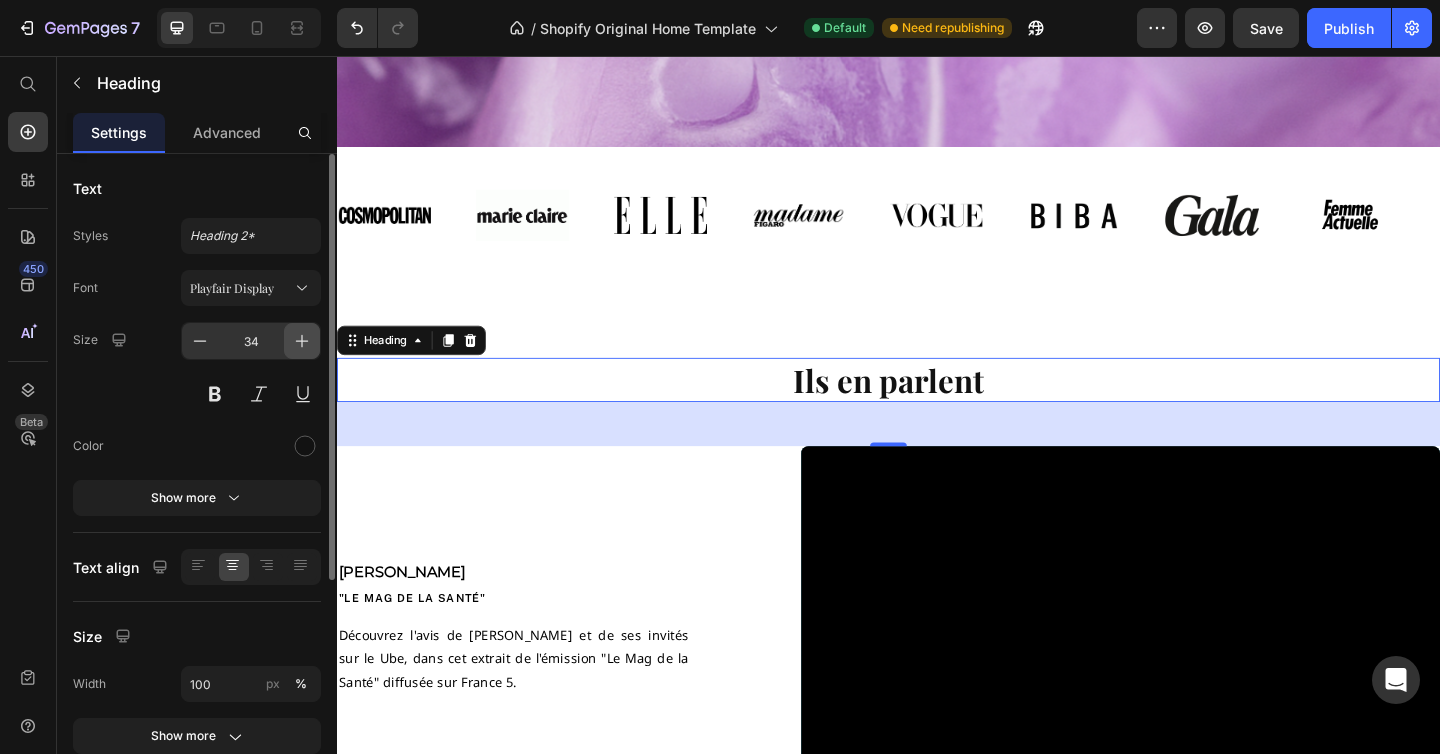 click at bounding box center [302, 341] 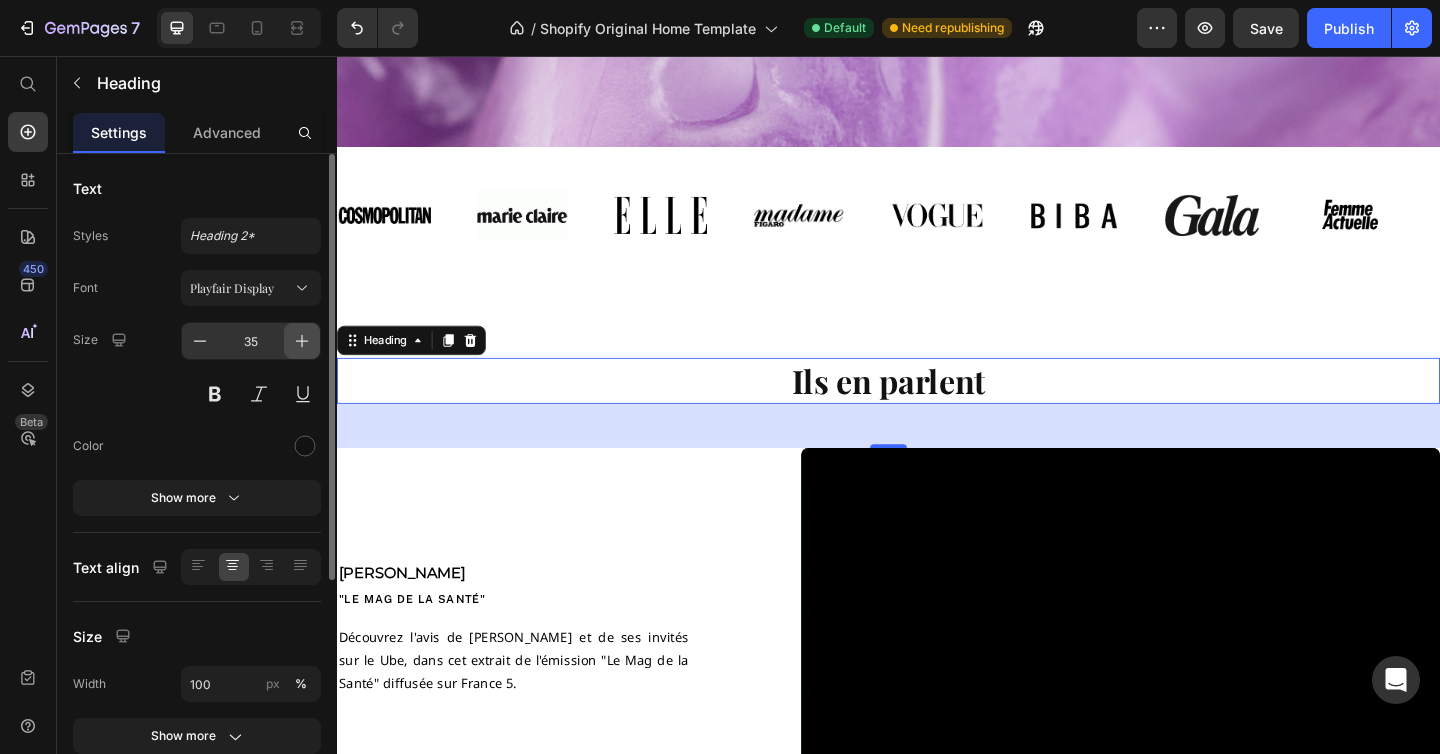 click at bounding box center [302, 341] 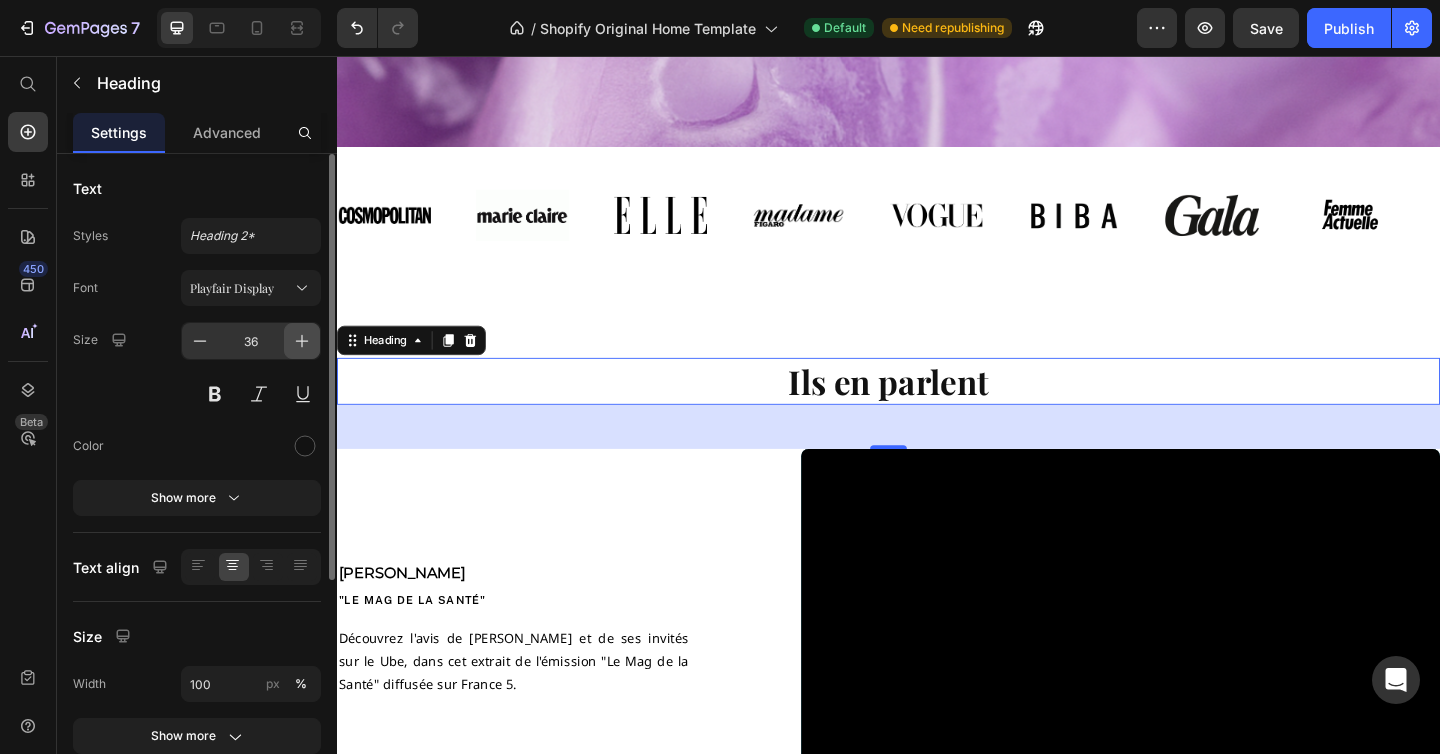 click at bounding box center [302, 341] 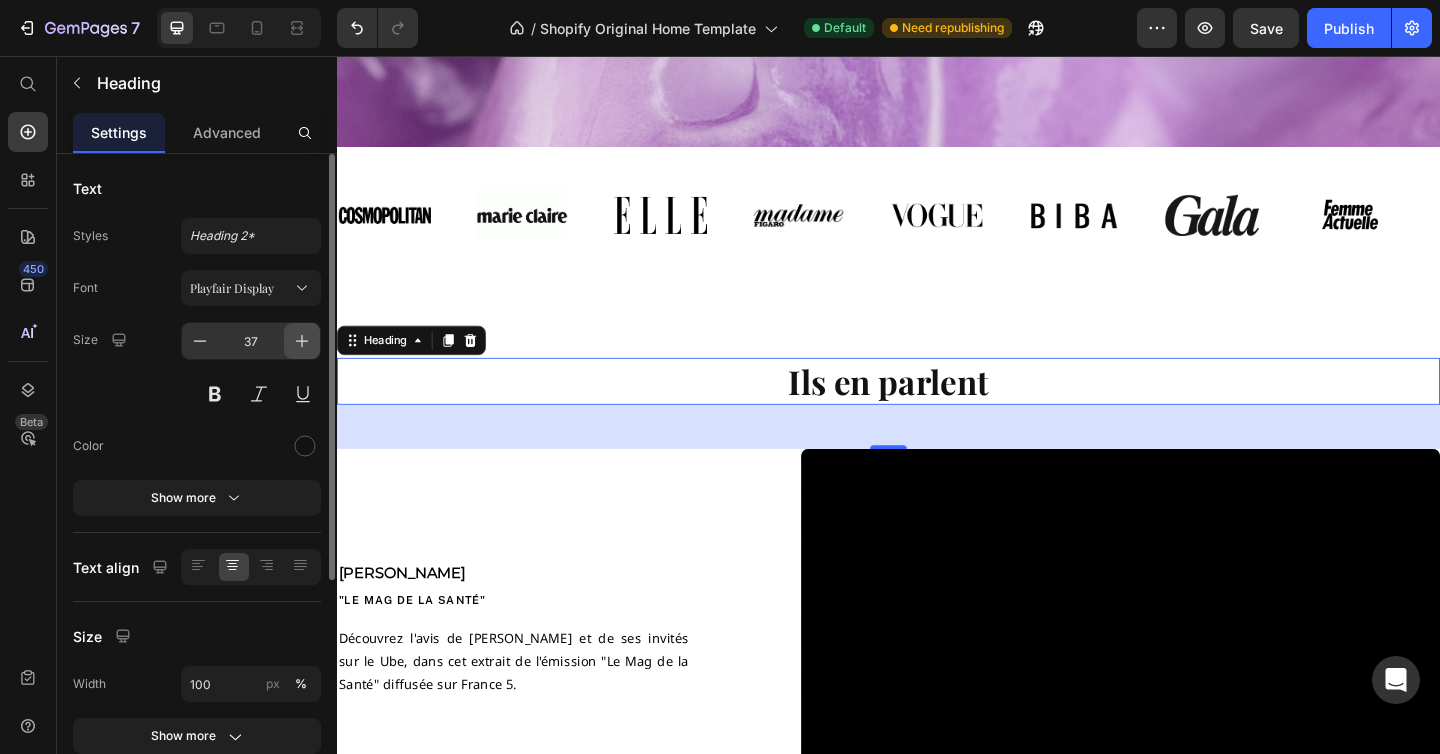 click at bounding box center [302, 341] 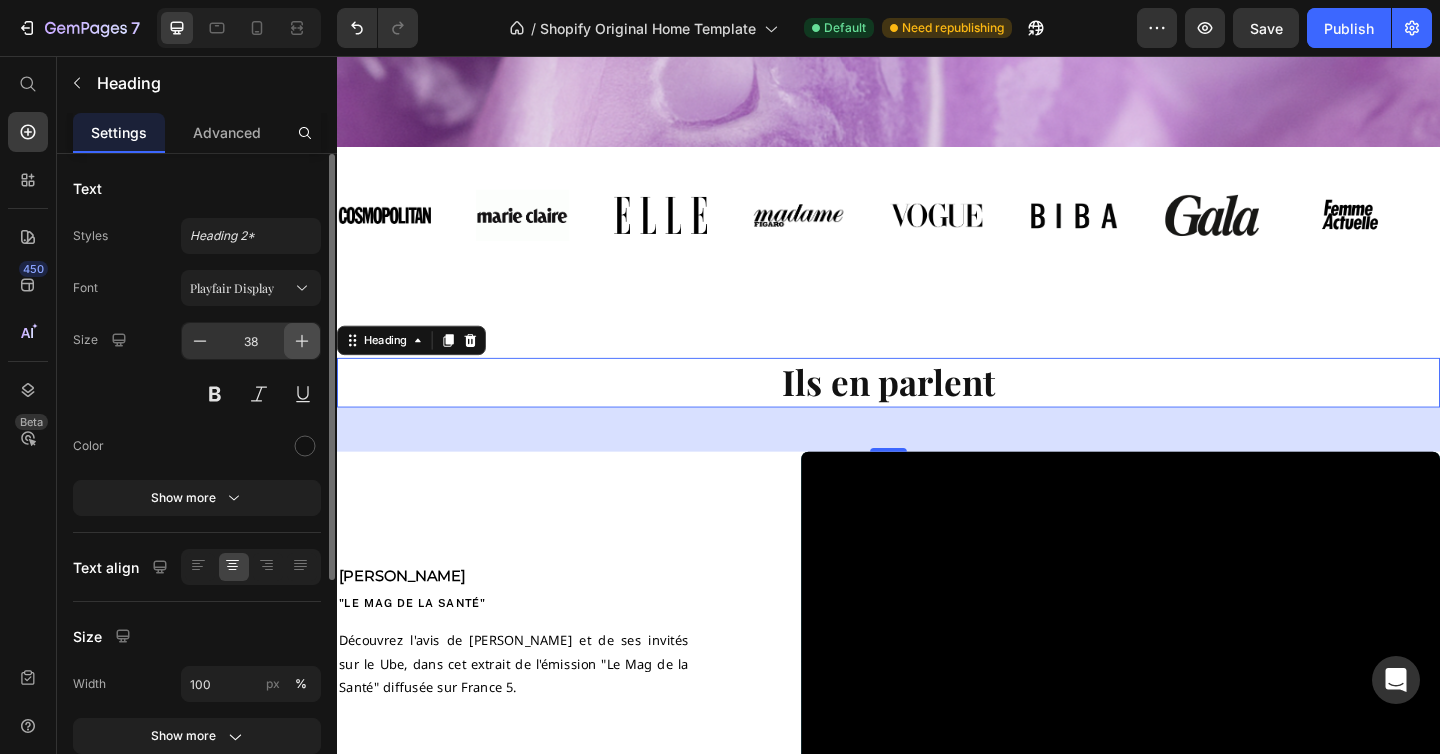 click at bounding box center (302, 341) 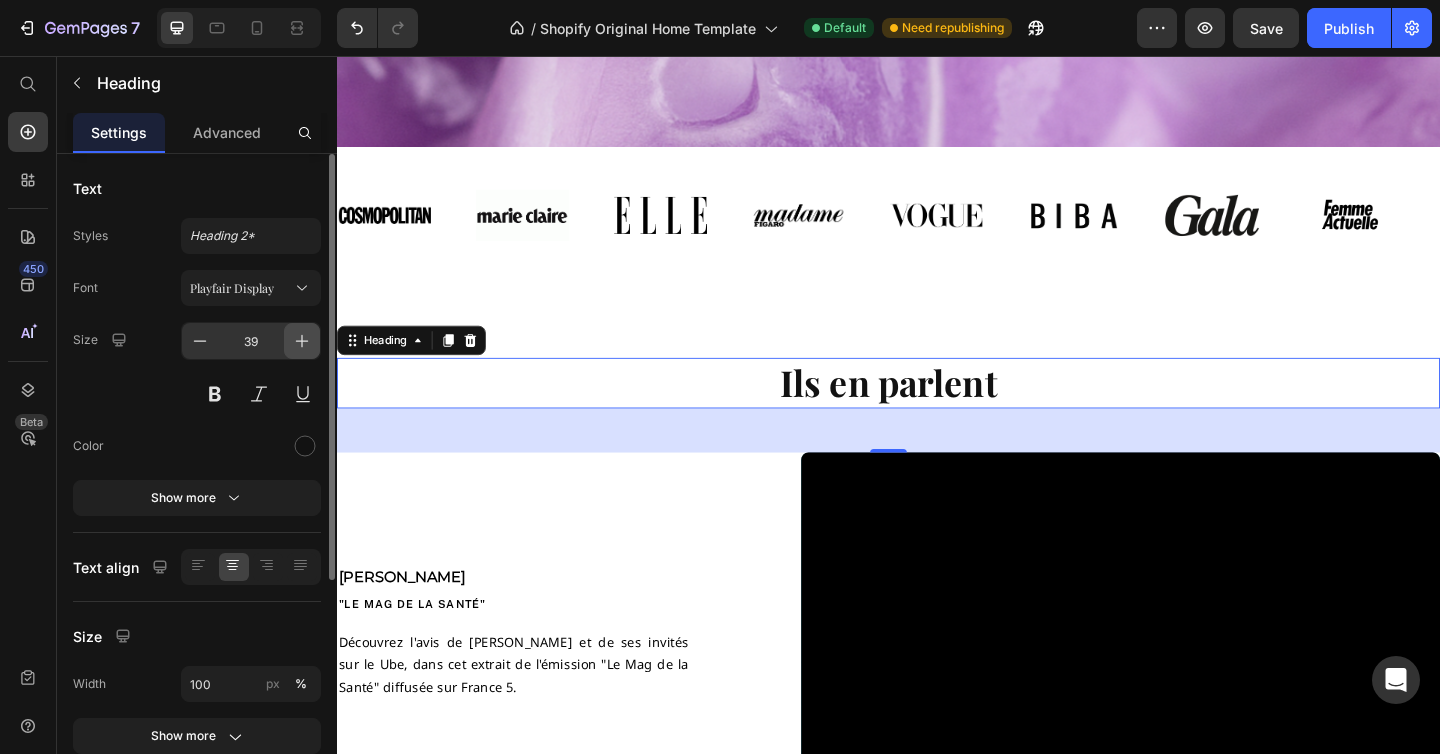 click at bounding box center (302, 341) 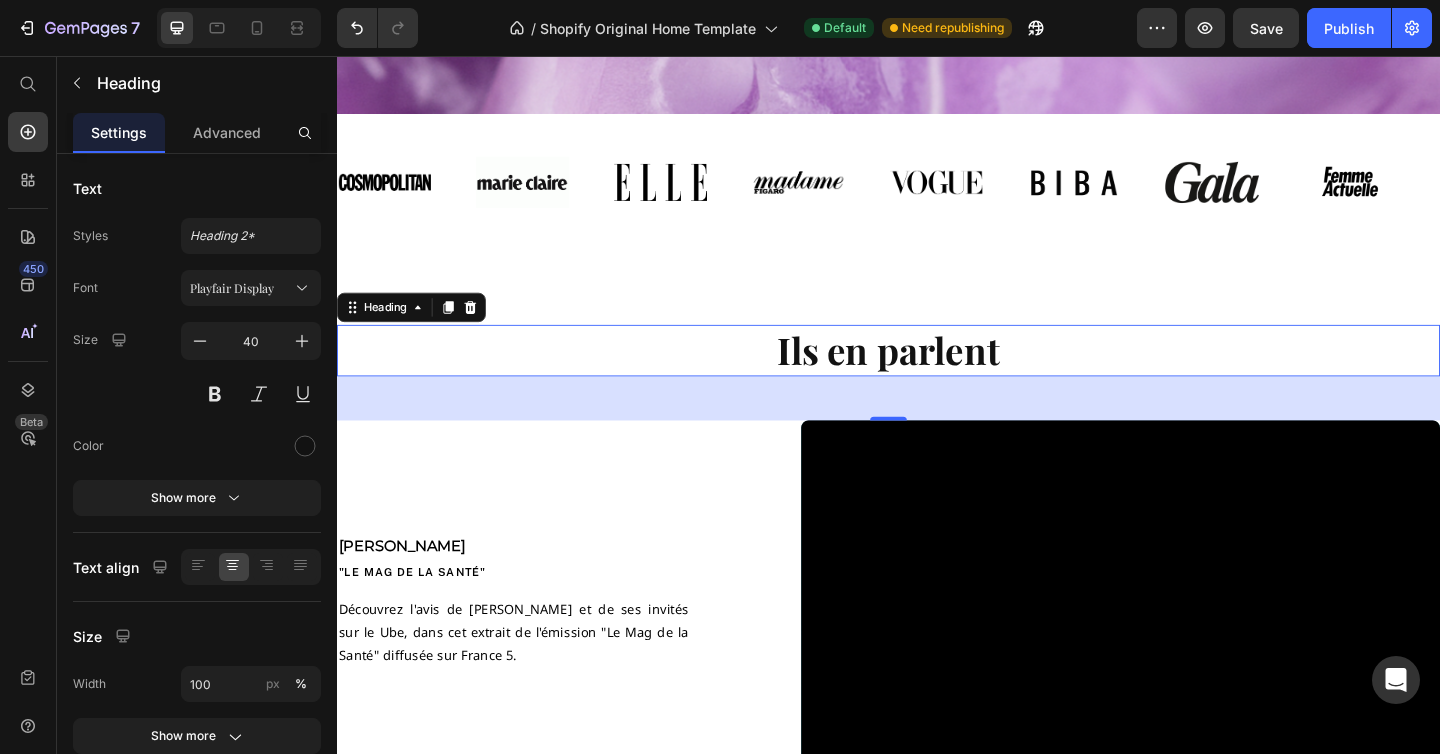 scroll, scrollTop: 663, scrollLeft: 0, axis: vertical 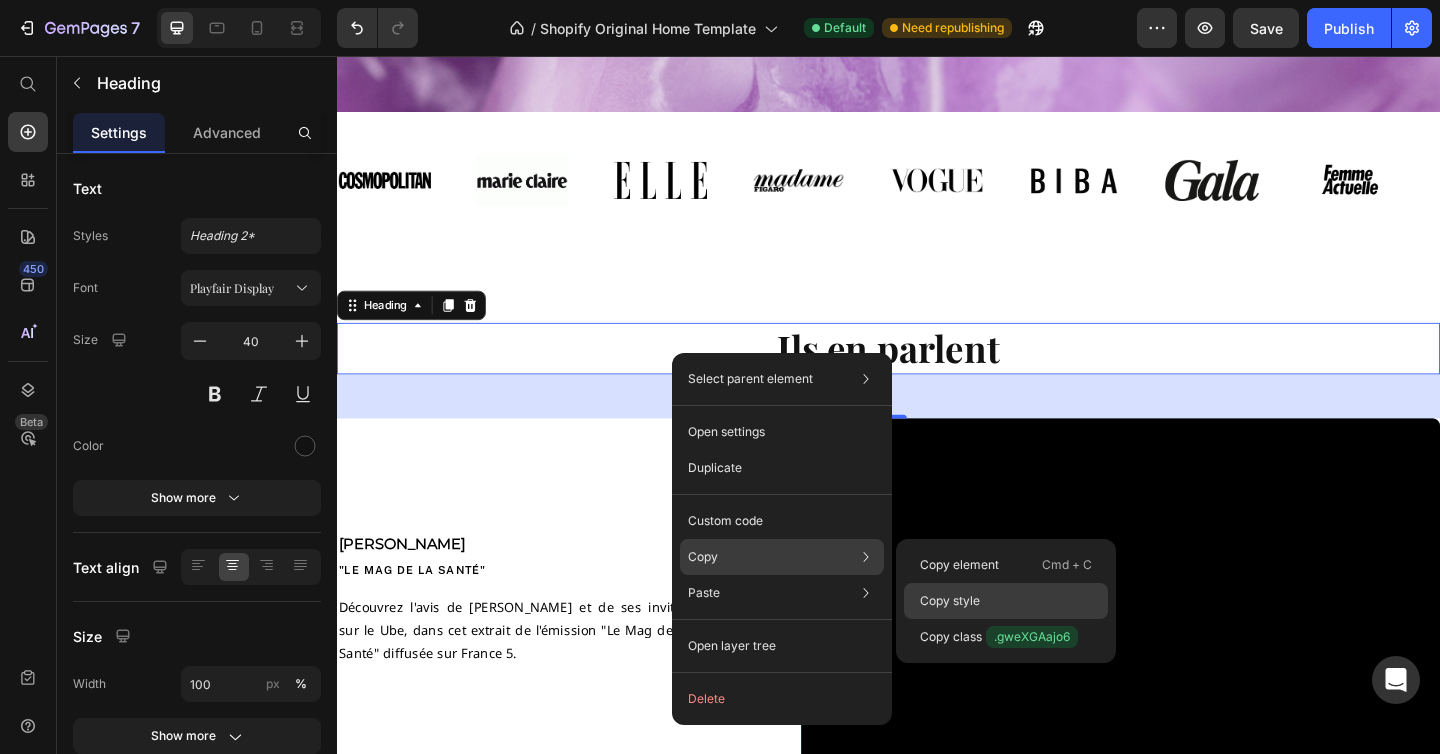 click on "Copy style" at bounding box center [950, 601] 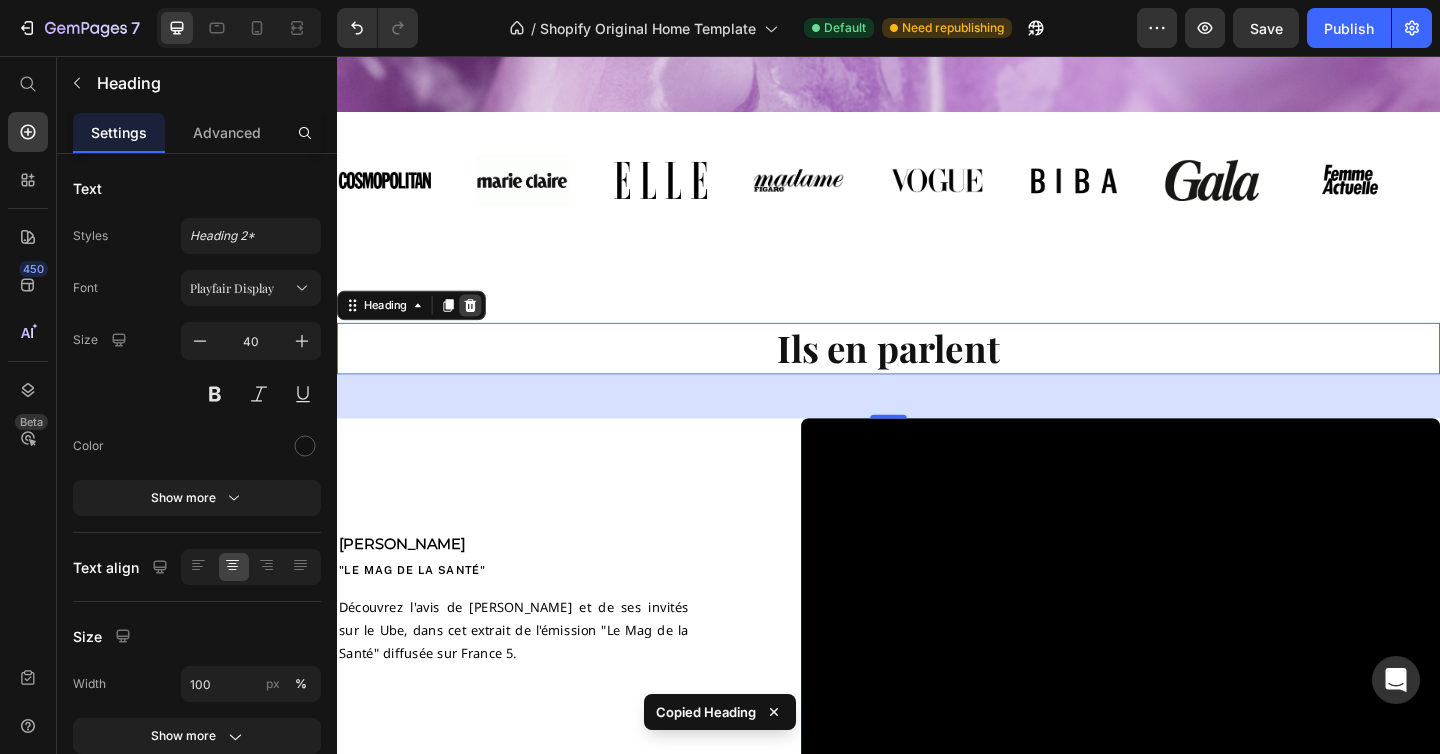 click 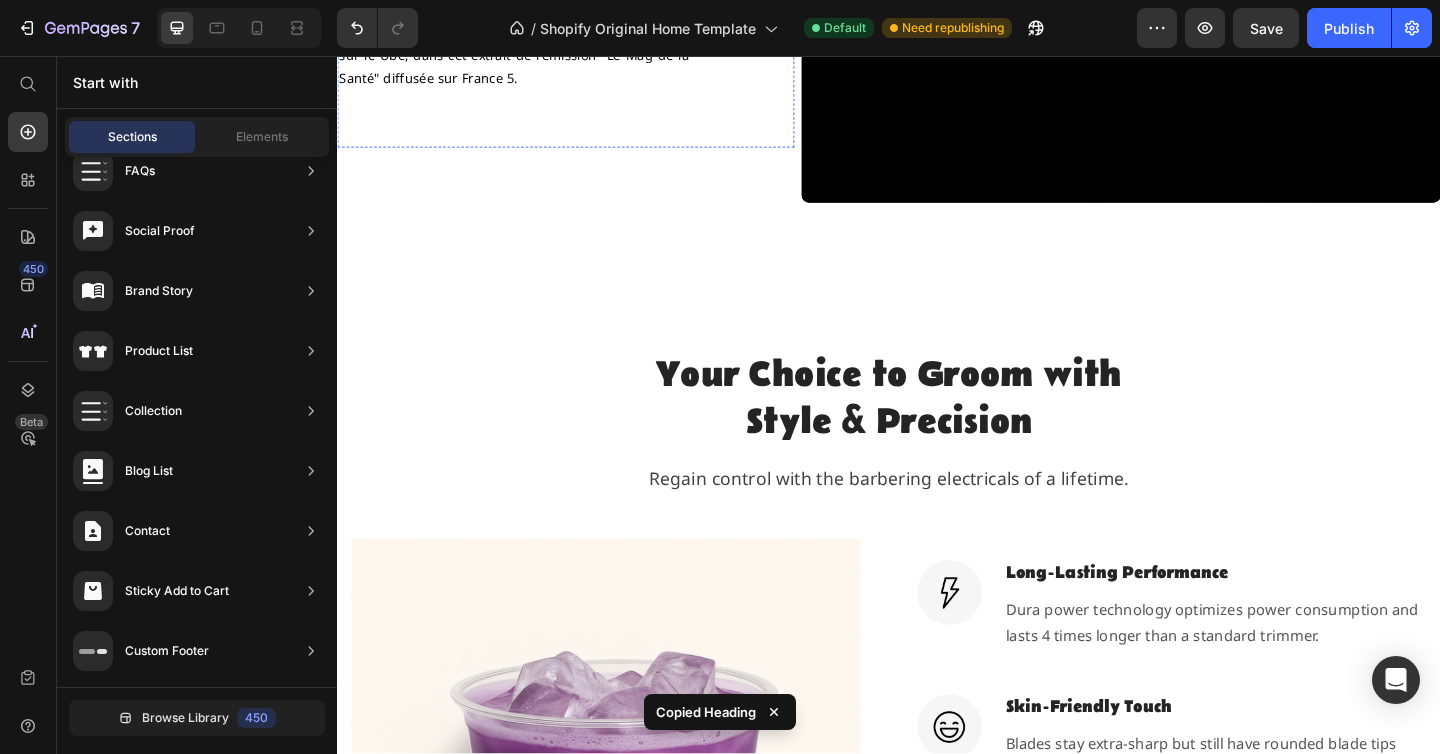 scroll, scrollTop: 1217, scrollLeft: 0, axis: vertical 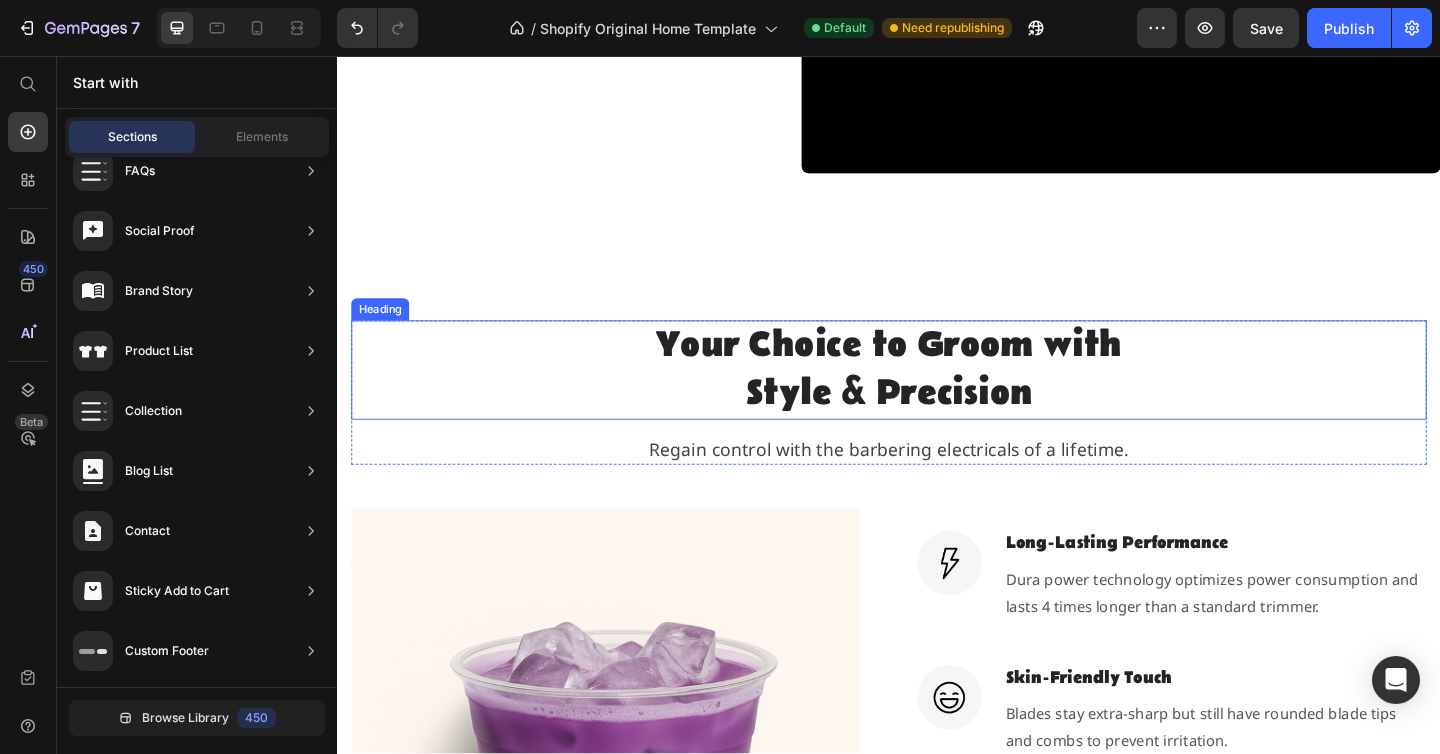click on "Style & Precision" at bounding box center (937, 424) 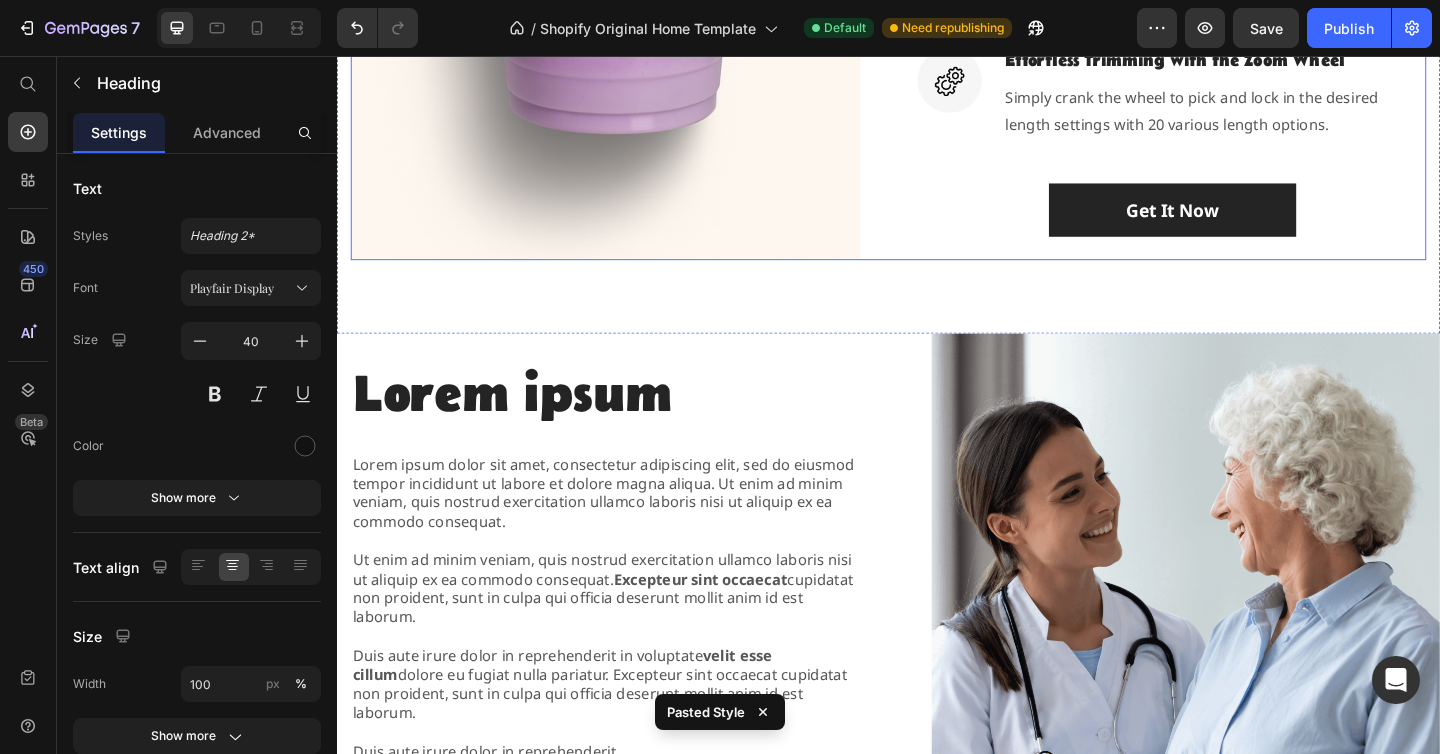scroll, scrollTop: 2220, scrollLeft: 0, axis: vertical 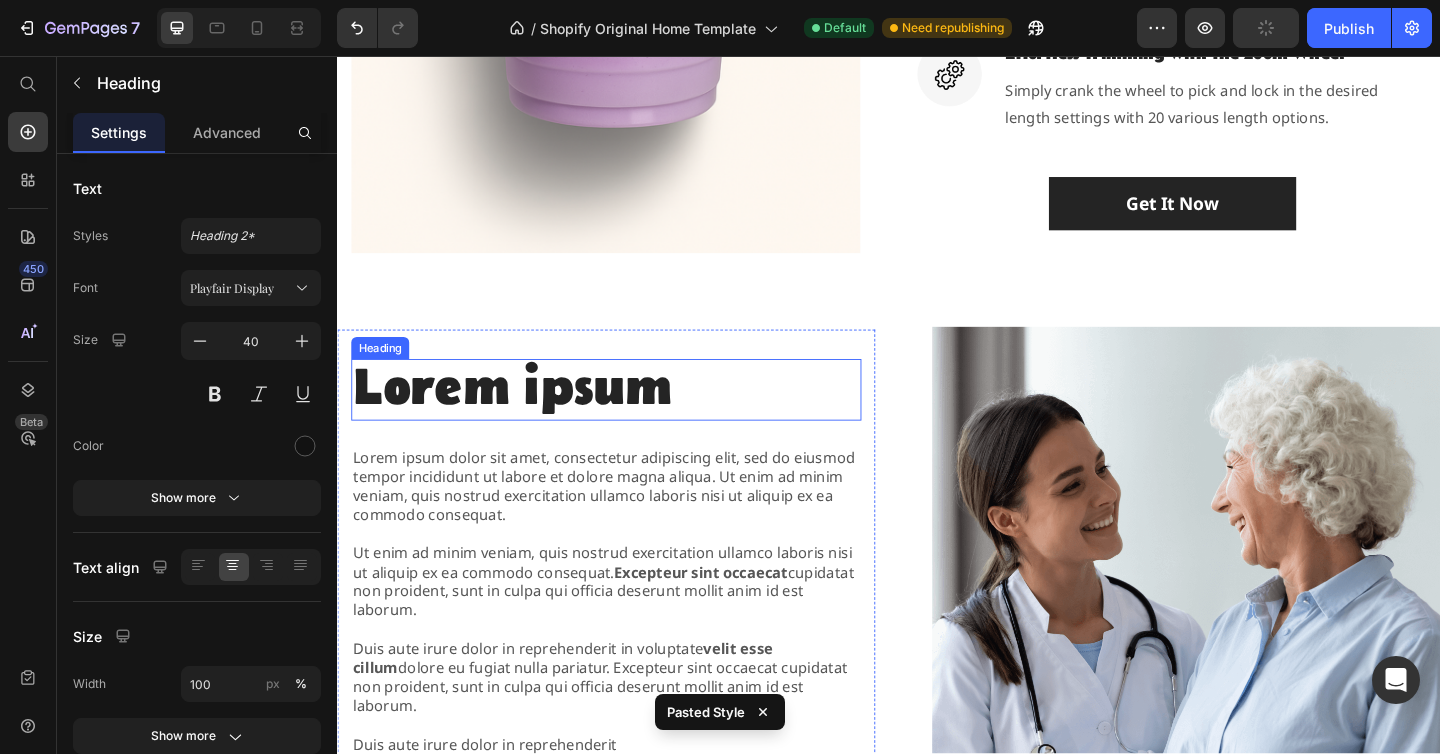 click on "Lorem ipsum" at bounding box center (629, 419) 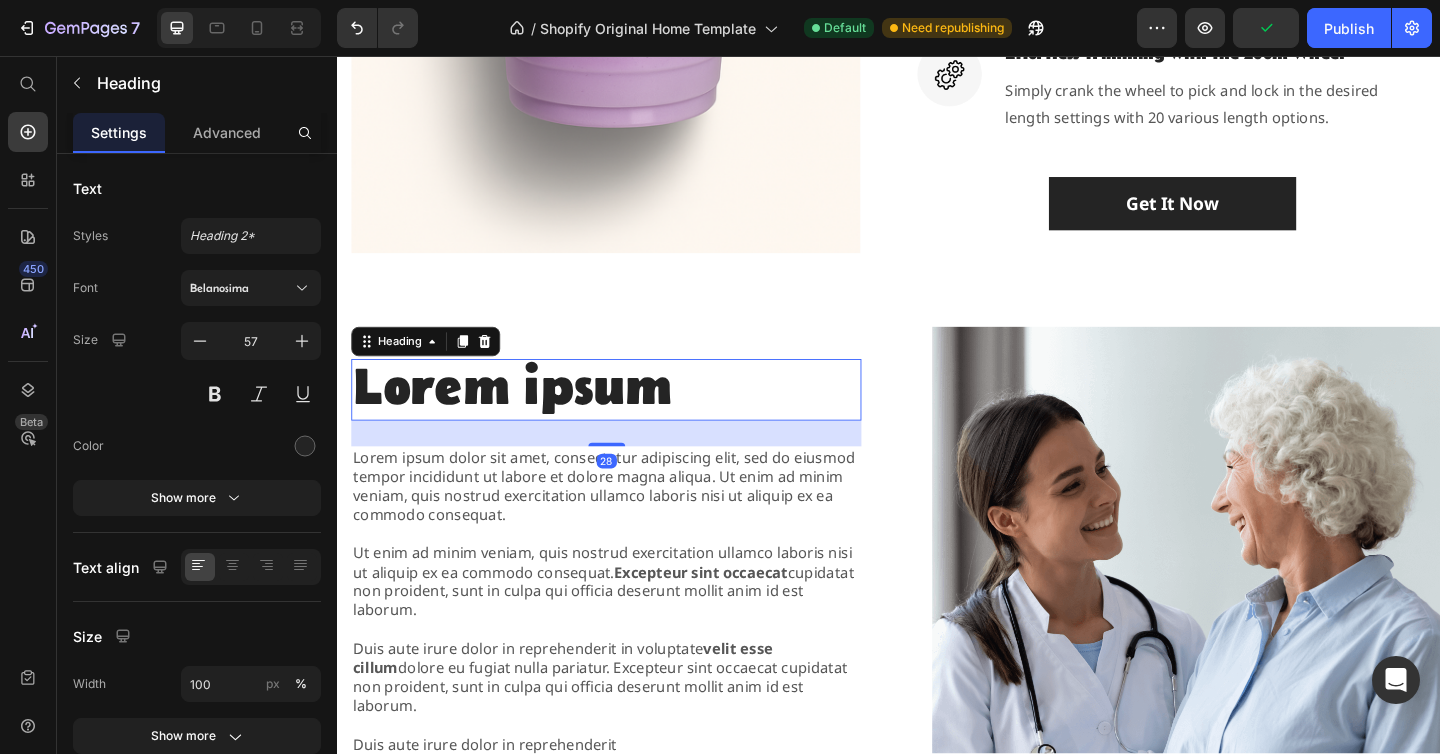 type on "40" 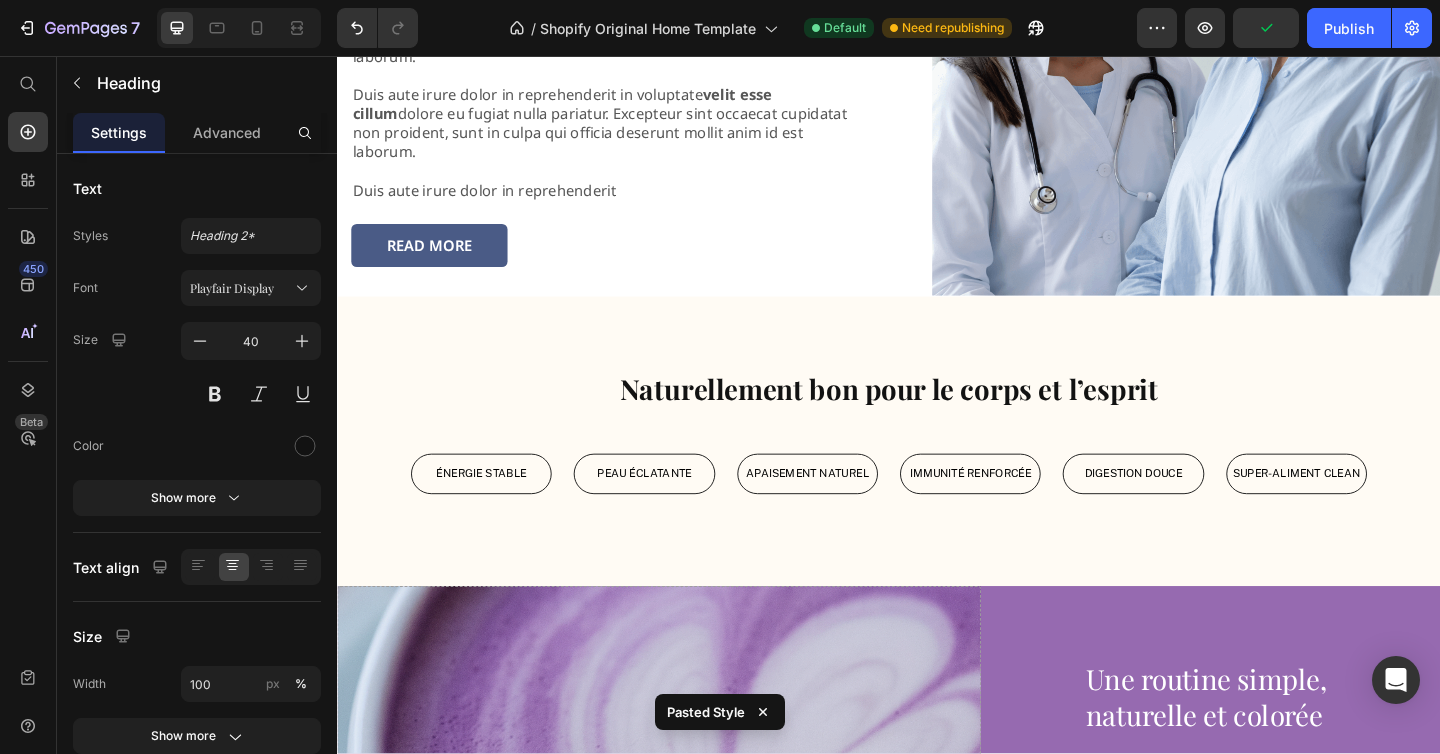 scroll, scrollTop: 2886, scrollLeft: 0, axis: vertical 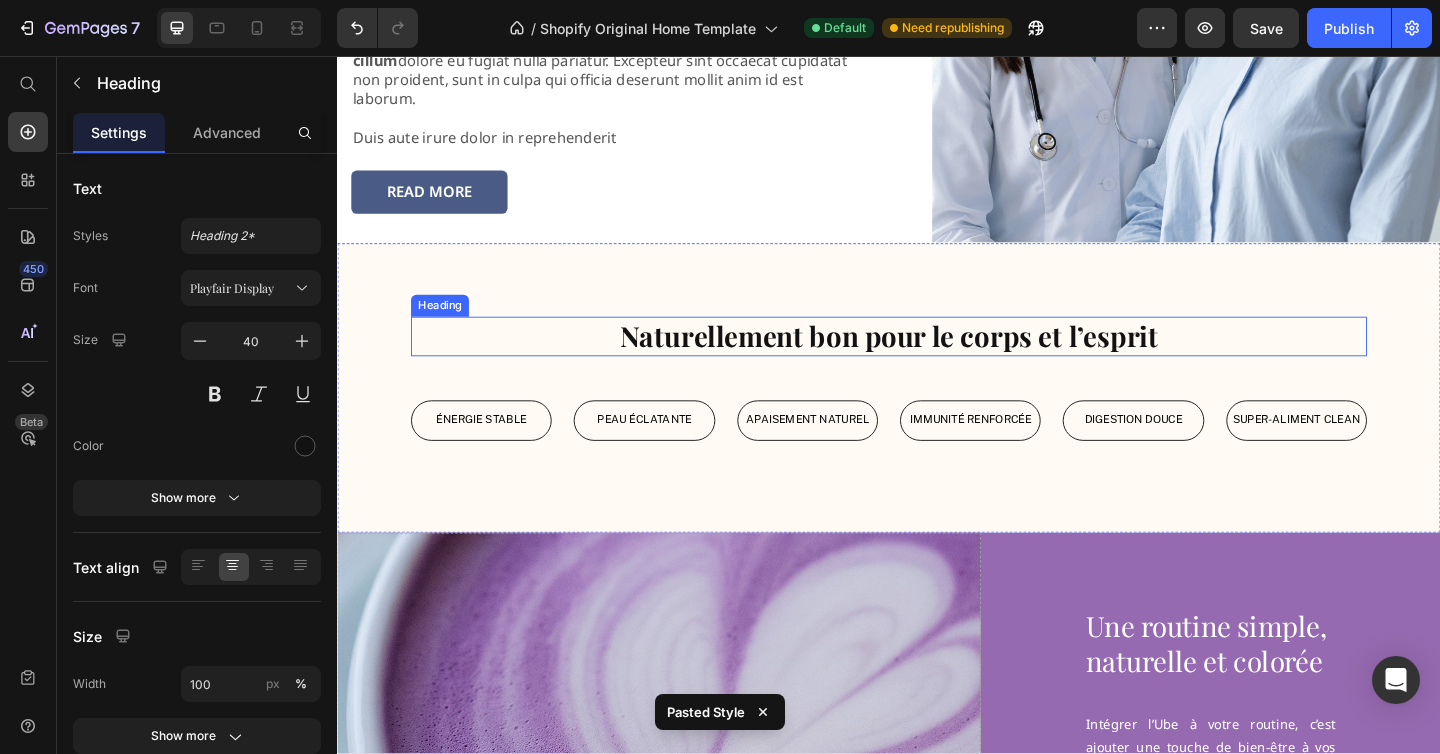 click on "Naturellement bon pour le corps et l’esprit" at bounding box center (937, 361) 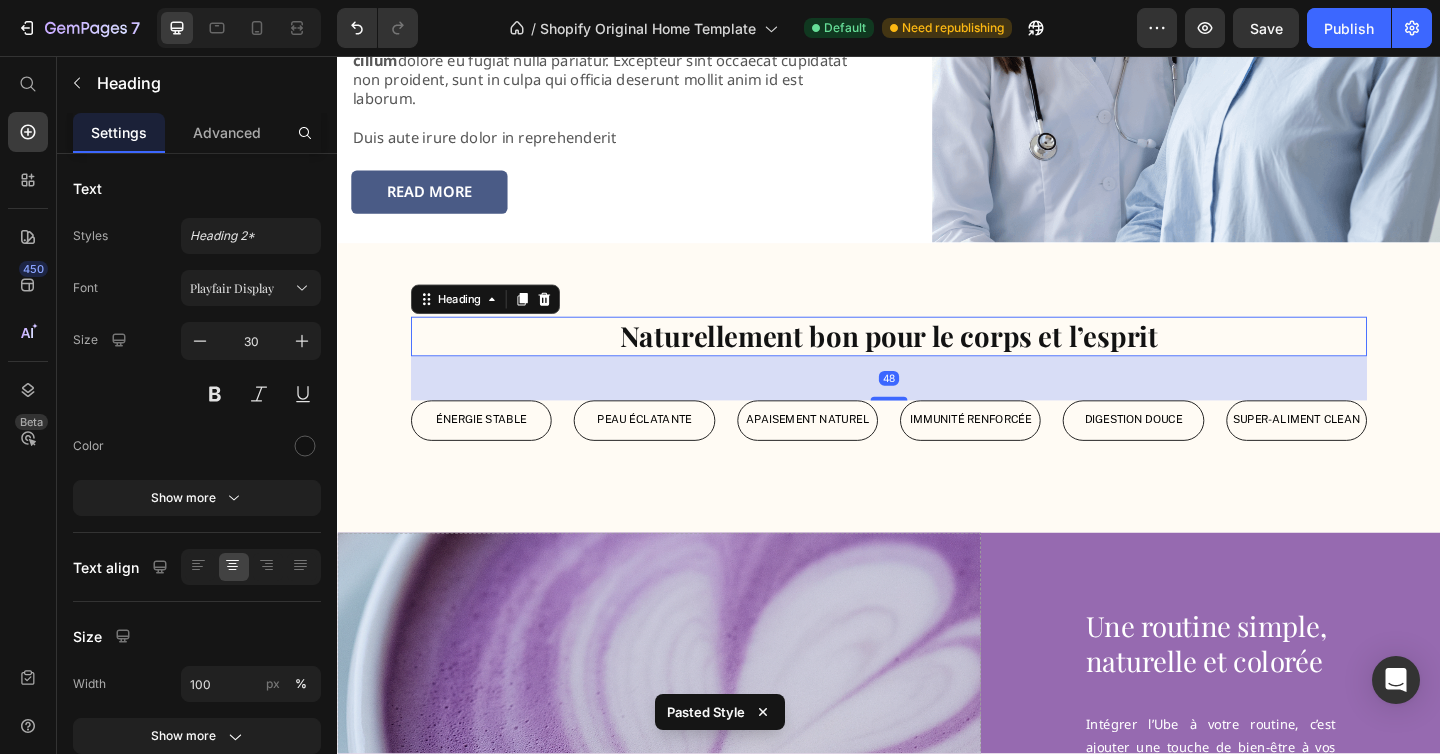 type on "40" 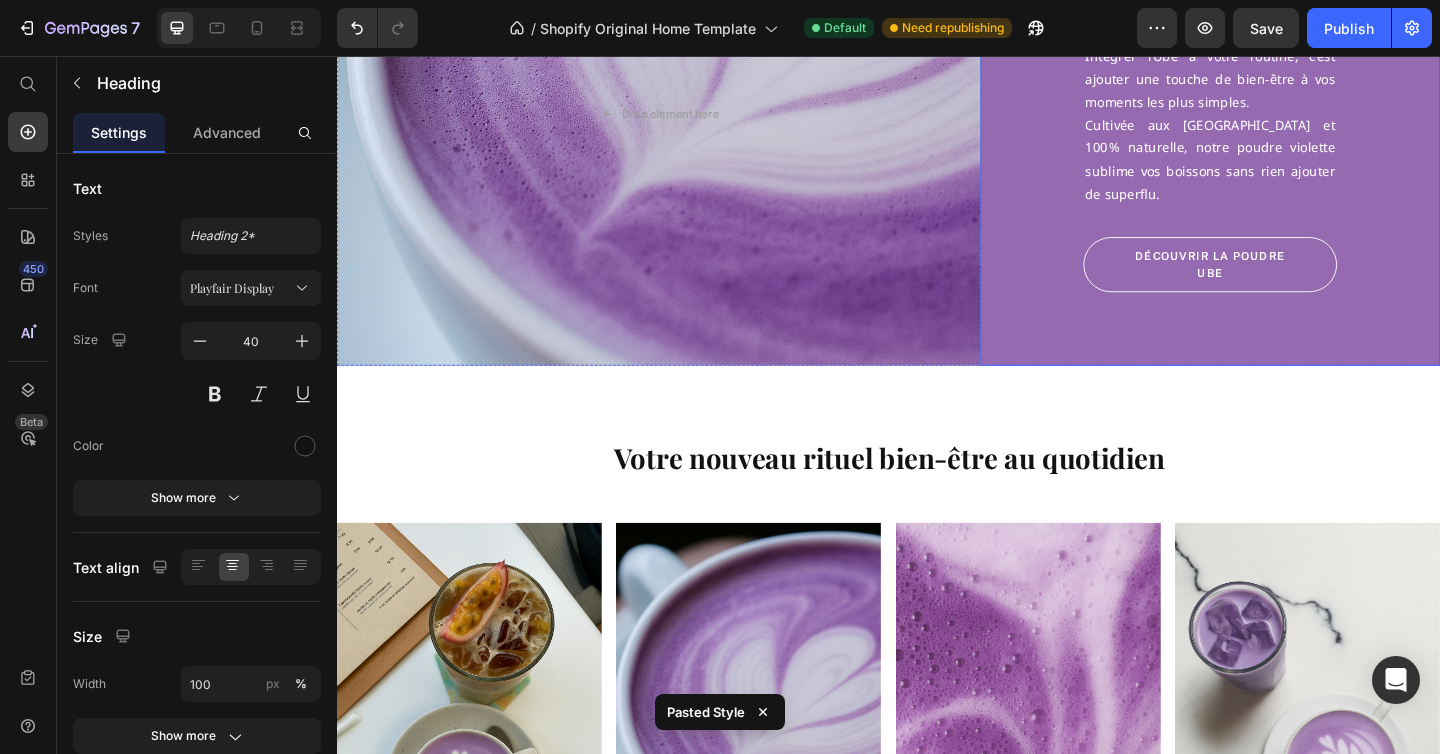 scroll, scrollTop: 3634, scrollLeft: 0, axis: vertical 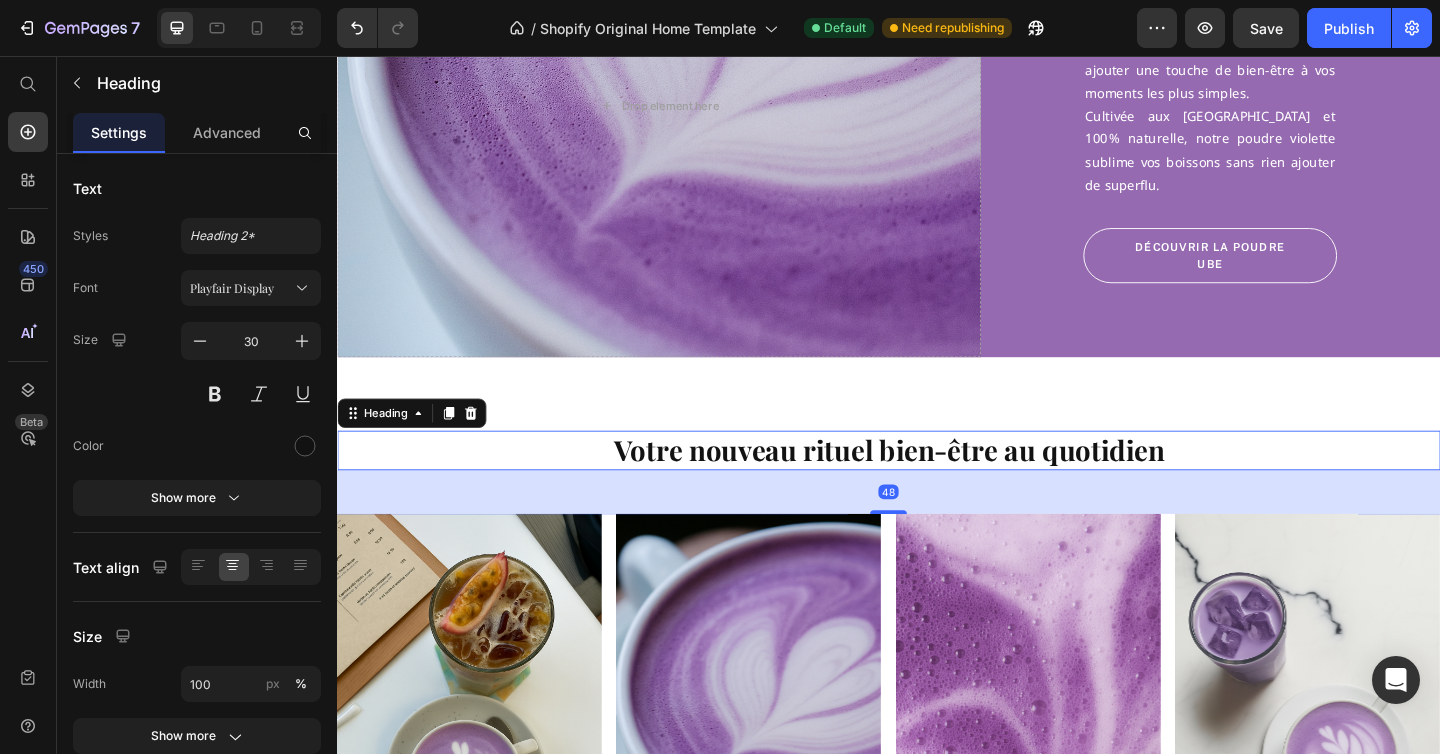 click on "Votre nouveau rituel bien-être au quotidien" at bounding box center [937, 485] 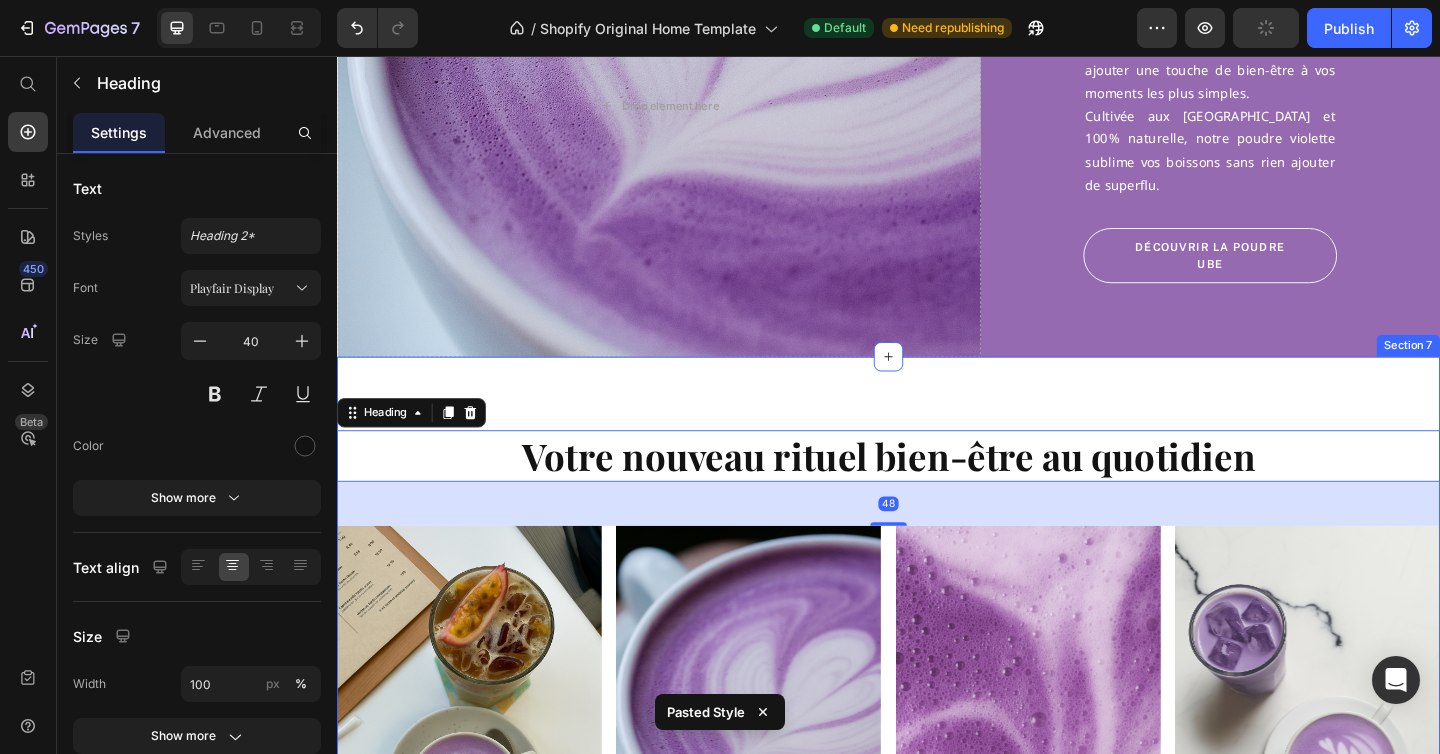click on "Votre nouveau rituel bien-être au quotidien Heading   48 Image Image Image Image Image Carousel Row Section 7" at bounding box center (937, 791) 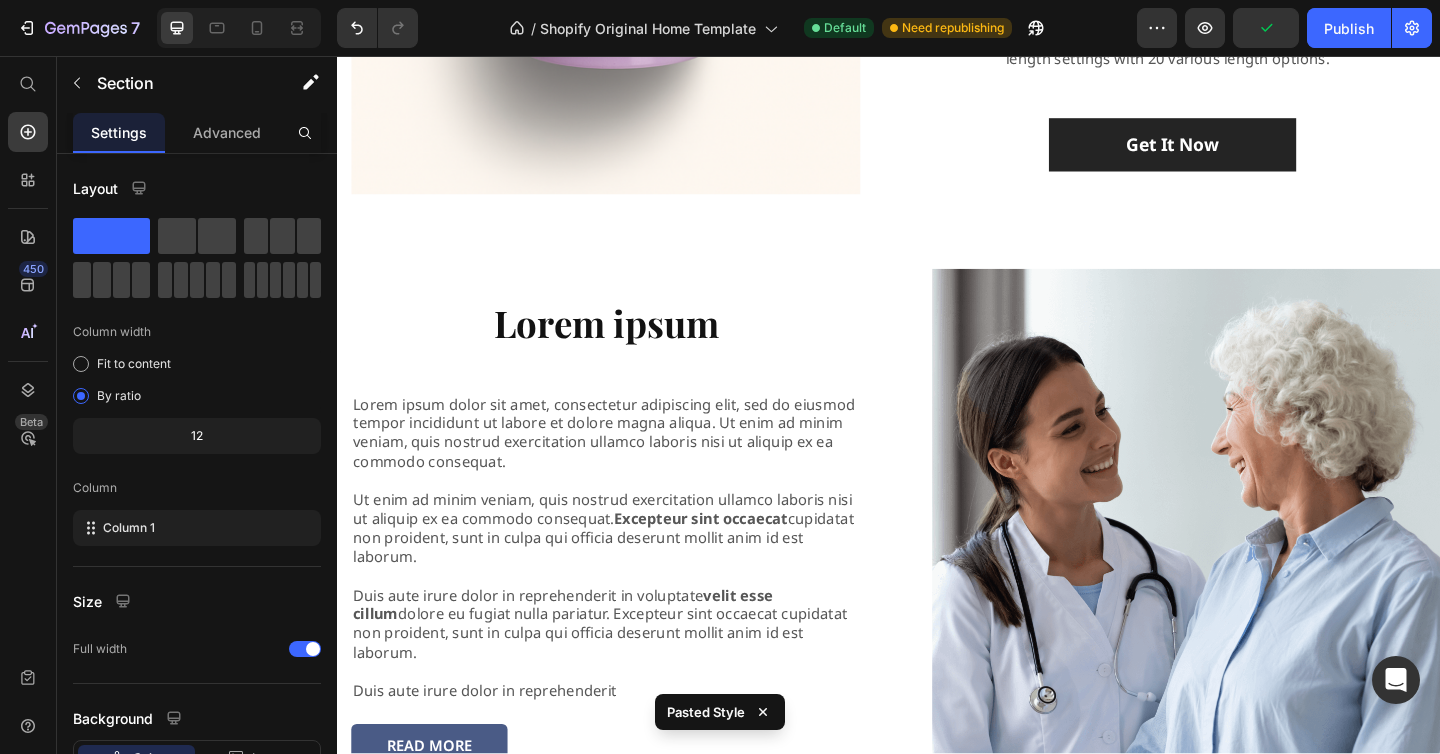 scroll, scrollTop: 2259, scrollLeft: 0, axis: vertical 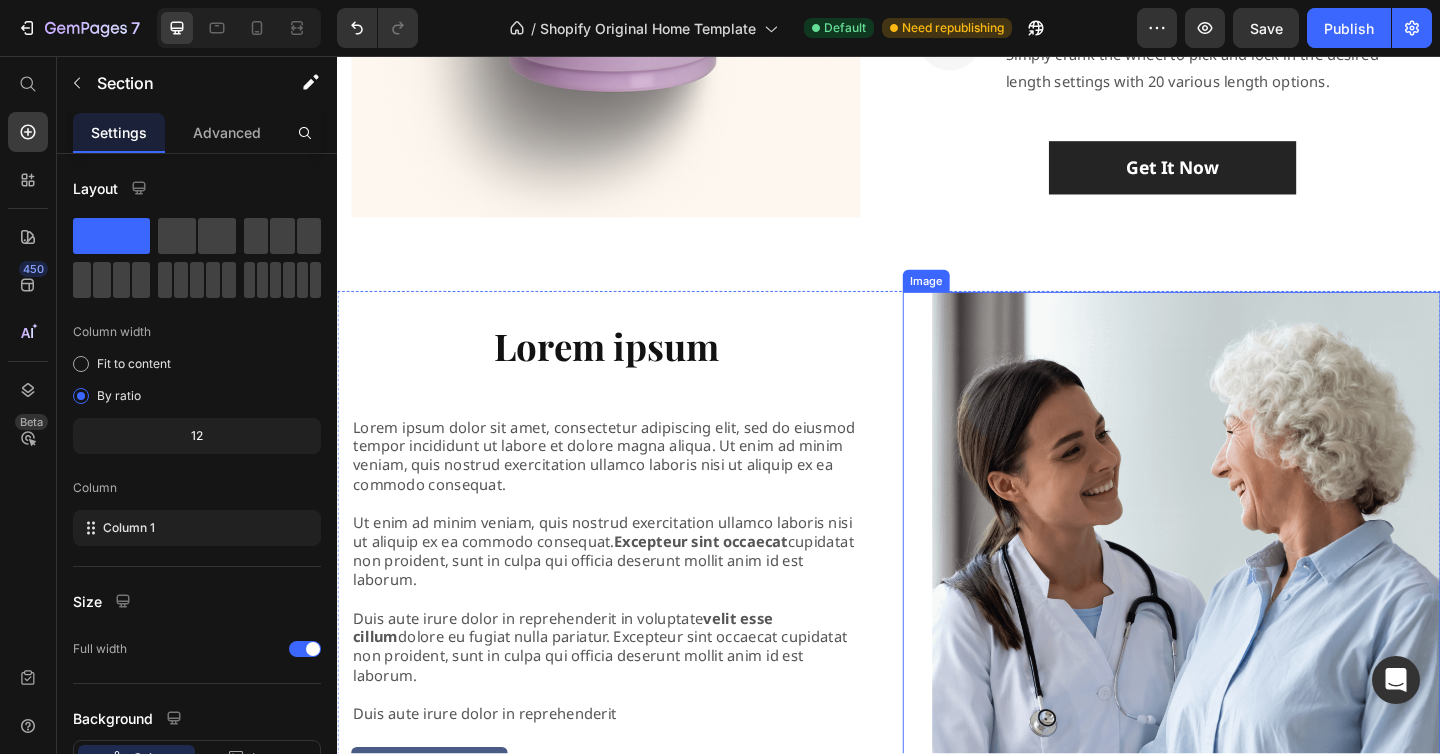 click at bounding box center [1244, 599] 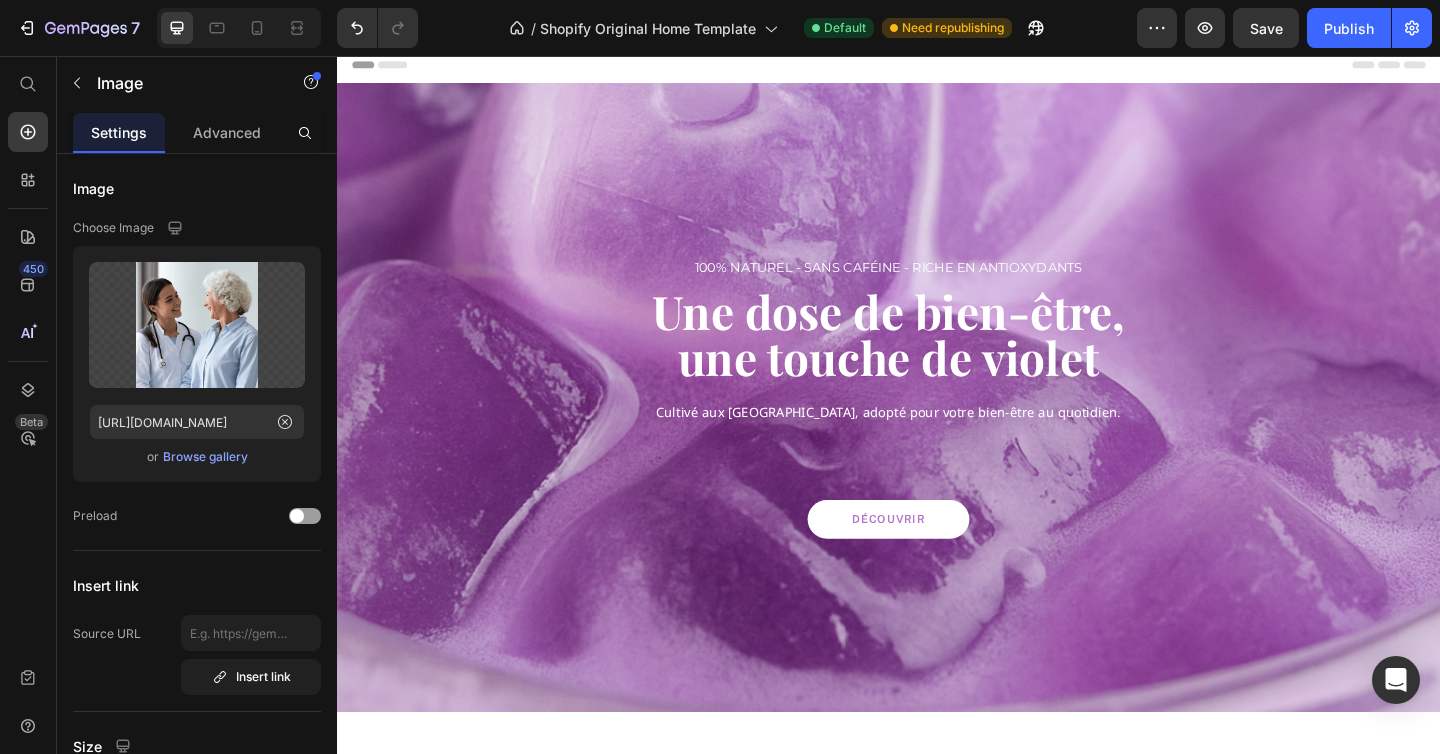 scroll, scrollTop: 0, scrollLeft: 0, axis: both 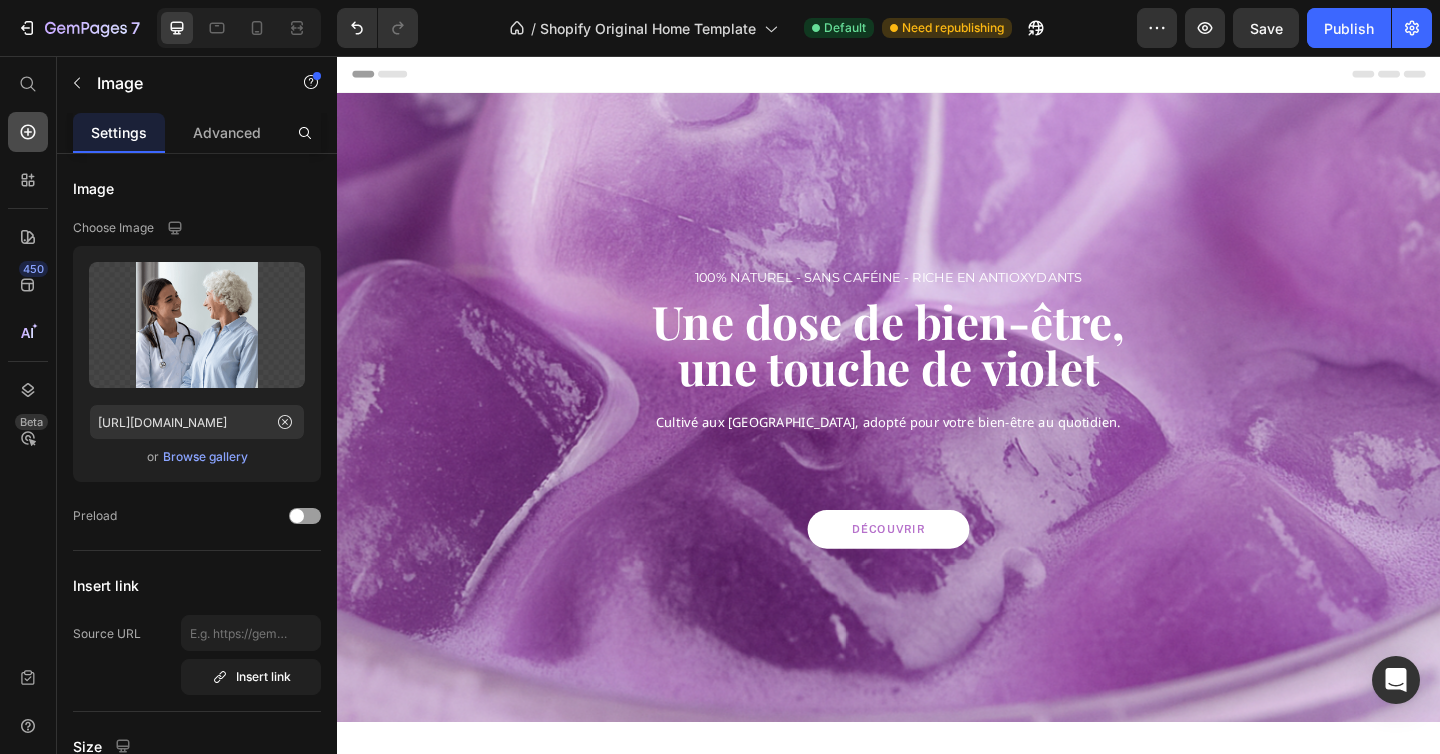click 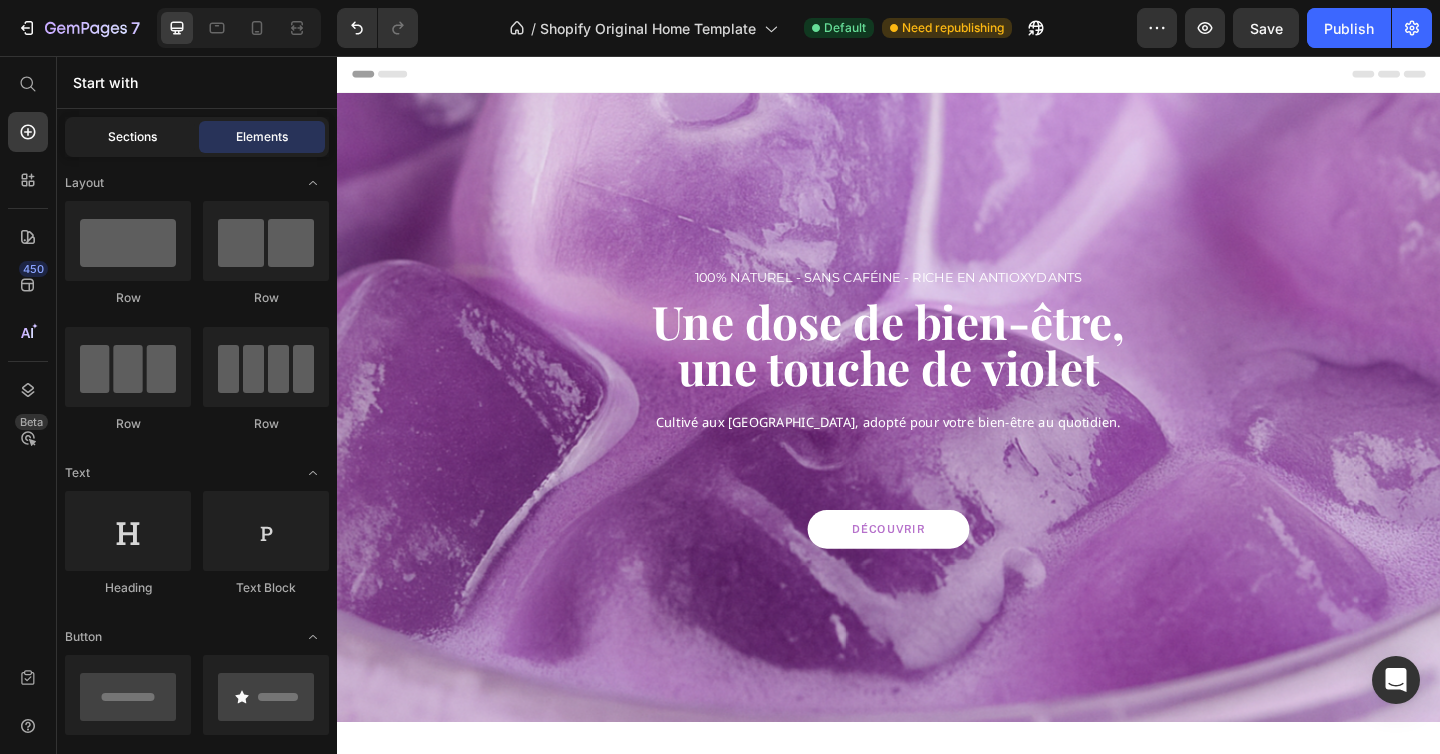 click on "Sections" at bounding box center (132, 137) 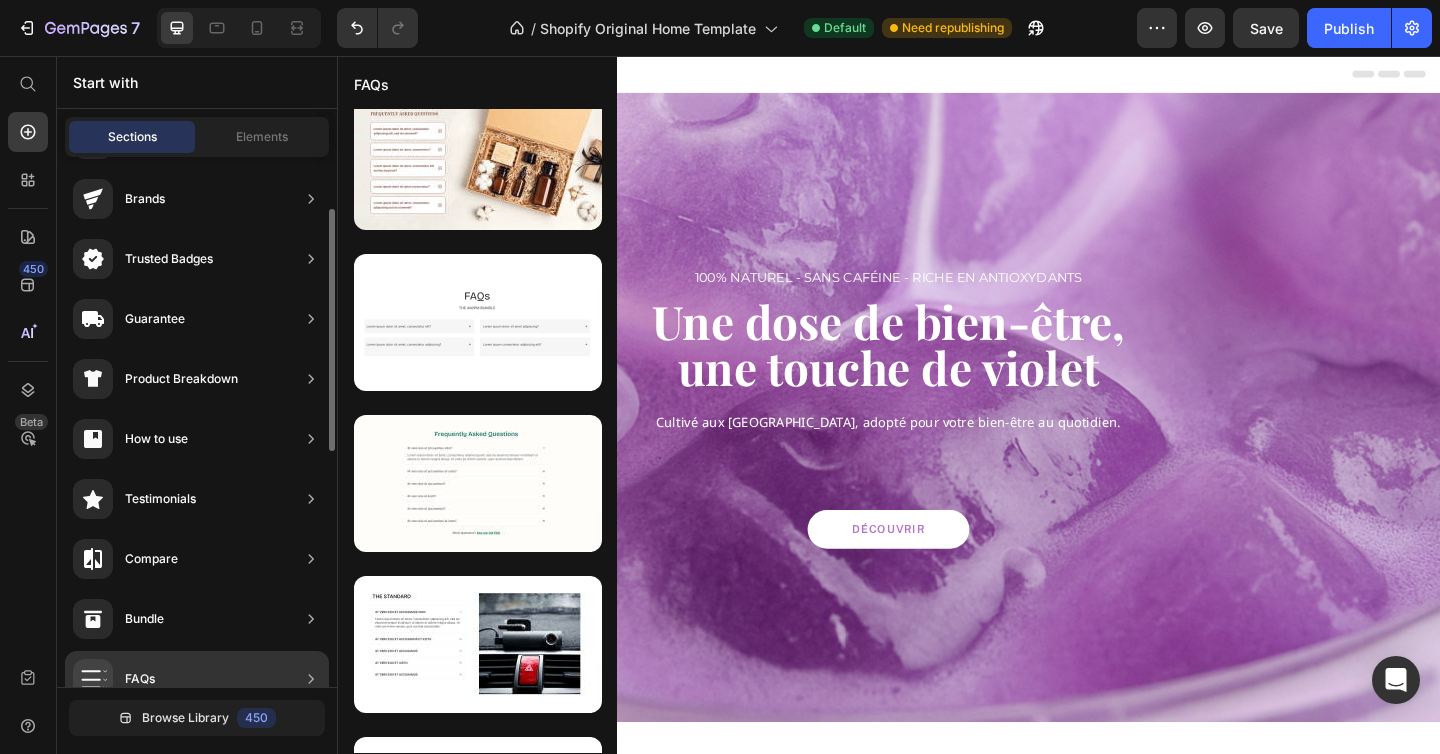 scroll, scrollTop: 0, scrollLeft: 0, axis: both 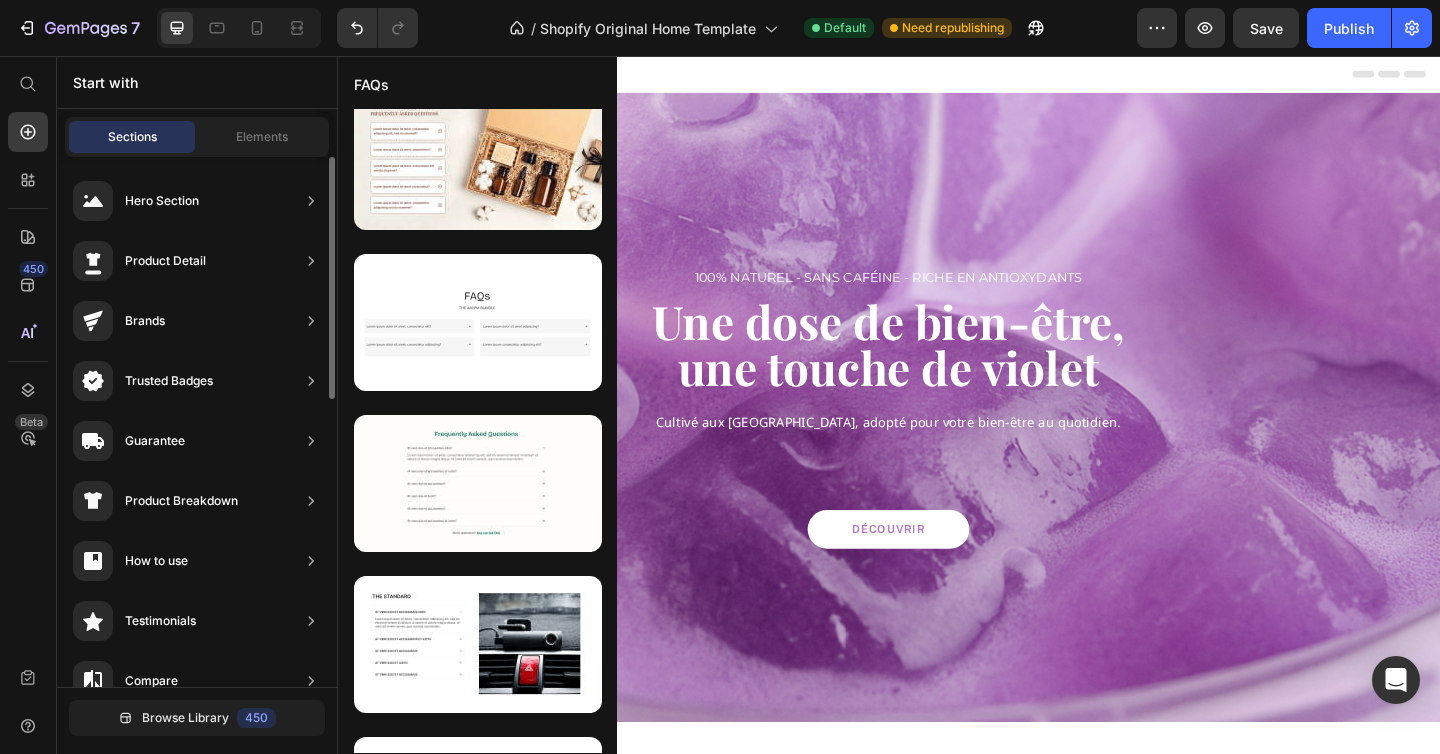 click on "Hero Section" 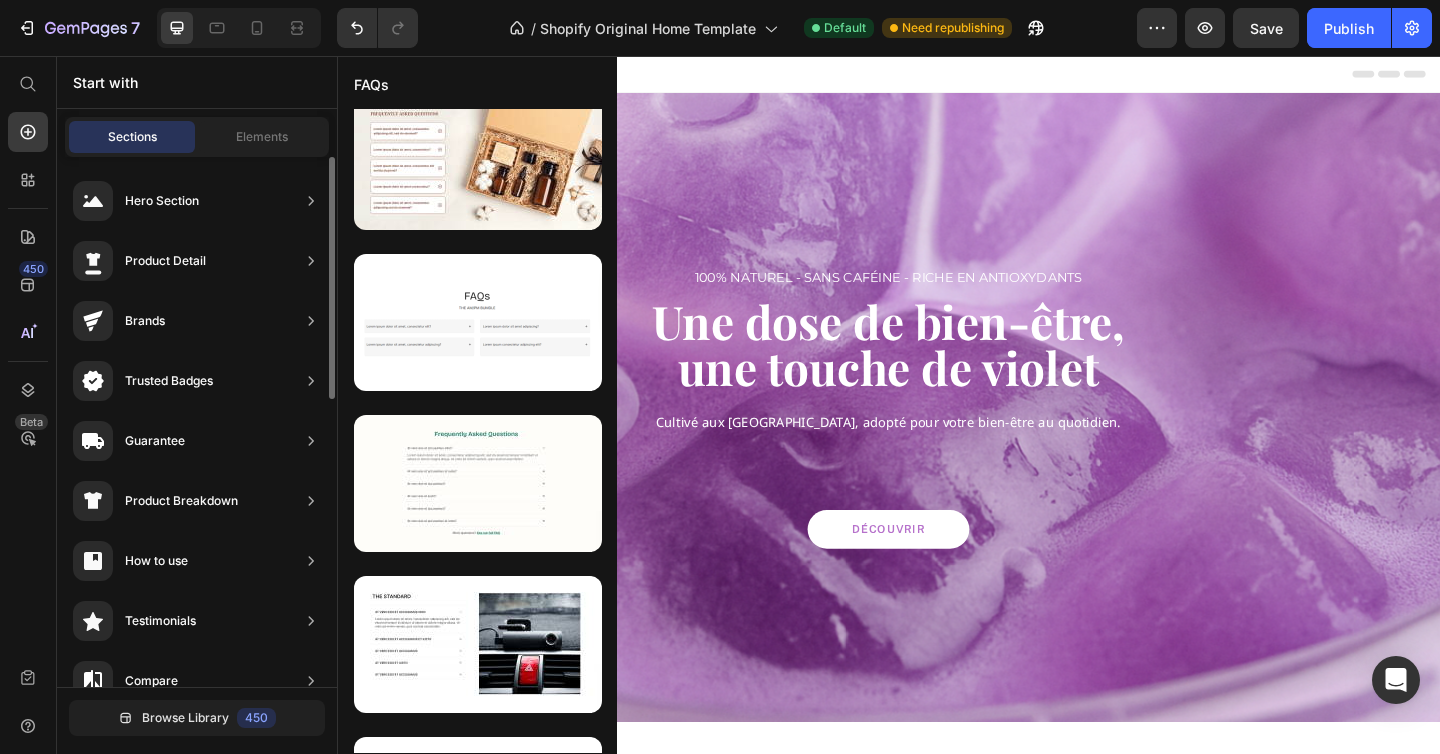 click on "Hero Section" 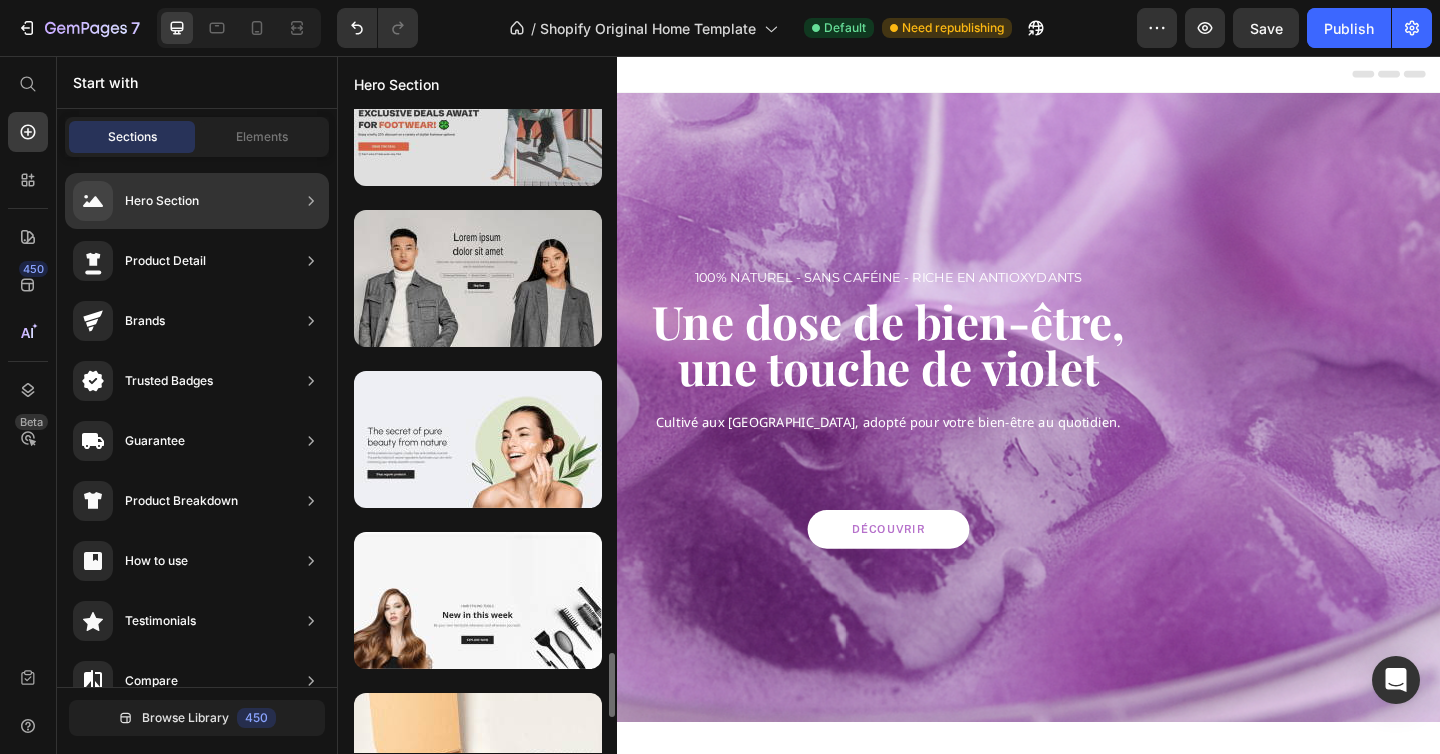 scroll, scrollTop: 5386, scrollLeft: 0, axis: vertical 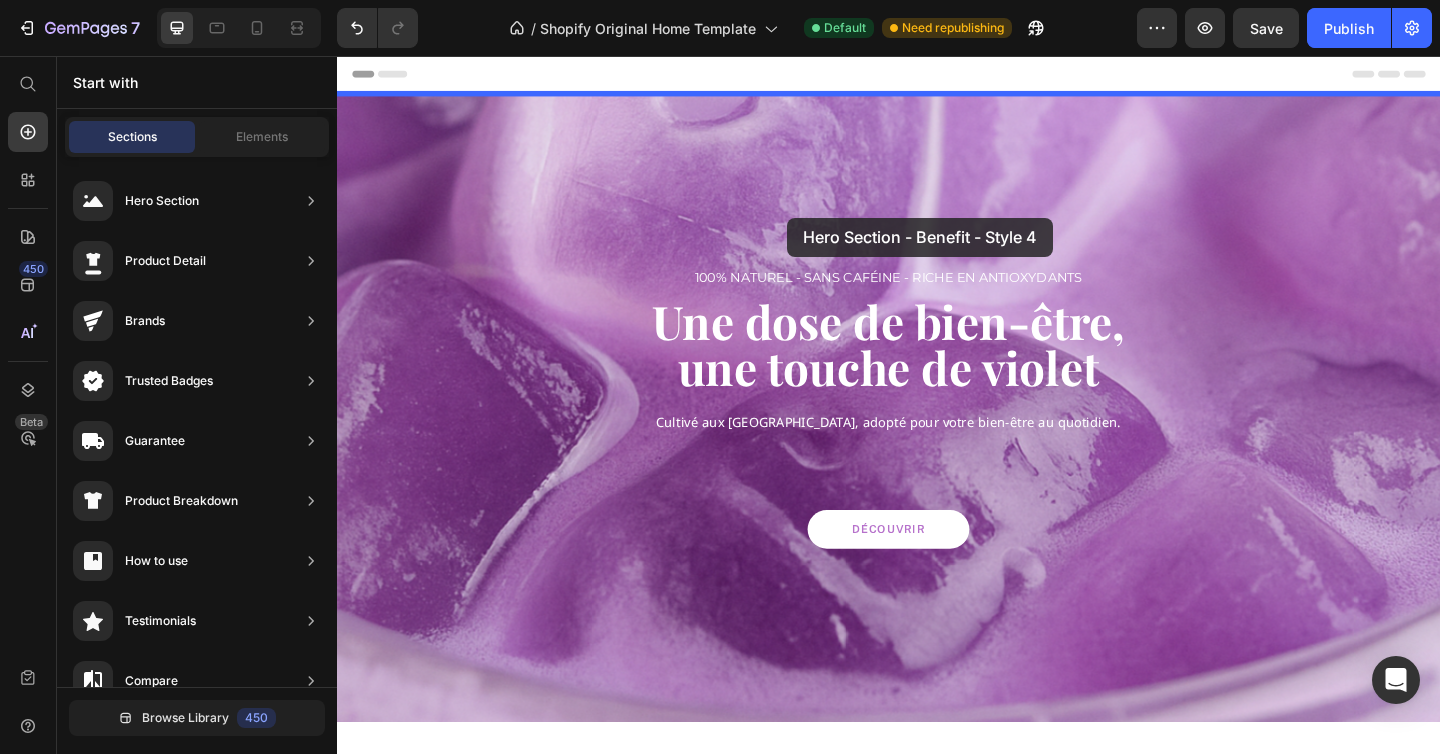drag, startPoint x: 814, startPoint y: 513, endPoint x: 827, endPoint y: 233, distance: 280.30164 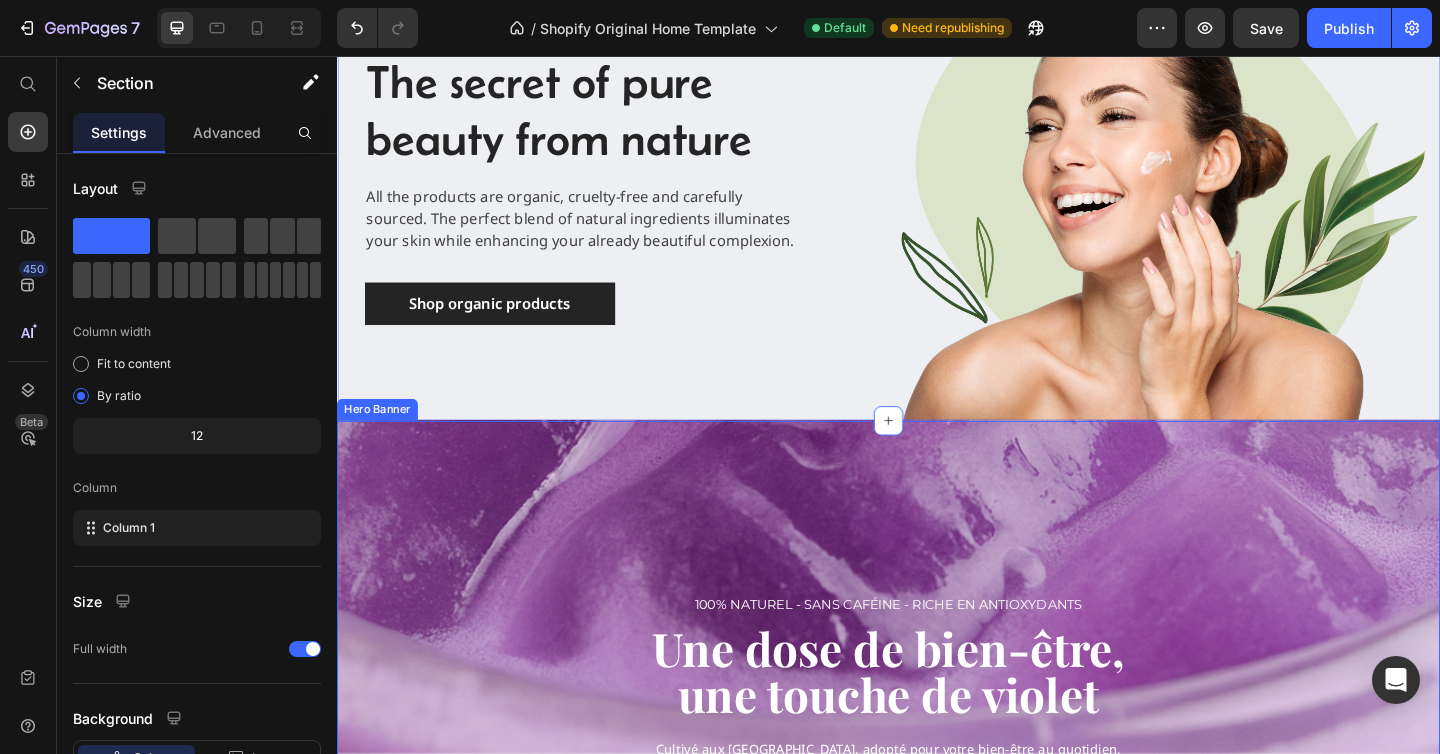scroll, scrollTop: 211, scrollLeft: 0, axis: vertical 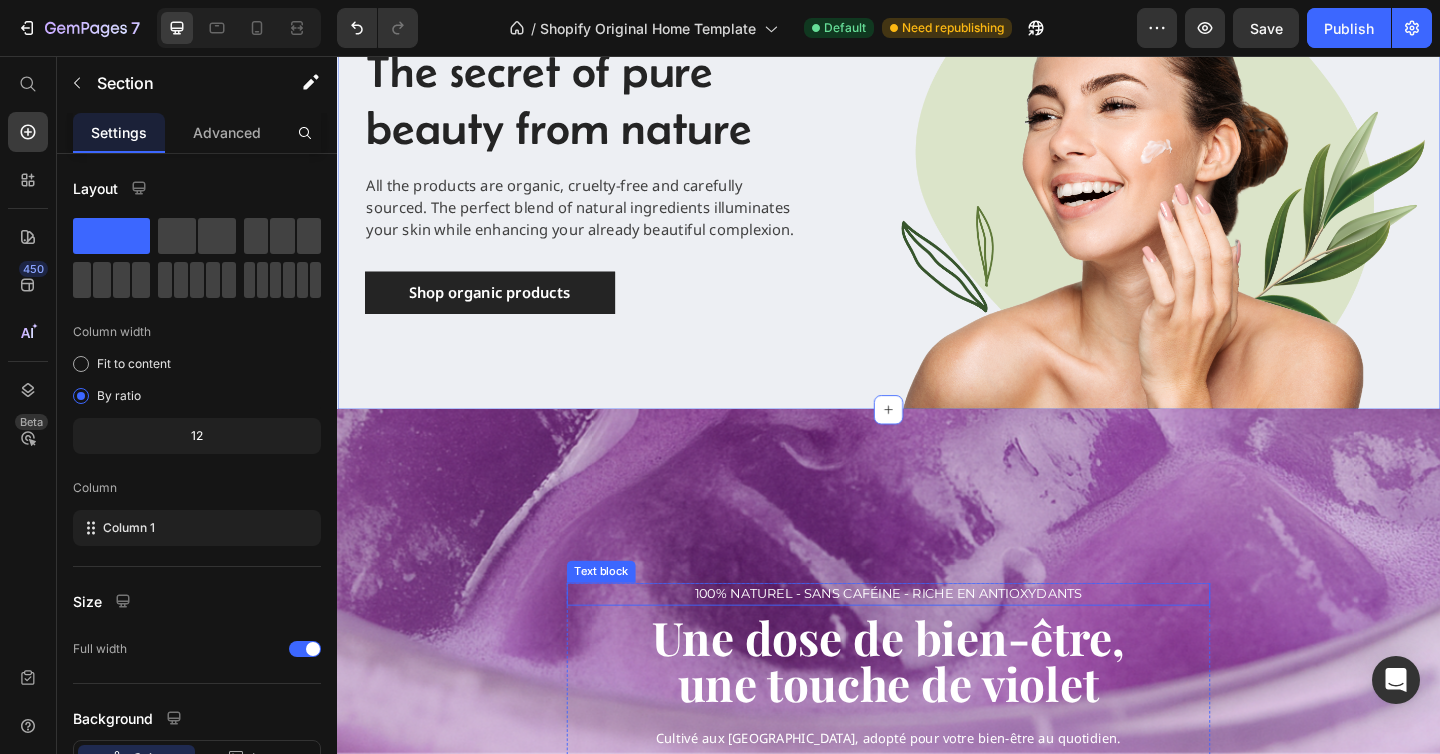 click on "100% Naturel - Sans caféine - riche en antioxydants" at bounding box center (937, 641) 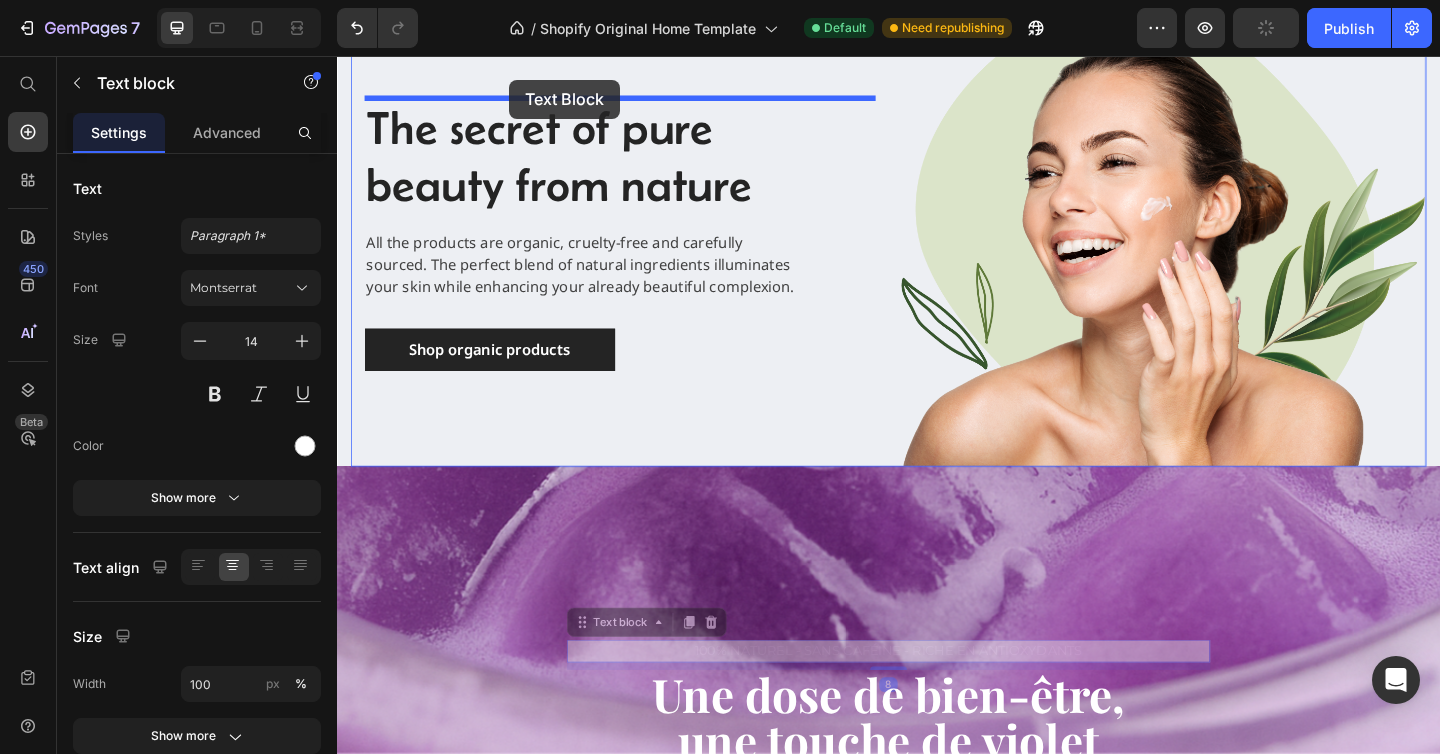 scroll, scrollTop: 0, scrollLeft: 0, axis: both 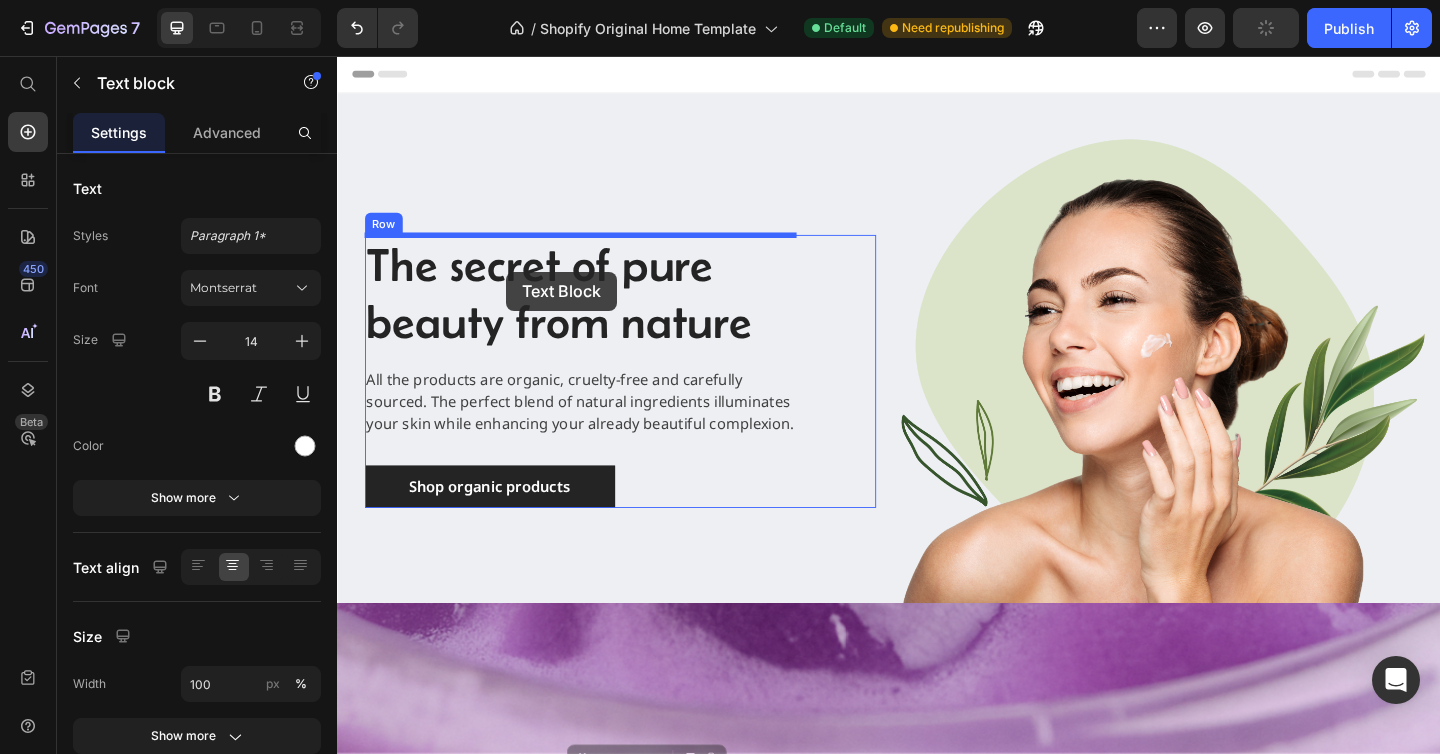 drag, startPoint x: 608, startPoint y: 611, endPoint x: 521, endPoint y: 289, distance: 333.5461 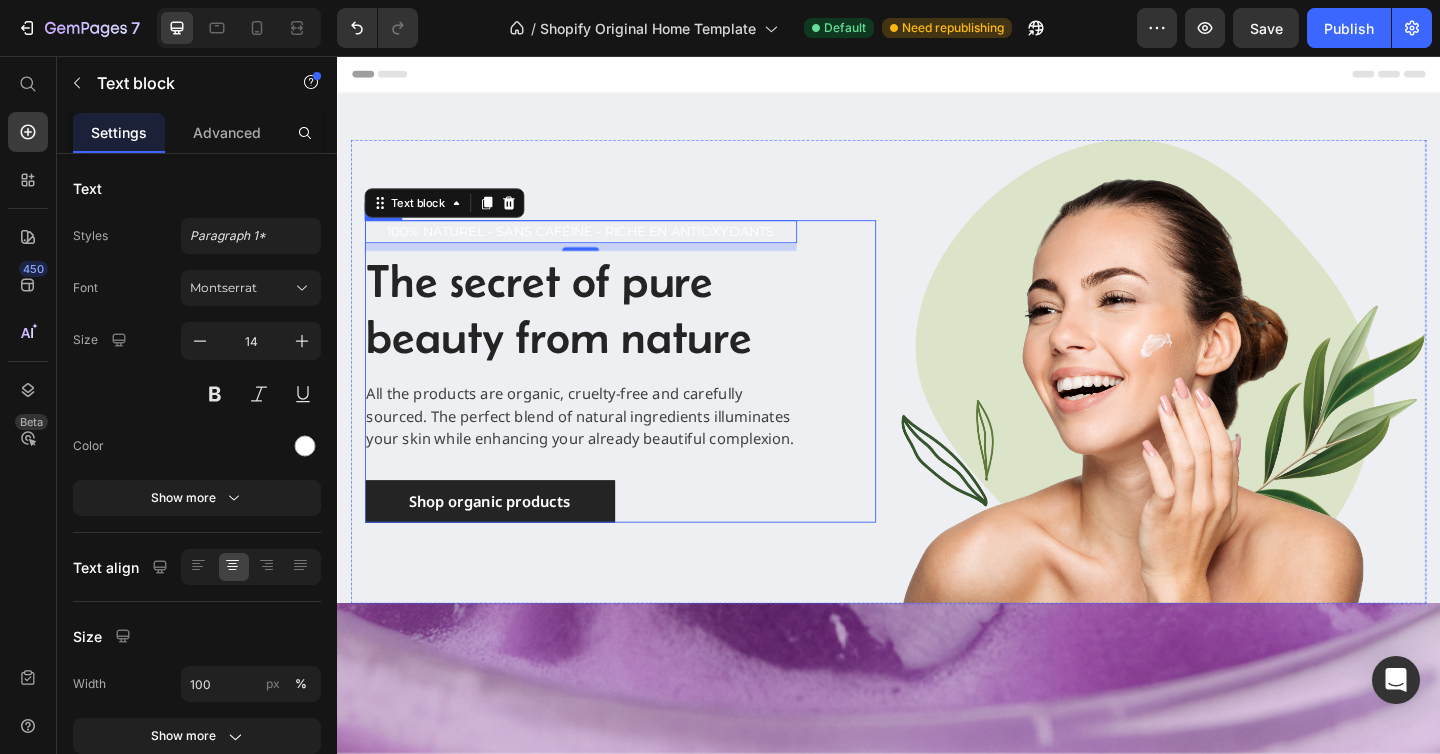 click on "100% Naturel - Sans caféine - riche en antioxydants Text block   8 The secret of pure beauty from nature Heading All the products are organic, cruelty-free and carefully sourced. The perfect blend of natural ingredients illuminates your skin while enhancing your already beautiful complexion. Text block Shop organic products Button Row" at bounding box center [645, 399] 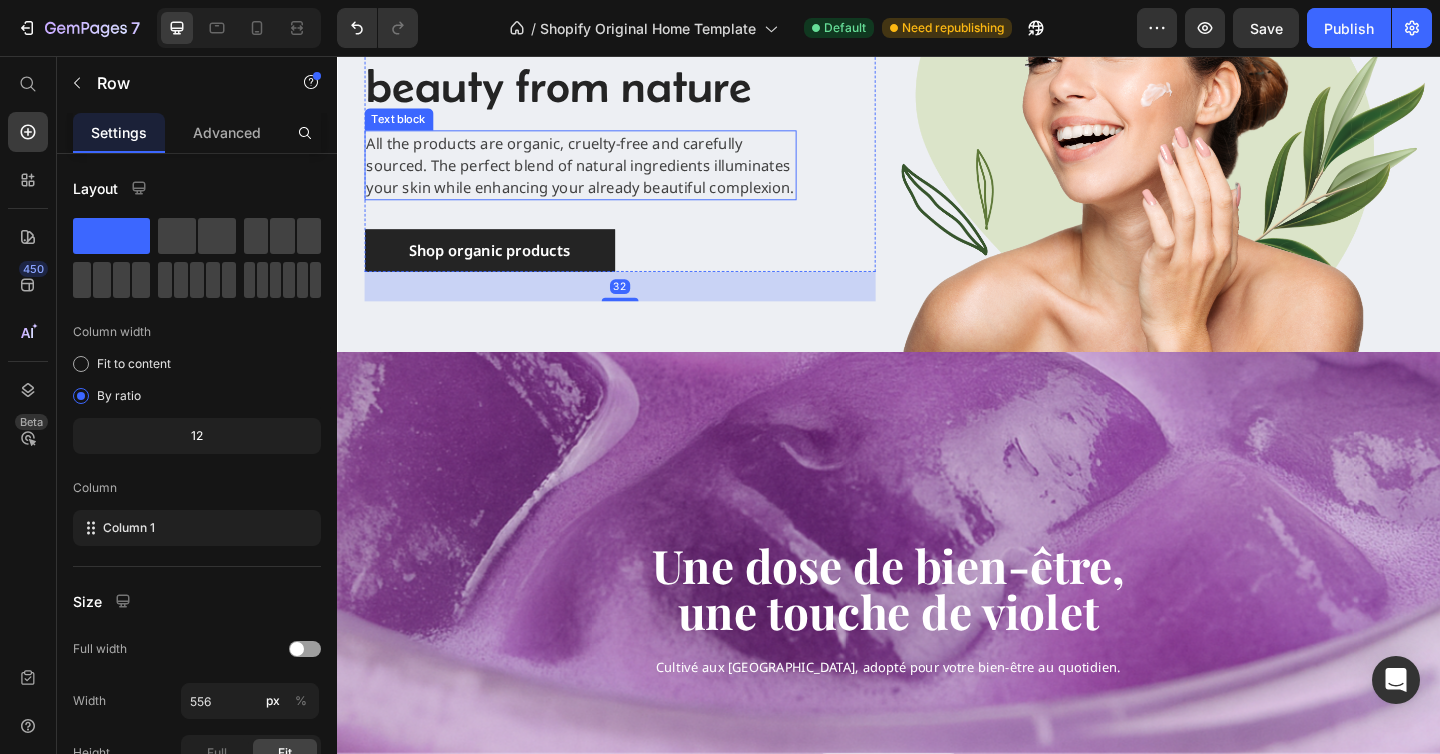 scroll, scrollTop: 262, scrollLeft: 0, axis: vertical 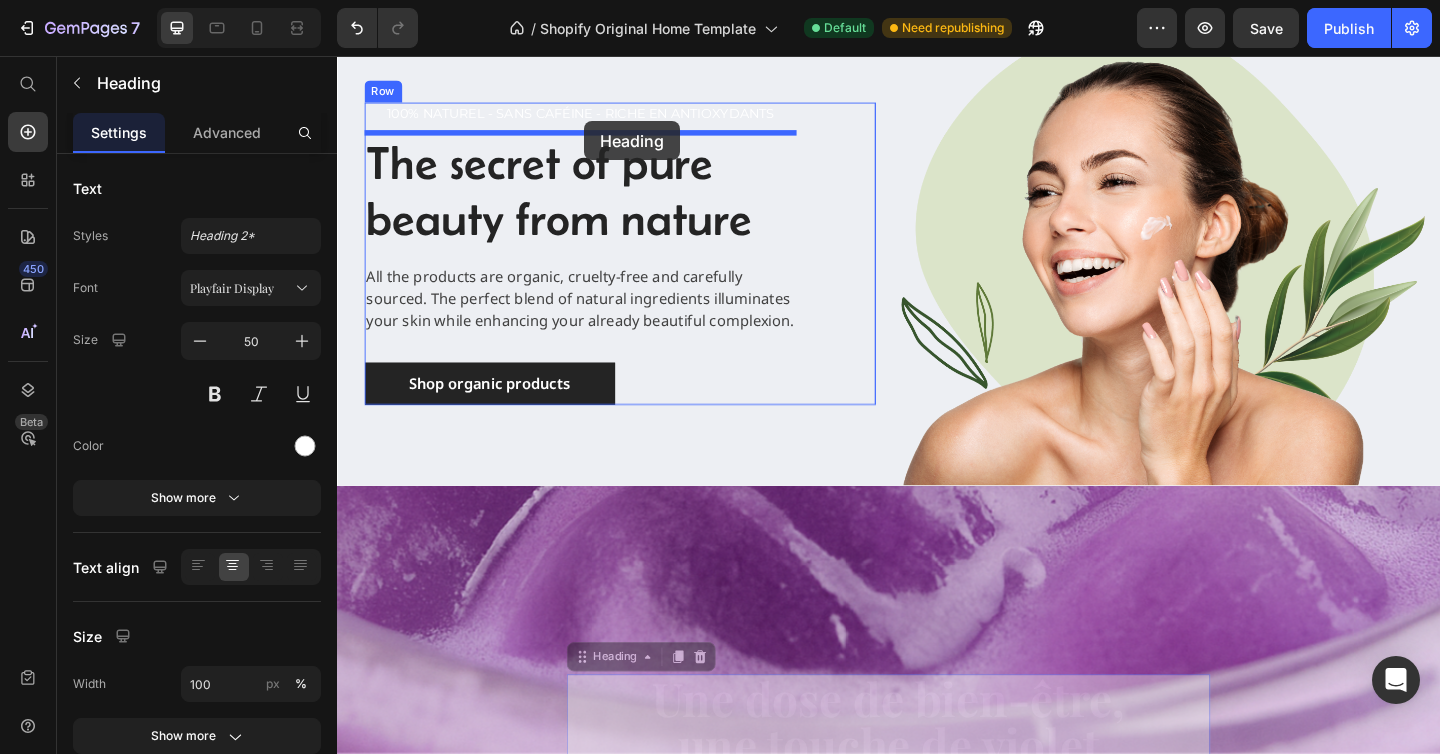 drag, startPoint x: 799, startPoint y: 662, endPoint x: 606, endPoint y: 127, distance: 568.74774 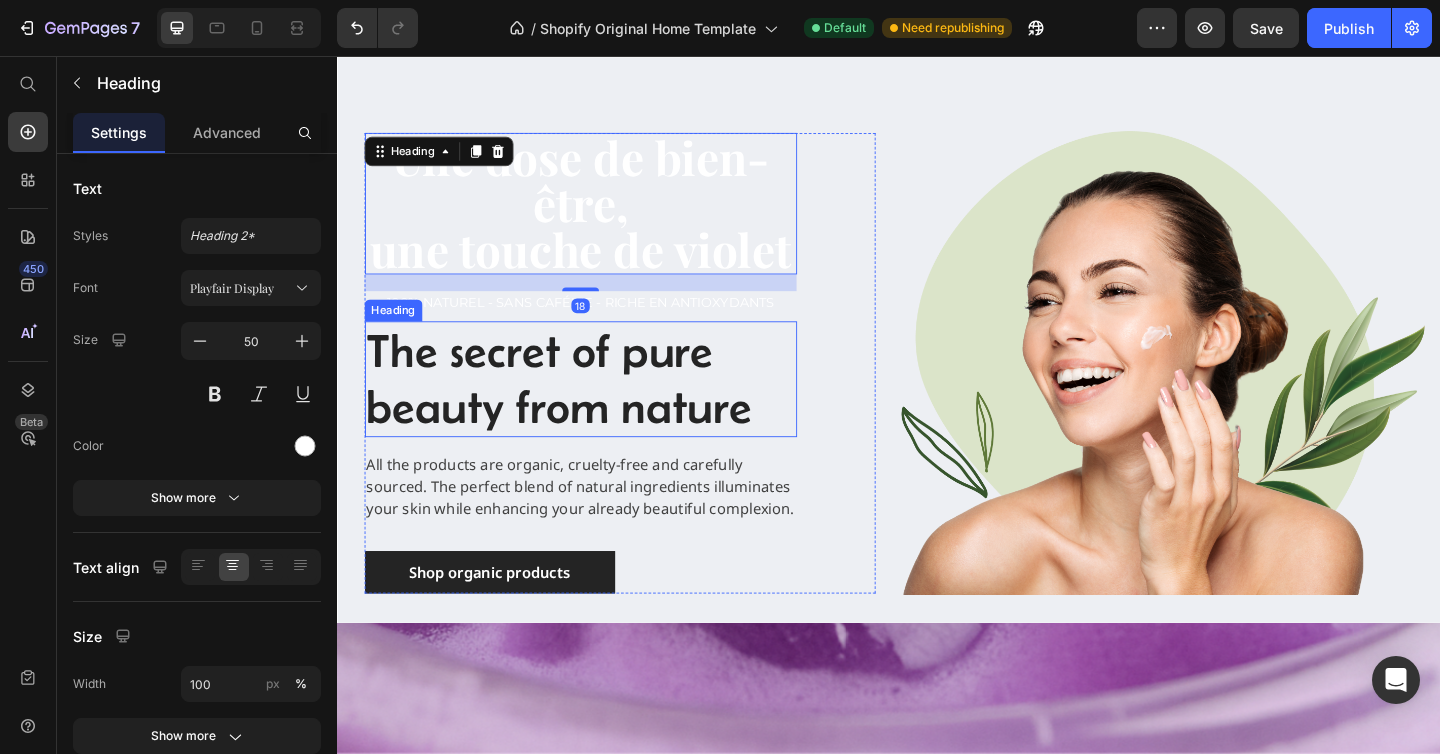scroll, scrollTop: 24, scrollLeft: 0, axis: vertical 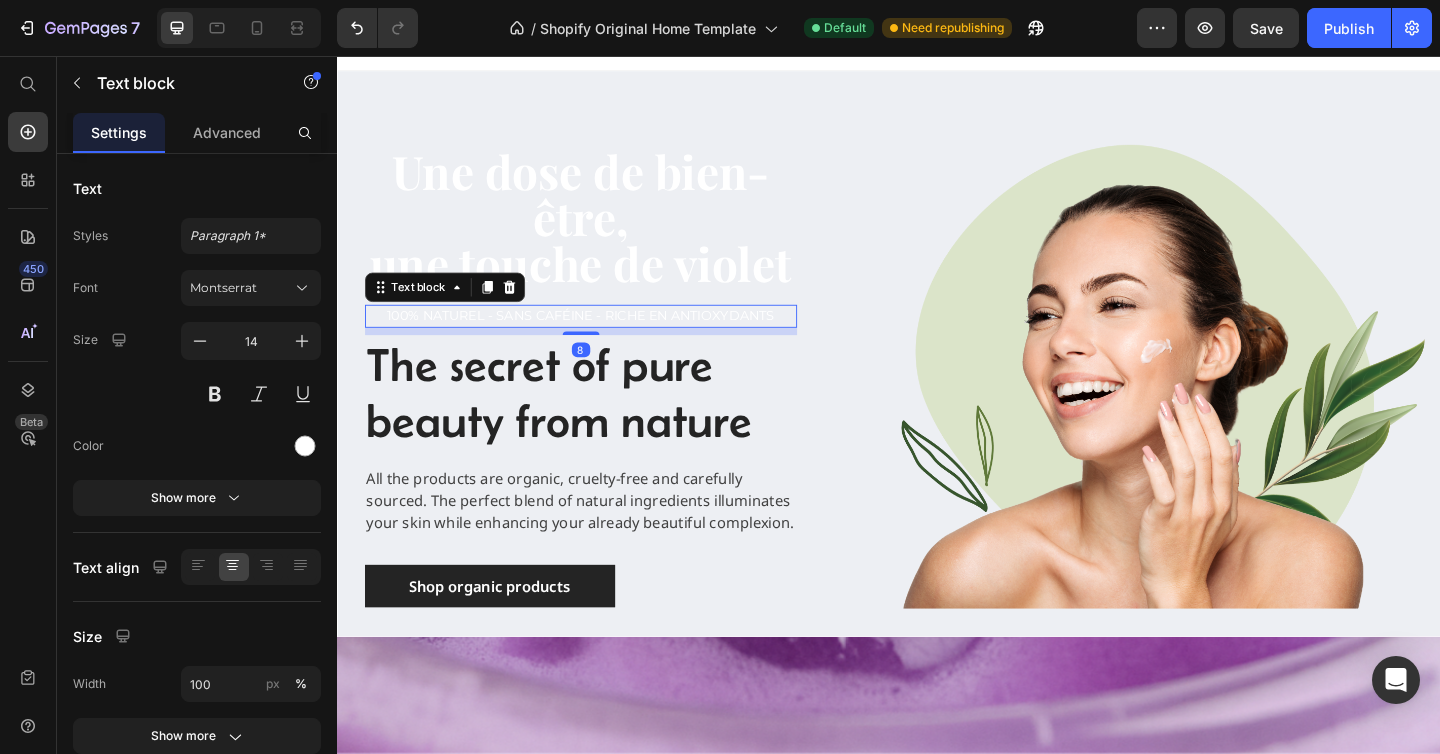 click on "100% Naturel - Sans caféine - riche en antioxydants" at bounding box center (602, 339) 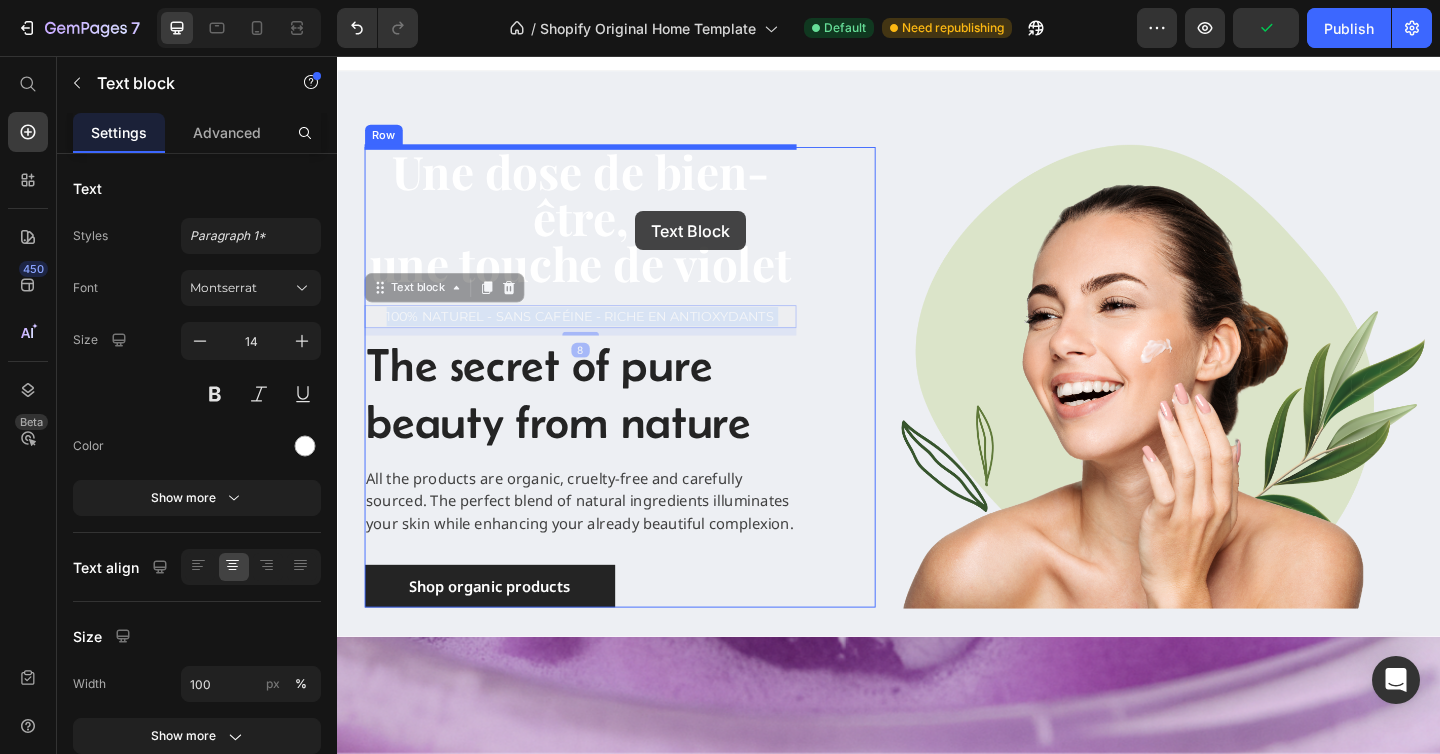 drag, startPoint x: 664, startPoint y: 338, endPoint x: 661, endPoint y: 225, distance: 113.03982 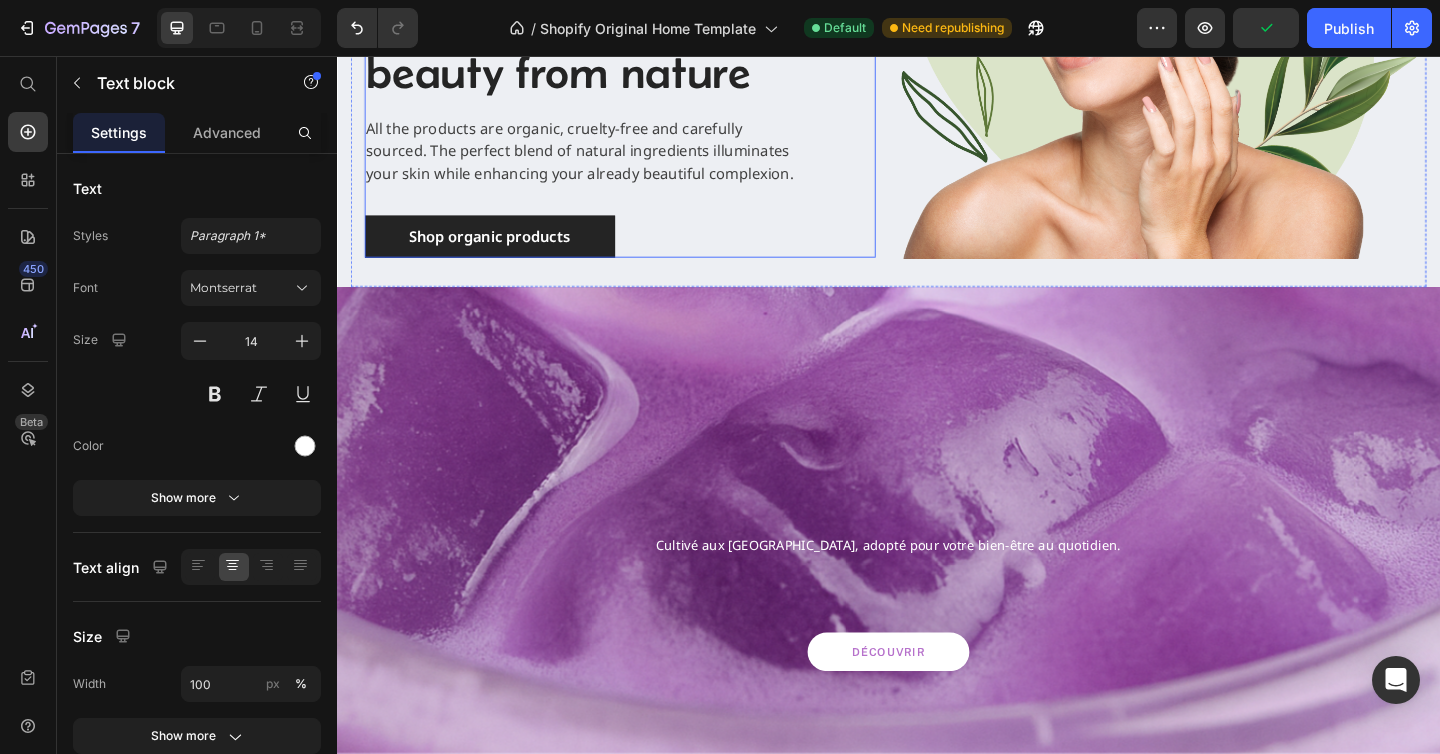 scroll, scrollTop: 408, scrollLeft: 0, axis: vertical 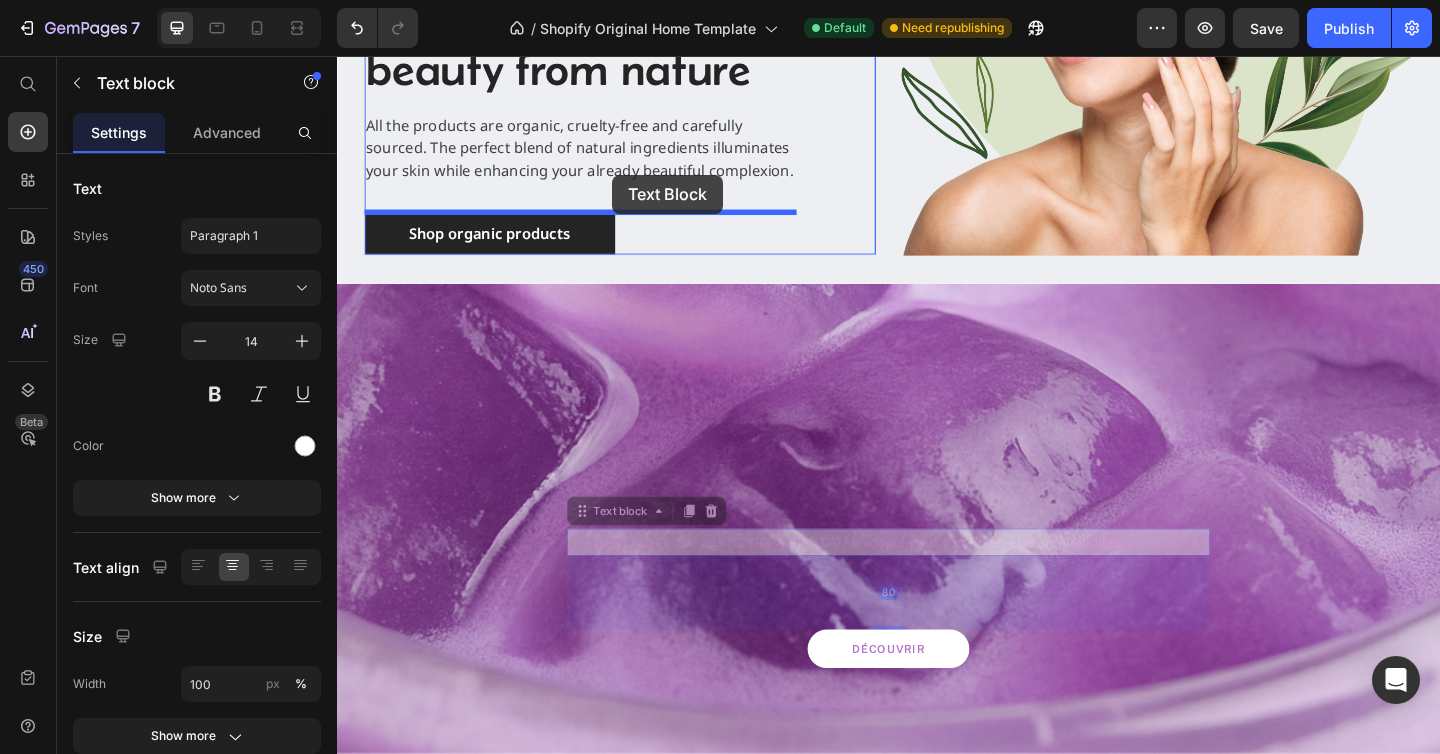 drag, startPoint x: 819, startPoint y: 581, endPoint x: 636, endPoint y: 185, distance: 436.23962 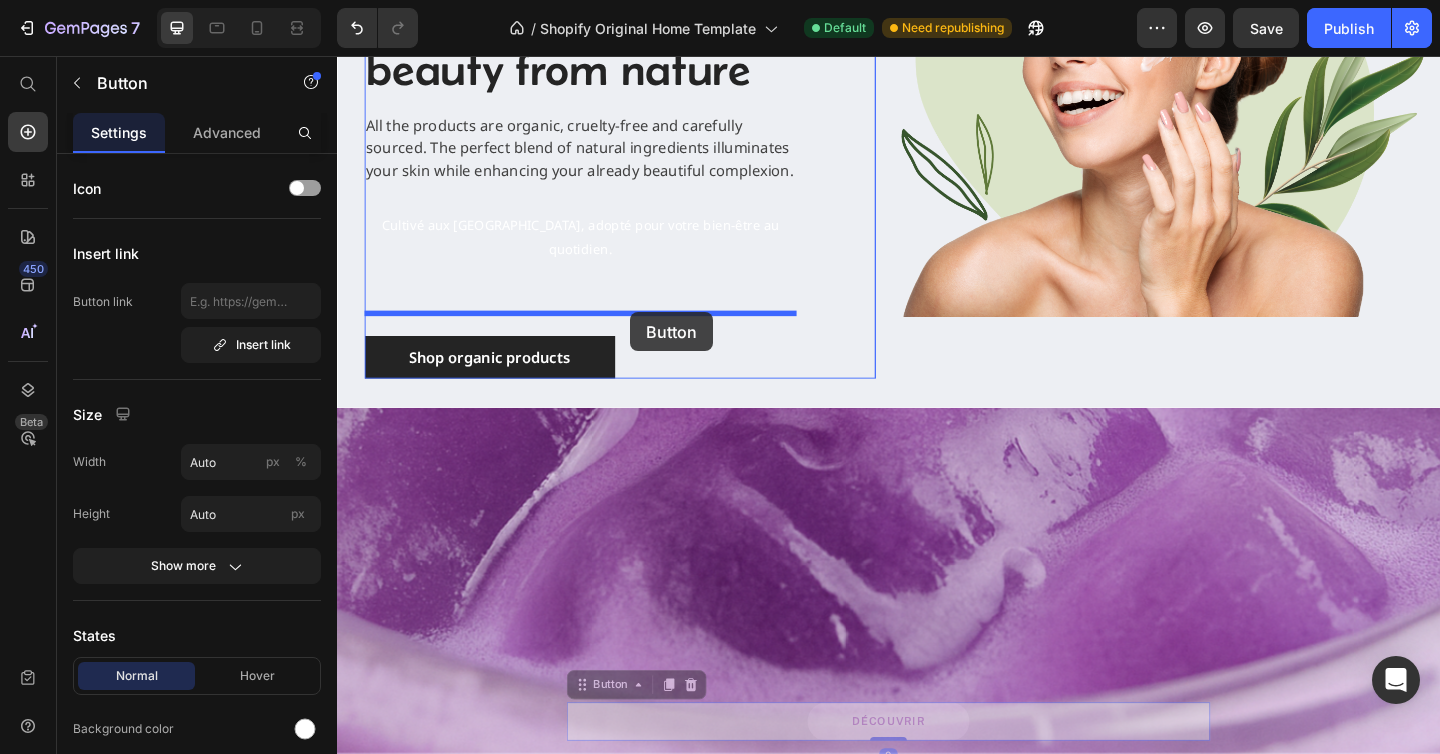 drag, startPoint x: 833, startPoint y: 761, endPoint x: 656, endPoint y: 335, distance: 461.30792 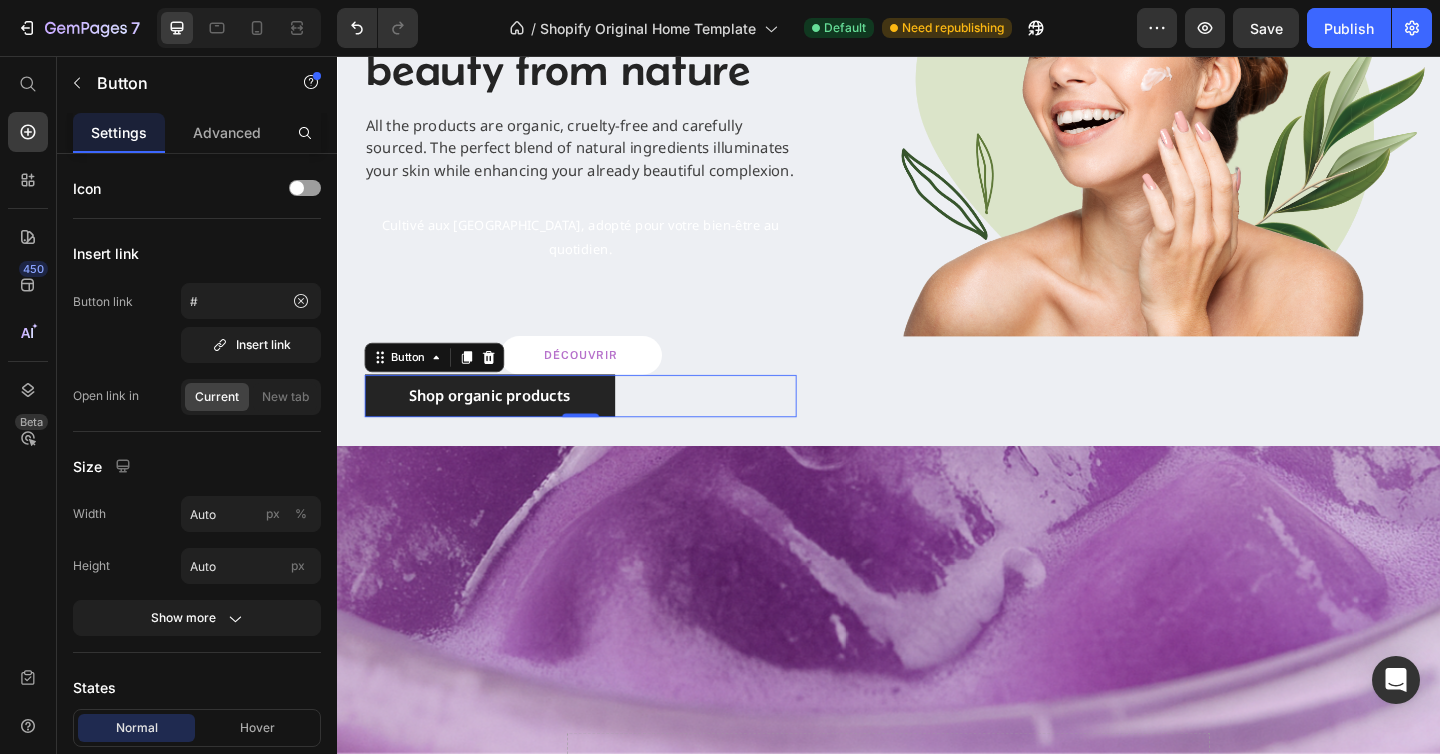 click on "Shop organic products Button   0" at bounding box center [602, 426] 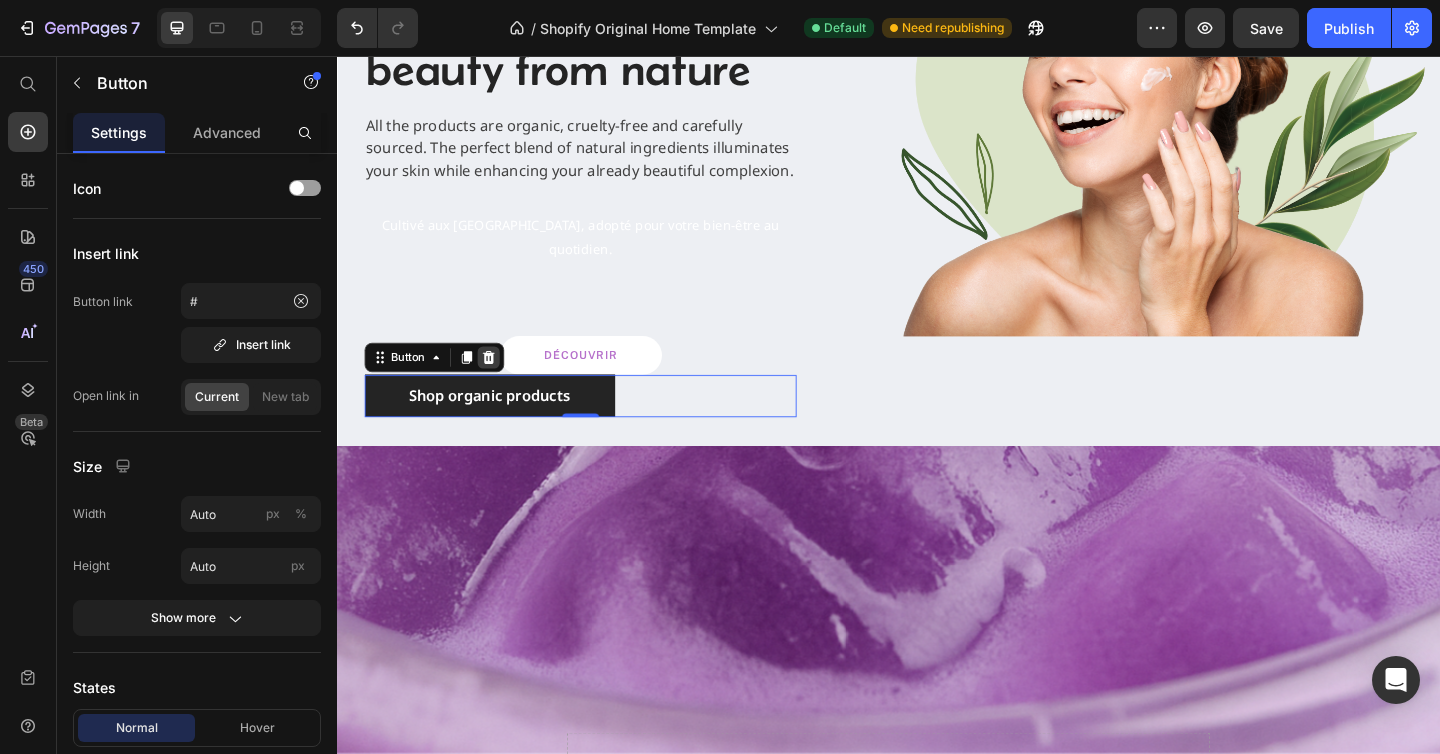 click 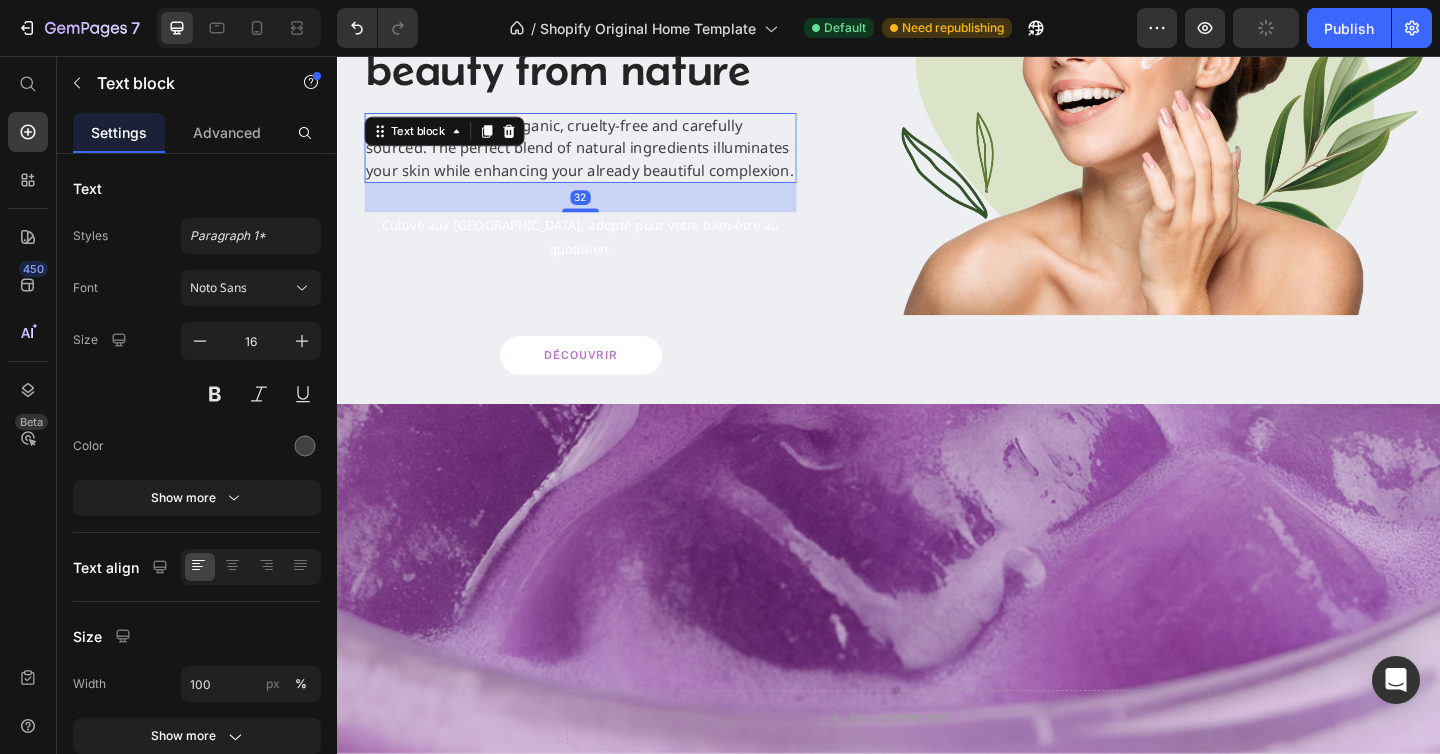click on "All the products are organic, cruelty-free and carefully sourced. The perfect blend of natural ingredients illuminates your skin while enhancing your already beautiful complexion." at bounding box center (602, 156) 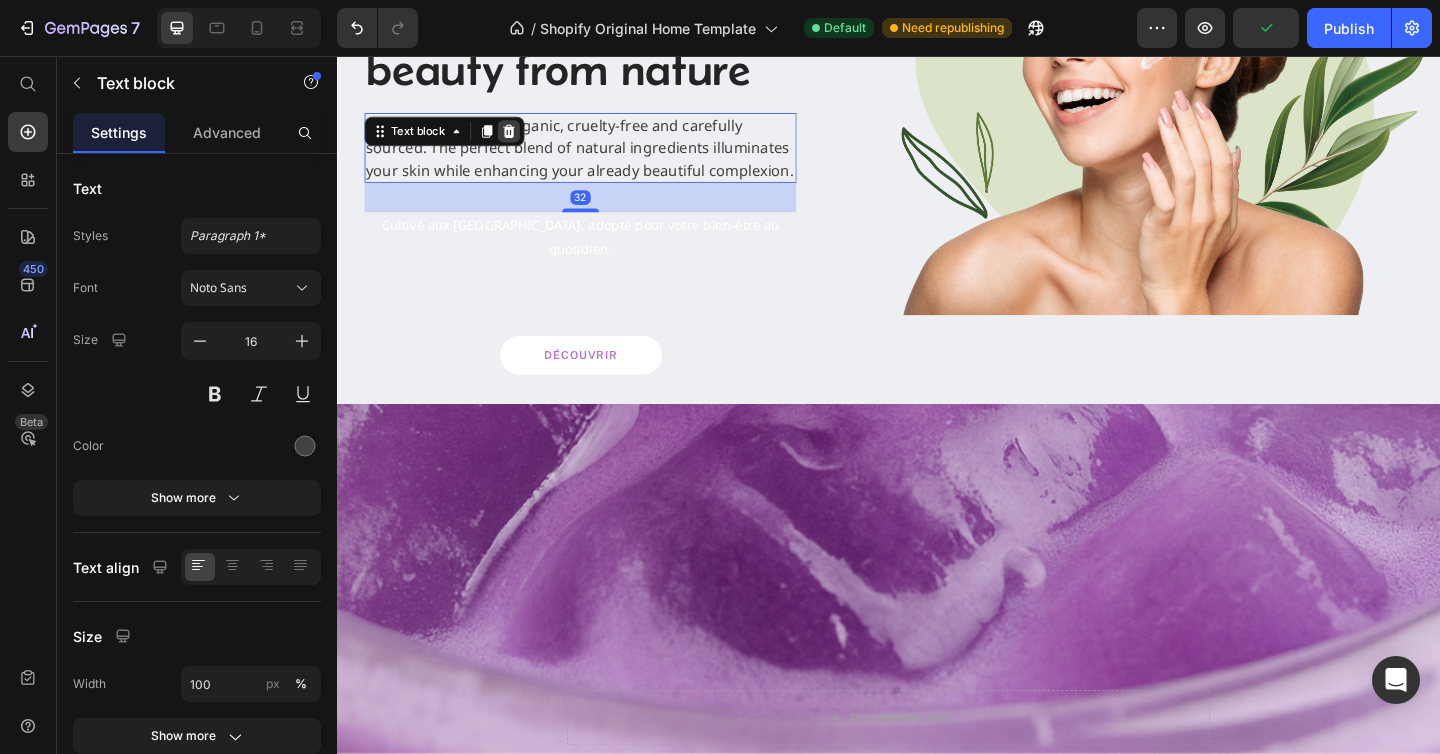 click 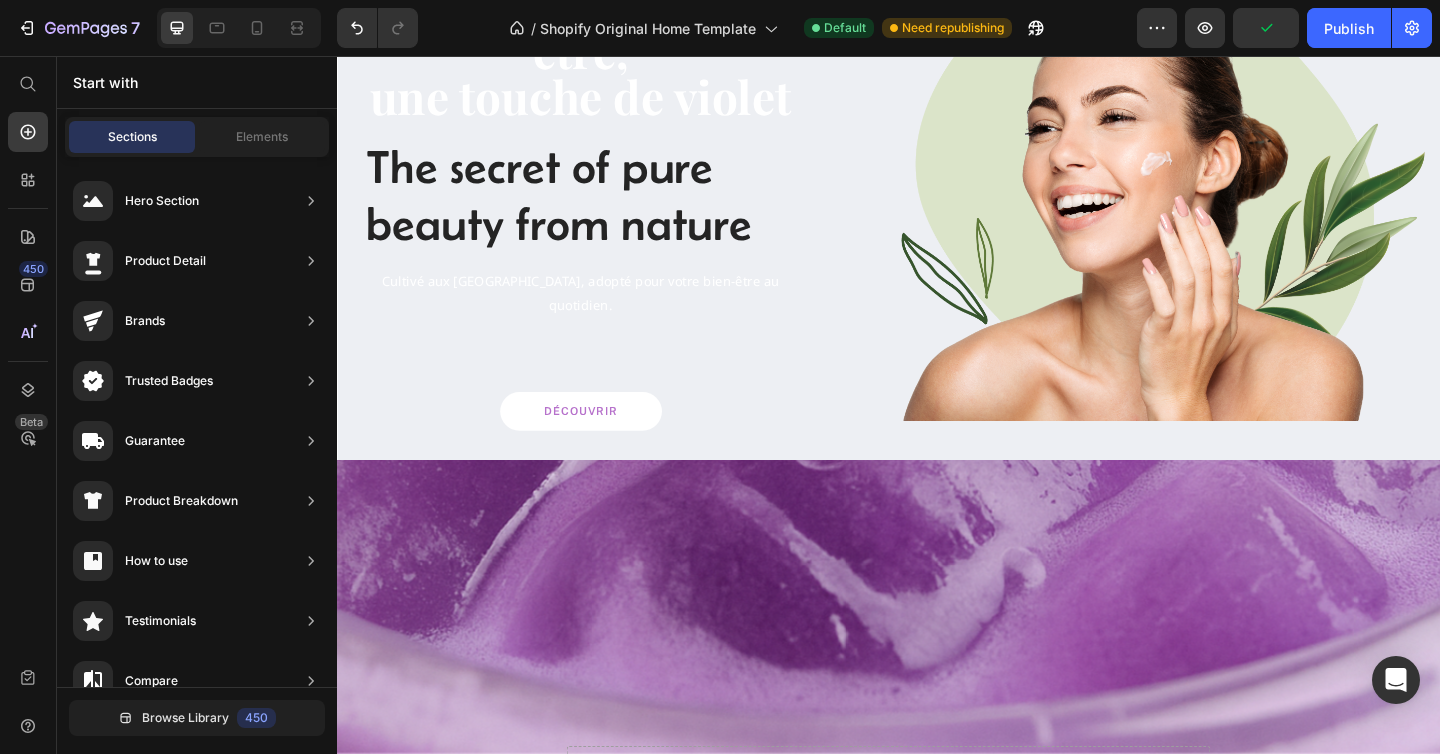 scroll, scrollTop: 159, scrollLeft: 0, axis: vertical 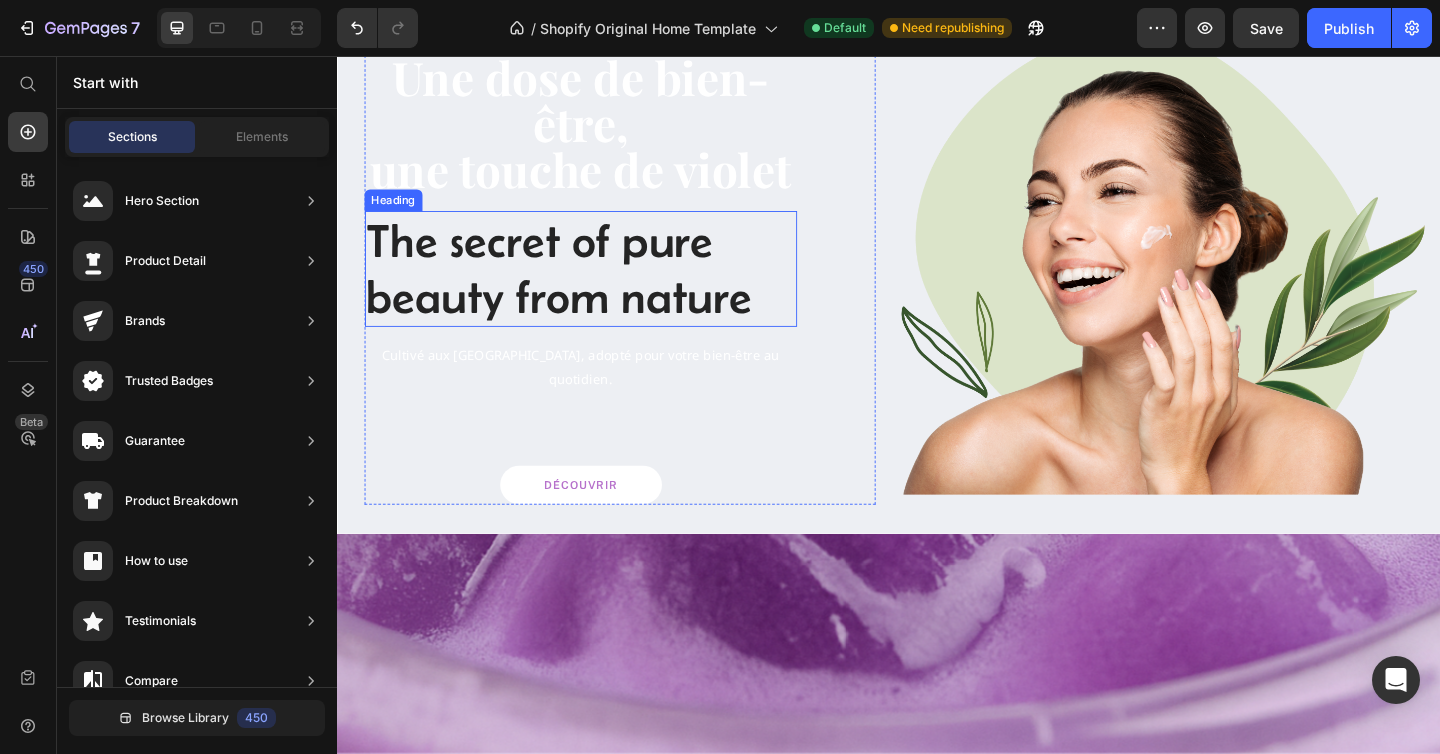 click on "The secret of pure beauty from nature" at bounding box center (602, 288) 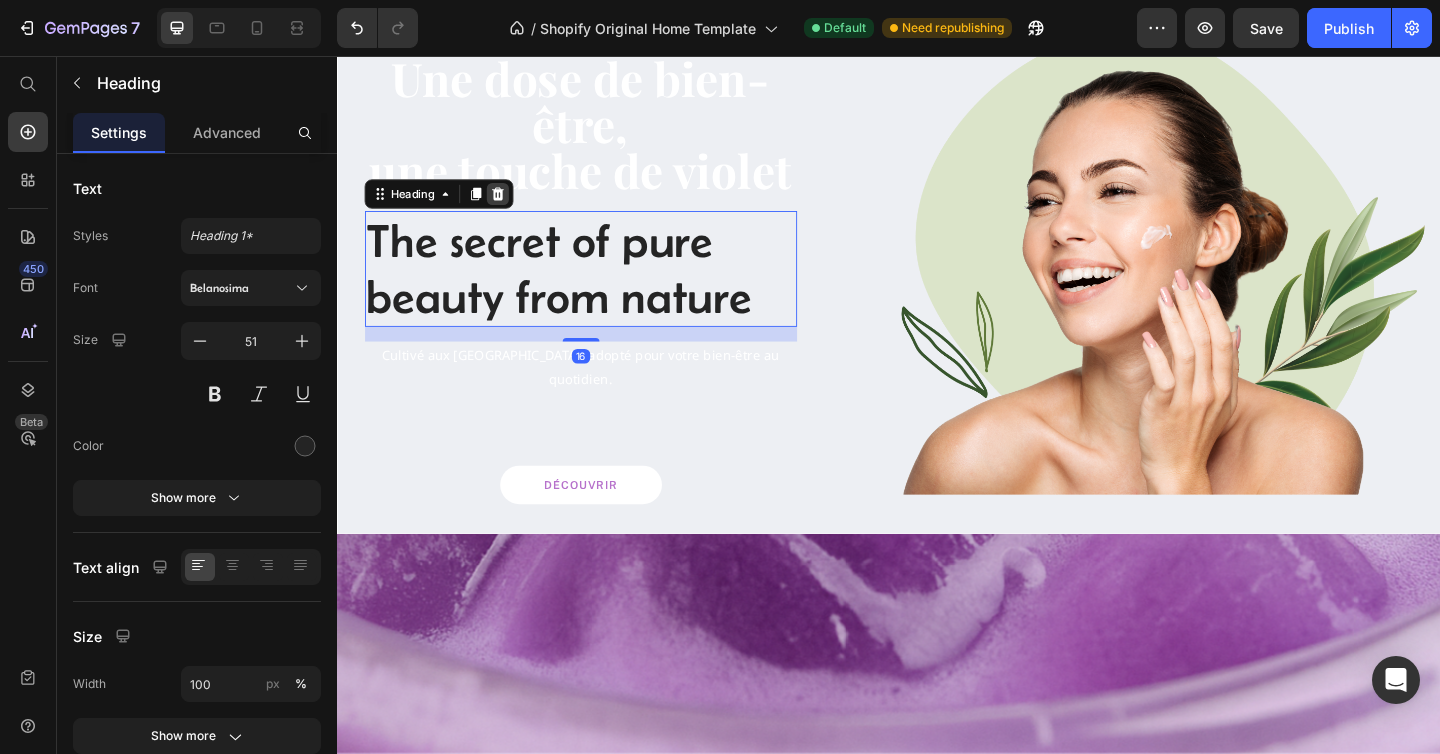 click at bounding box center (512, 206) 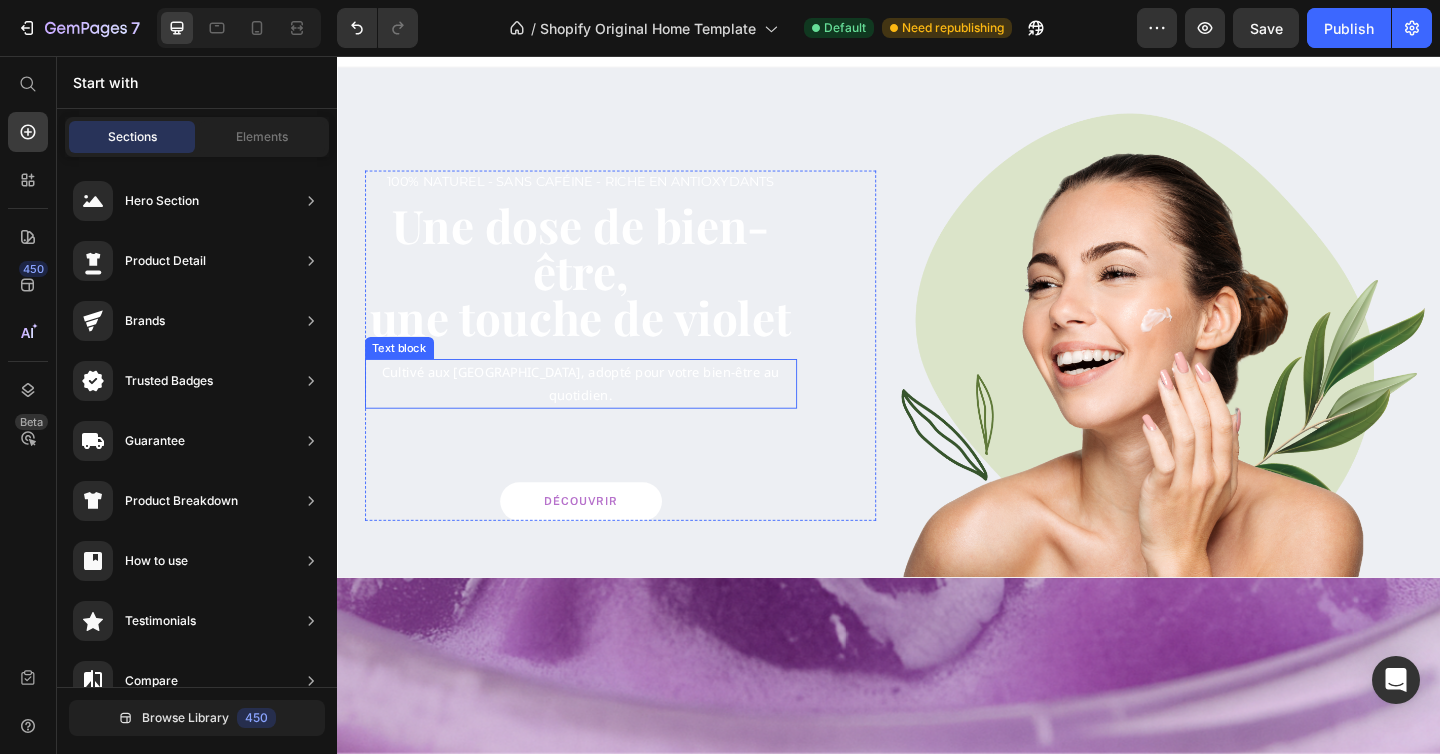 scroll, scrollTop: 11, scrollLeft: 0, axis: vertical 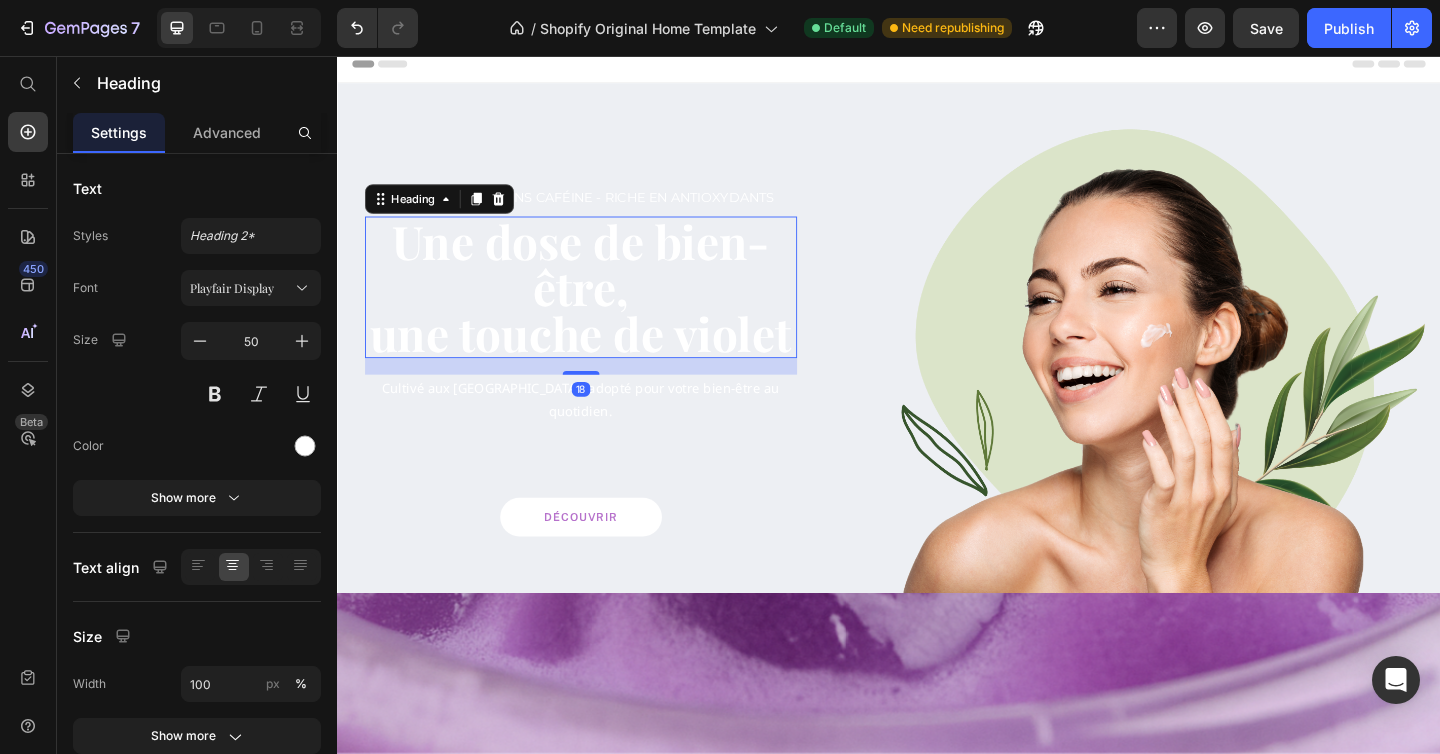 click on "Une dose de bien-être, une touche de violet" at bounding box center [602, 308] 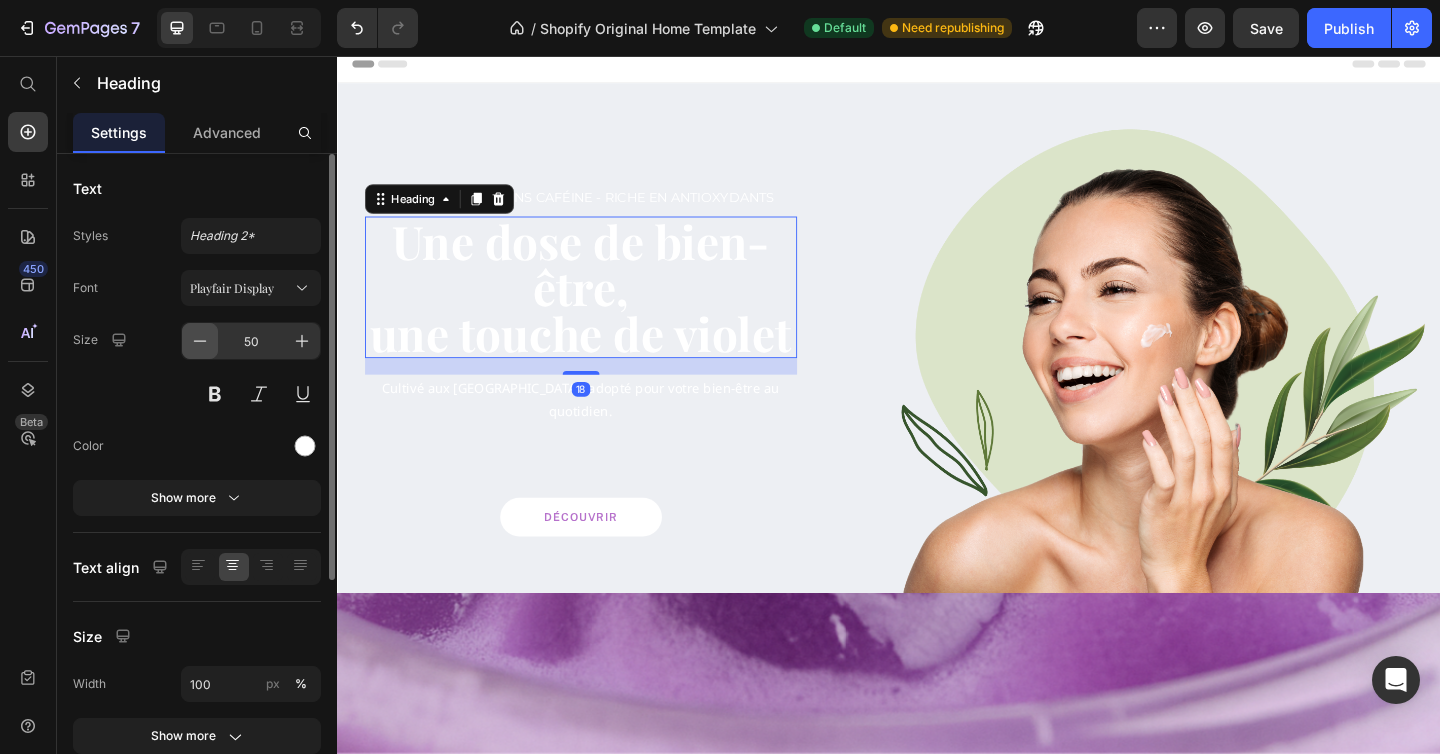 click 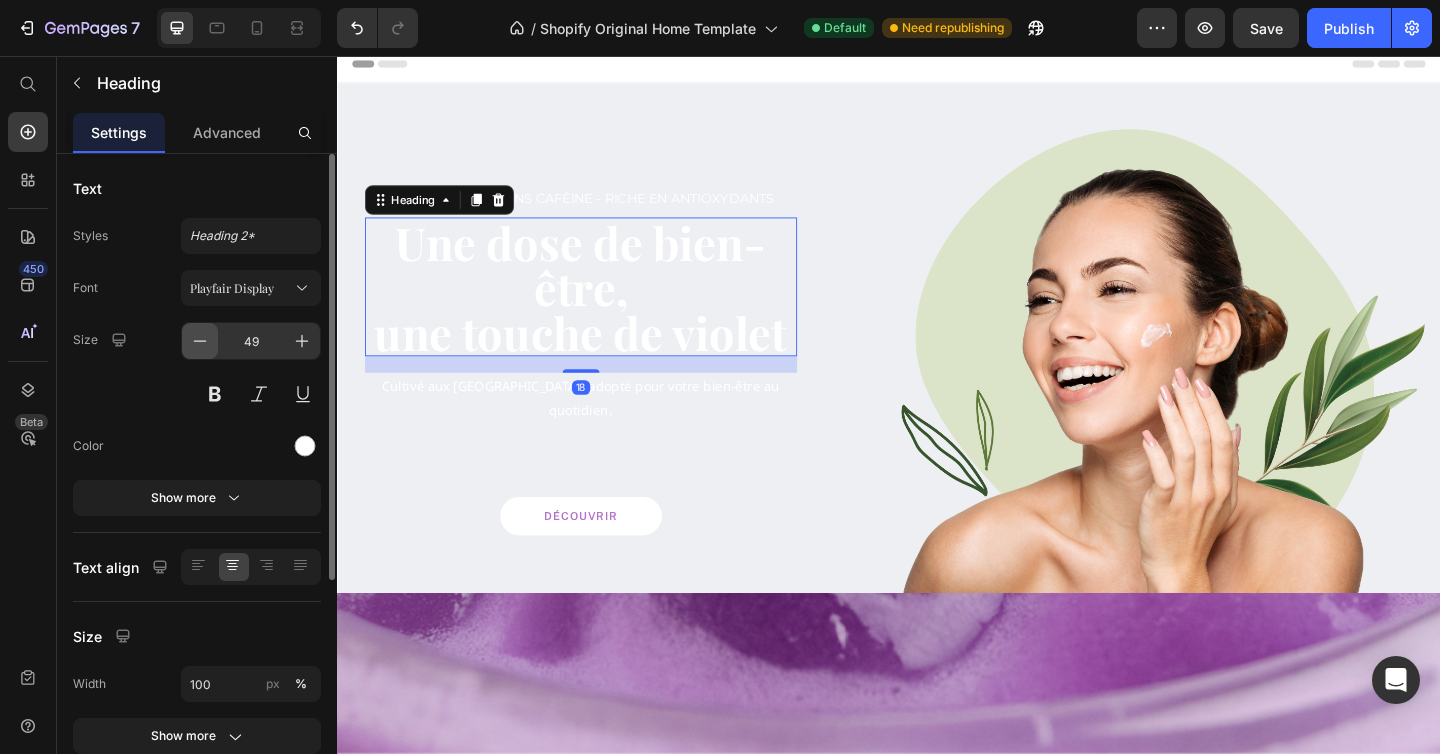 click 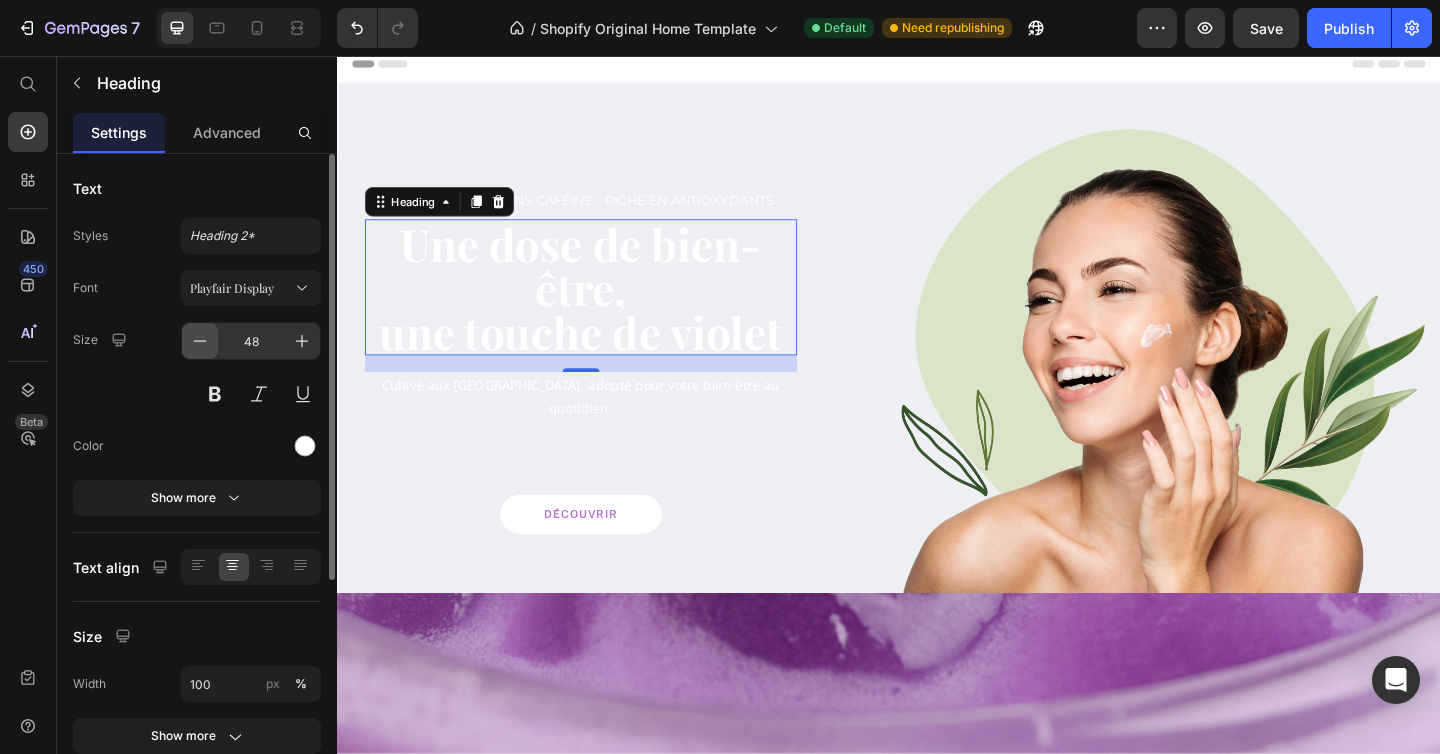 click 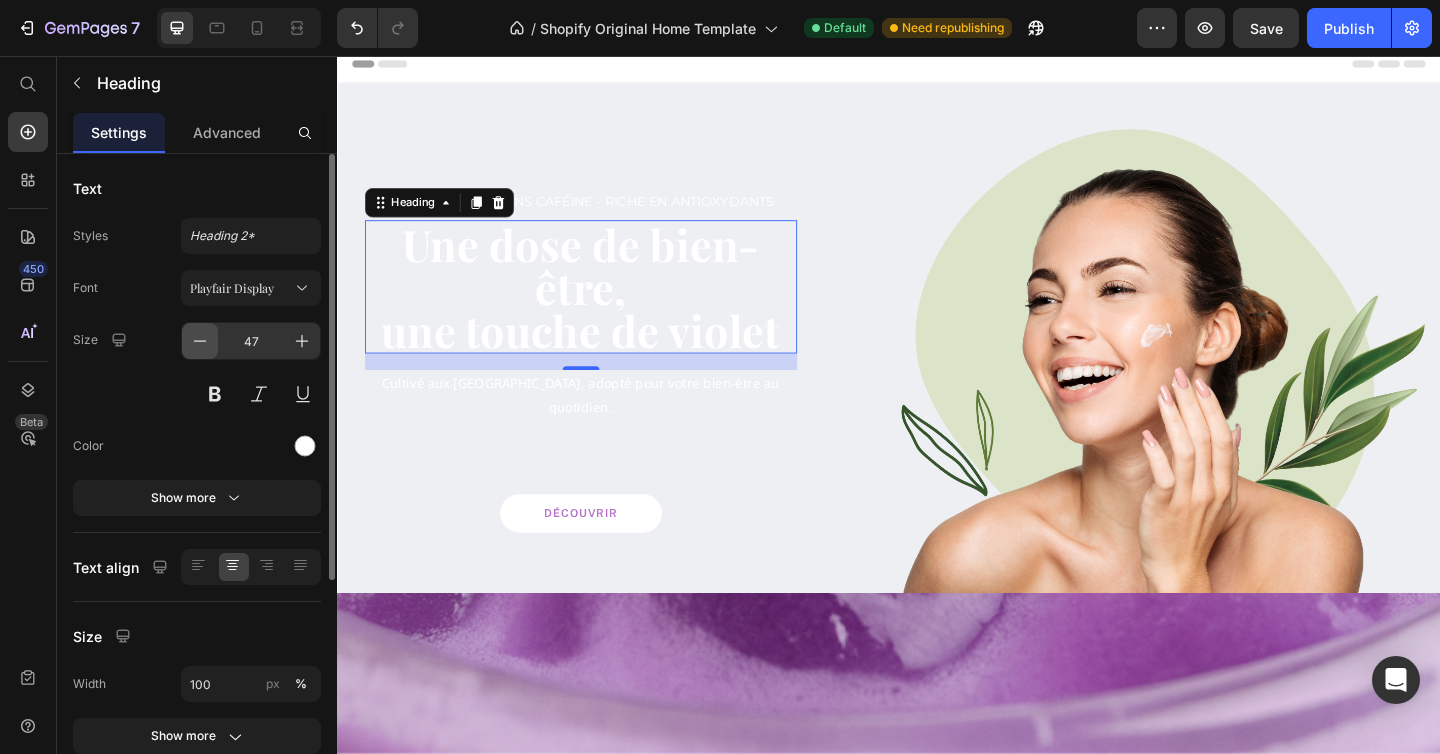 click 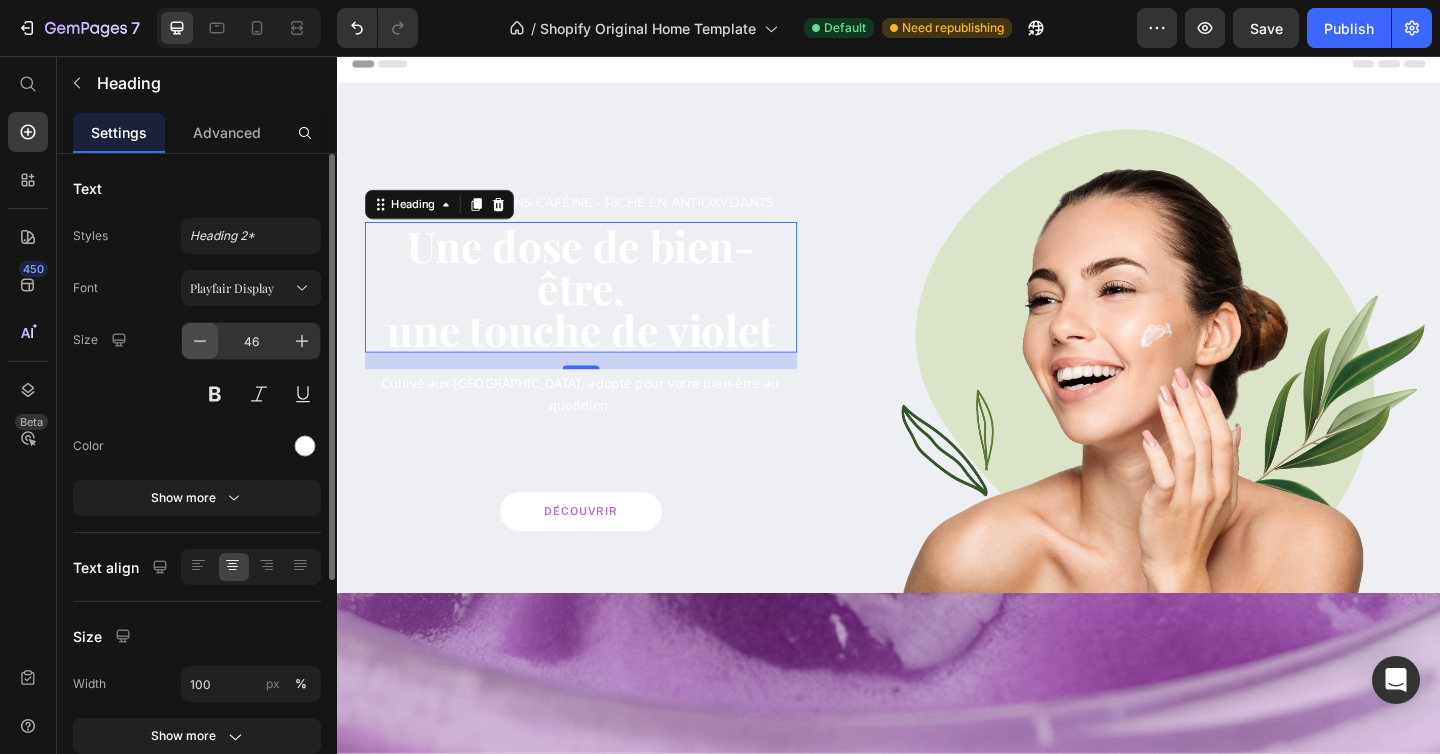 click 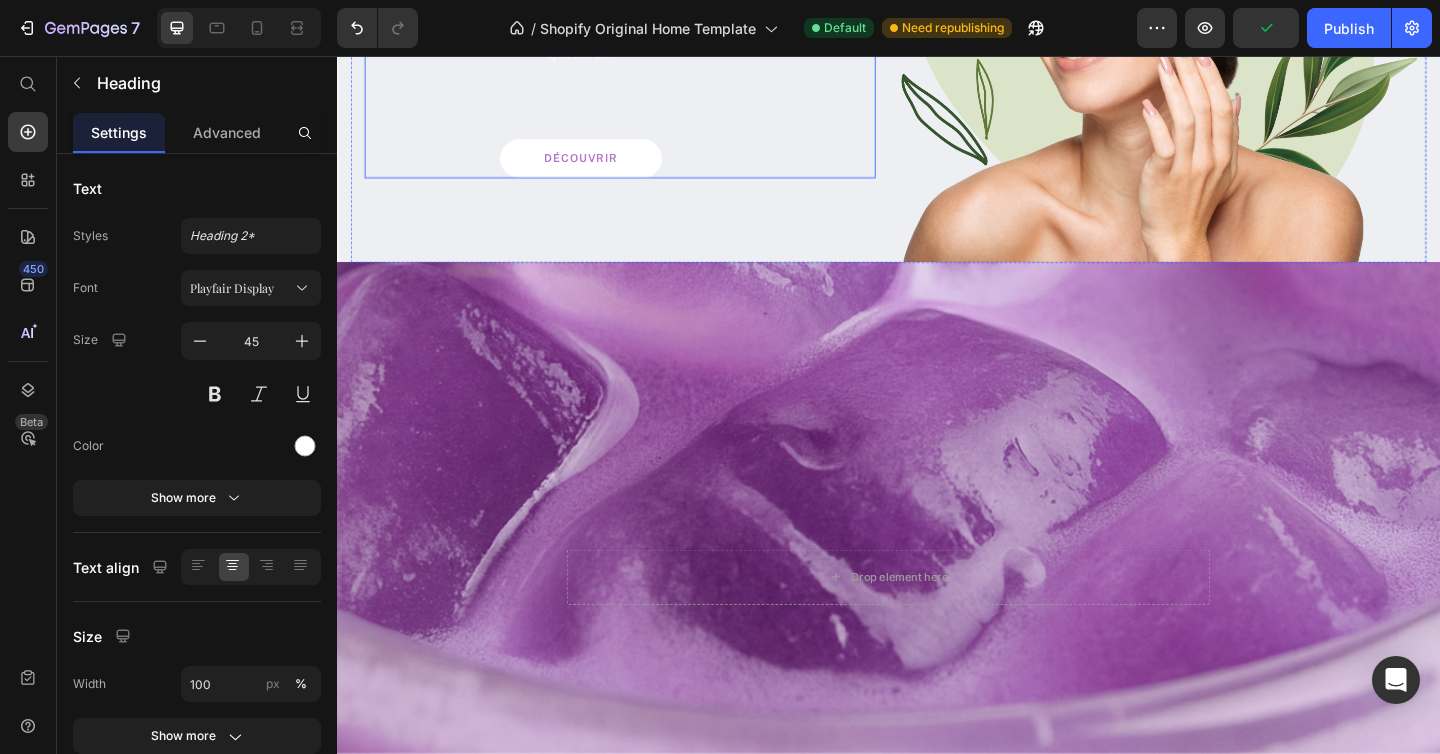 scroll, scrollTop: 373, scrollLeft: 0, axis: vertical 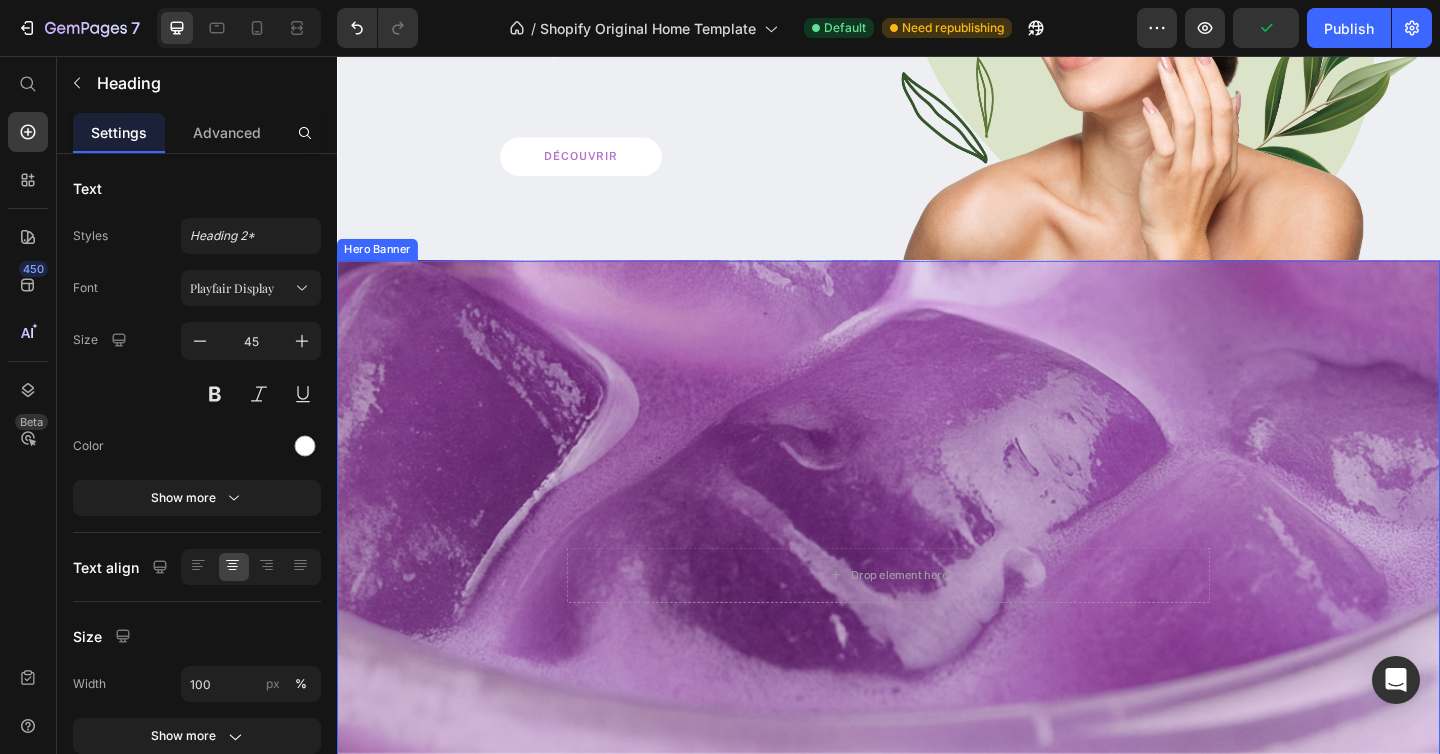 click at bounding box center (937, 435) 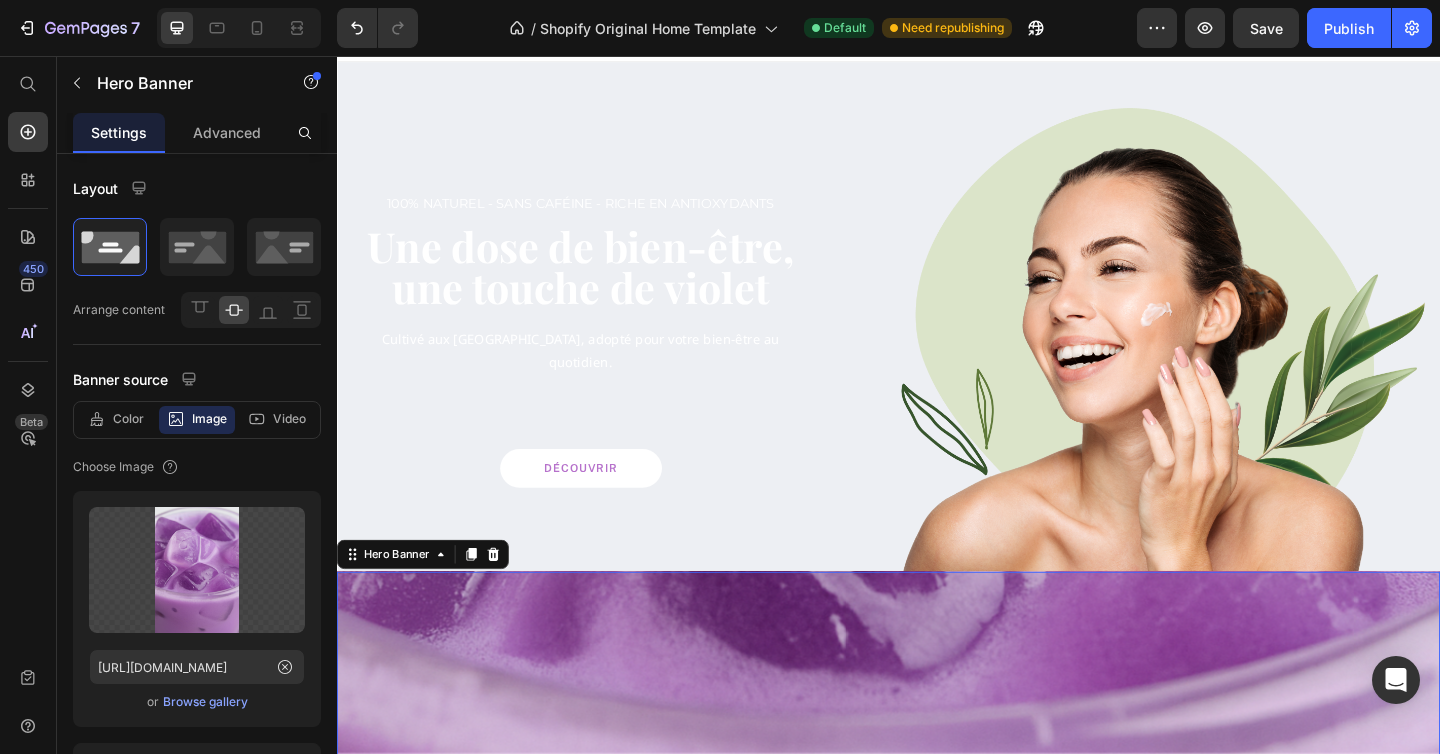 scroll, scrollTop: 0, scrollLeft: 0, axis: both 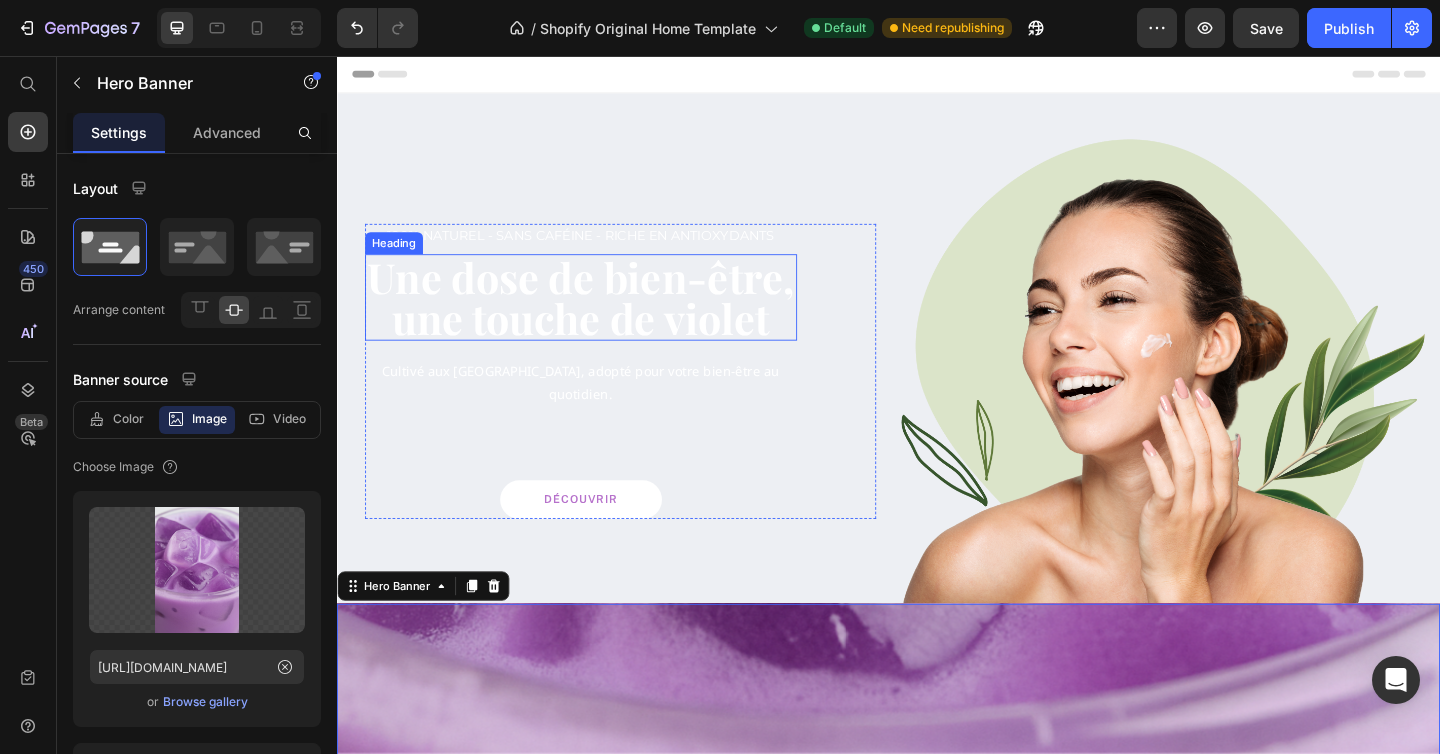 click on "Une dose de bien-être, une touche de violet" at bounding box center (602, 319) 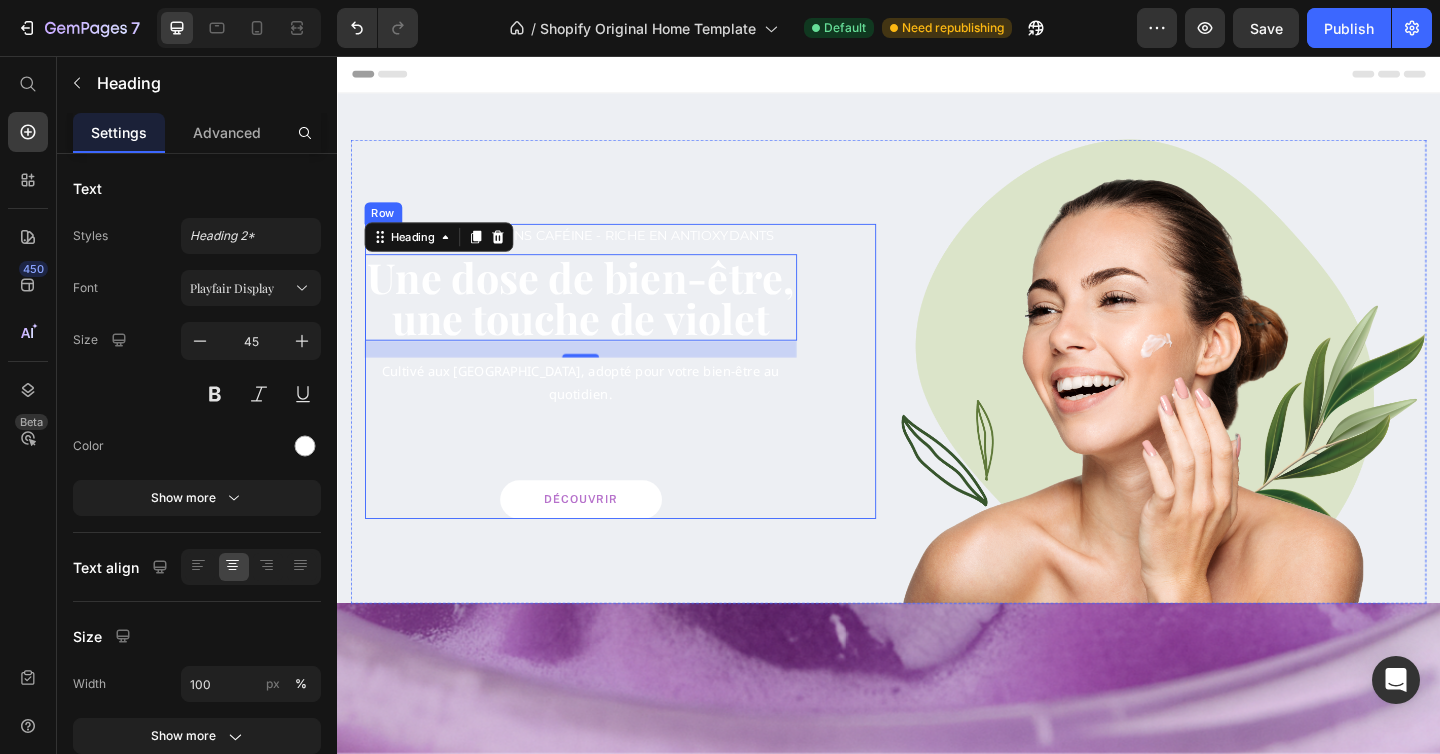 click on "100% Naturel - Sans caféine - riche en antioxydants Text block Une dose de bien-être, une touche de violet Heading   18 Cultivé aux [GEOGRAPHIC_DATA], adopté pour votre bien-être au quotidien. Text block Découvrir Button Row" at bounding box center (645, 399) 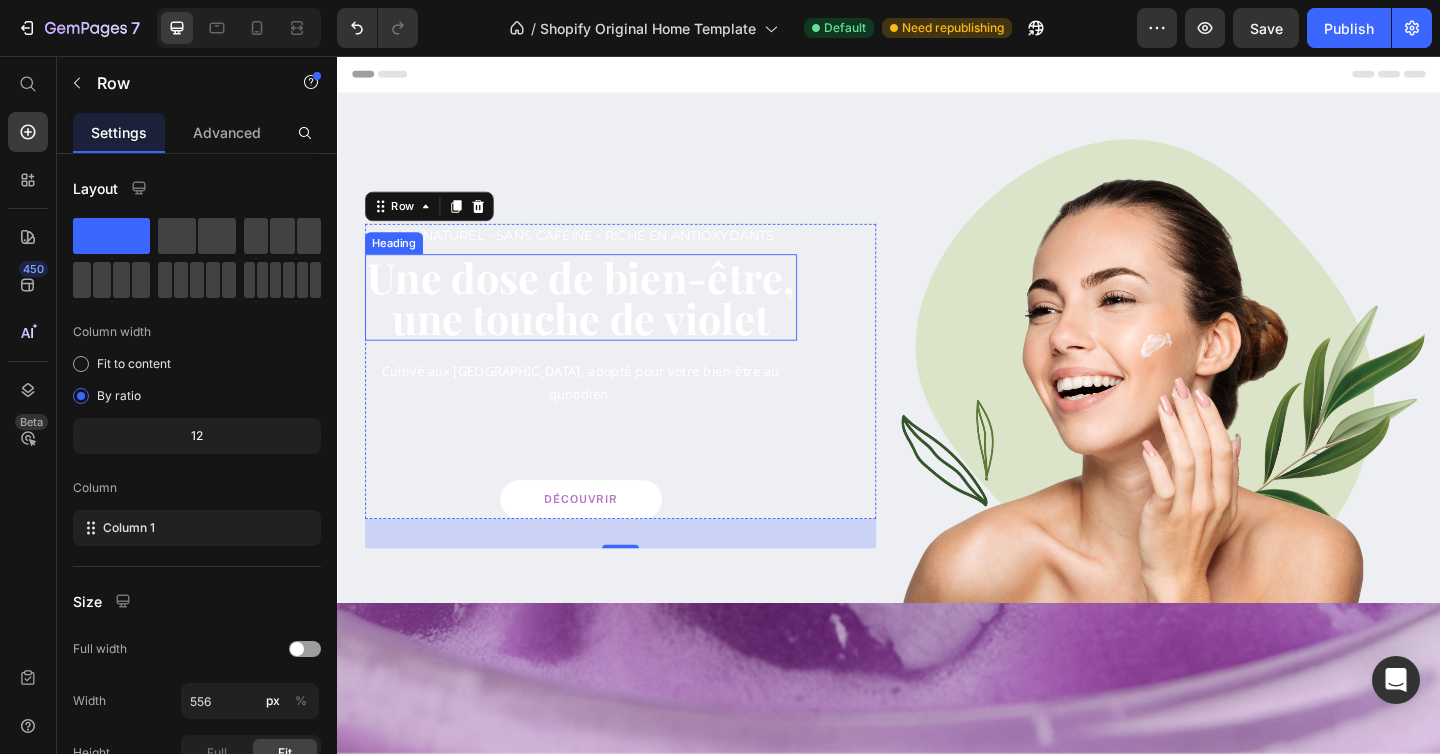 click on "Une dose de bien-être, une touche de violet" at bounding box center (602, 319) 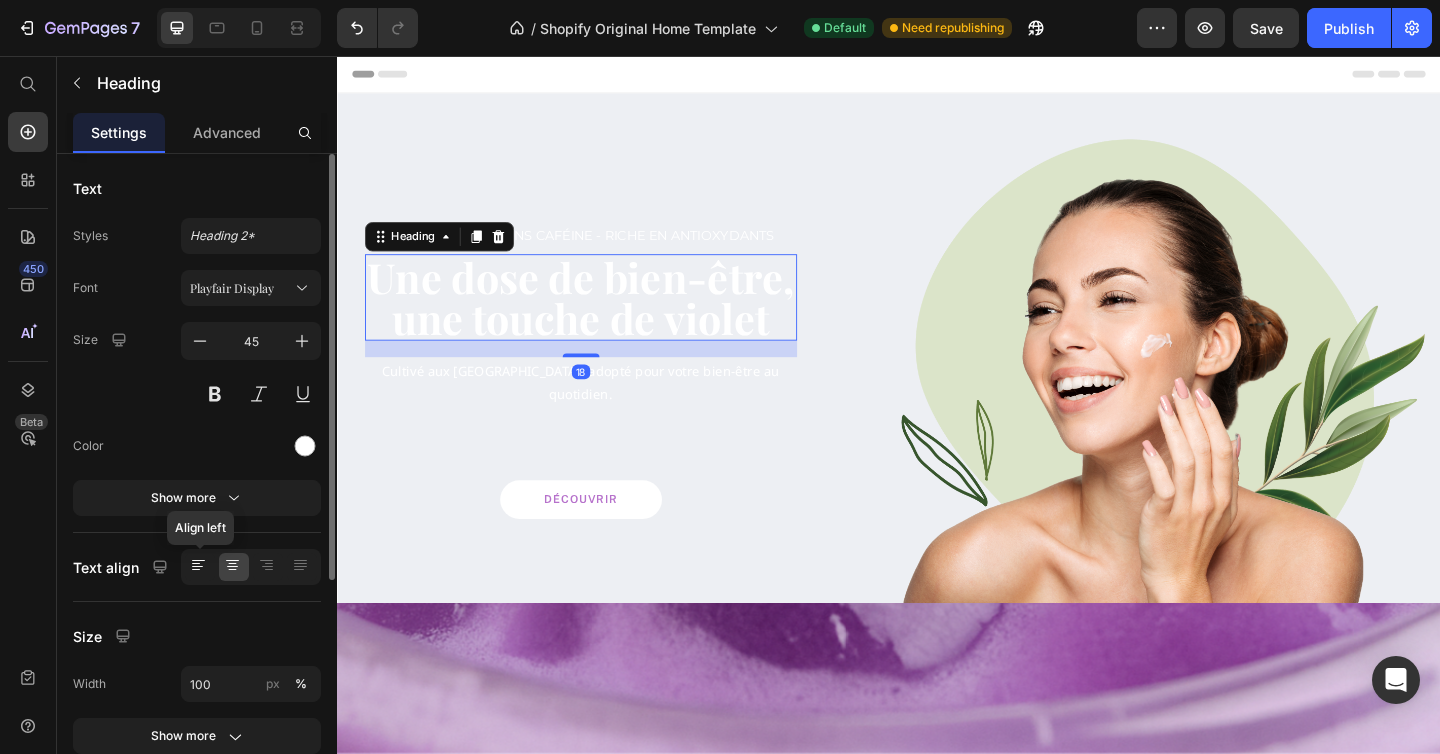 click 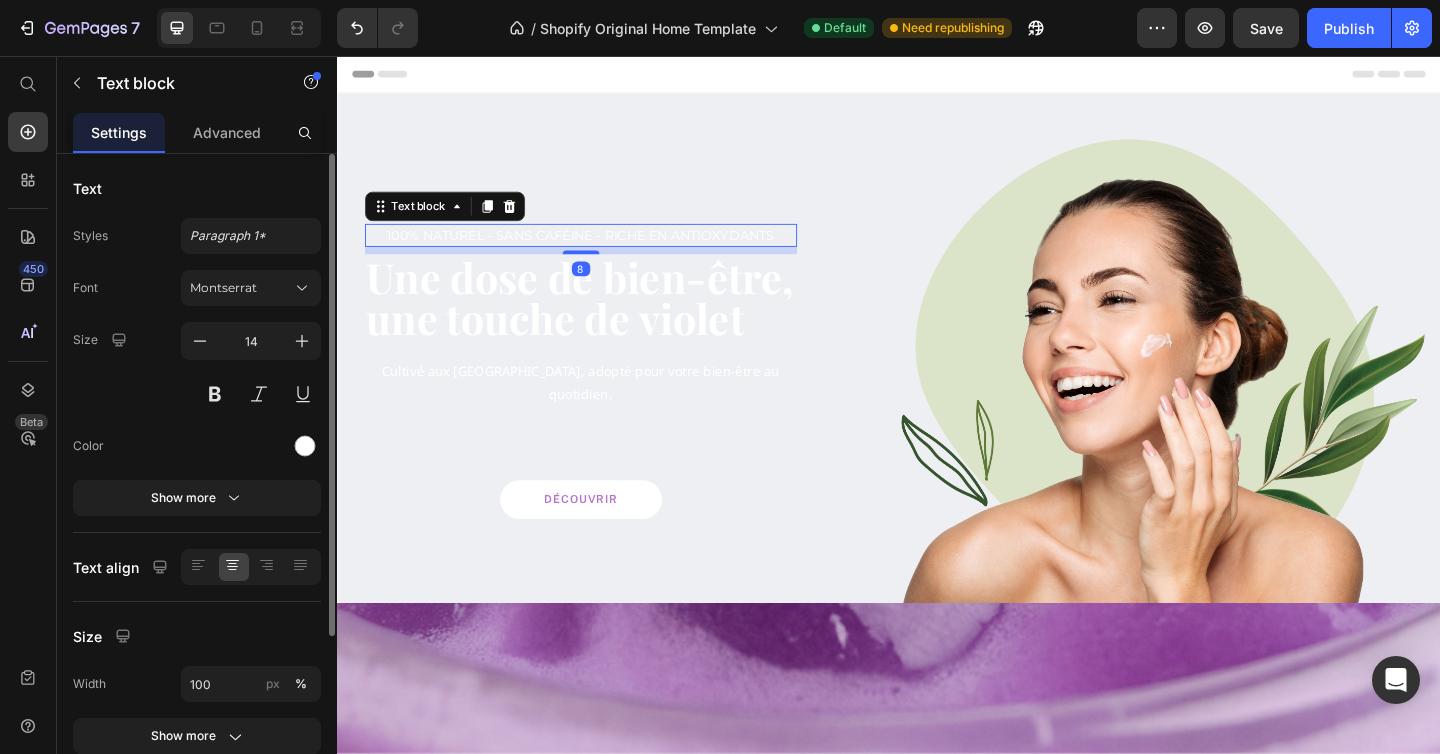 click on "100% Naturel - Sans caféine - riche en antioxydants" at bounding box center (602, 251) 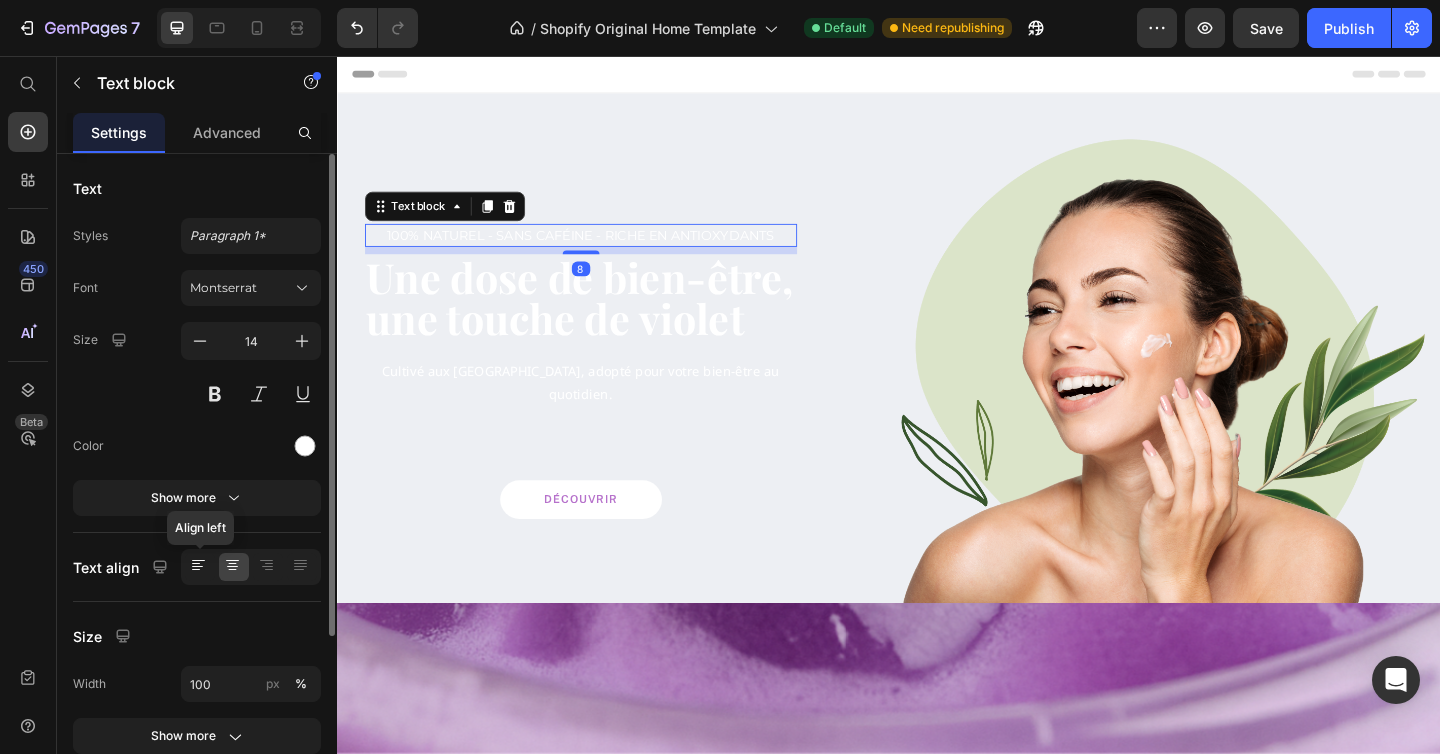 click 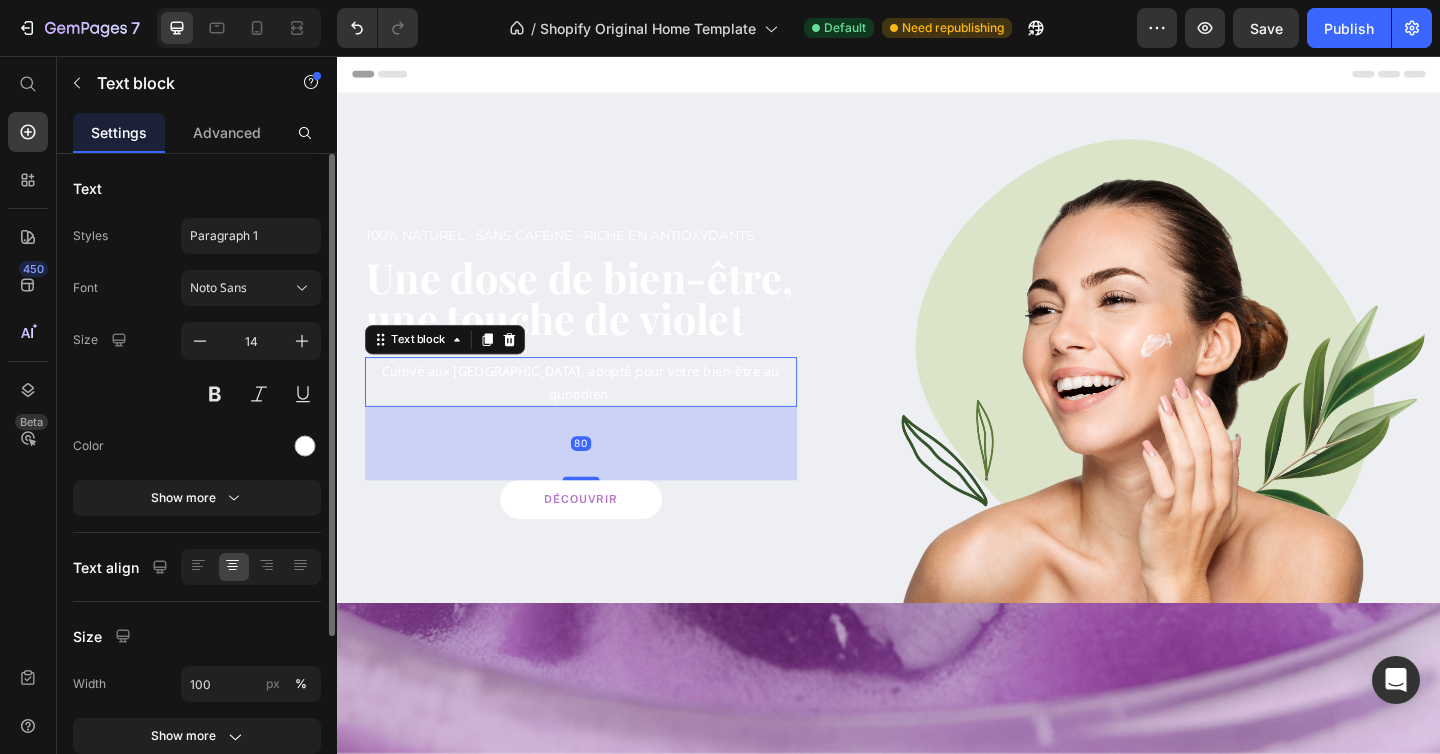click on "Cultivé aux [GEOGRAPHIC_DATA], adopté pour votre bien-être au quotidien." at bounding box center (602, 411) 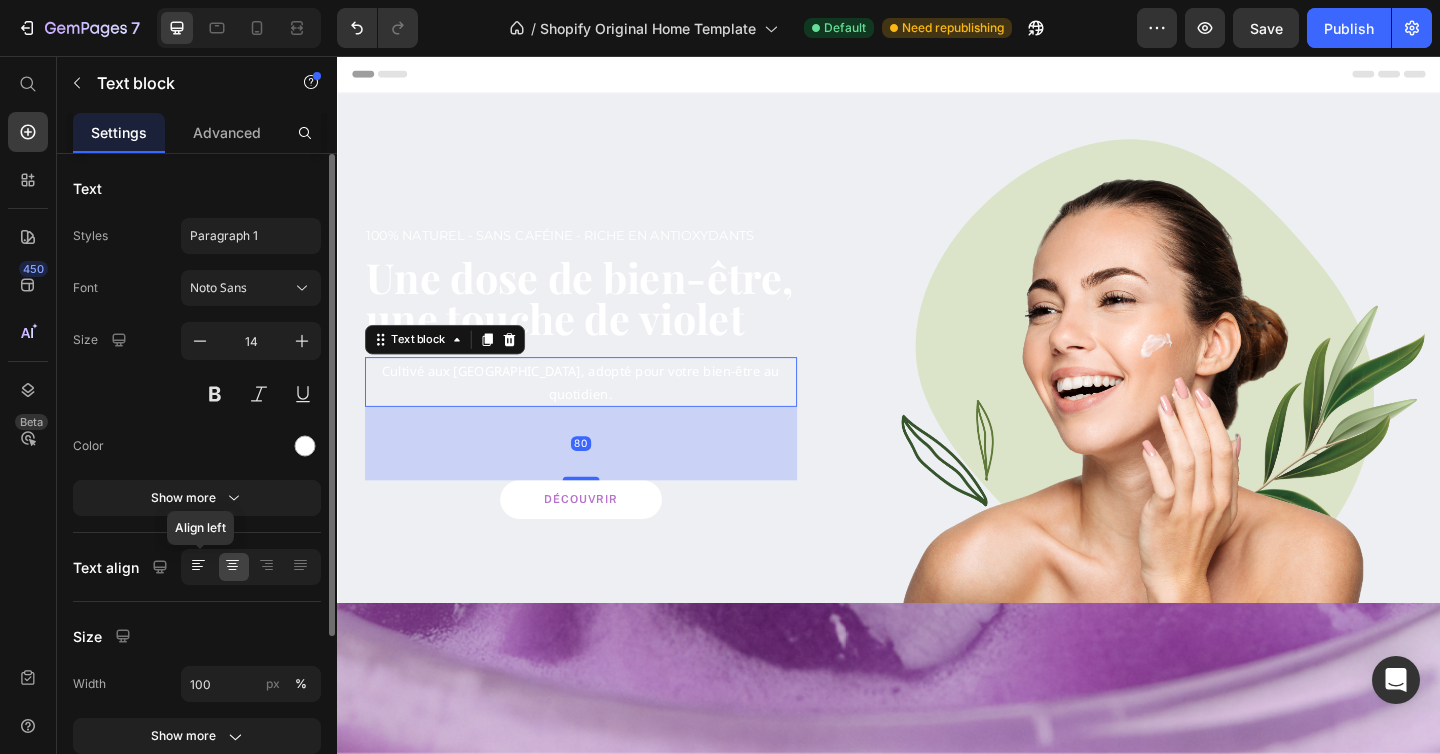 click 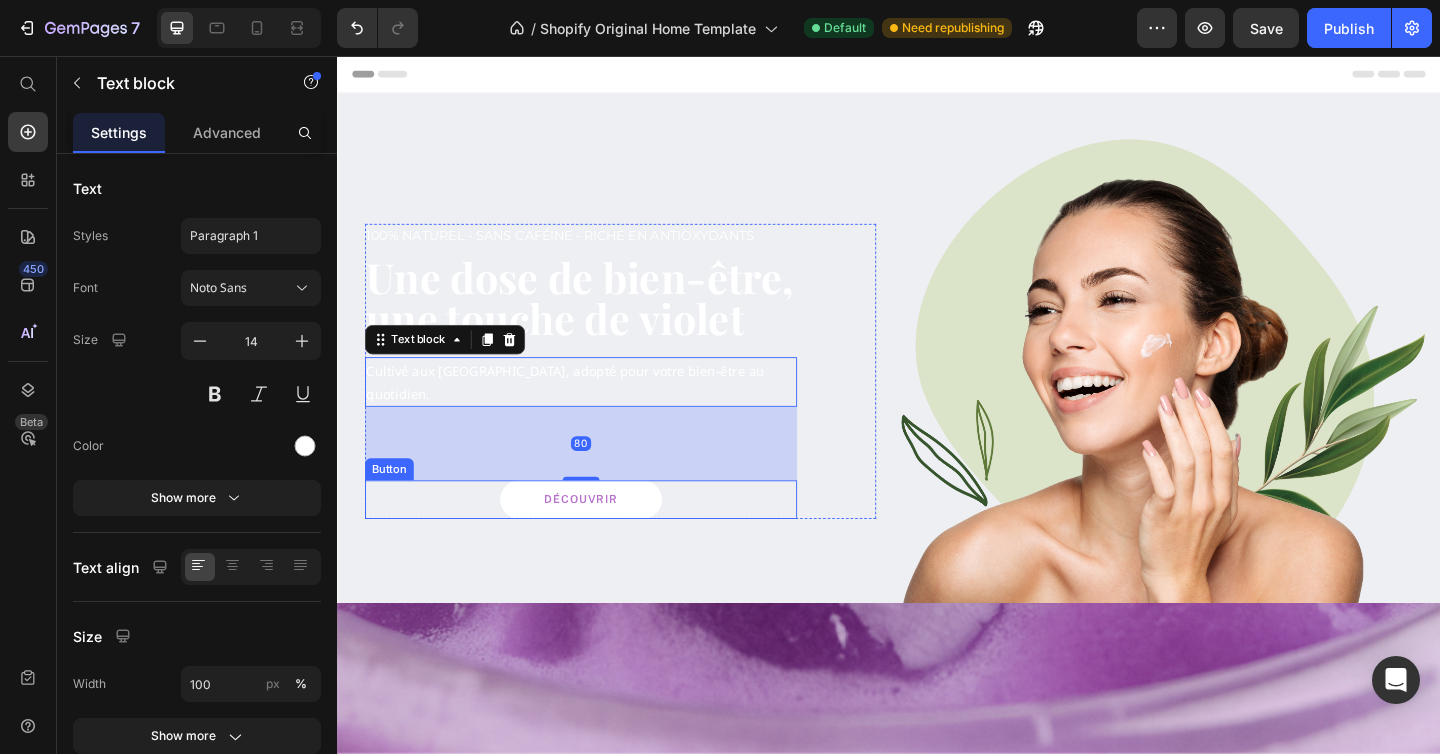 click on "Découvrir Button" at bounding box center [602, 539] 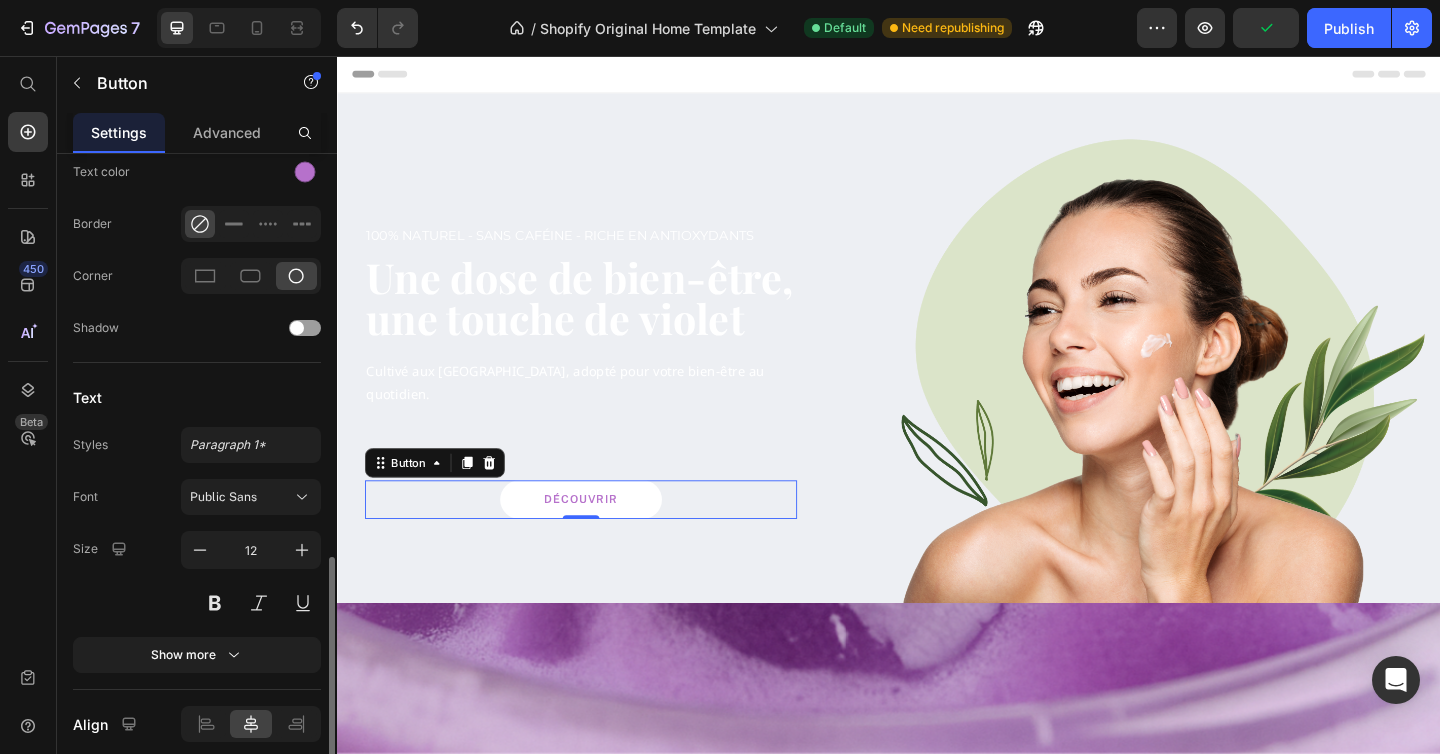 scroll, scrollTop: 684, scrollLeft: 0, axis: vertical 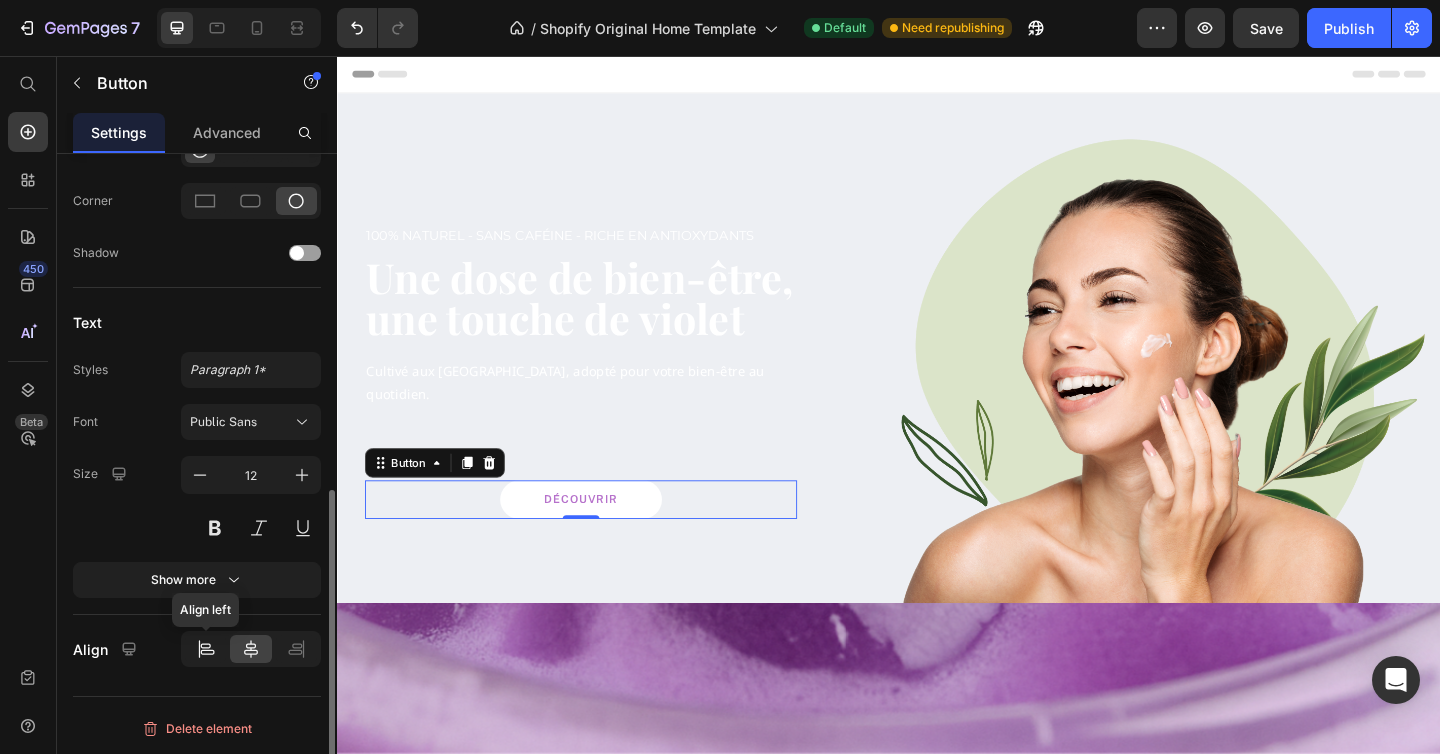 click 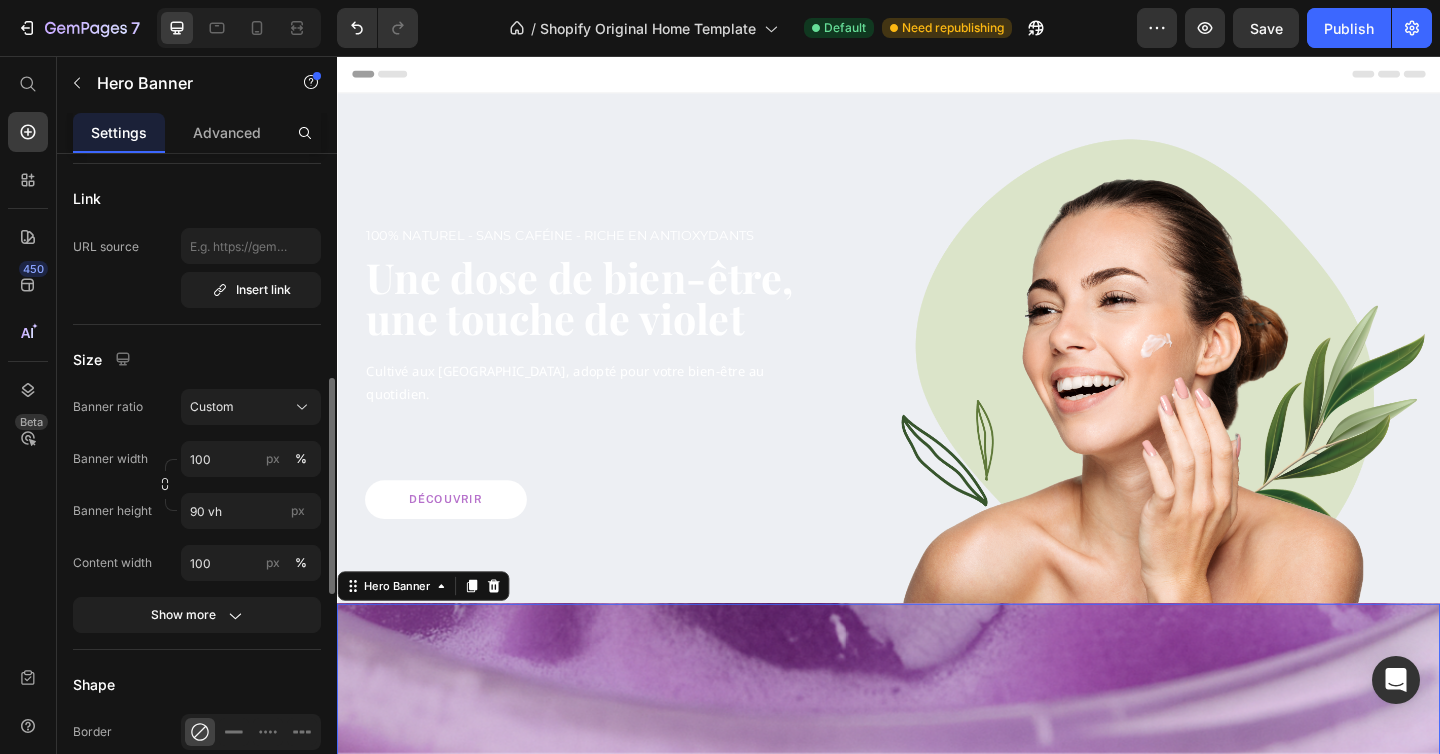 click at bounding box center [937, 435] 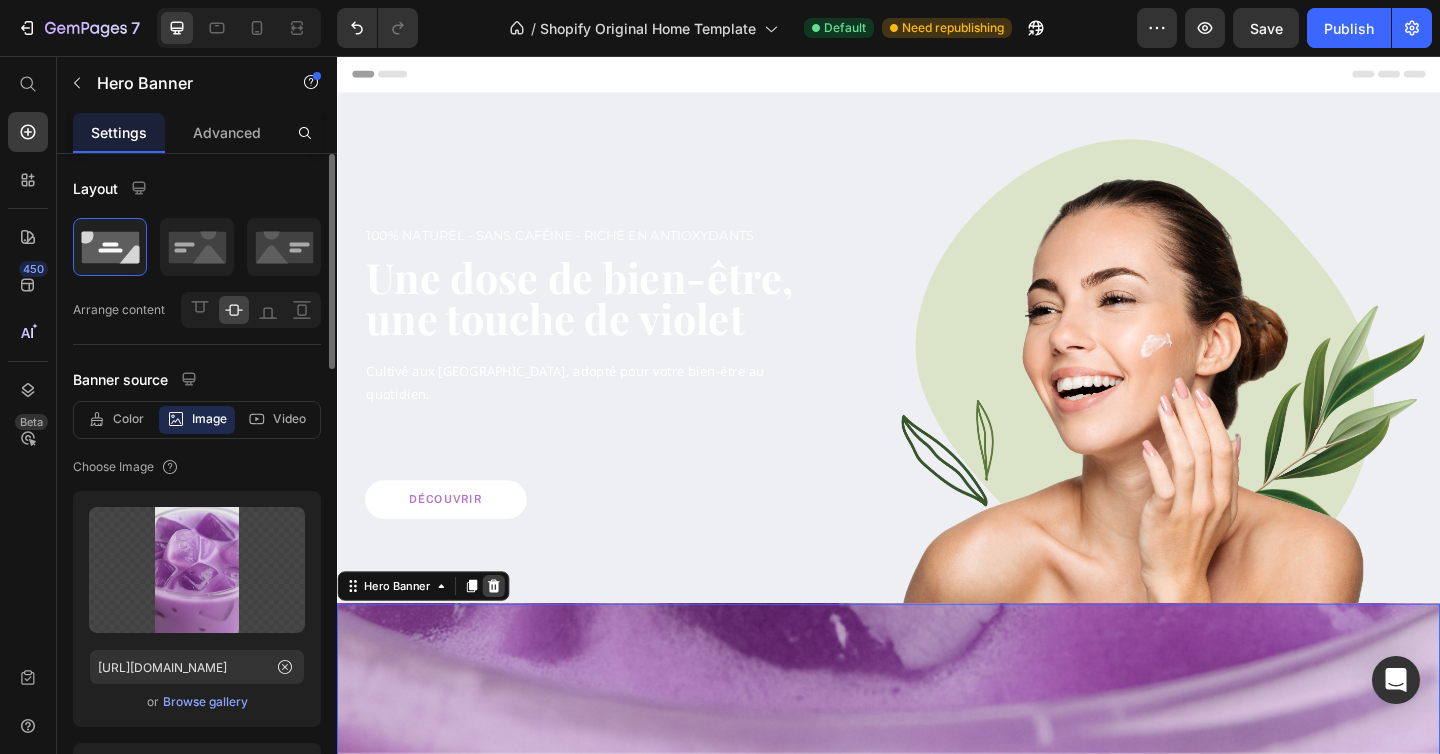 click 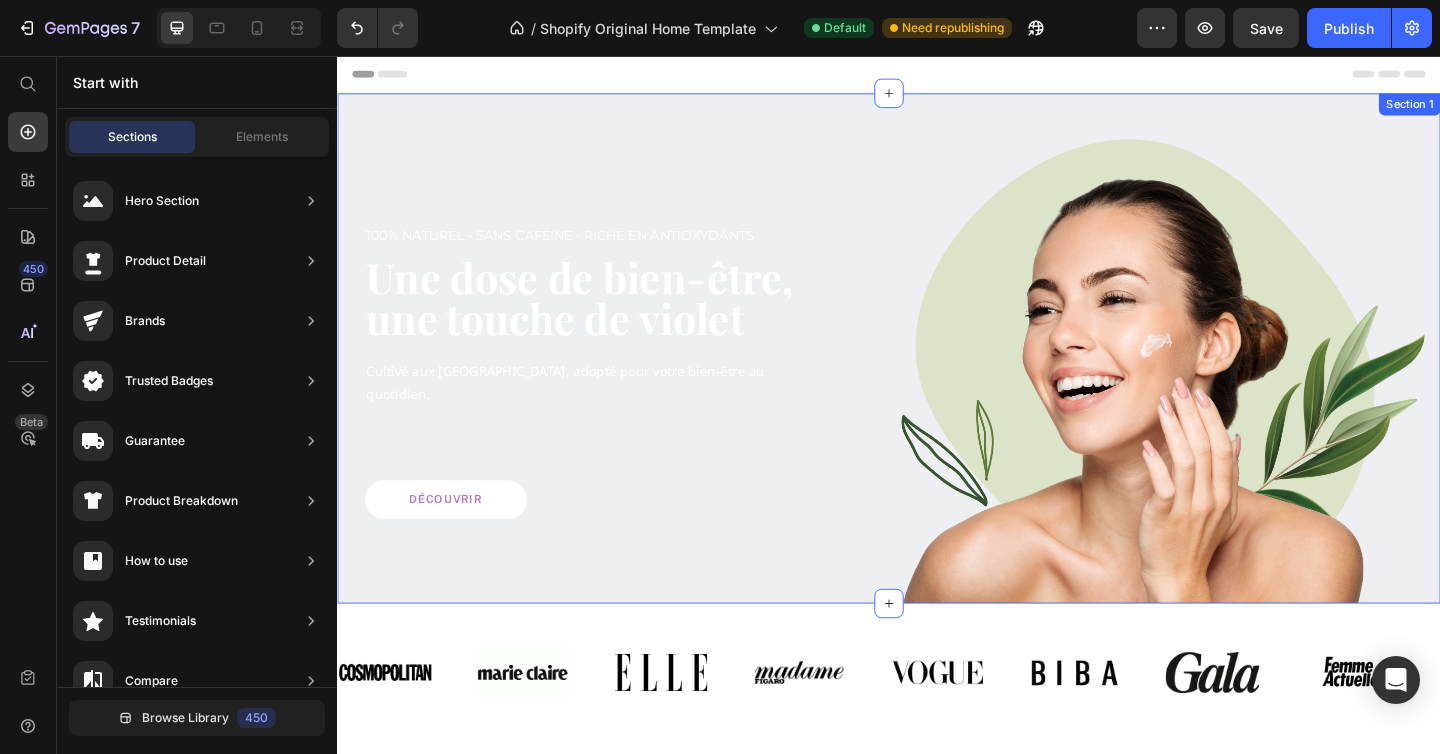 click on "100% Naturel - Sans caféine - riche en antioxydants Text block Une dose de bien-être, une touche de violet Heading Cultivé aux [GEOGRAPHIC_DATA], adopté pour votre bien-être au quotidien. Text block Découvrir Button Row Image Row Section 1" at bounding box center [937, 374] 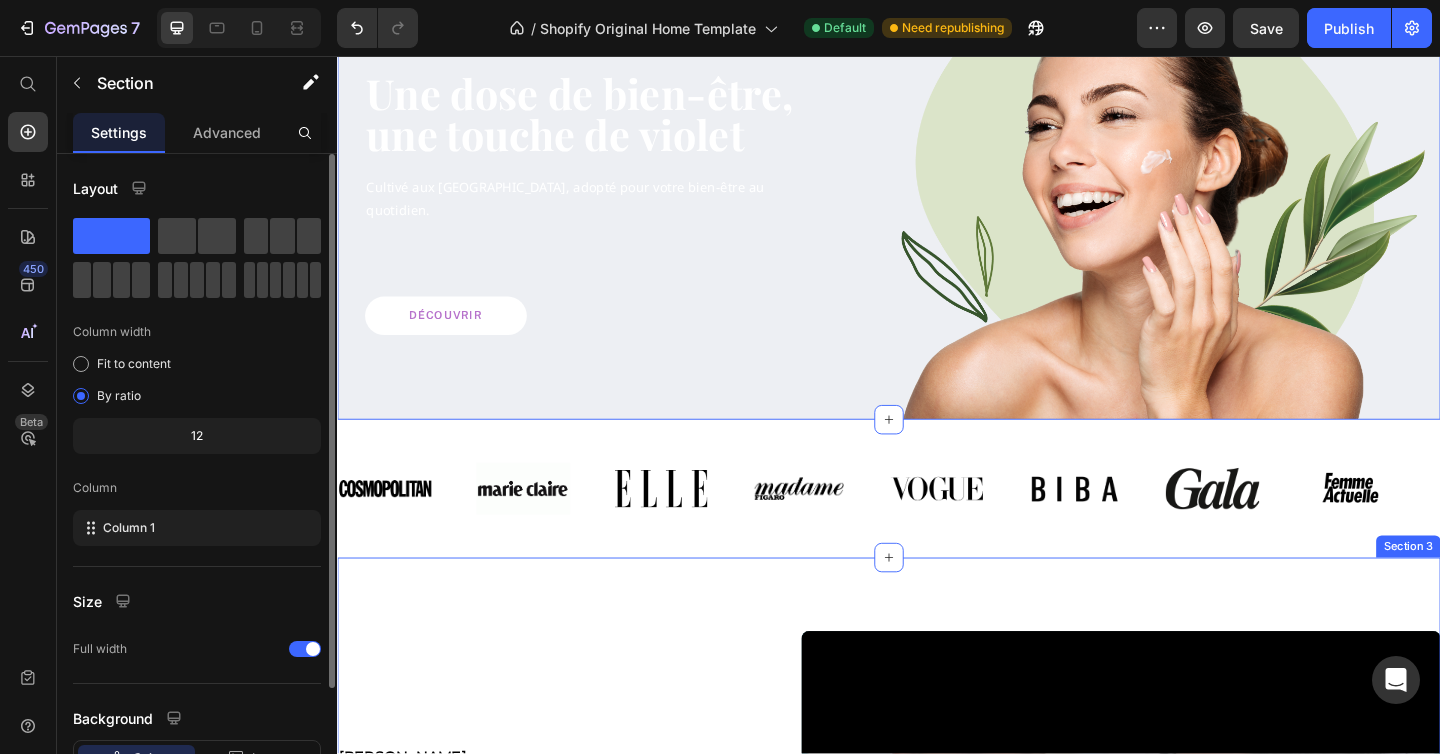scroll, scrollTop: 219, scrollLeft: 0, axis: vertical 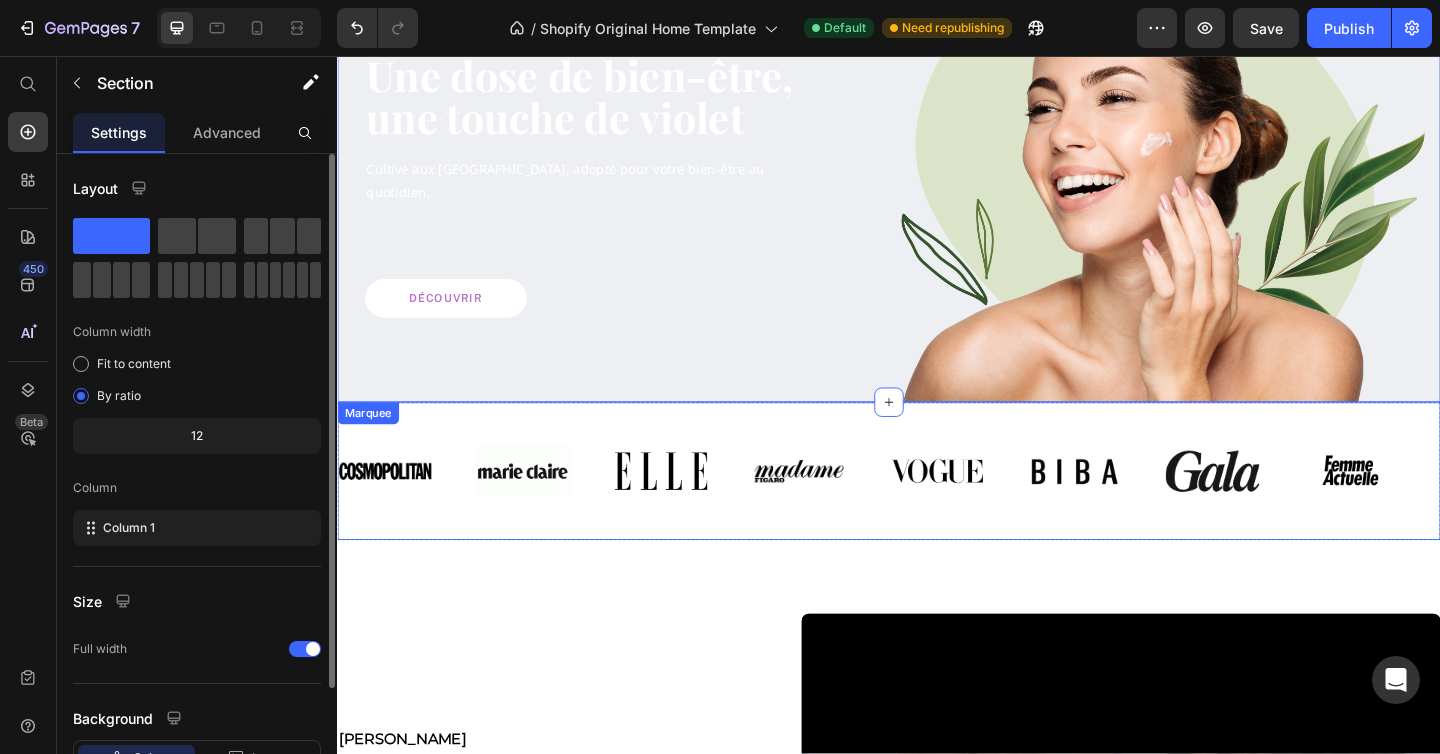 click on "Image Image Image Image Image Image Image Image" at bounding box center [938, 508] 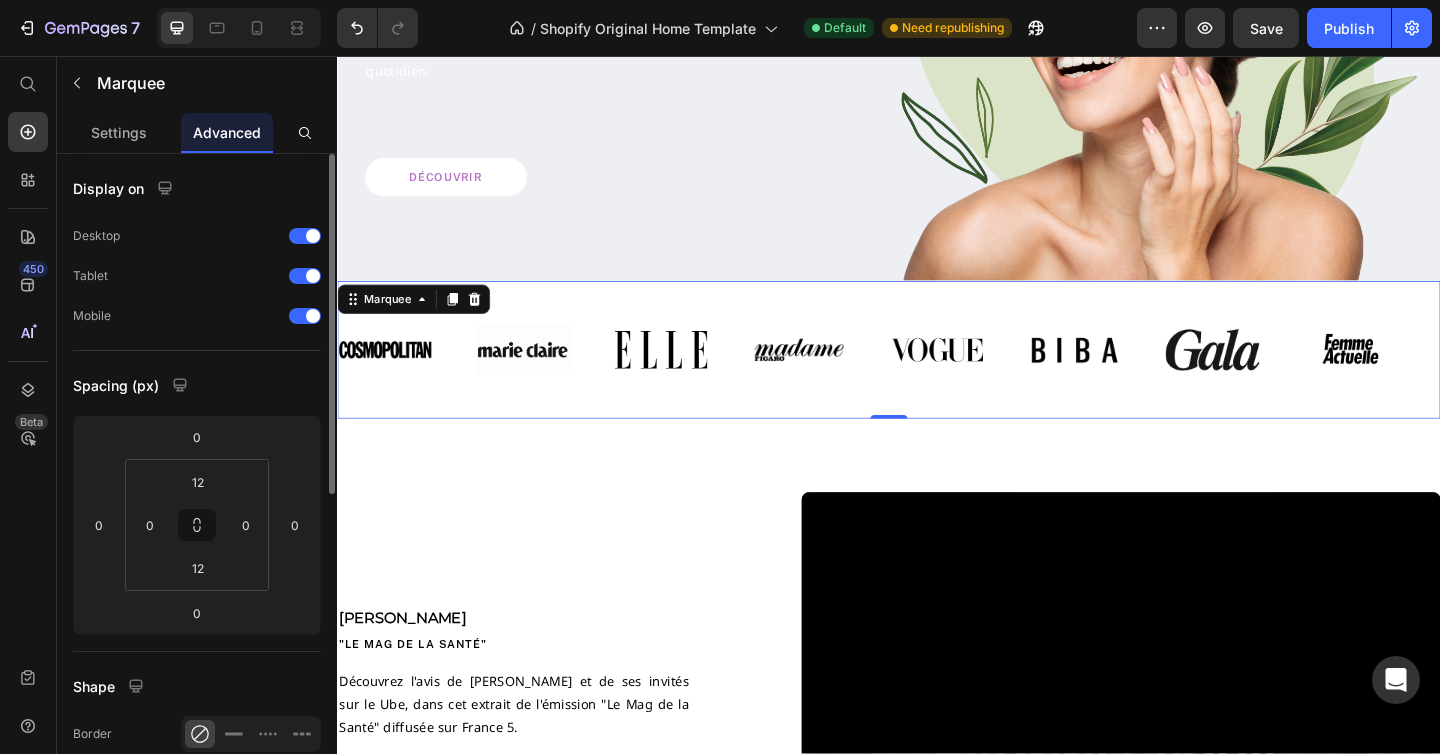 scroll, scrollTop: 406, scrollLeft: 0, axis: vertical 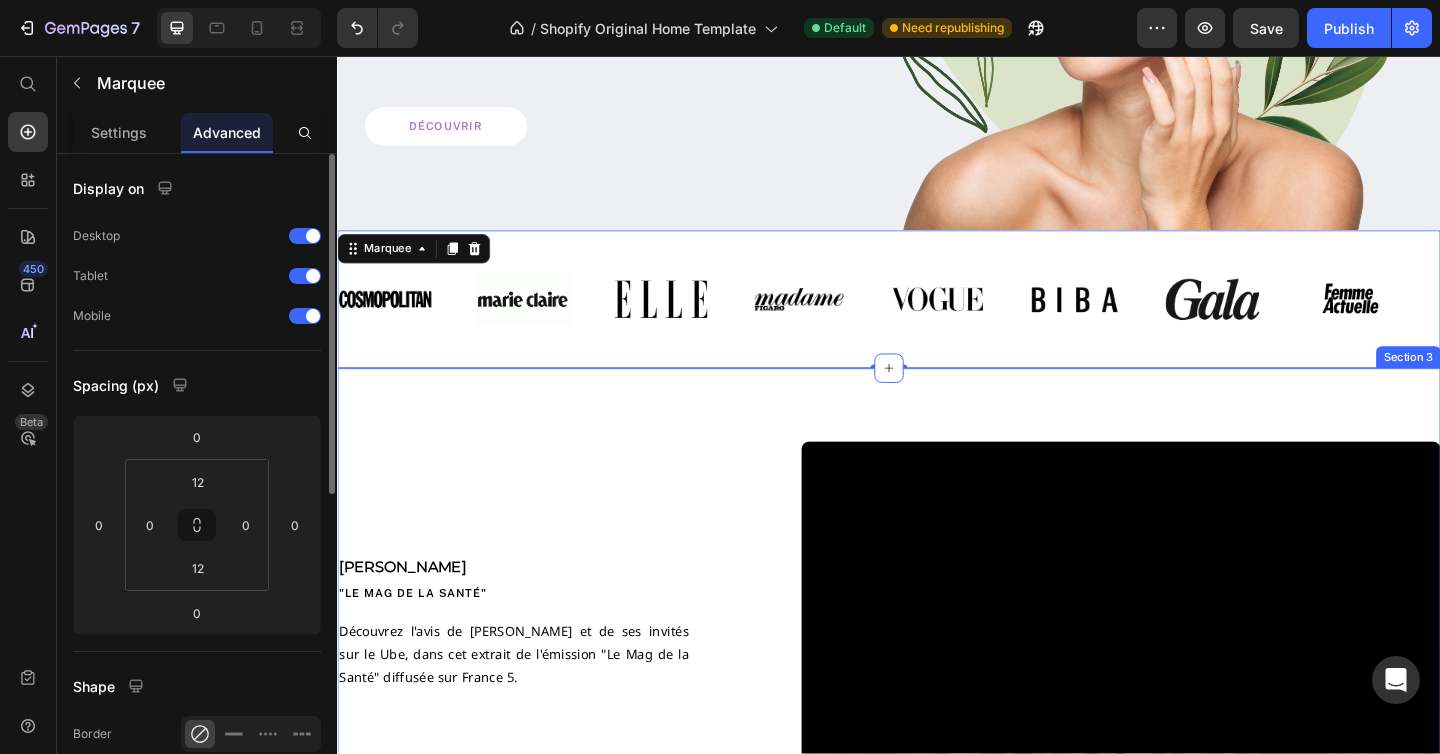 click on "[PERSON_NAME] Text Block "LE MAG DE la santé" Text Block Découvrez l'avis de [PERSON_NAME] et de ses invités sur le Ube, dans cet extrait de l'émission "Le Mag de la Santé" diffusée sur France 5. Text Block Row Video Row Section 3" at bounding box center [937, 671] 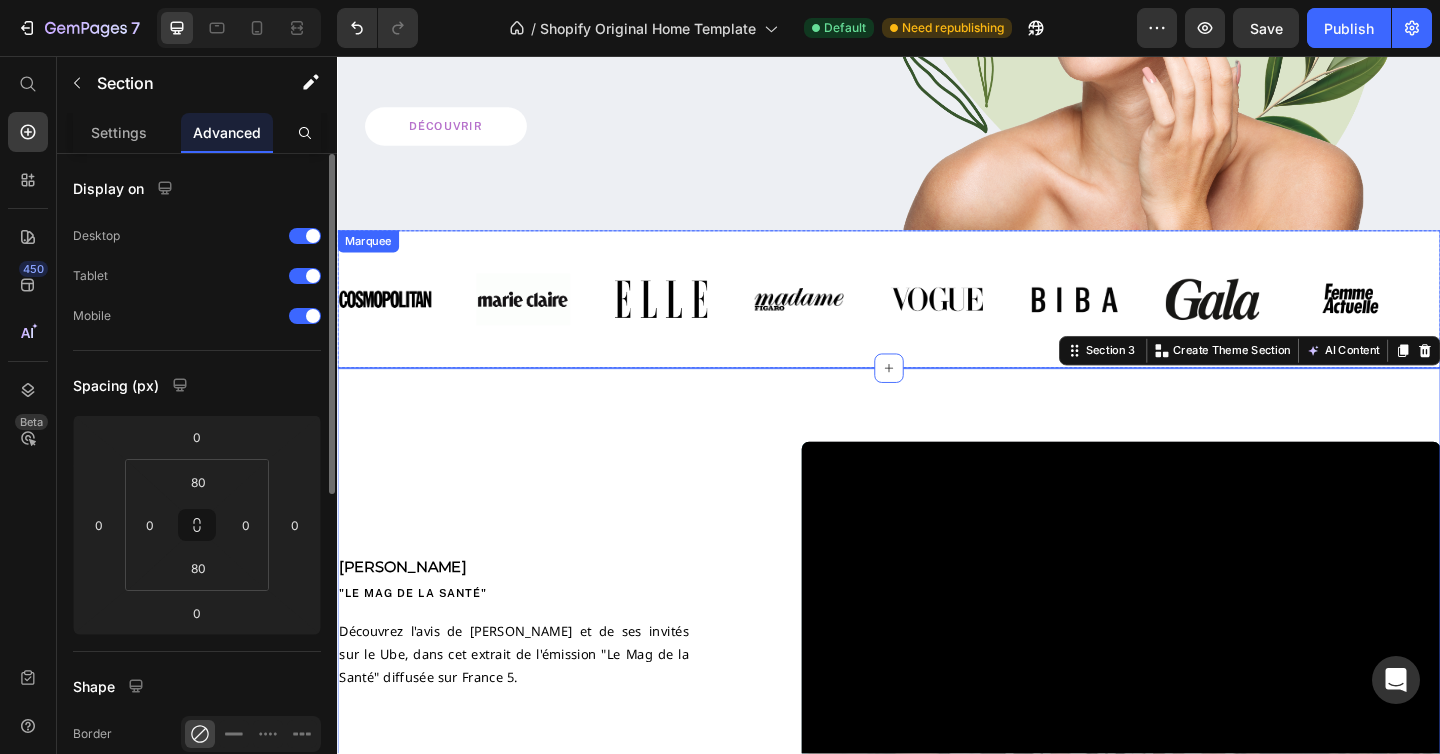 click on "Image Image Image Image Image Image Image Image Image Image Image Image Image Image Image Image Marquee" at bounding box center [937, 321] 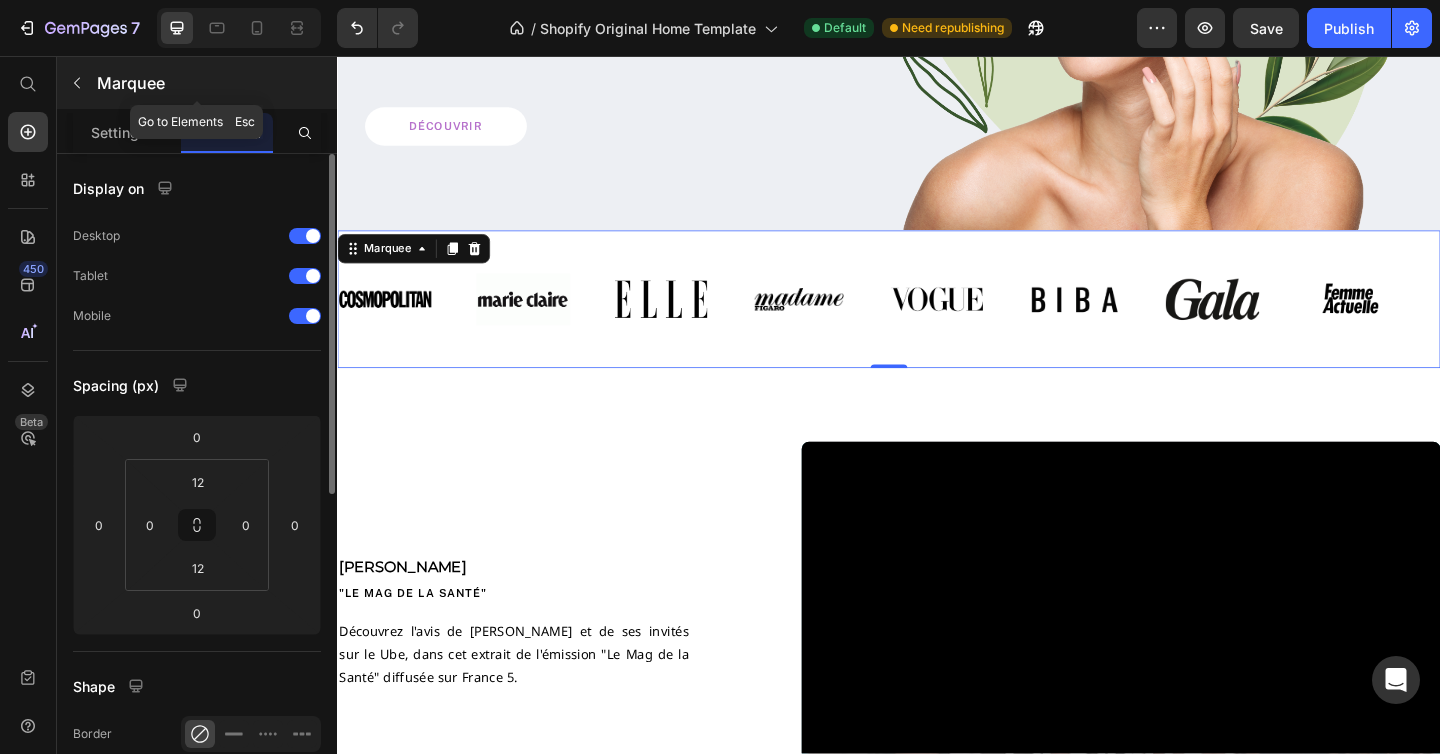 click 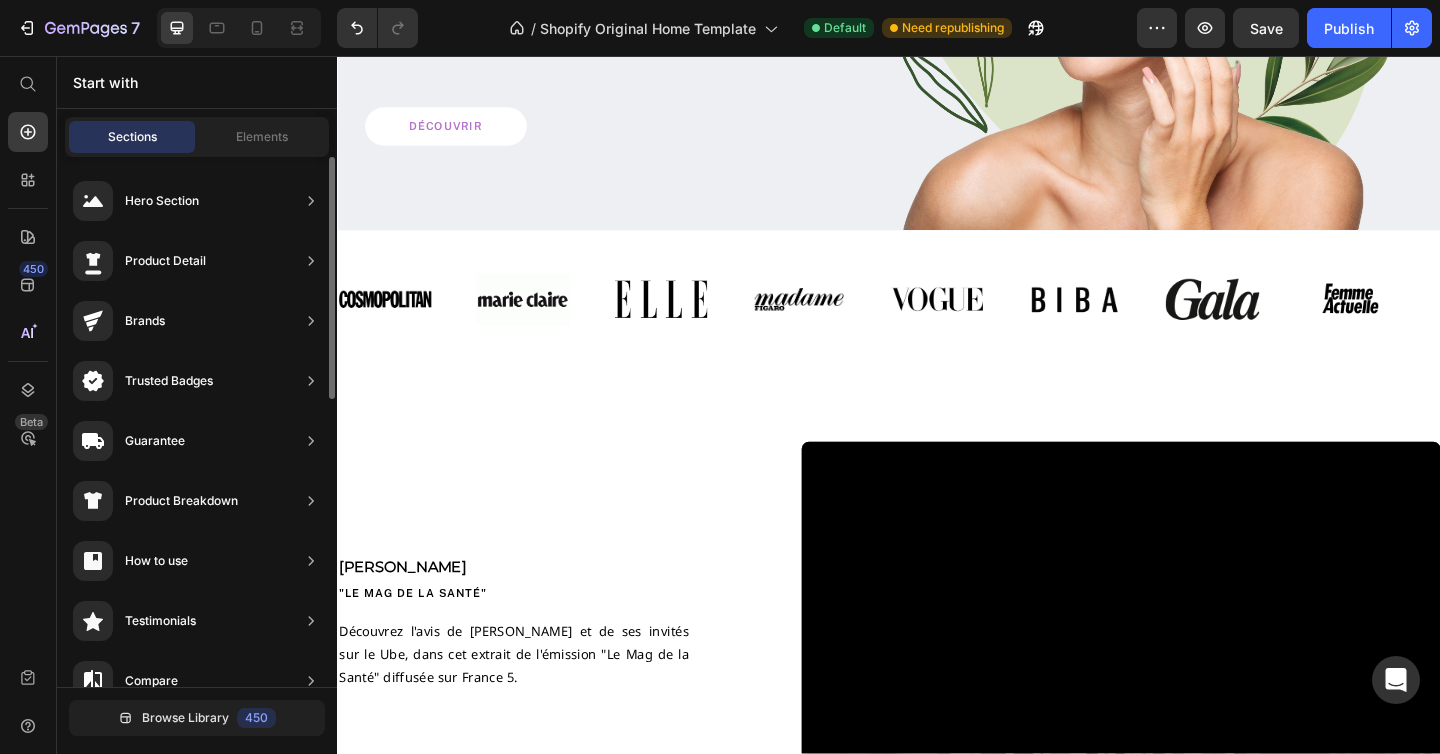 scroll, scrollTop: 310, scrollLeft: 0, axis: vertical 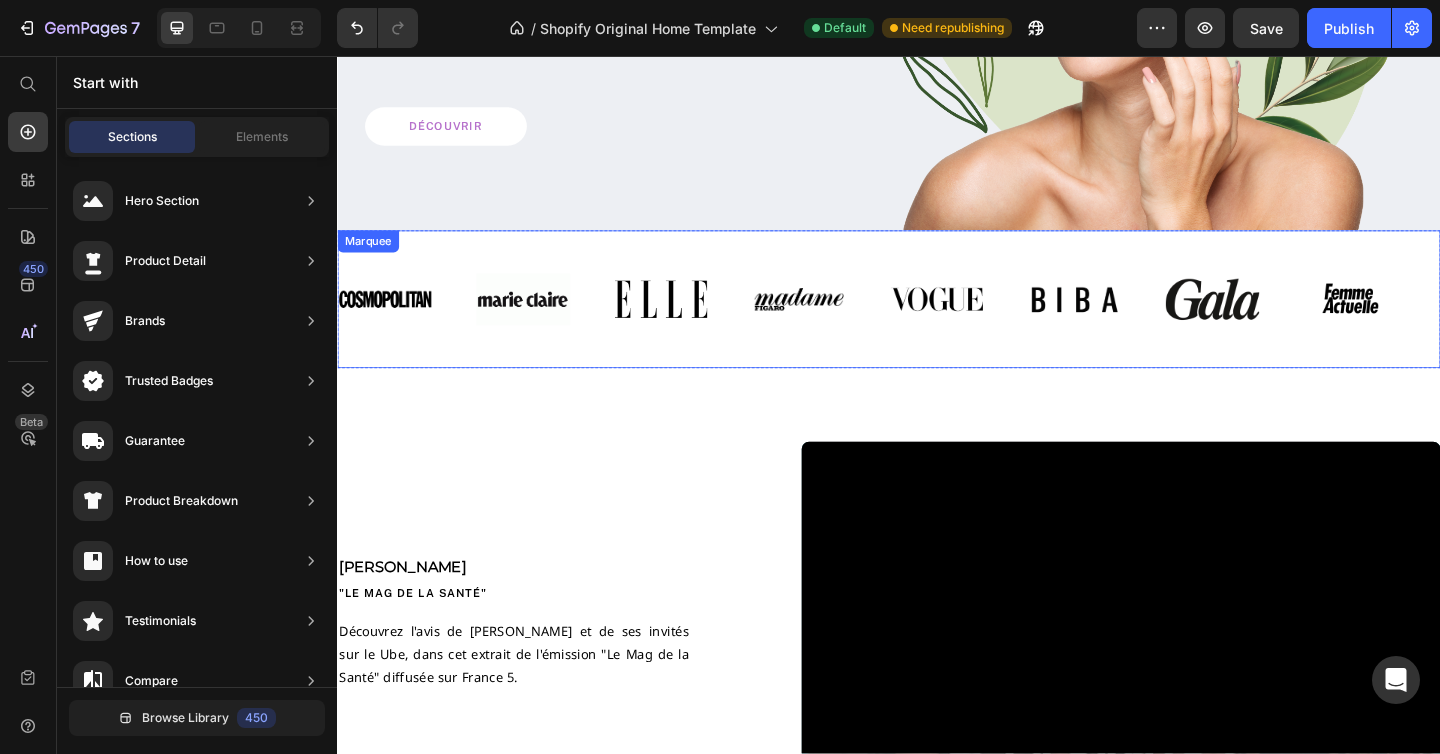 click on "Image Image Image Image Image Image Image Image" at bounding box center (938, 321) 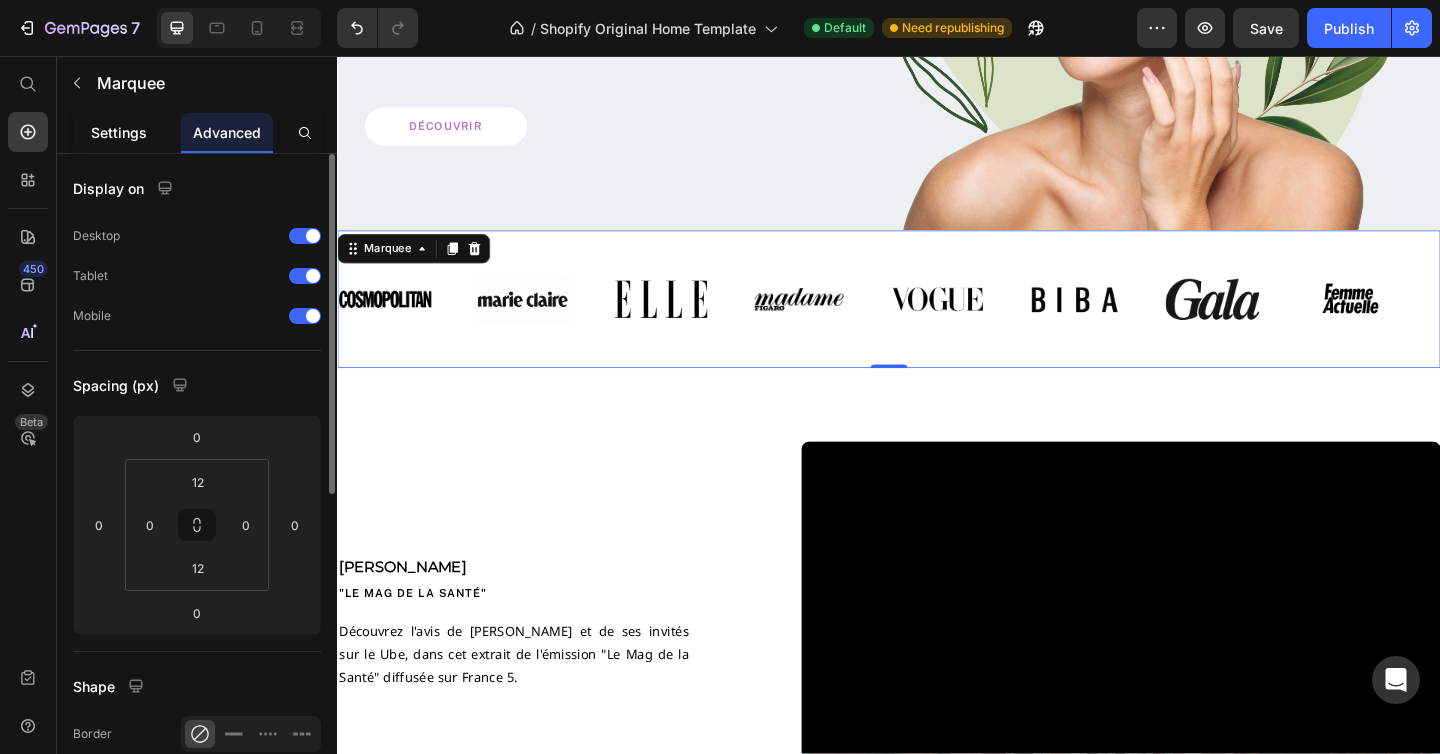 click on "Settings" 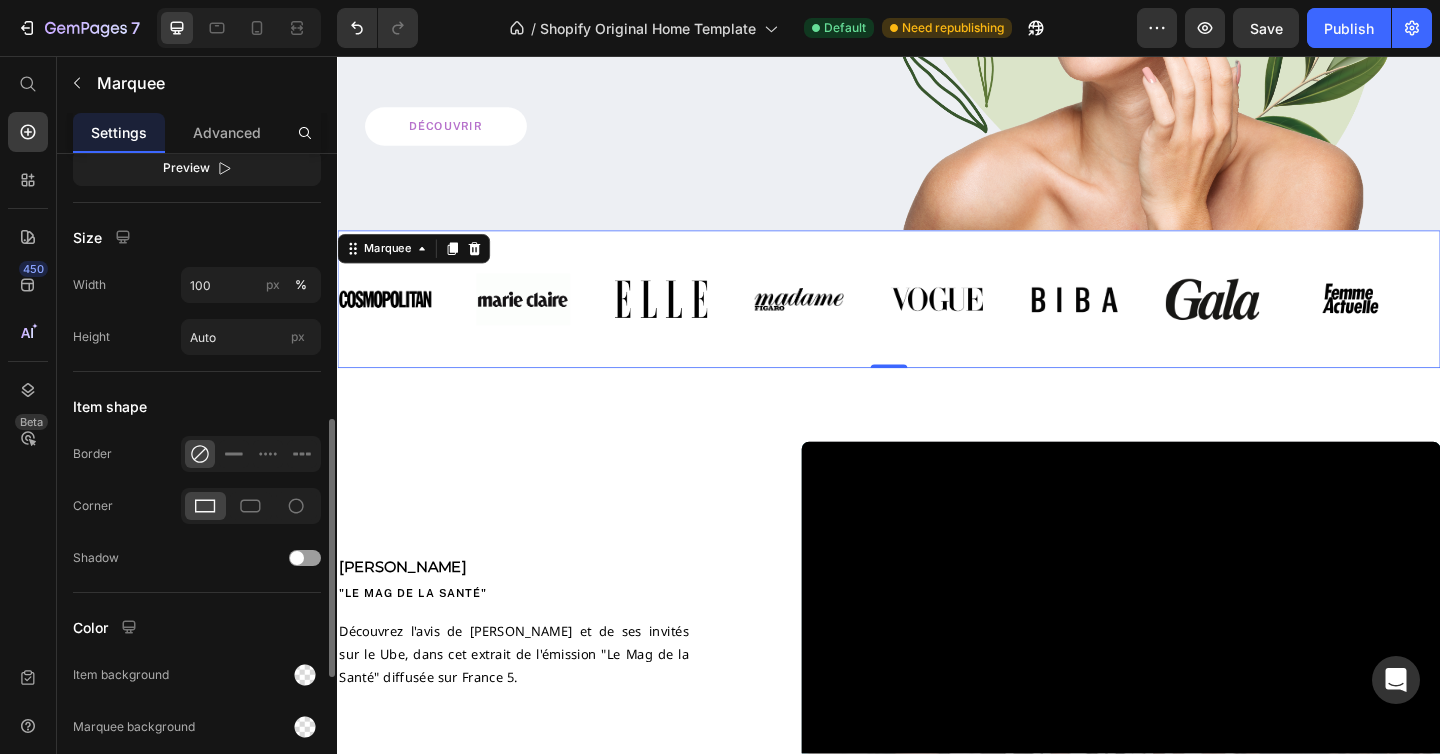 scroll, scrollTop: 1016, scrollLeft: 0, axis: vertical 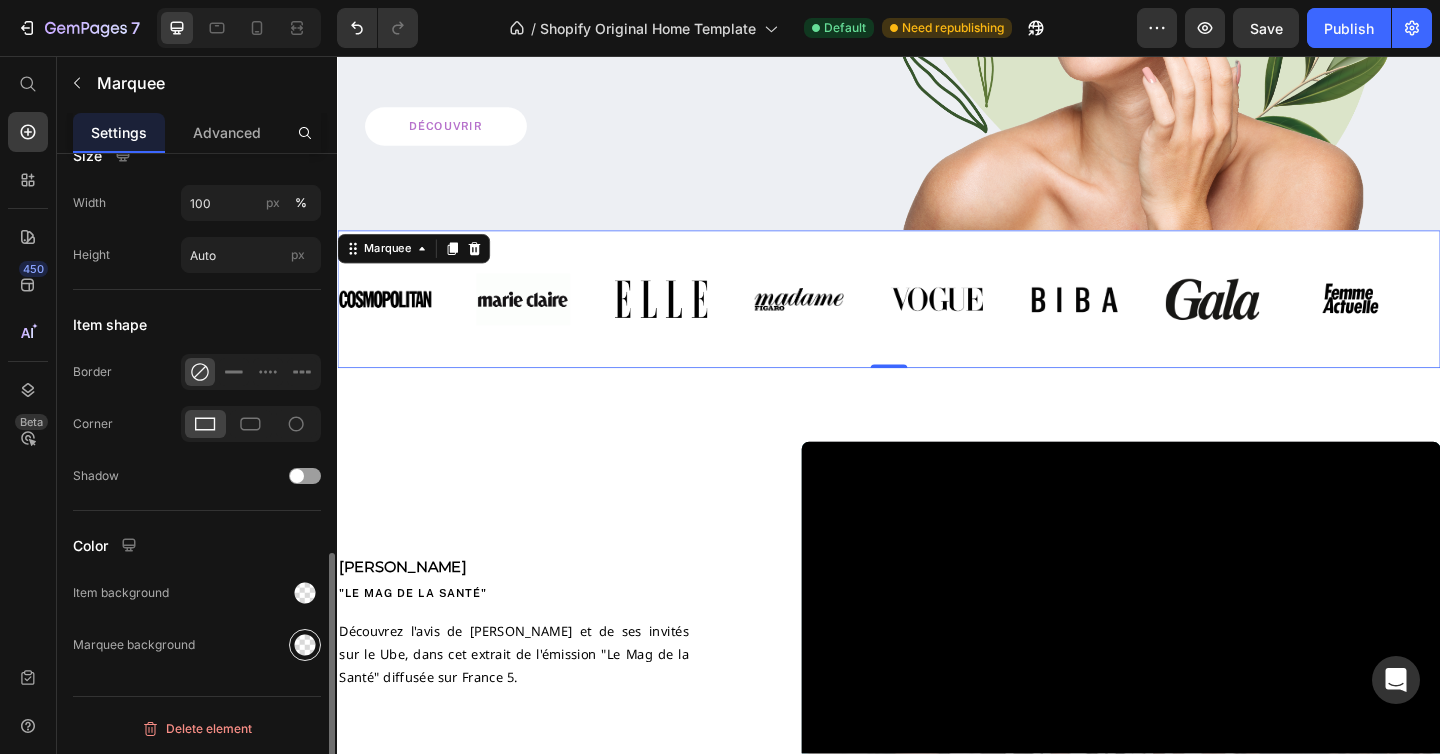 click 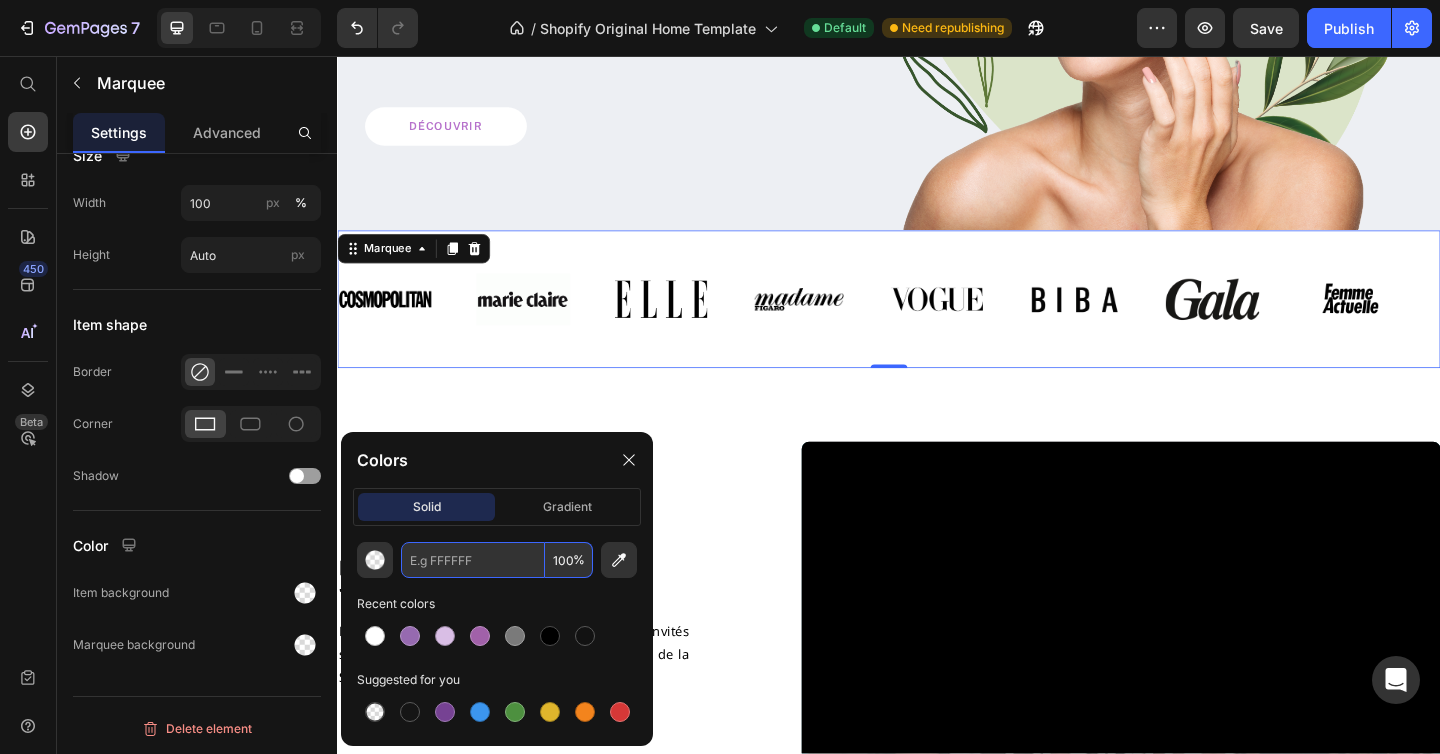 click at bounding box center (473, 560) 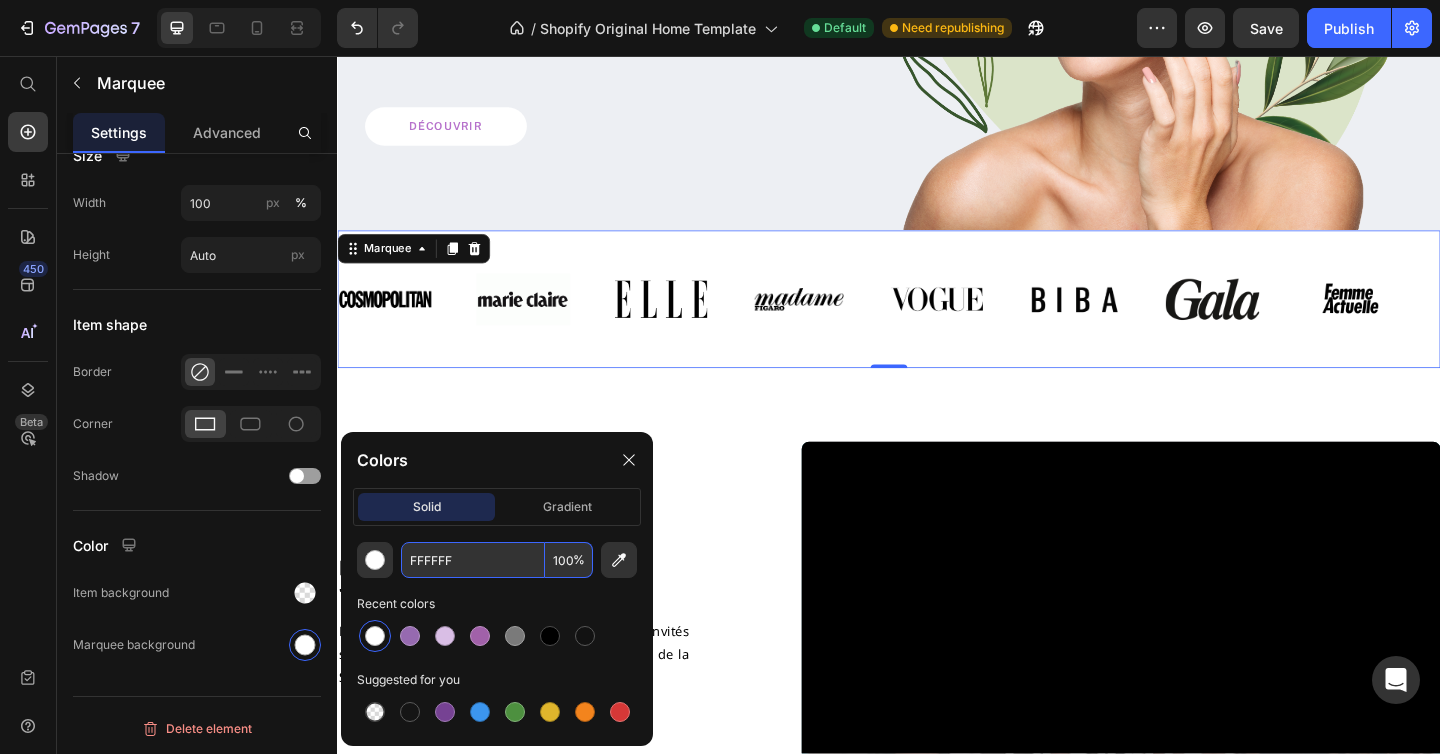 type on "FFFFFF" 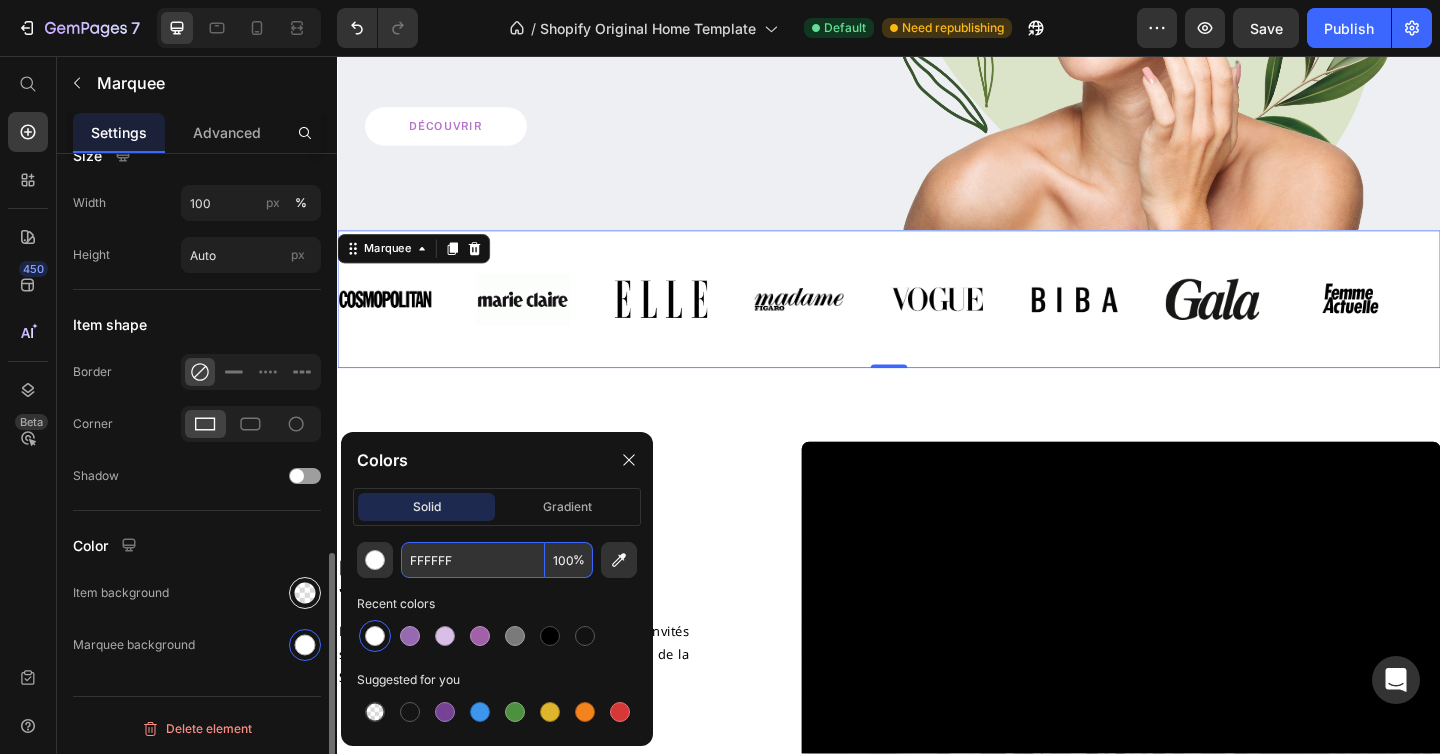 click at bounding box center [305, 593] 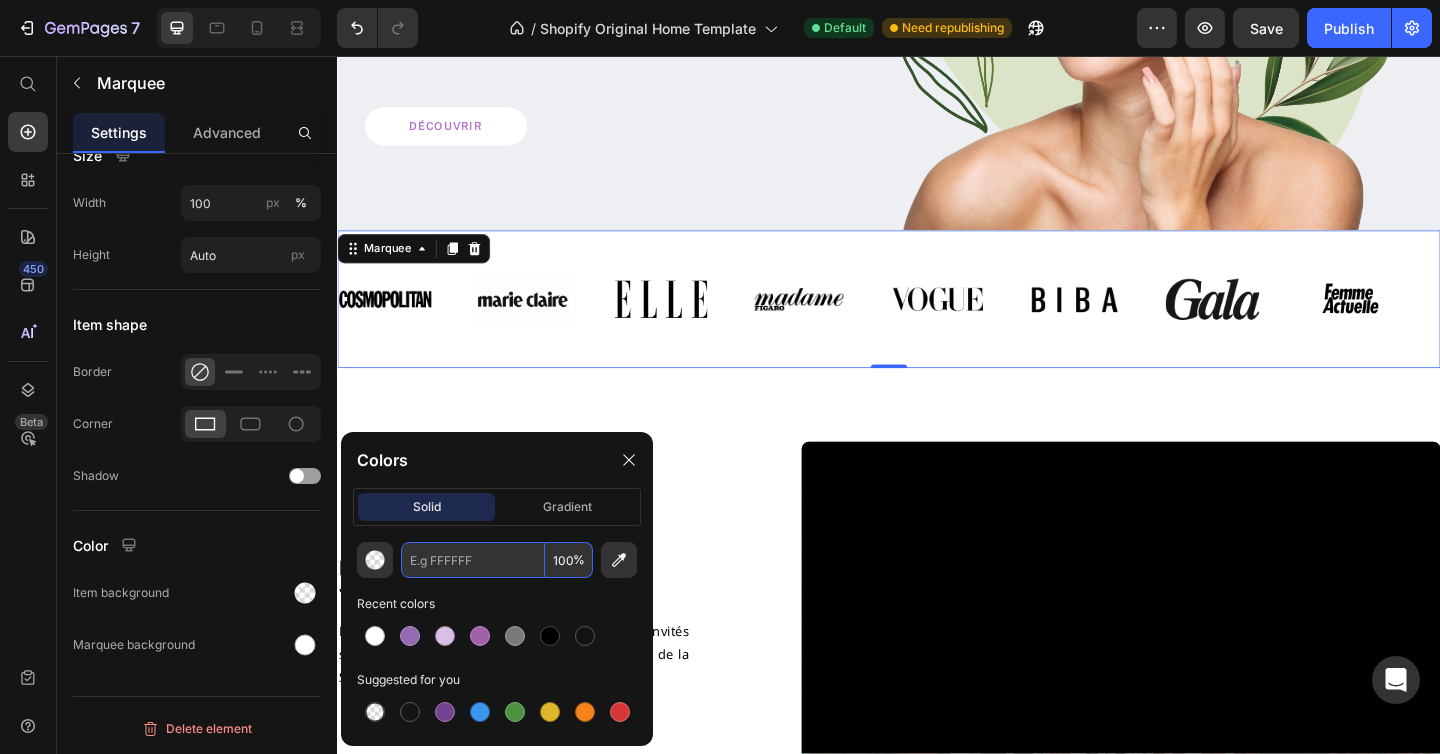 click at bounding box center (473, 560) 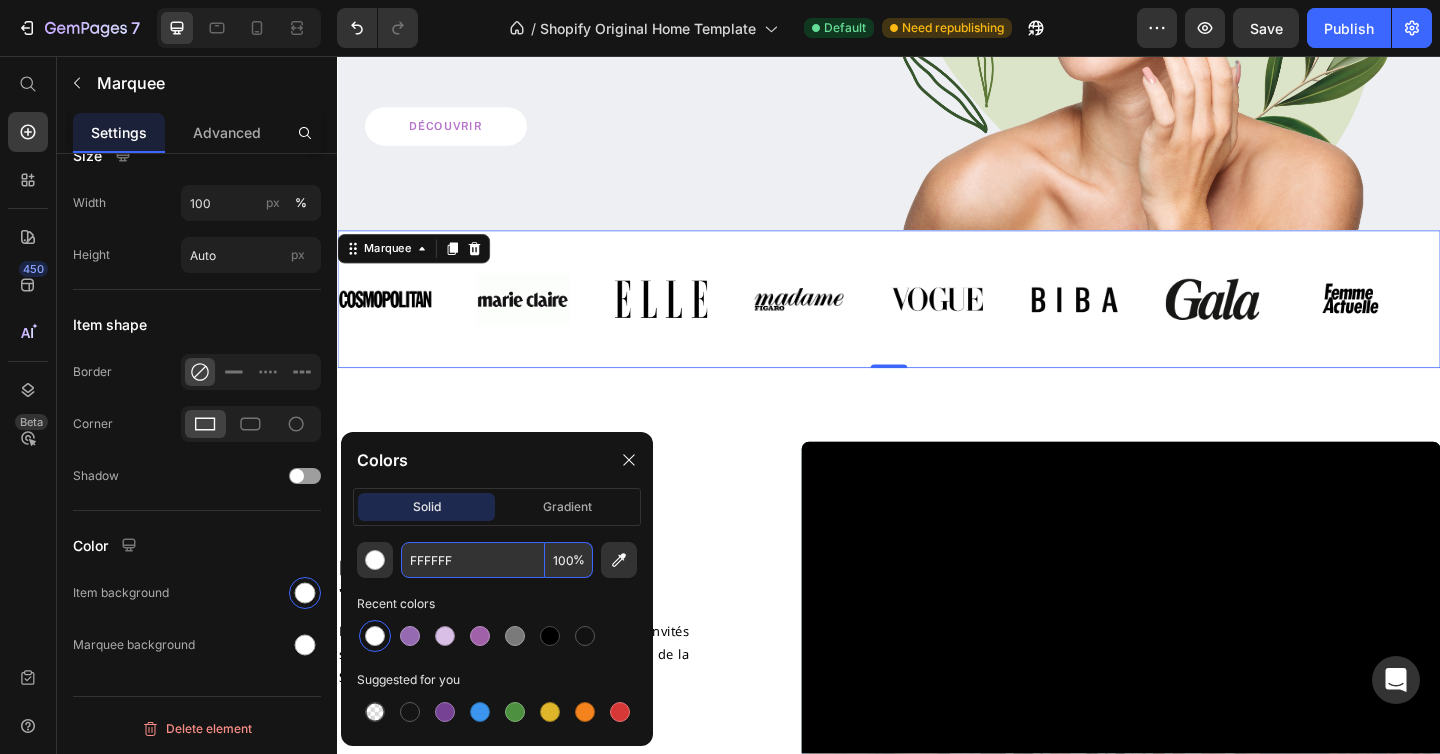 type on "FFFFFF" 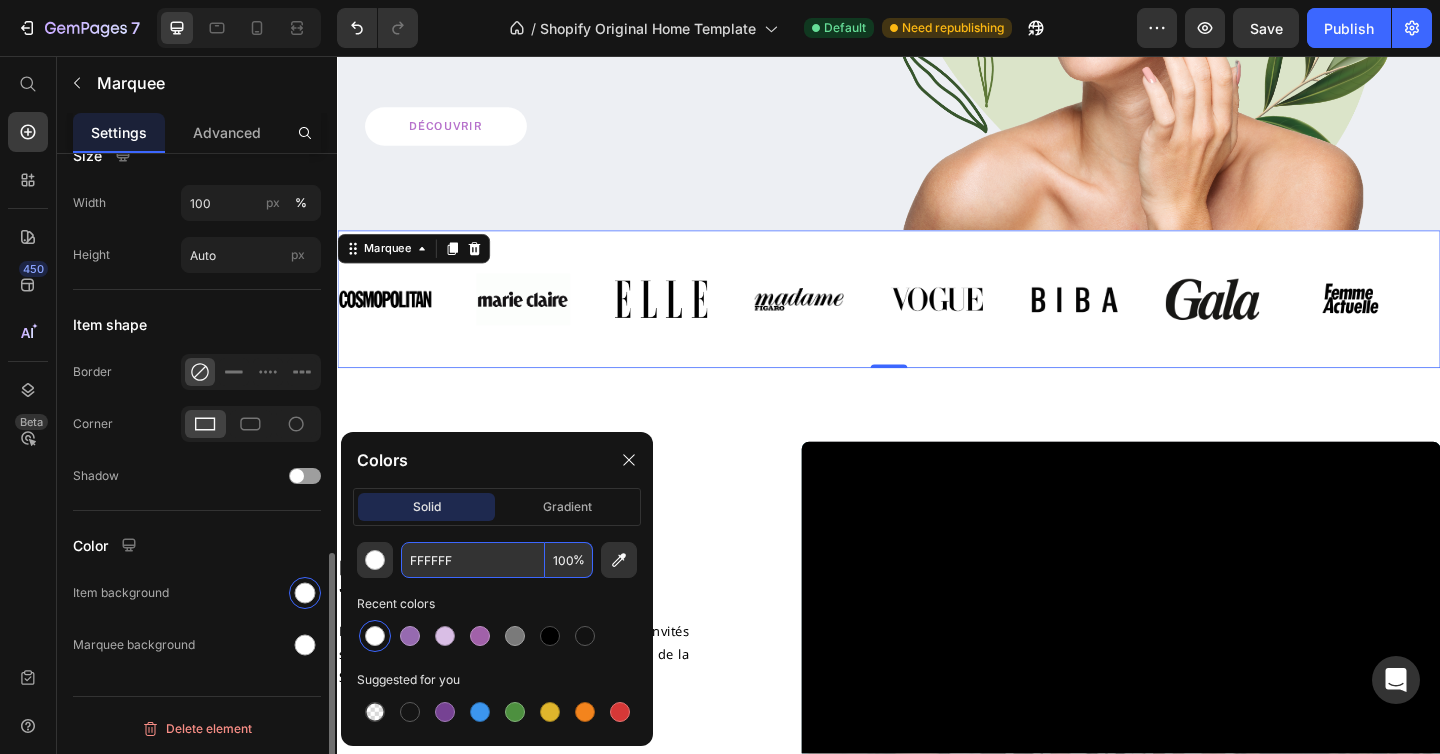 click on "Color" at bounding box center [197, 545] 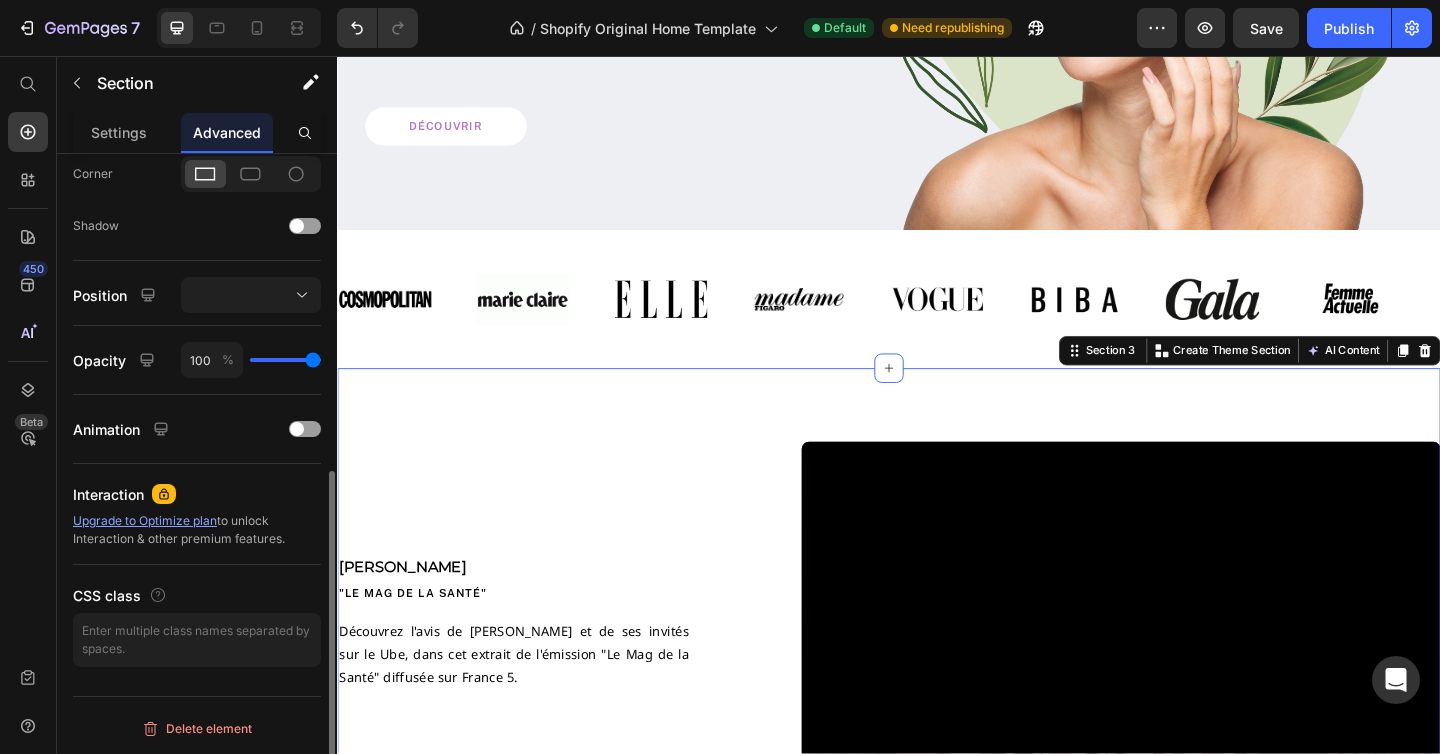 click on "[PERSON_NAME] Text Block "LE MAG DE la santé" Text Block Découvrez l'avis de [PERSON_NAME] et de ses invités sur le Ube, dans cet extrait de l'émission "Le Mag de la Santé" diffusée sur France 5. Text Block Row Video Row Section 3   You can create reusable sections Create Theme Section AI Content Write with GemAI What would you like to describe here? Tone and Voice Persuasive Product Poudre d'Ube Show more Generate" at bounding box center [937, 671] 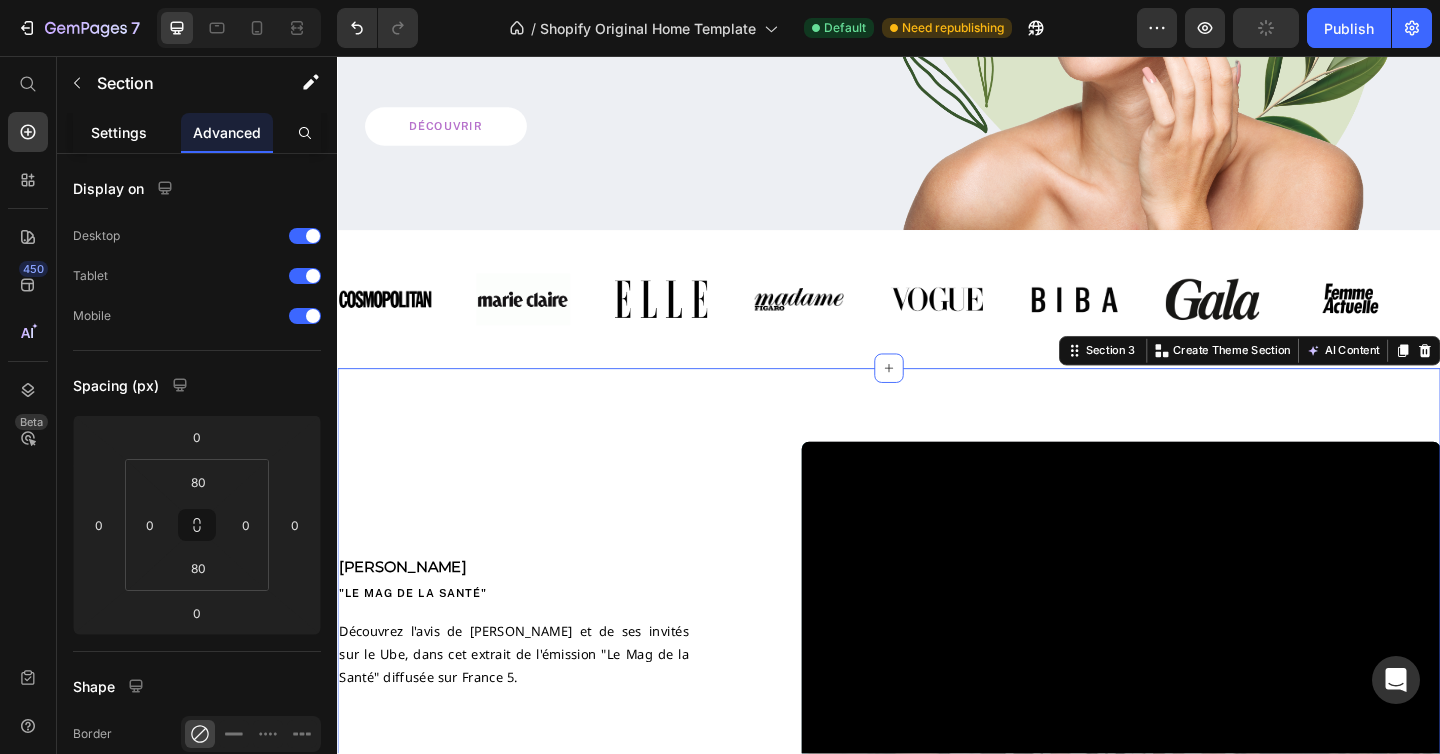 click on "Settings" 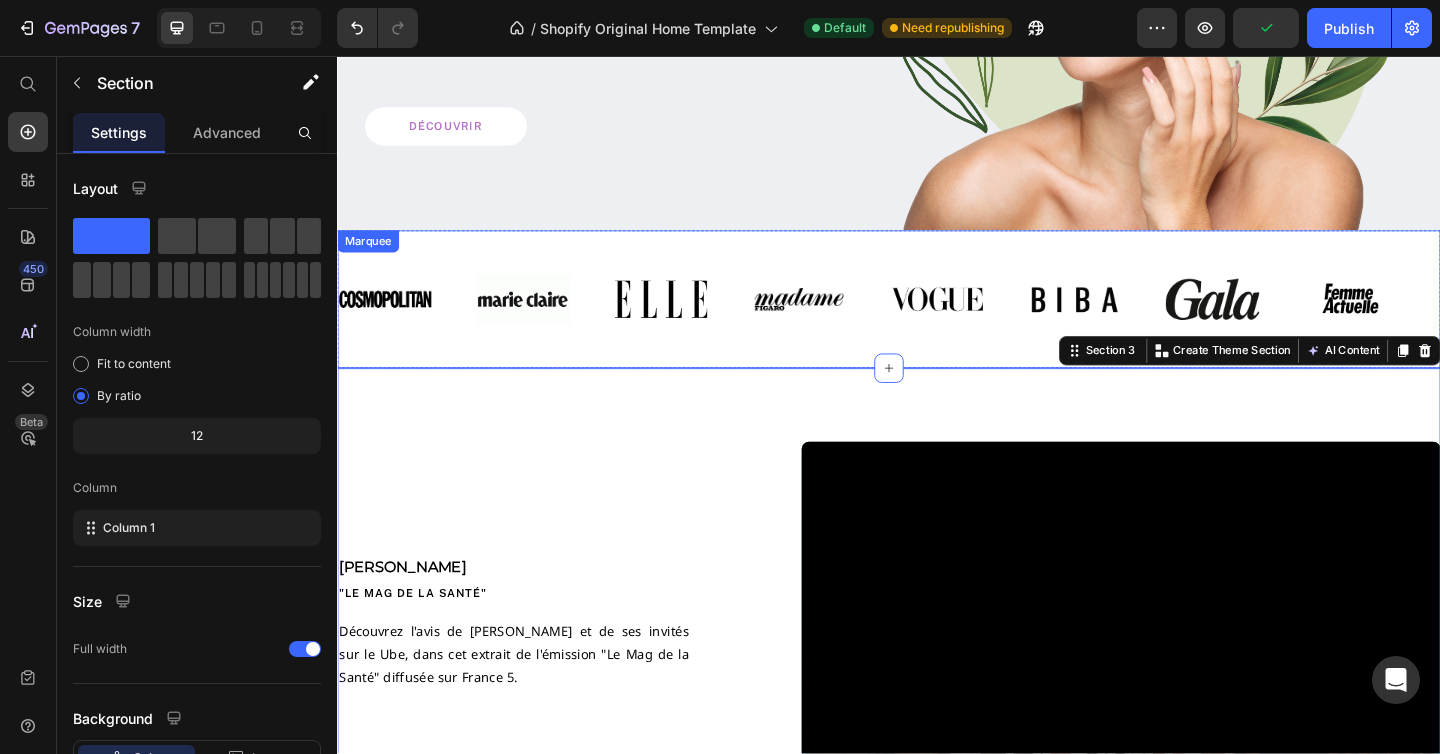 click on "Image Image Image Image Image Image Image Image" at bounding box center [938, 321] 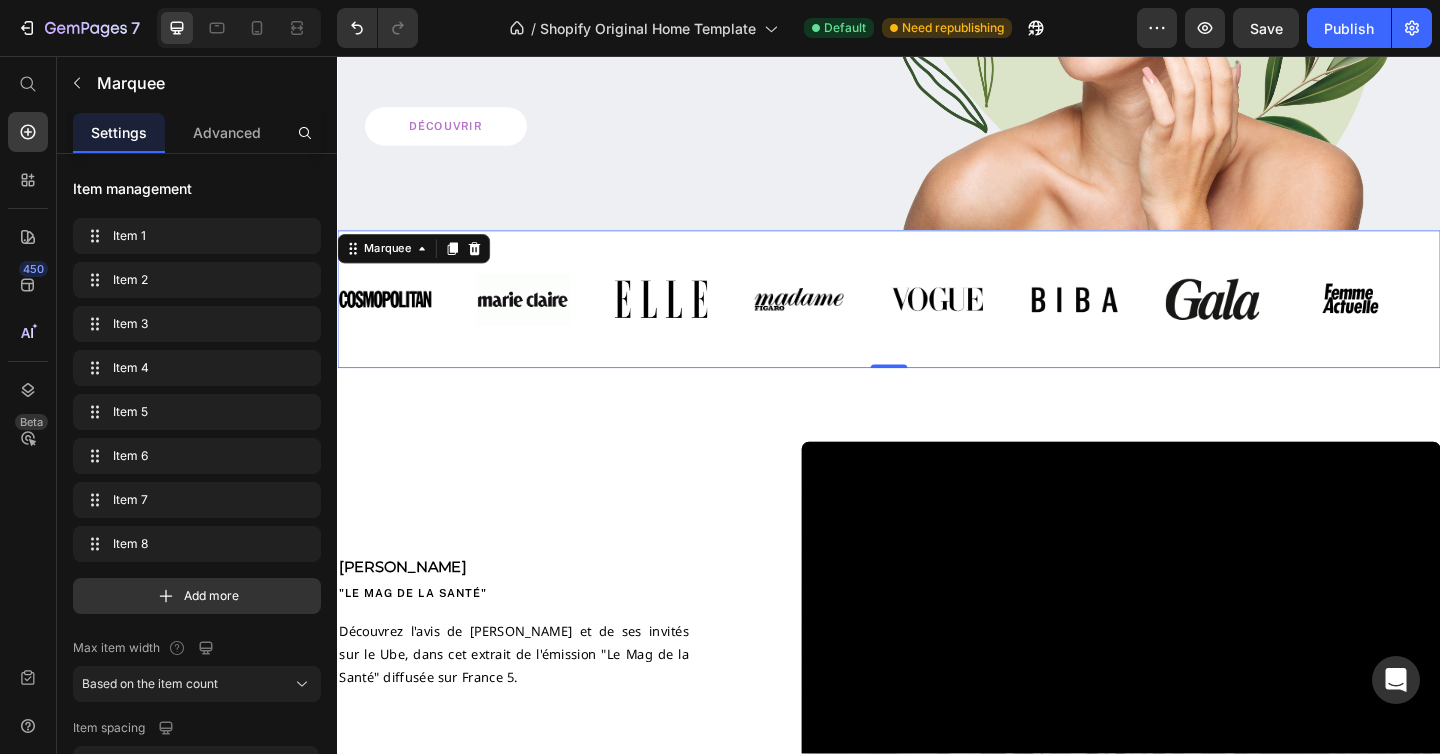 click on "Image Image Image Image Image Image Image Image" at bounding box center (938, 321) 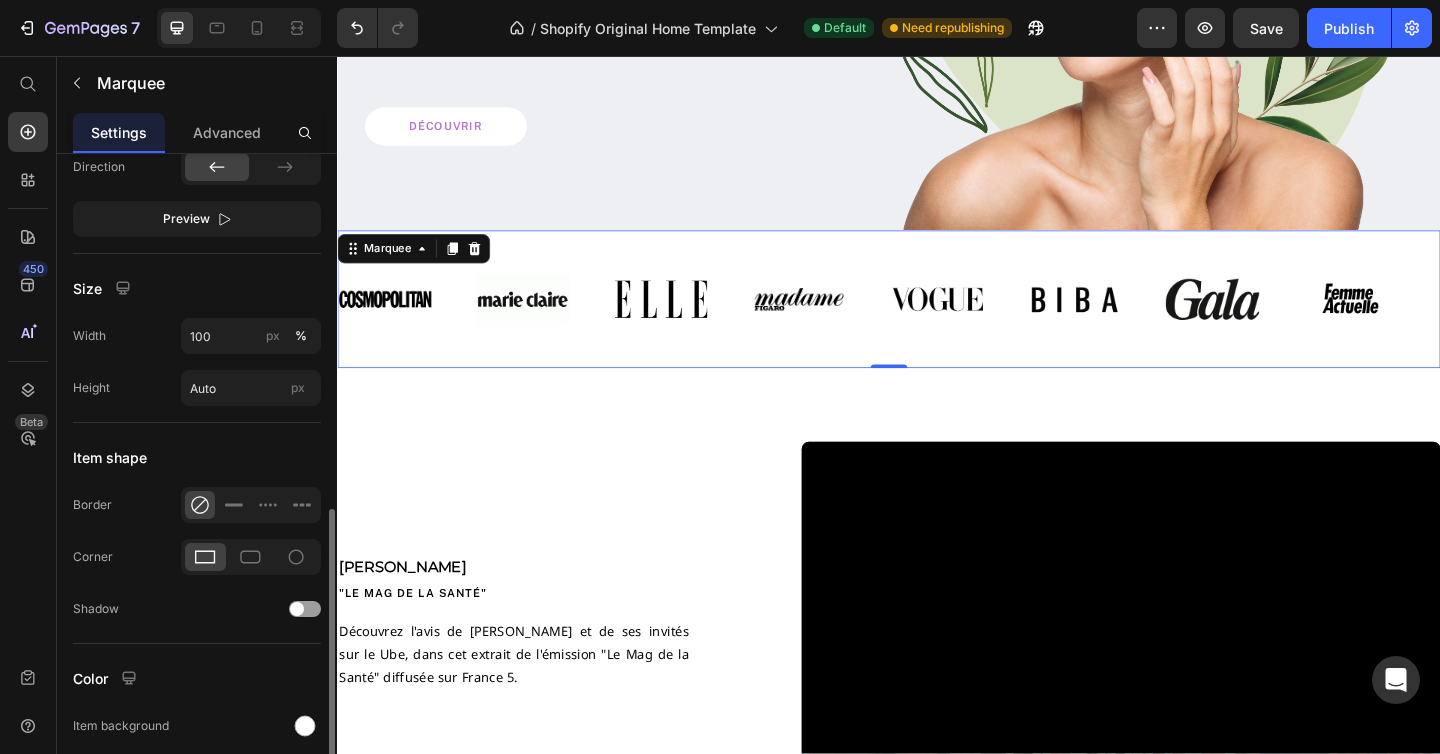 scroll, scrollTop: 881, scrollLeft: 0, axis: vertical 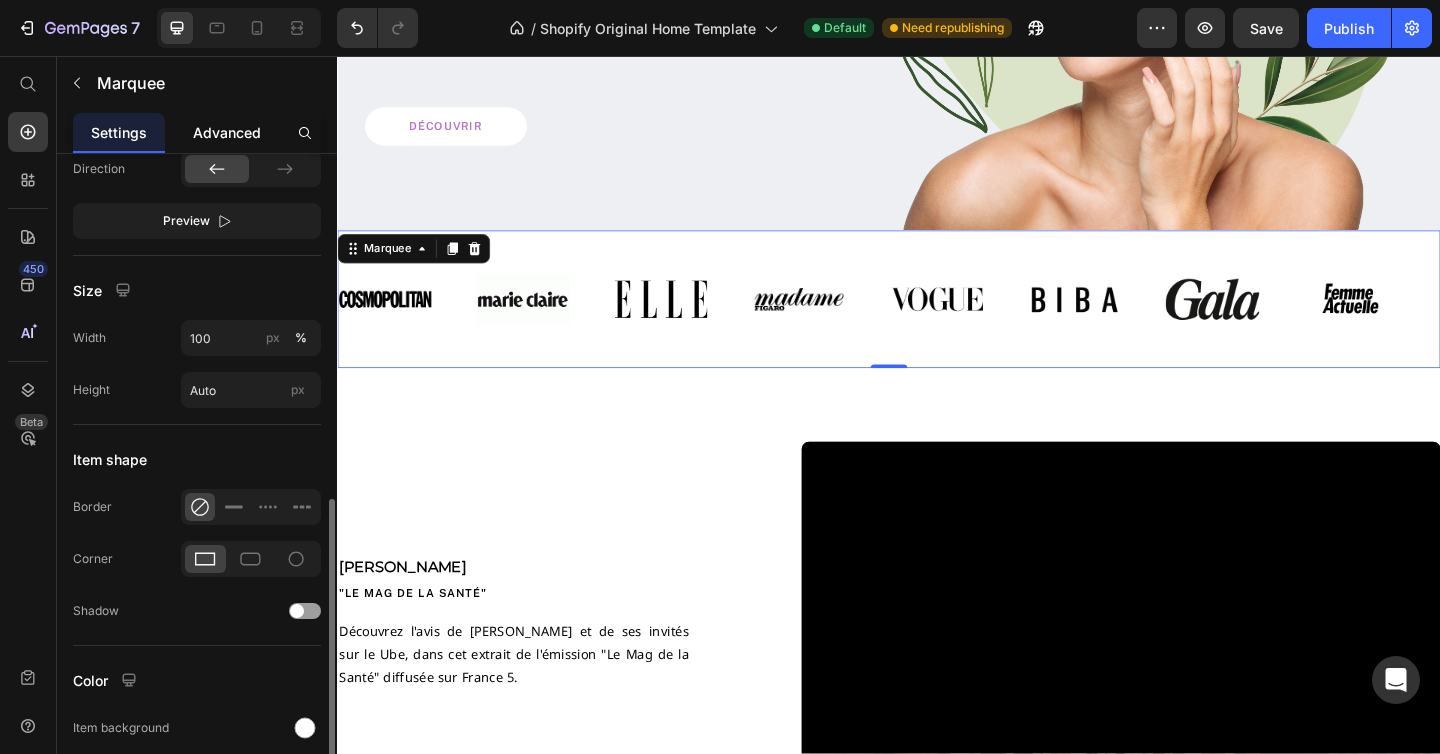 click on "Advanced" at bounding box center [227, 132] 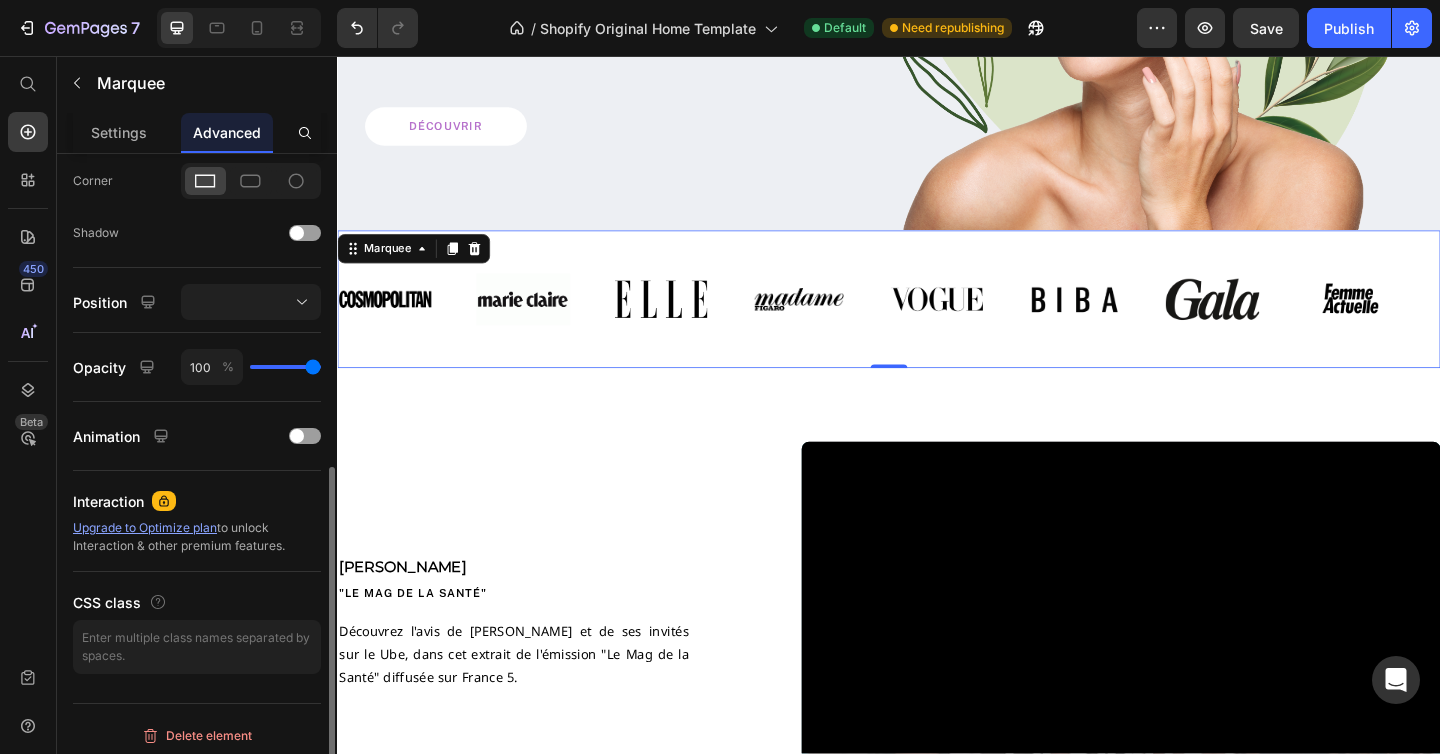 scroll, scrollTop: 612, scrollLeft: 0, axis: vertical 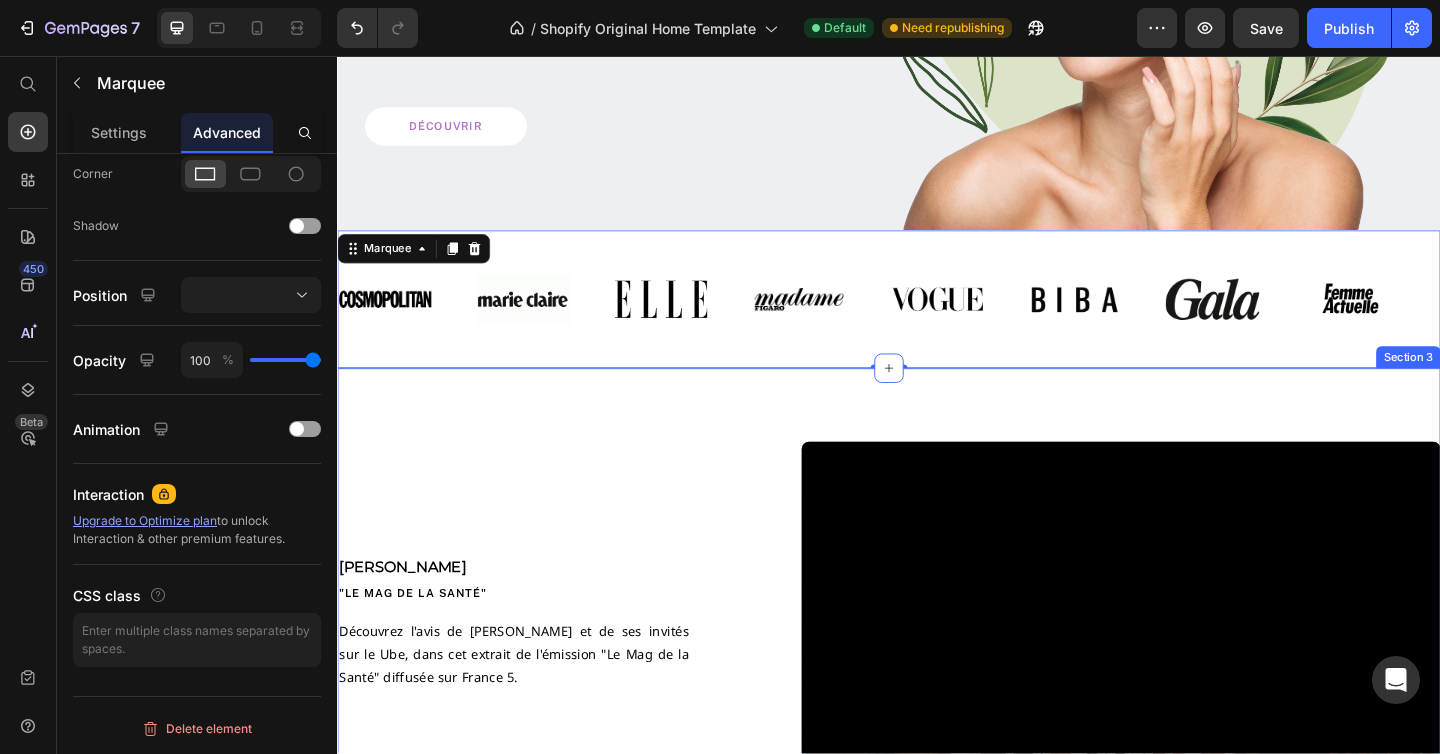 click on "[PERSON_NAME] Text Block "LE MAG DE la santé" Text Block Découvrez l'avis de [PERSON_NAME] et de ses invités sur le Ube, dans cet extrait de l'émission "Le Mag de la Santé" diffusée sur France 5. Text Block Row Video Row Section 3" at bounding box center (937, 671) 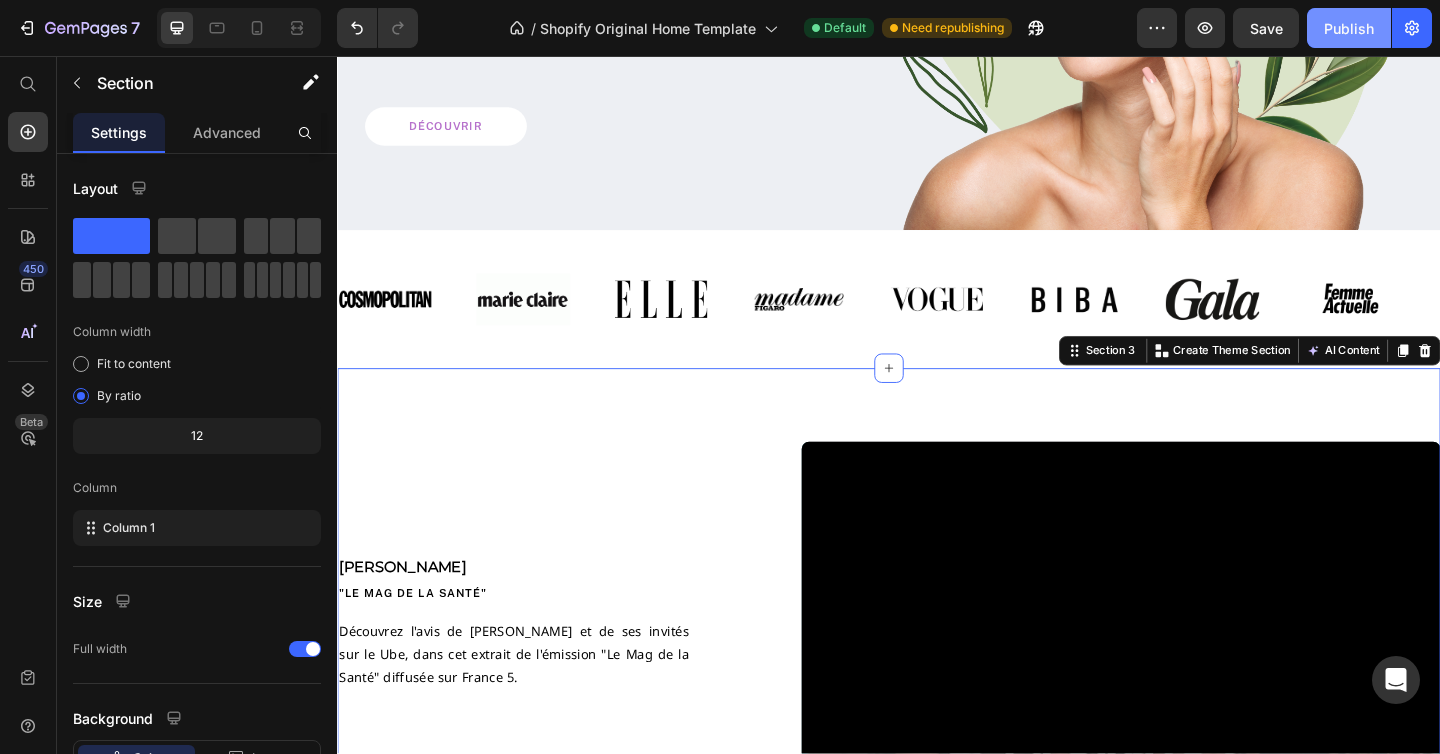 click on "Publish" 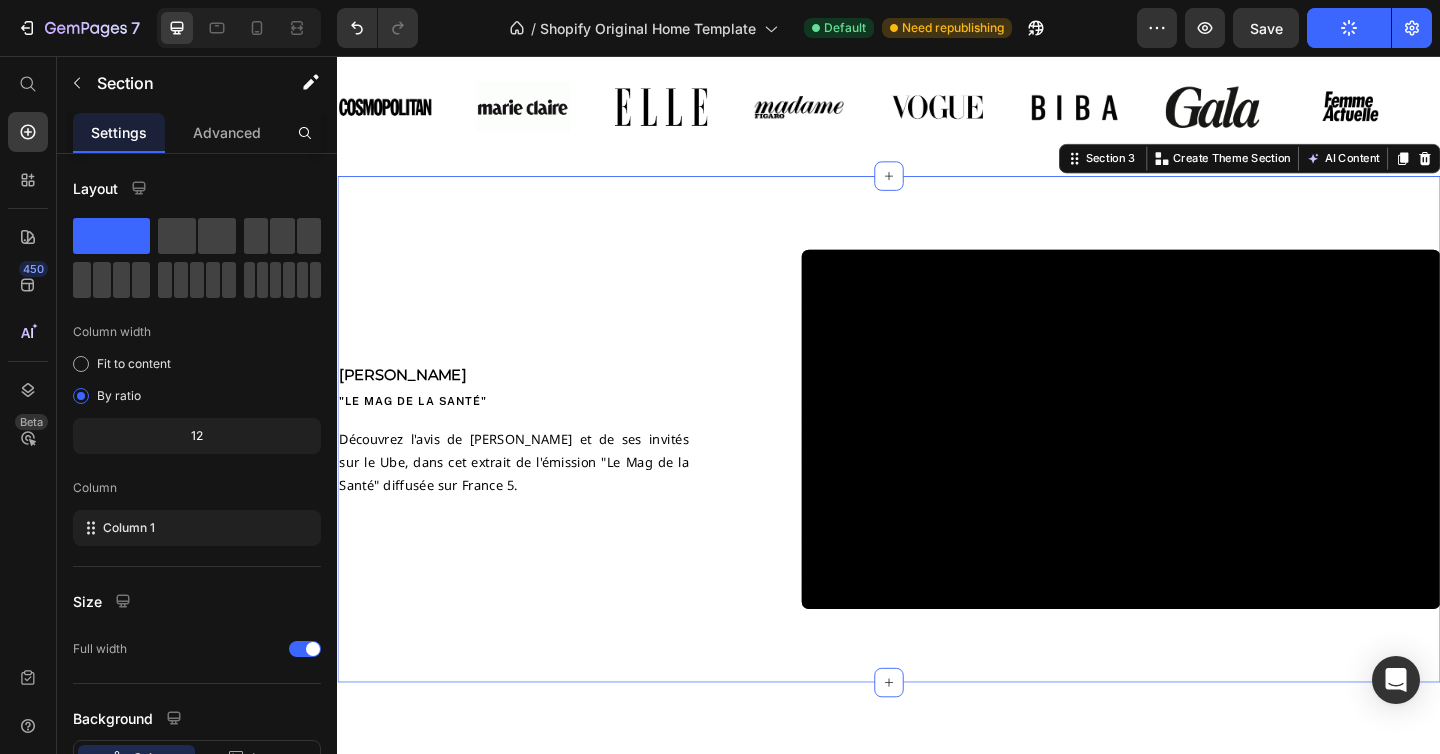 scroll, scrollTop: 618, scrollLeft: 0, axis: vertical 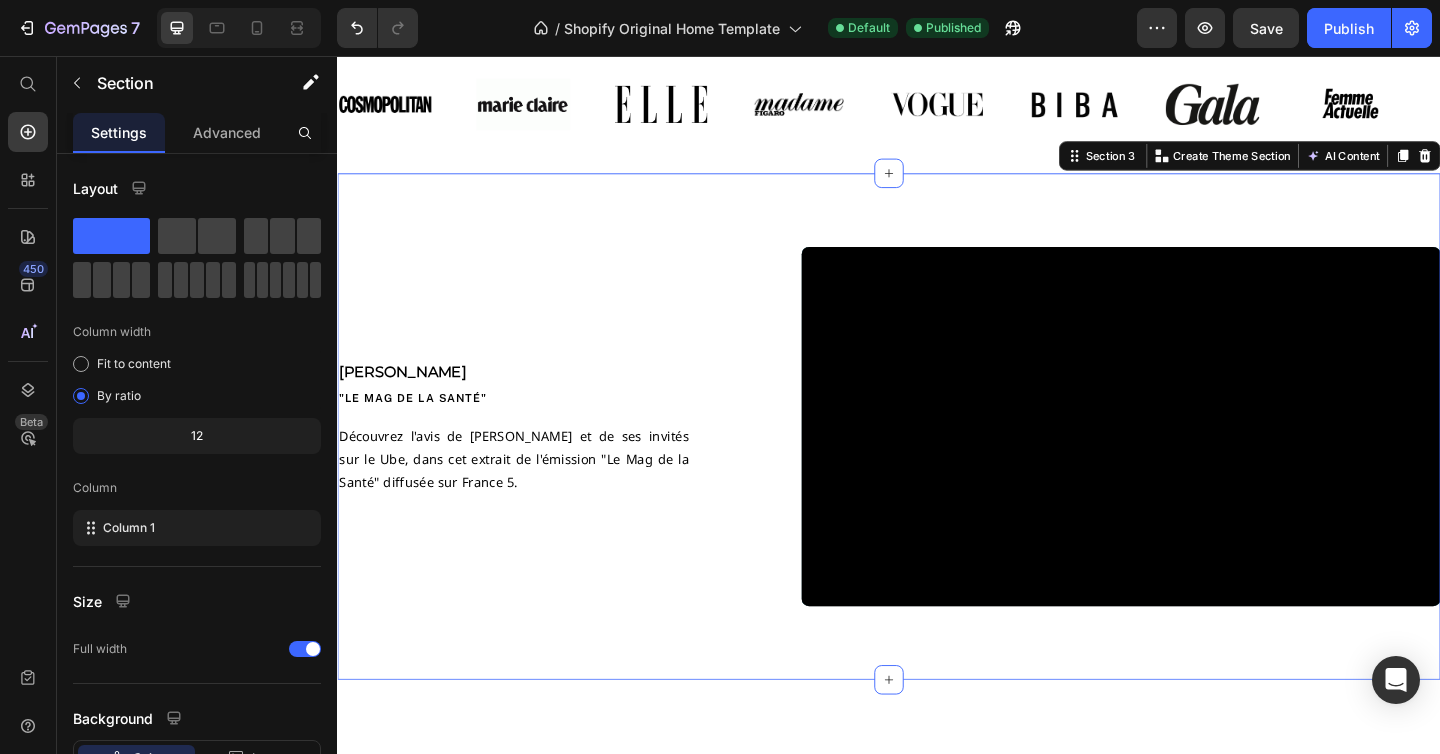 click on "[PERSON_NAME] Text Block "LE MAG DE la santé" Text Block Découvrez l'avis de [PERSON_NAME] et de ses invités sur le Ube, dans cet extrait de l'émission "Le Mag de la Santé" diffusée sur France 5. Text Block Row Video Row Section 3   You can create reusable sections Create Theme Section AI Content Write with GemAI What would you like to describe here? Tone and Voice Persuasive Product Poudre d'Ube Show more Generate" at bounding box center [937, 459] 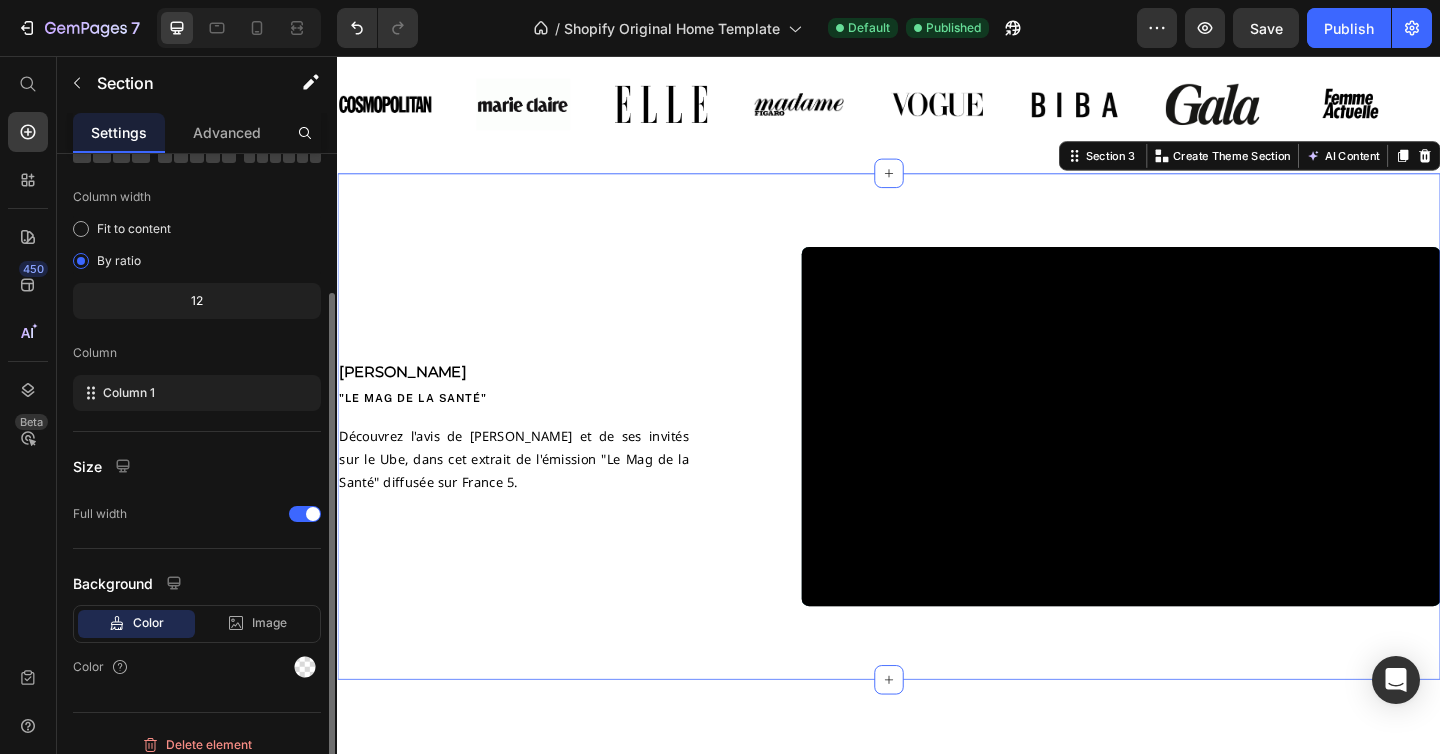 scroll, scrollTop: 151, scrollLeft: 0, axis: vertical 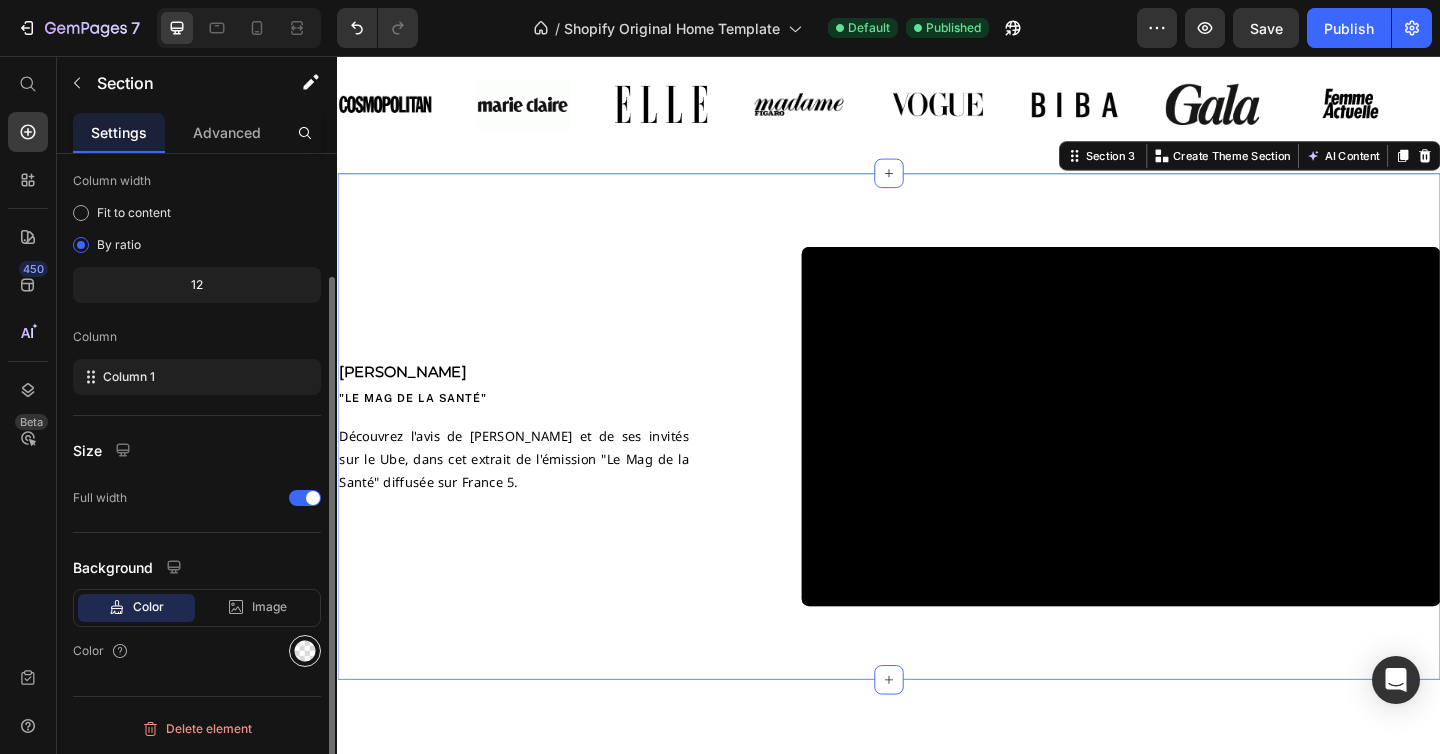 click at bounding box center [305, 651] 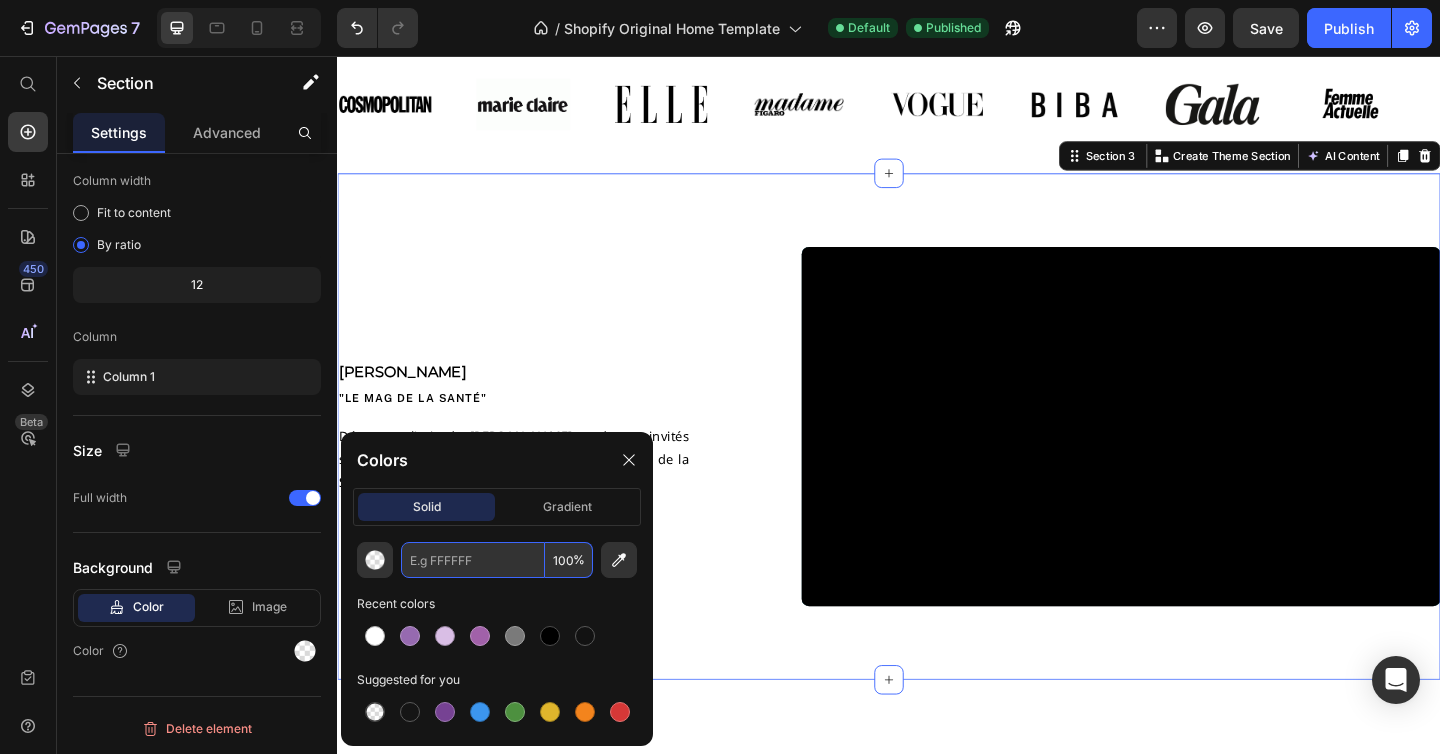 click at bounding box center [473, 560] 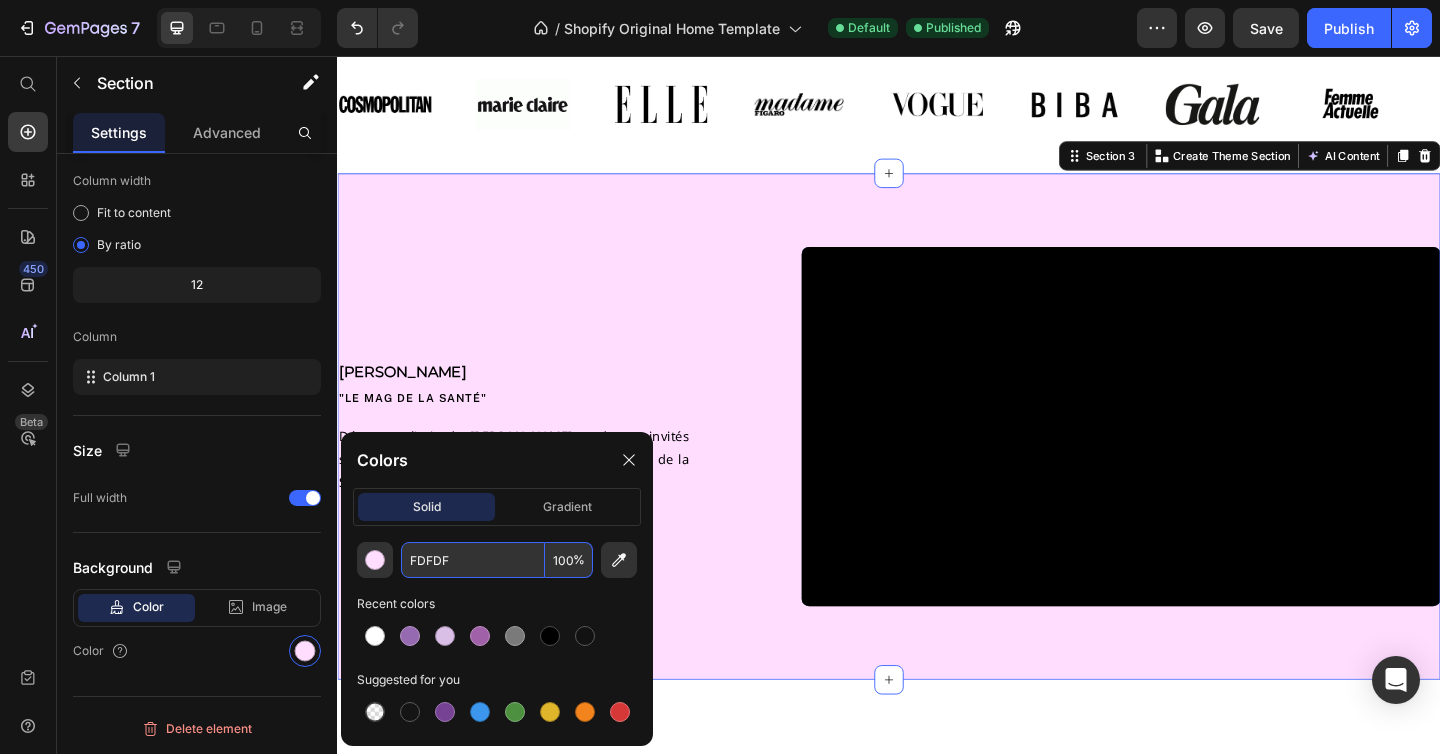 type on "FDFDFD" 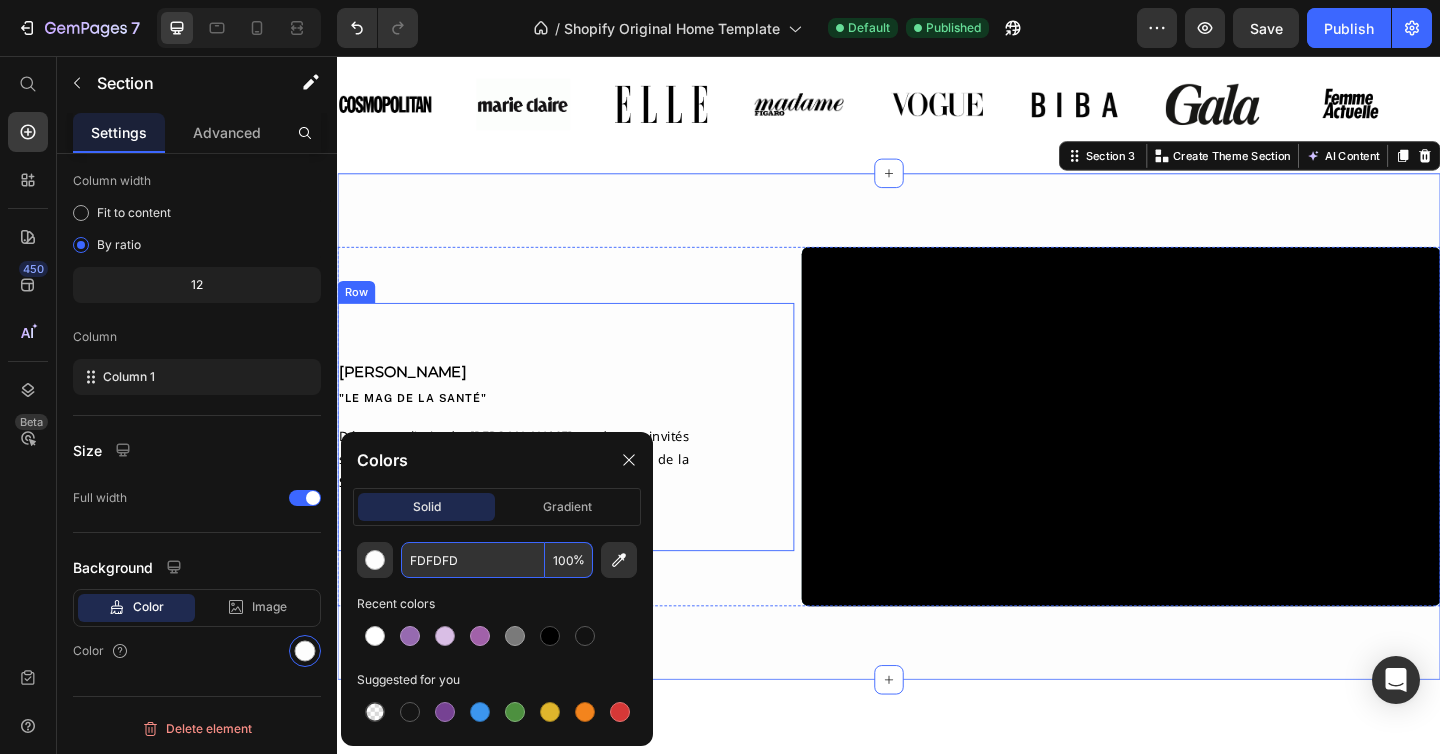 click on "[PERSON_NAME] Text Block "LE MAG DE la santé" Text Block Découvrez l'avis de [PERSON_NAME] et de ses invités sur le Ube, dans cet extrait de l'émission "Le Mag de la Santé" diffusée sur France 5. Text Block Row" at bounding box center [585, 460] 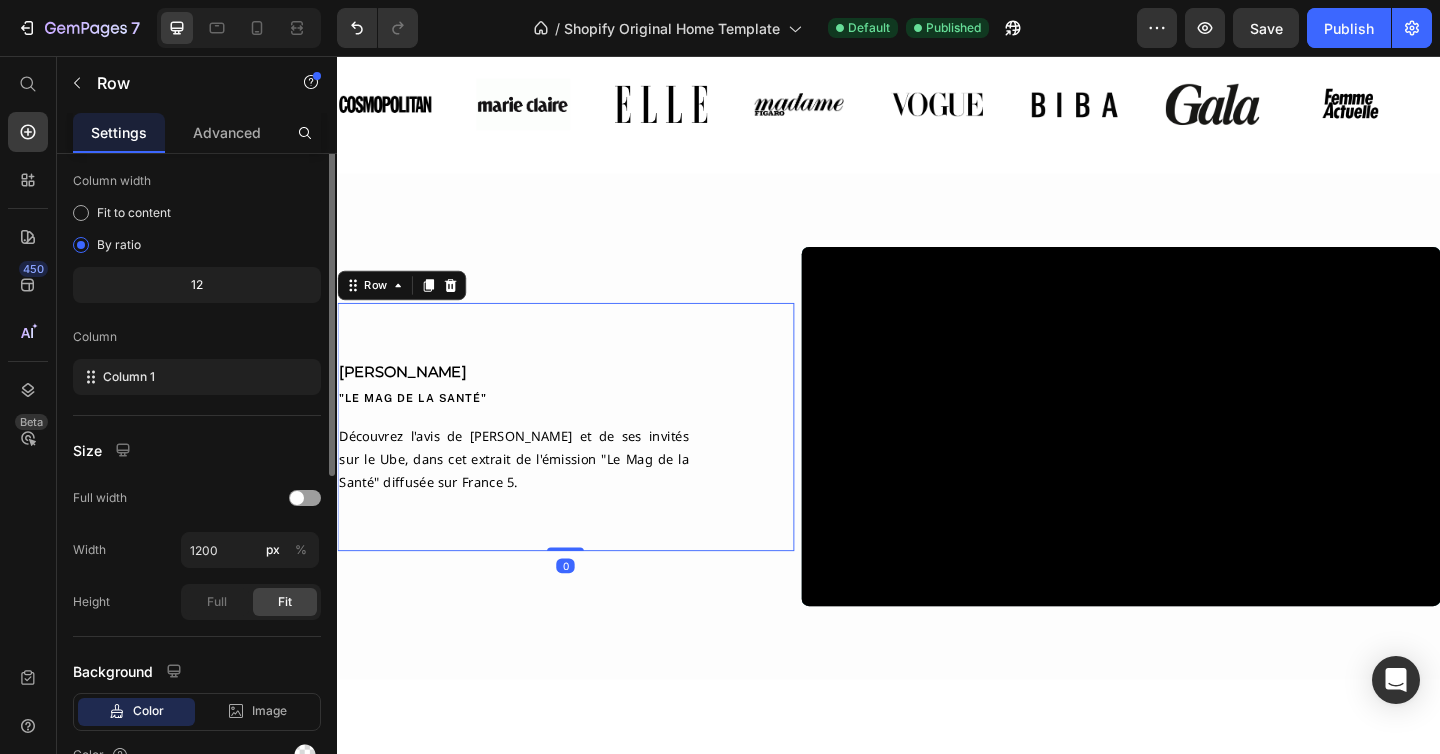 scroll, scrollTop: 0, scrollLeft: 0, axis: both 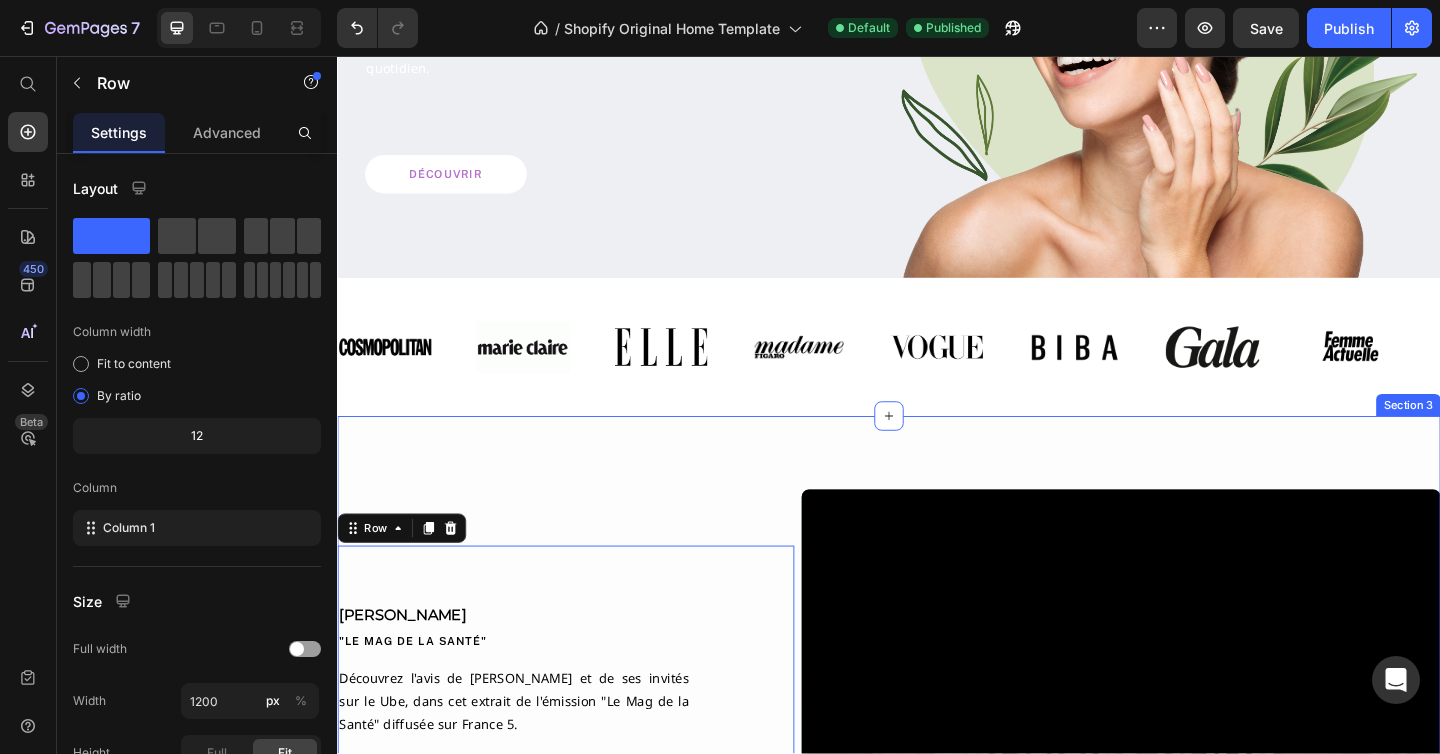 click on "[PERSON_NAME] Text Block "LE MAG DE la santé" Text Block Découvrez l'avis de [PERSON_NAME] et de ses invités sur le Ube, dans cet extrait de l'émission "Le Mag de la Santé" diffusée sur France 5. Text Block Row   0 Video Row Section 3" at bounding box center (937, 723) 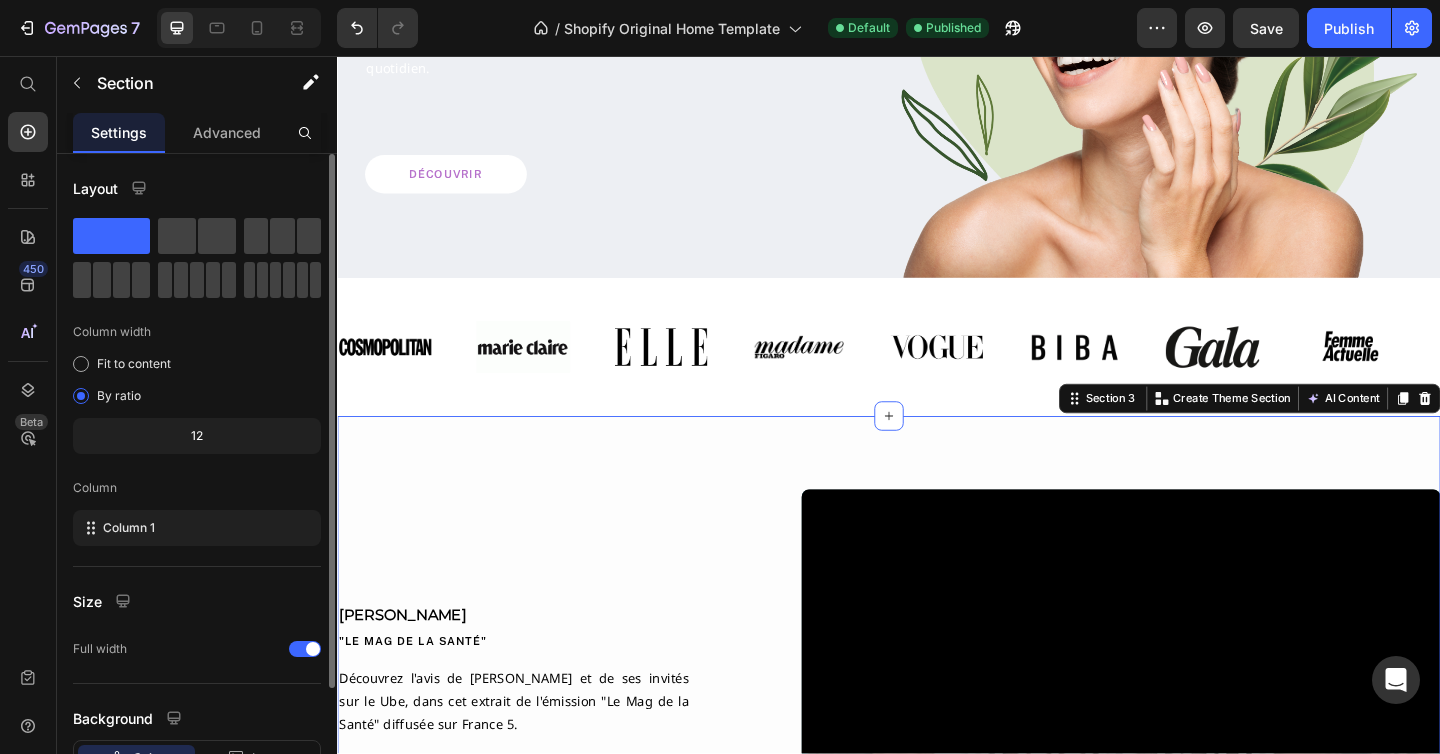 scroll, scrollTop: 151, scrollLeft: 0, axis: vertical 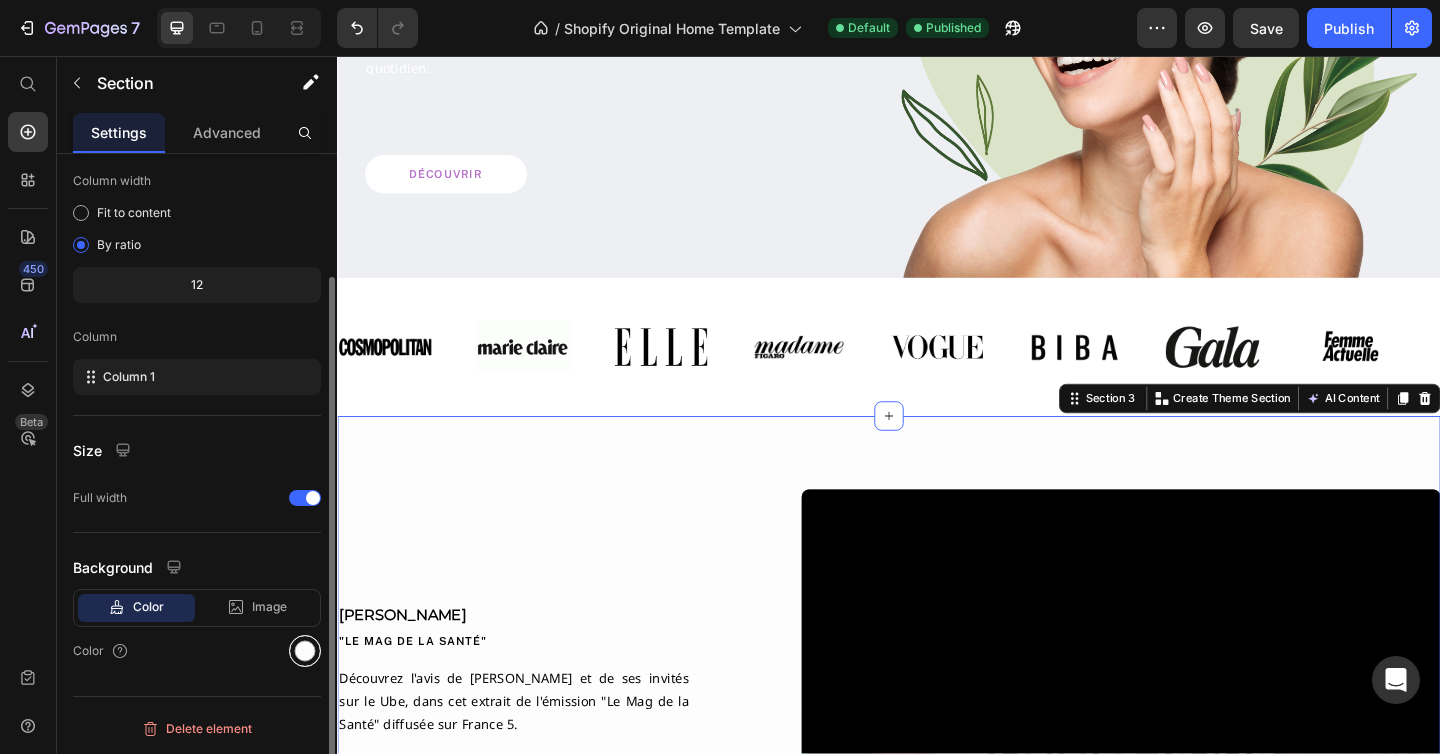 click at bounding box center [305, 651] 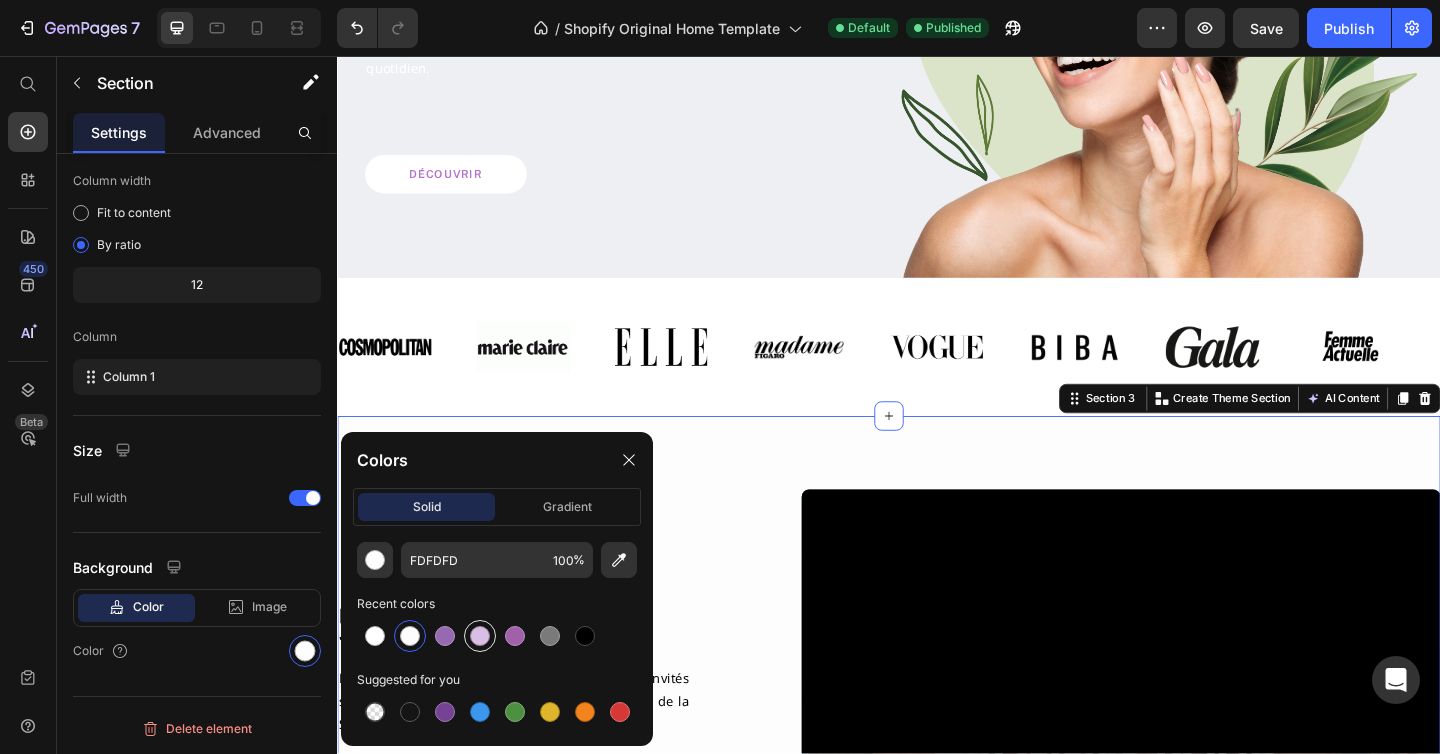 click at bounding box center [480, 636] 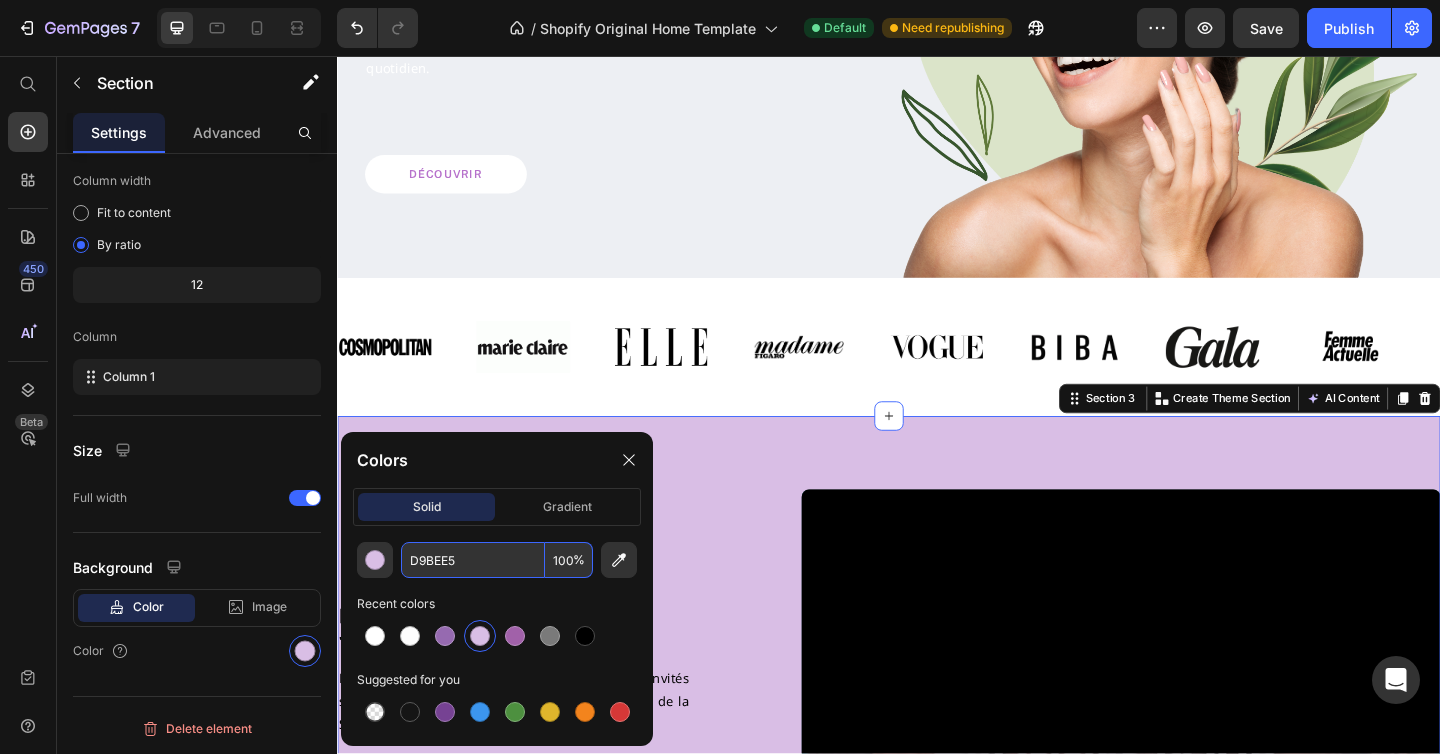 click on "D9BEE5" at bounding box center [473, 560] 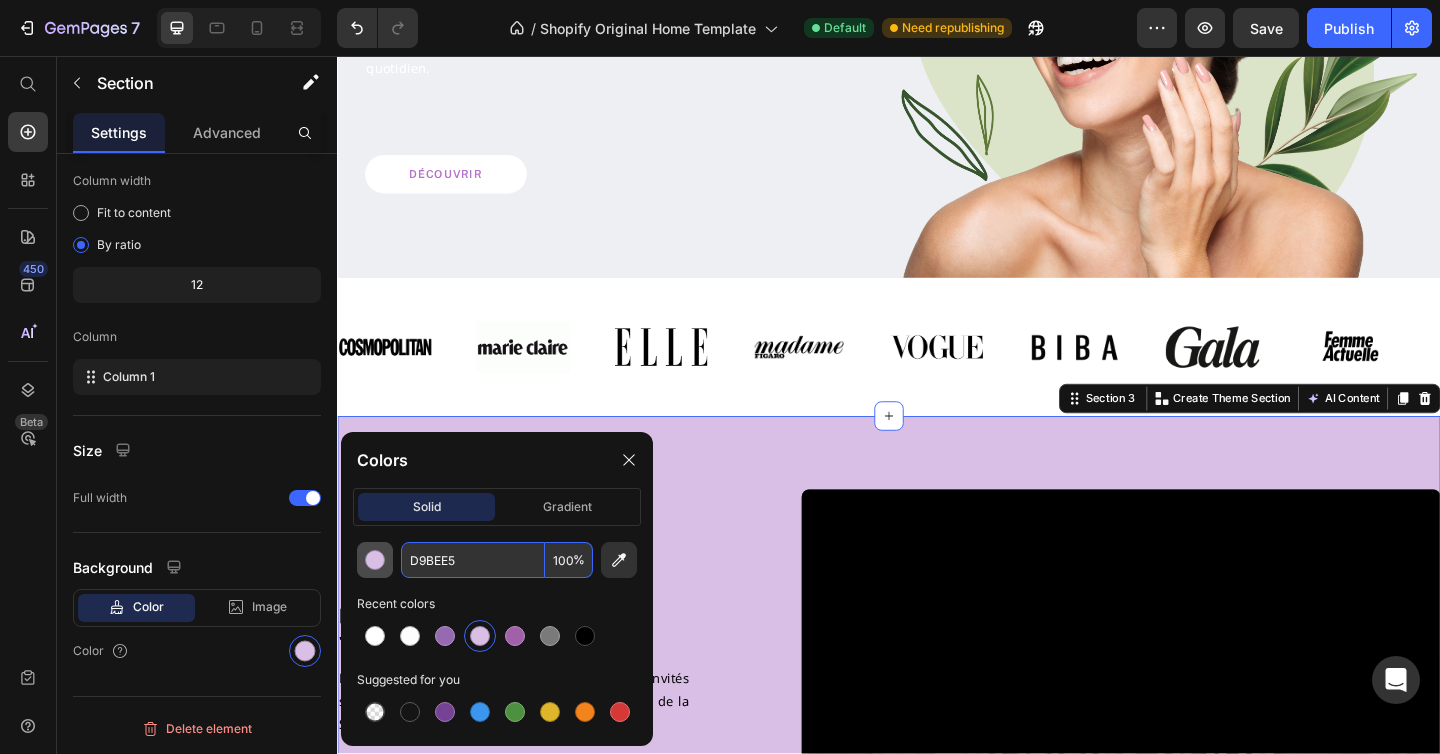 click at bounding box center (375, 560) 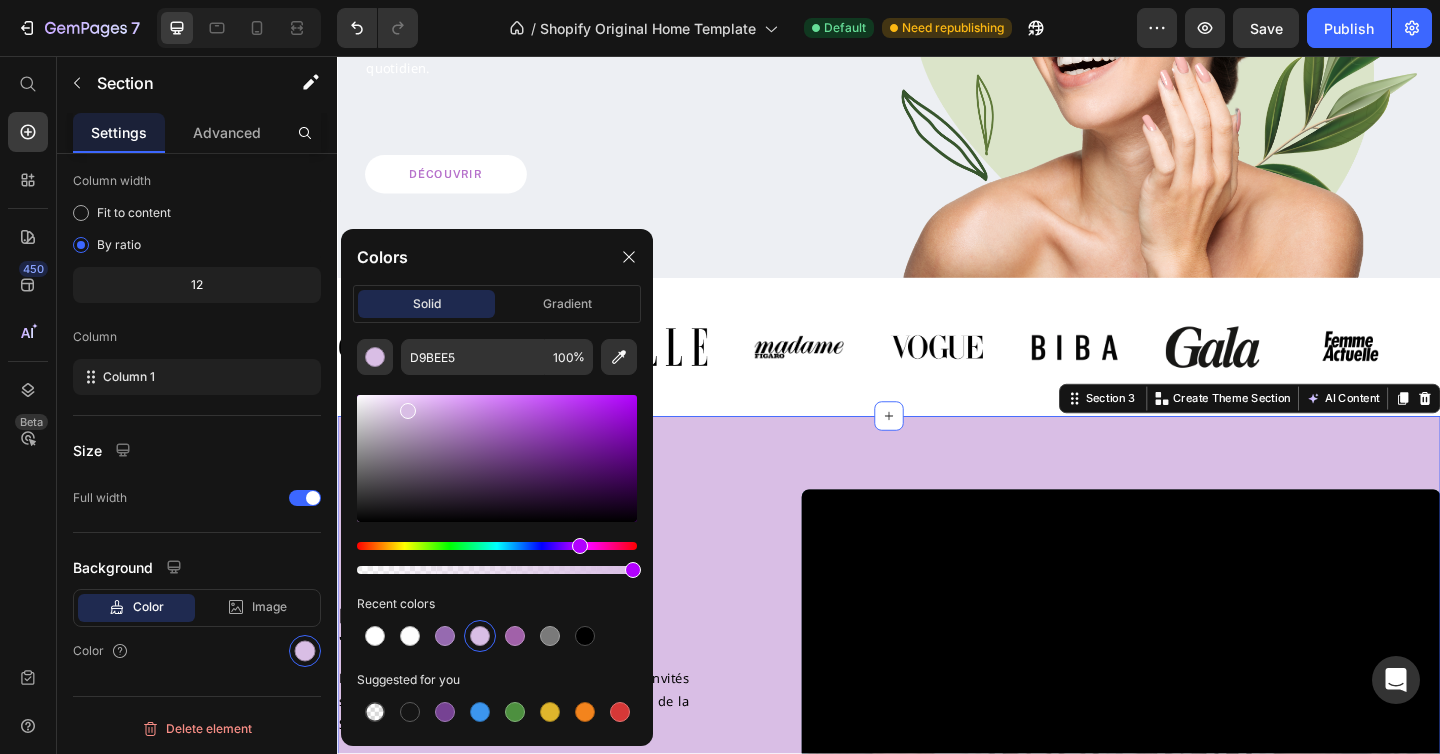 click at bounding box center (497, 458) 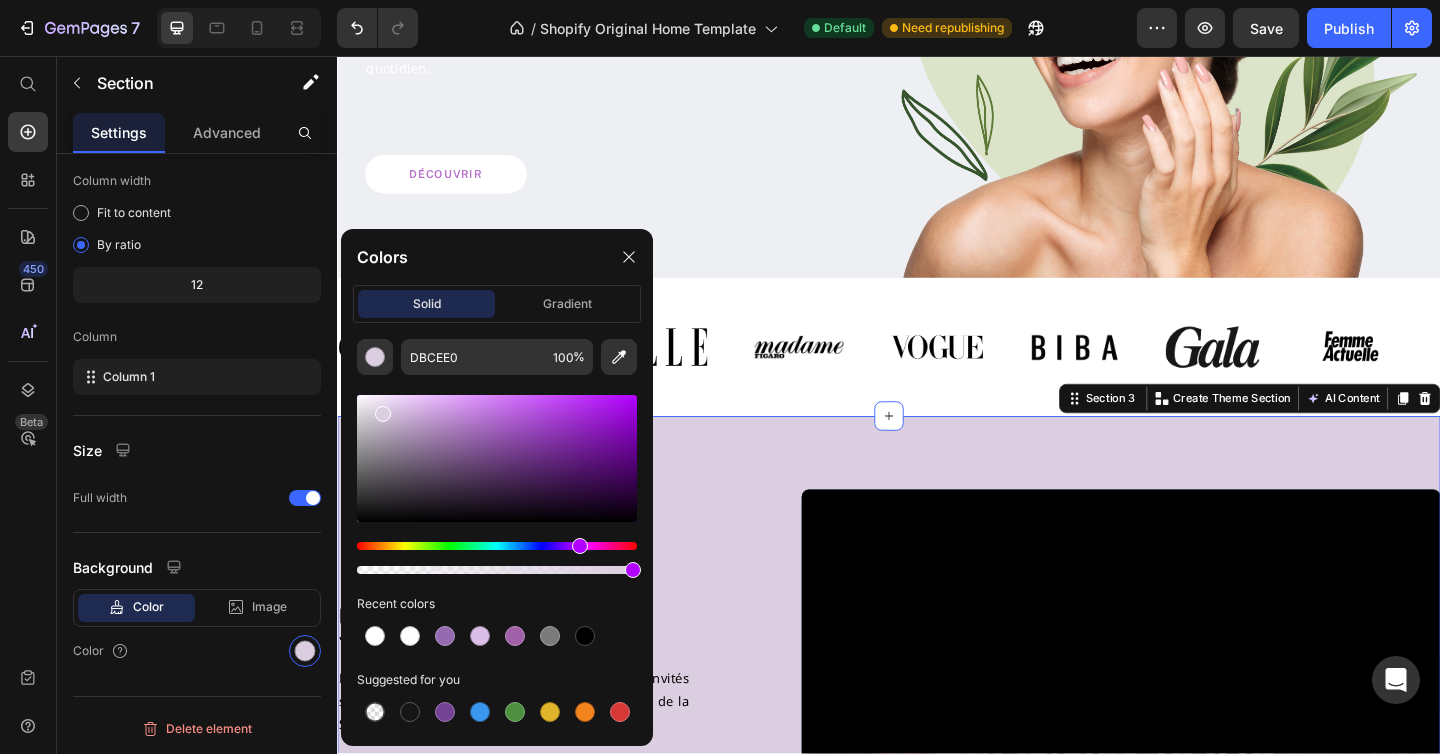 click at bounding box center [383, 414] 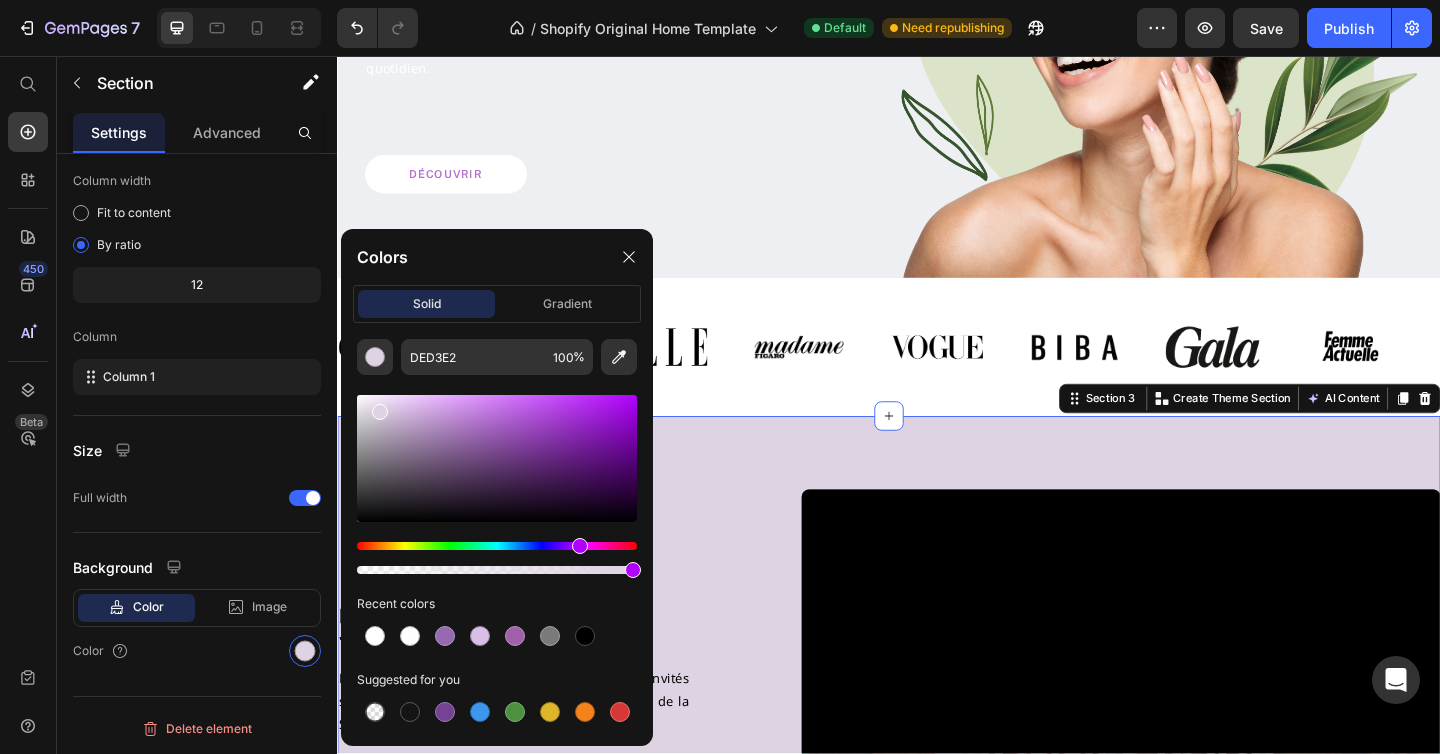 click at bounding box center [497, 458] 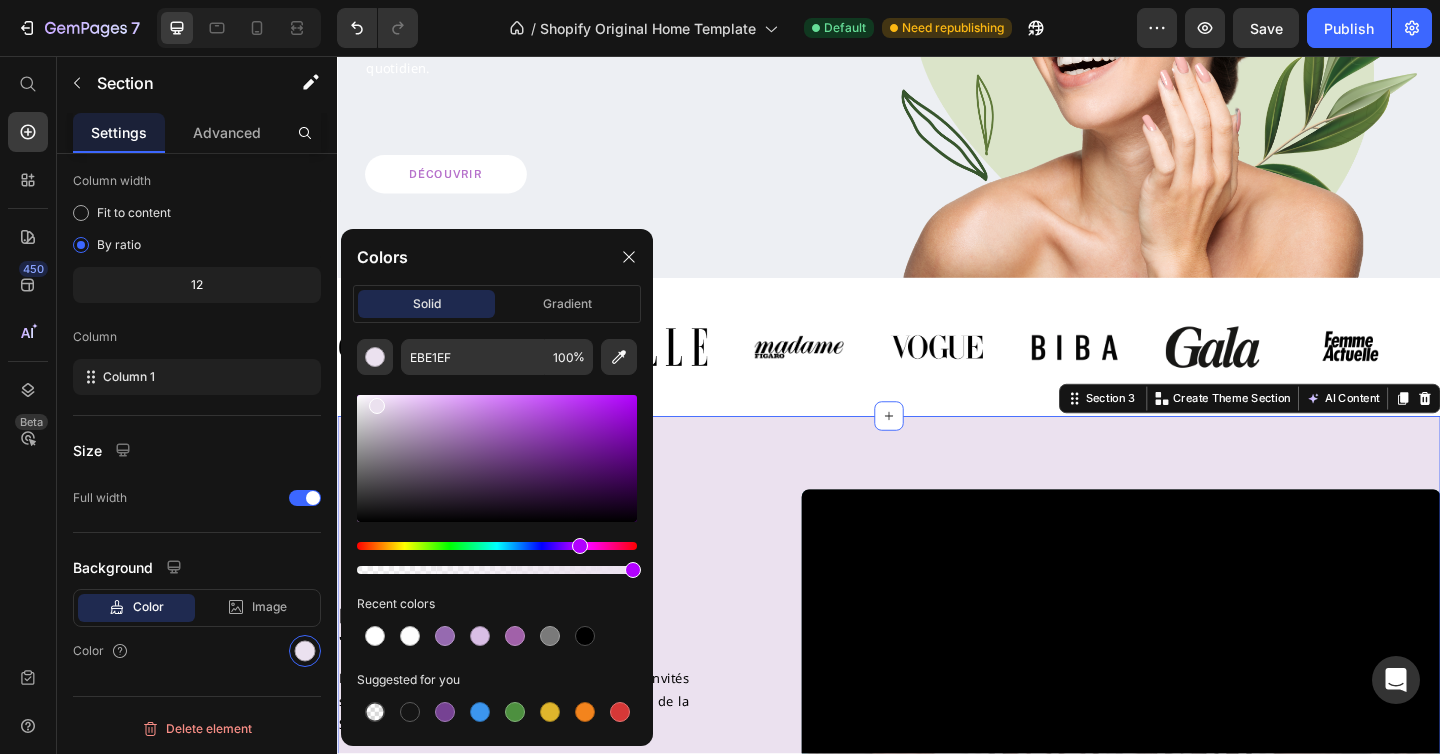 click at bounding box center [377, 406] 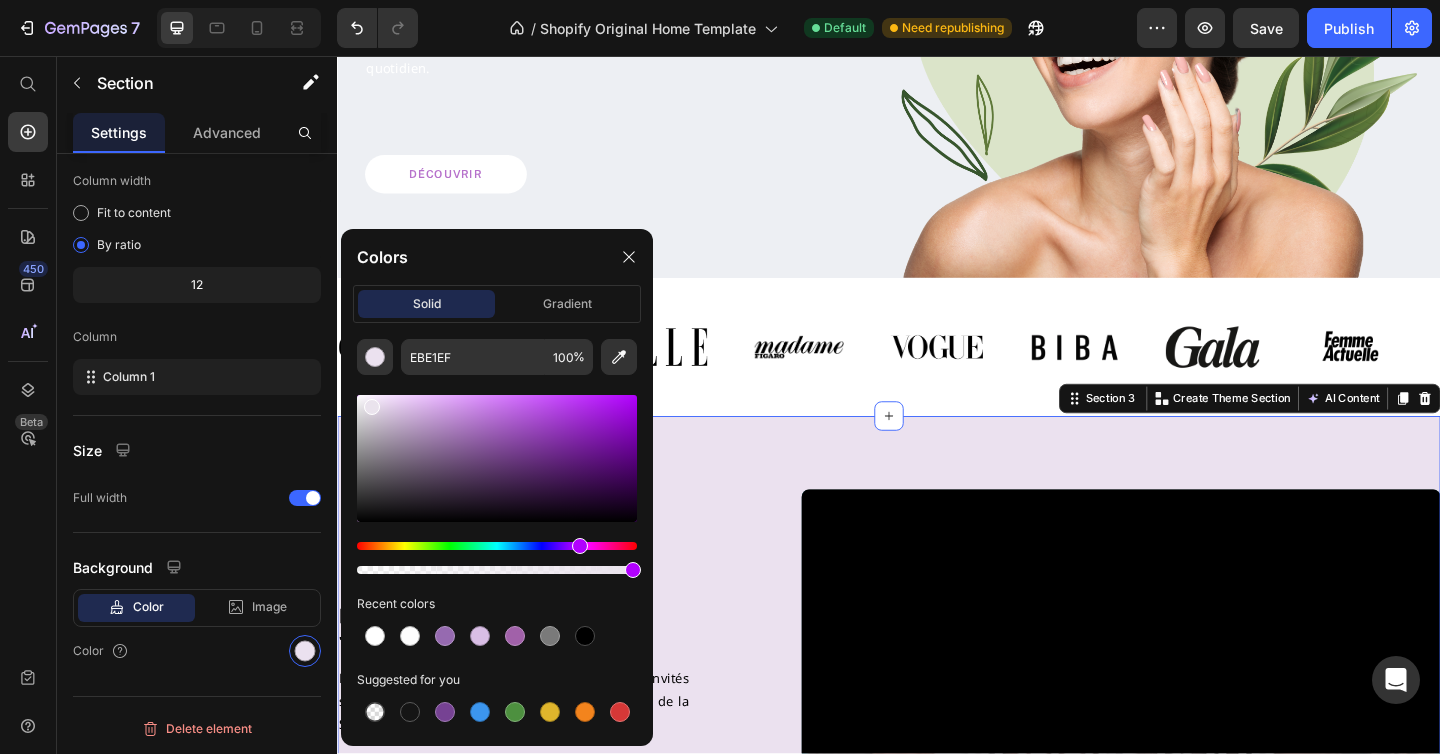 type on "EAE3ED" 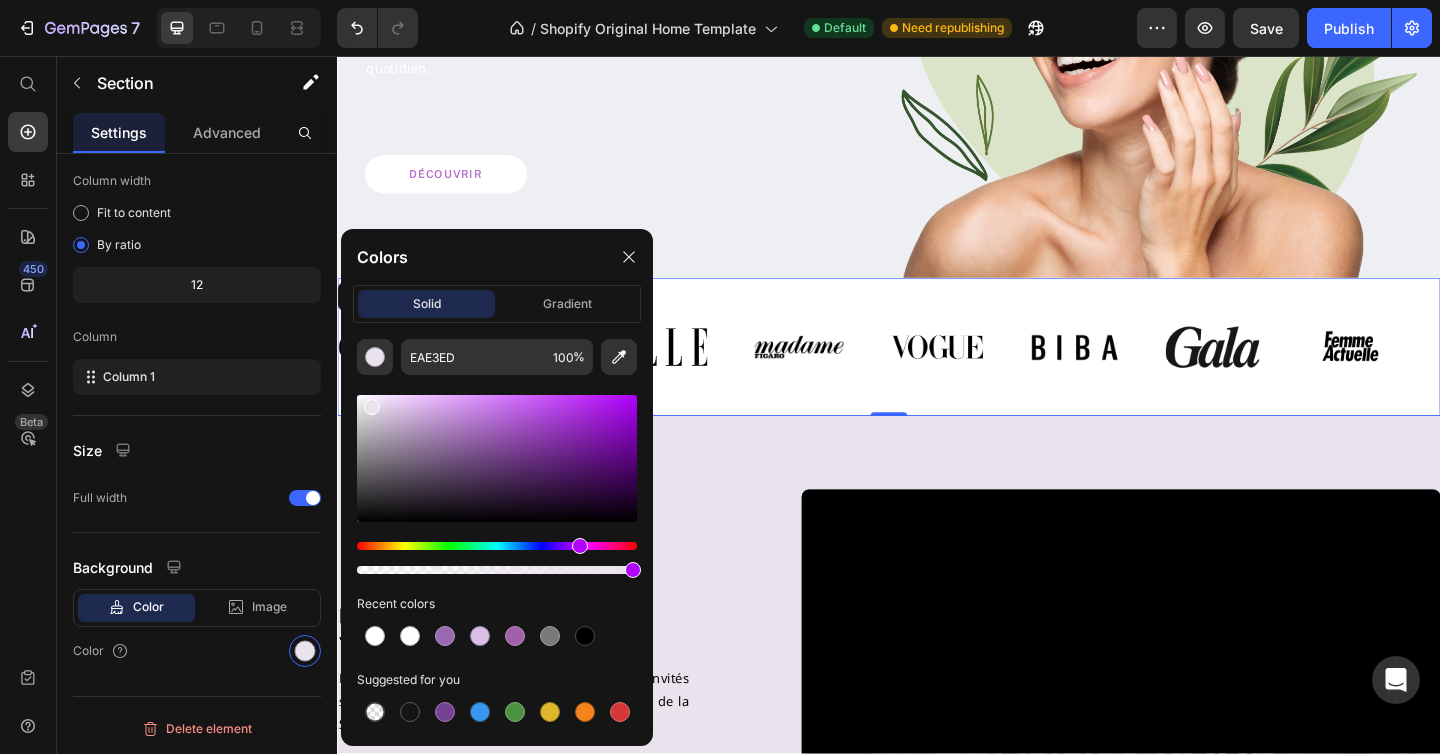 click on "Image Image Image Image Image Image Image Image Image Image Image Image Image Image Image Image Marquee   0" at bounding box center (937, 373) 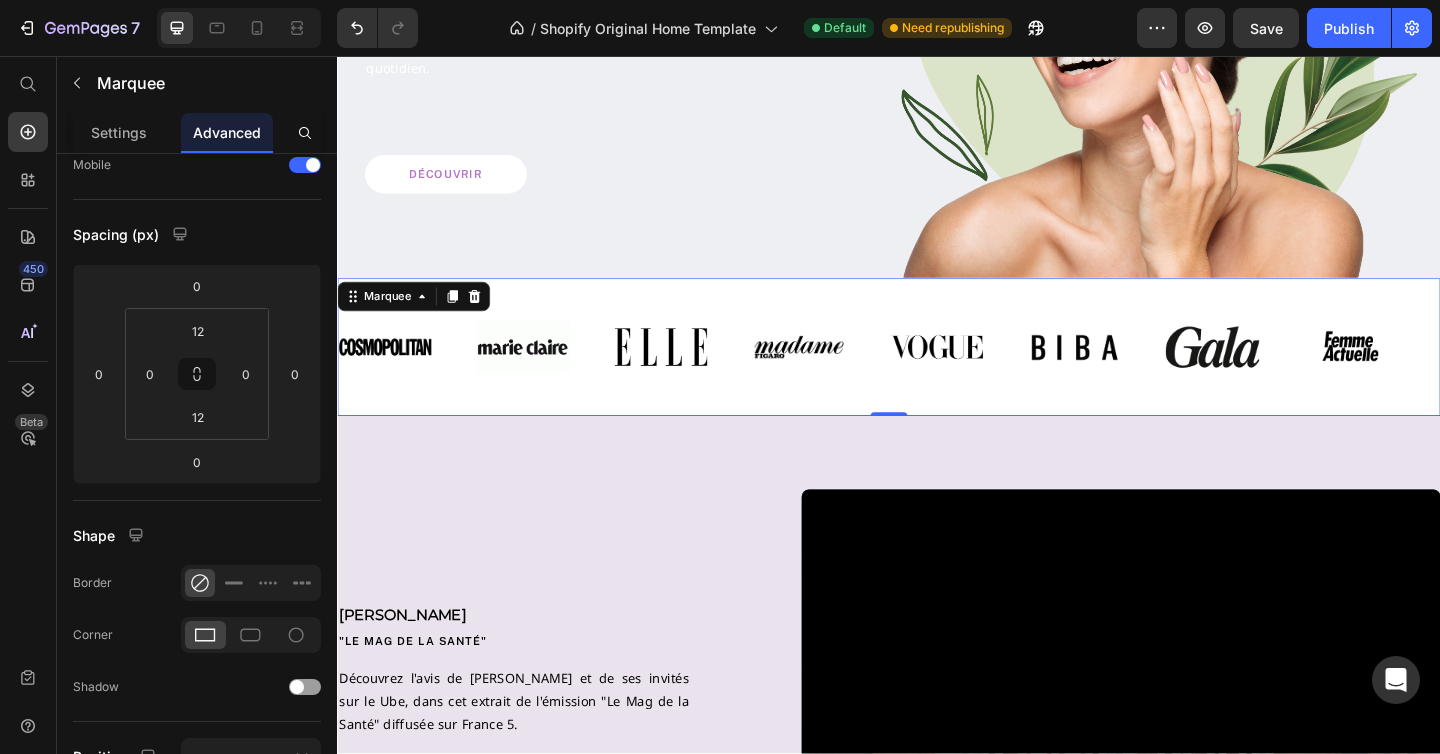 scroll, scrollTop: 0, scrollLeft: 0, axis: both 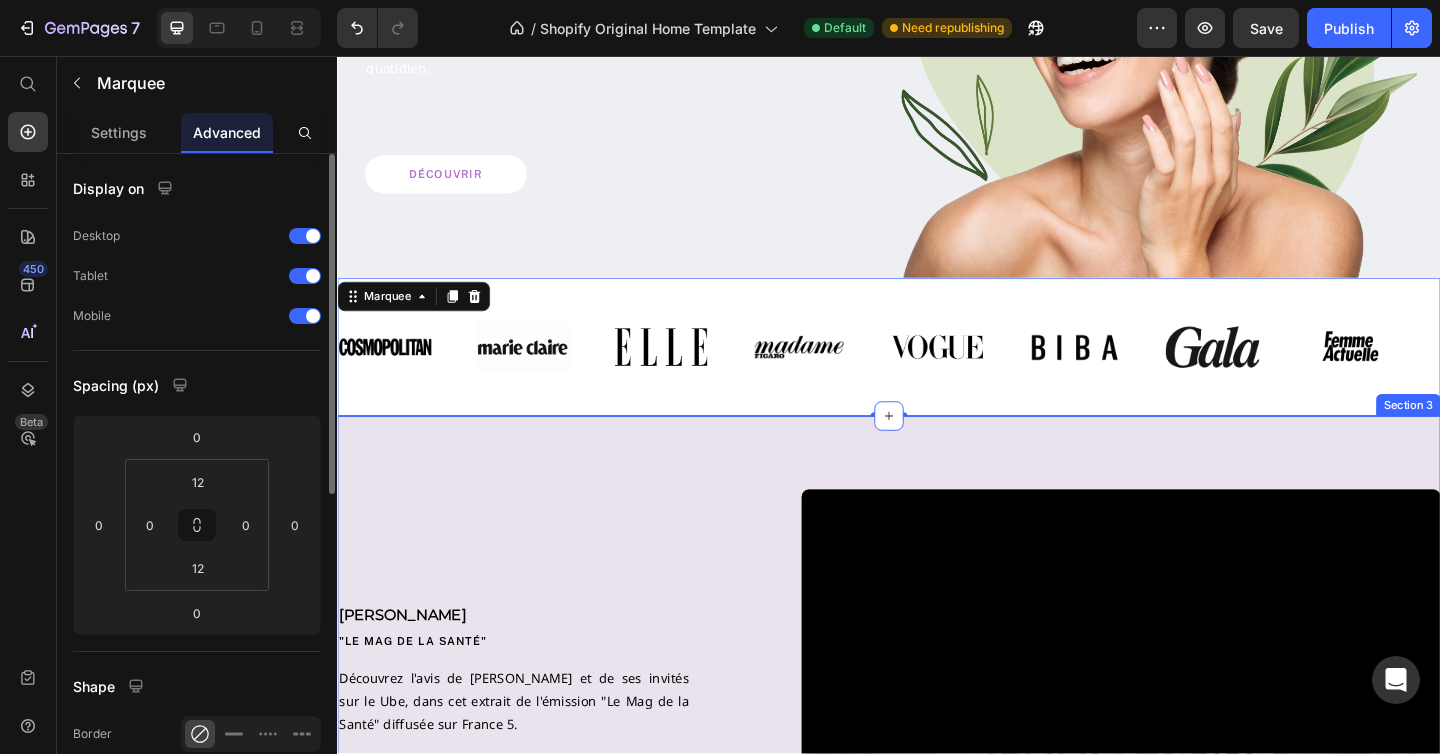 click on "[PERSON_NAME] Text Block "LE MAG DE la santé" Text Block Découvrez l'avis de [PERSON_NAME] et de ses invités sur le Ube, dans cet extrait de l'émission "Le Mag de la Santé" diffusée sur France 5. Text Block Row Video Row Section 3" at bounding box center (937, 723) 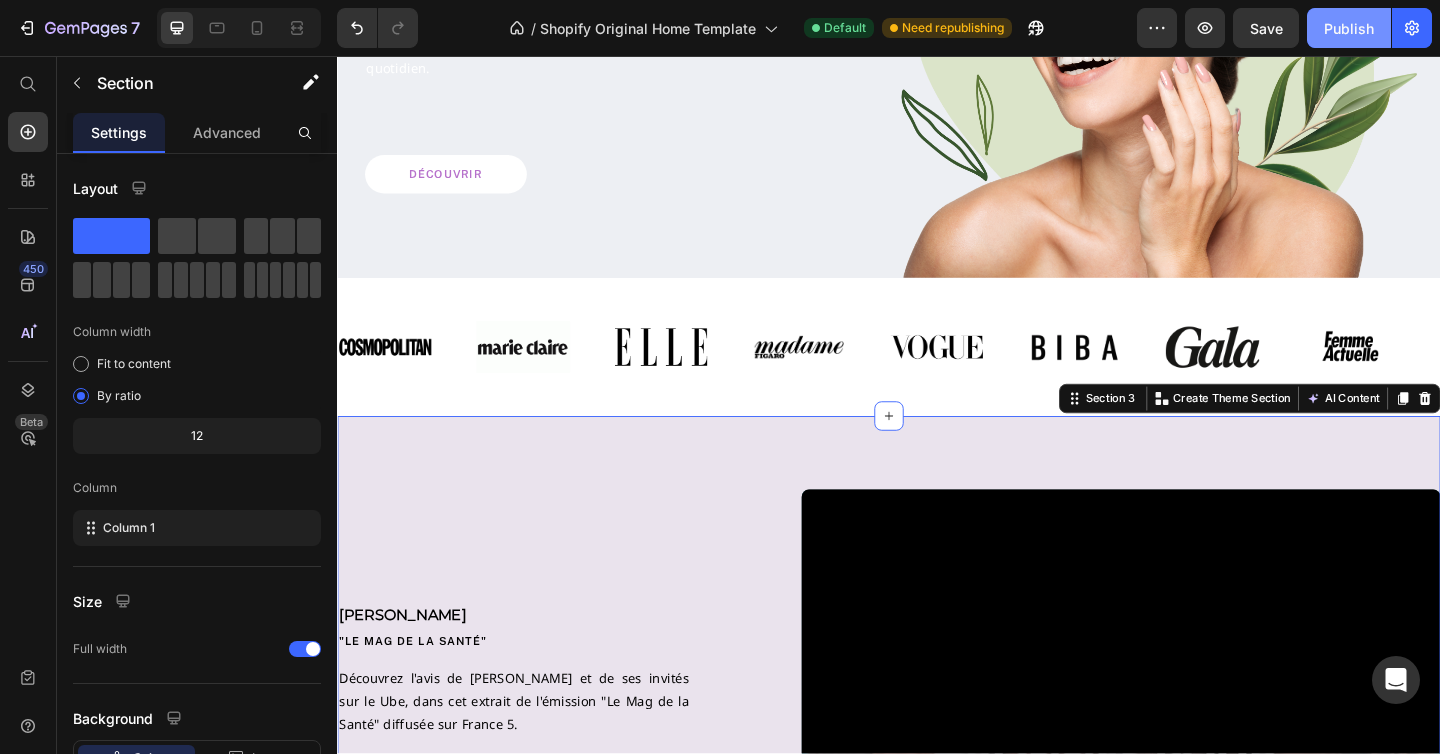 click on "Publish" at bounding box center (1349, 28) 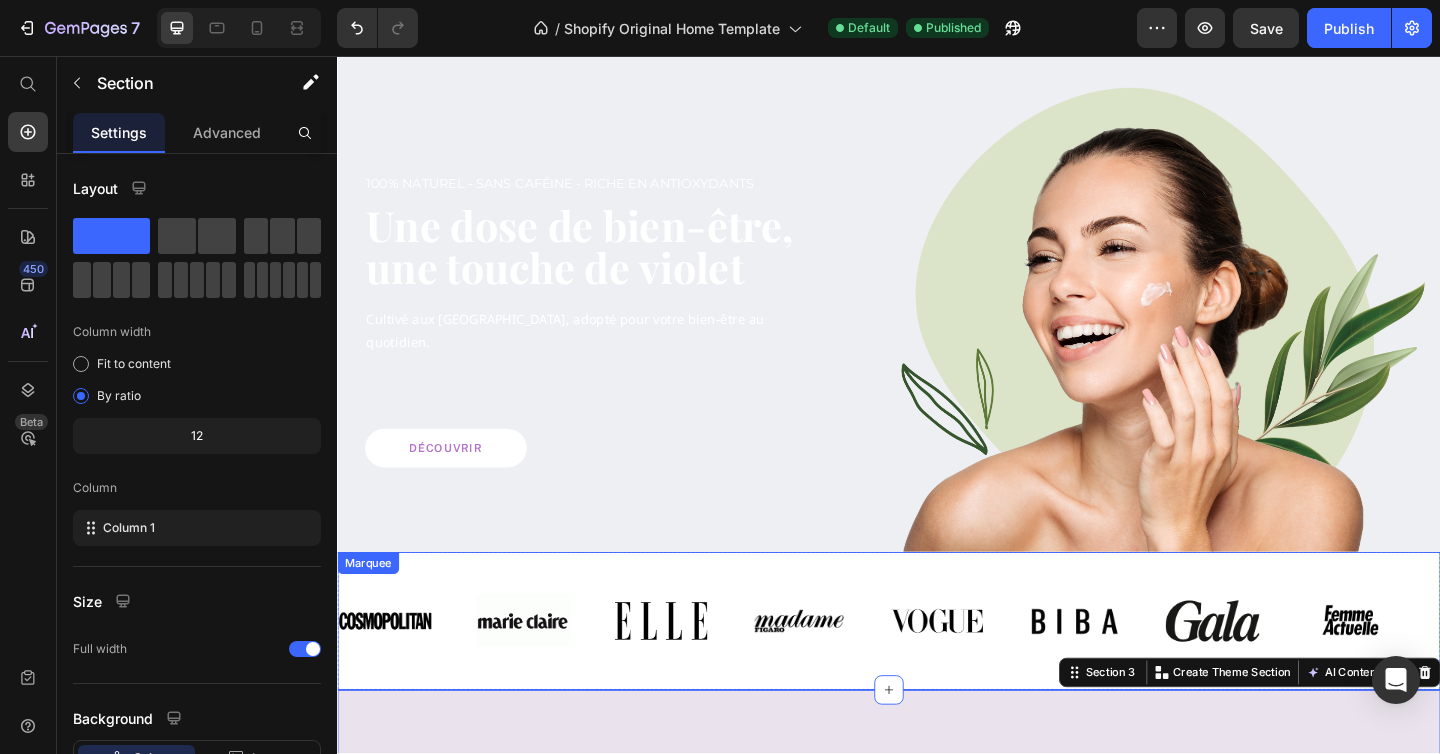 scroll, scrollTop: 0, scrollLeft: 0, axis: both 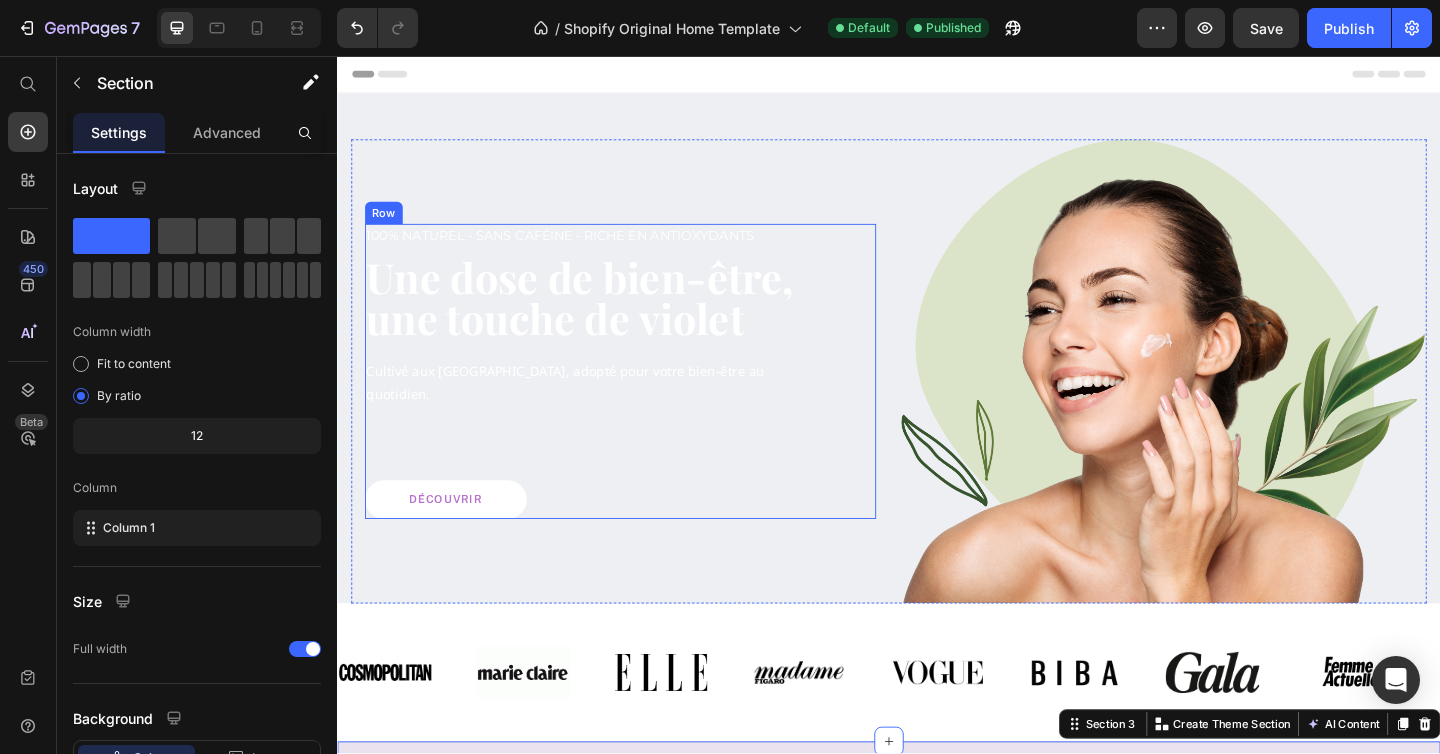 click on "100% Naturel - Sans caféine - riche en antioxydants Text block Une dose de bien-être, une touche de violet Heading Cultivé aux [GEOGRAPHIC_DATA], adopté pour votre bien-être au quotidien. Text block Découvrir Button Row" at bounding box center [645, 399] 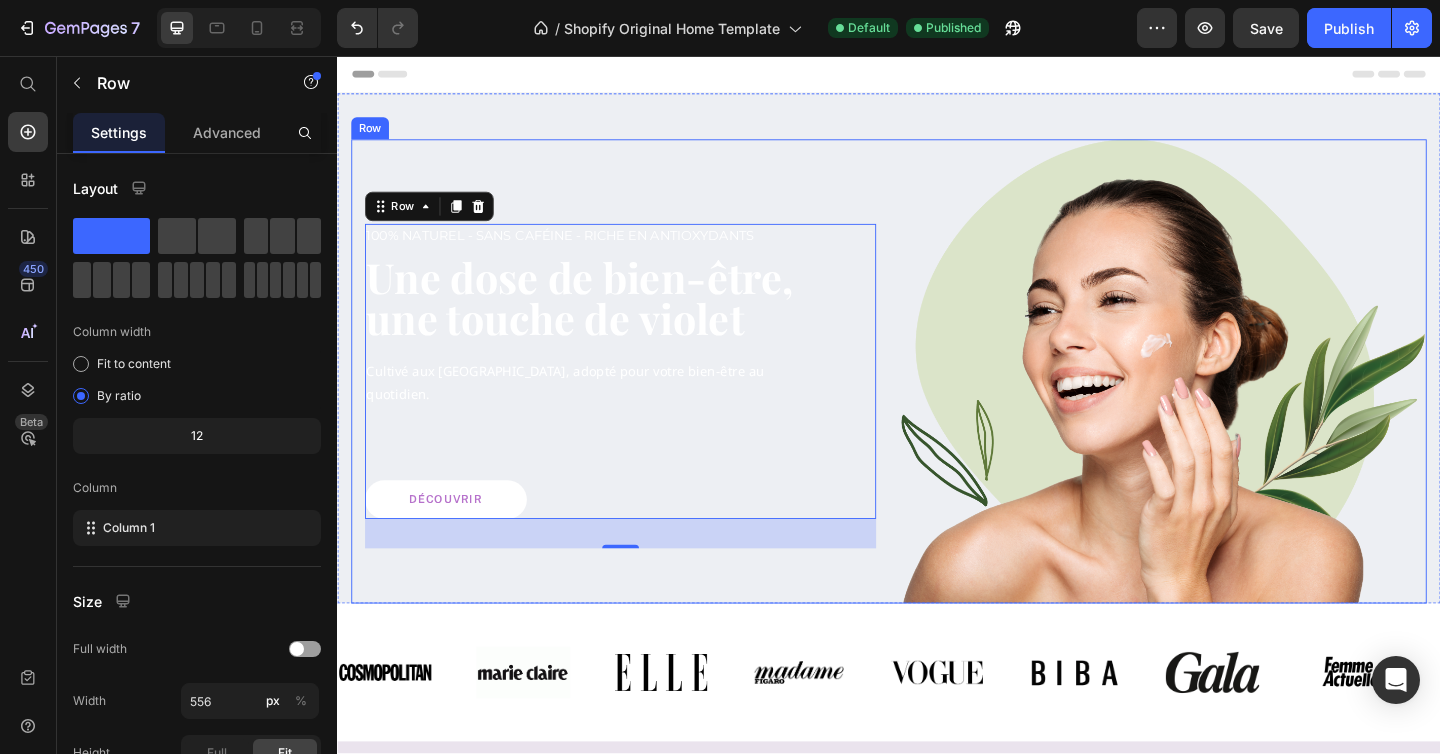 click on "100% Naturel - Sans caféine - riche en antioxydants Text block Une dose de bien-être, une touche de violet Heading Cultivé aux [GEOGRAPHIC_DATA], adopté pour votre bien-être au quotidien. Text block Découvrir Button Row   32" at bounding box center [644, 399] 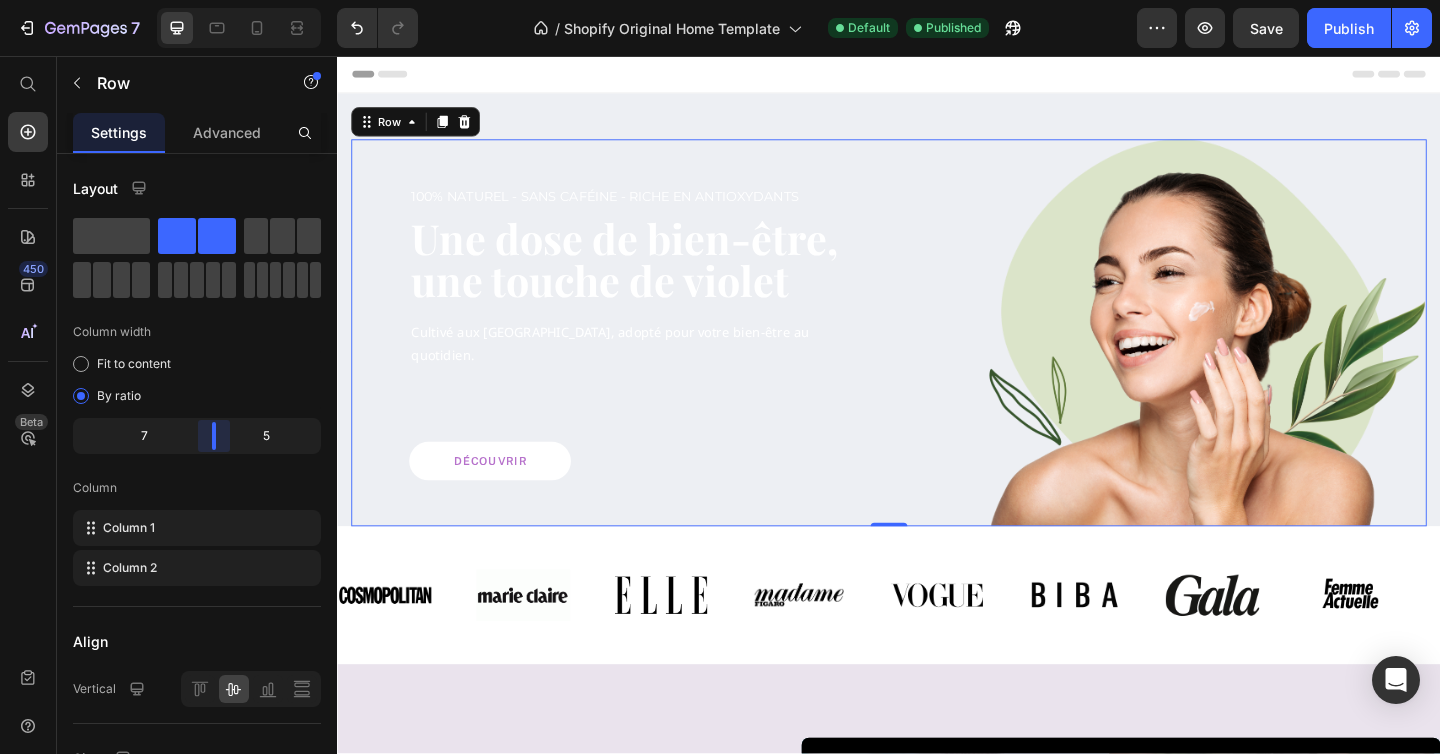 drag, startPoint x: 197, startPoint y: 439, endPoint x: 212, endPoint y: 436, distance: 15.297058 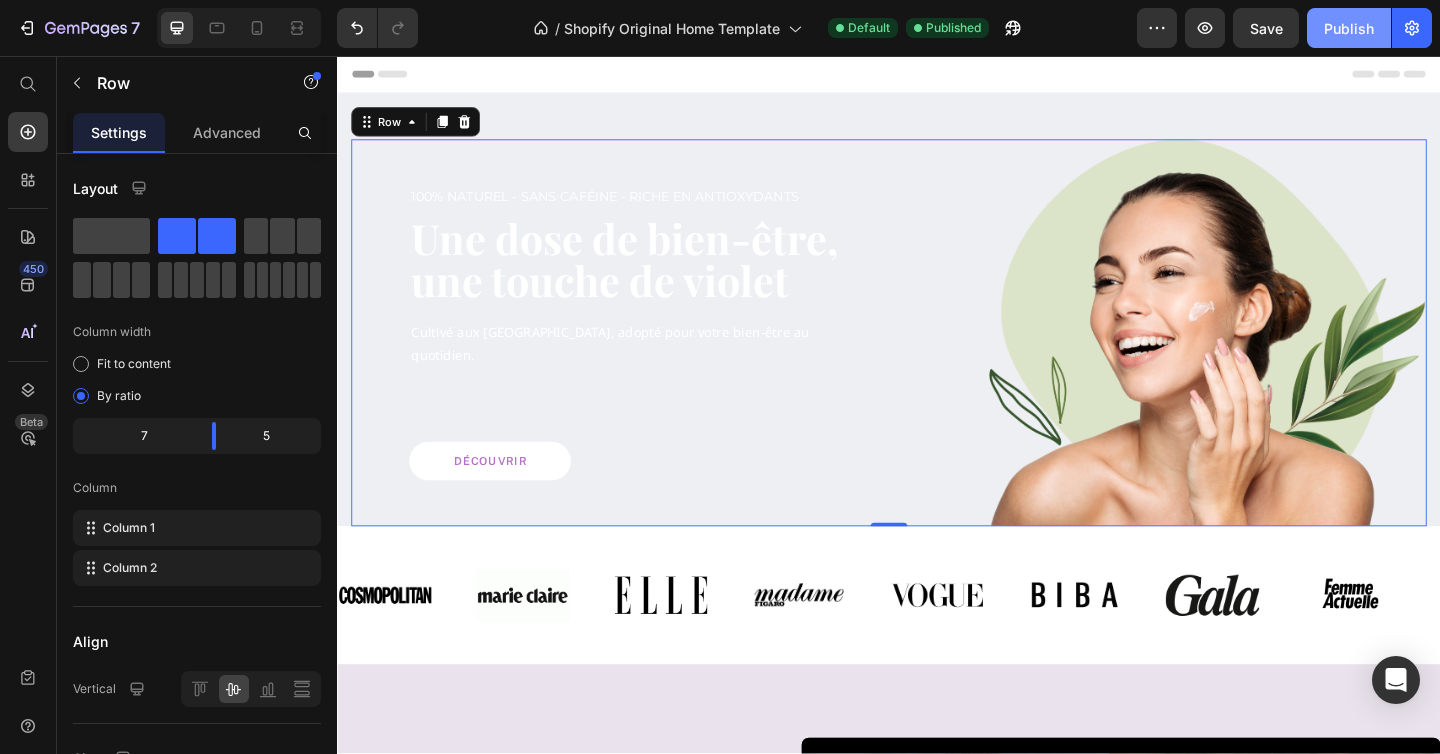 click on "Publish" 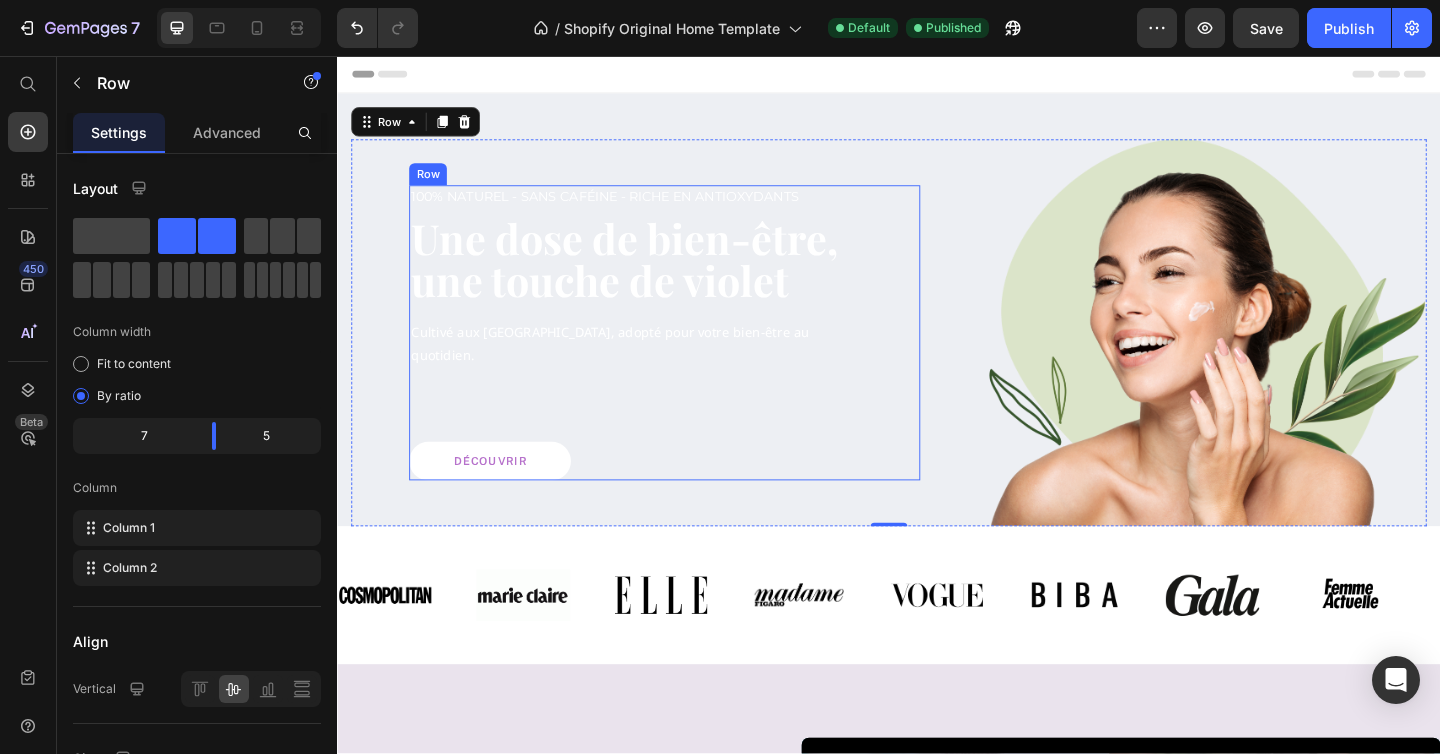click on "100% Naturel - Sans caféine - riche en antioxydants Text block Une dose de bien-être, une touche de violet Heading Cultivé aux [GEOGRAPHIC_DATA], adopté pour votre bien-être au quotidien. Text block Découvrir Button Row" at bounding box center (693, 357) 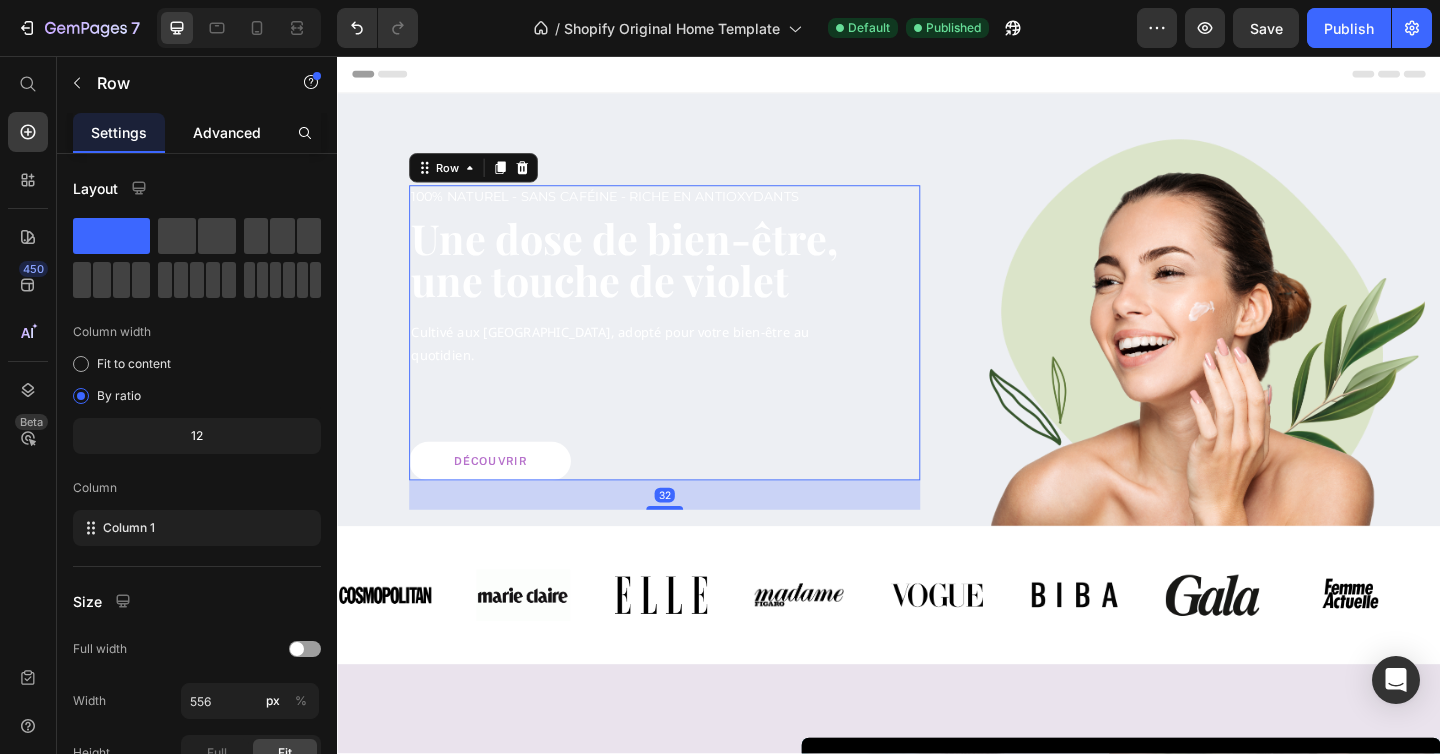 click on "Advanced" 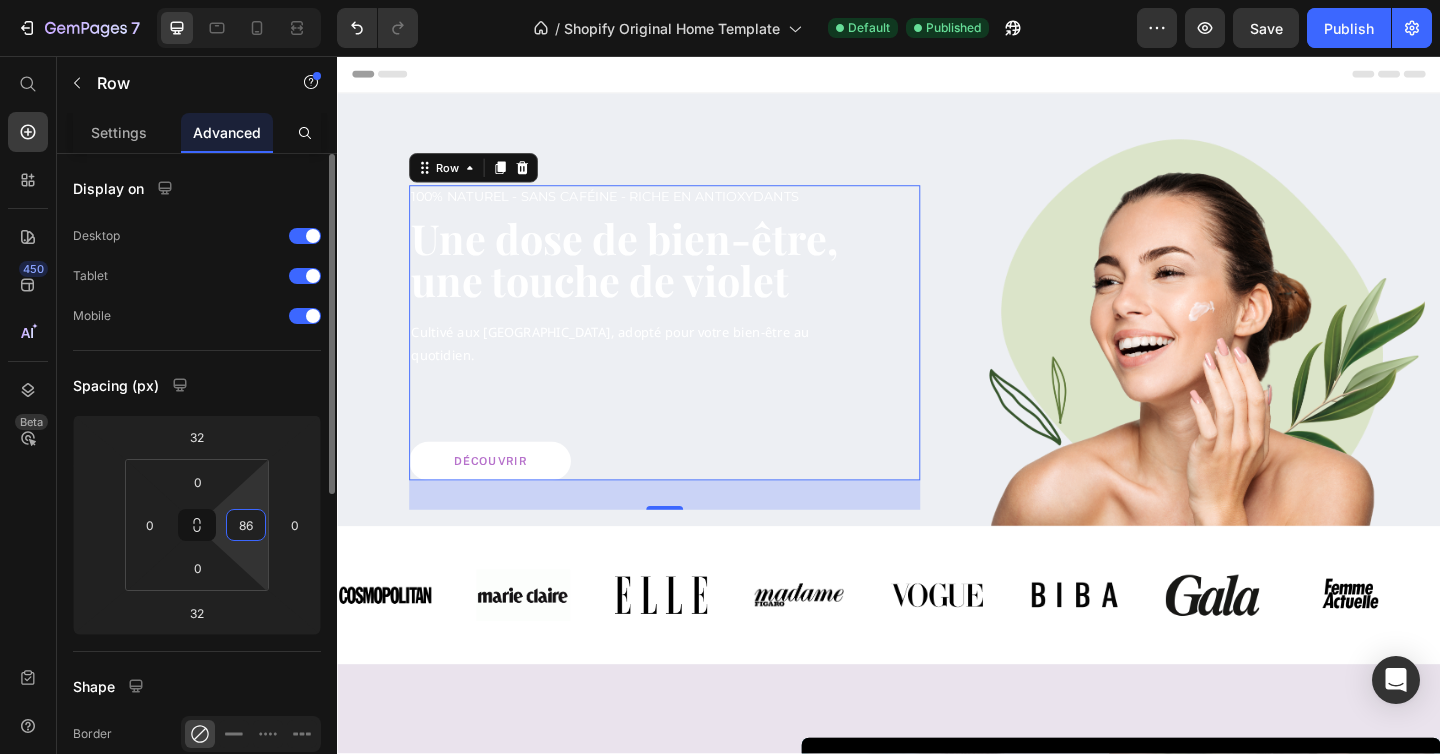 click on "86" at bounding box center (246, 525) 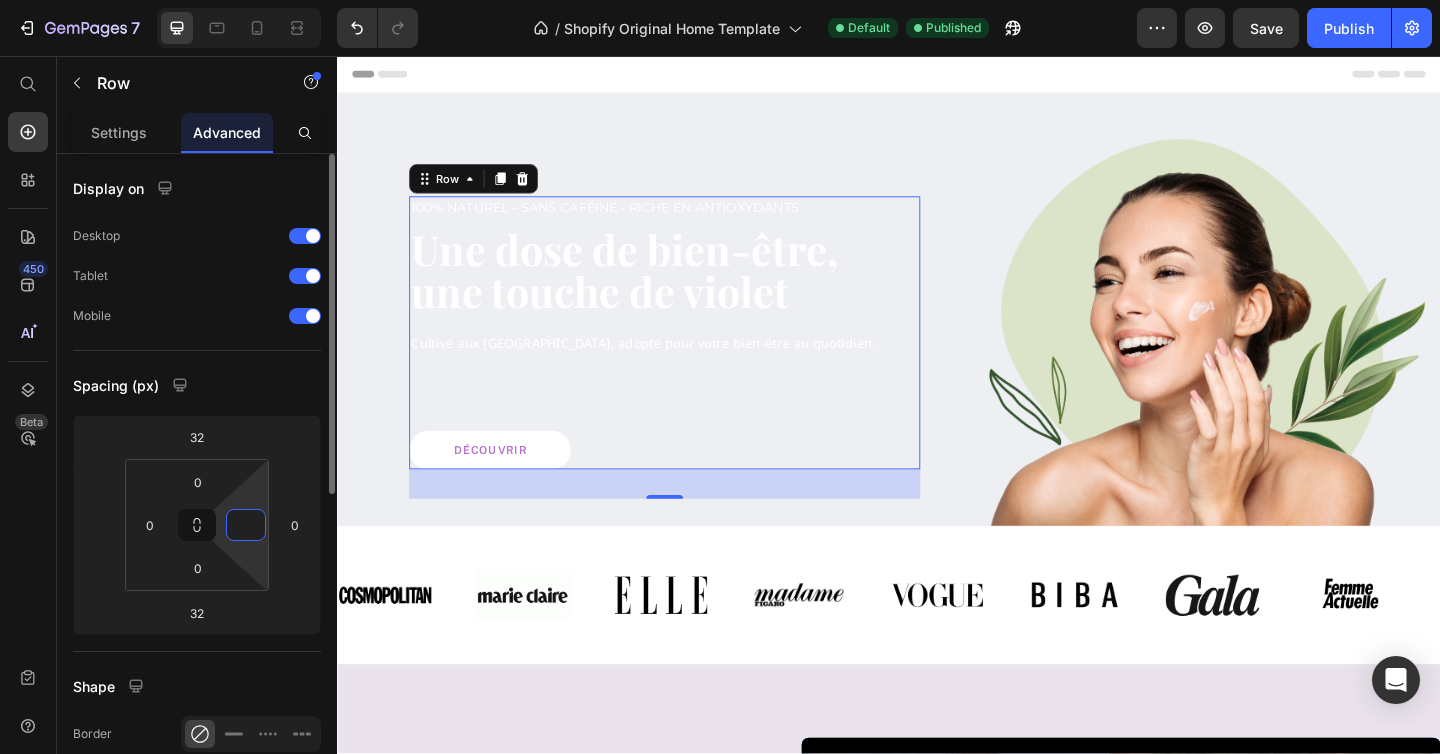 type on "0" 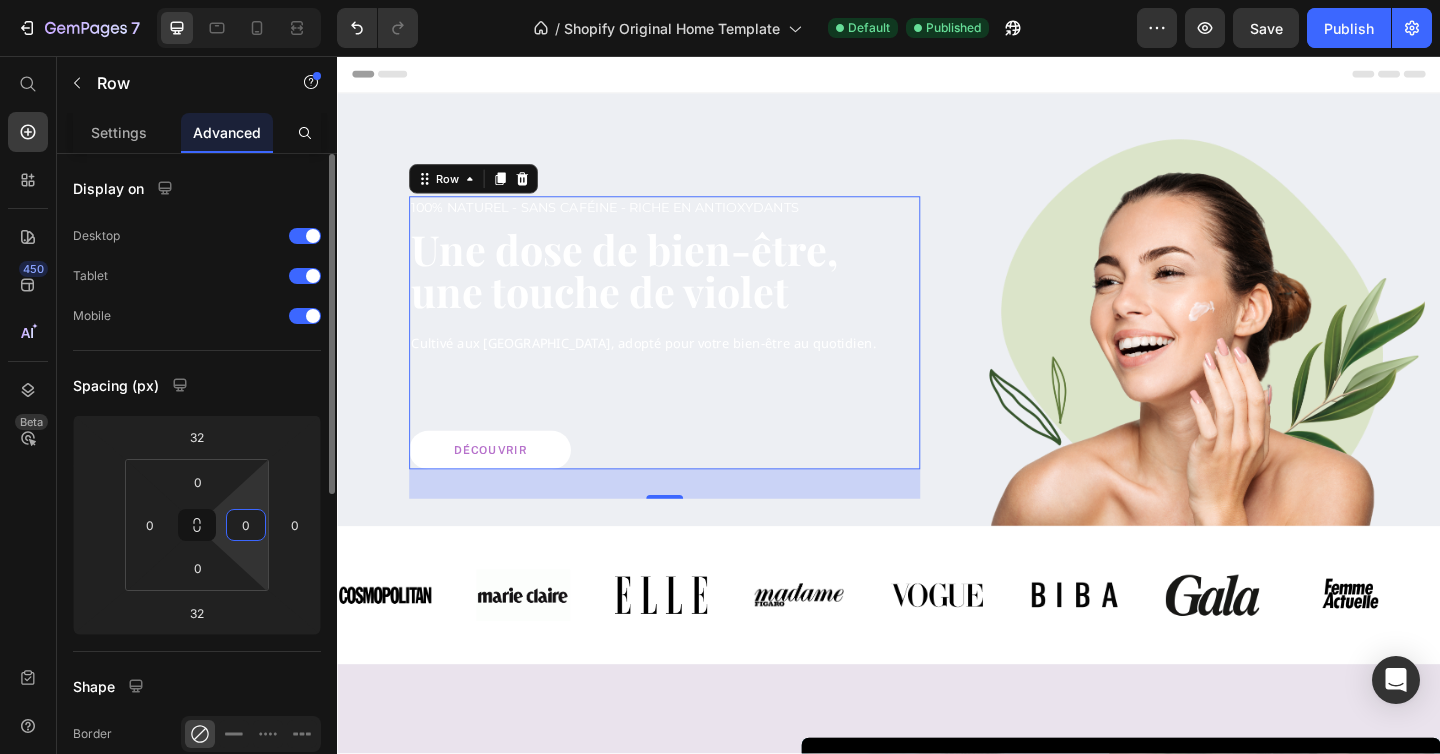 click on "Spacing (px)" at bounding box center (197, 385) 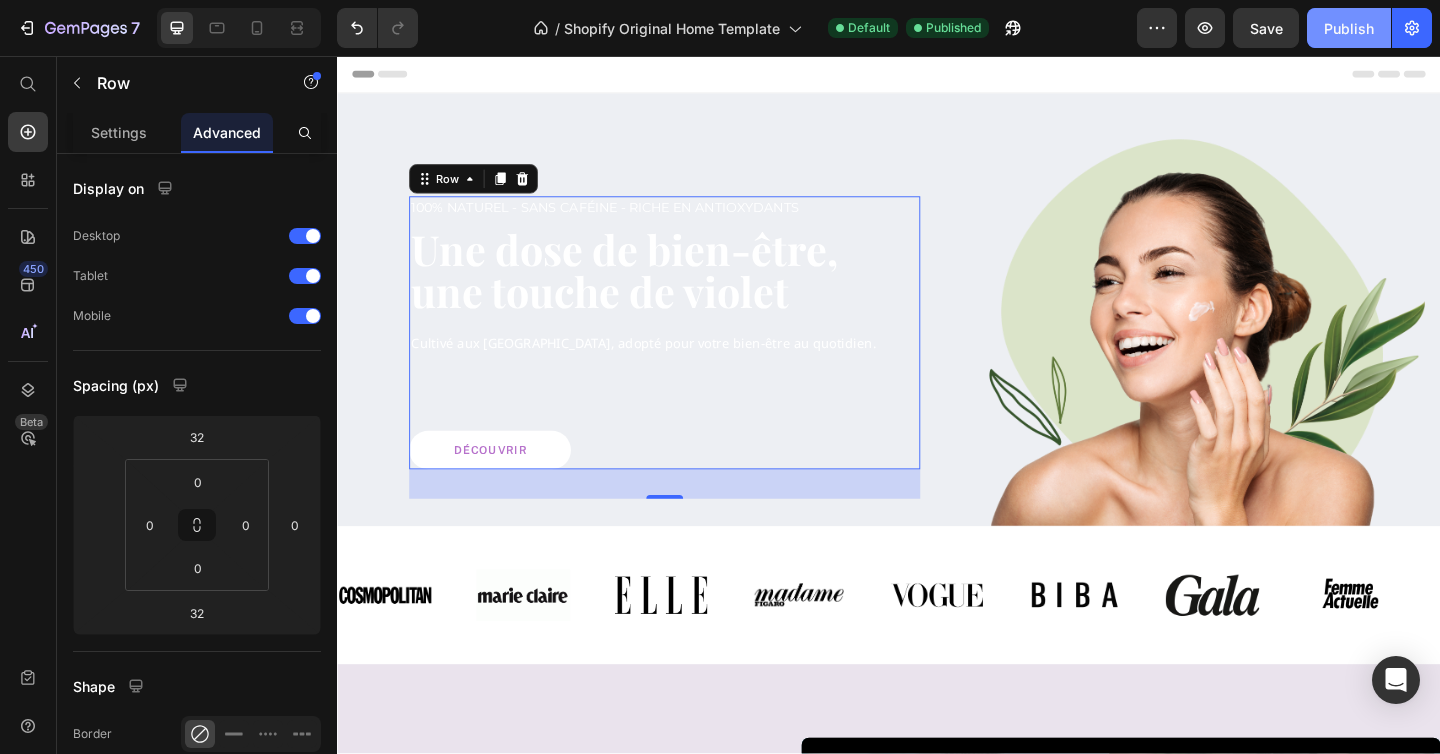 click on "Publish" at bounding box center [1349, 28] 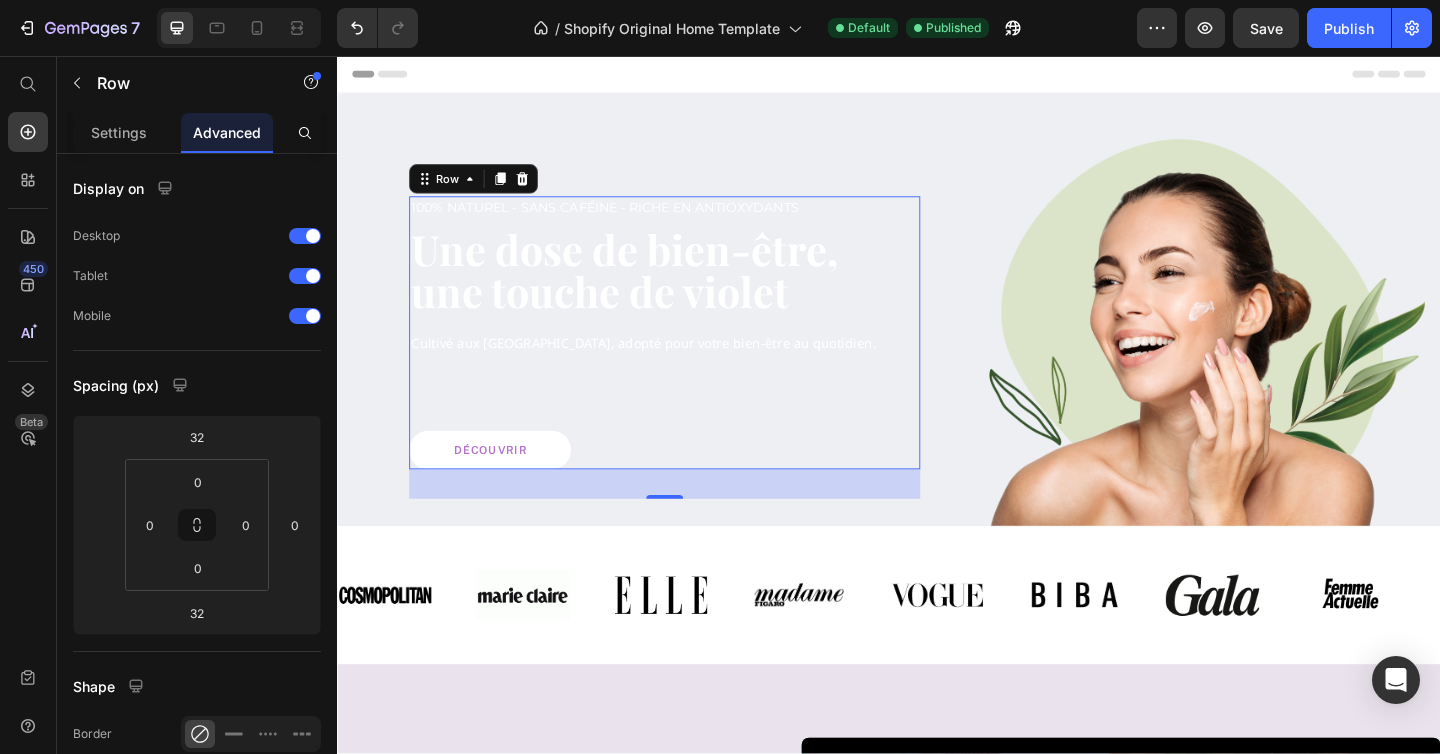 click on "100% Naturel - Sans caféine - riche en antioxydants Text block Une dose de bien-être, une touche de violet Heading Cultivé aux [GEOGRAPHIC_DATA], adopté pour votre bien-être au quotidien. Text block Découvrir Button" at bounding box center [693, 357] 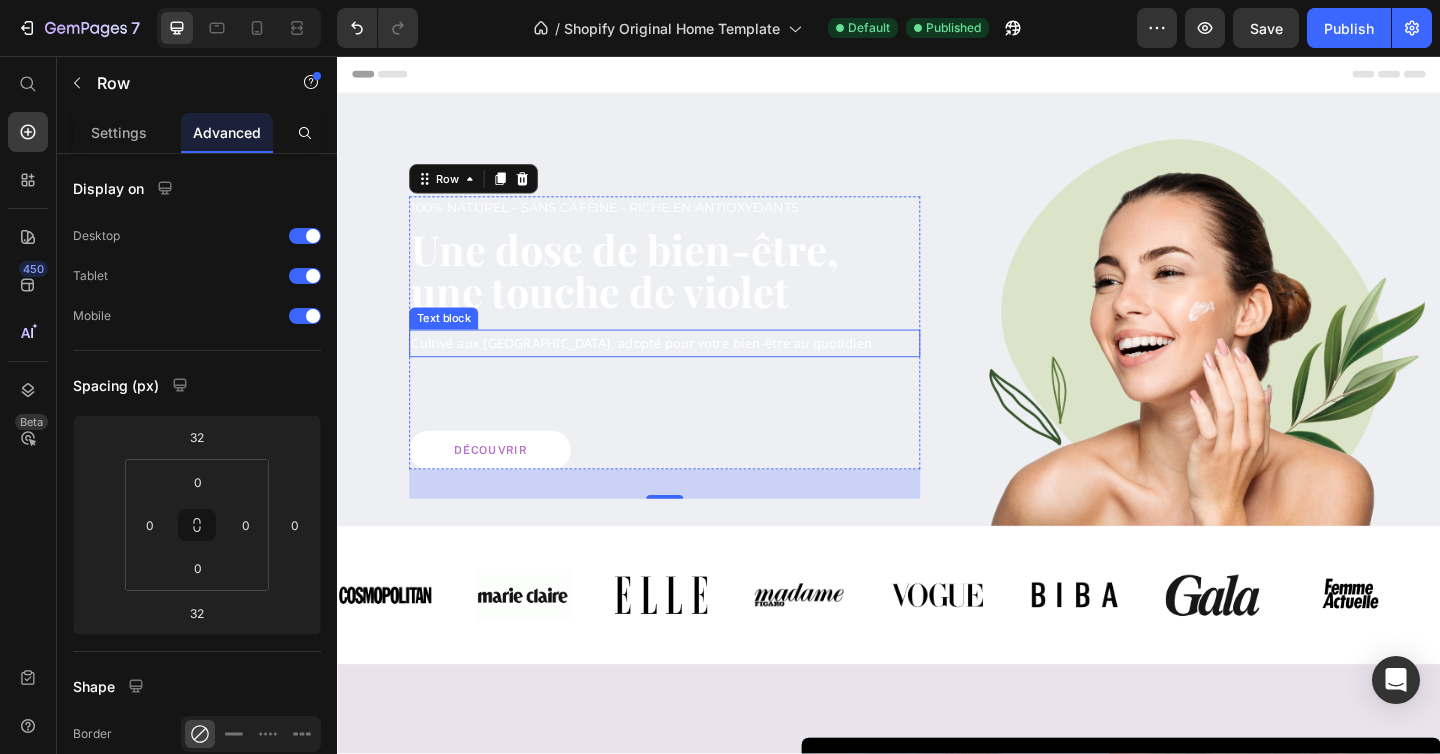 click on "Cultivé aux [GEOGRAPHIC_DATA], adopté pour votre bien-être au quotidien." at bounding box center (693, 368) 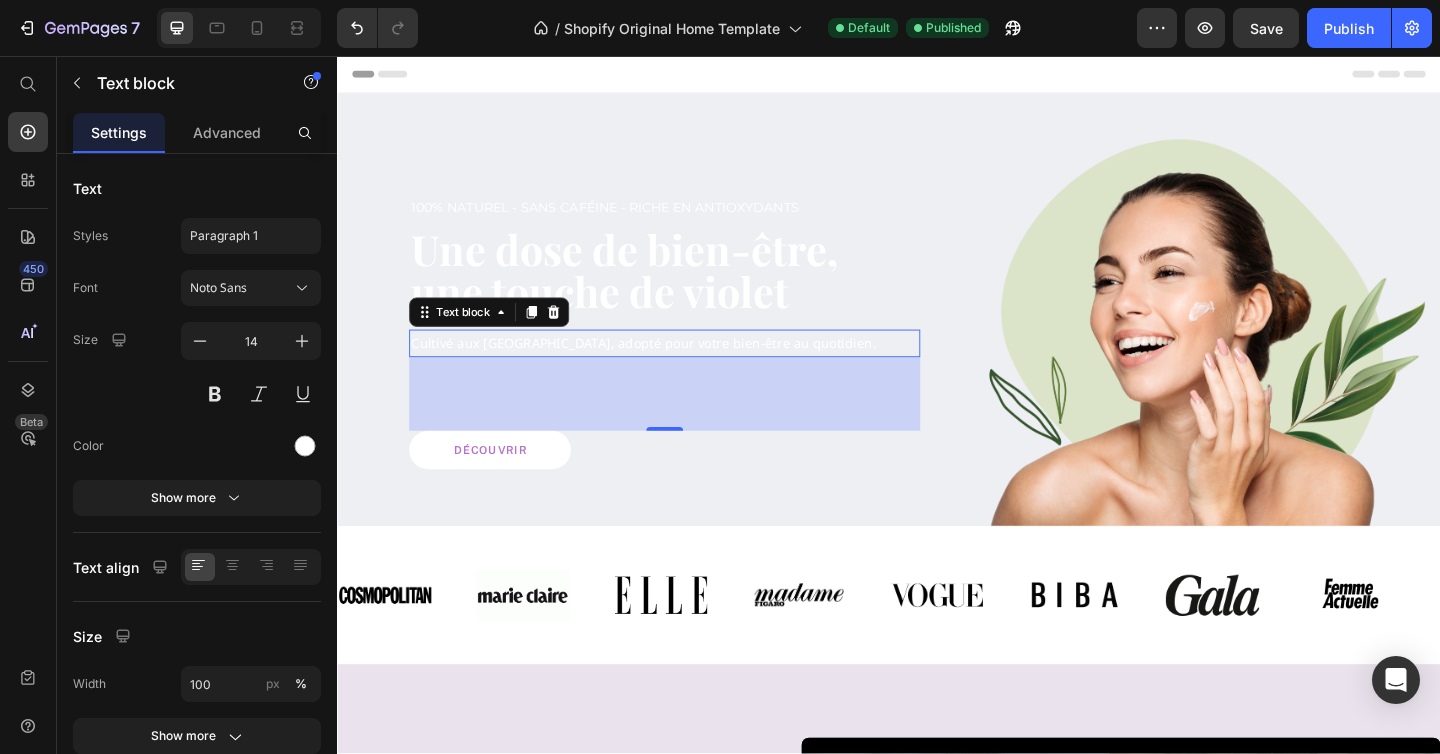 drag, startPoint x: 699, startPoint y: 457, endPoint x: 699, endPoint y: 433, distance: 24 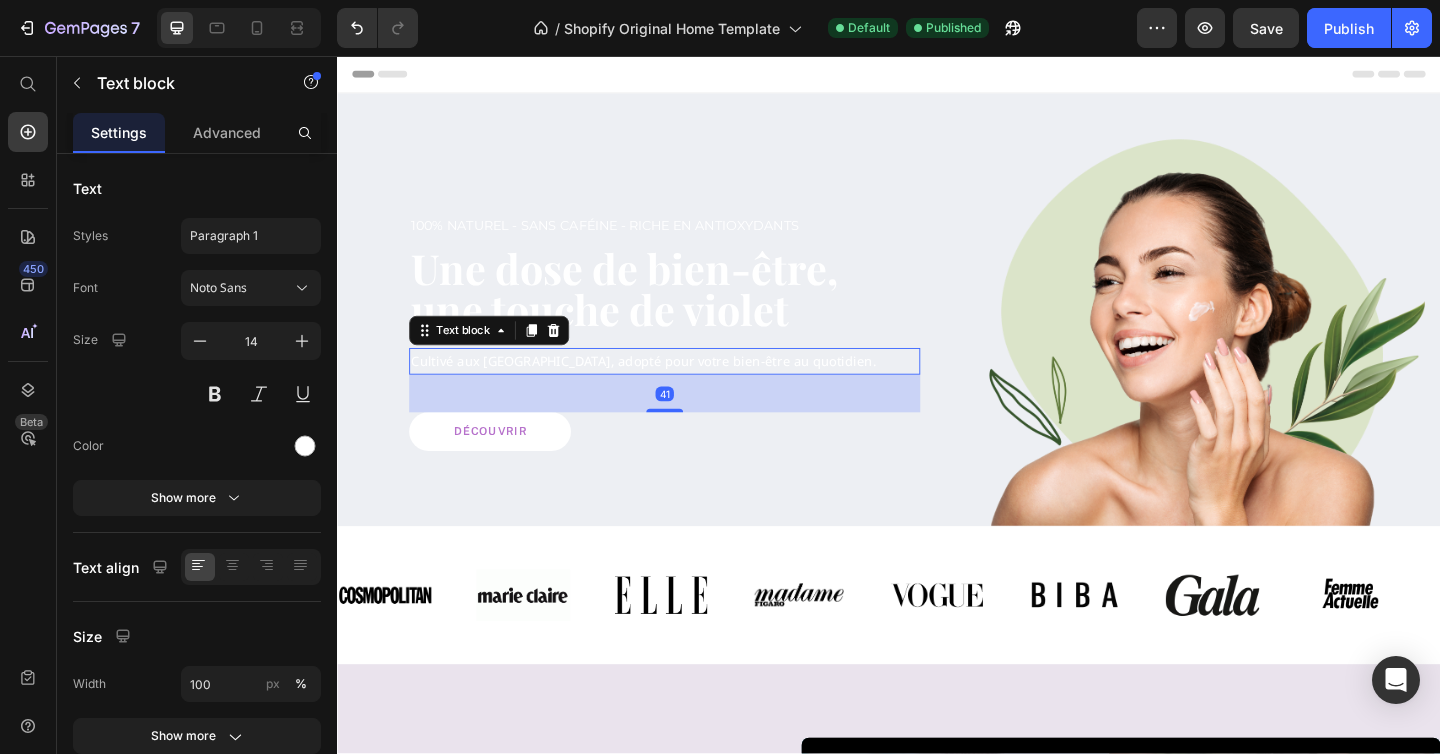 drag, startPoint x: 693, startPoint y: 460, endPoint x: 695, endPoint y: 421, distance: 39.051247 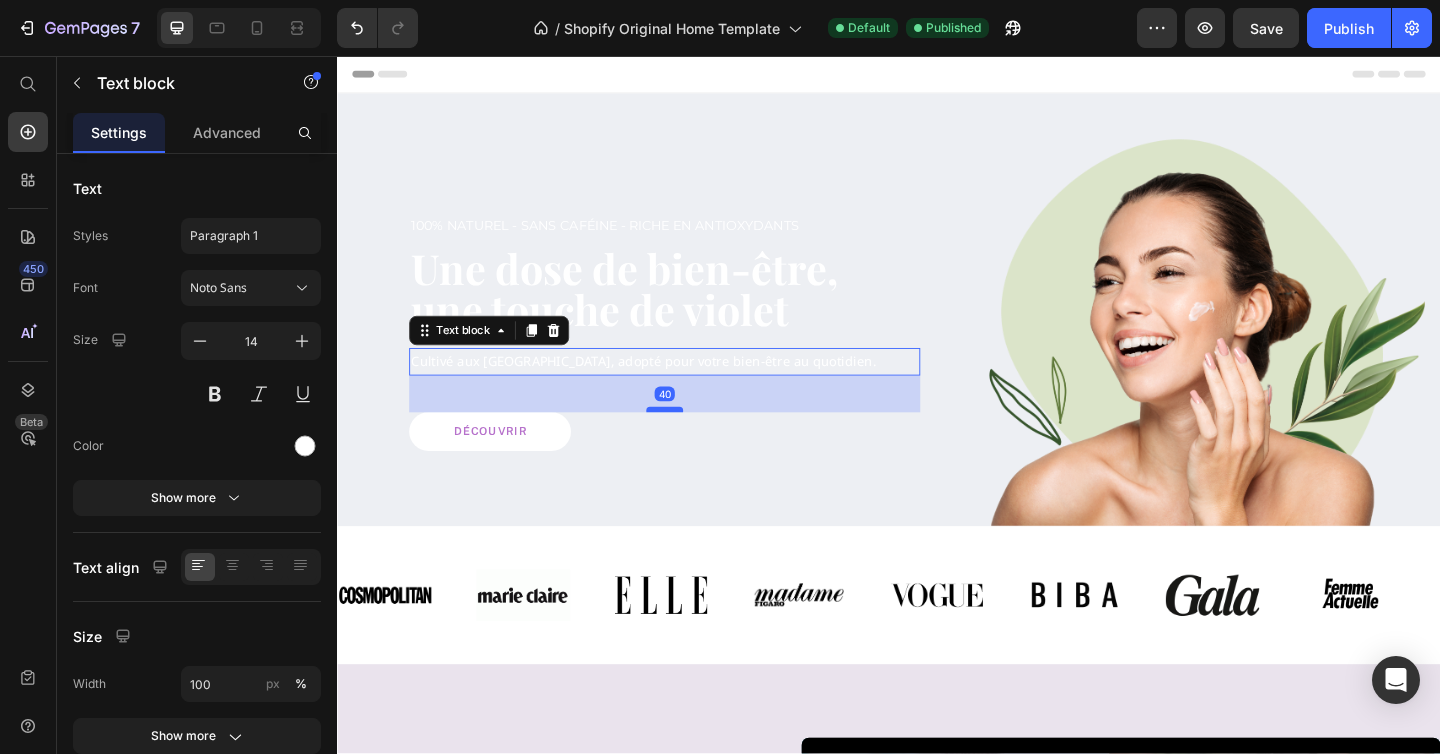 click at bounding box center (693, 441) 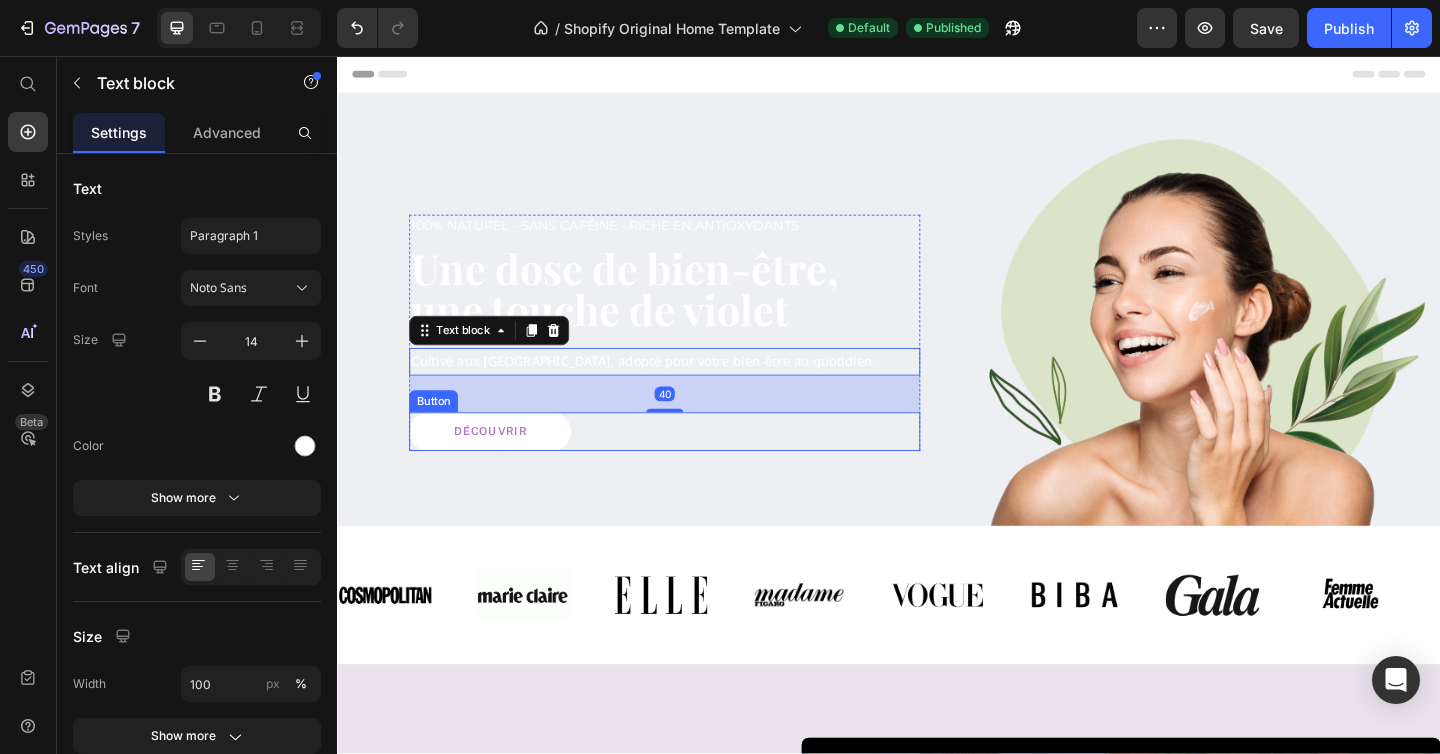 click on "Découvrir Button" at bounding box center [693, 465] 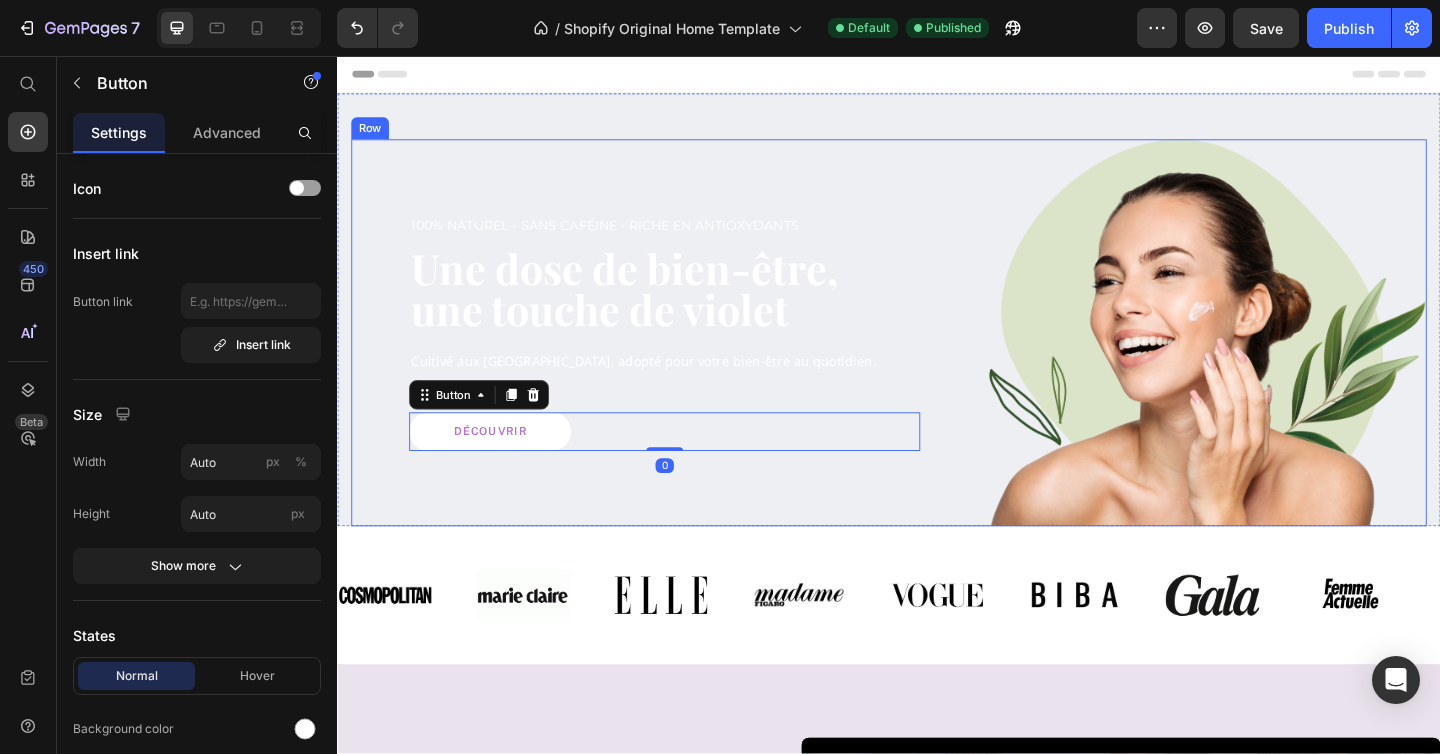 click on "100% Naturel - Sans caféine - riche en antioxydants Text block Une dose de bien-être, une touche de violet Heading Cultivé aux [GEOGRAPHIC_DATA], adopté pour votre bien-être au quotidien. Text block Découvrir Button   0 Row" at bounding box center (693, 357) 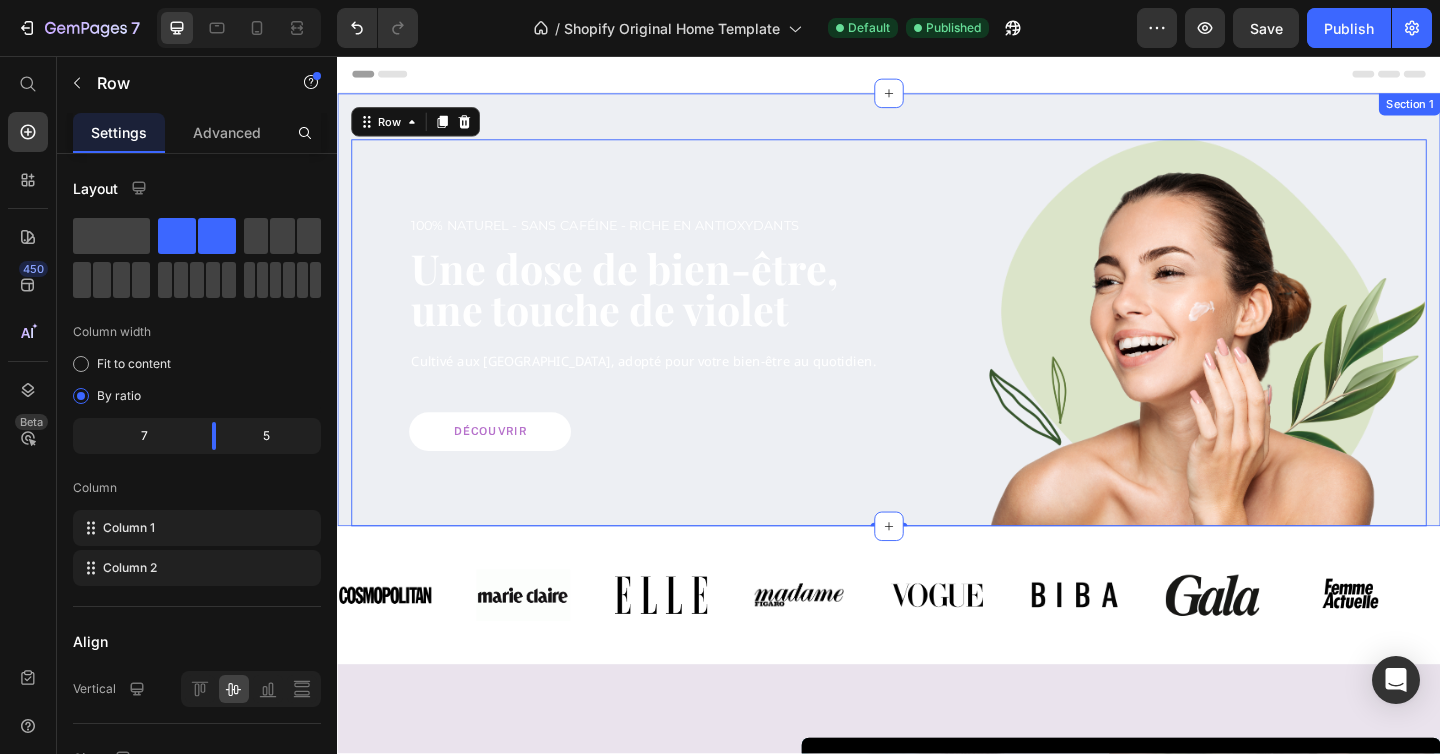 click on "100% Naturel - Sans caféine - riche en antioxydants Text block Une dose de bien-être, une touche de violet Heading Cultivé aux [GEOGRAPHIC_DATA], adopté pour votre bien-être au quotidien. Text block Découvrir Button Row Image Row   0 Section 1" at bounding box center [937, 332] 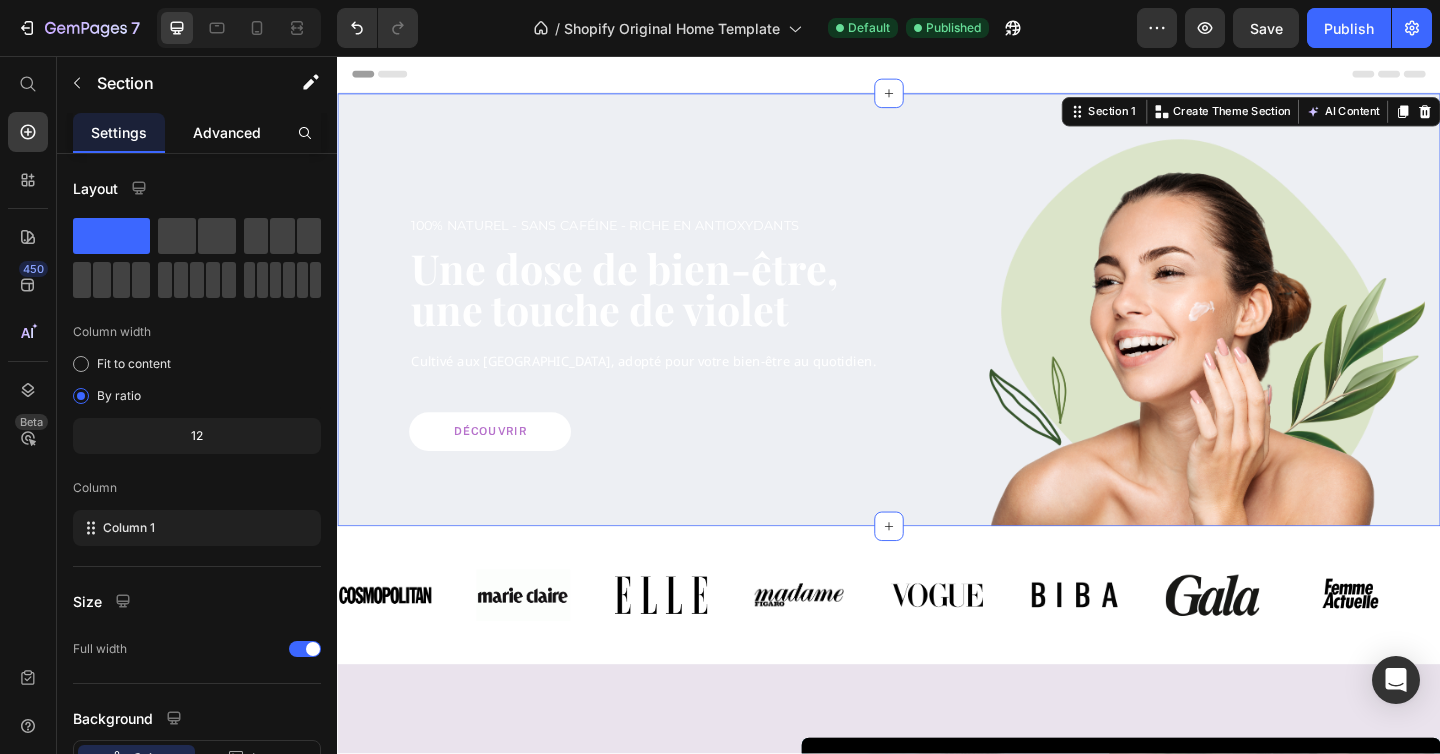 click on "Advanced" at bounding box center [227, 132] 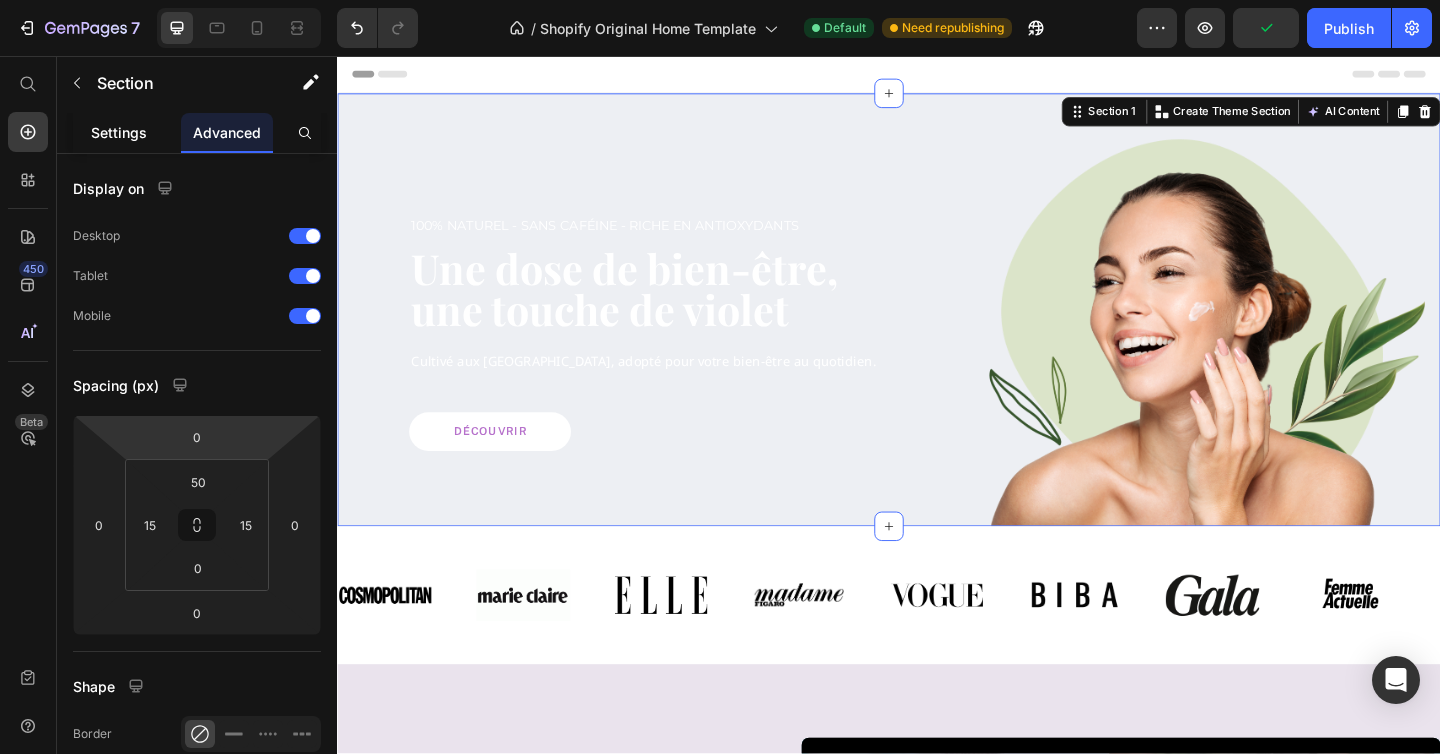 click on "Settings" at bounding box center (119, 132) 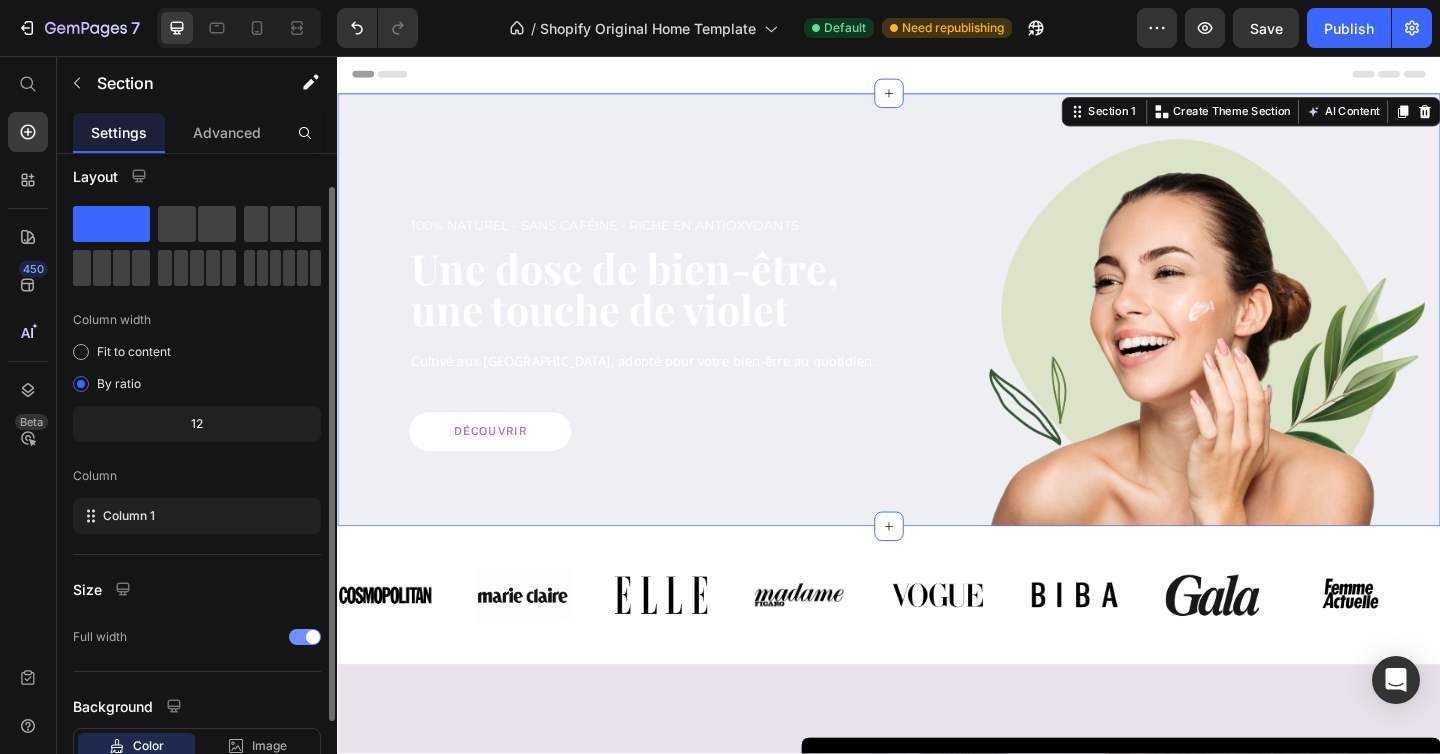 scroll, scrollTop: 0, scrollLeft: 0, axis: both 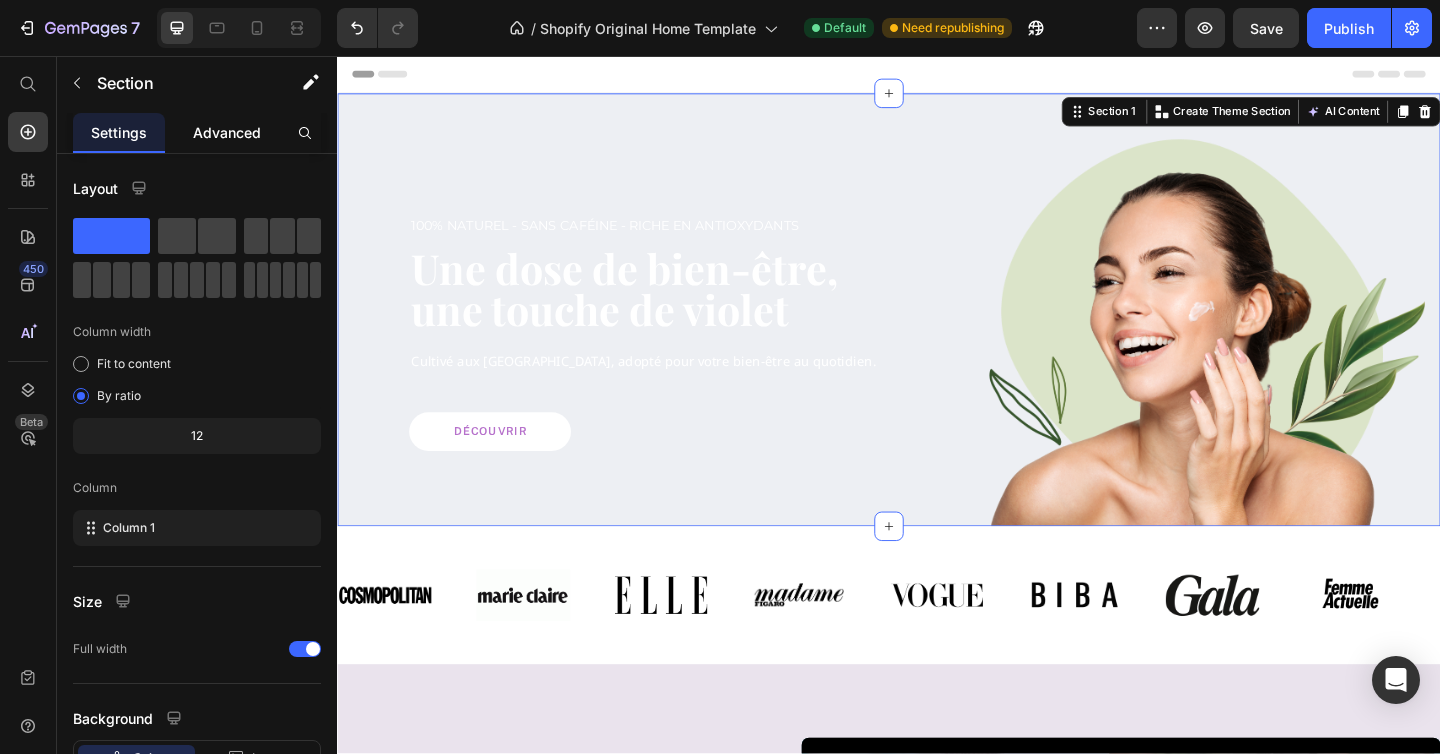 click on "Advanced" at bounding box center [227, 132] 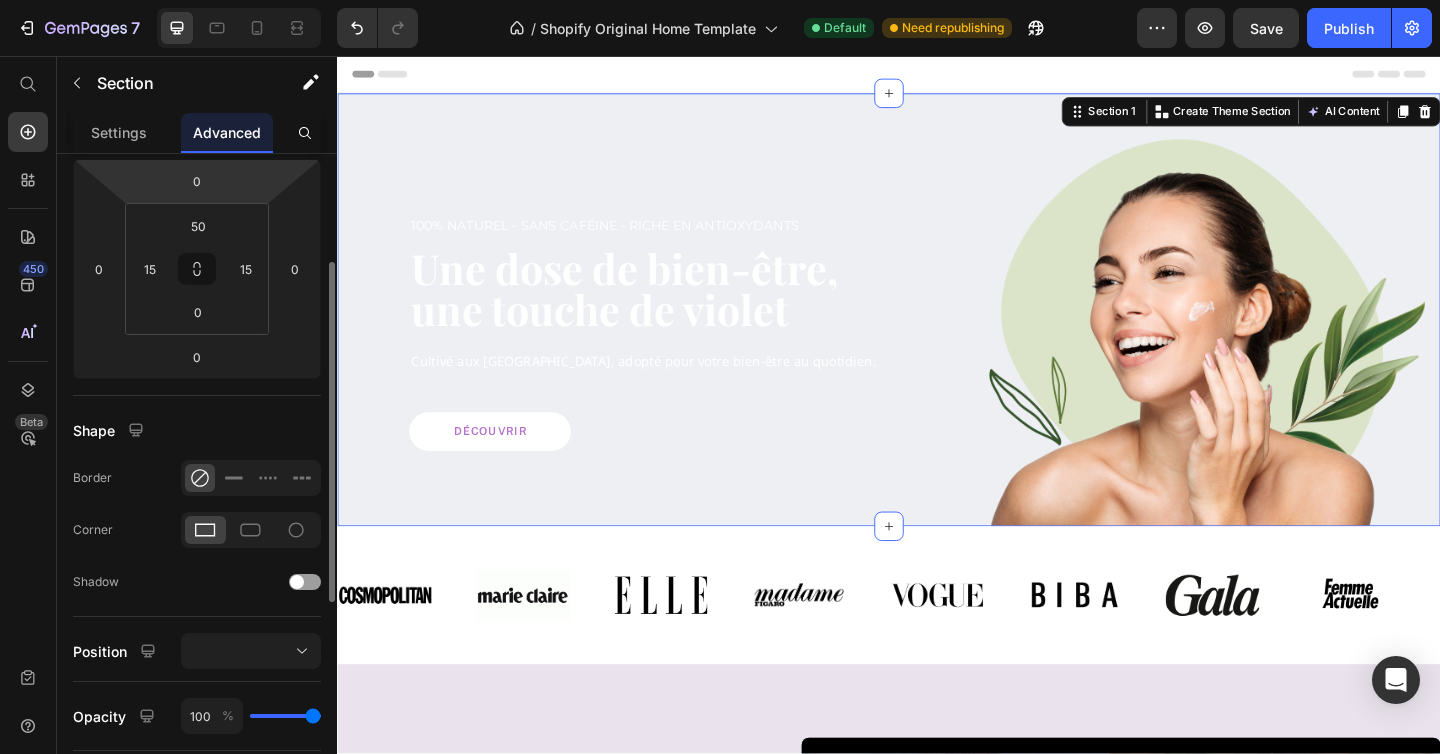 scroll, scrollTop: 240, scrollLeft: 0, axis: vertical 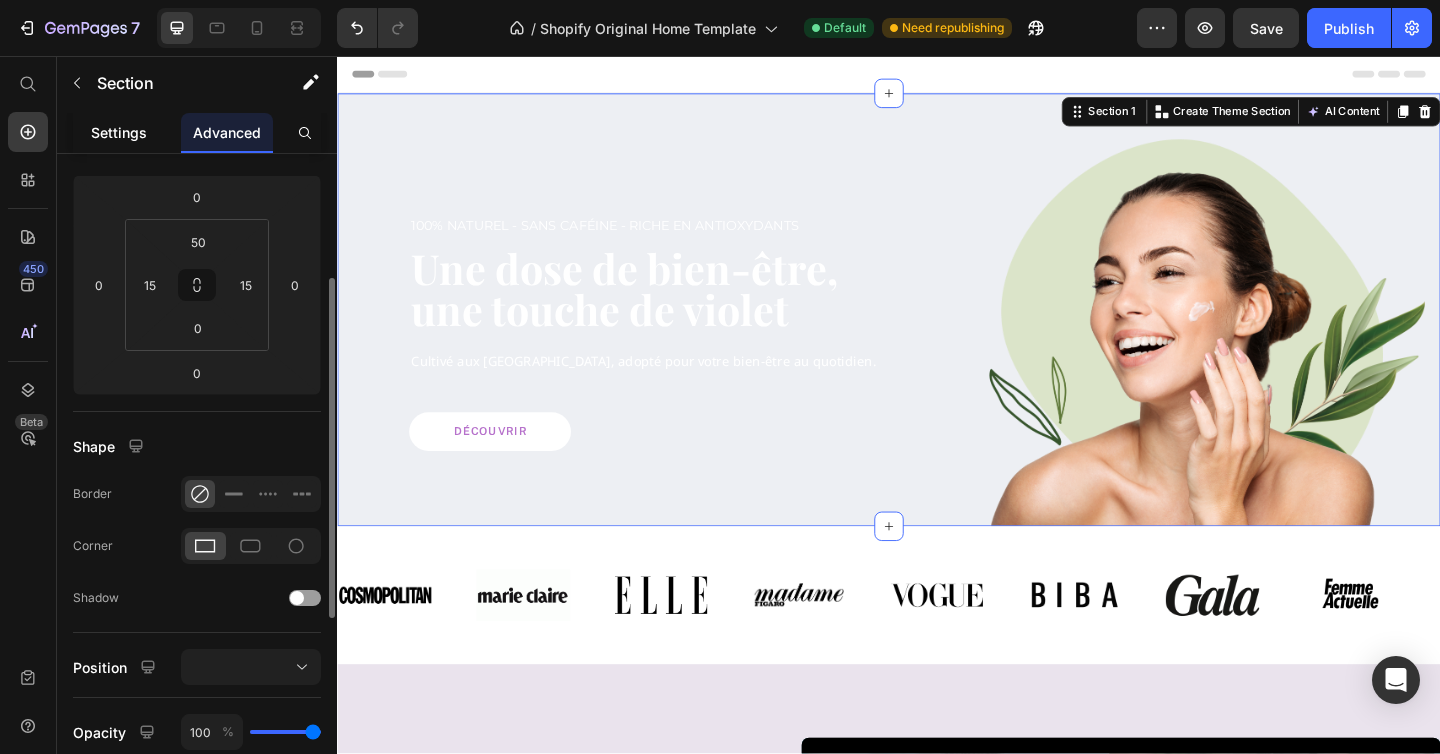 click on "Settings" at bounding box center [119, 132] 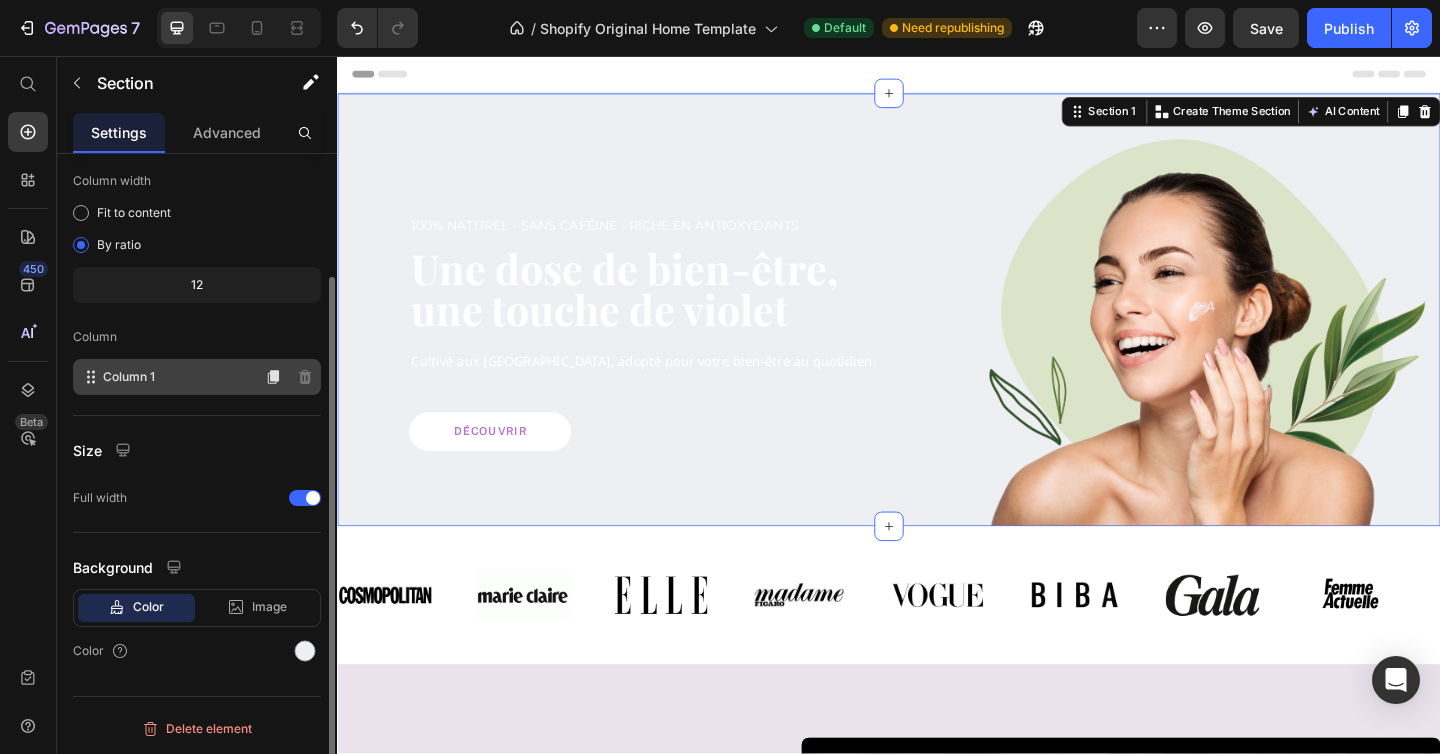 scroll, scrollTop: 0, scrollLeft: 0, axis: both 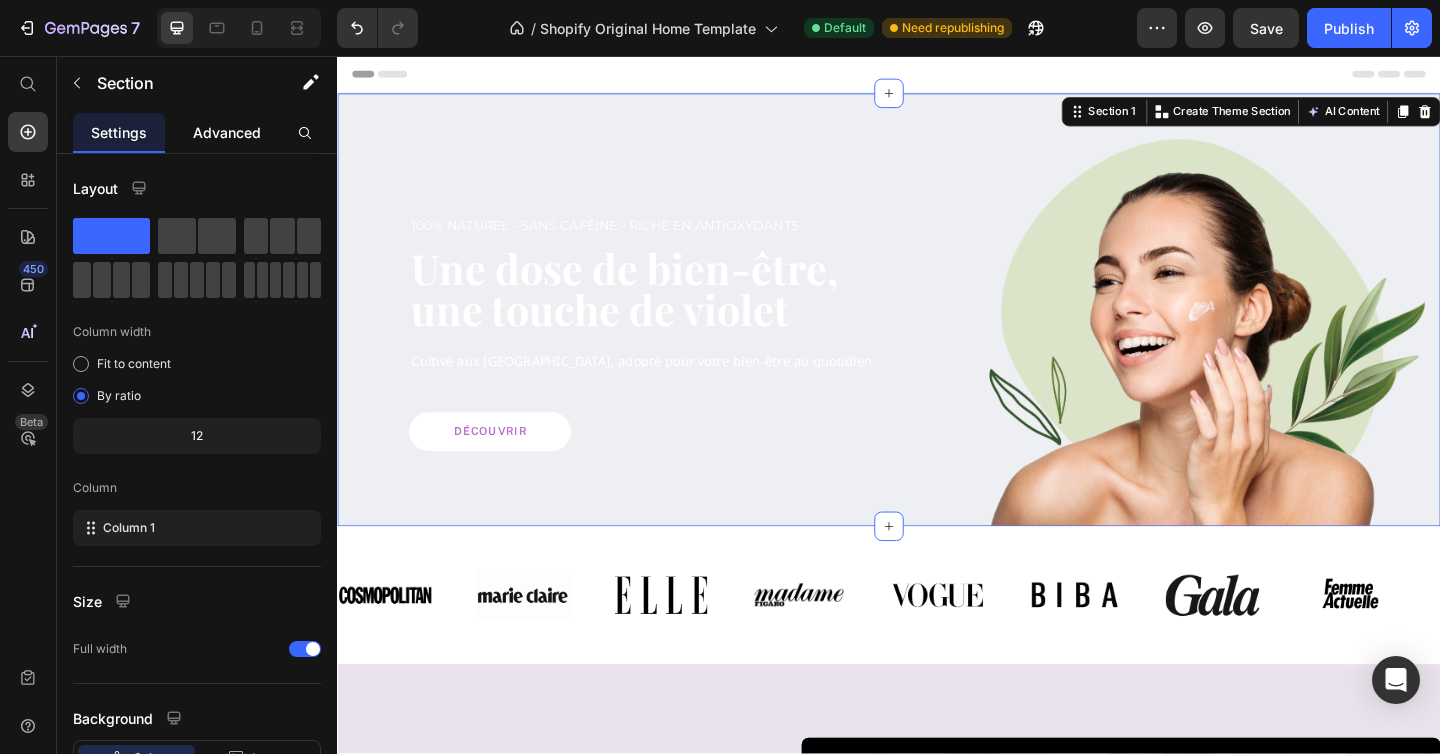 click on "Advanced" at bounding box center [227, 132] 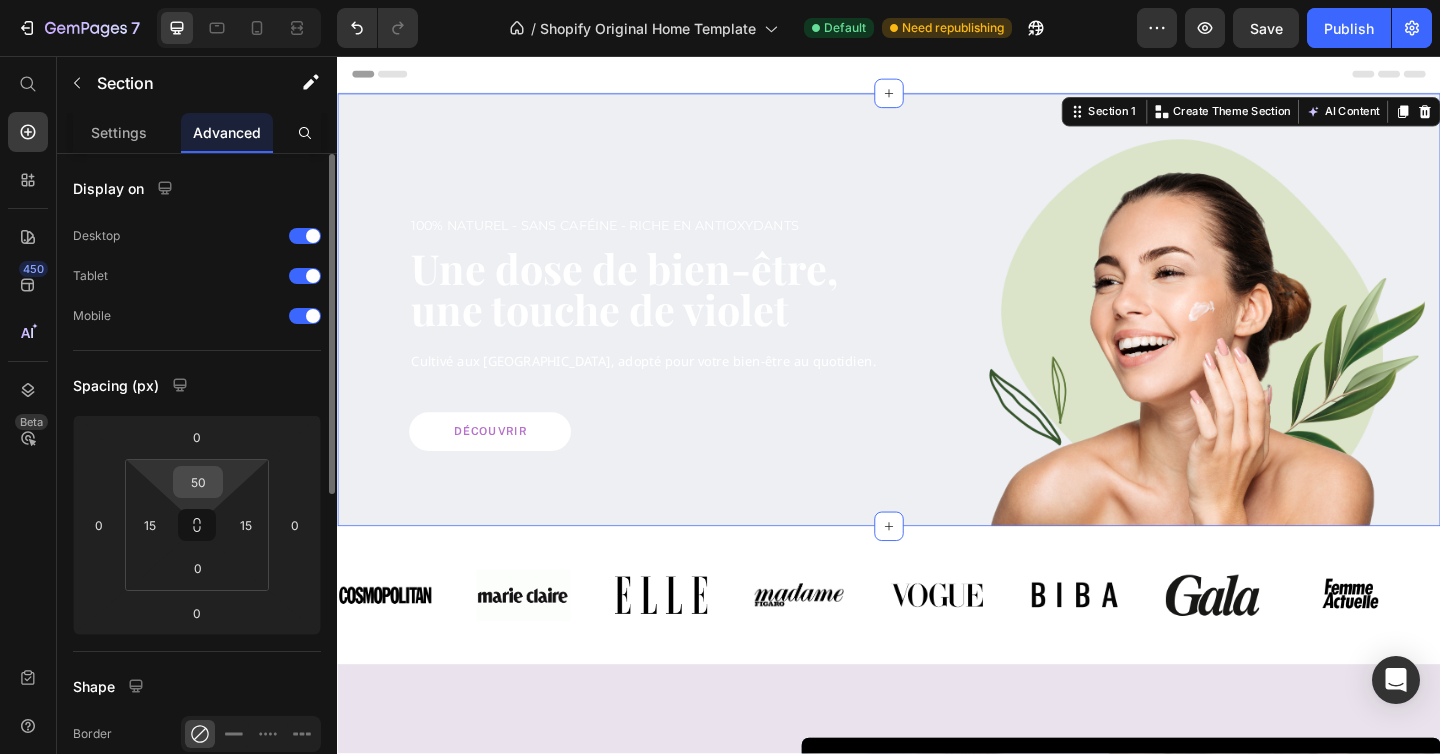 click on "50" at bounding box center (198, 482) 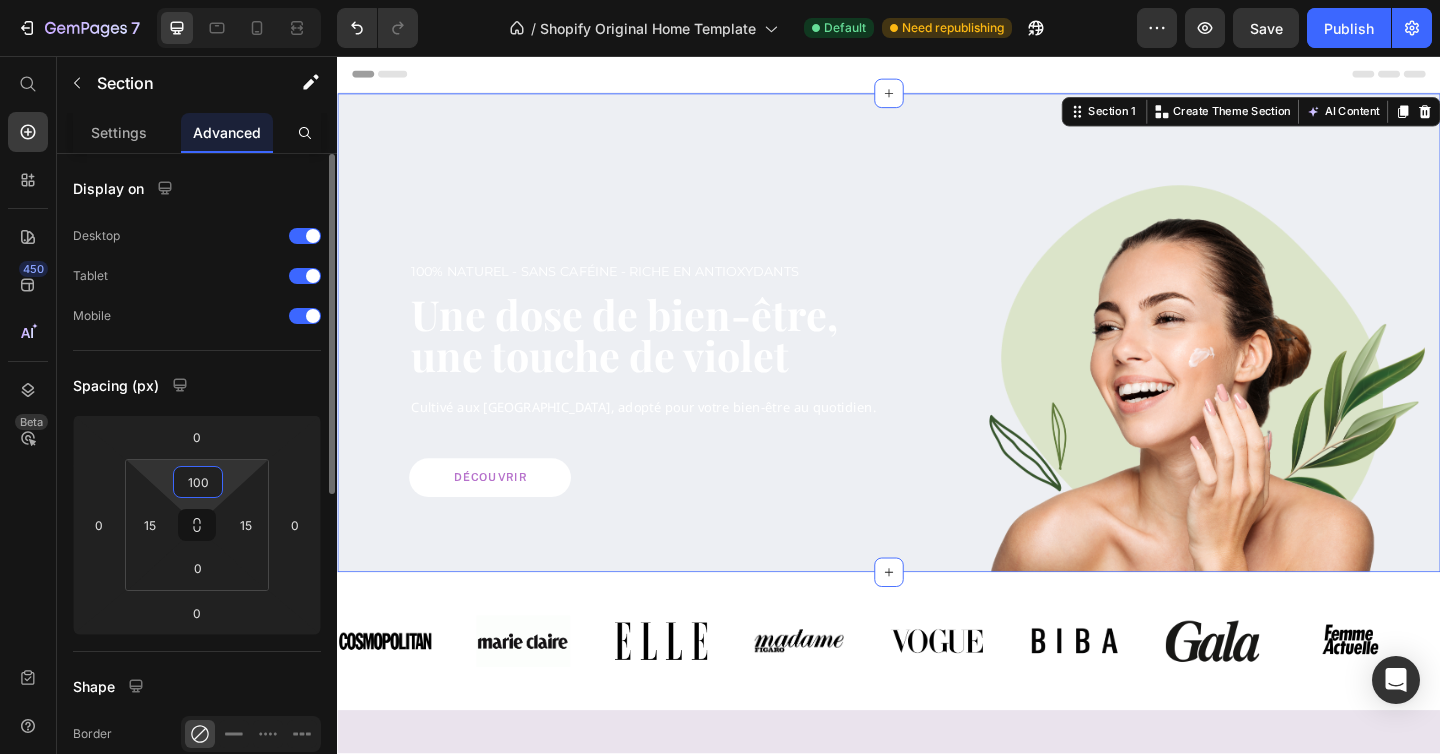 type on "100" 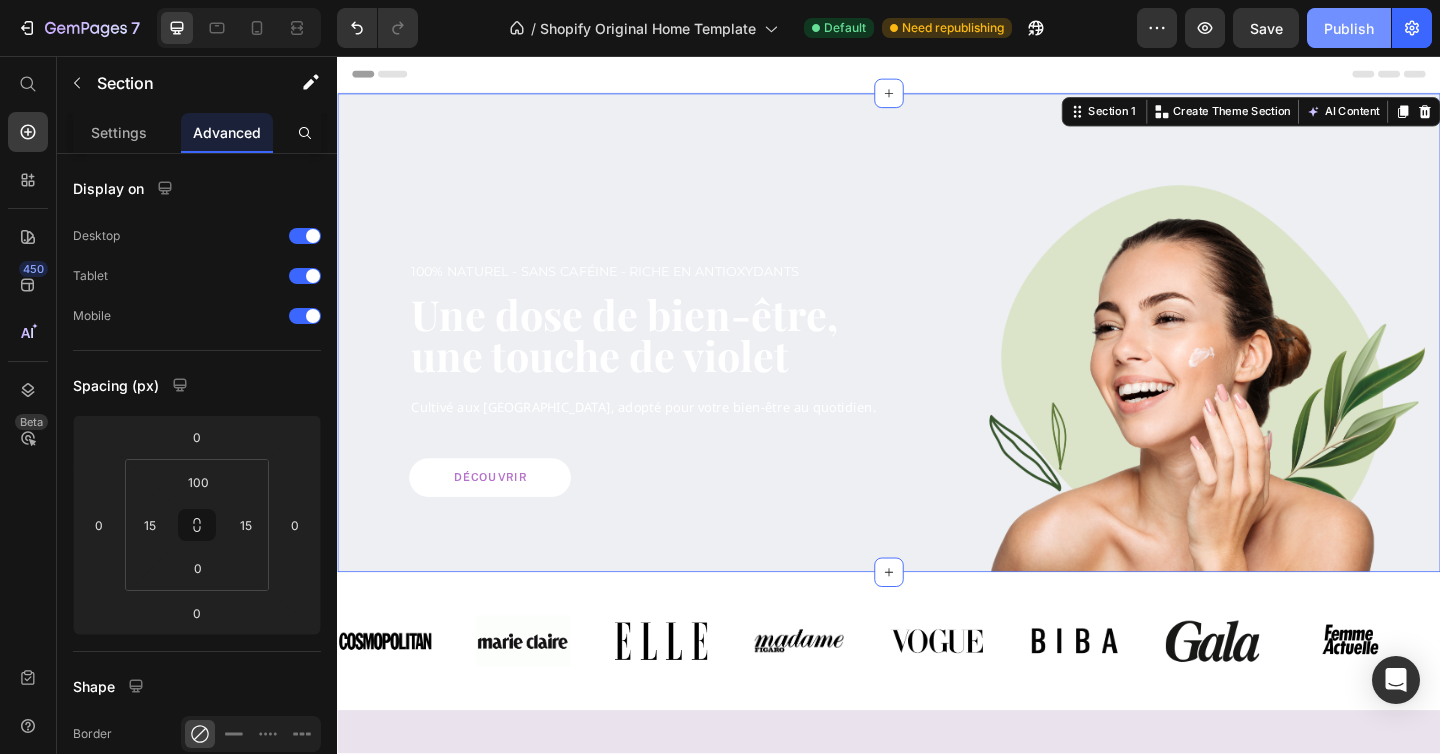 click on "Publish" at bounding box center [1349, 28] 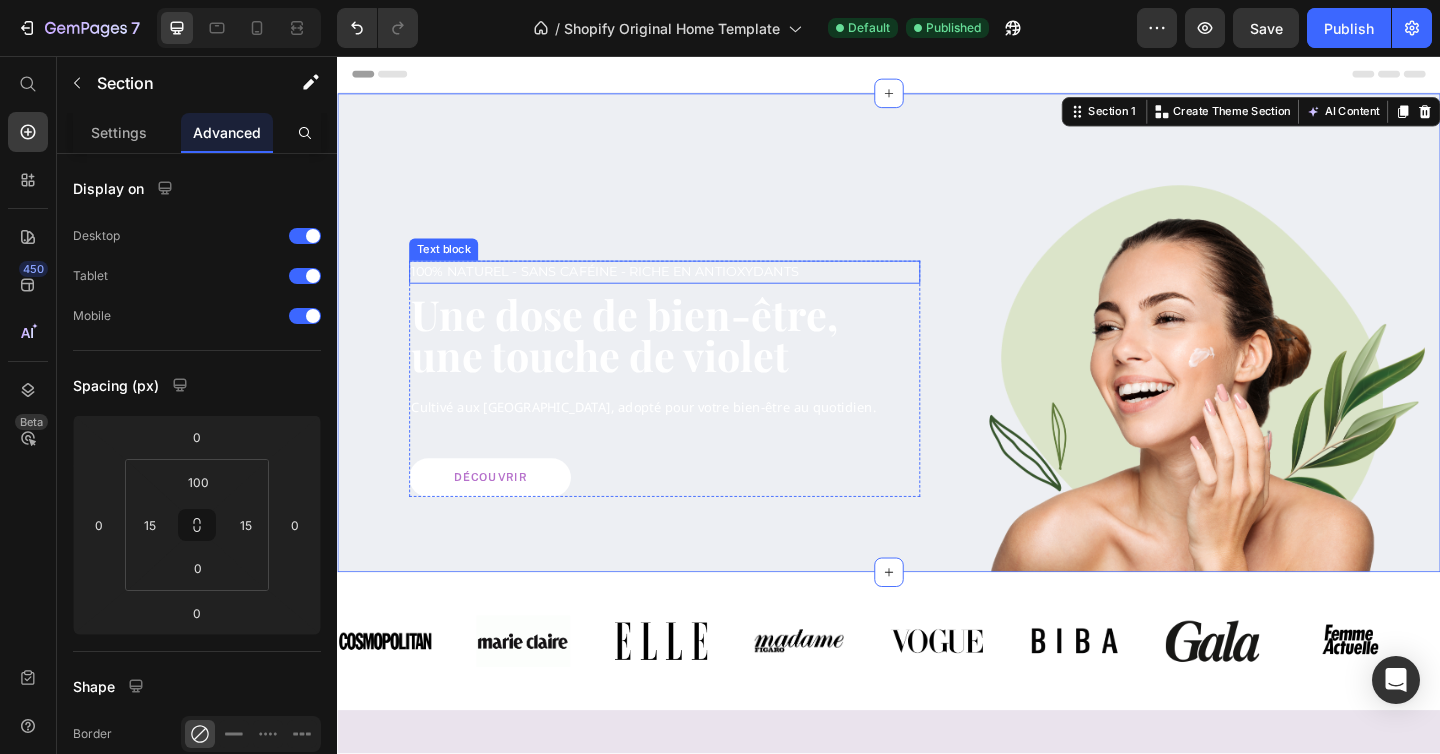 click on "100% Naturel - Sans caféine - riche en antioxydants" at bounding box center (693, 291) 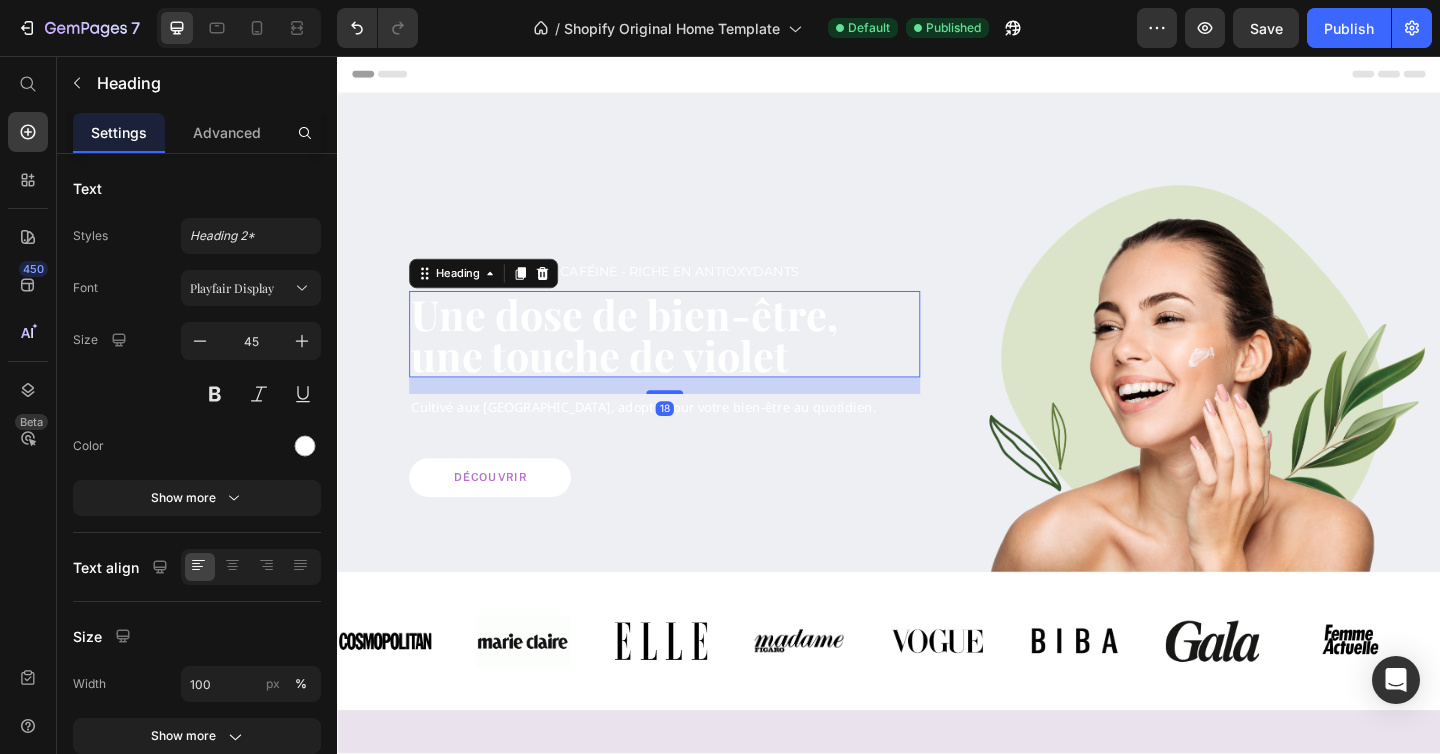 click on "Une dose de bien-être, une touche de violet" at bounding box center (693, 359) 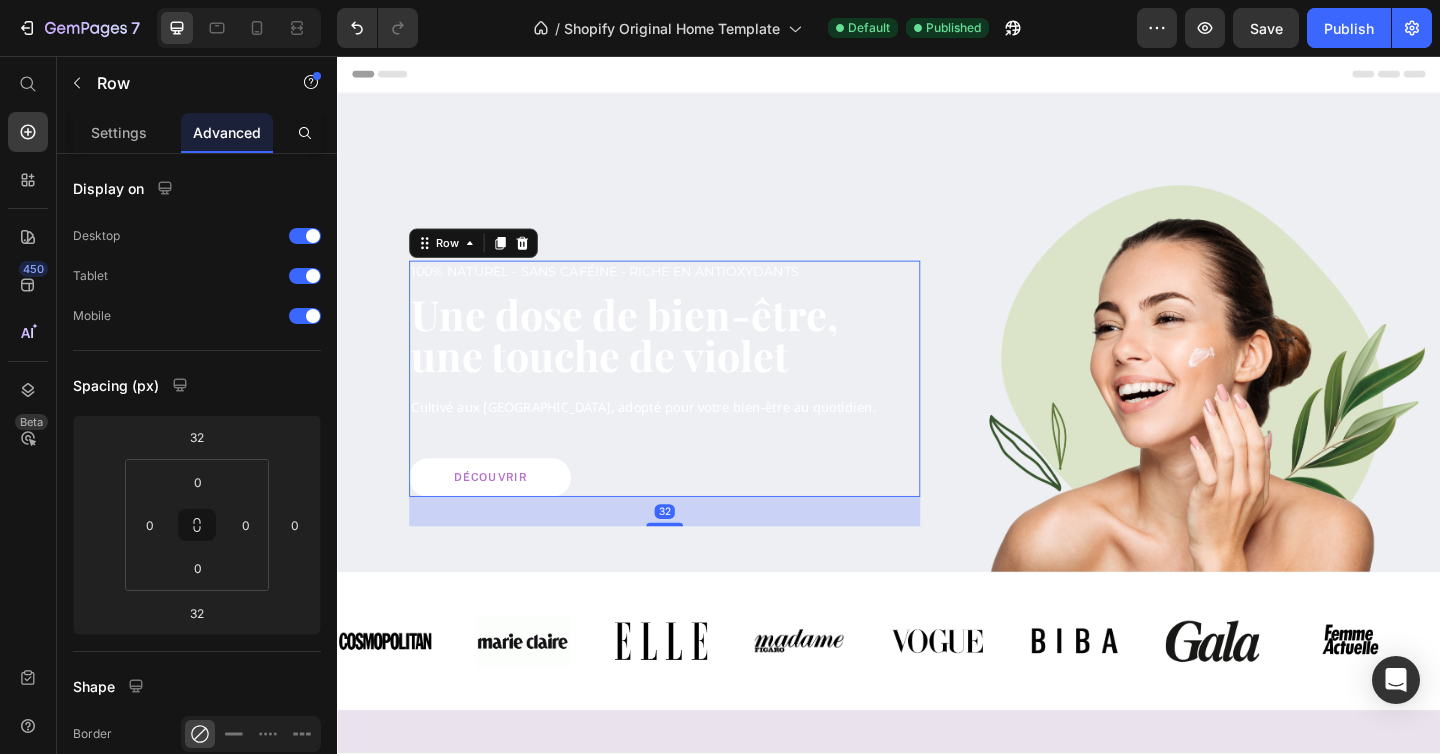click on "100% Naturel - Sans caféine - riche en antioxydants Text block Une dose de bien-être, une touche de violet Heading Cultivé aux [GEOGRAPHIC_DATA], adopté pour votre bien-être au quotidien. Text block Découvrir Button" at bounding box center [693, 407] 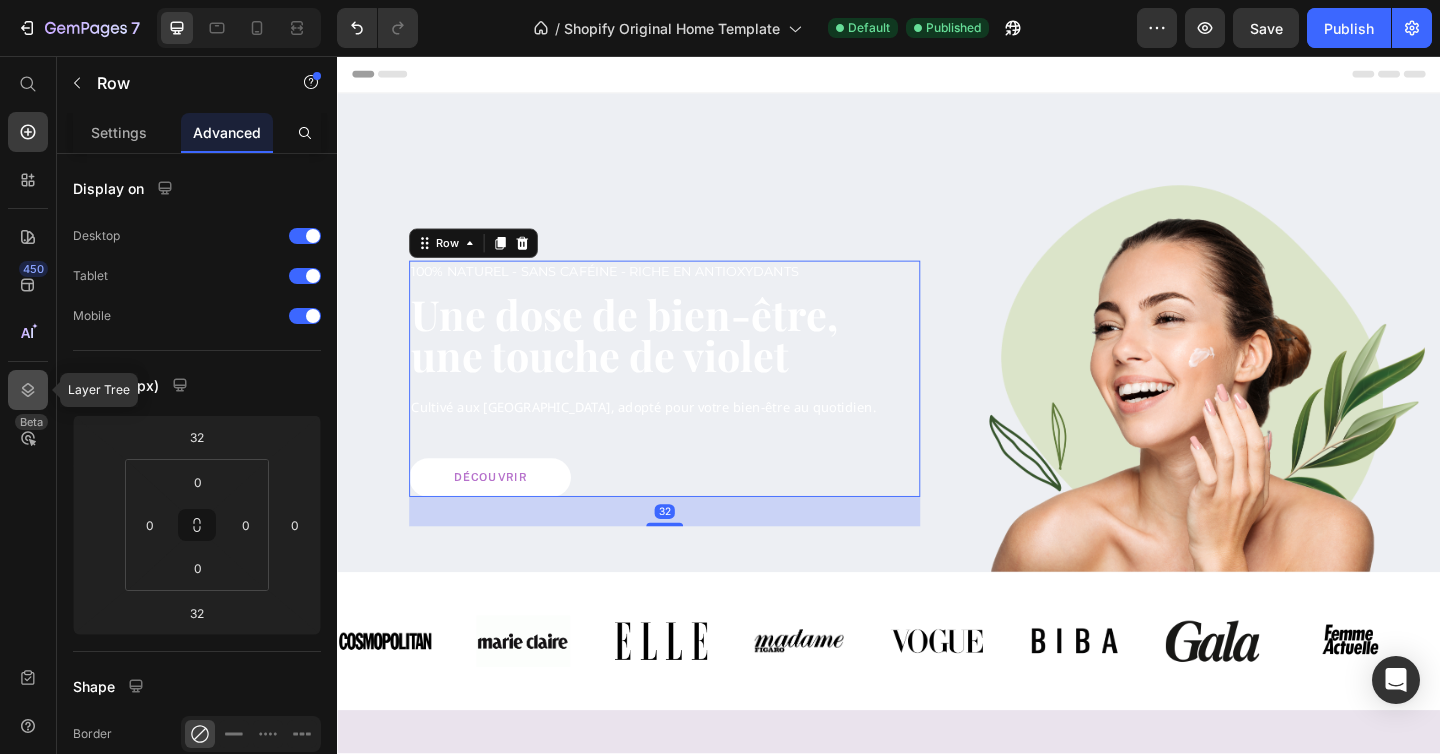click 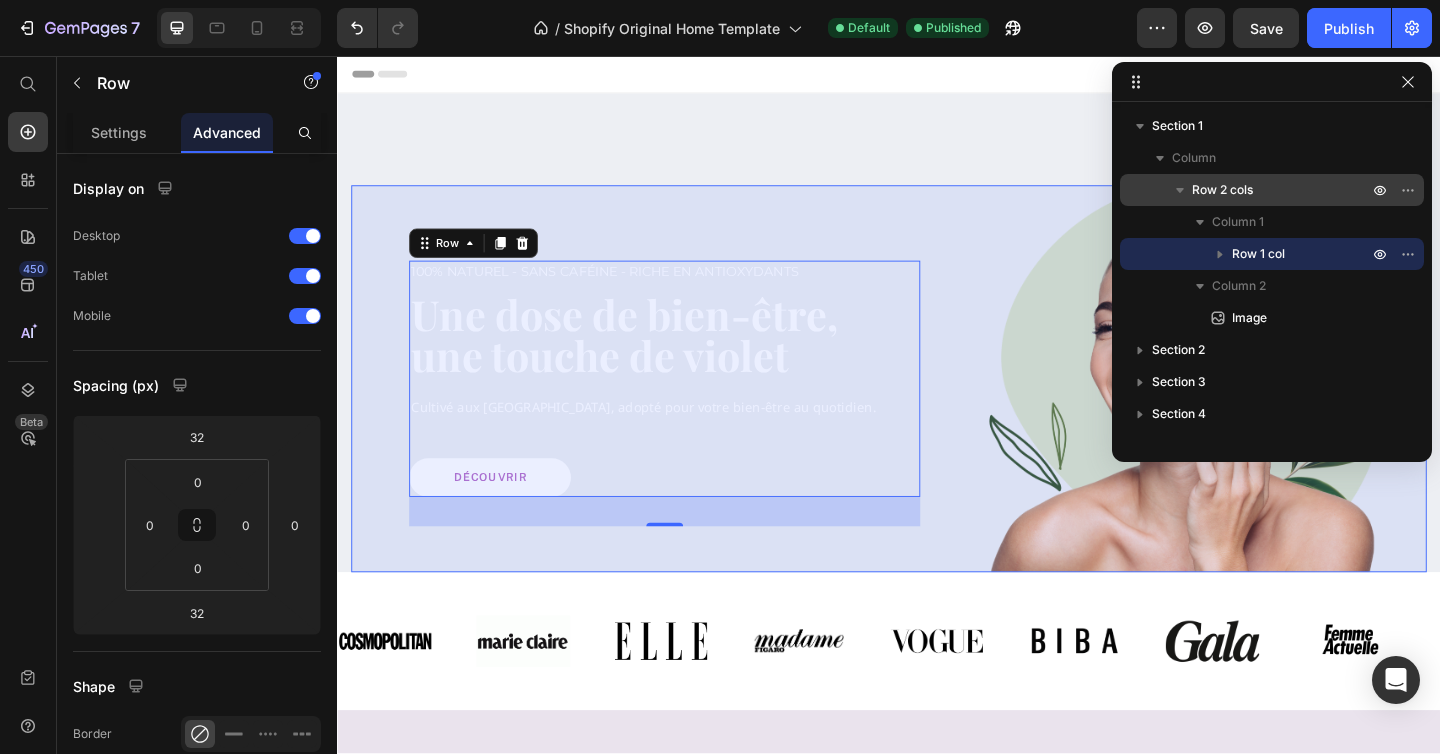 click on "Row 2 cols" at bounding box center [1222, 190] 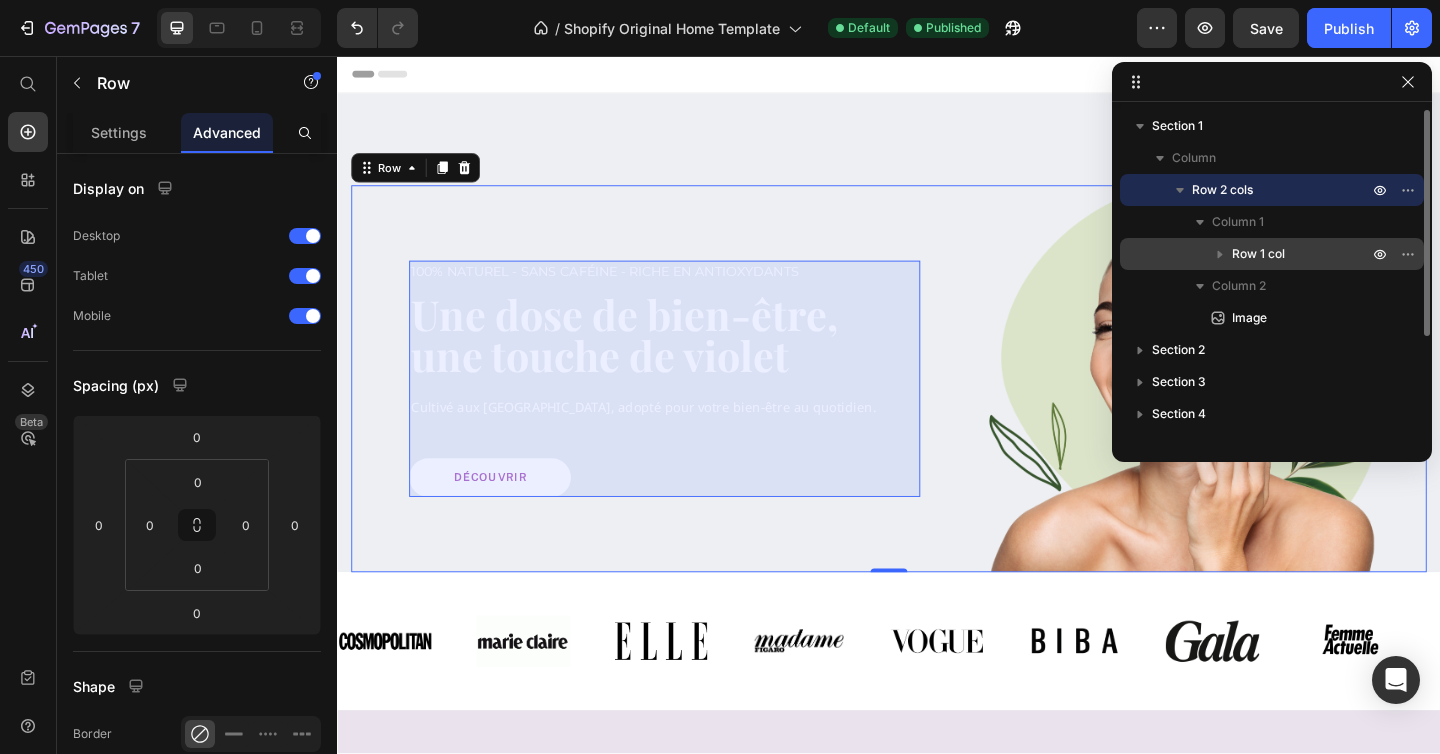 click on "Row 1 col" at bounding box center (1258, 254) 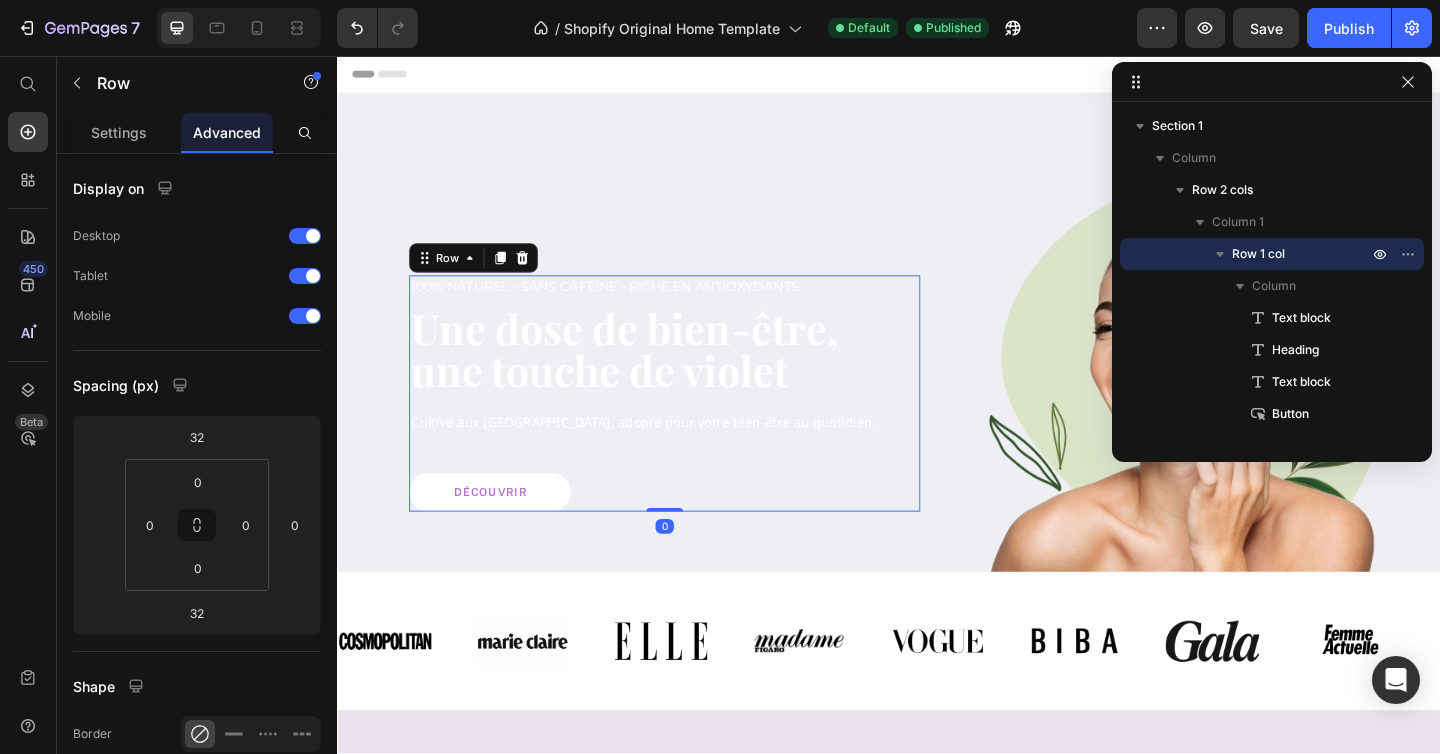 drag, startPoint x: 687, startPoint y: 564, endPoint x: 692, endPoint y: 532, distance: 32.38827 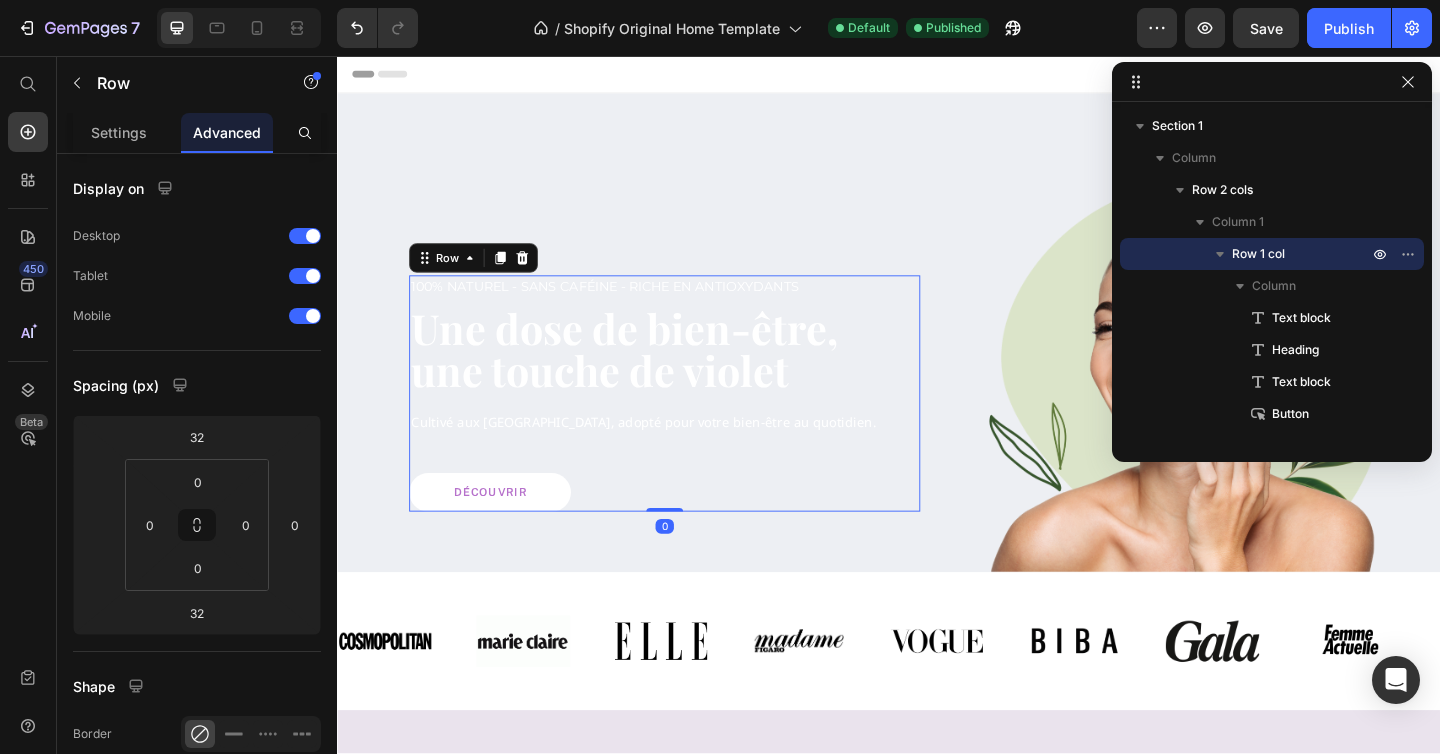 click on "100% Naturel - Sans caféine - riche en antioxydants Text block Une dose de bien-être, une touche de violet Heading Cultivé aux [GEOGRAPHIC_DATA], adopté pour votre bien-être au quotidien. Text block Découvrir Button Row   0" at bounding box center (693, 423) 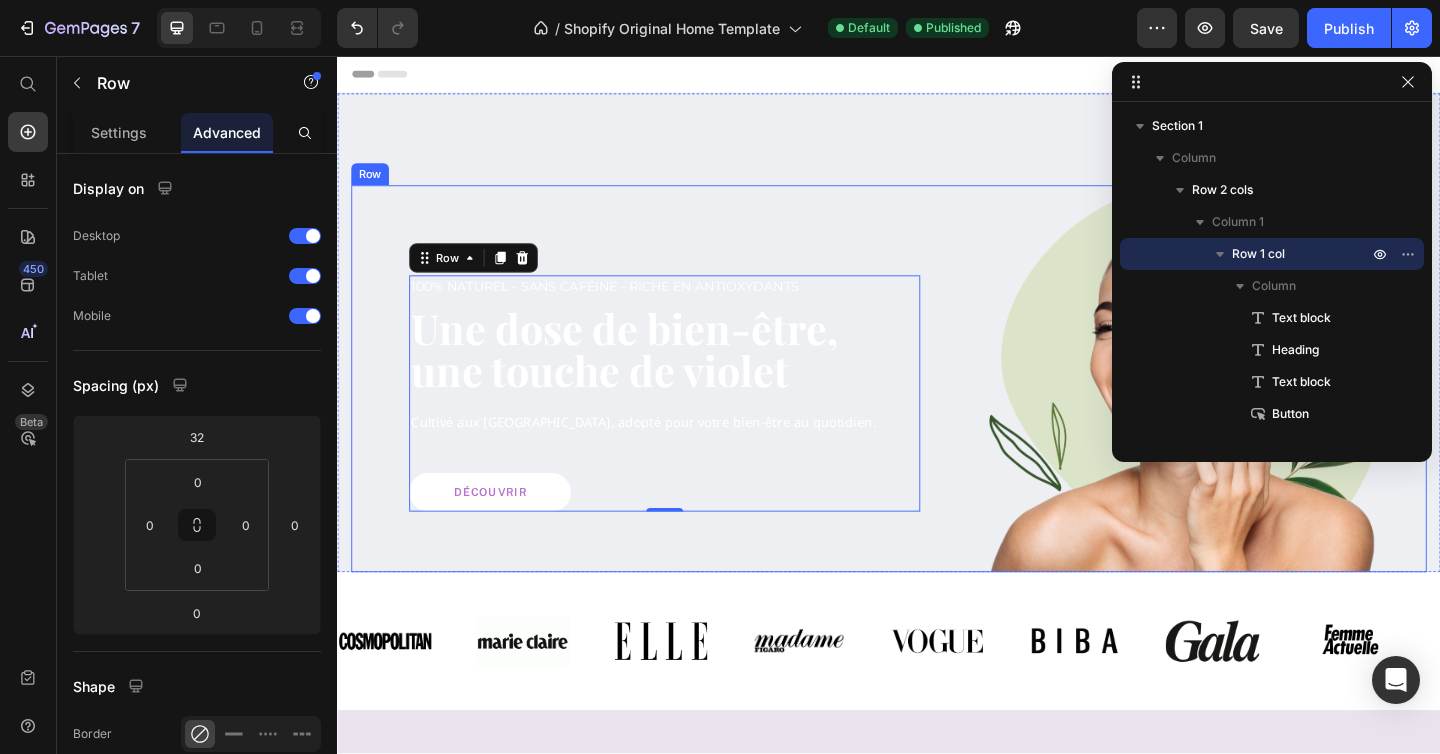 click on "100% Naturel - Sans caféine - riche en antioxydants Text block Une dose de bien-être, une touche de violet Heading Cultivé aux [GEOGRAPHIC_DATA], adopté pour votre bien-être au quotidien. Text block Découvrir Button Row   0" at bounding box center [693, 407] 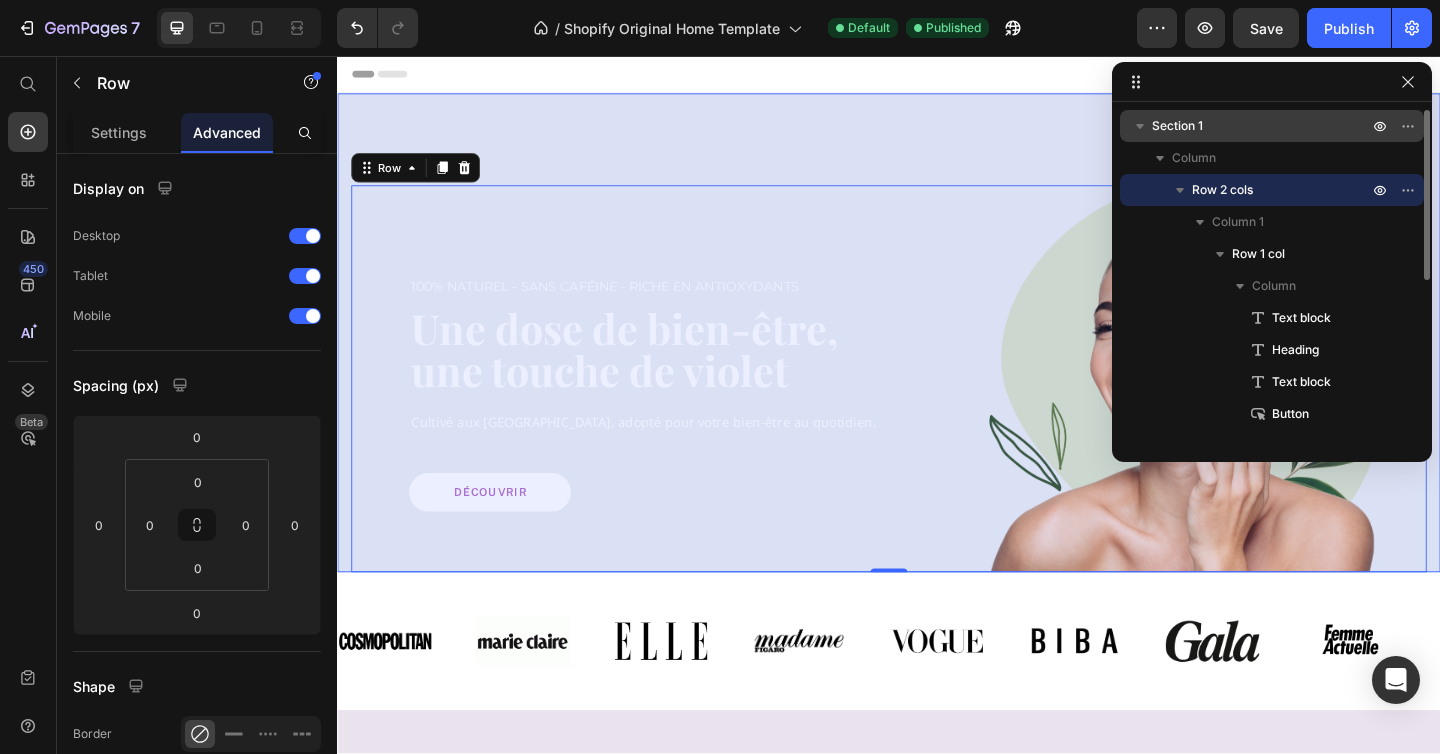 click on "Section 1" at bounding box center [1262, 126] 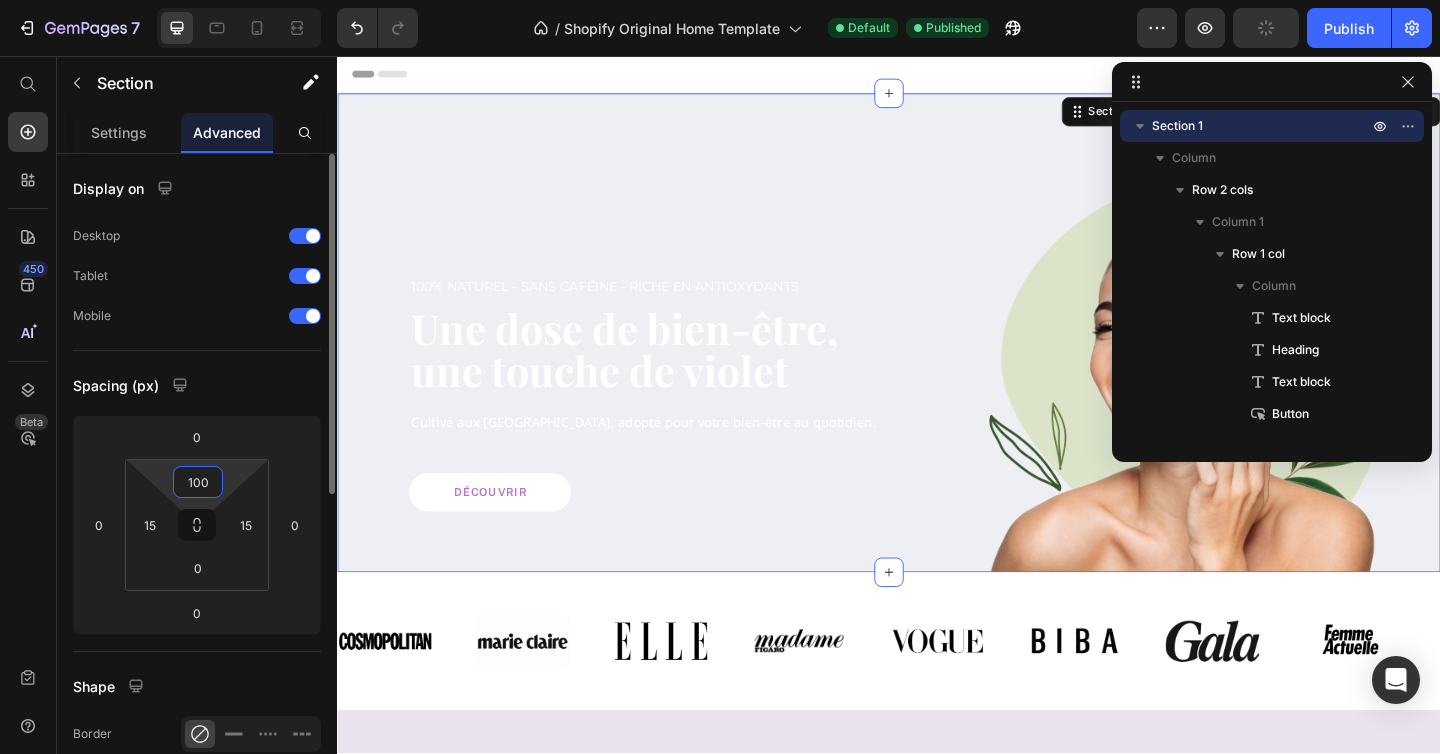 click on "100" at bounding box center [198, 482] 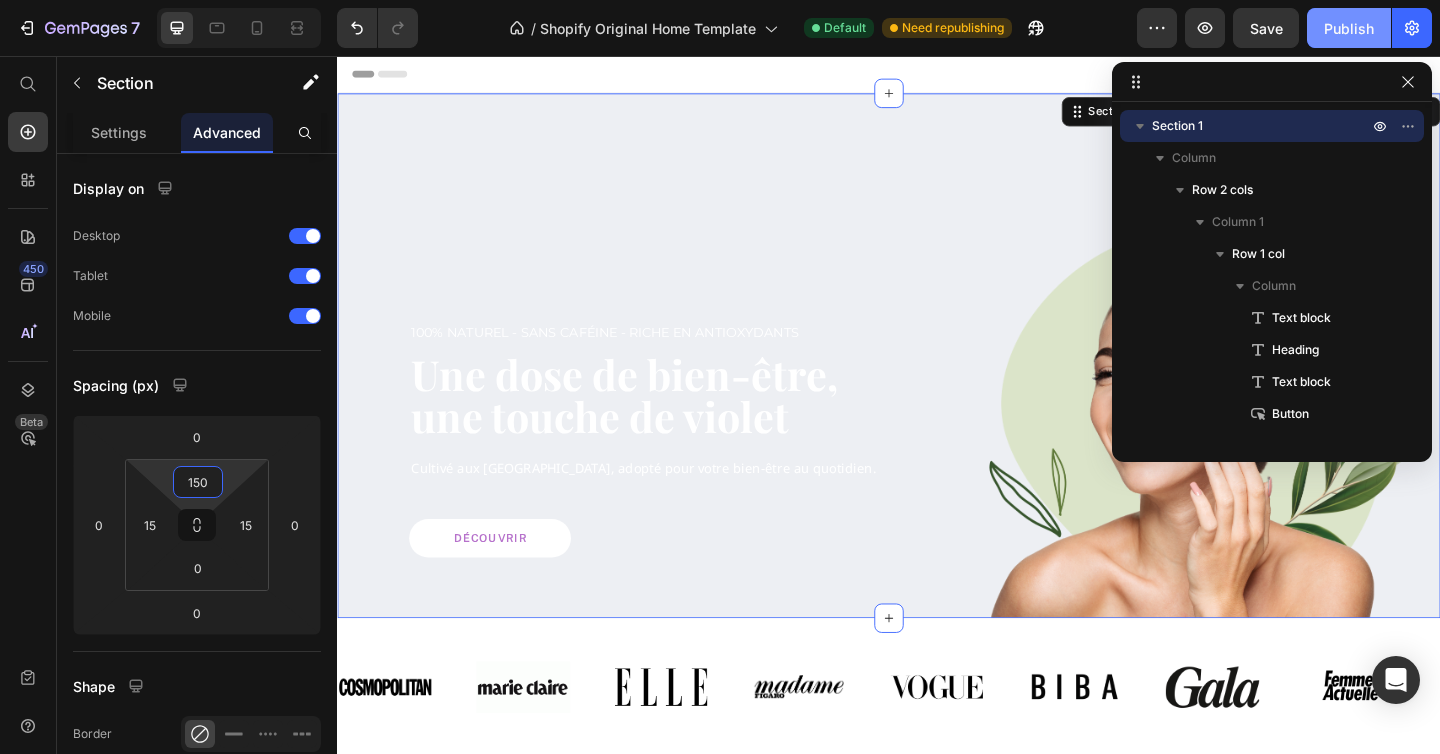 click on "Publish" at bounding box center (1349, 28) 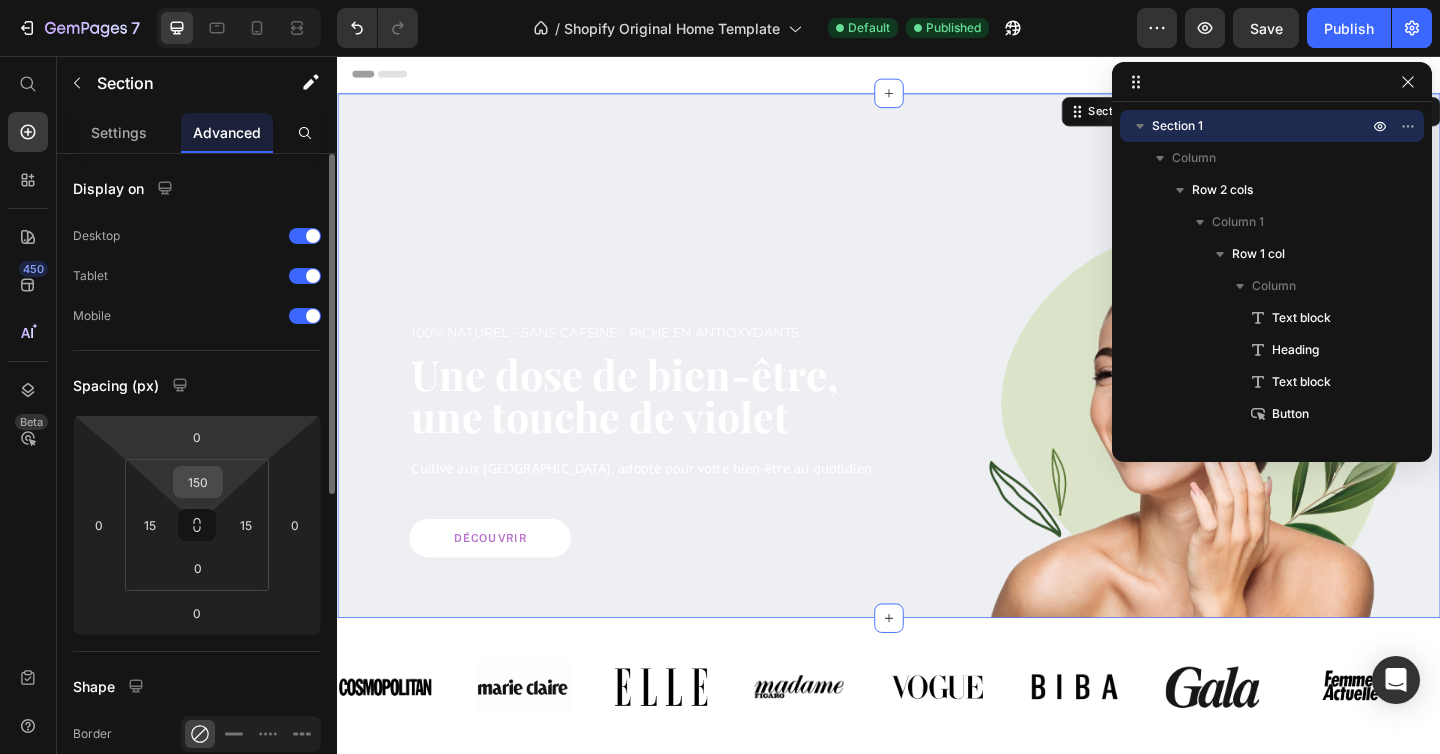 click on "150" at bounding box center (198, 482) 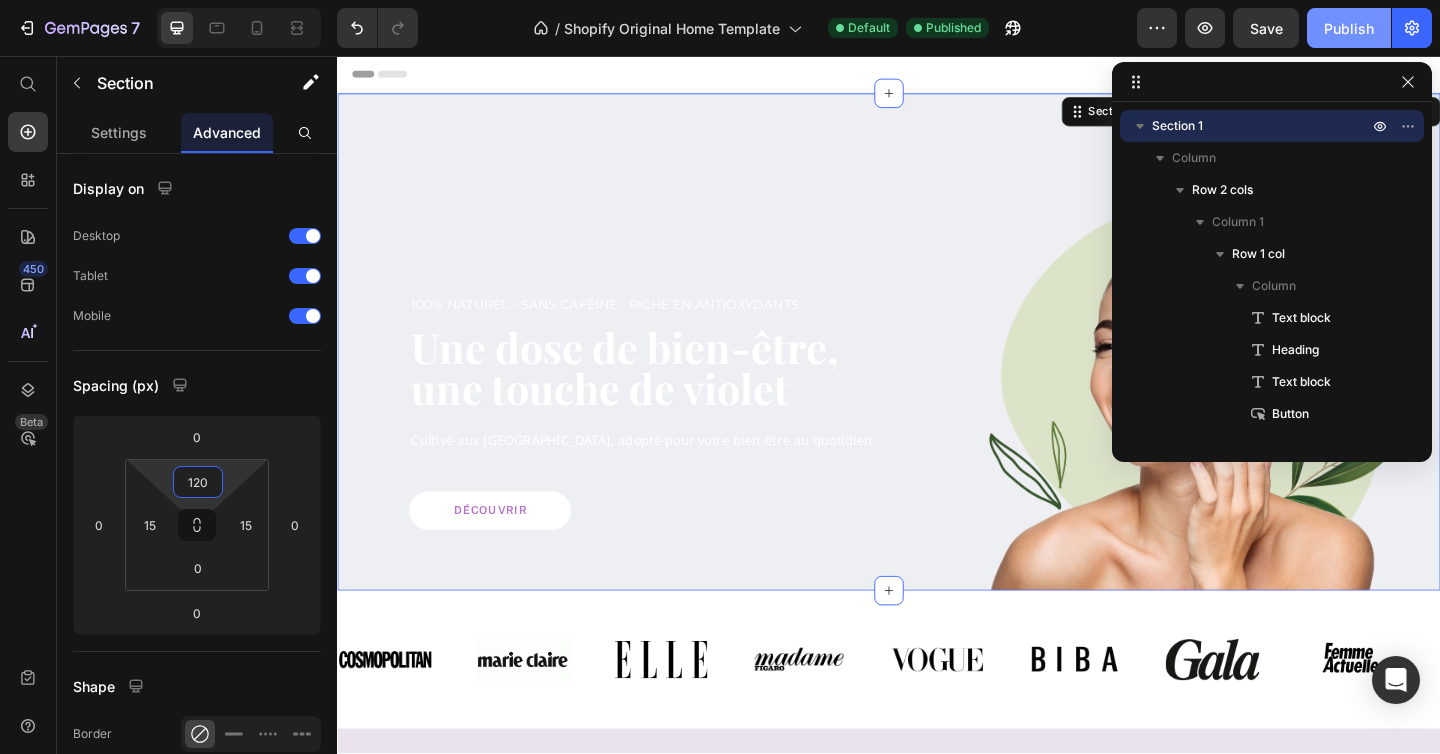 type on "120" 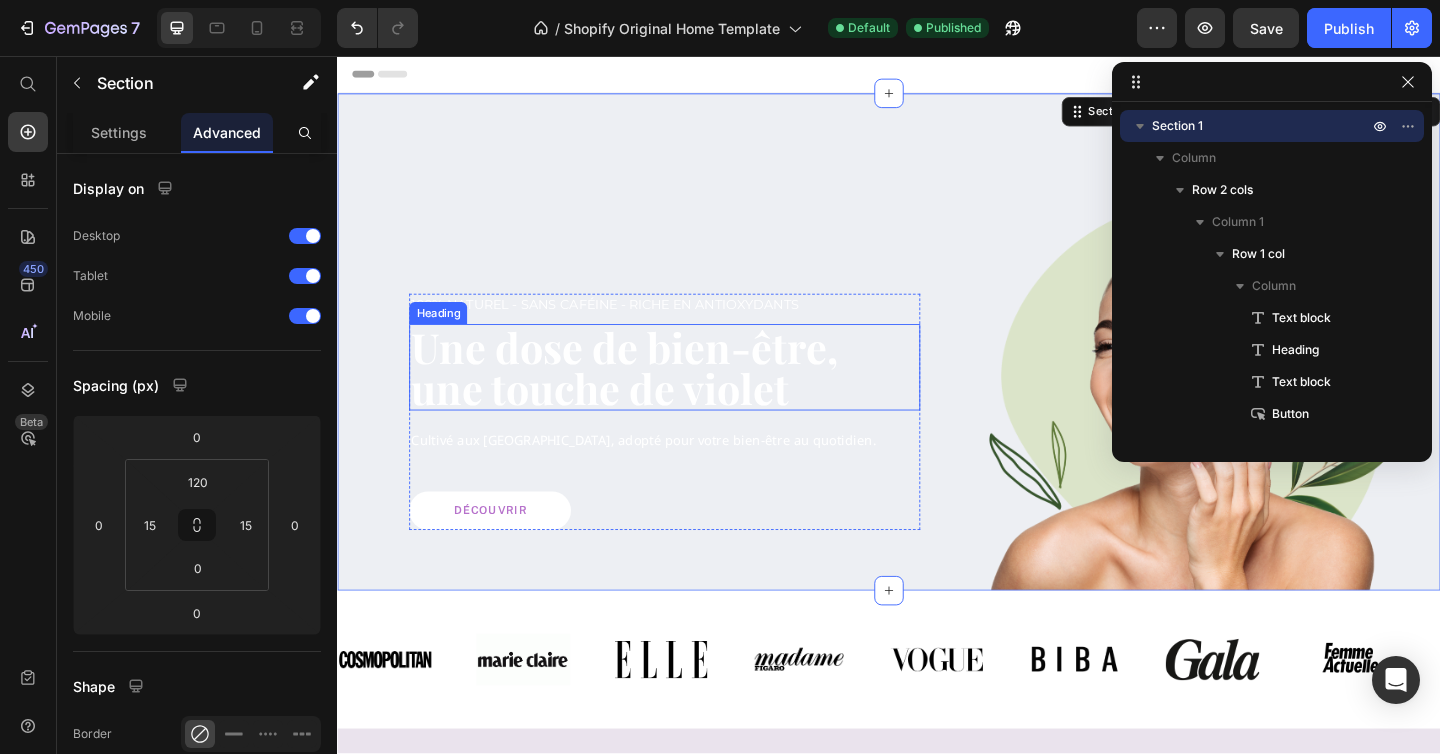 click on "Une dose de bien-être, une touche de violet" at bounding box center [693, 395] 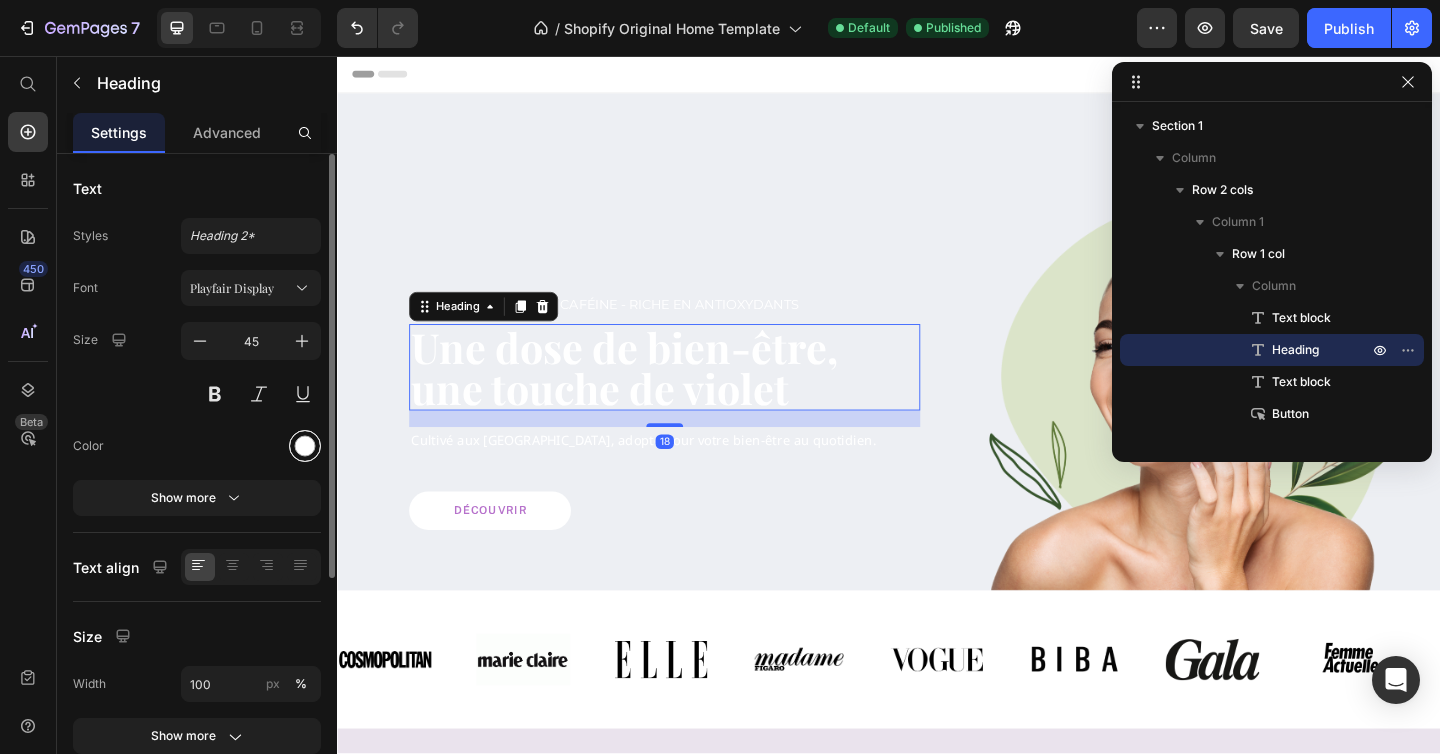 click at bounding box center (305, 446) 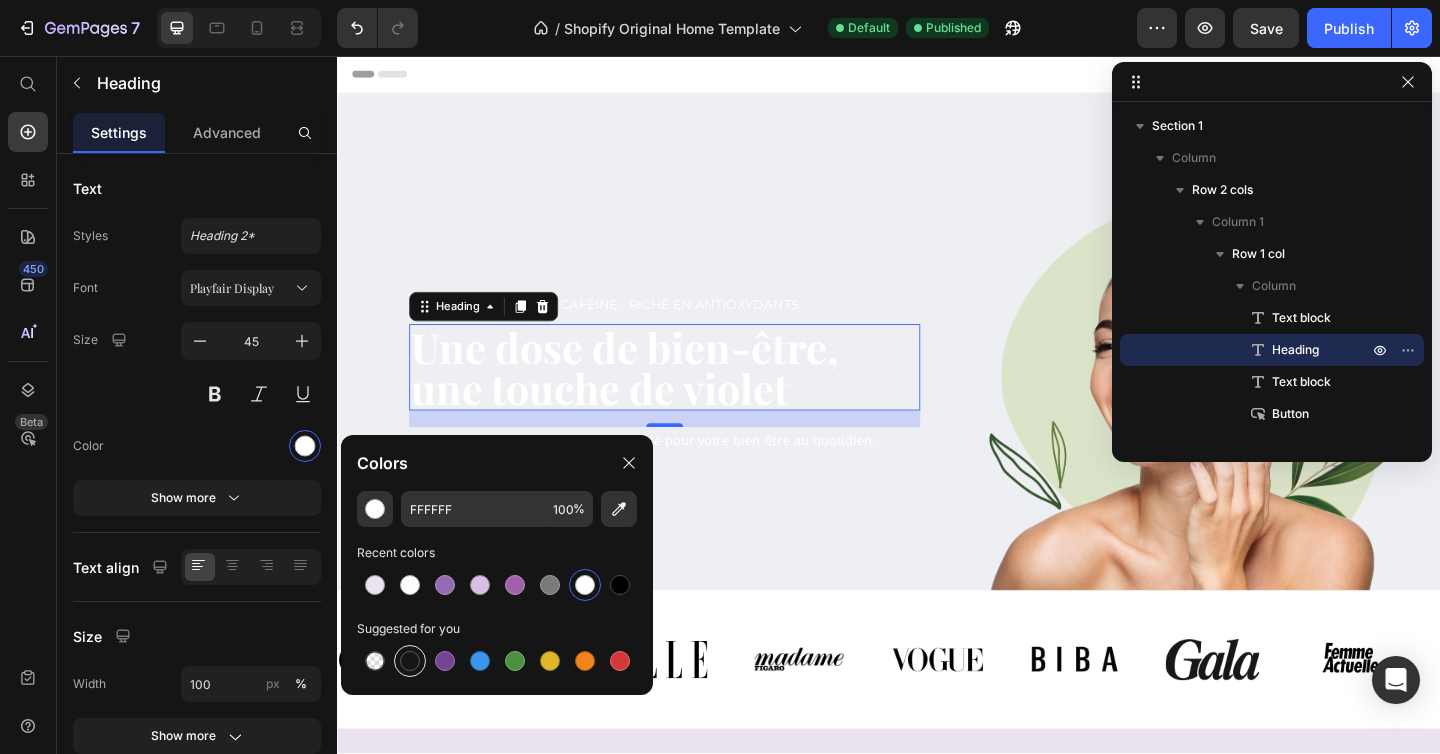 click at bounding box center (410, 661) 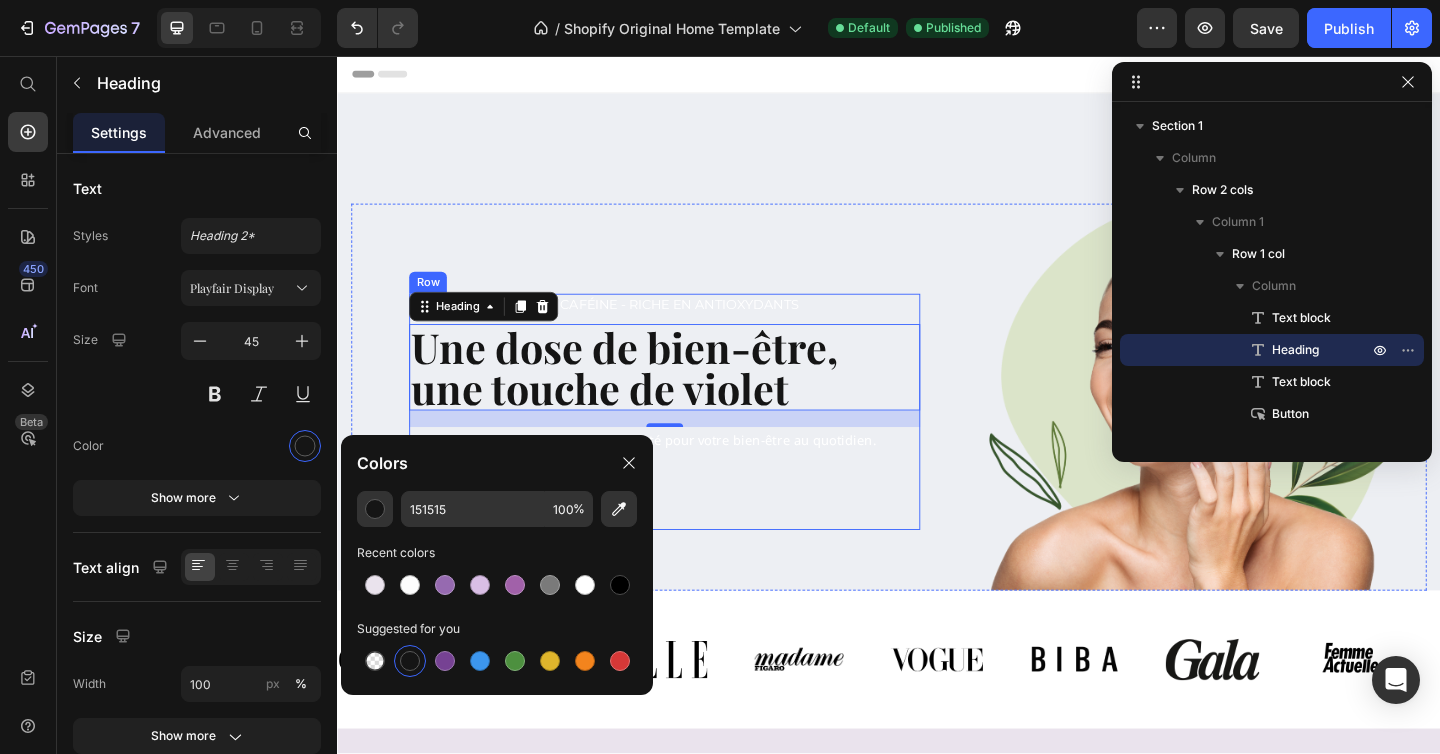 click on "100% Naturel - Sans caféine - riche en antioxydants Text block Une dose de bien-être, une touche de violet Heading   18 Cultivé aux [GEOGRAPHIC_DATA], adopté pour votre bien-être au quotidien. Text block Découvrir Button" at bounding box center [693, 443] 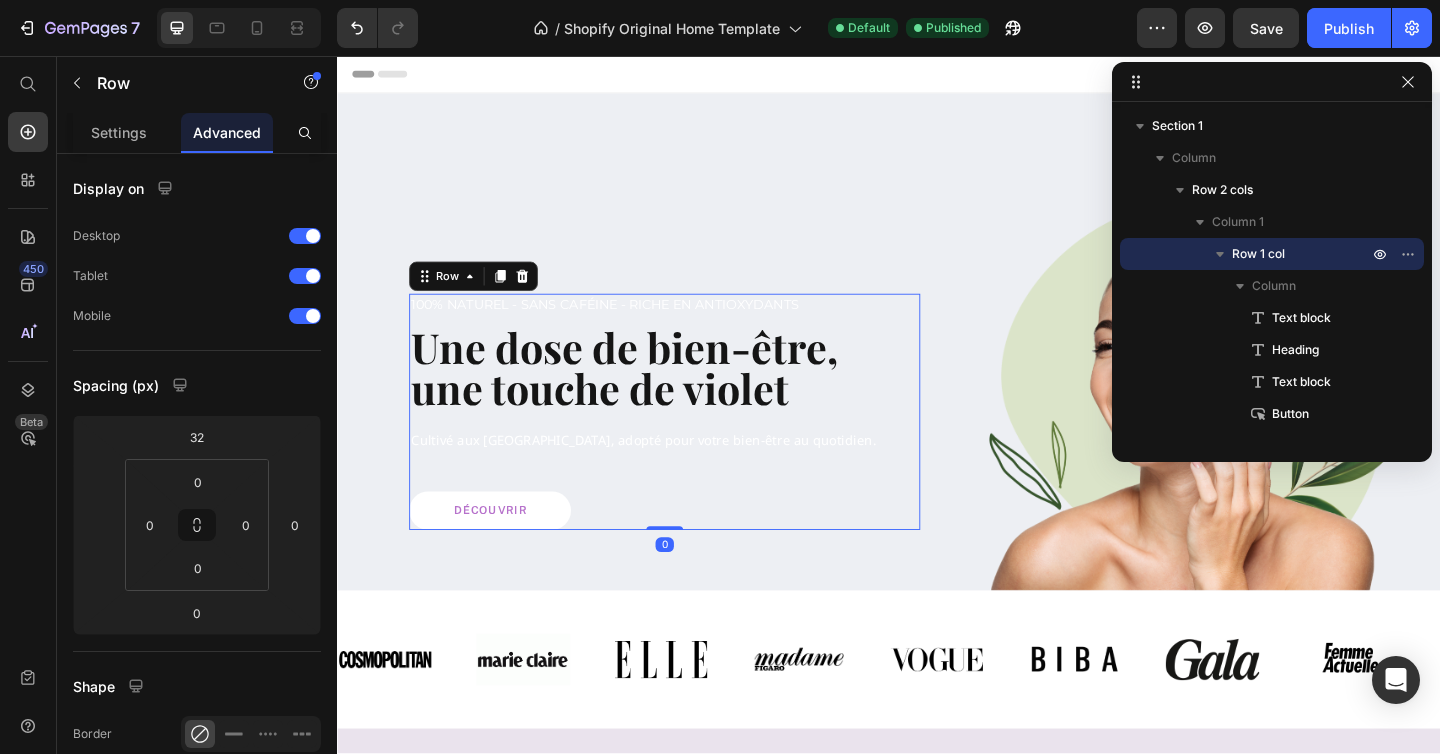 type 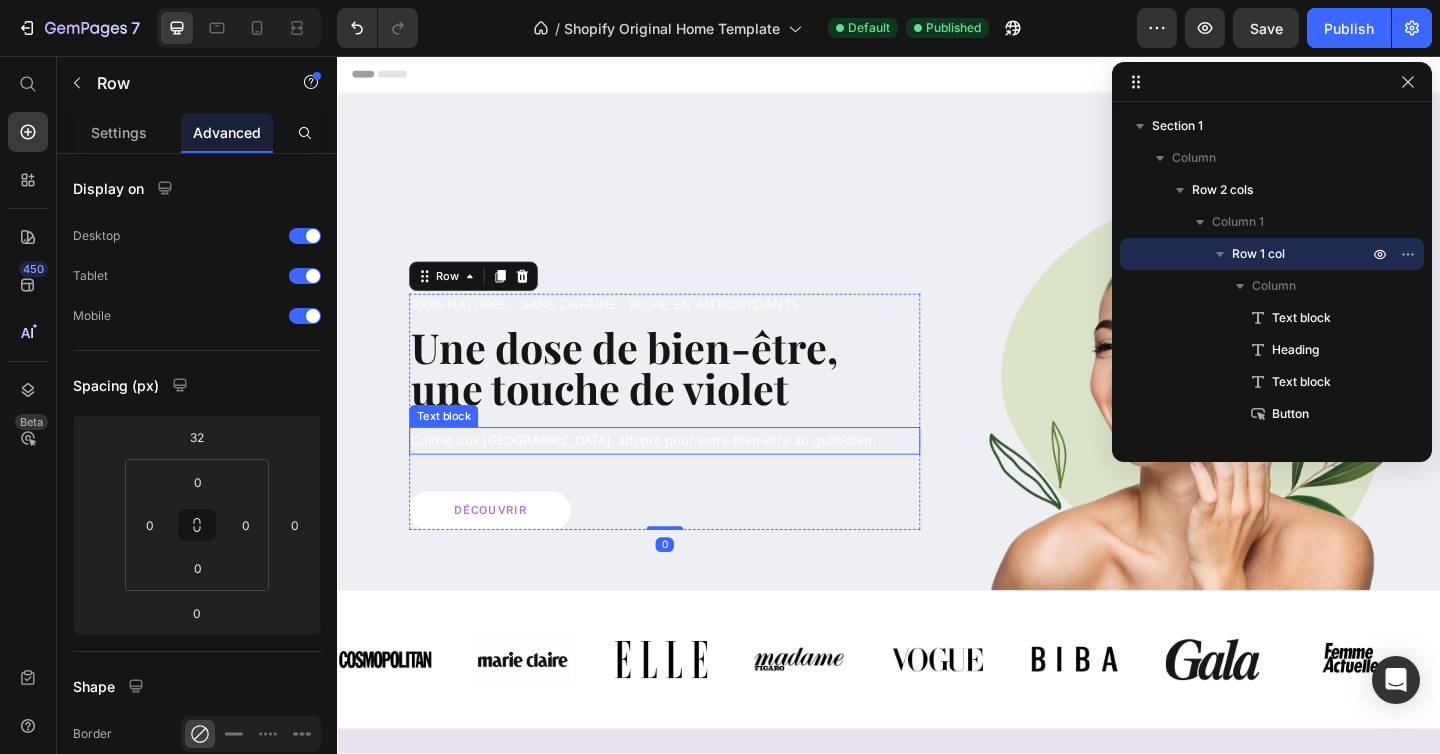 click on "Cultivé aux [GEOGRAPHIC_DATA], adopté pour votre bien-être au quotidien." at bounding box center [693, 474] 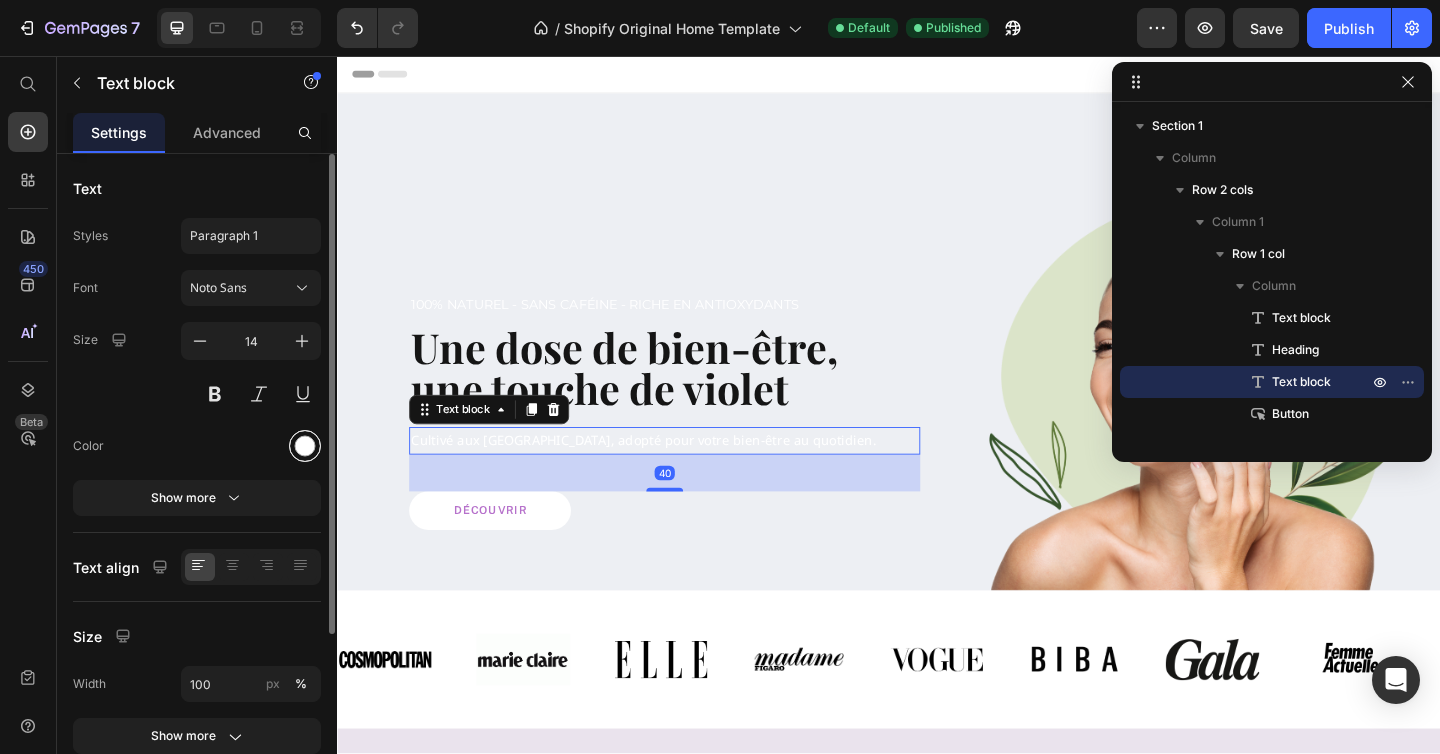 click at bounding box center [305, 446] 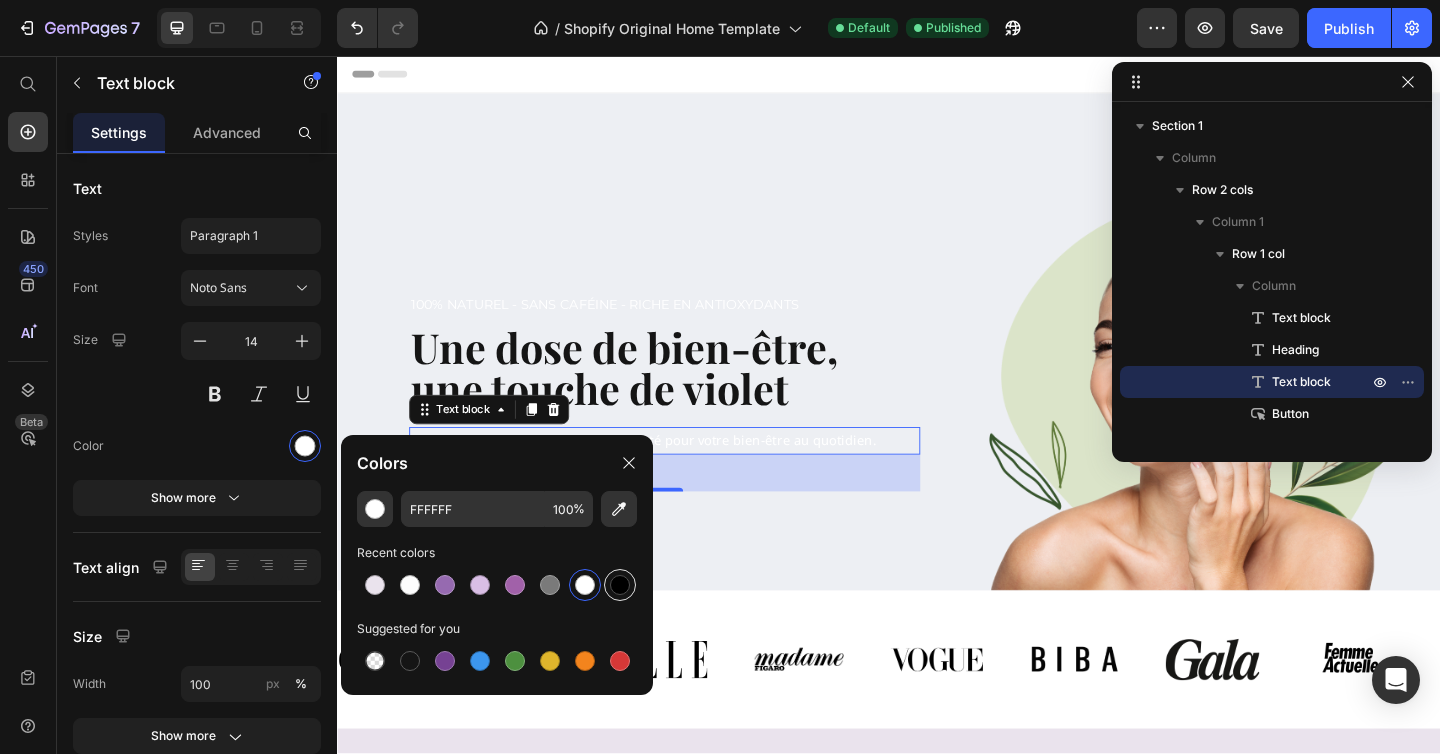 click at bounding box center (620, 585) 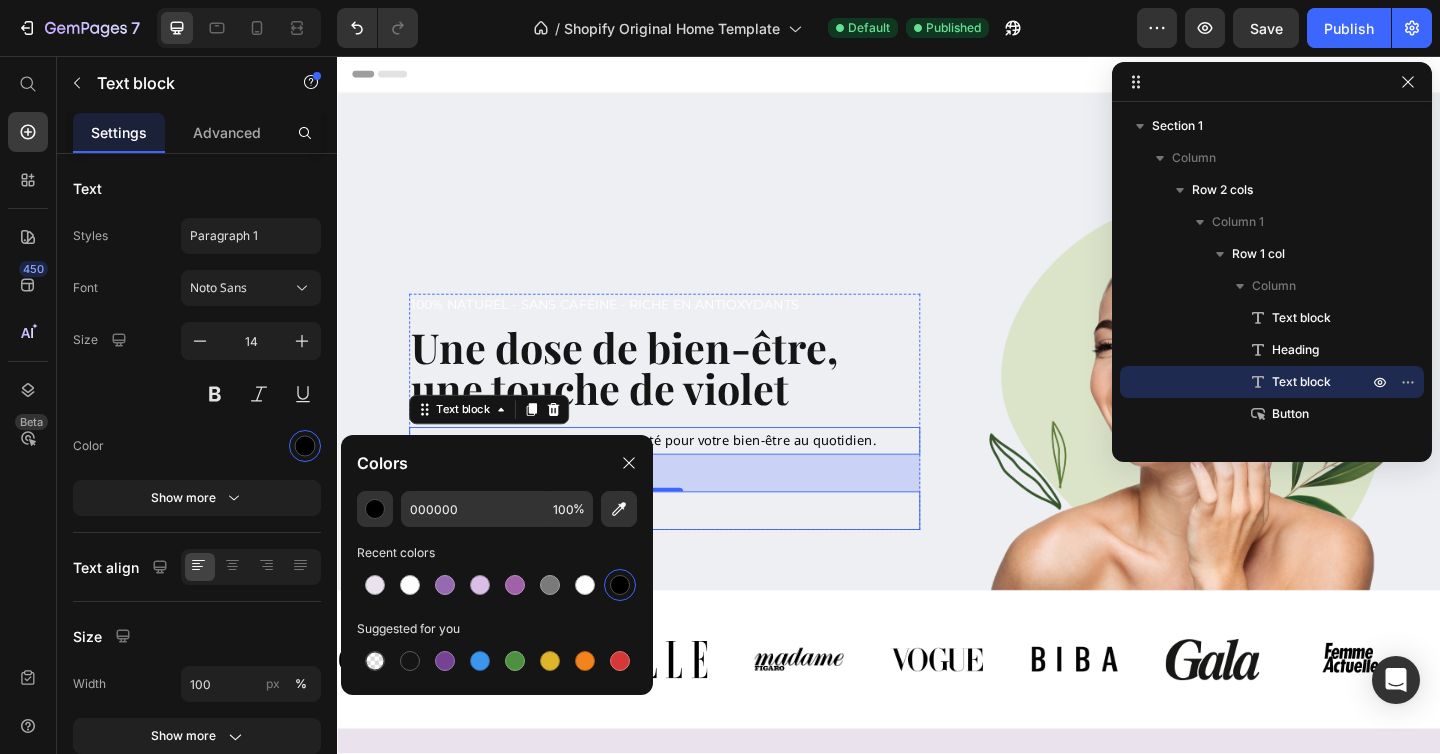 click on "Découvrir Button" at bounding box center [693, 551] 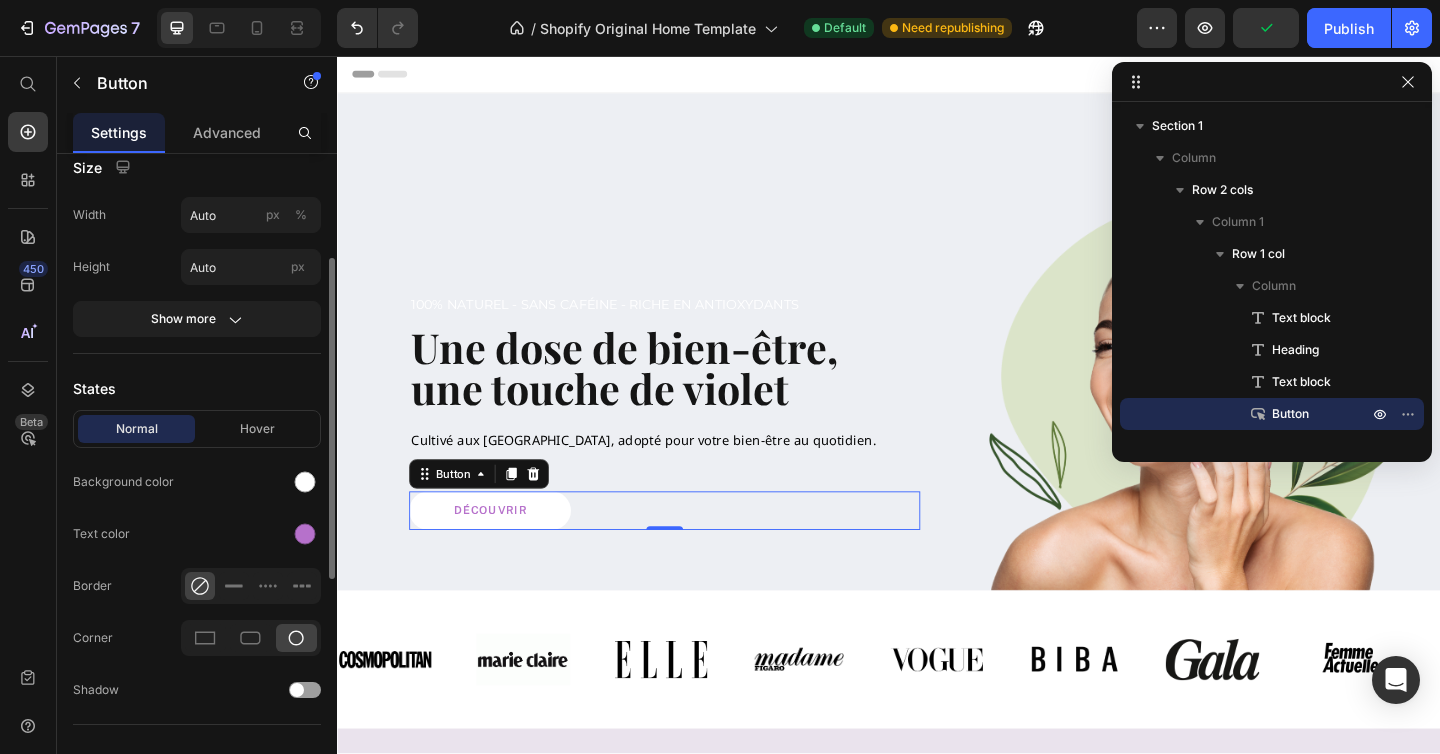 scroll, scrollTop: 276, scrollLeft: 0, axis: vertical 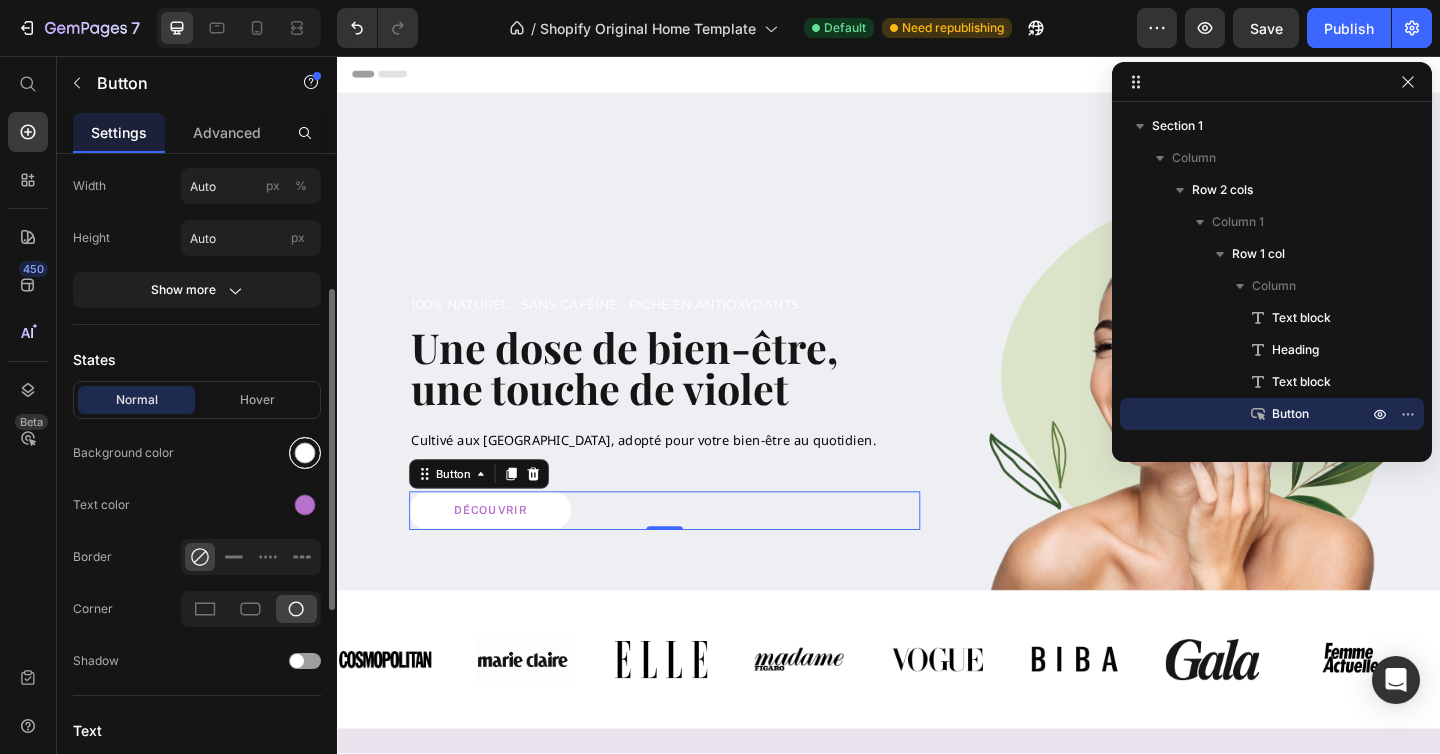 click at bounding box center [305, 453] 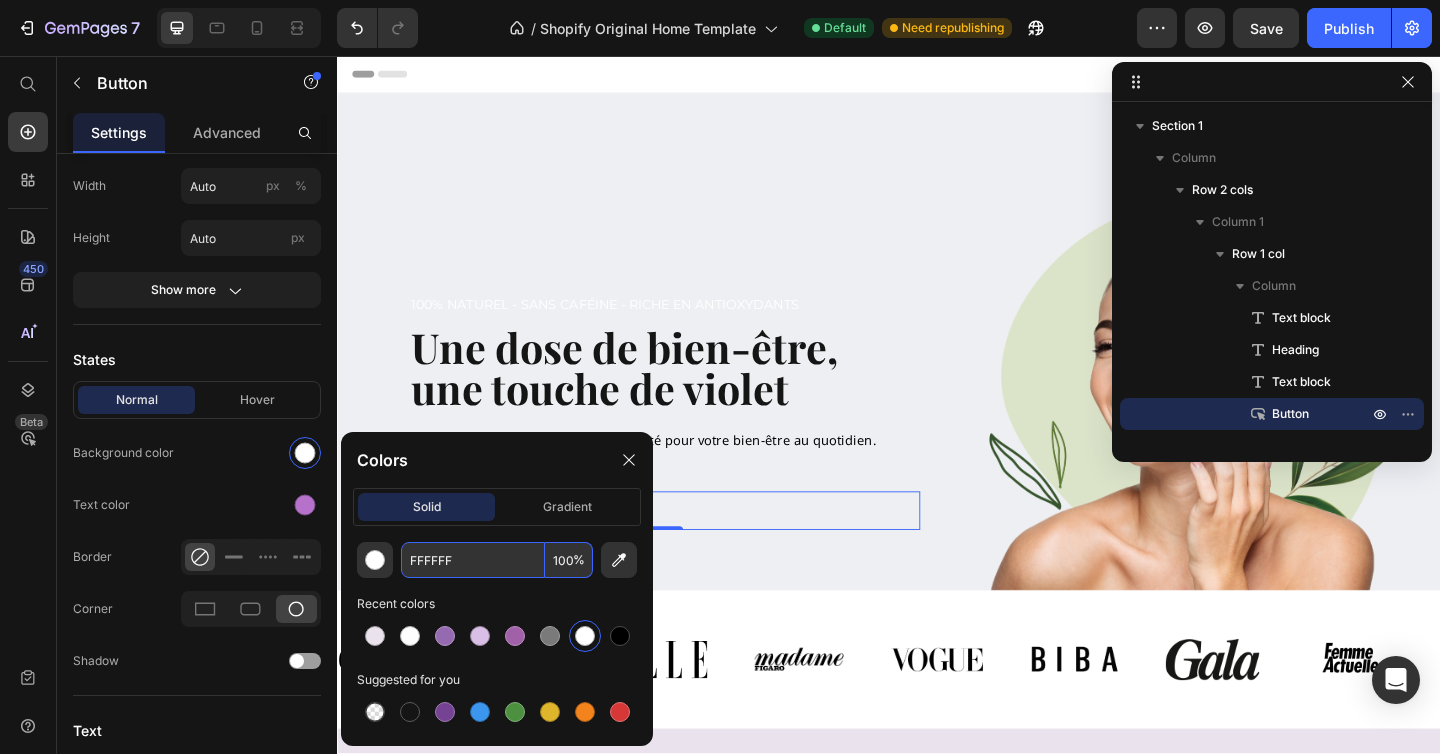 click on "100" at bounding box center [569, 560] 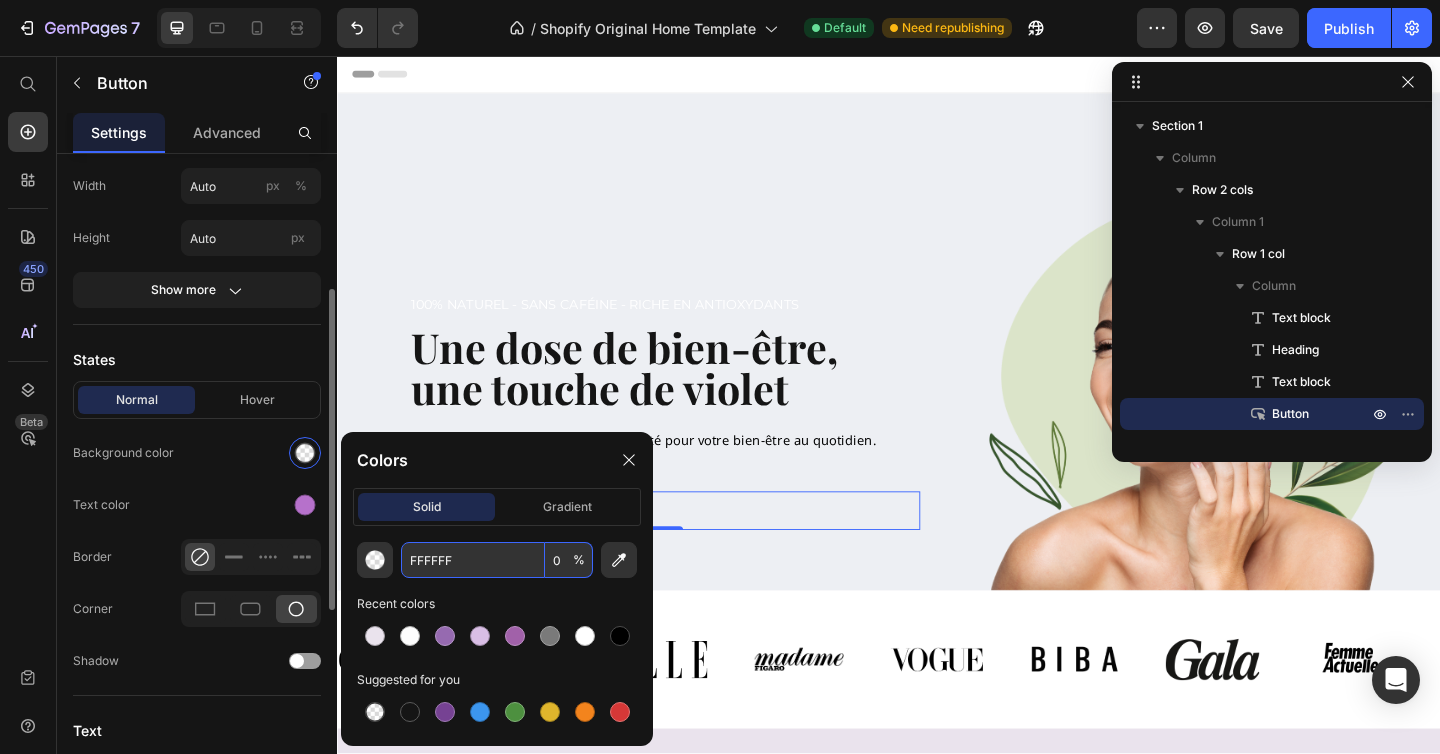 type on "0" 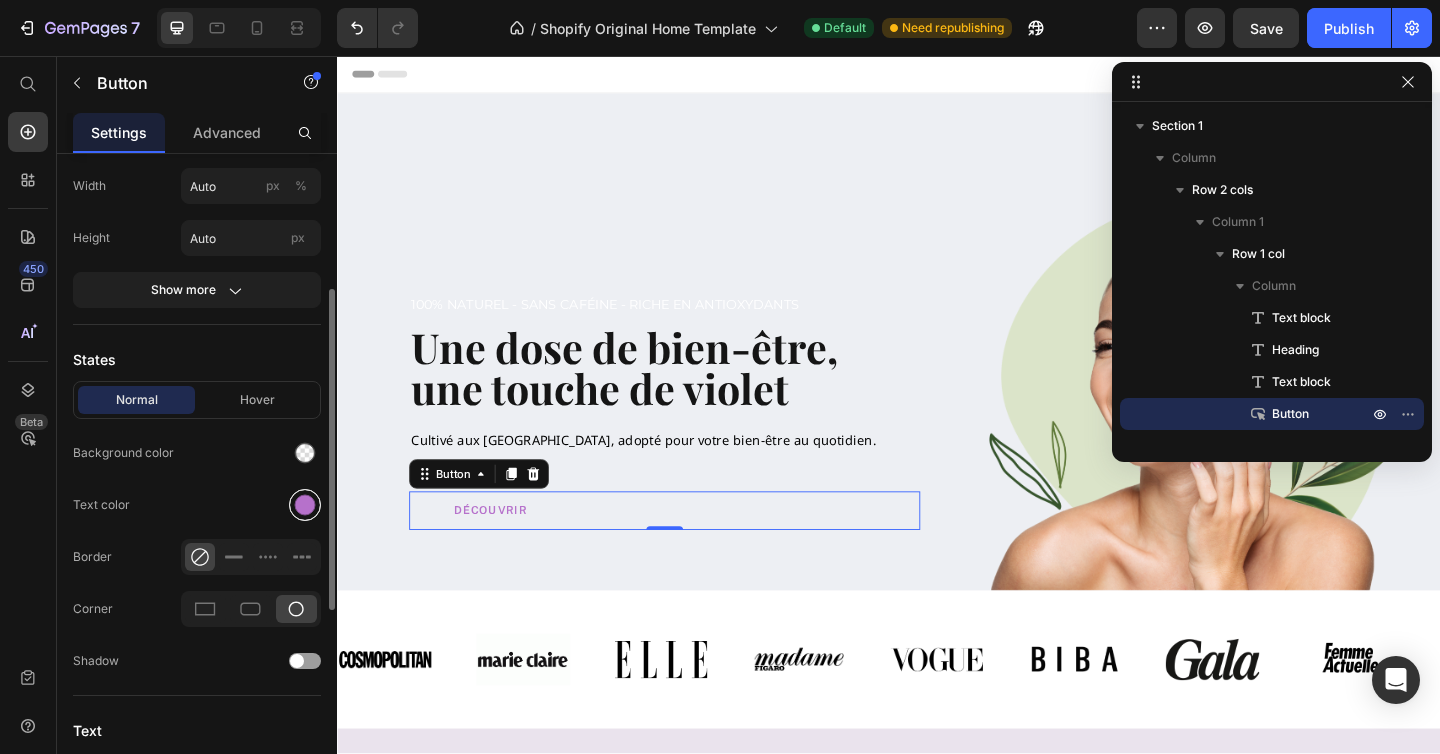 click at bounding box center [305, 505] 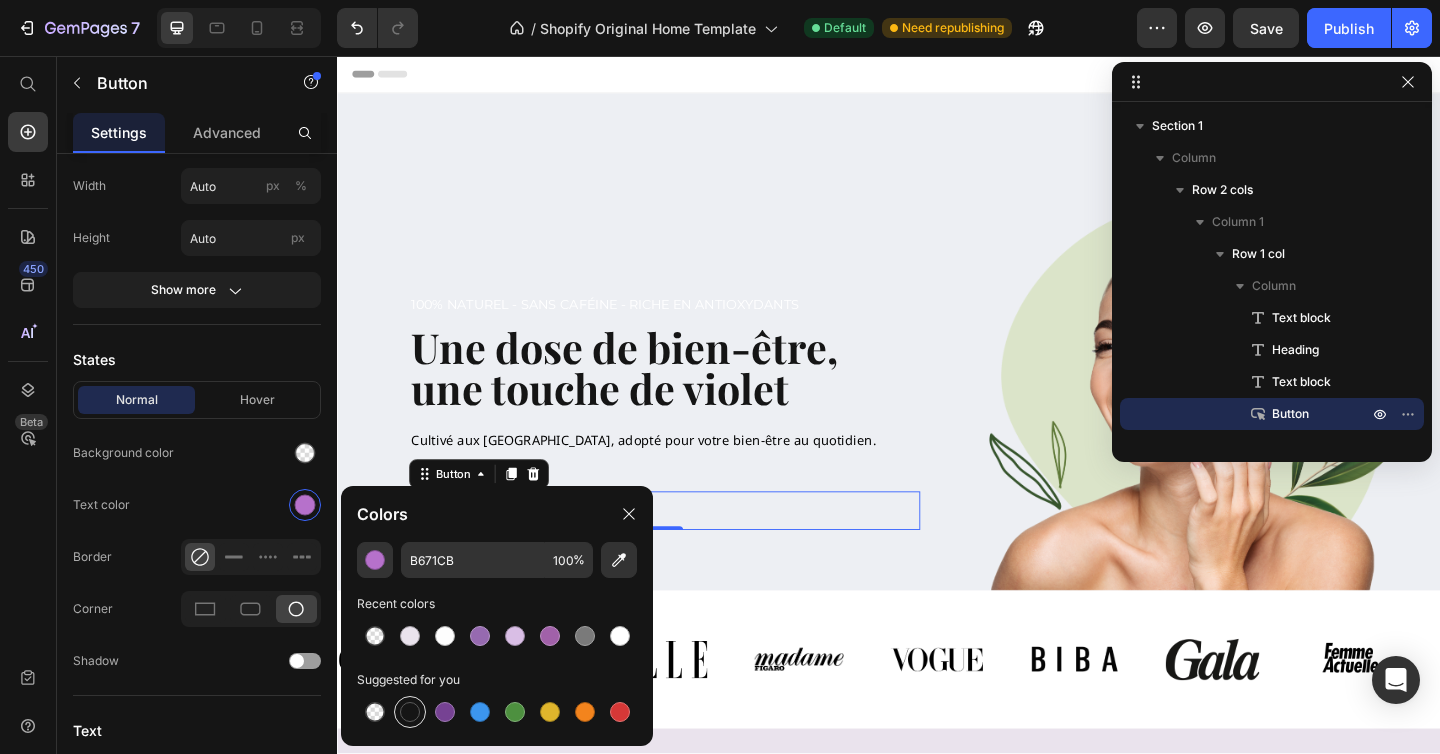 click at bounding box center (410, 712) 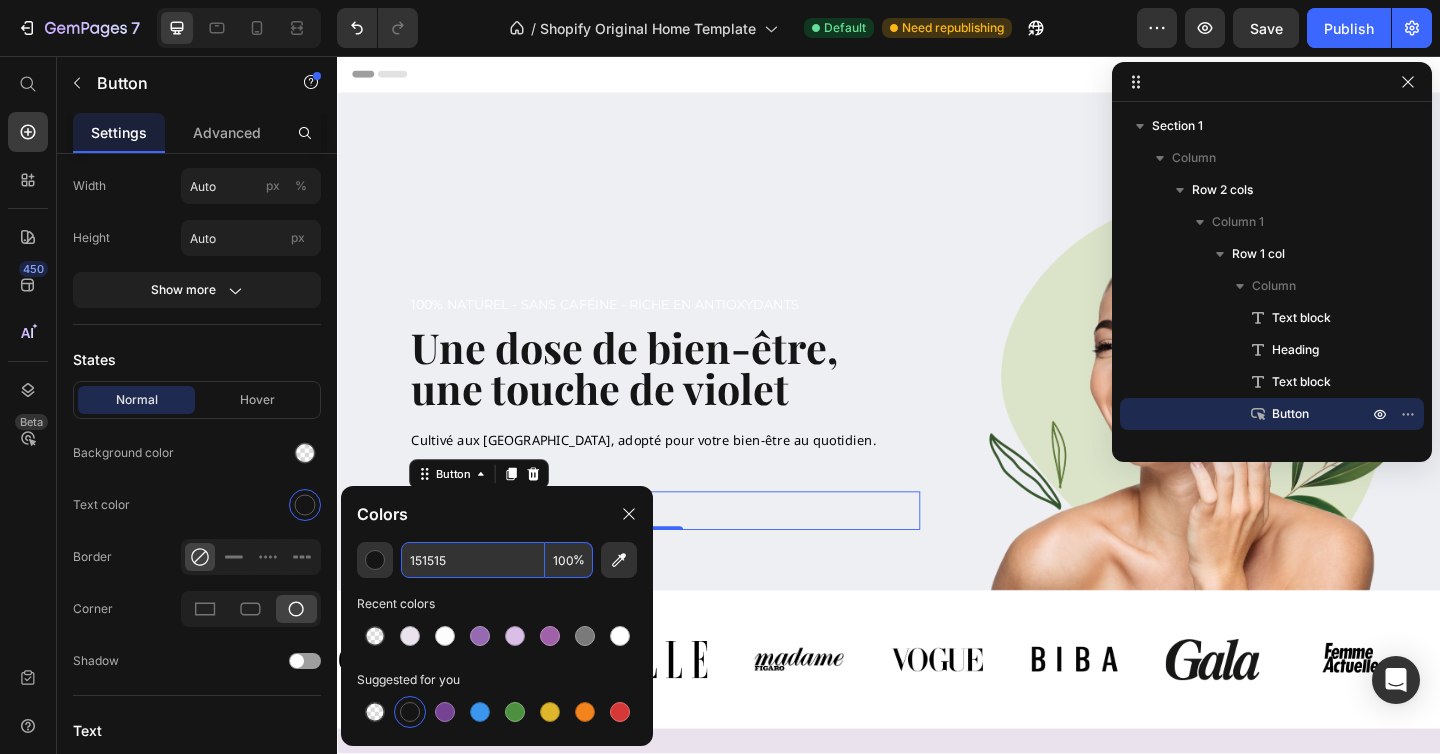 click on "151515" at bounding box center (473, 560) 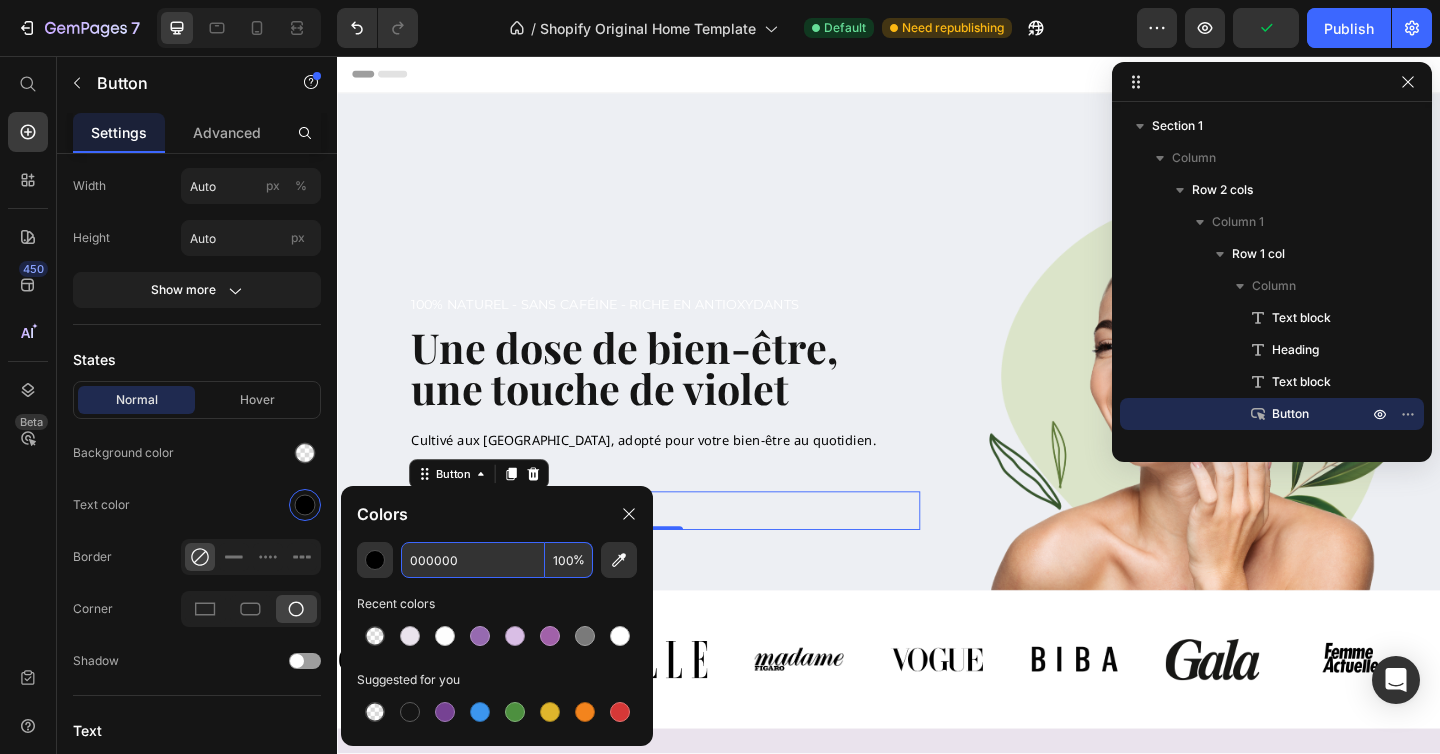 type on "000000" 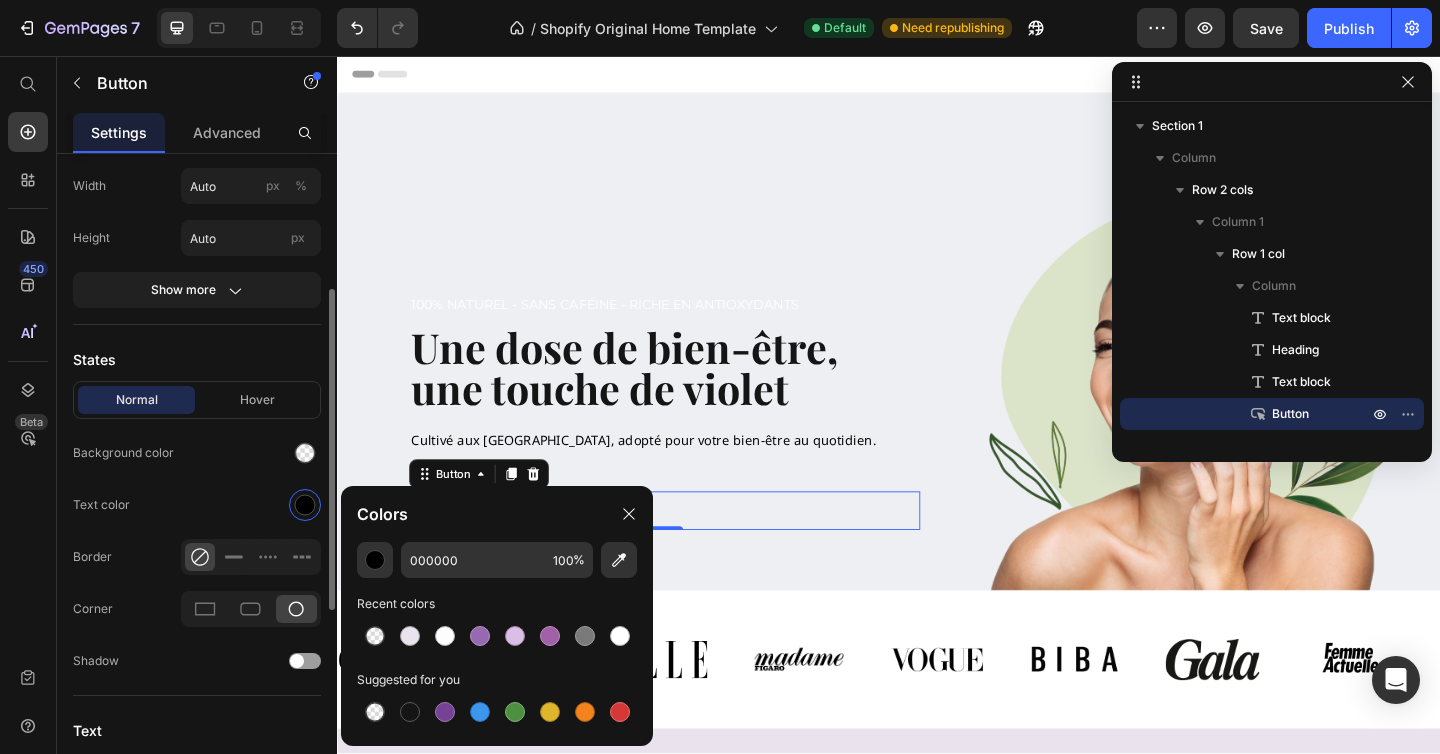 click on "Text color" 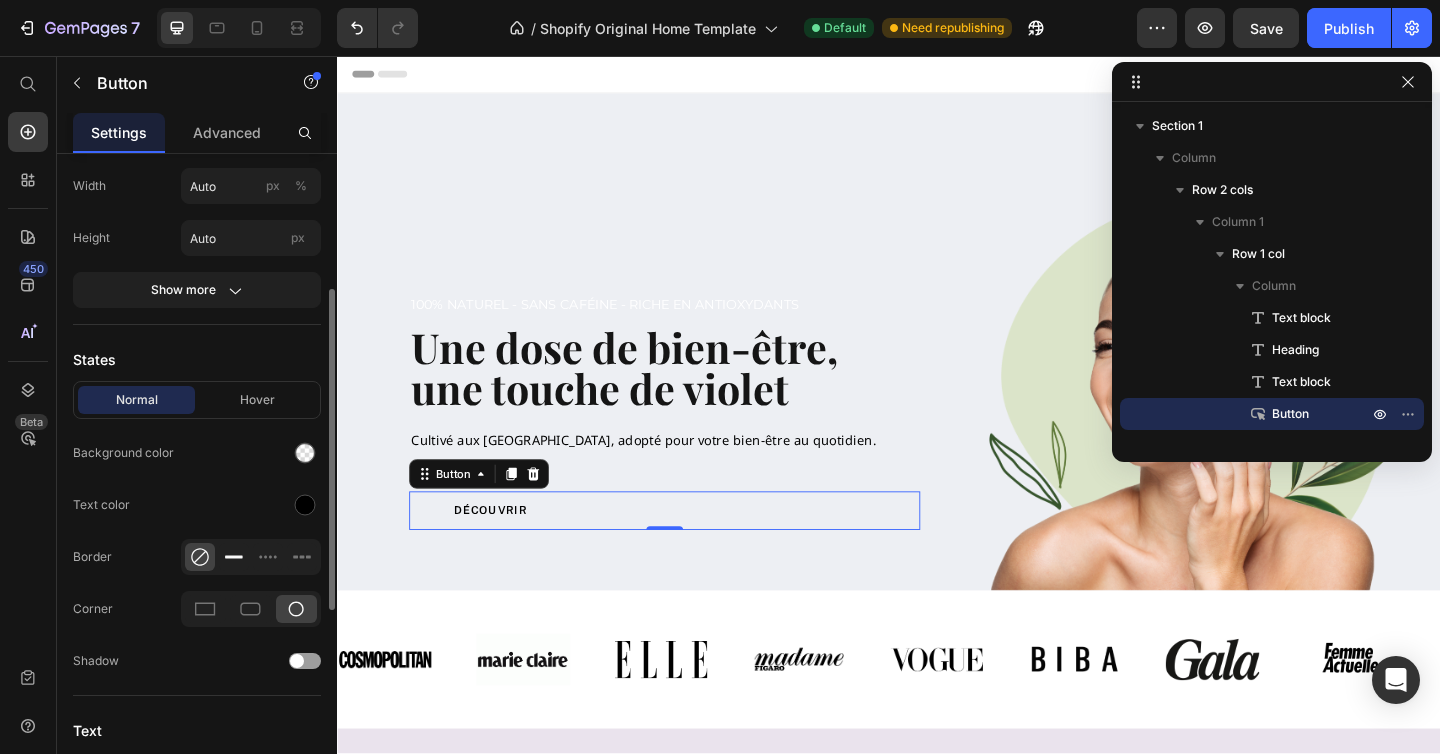 click 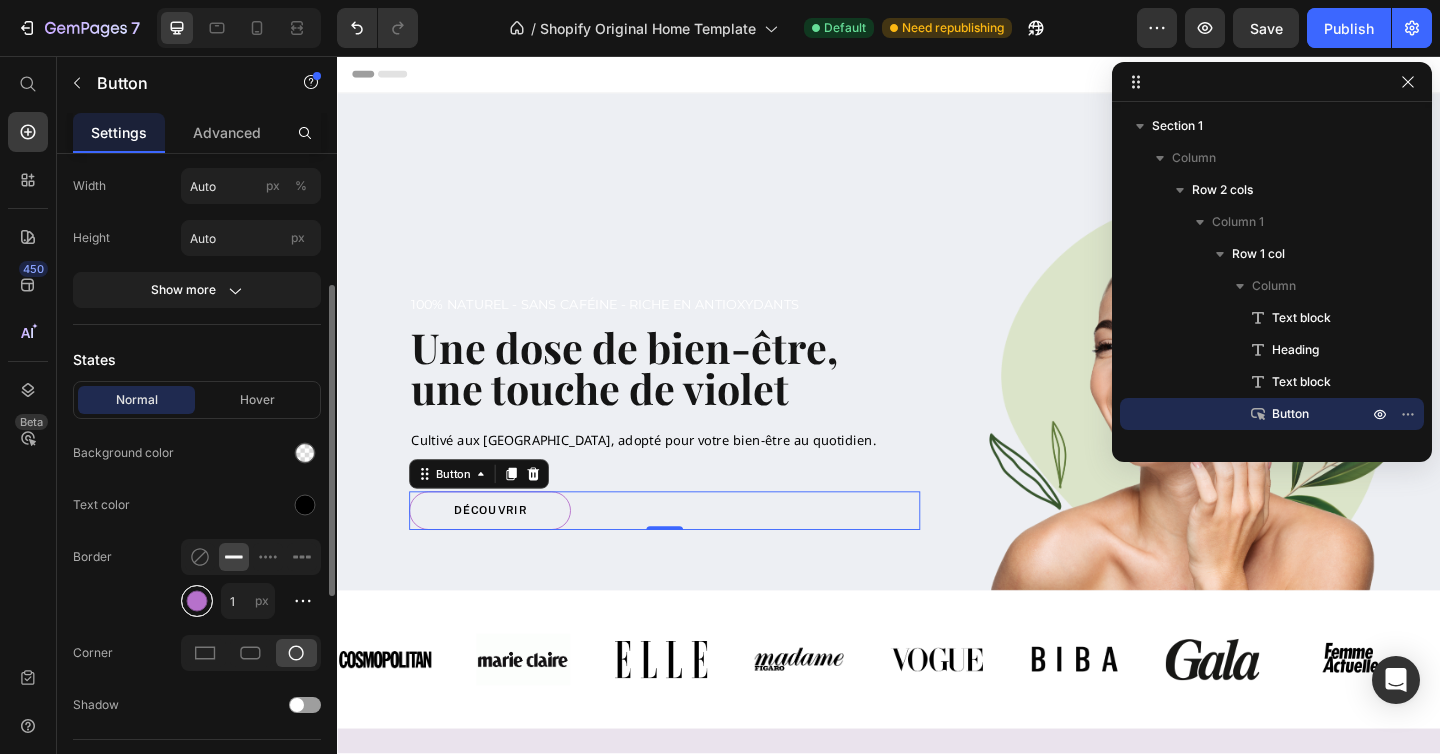 click at bounding box center [197, 601] 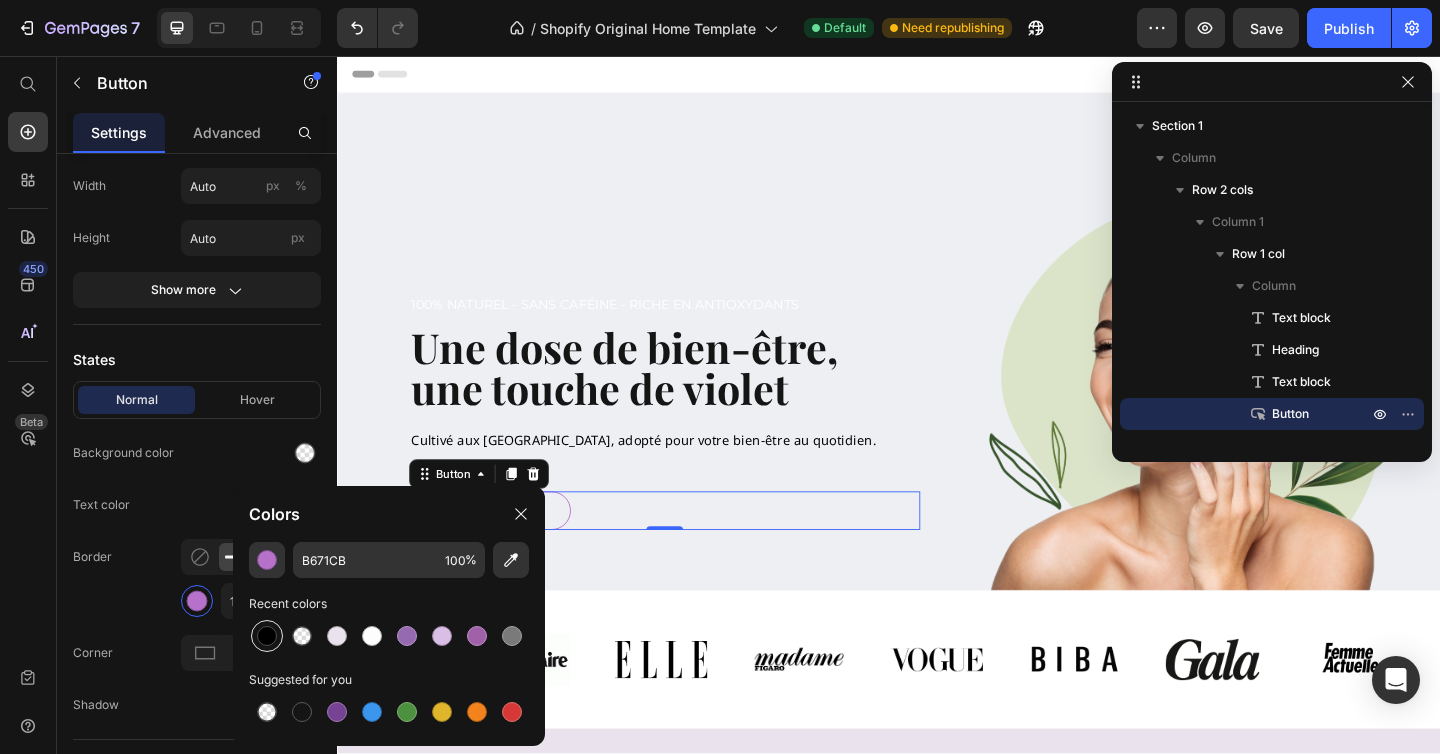 click at bounding box center (267, 636) 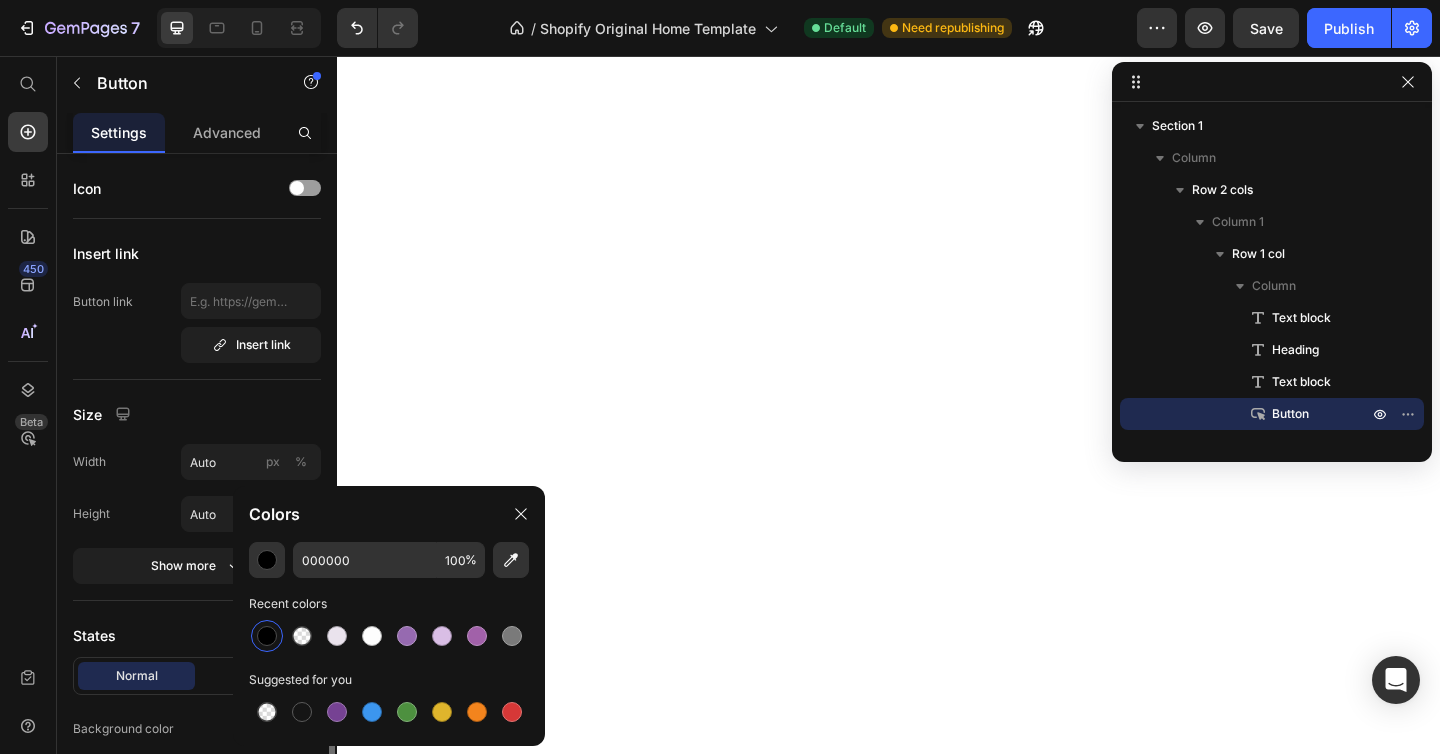scroll, scrollTop: 0, scrollLeft: 0, axis: both 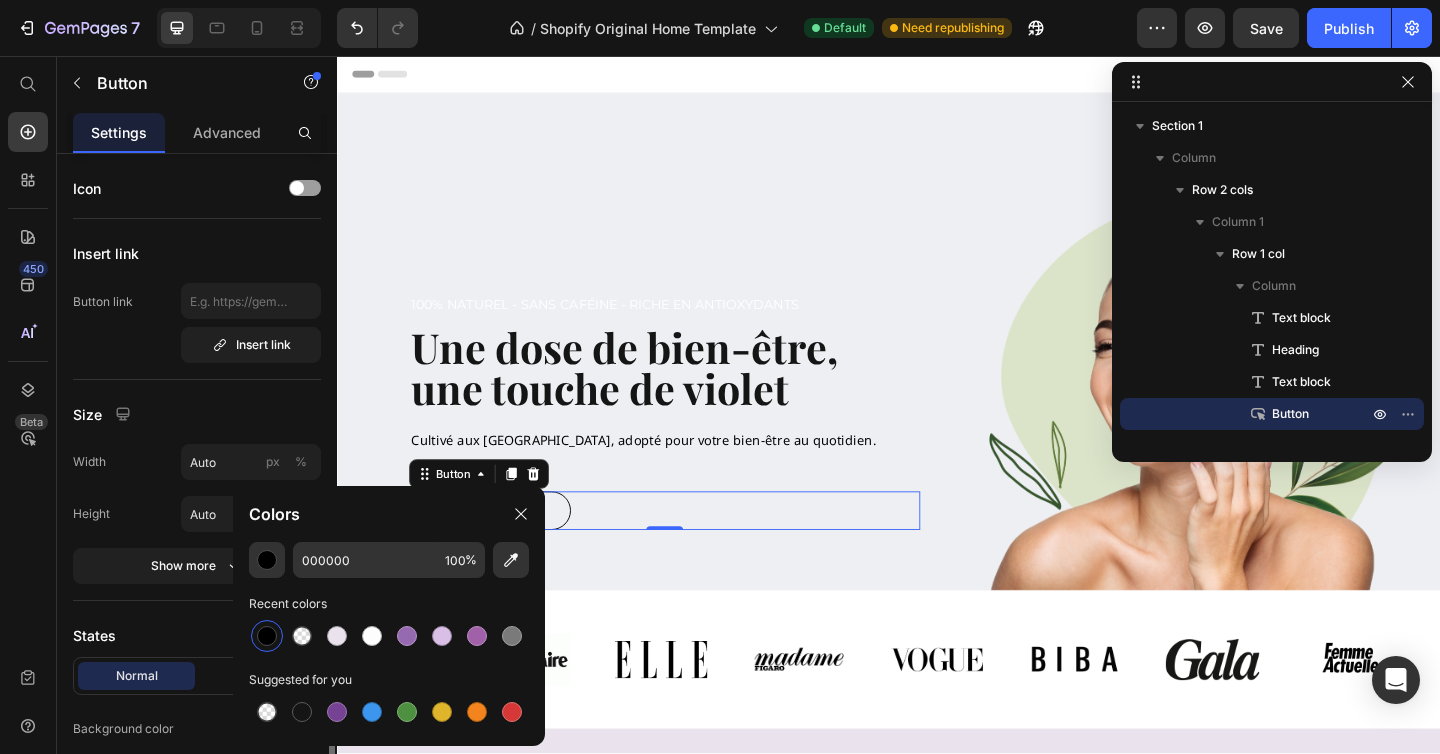 click on "Border 1 px" 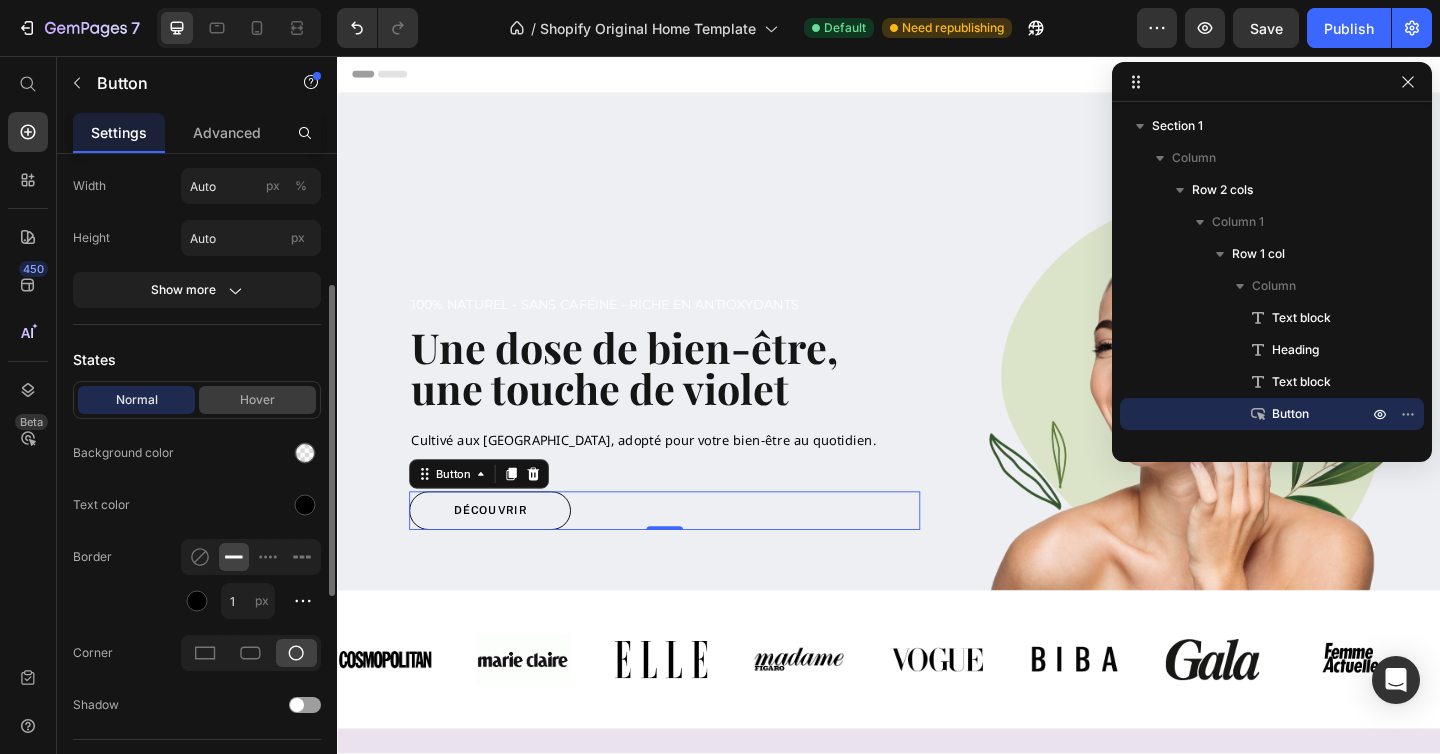 click on "Hover" at bounding box center [257, 400] 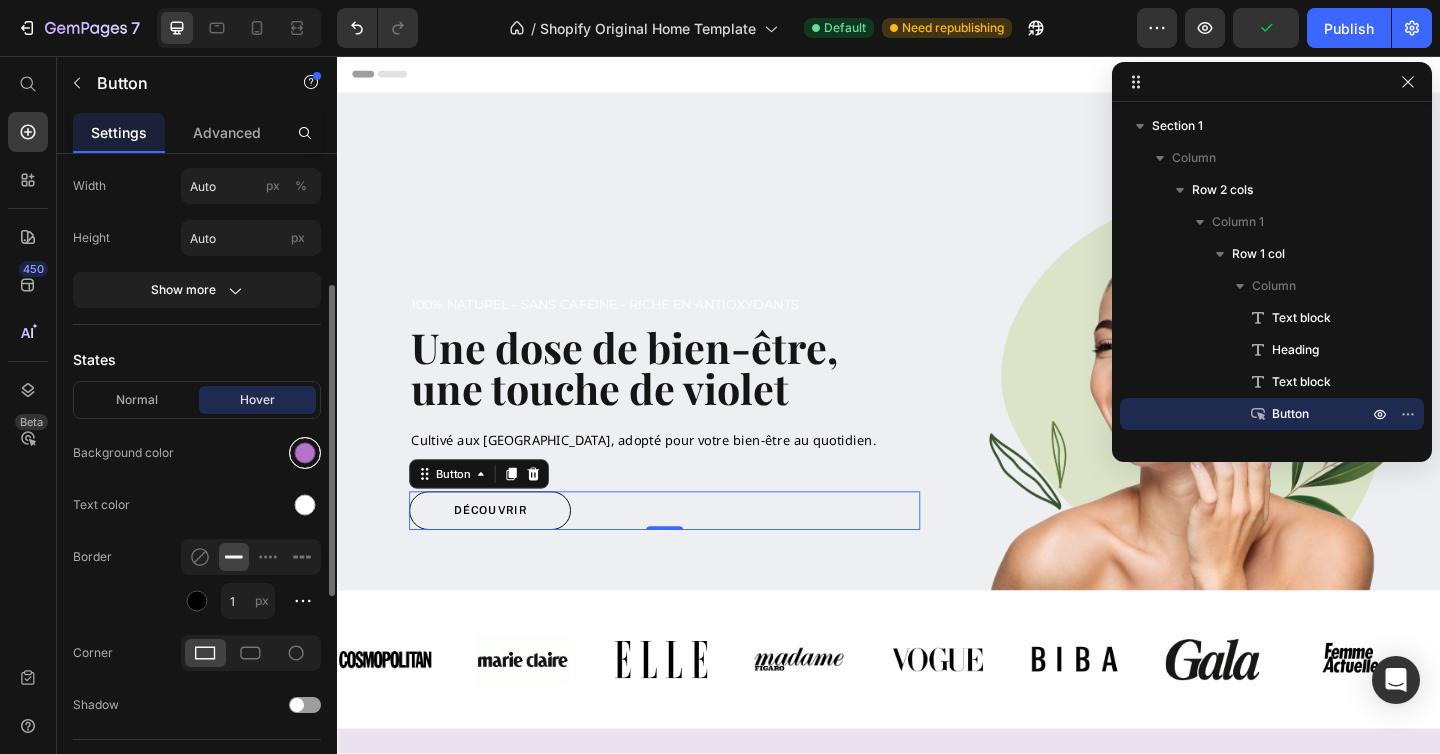 click at bounding box center [305, 453] 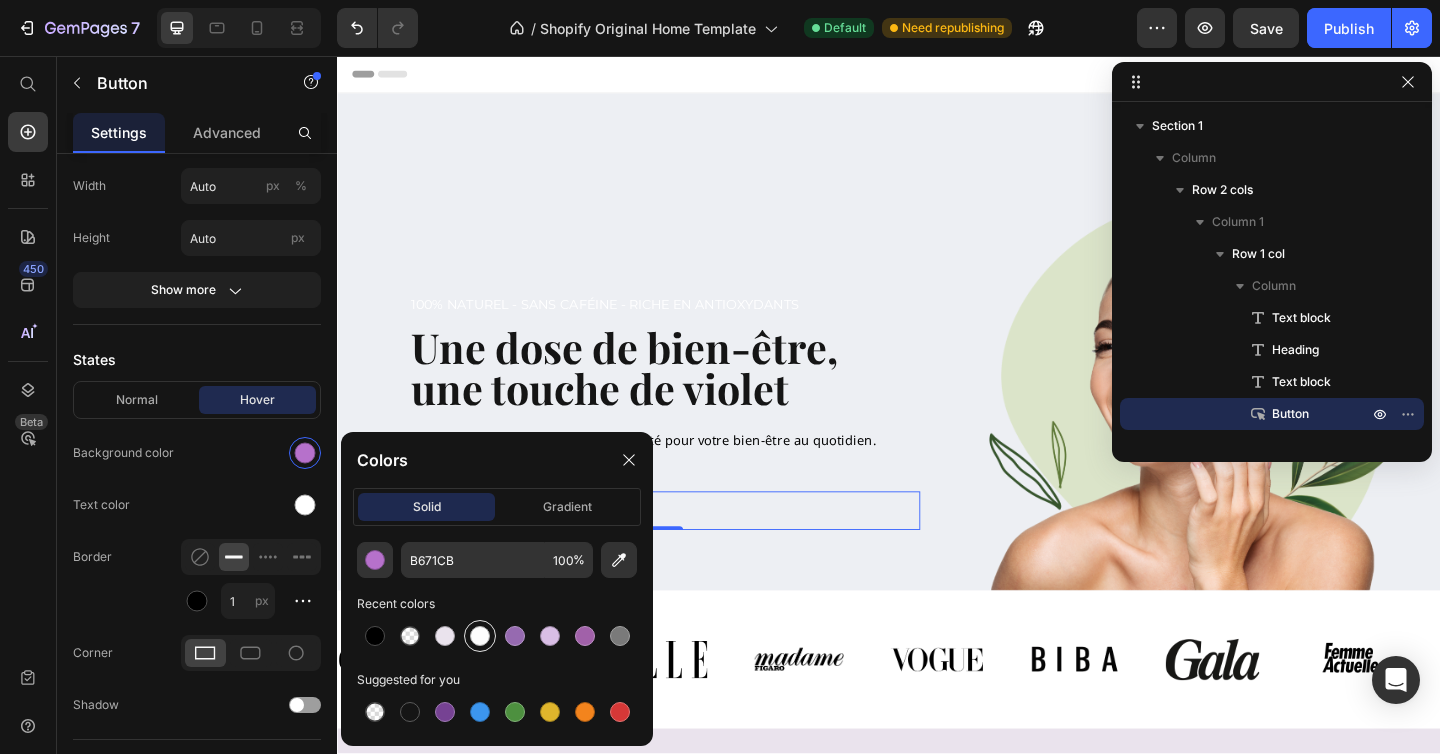 click at bounding box center [480, 636] 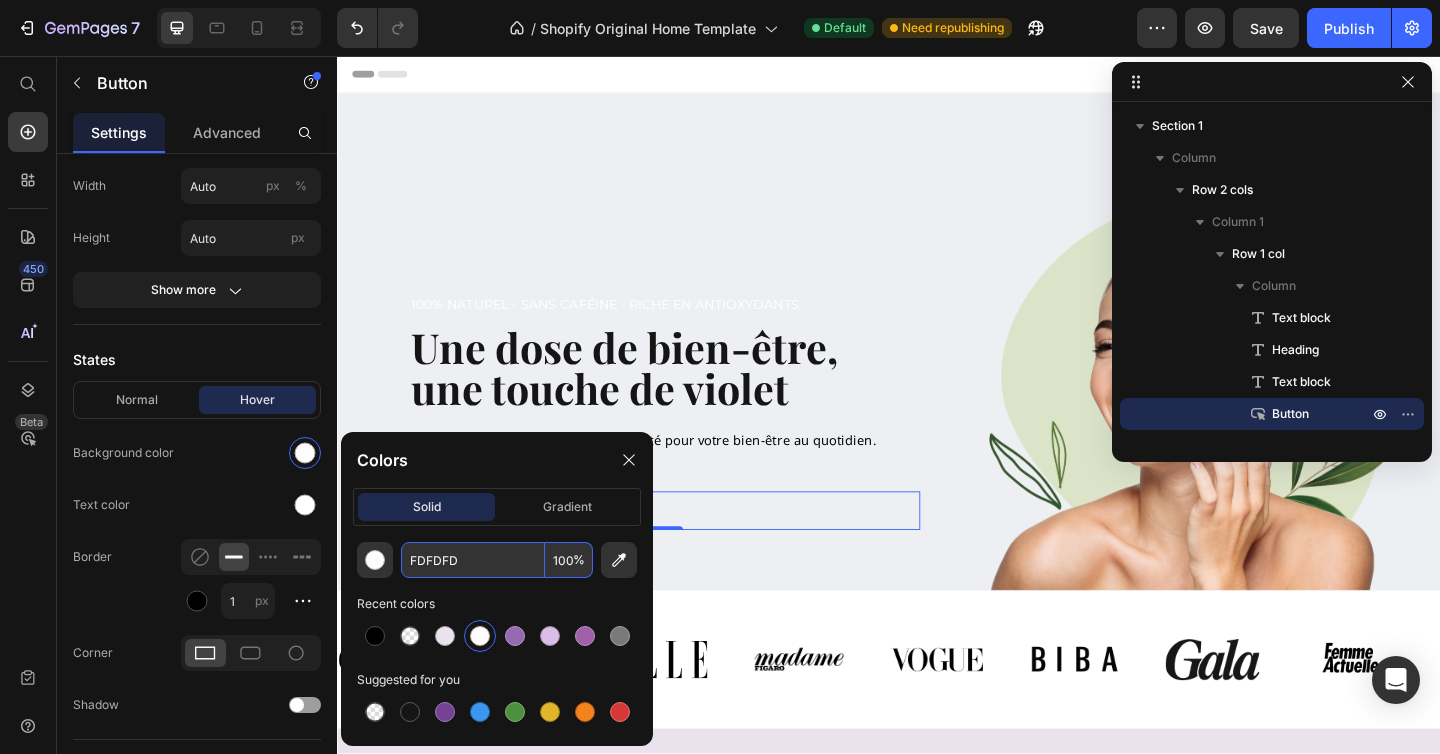 click on "FDFDFD" at bounding box center (473, 560) 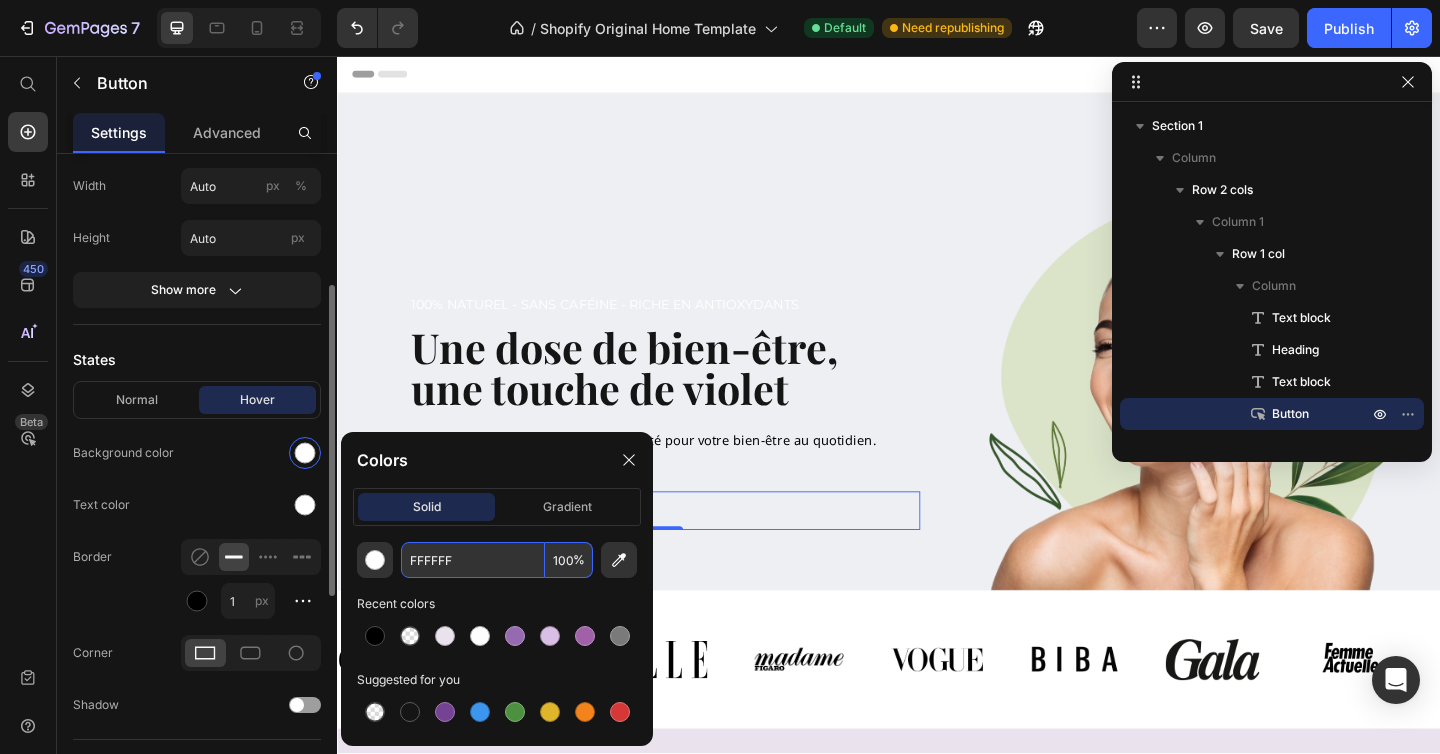 type on "FFFFFF" 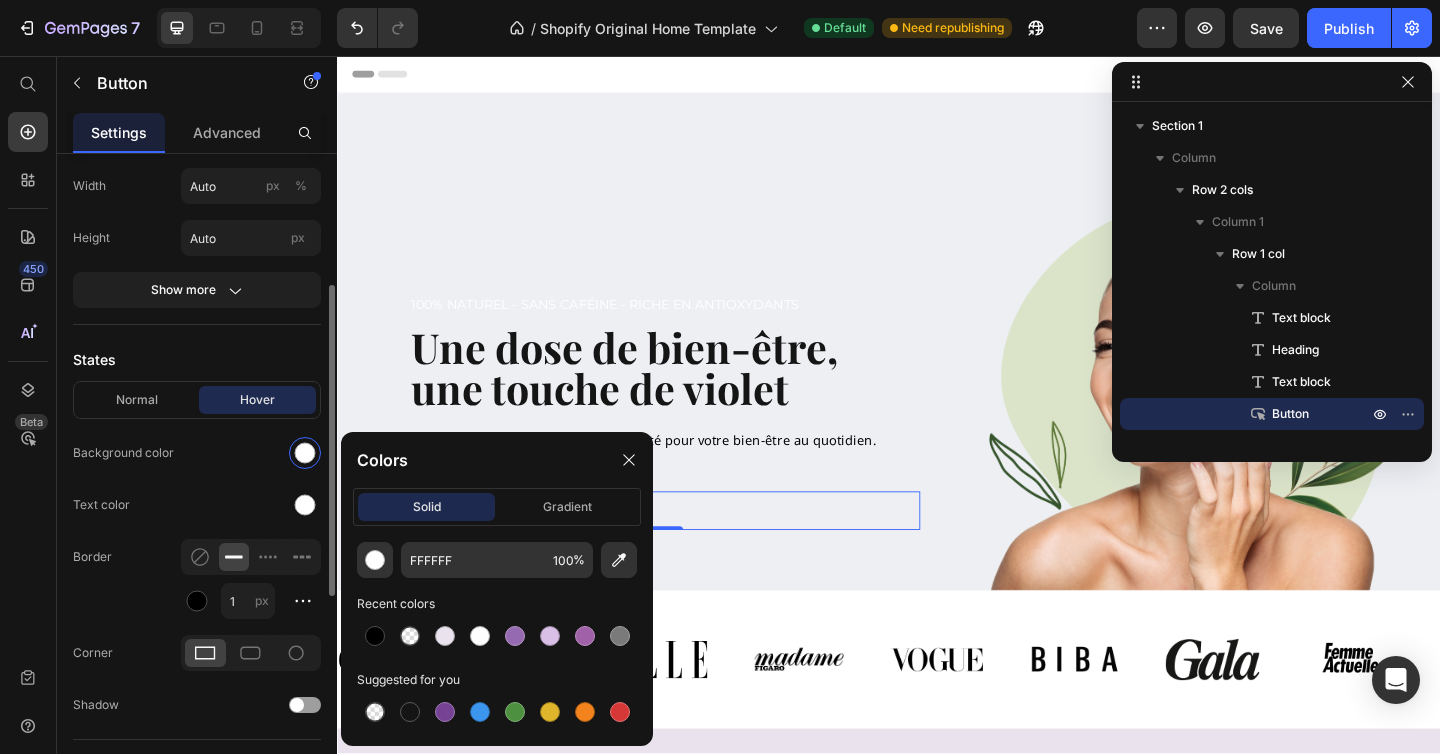 click on "Text color" 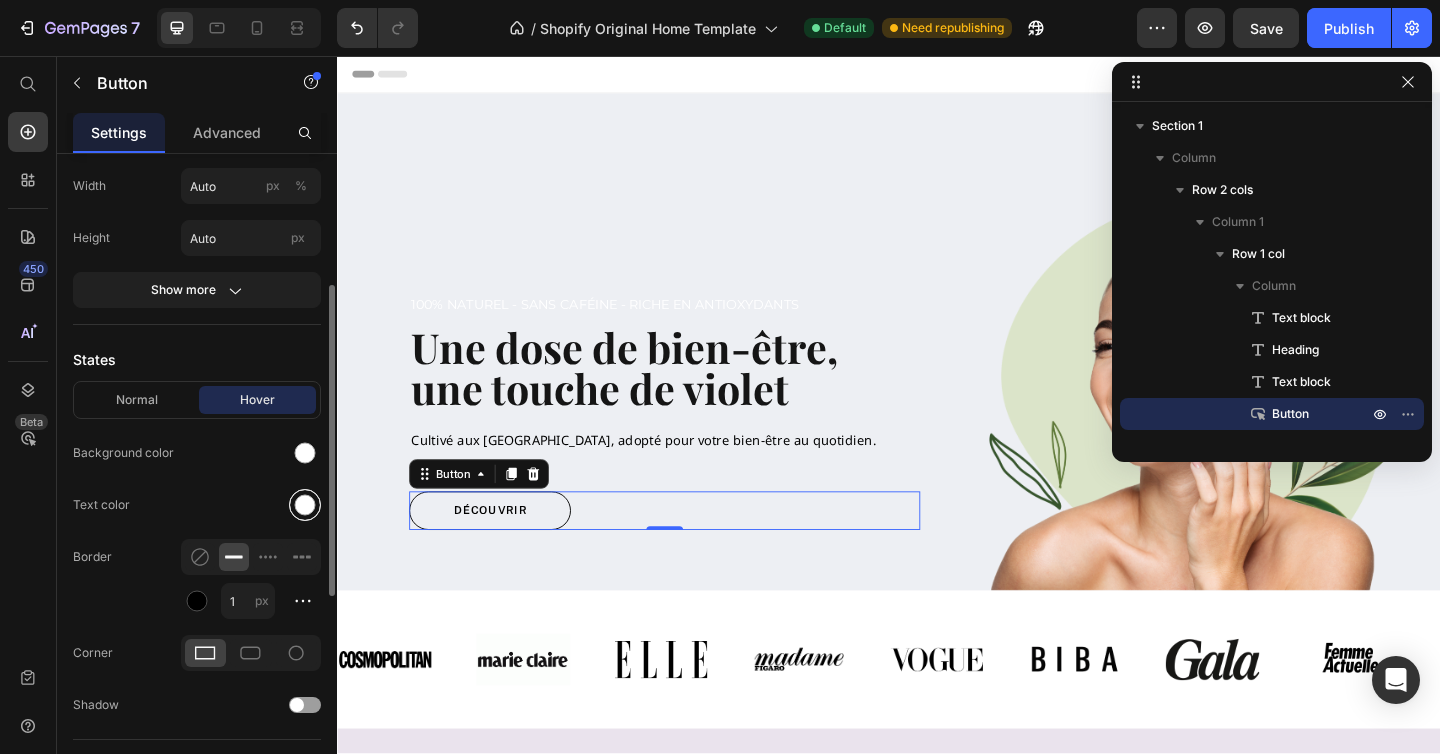 click at bounding box center (305, 505) 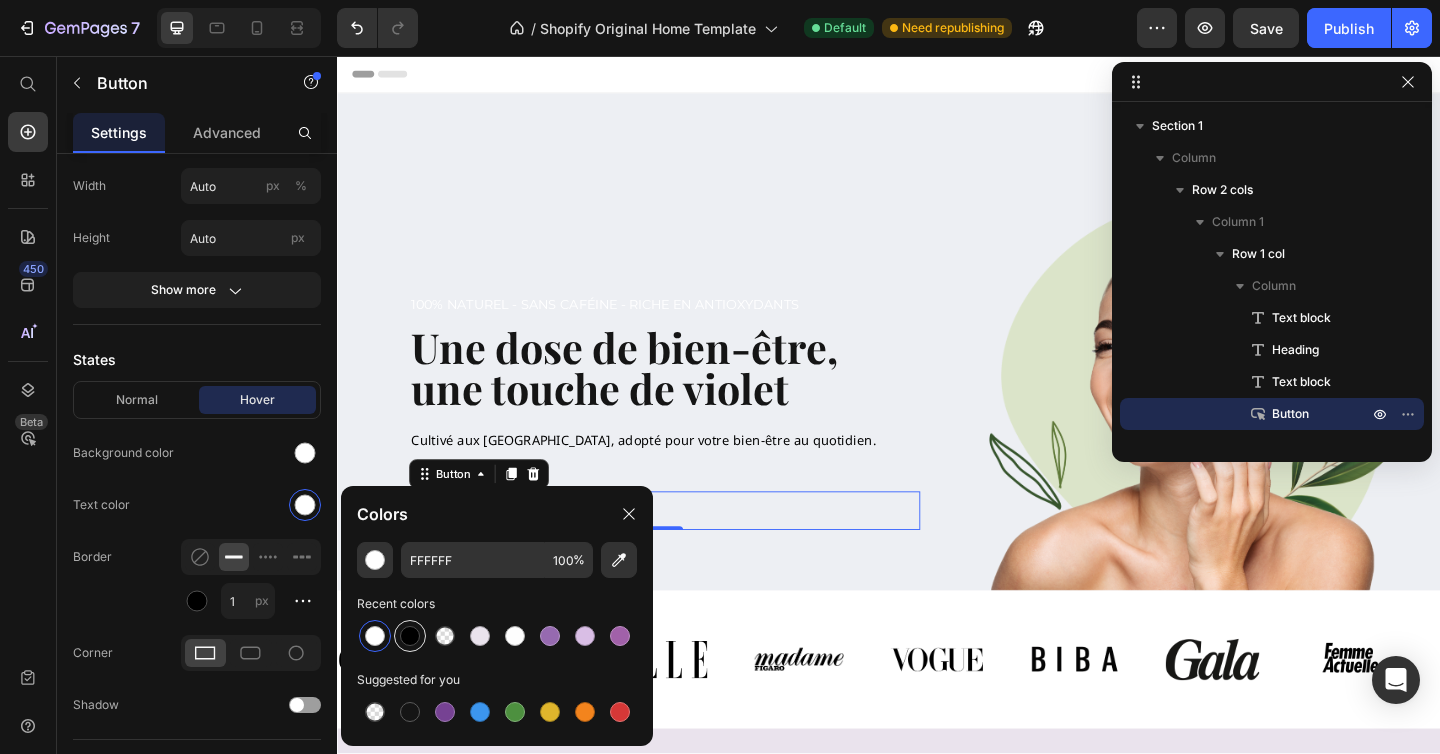 click at bounding box center (410, 636) 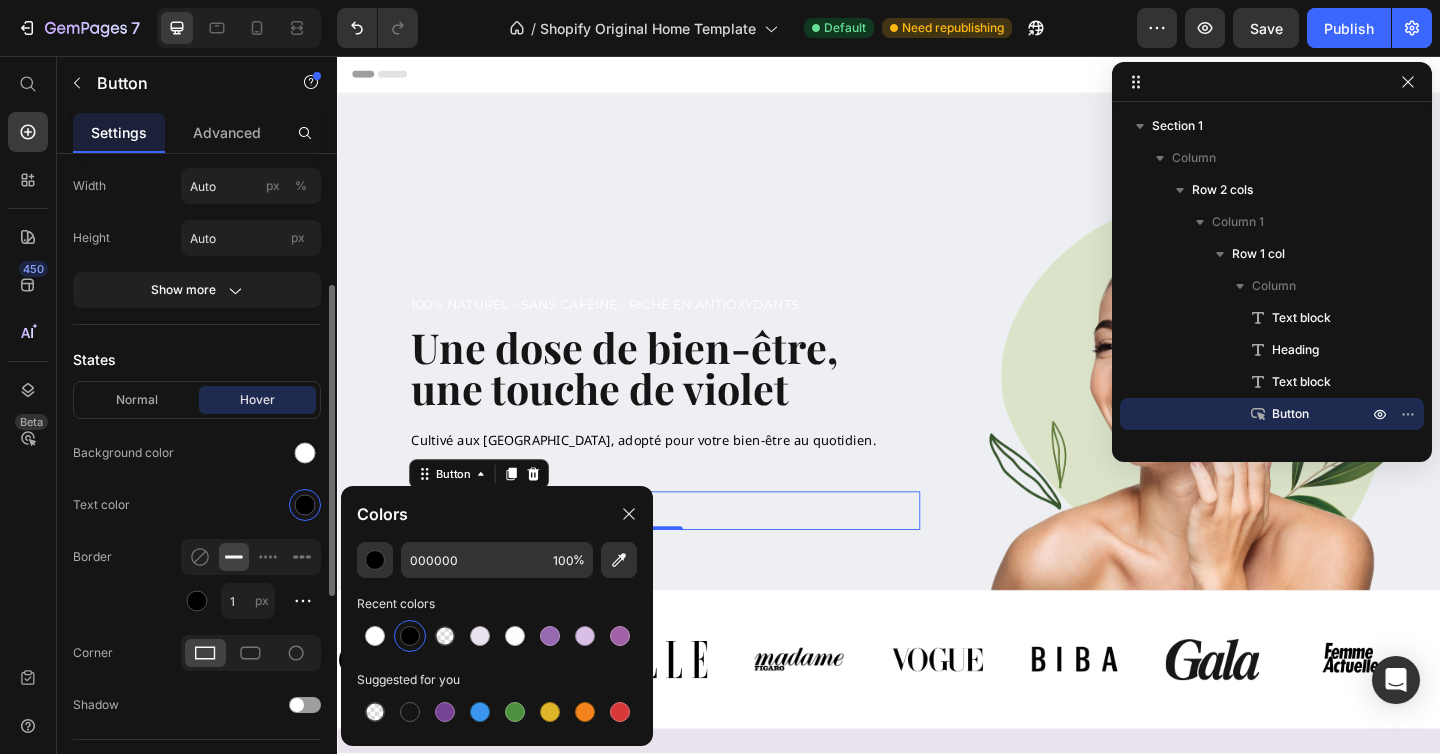 click on "Text color" 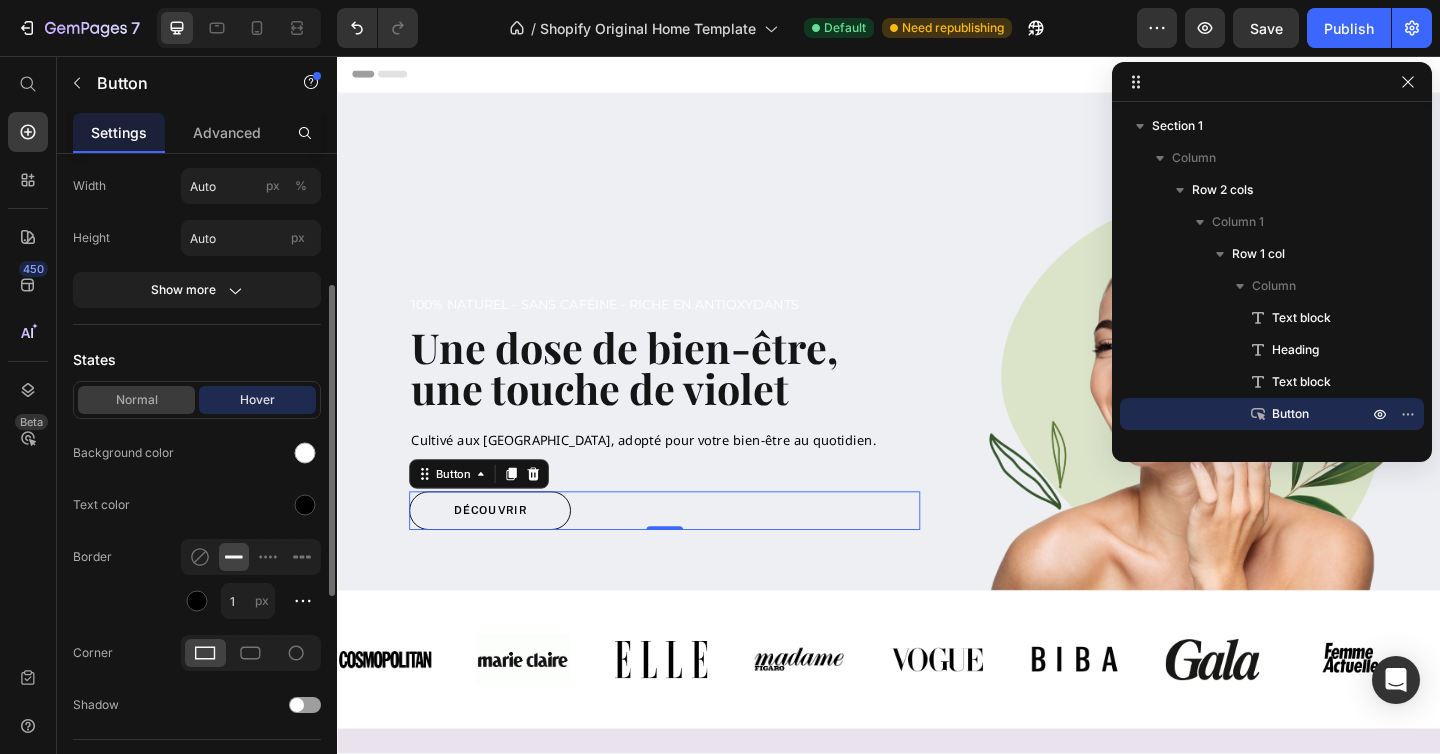 click on "Normal" at bounding box center [136, 400] 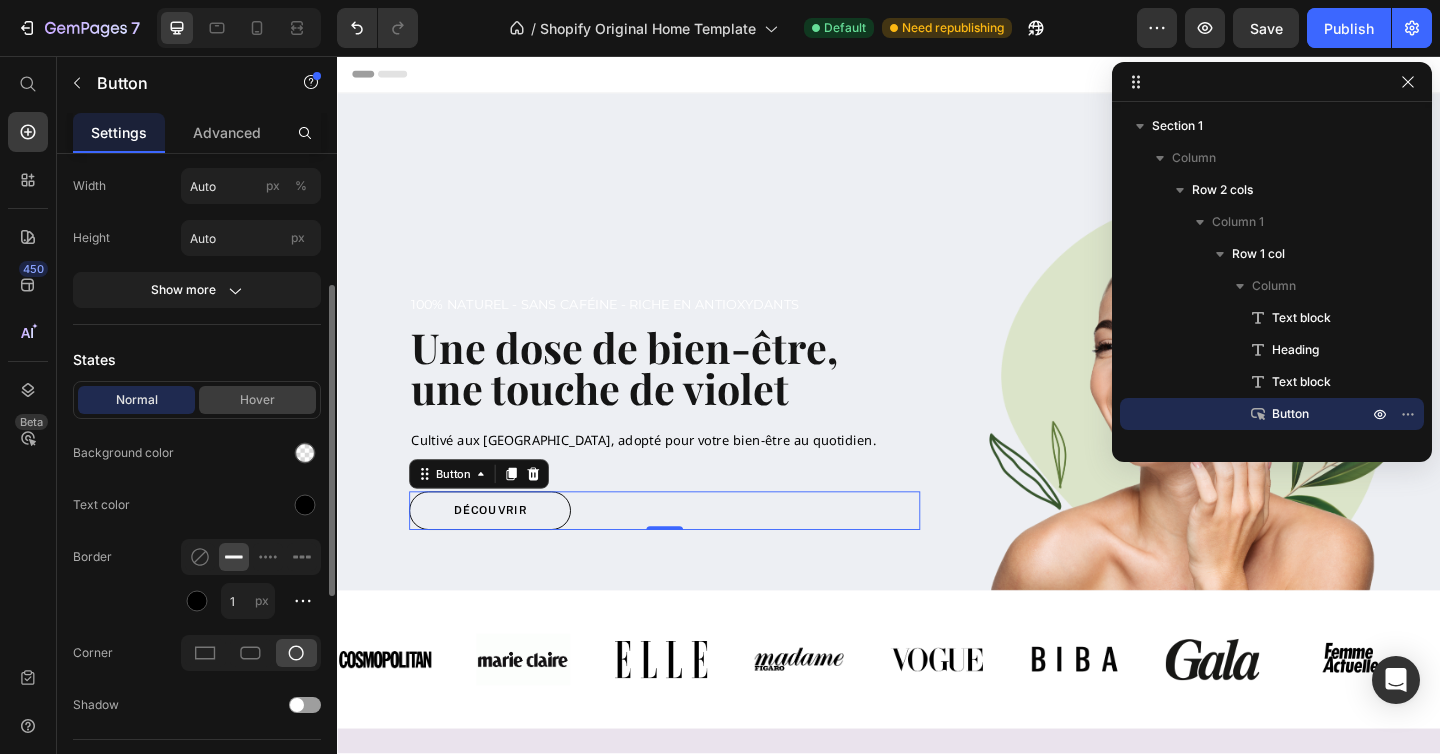 click on "Hover" at bounding box center [257, 400] 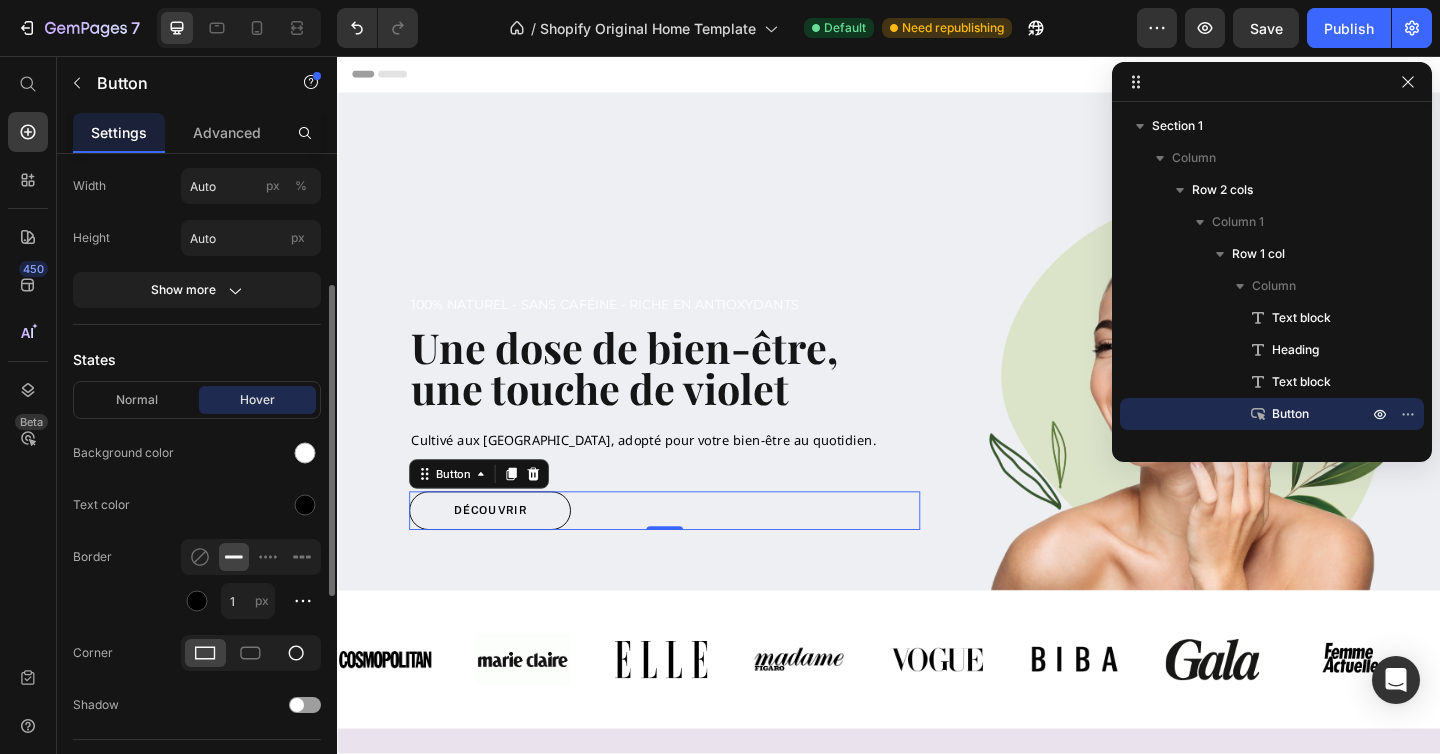 click 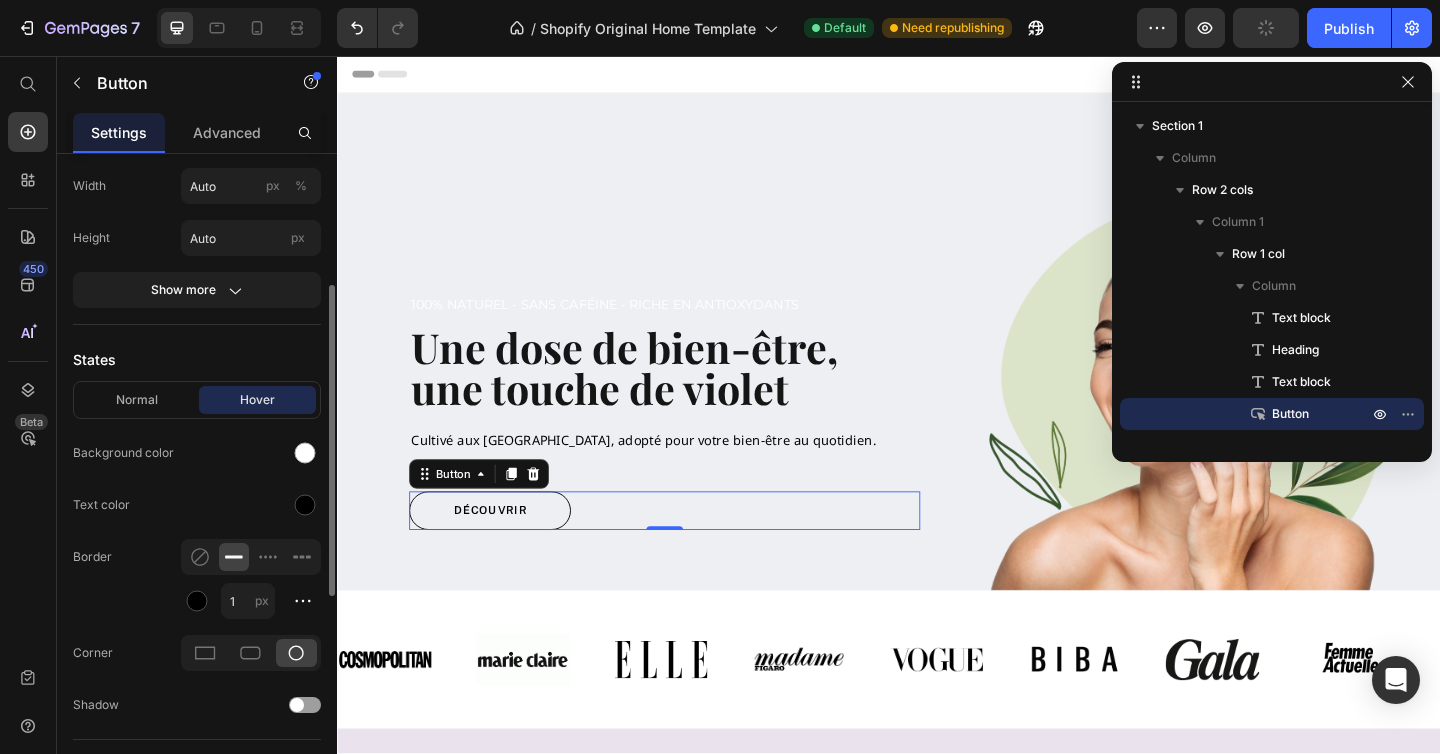 click on "Normal Hover Background color Text color Border 1 px Corner Shadow" 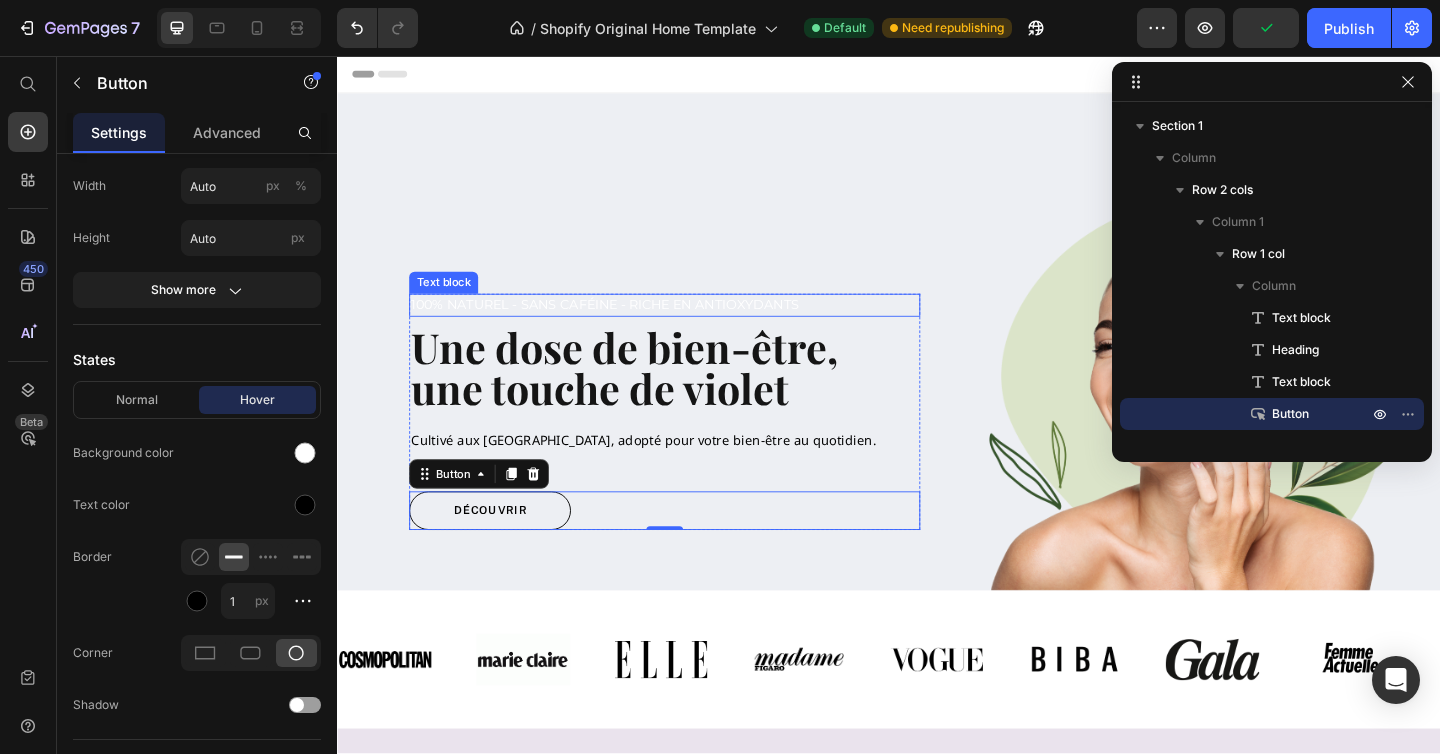 click on "100% Naturel - Sans caféine - riche en antioxydants" at bounding box center (693, 327) 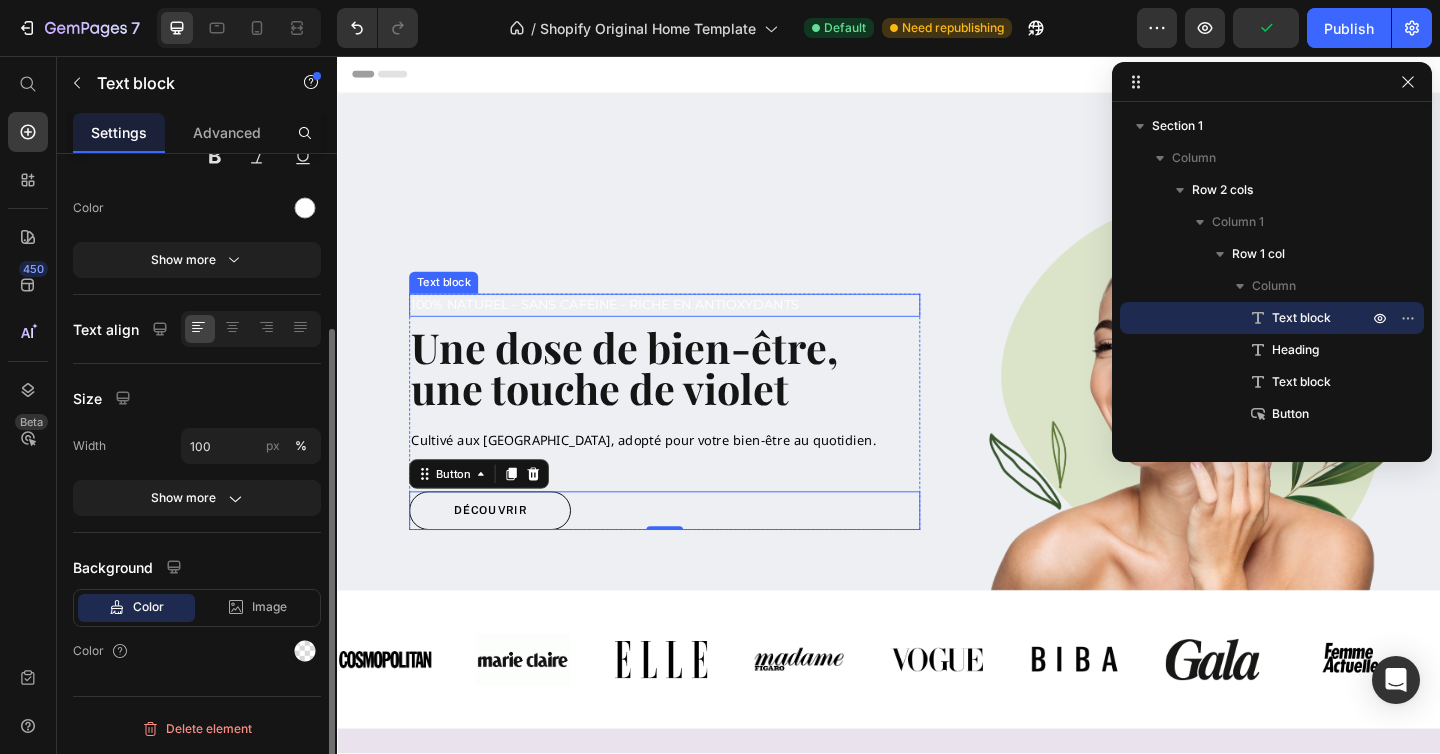 scroll, scrollTop: 0, scrollLeft: 0, axis: both 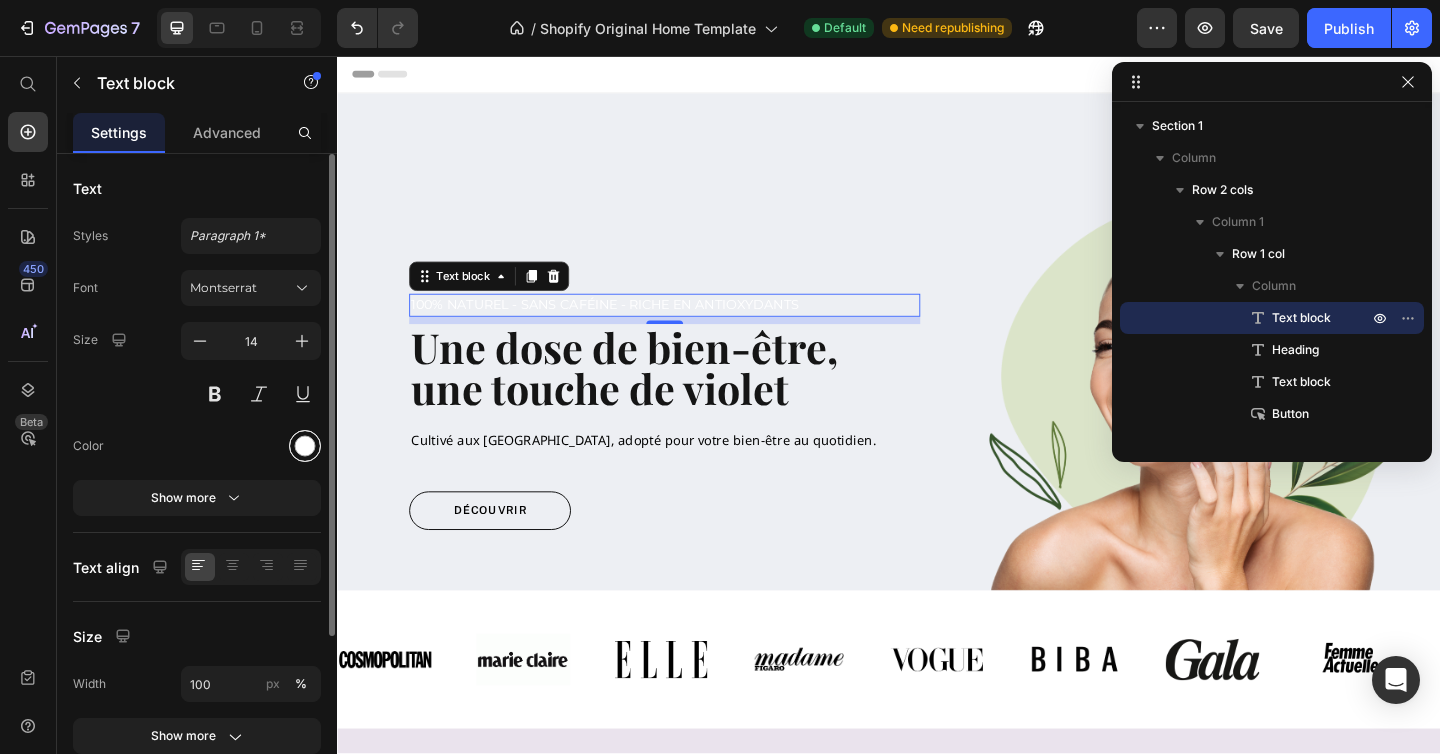 click at bounding box center [305, 446] 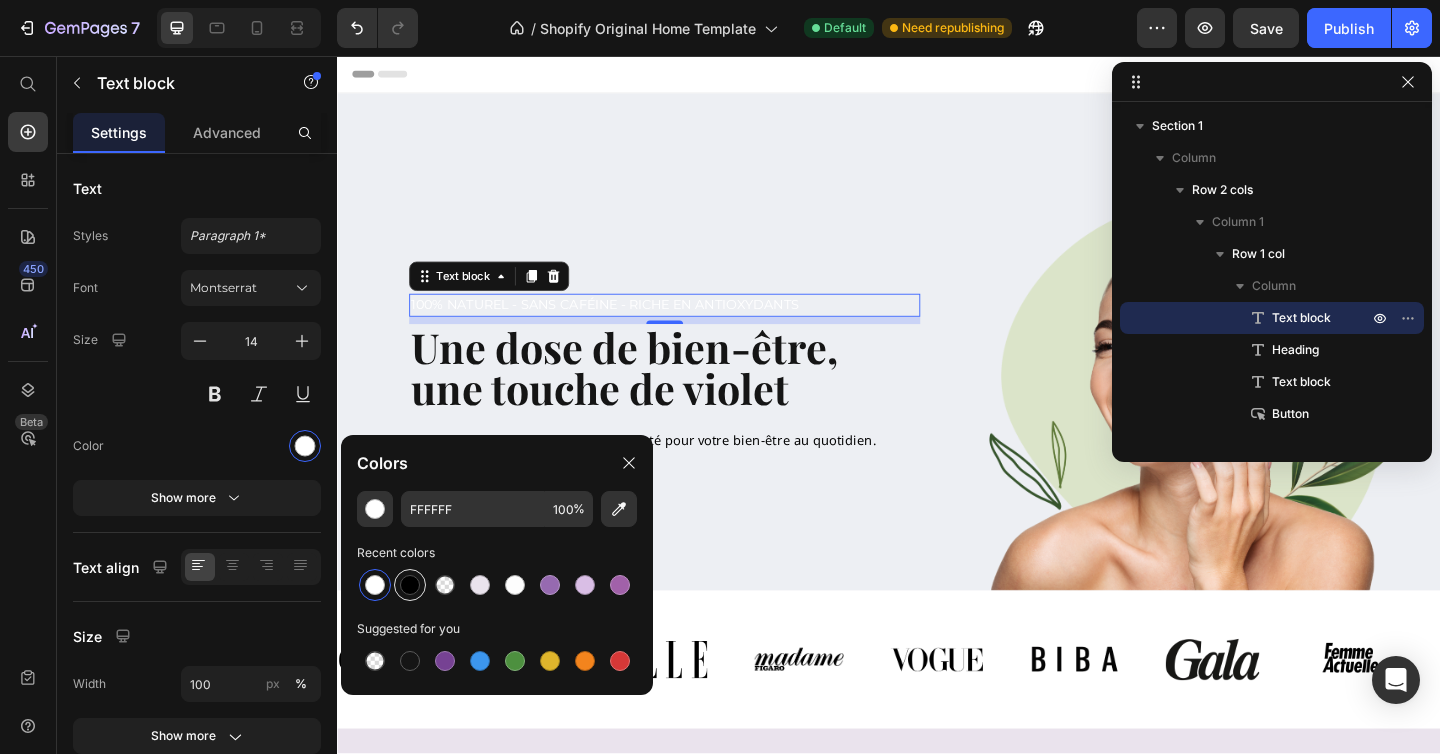 click at bounding box center (410, 585) 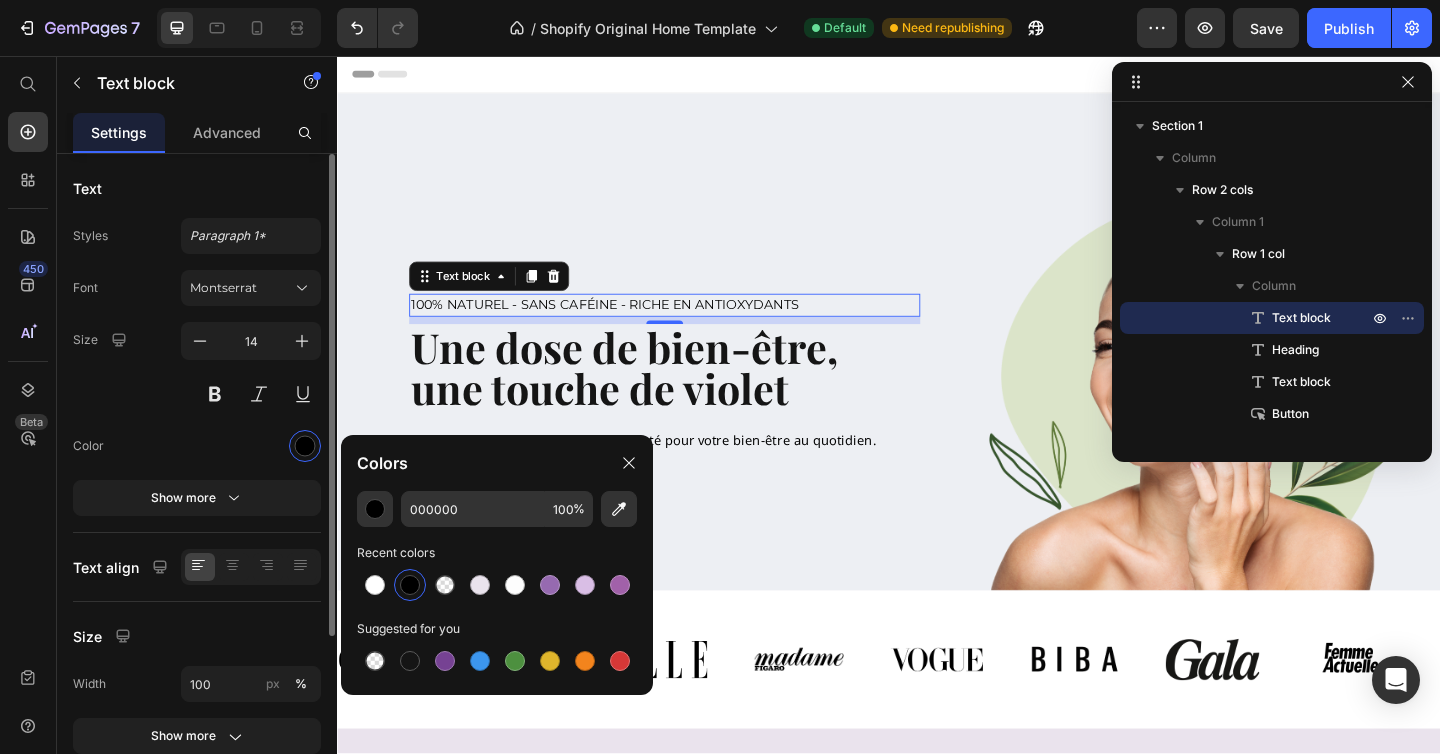 click on "Font Montserrat Size 14 Color Show more" at bounding box center (197, 393) 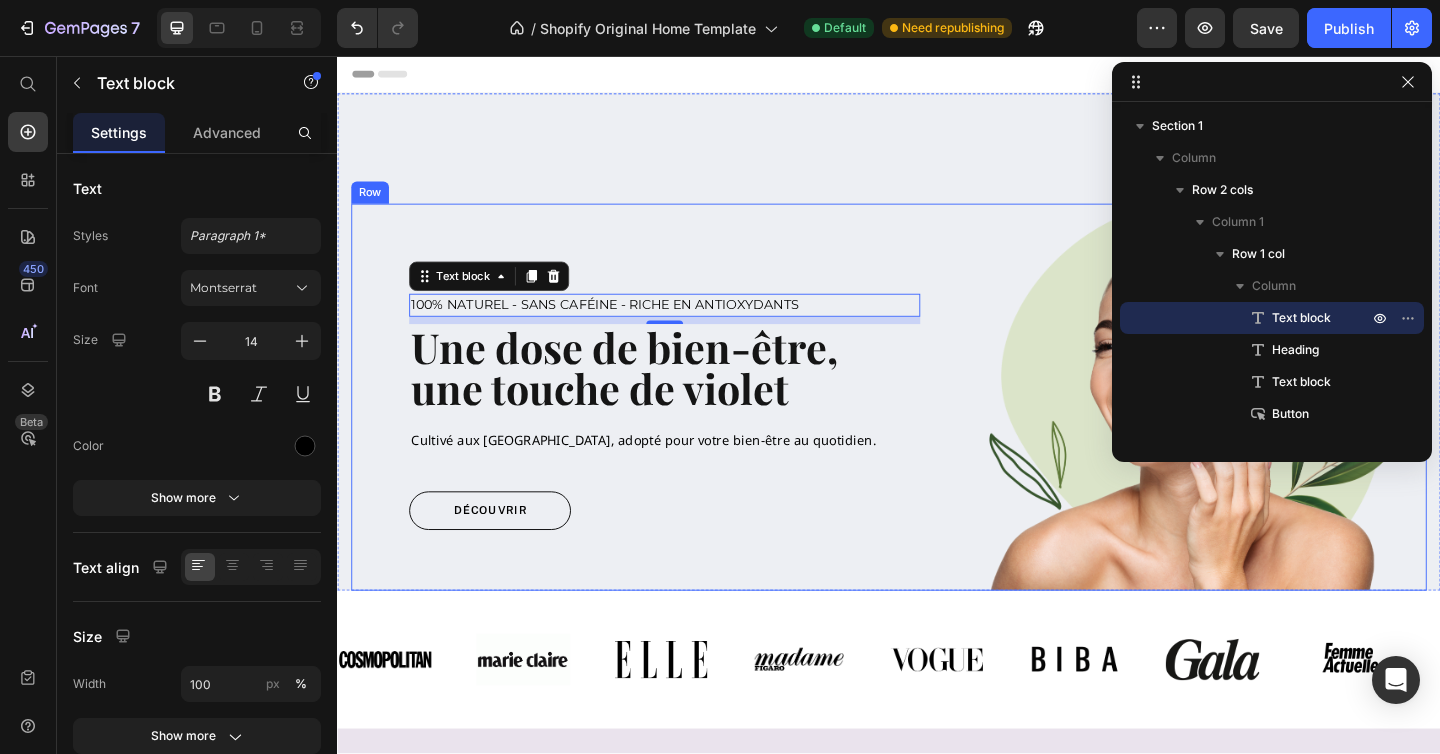 click on "100% Naturel - Sans caféine - riche en antioxydants Text block   8 Une dose de bien-être, une touche de violet Heading Cultivé aux Philippines, adopté pour votre bien-être au quotidien. Text block Découvrir Button Row" at bounding box center (693, 427) 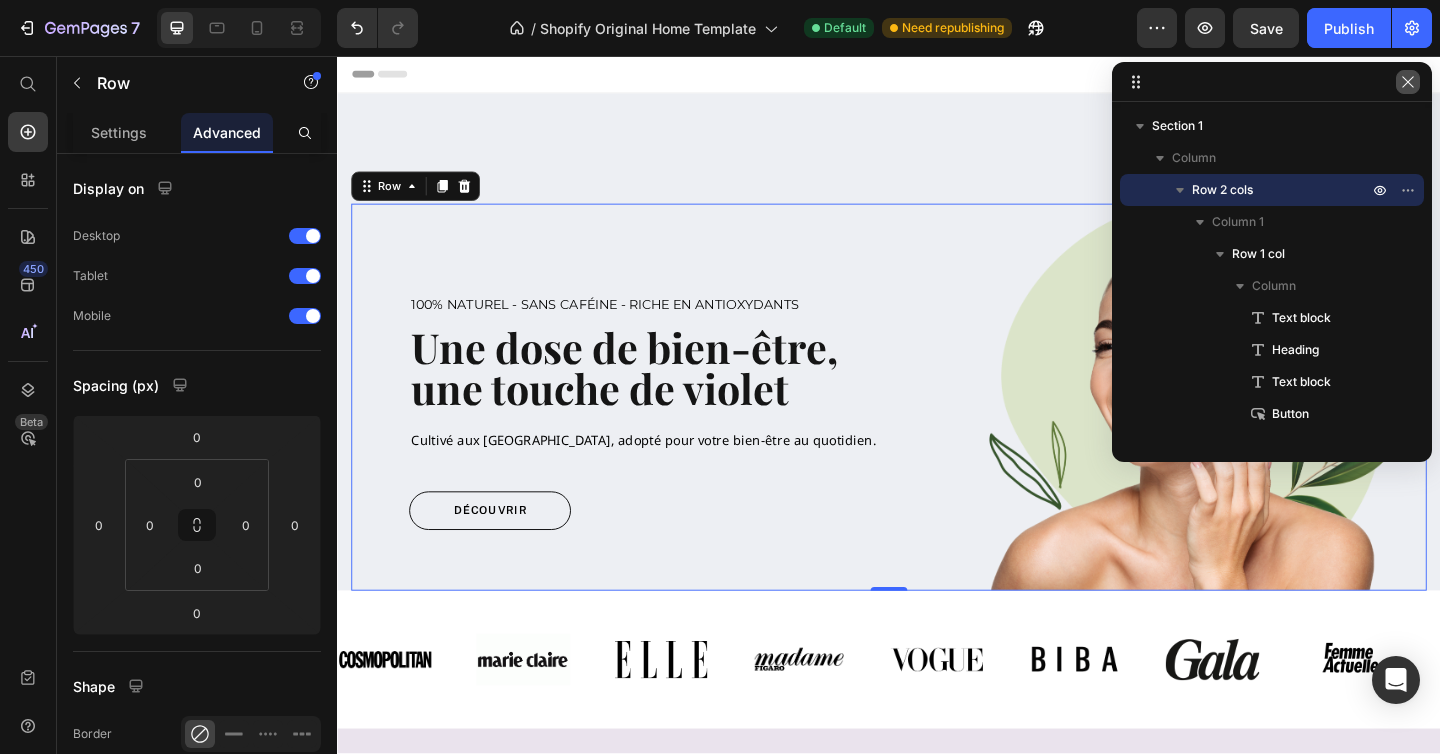 click 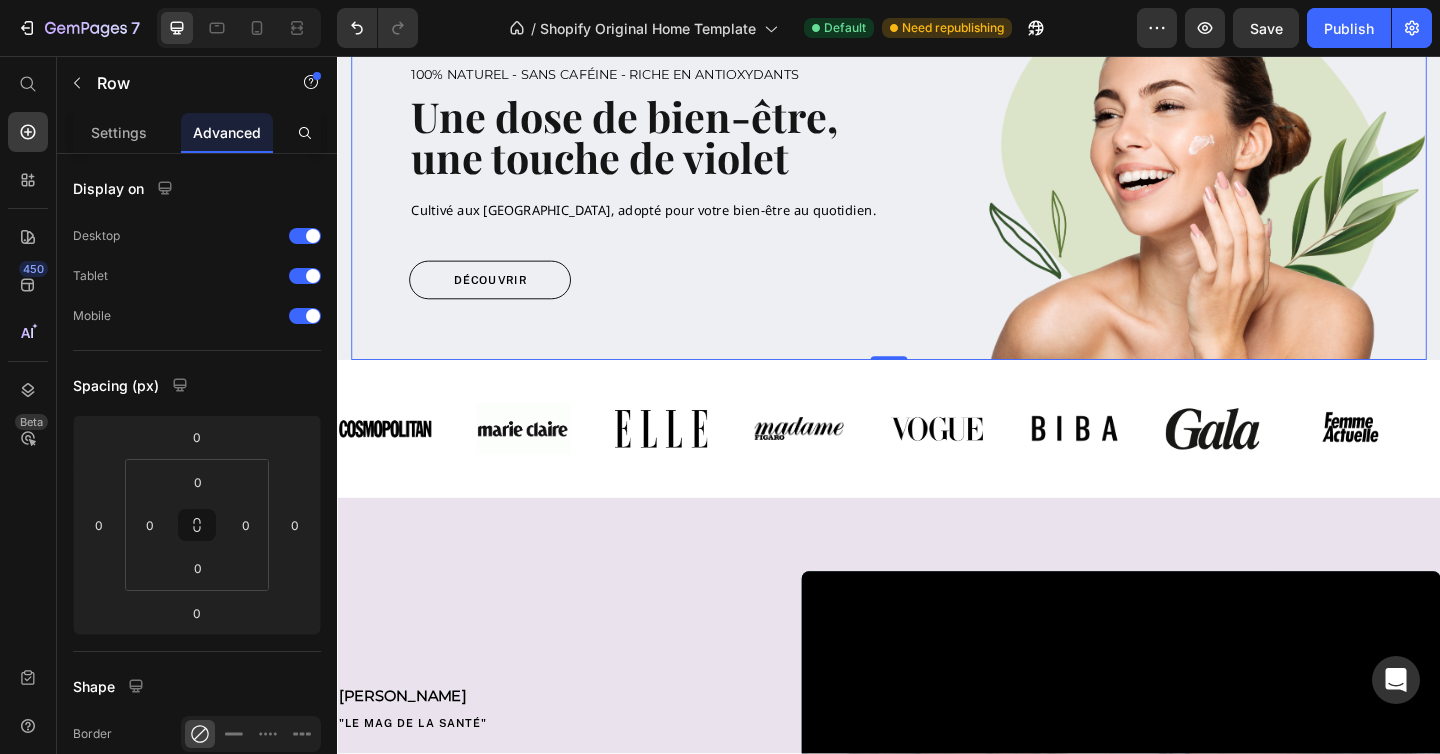 scroll, scrollTop: 256, scrollLeft: 0, axis: vertical 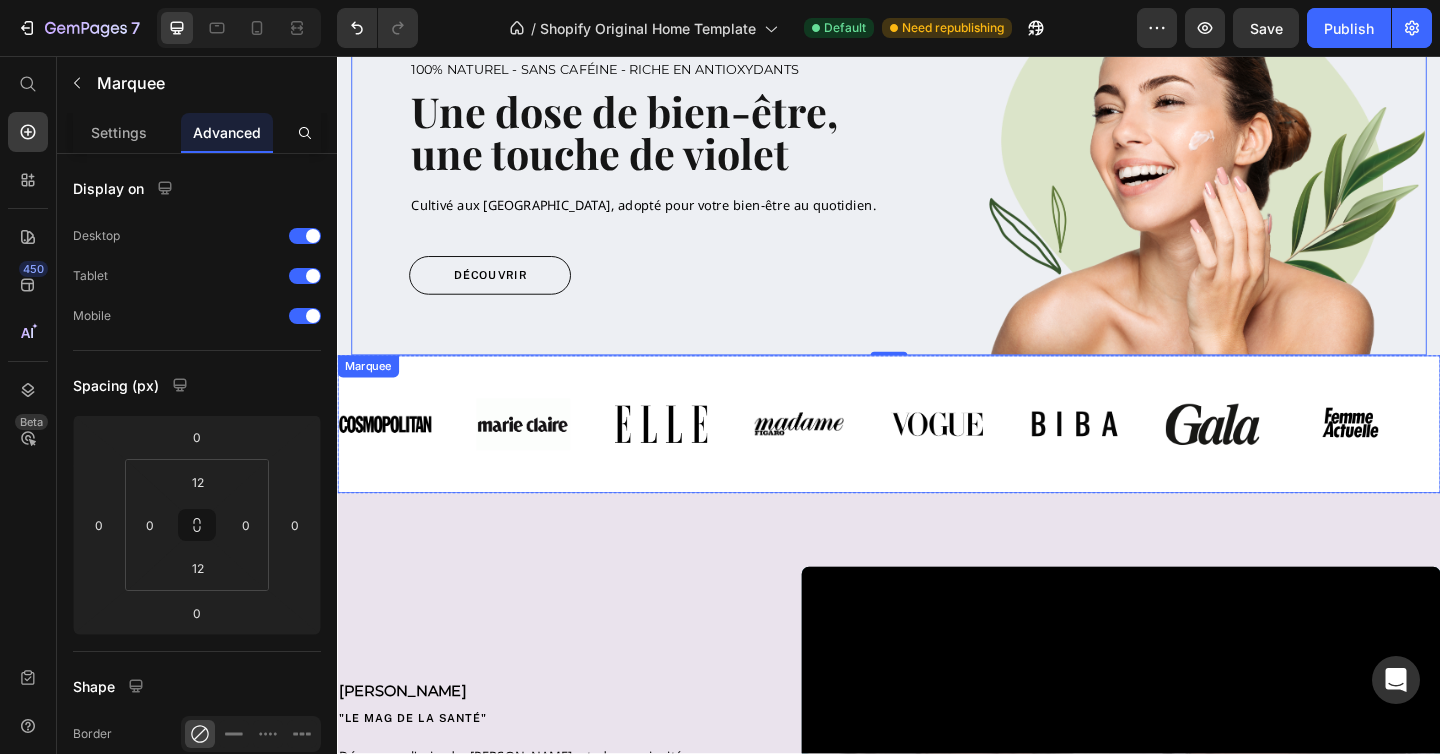 click on "Image Image Image Image Image Image Image Image" at bounding box center [938, 457] 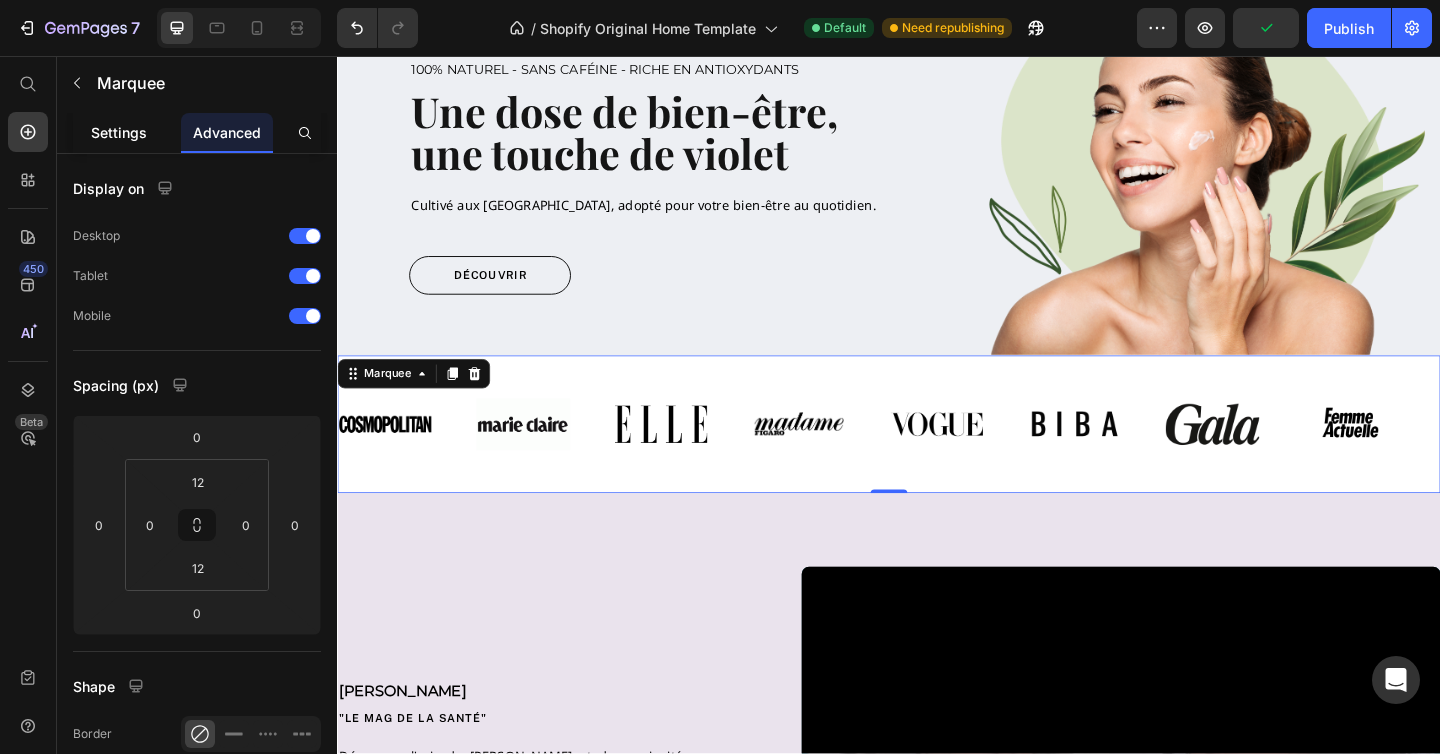 click on "Settings" at bounding box center [119, 132] 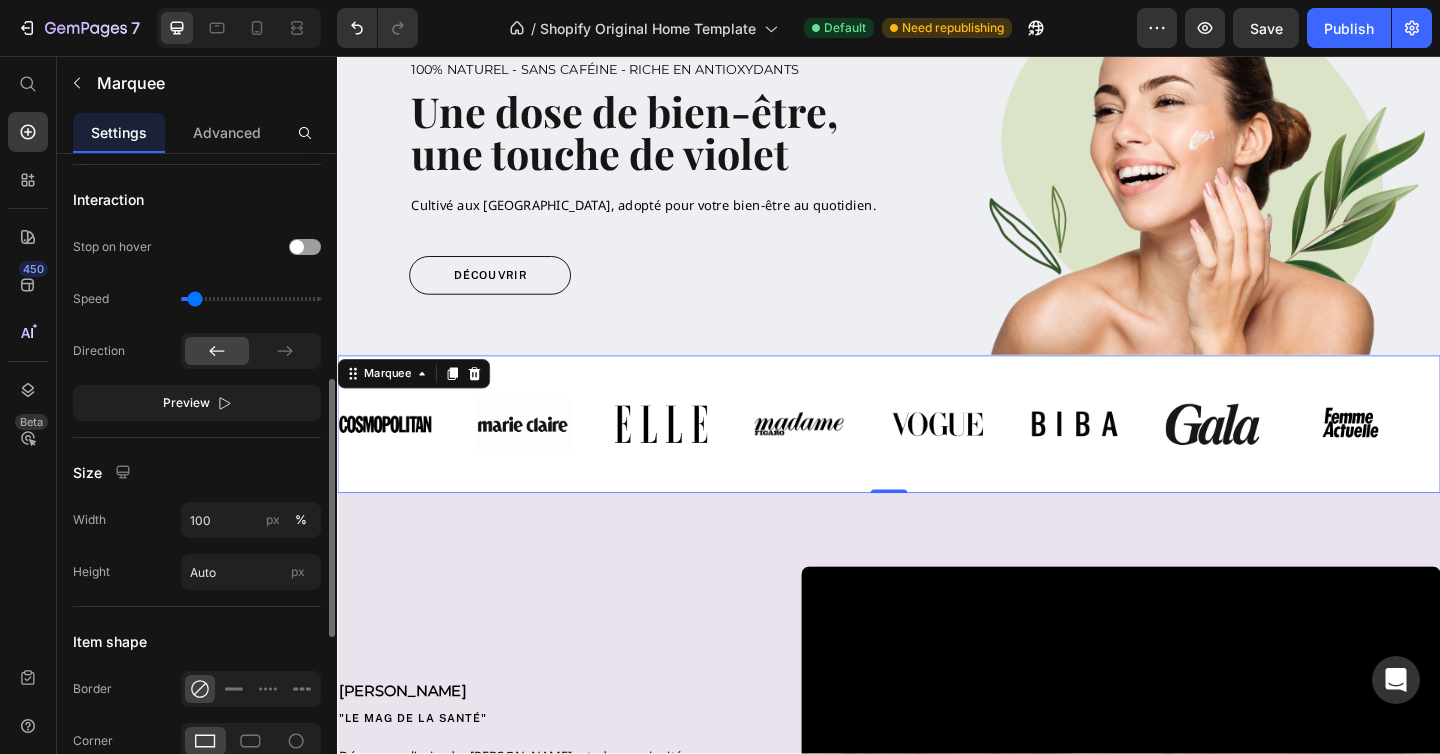 scroll, scrollTop: 572, scrollLeft: 0, axis: vertical 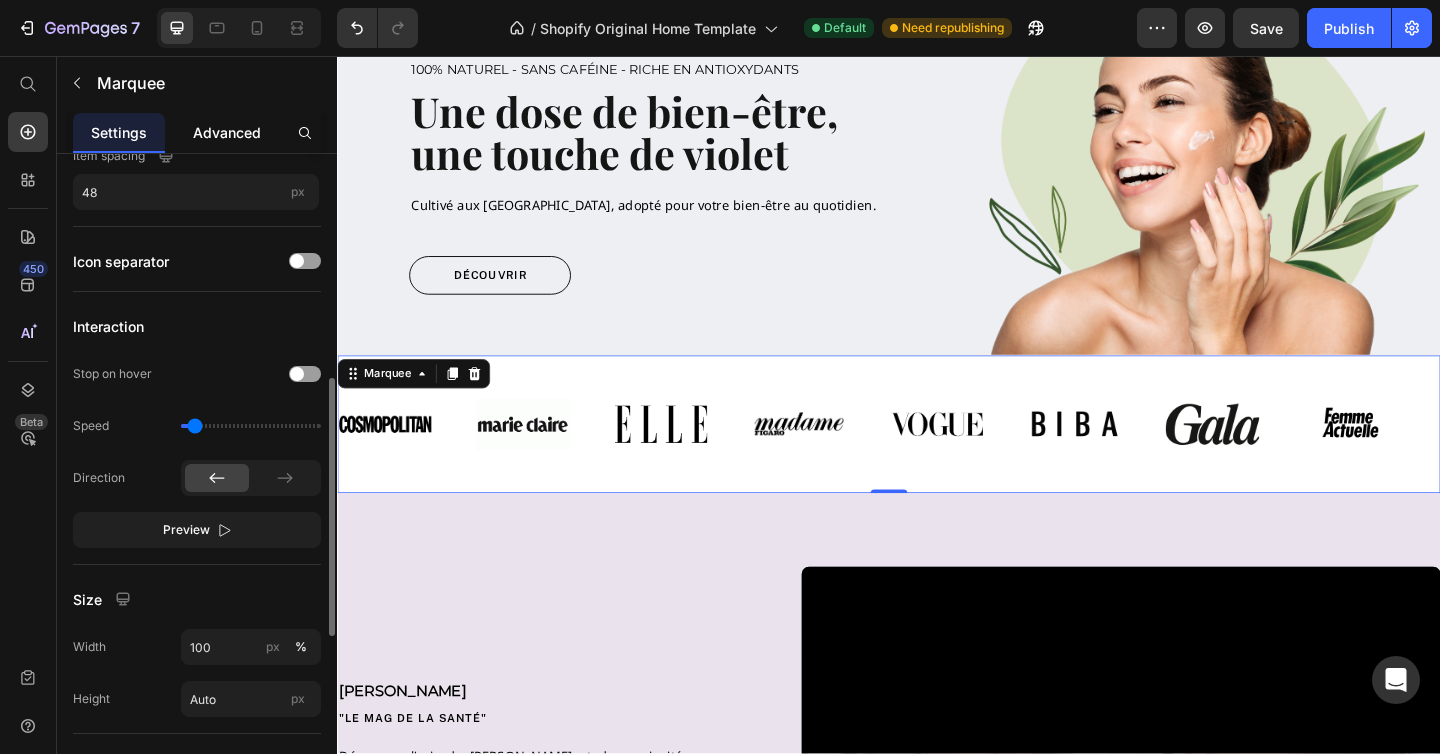 click on "Advanced" at bounding box center [227, 132] 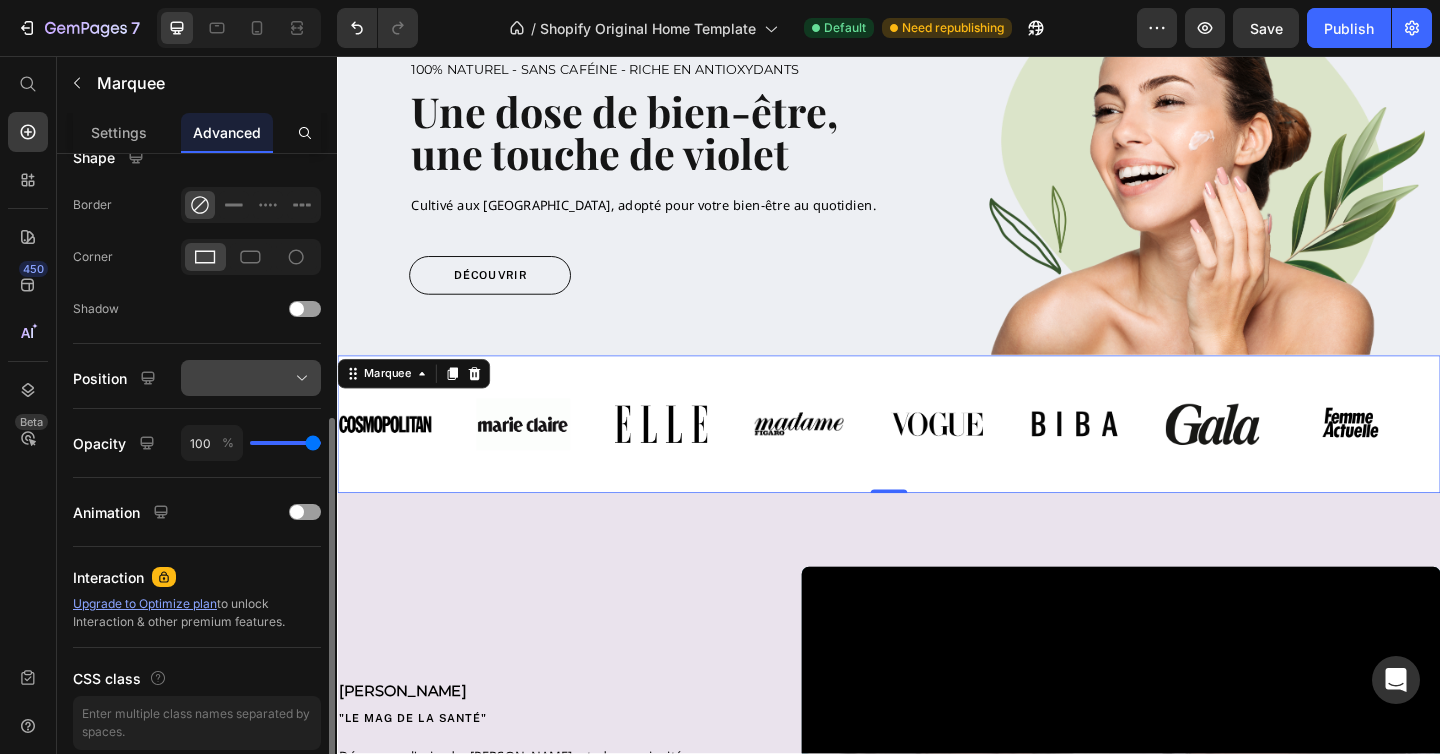 scroll, scrollTop: 612, scrollLeft: 0, axis: vertical 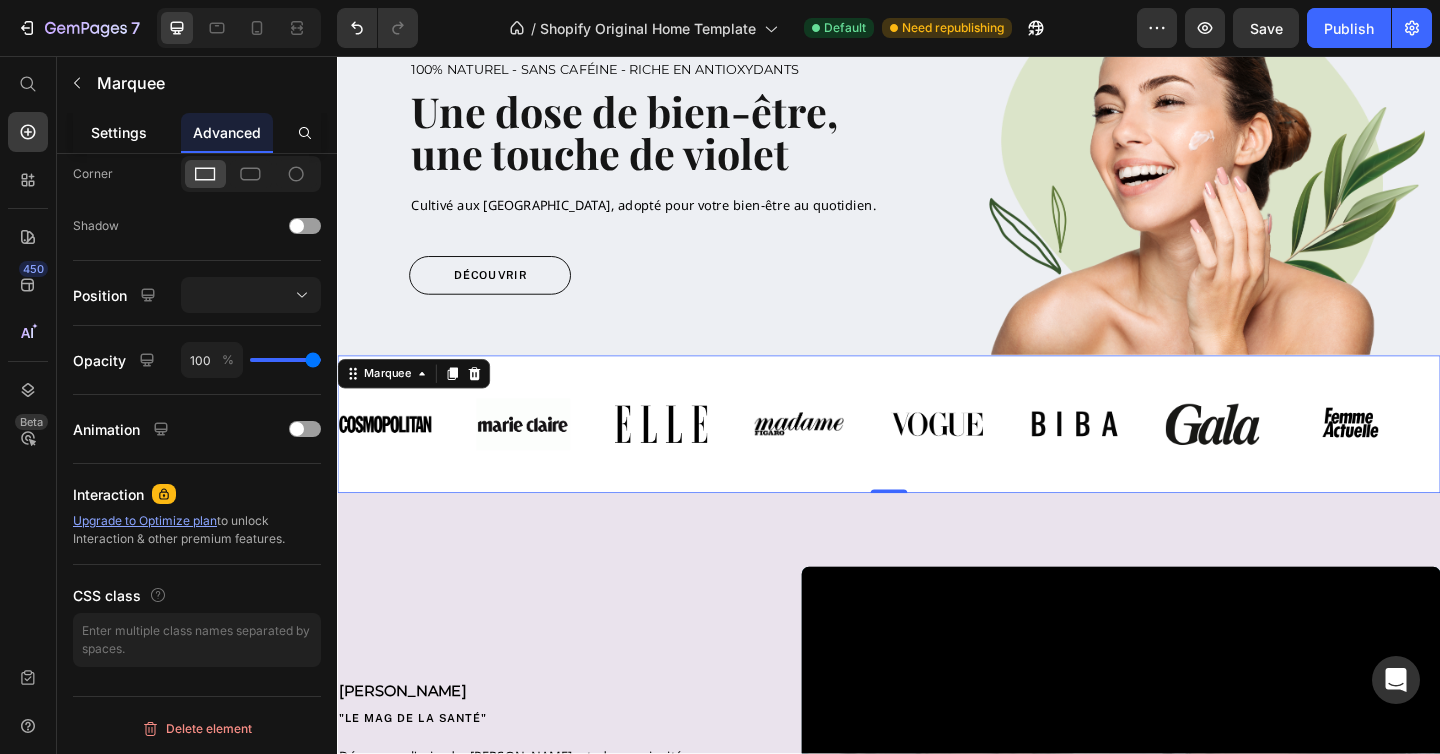 click on "Settings" at bounding box center [119, 132] 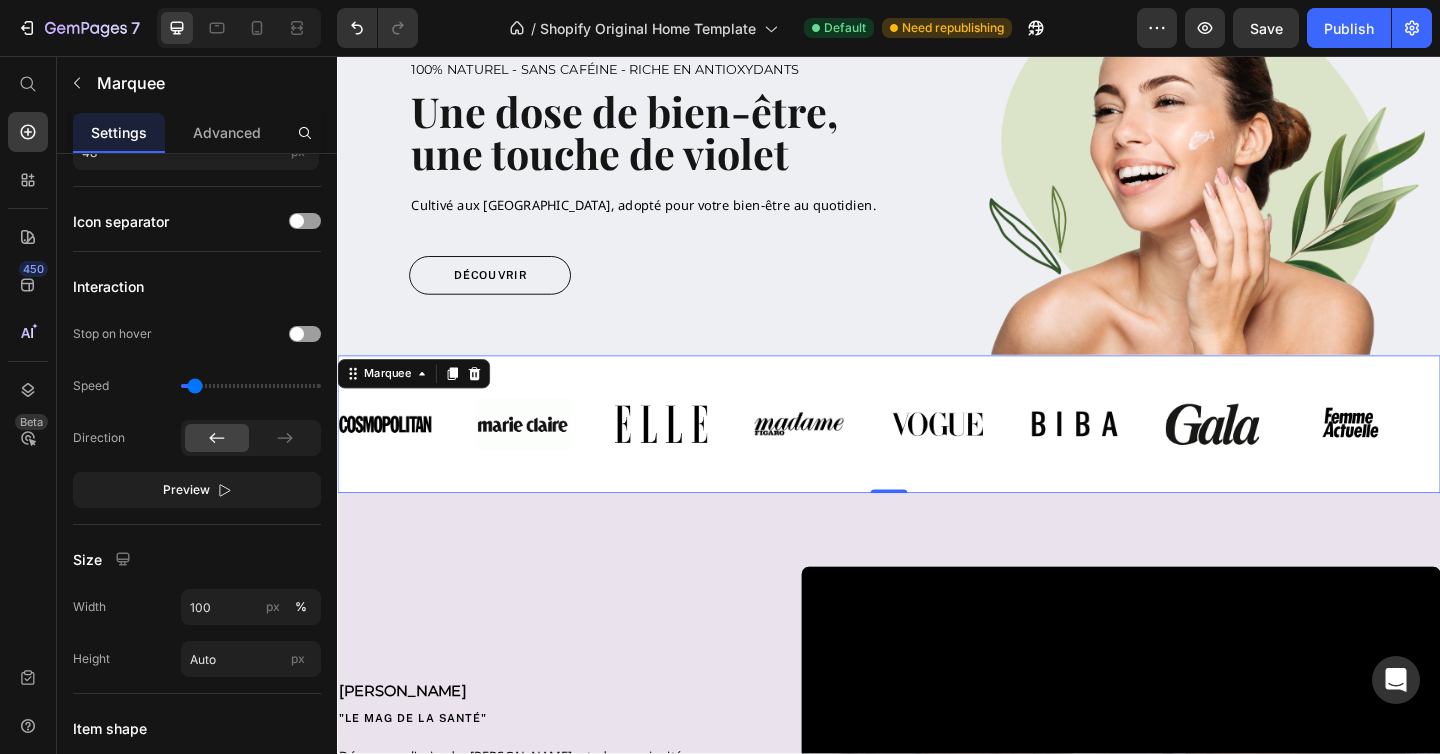 scroll, scrollTop: 0, scrollLeft: 0, axis: both 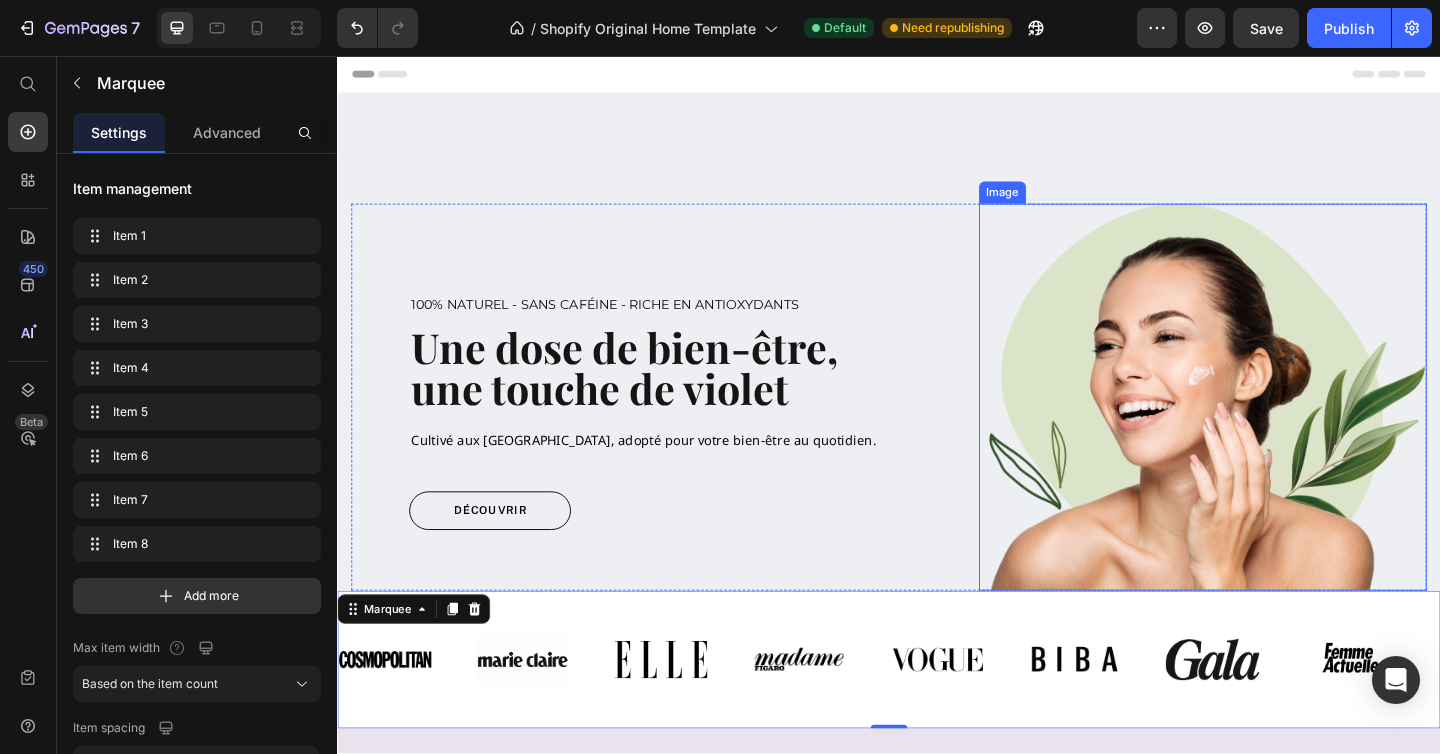 click at bounding box center [1279, 427] 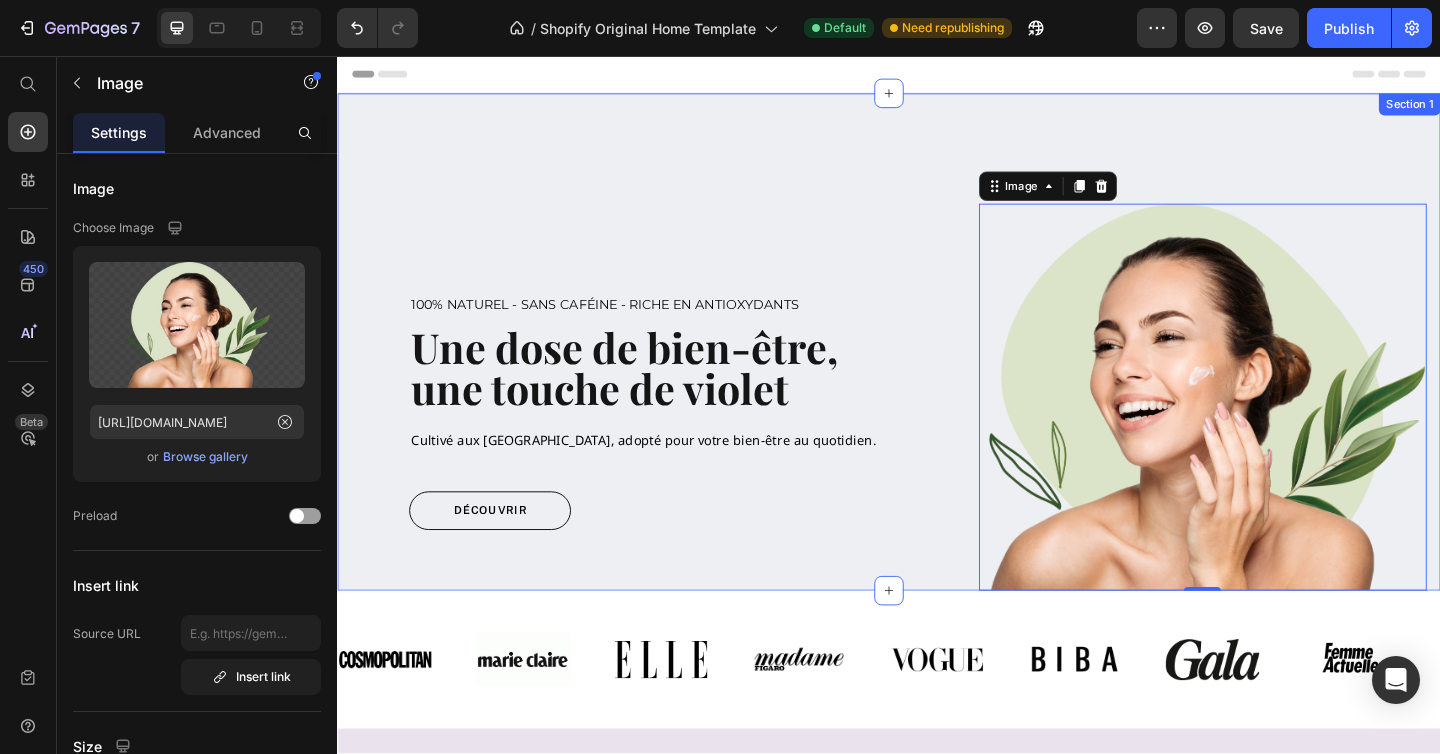 click on "100% Naturel - Sans caféine - riche en antioxydants Text block Une dose de bien-être, une touche de violet Heading Cultivé aux Philippines, adopté pour votre bien-être au quotidien. Text block Découvrir Button Row Image   0 Row Section 1" at bounding box center [937, 367] 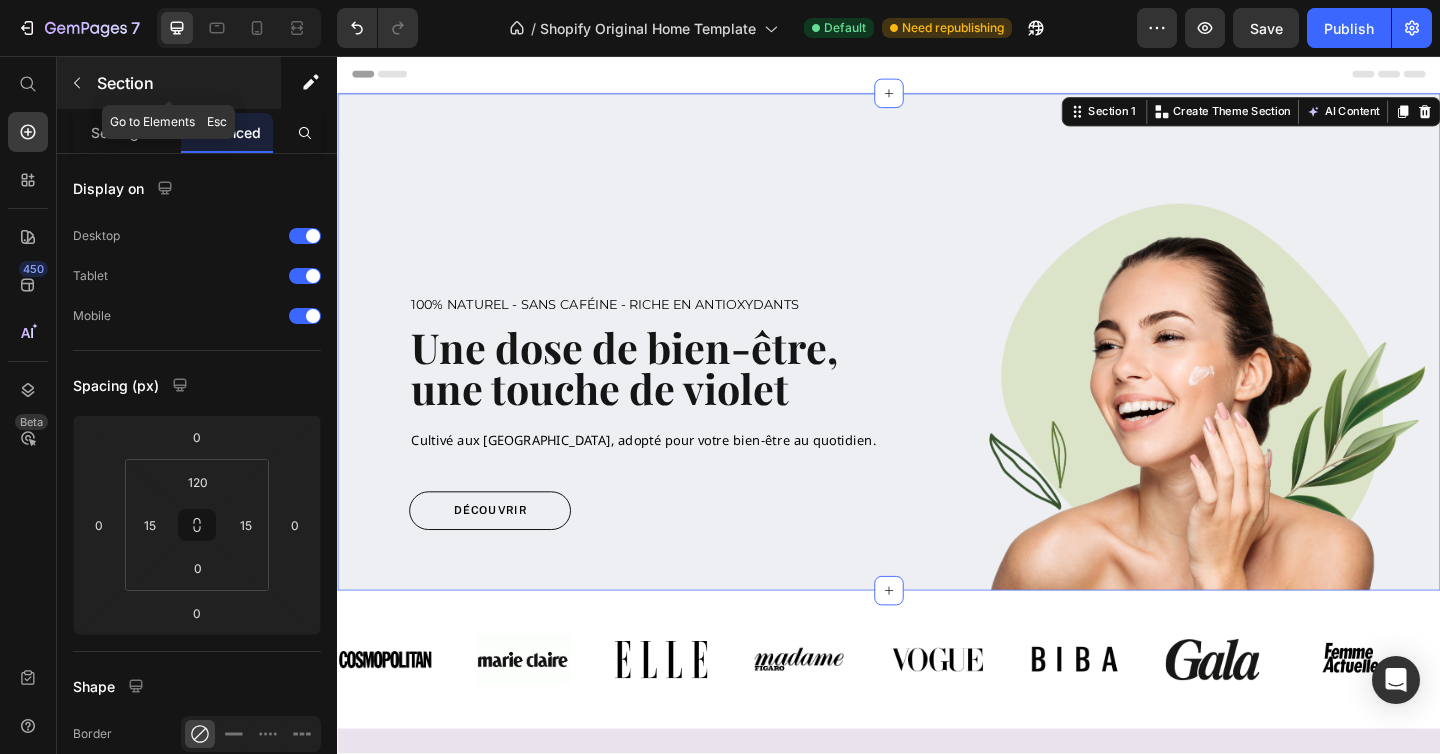 click 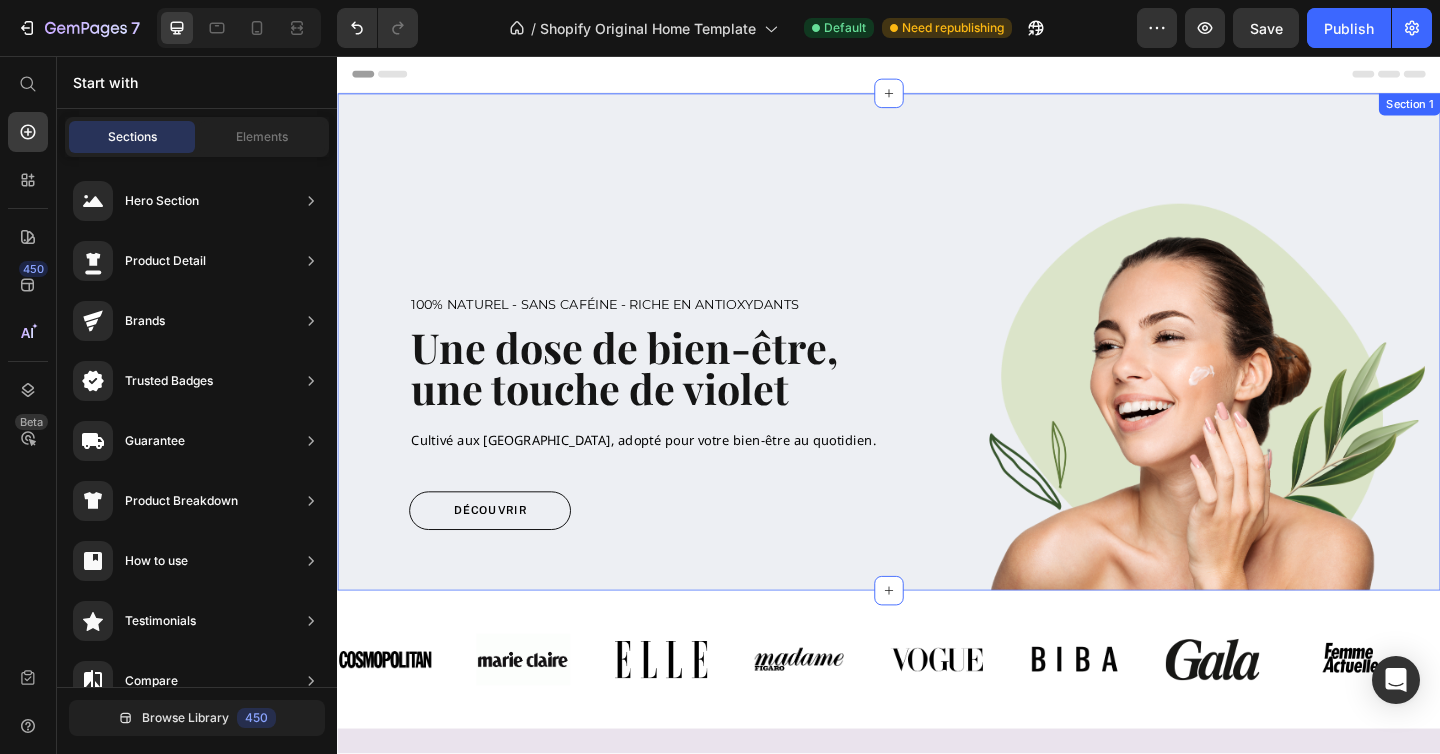 click on "100% Naturel - Sans caféine - riche en antioxydants Text block Une dose de bien-être, une touche de violet Heading Cultivé aux [GEOGRAPHIC_DATA], adopté pour votre bien-être au quotidien. Text block Découvrir Button Row Image Row Section 1" at bounding box center [937, 367] 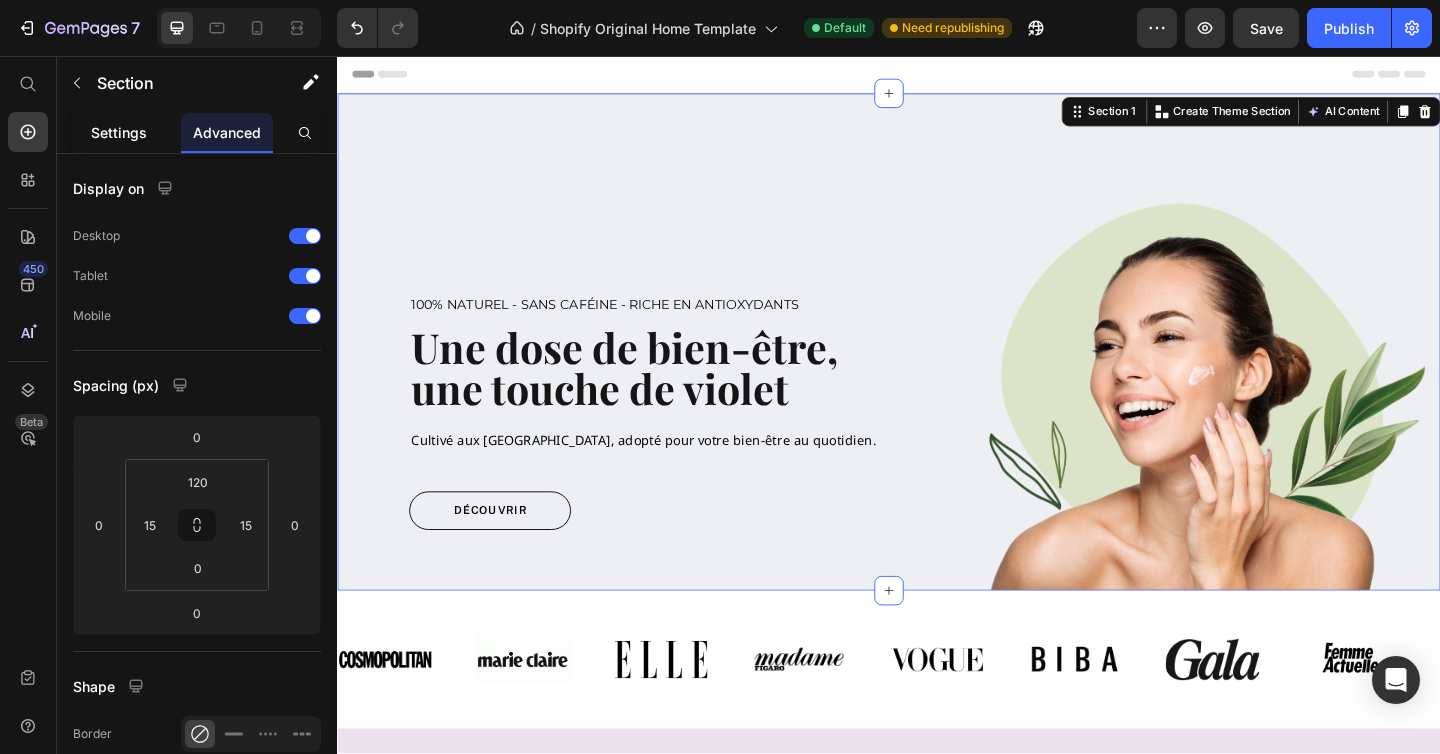 click on "Settings" at bounding box center [119, 132] 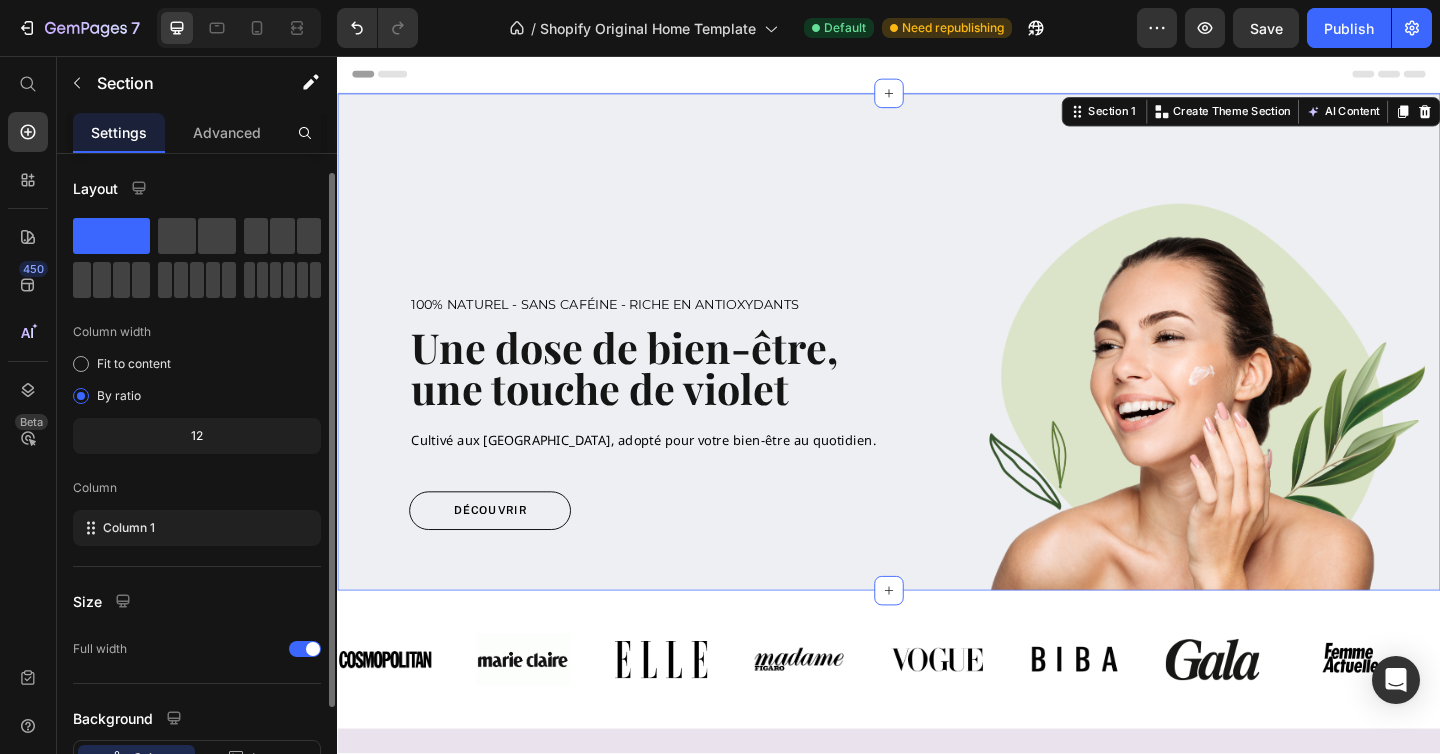 scroll, scrollTop: 151, scrollLeft: 0, axis: vertical 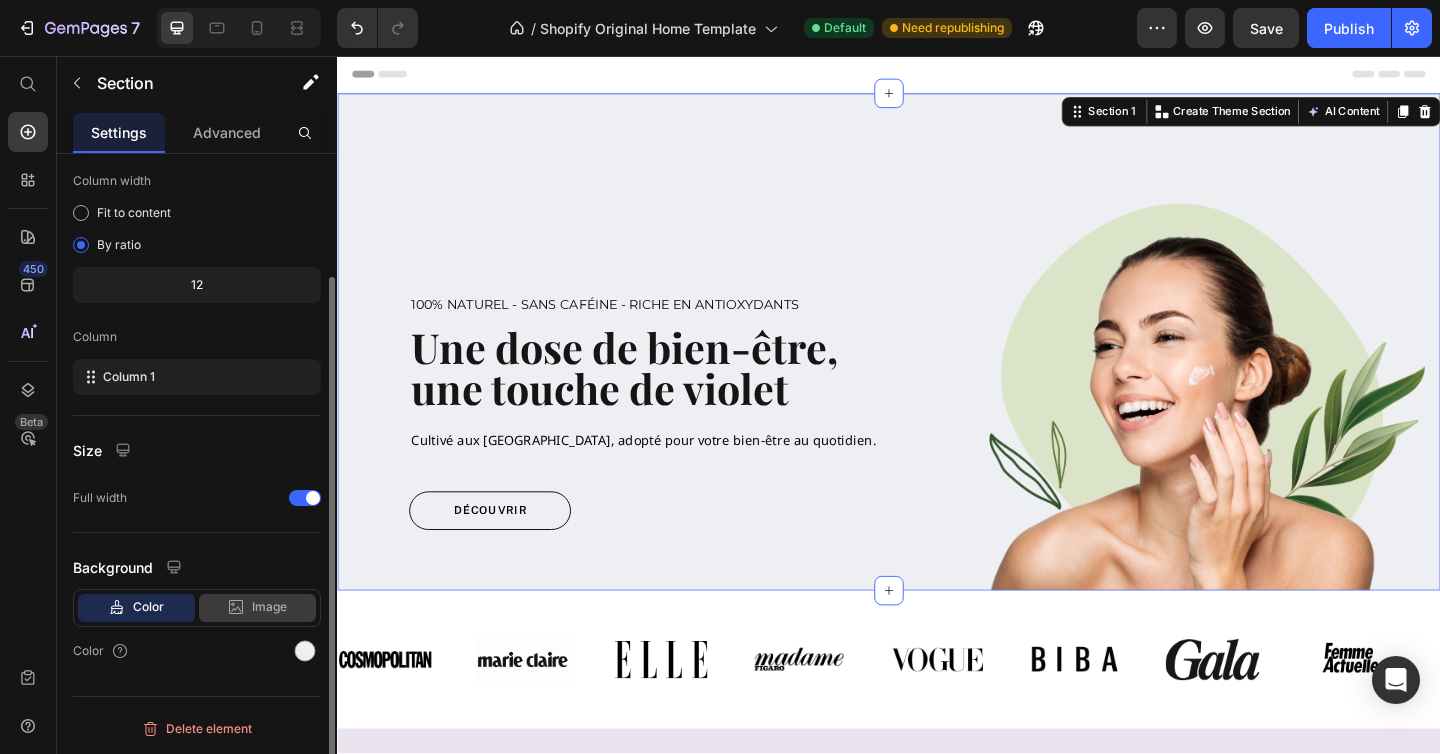 click on "Image" at bounding box center (269, 607) 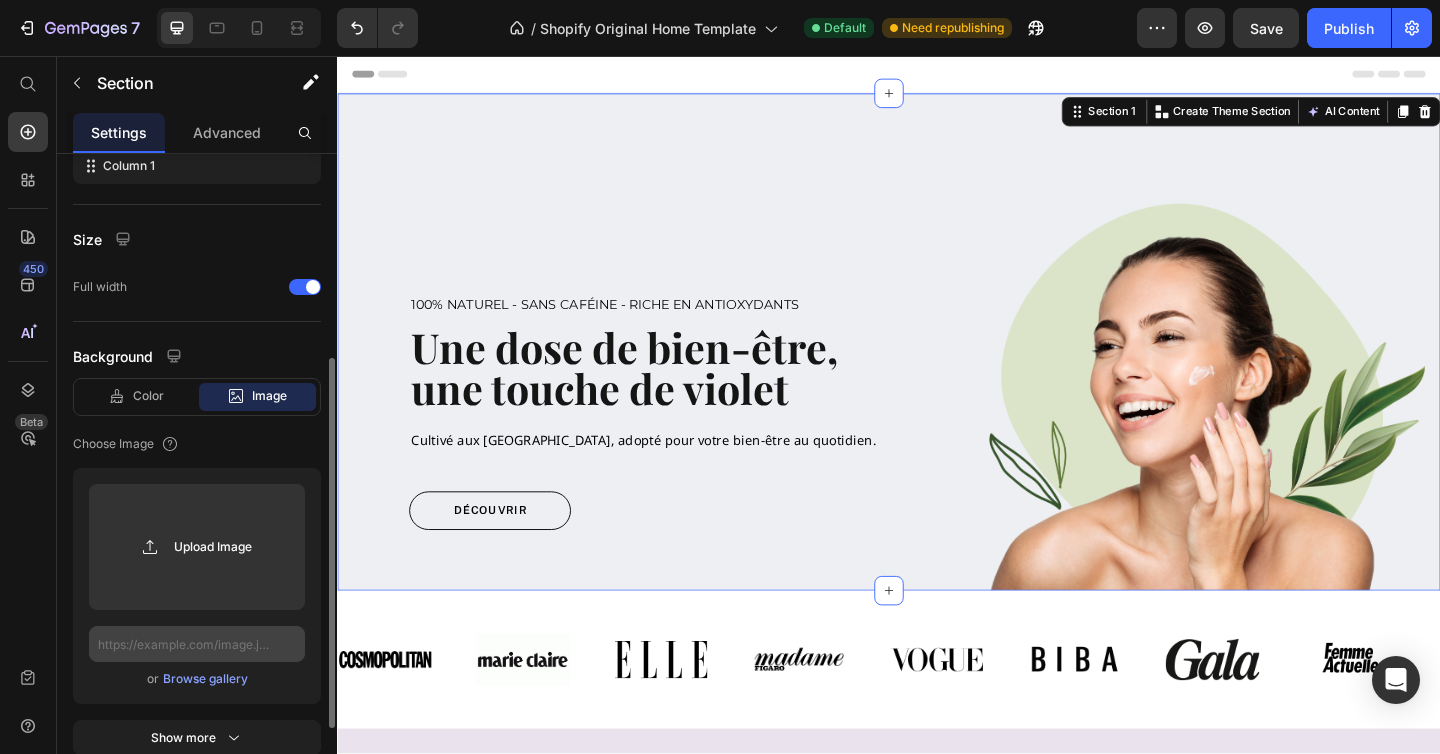 scroll, scrollTop: 396, scrollLeft: 0, axis: vertical 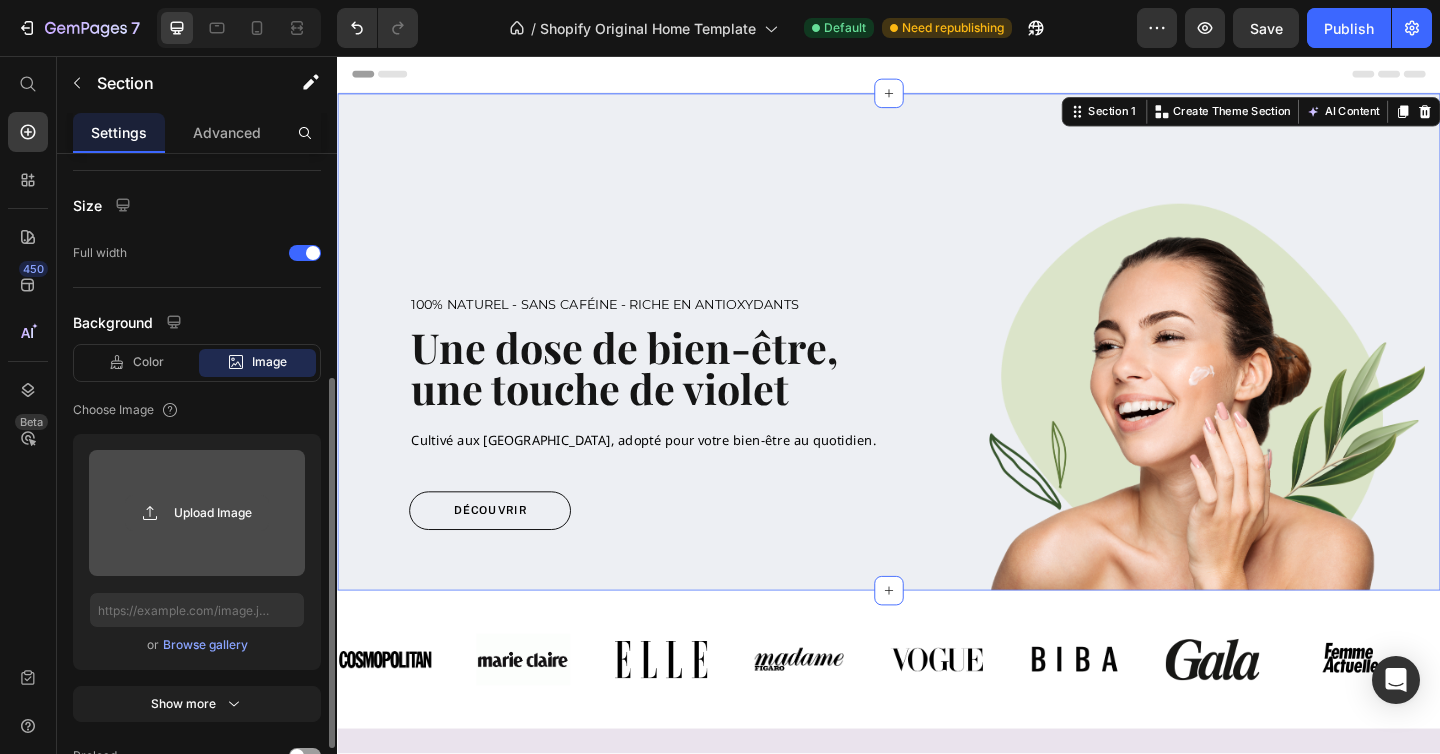 click 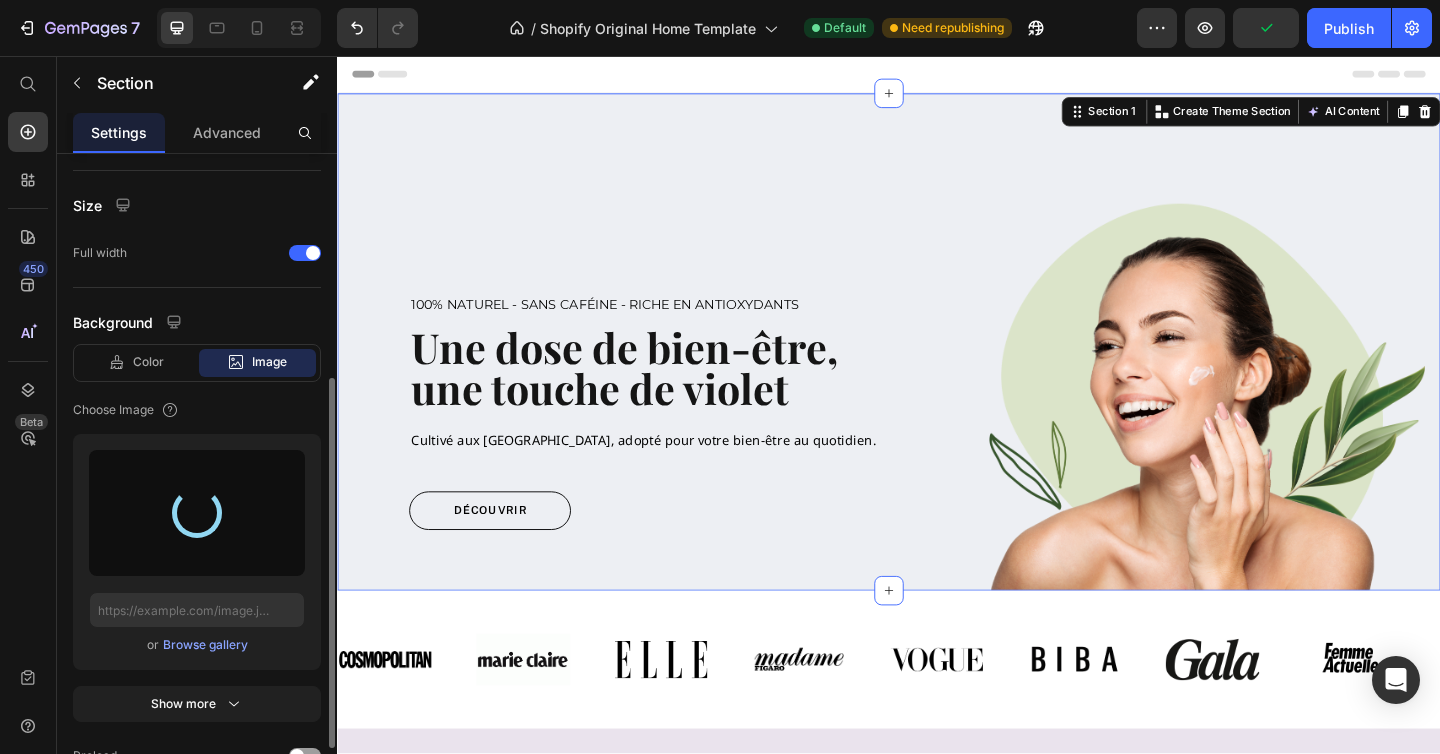 type on "https://cdn.shopify.com/s/files/1/0903/5399/2016/files/gempages_572060375135028448-14254633-e350-4691-bc0f-4ee92d5932d3.jpg" 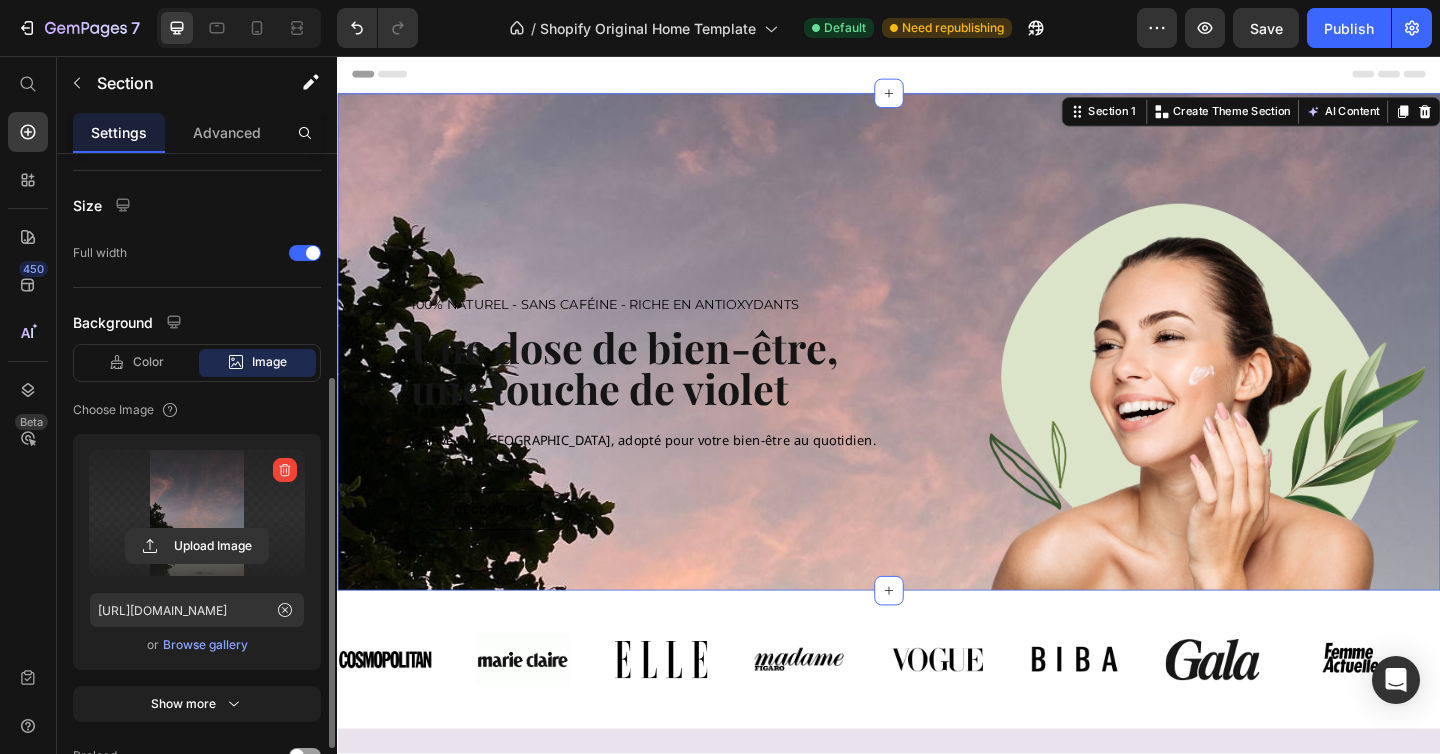 click on "100% Naturel - Sans caféine - riche en antioxydants Text block Une dose de bien-être, une touche de violet Heading Cultivé aux Philippines, adopté pour votre bien-être au quotidien. Text block Découvrir Button Row Image Row Section 1   You can create reusable sections Create Theme Section AI Content Write with GemAI What would you like to describe here? Tone and Voice Persuasive Product Poudre d'Ube Show more Generate" at bounding box center [937, 367] 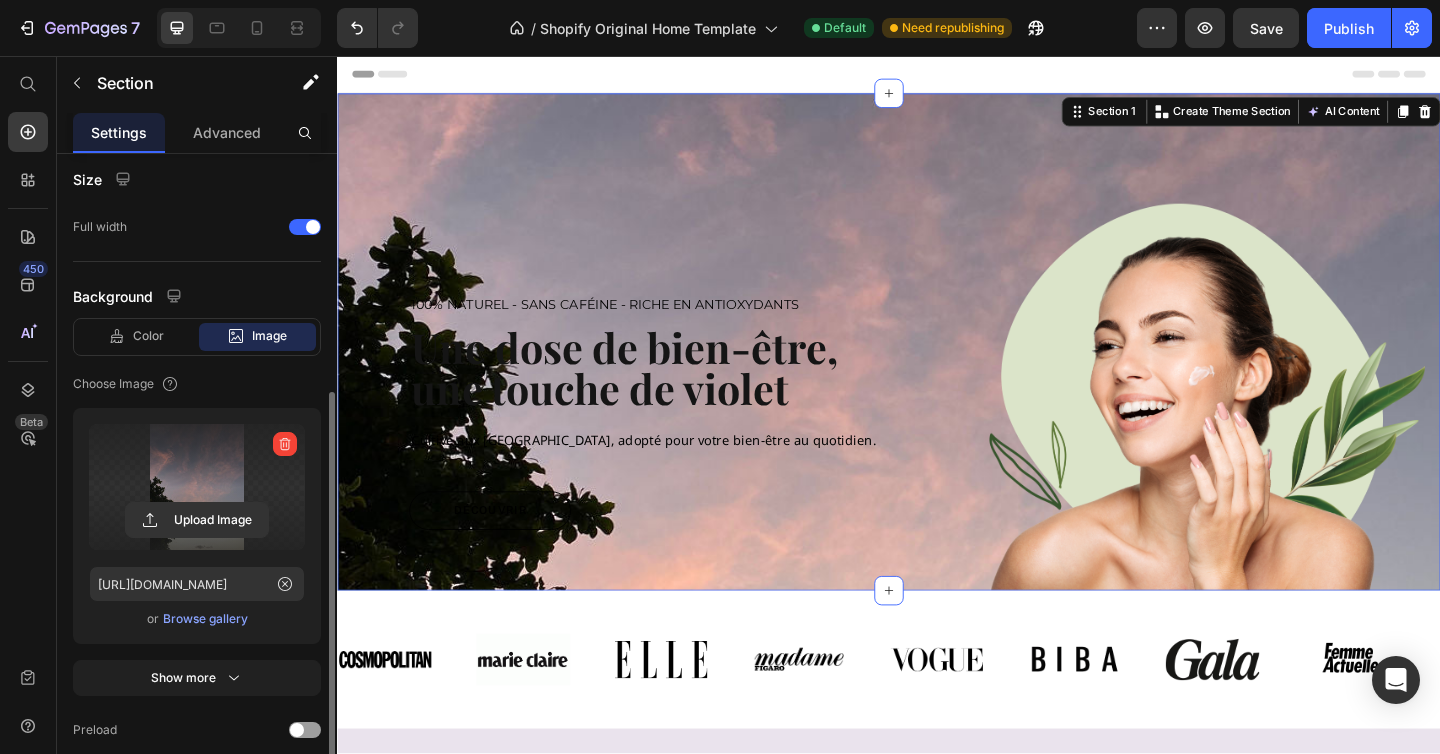 scroll, scrollTop: 435, scrollLeft: 0, axis: vertical 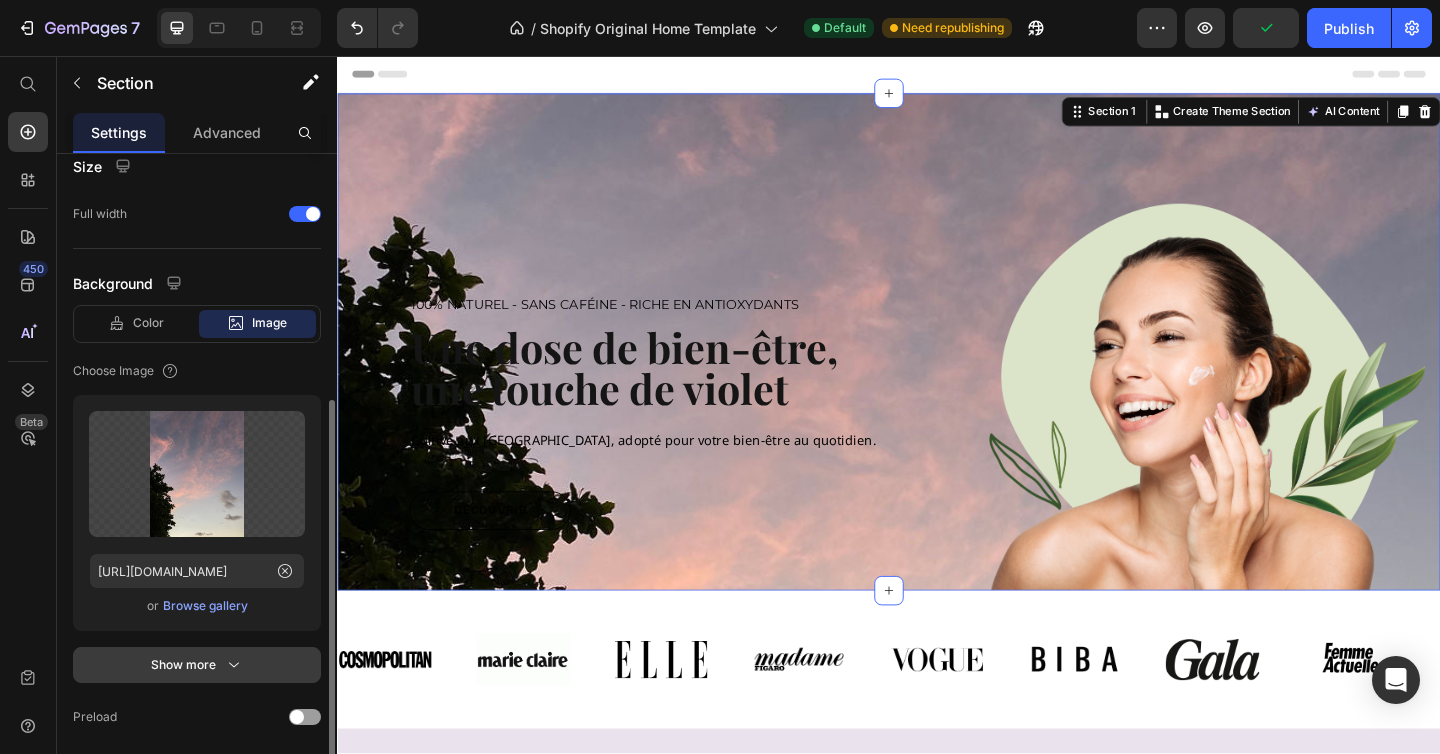 click on "Show more" at bounding box center [197, 665] 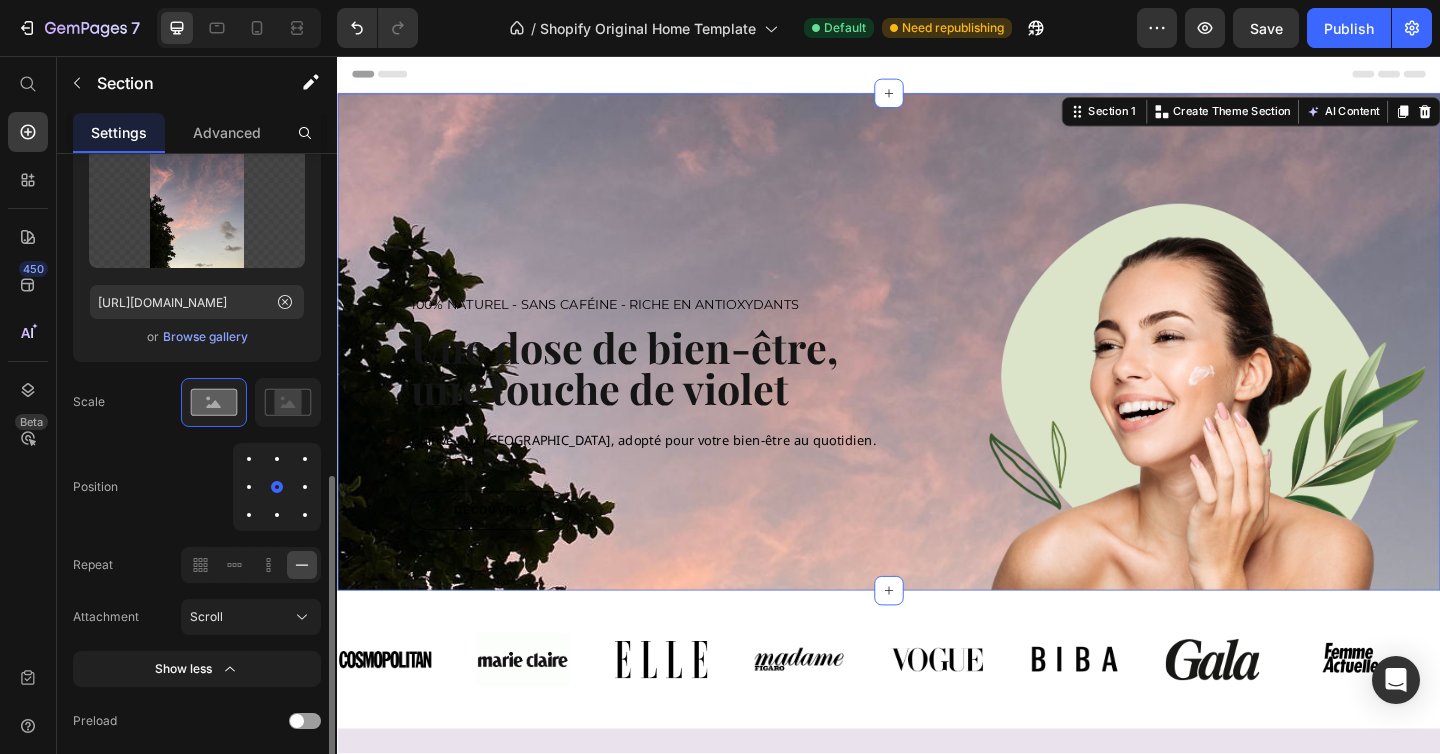 scroll, scrollTop: 705, scrollLeft: 0, axis: vertical 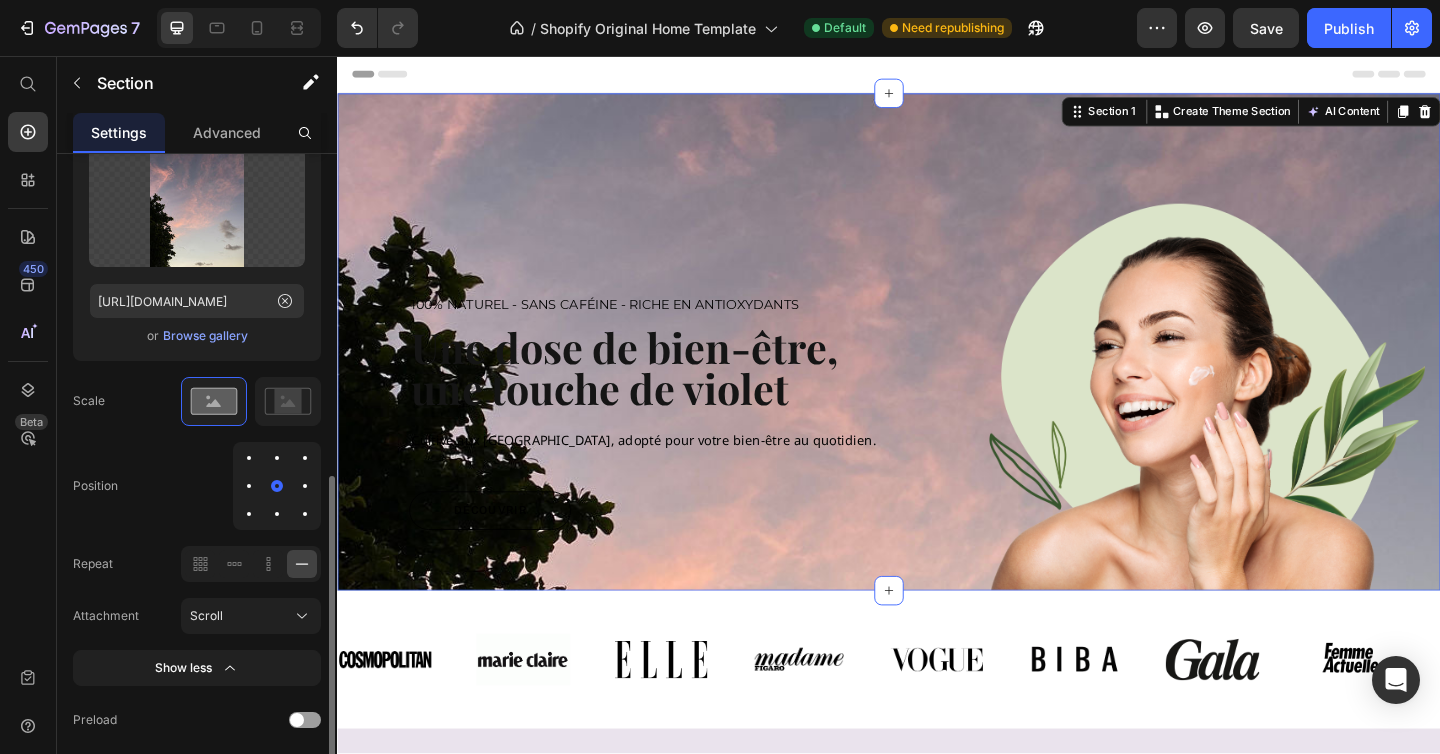 click at bounding box center (305, 486) 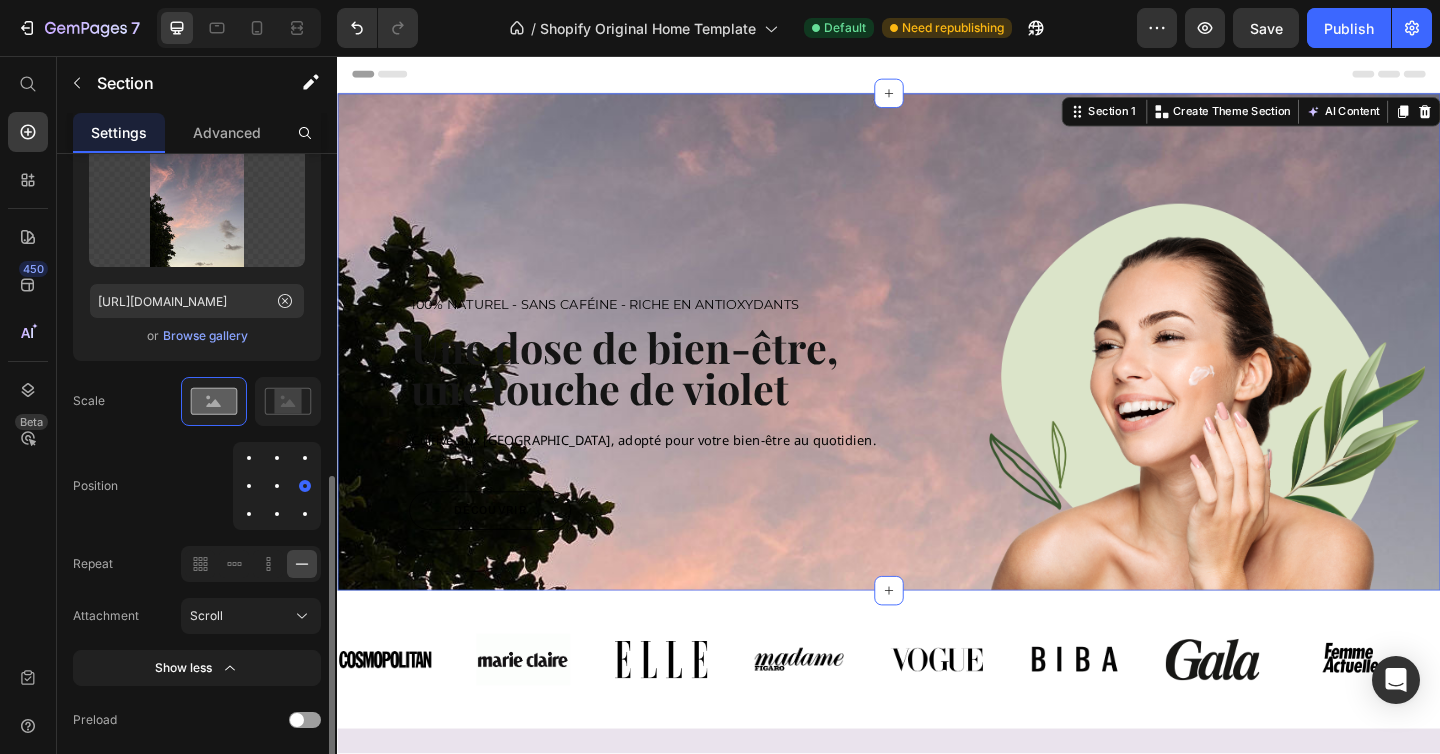 click at bounding box center [249, 486] 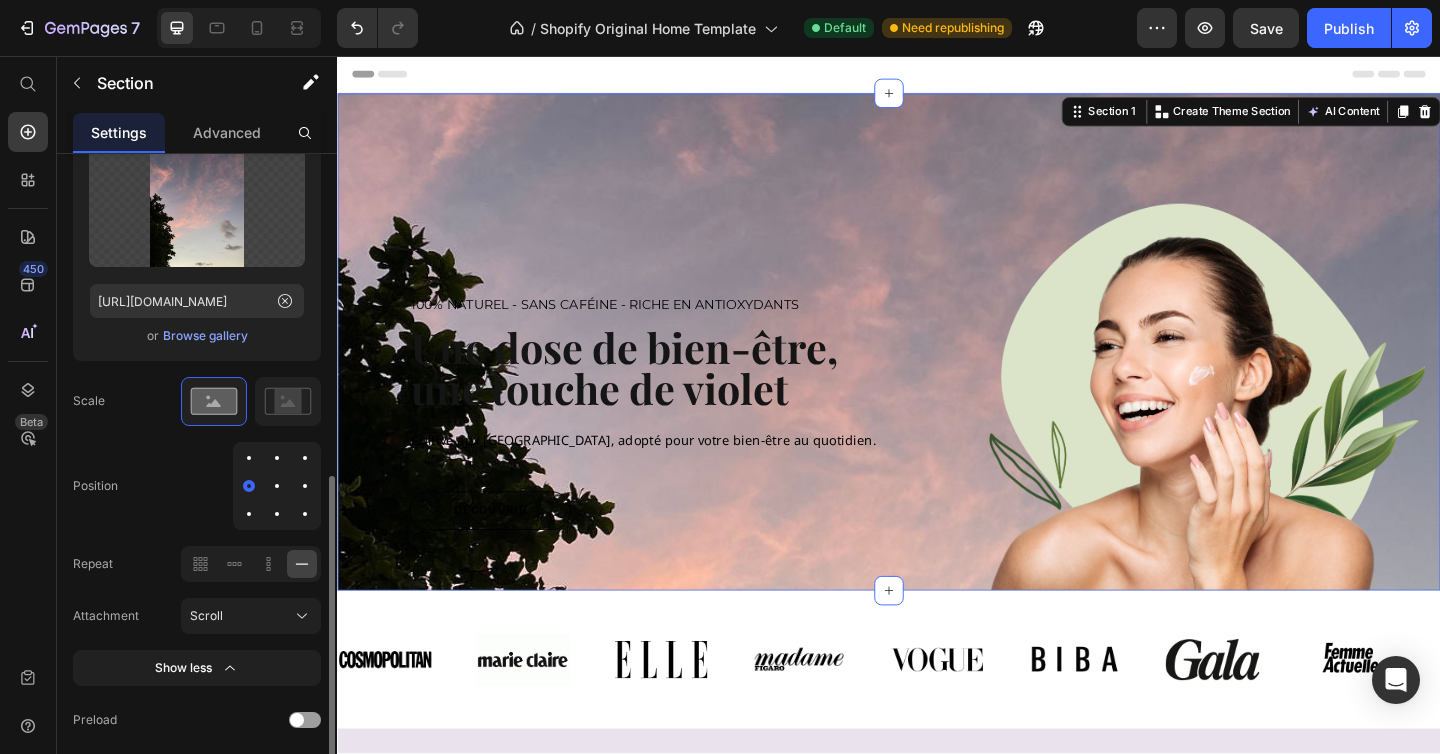 click at bounding box center (249, 458) 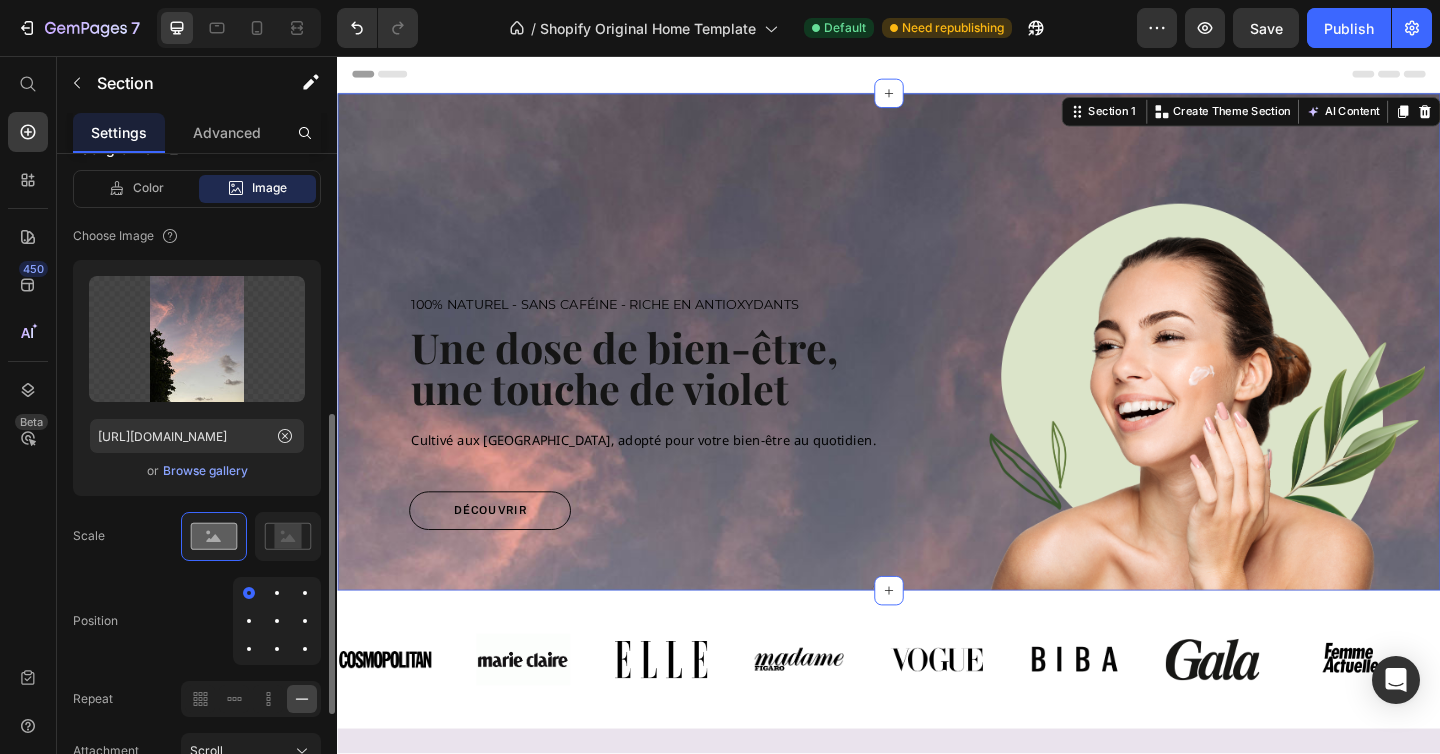scroll, scrollTop: 727, scrollLeft: 0, axis: vertical 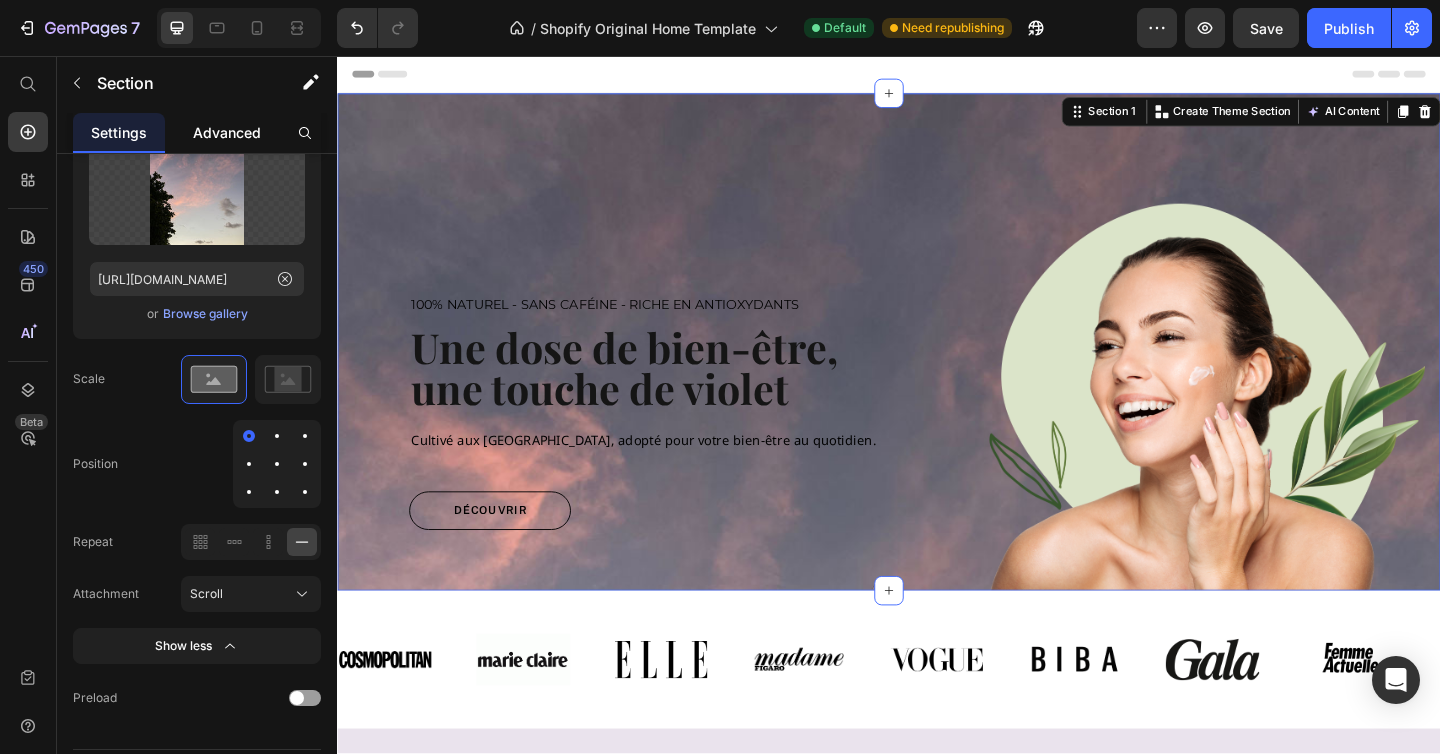 click on "Advanced" at bounding box center (227, 132) 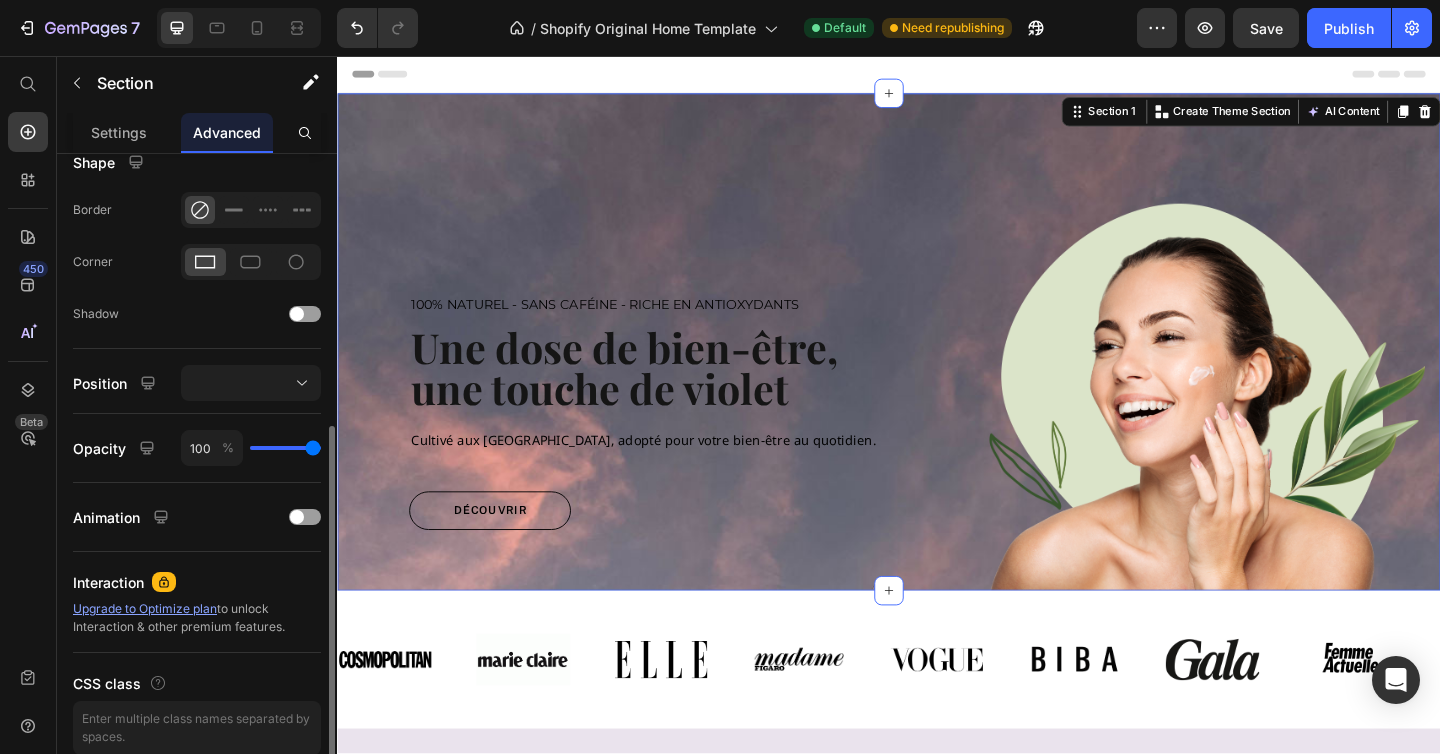 scroll, scrollTop: 526, scrollLeft: 0, axis: vertical 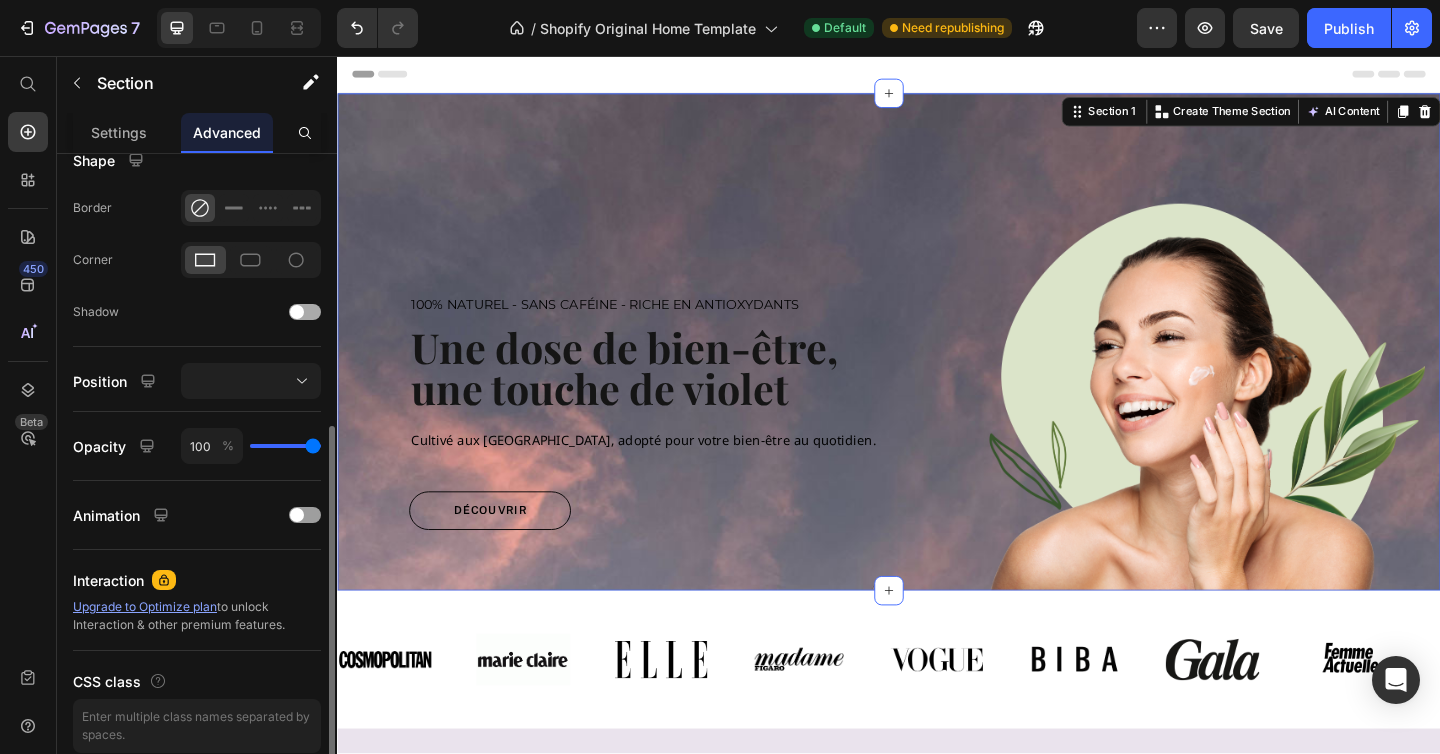 click at bounding box center [305, 312] 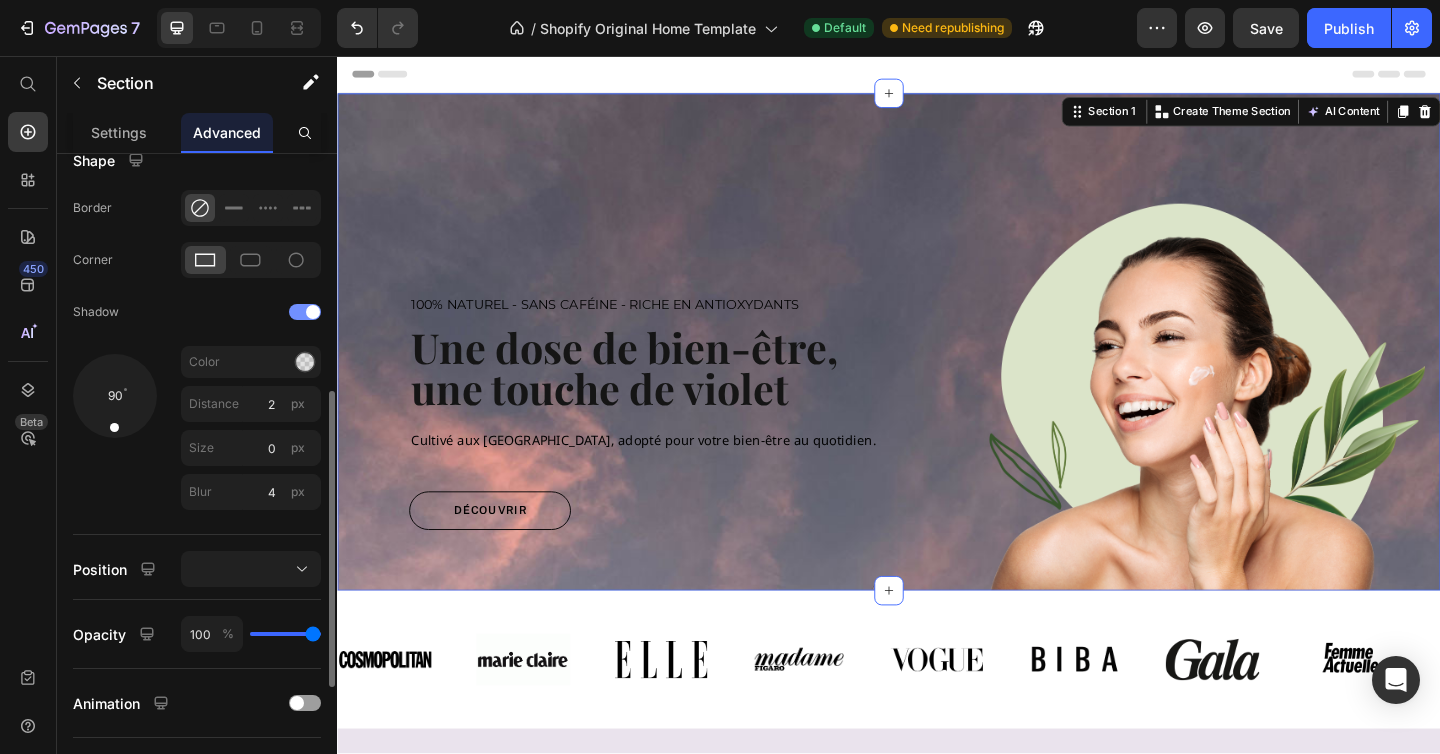 click at bounding box center (305, 312) 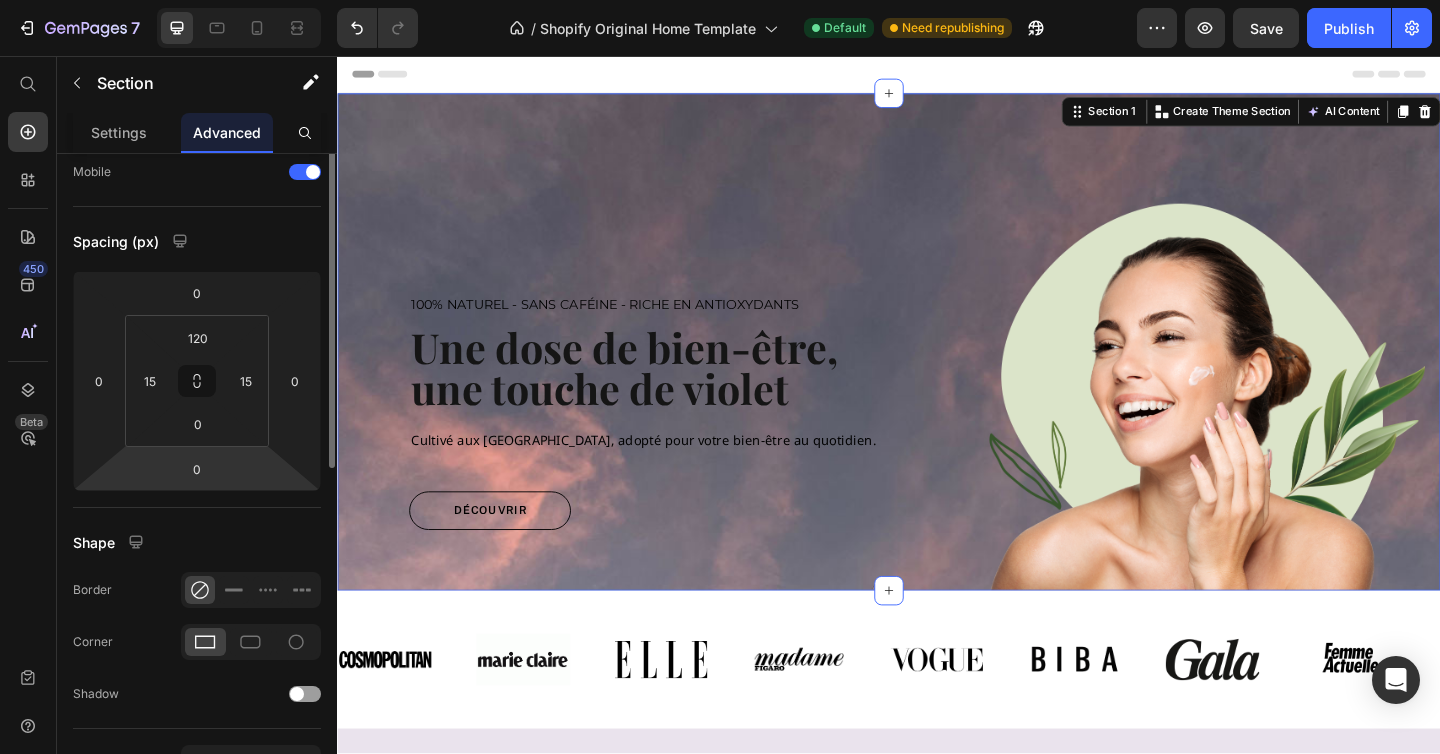 scroll, scrollTop: 0, scrollLeft: 0, axis: both 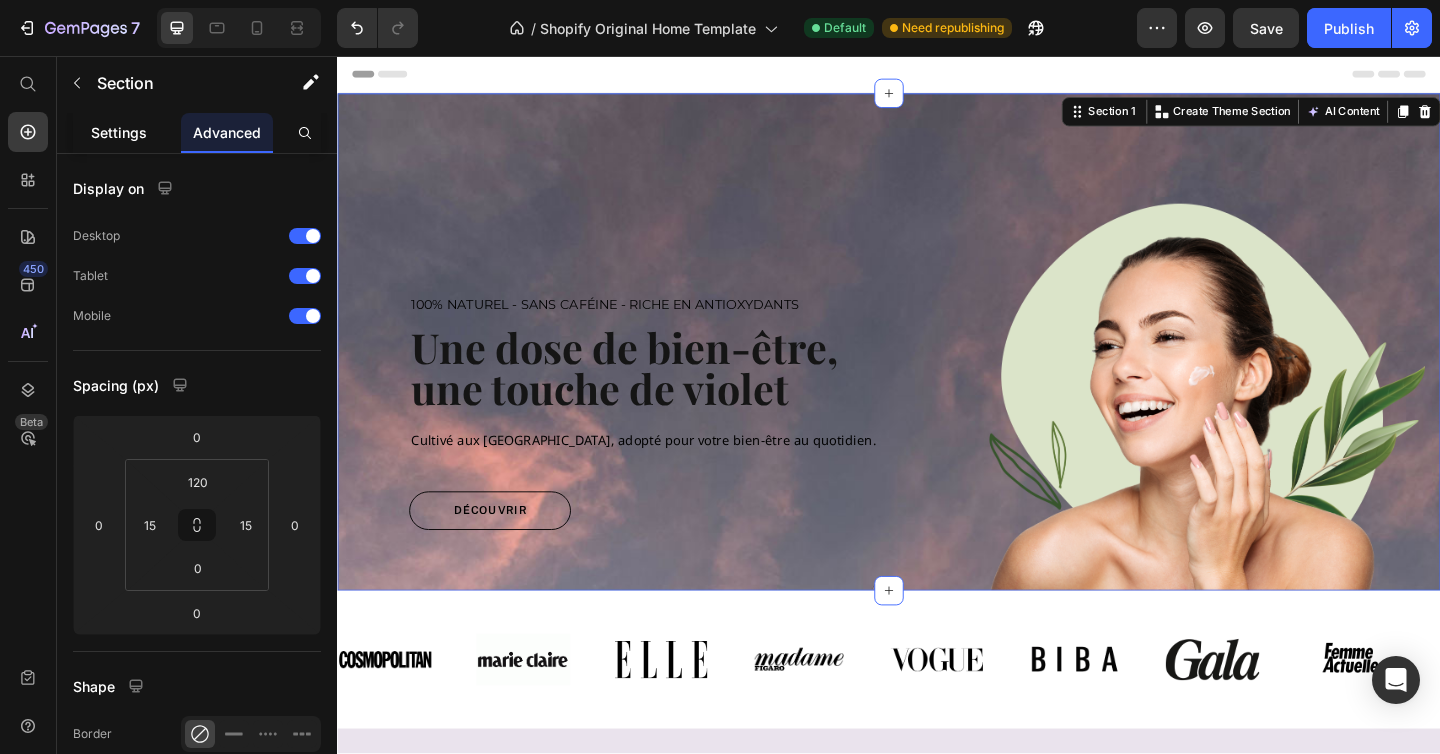 click on "Settings" at bounding box center [119, 132] 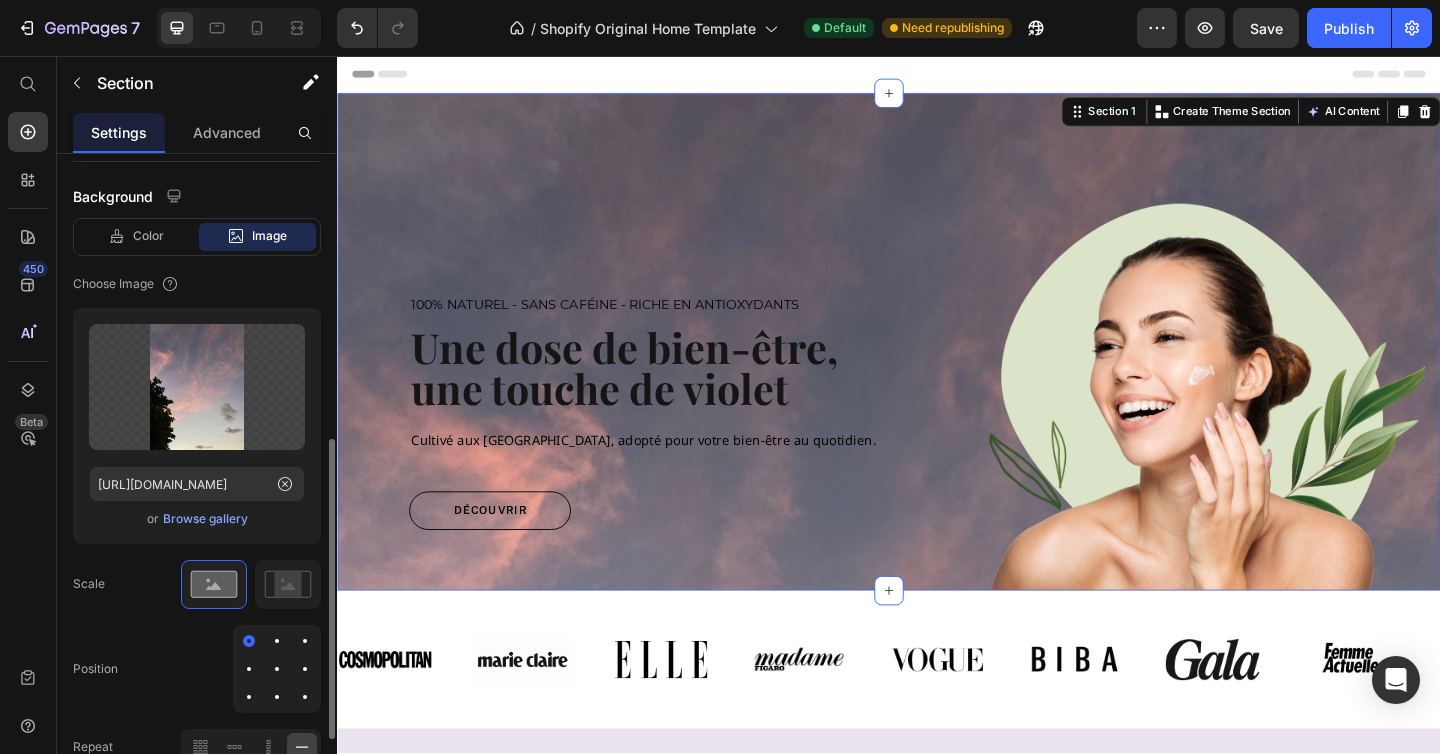 scroll, scrollTop: 582, scrollLeft: 0, axis: vertical 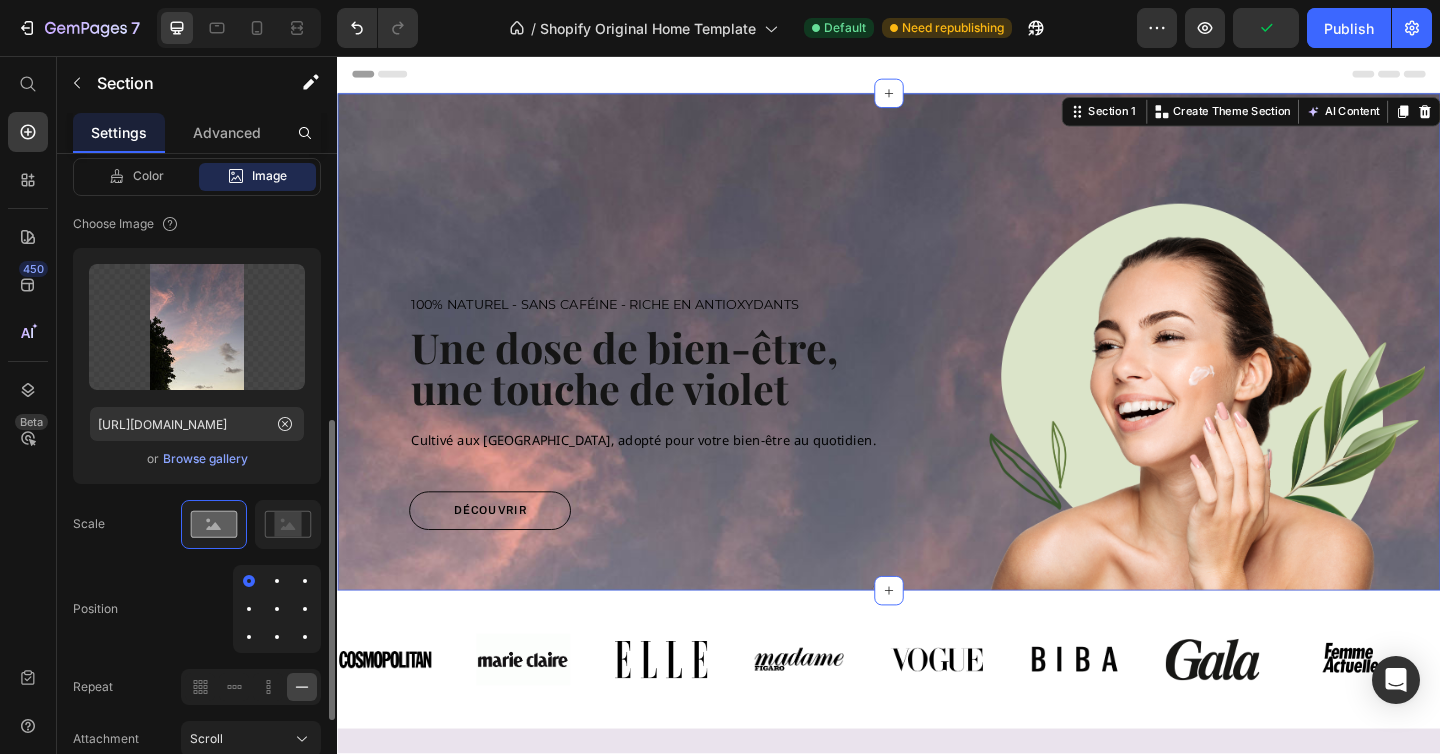 click at bounding box center (249, 637) 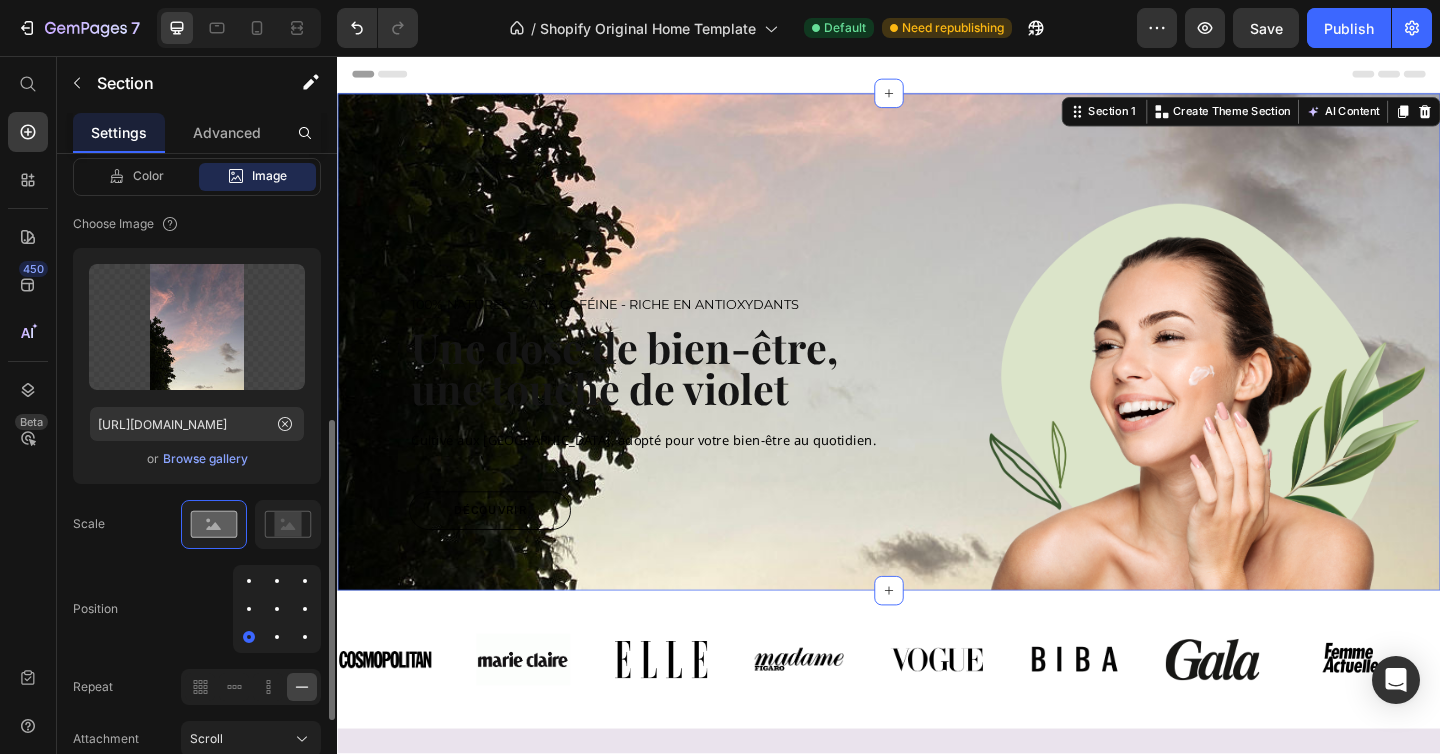 click at bounding box center [277, 637] 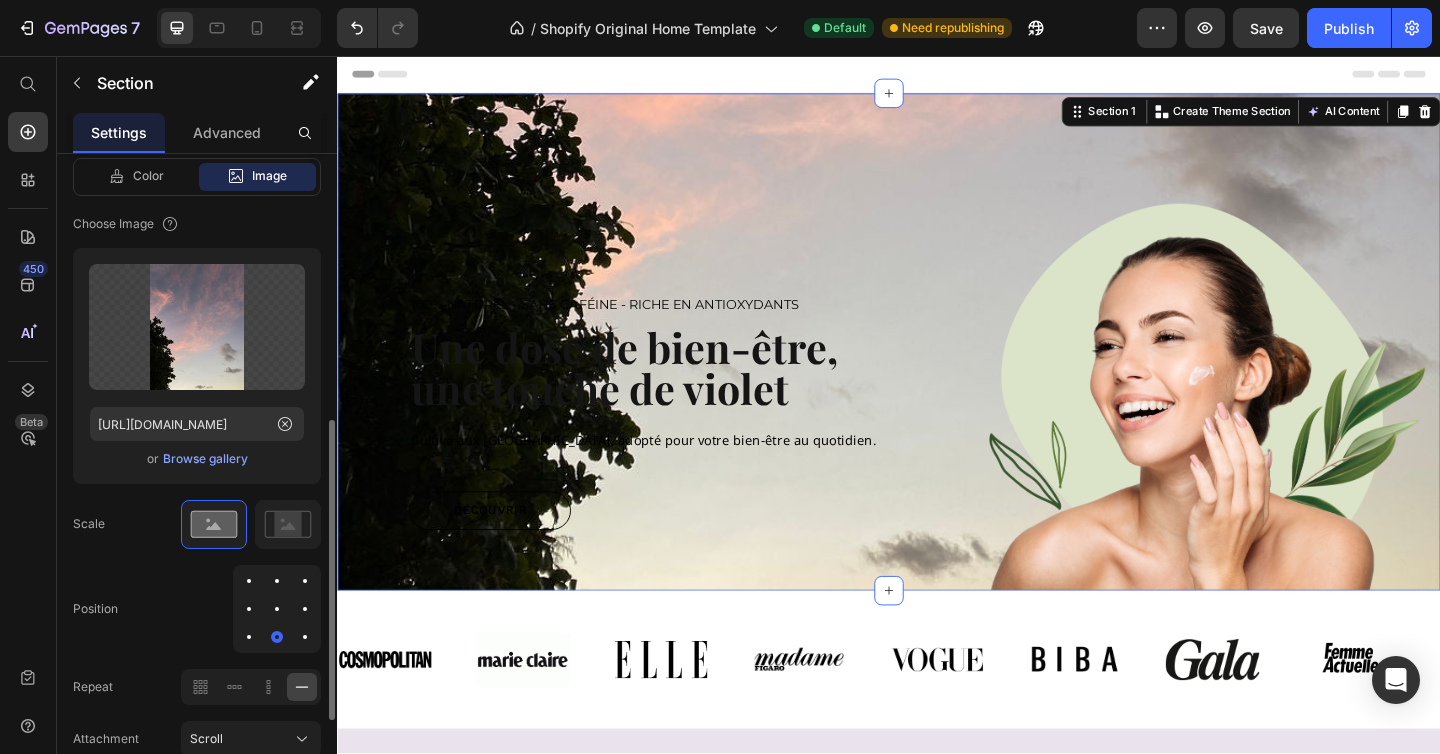 click at bounding box center (305, 637) 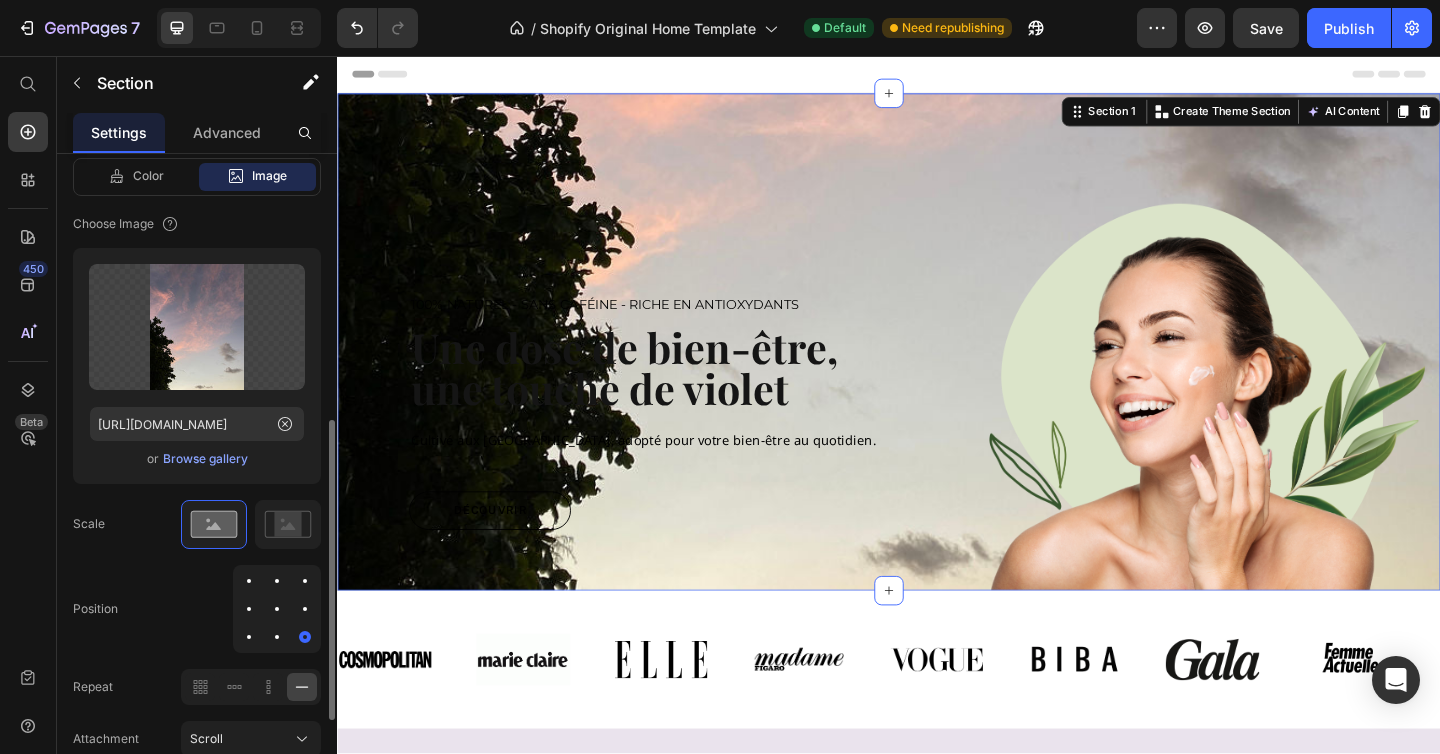 click at bounding box center [249, 609] 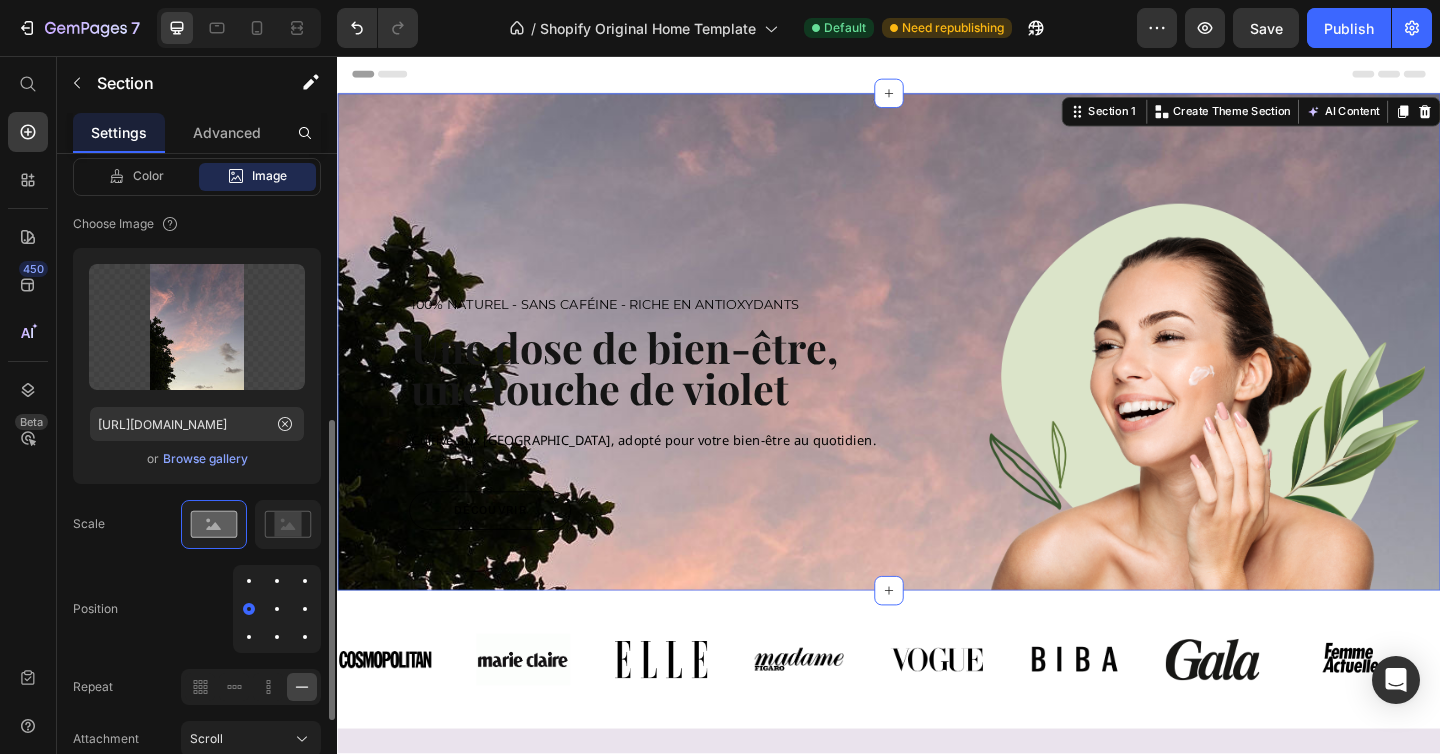 click at bounding box center [305, 609] 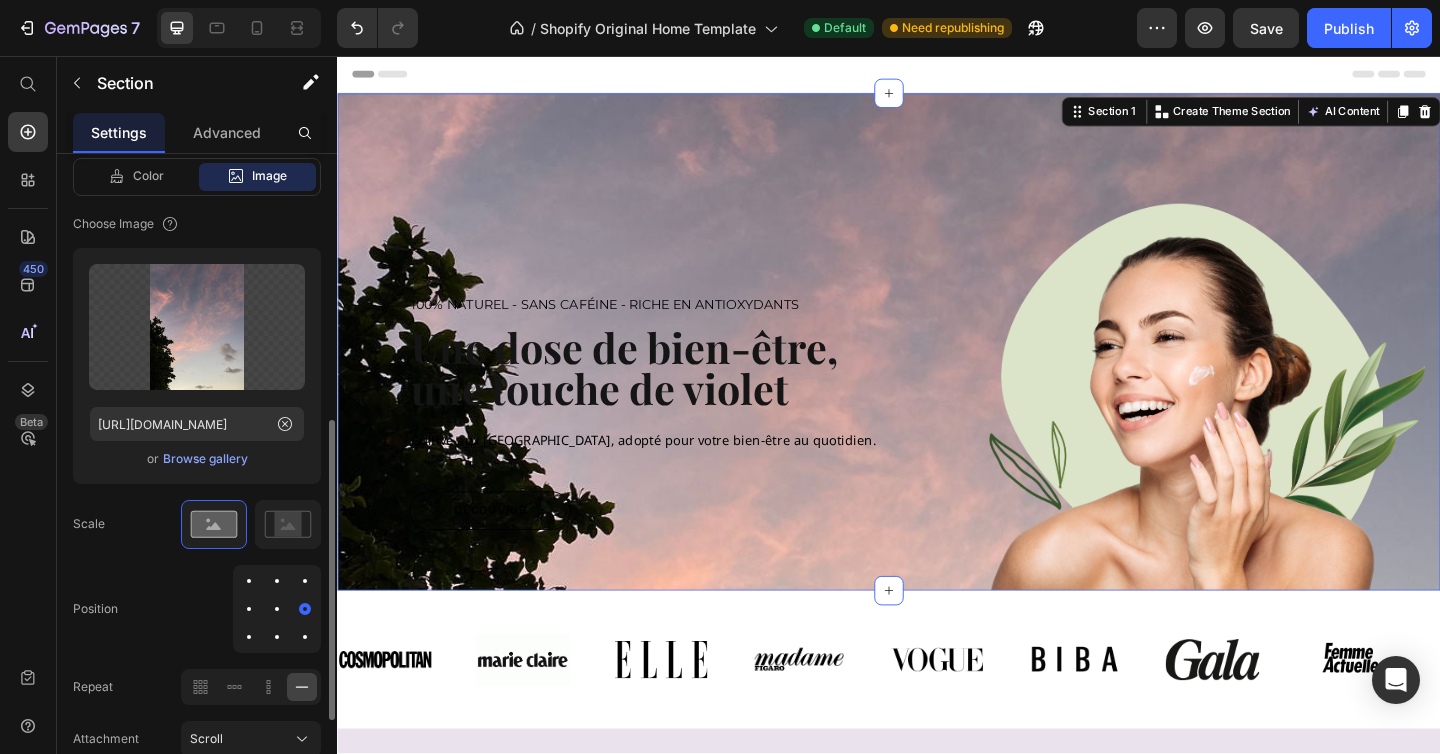 click at bounding box center (277, 581) 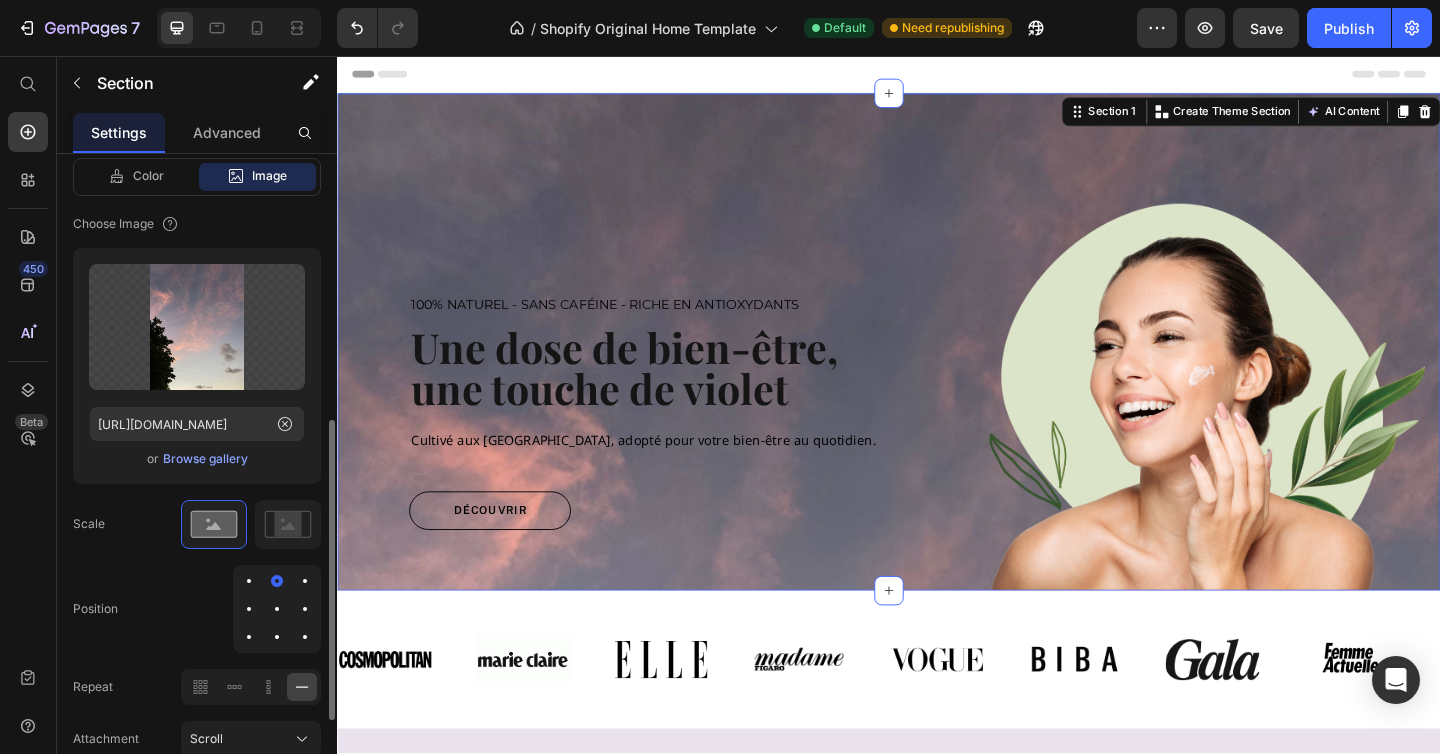 click at bounding box center [305, 637] 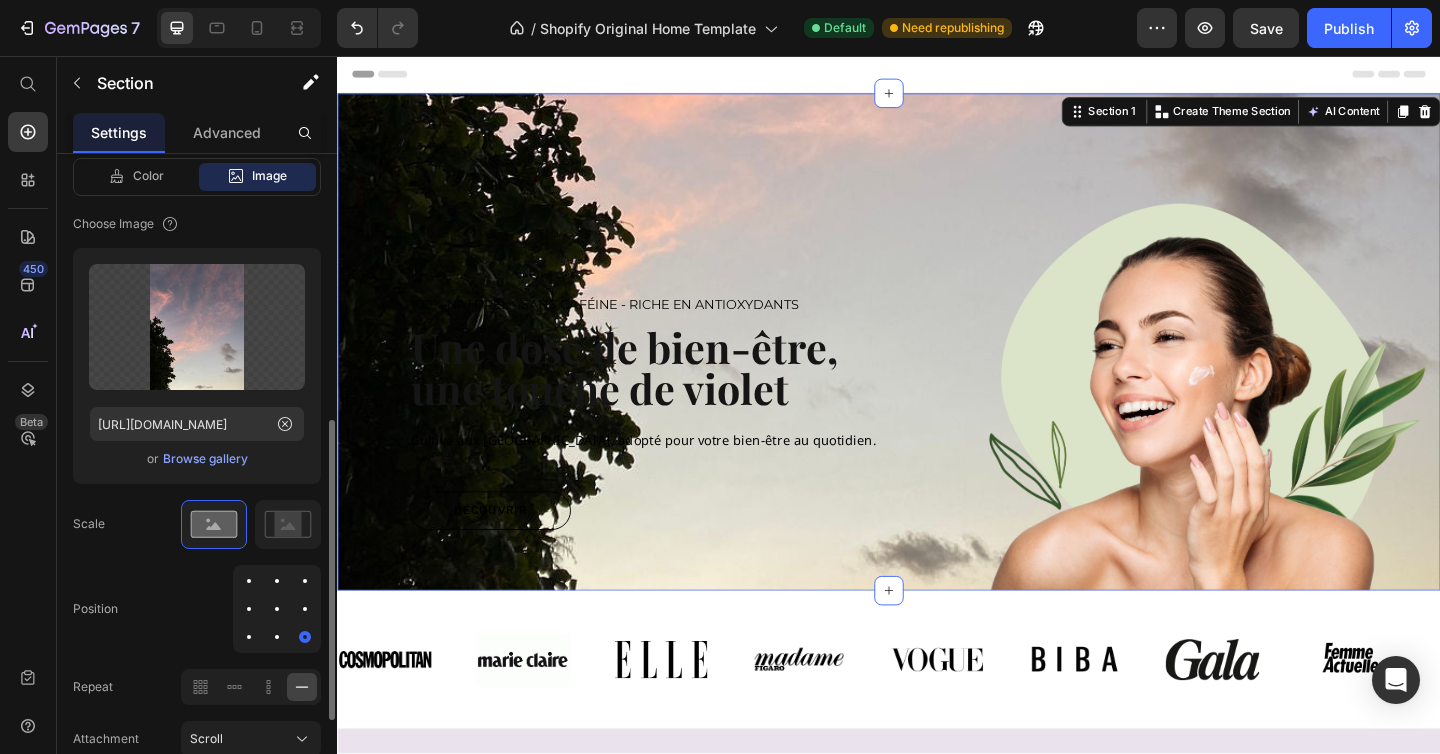 click at bounding box center (277, 637) 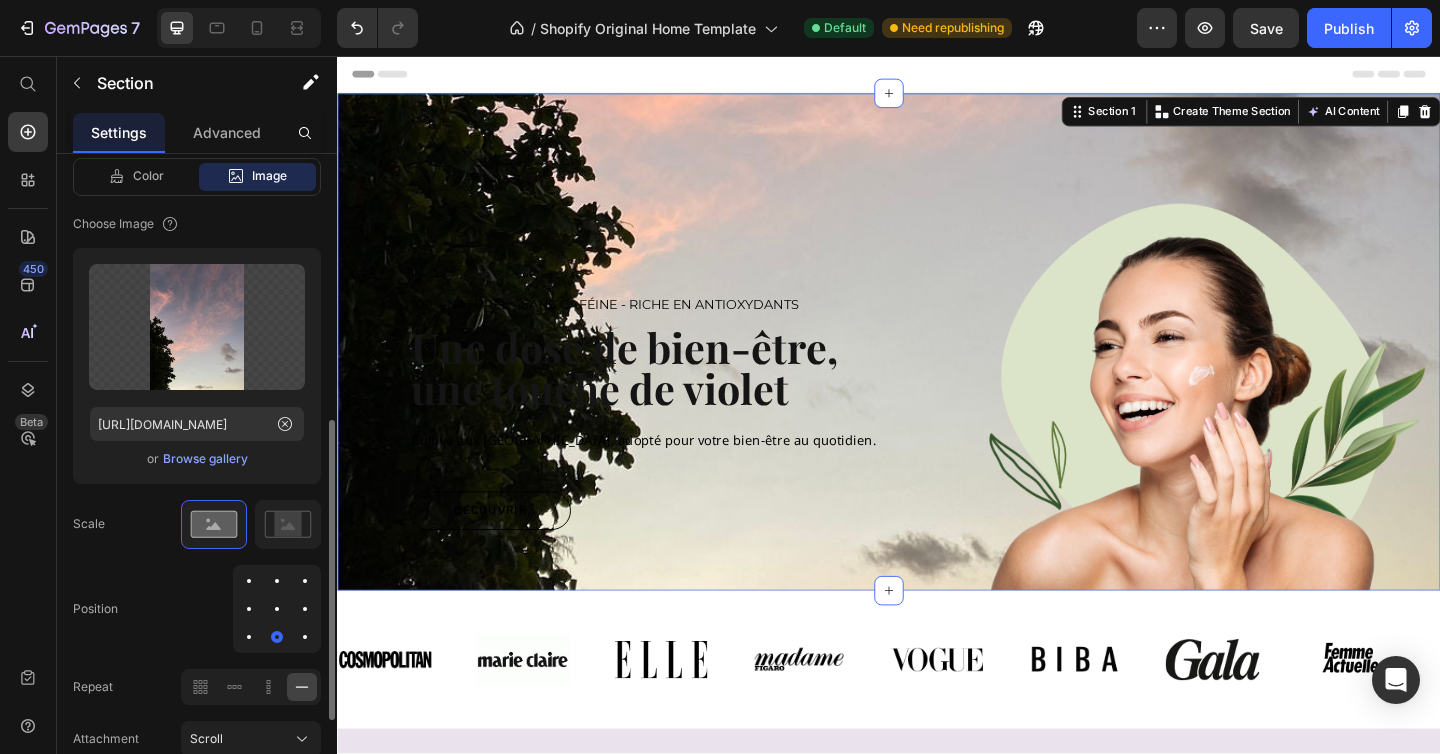 click at bounding box center (249, 609) 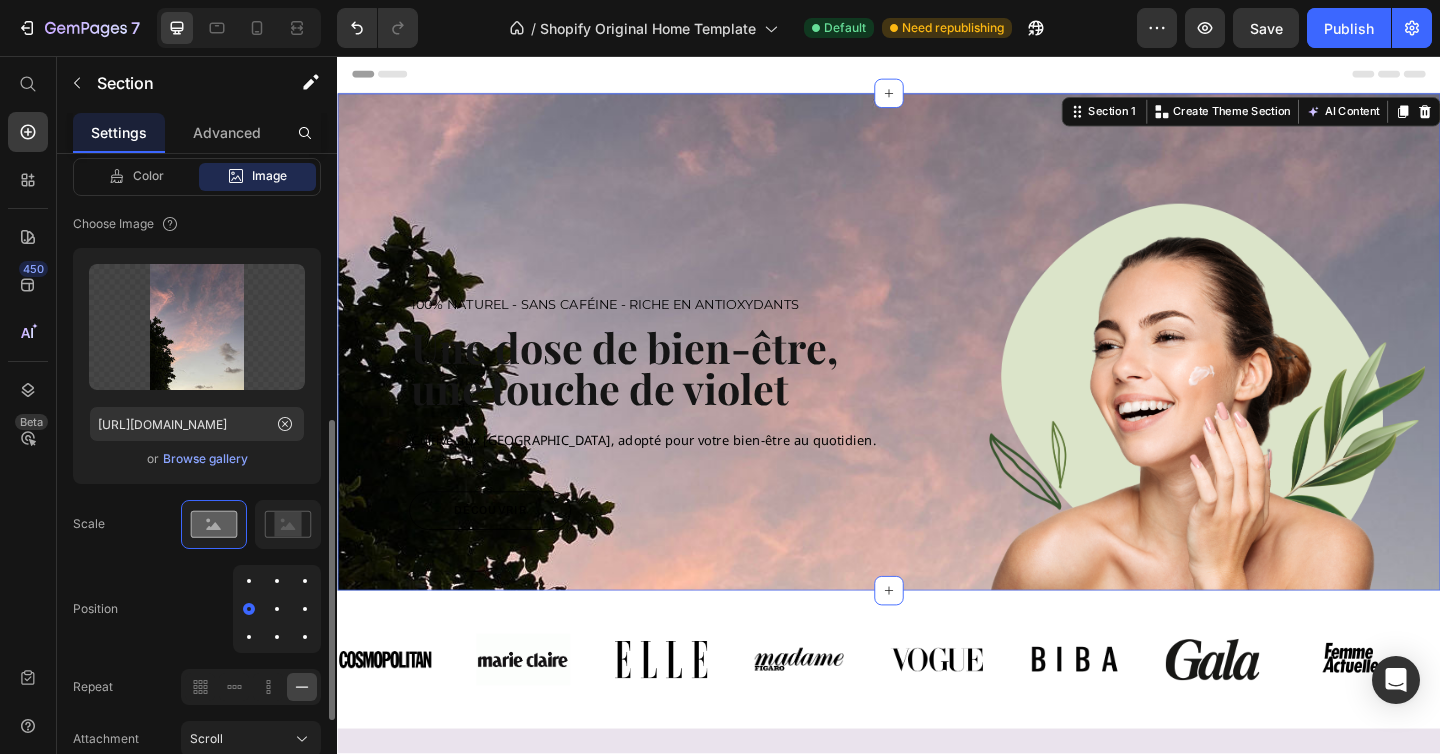 click at bounding box center [249, 581] 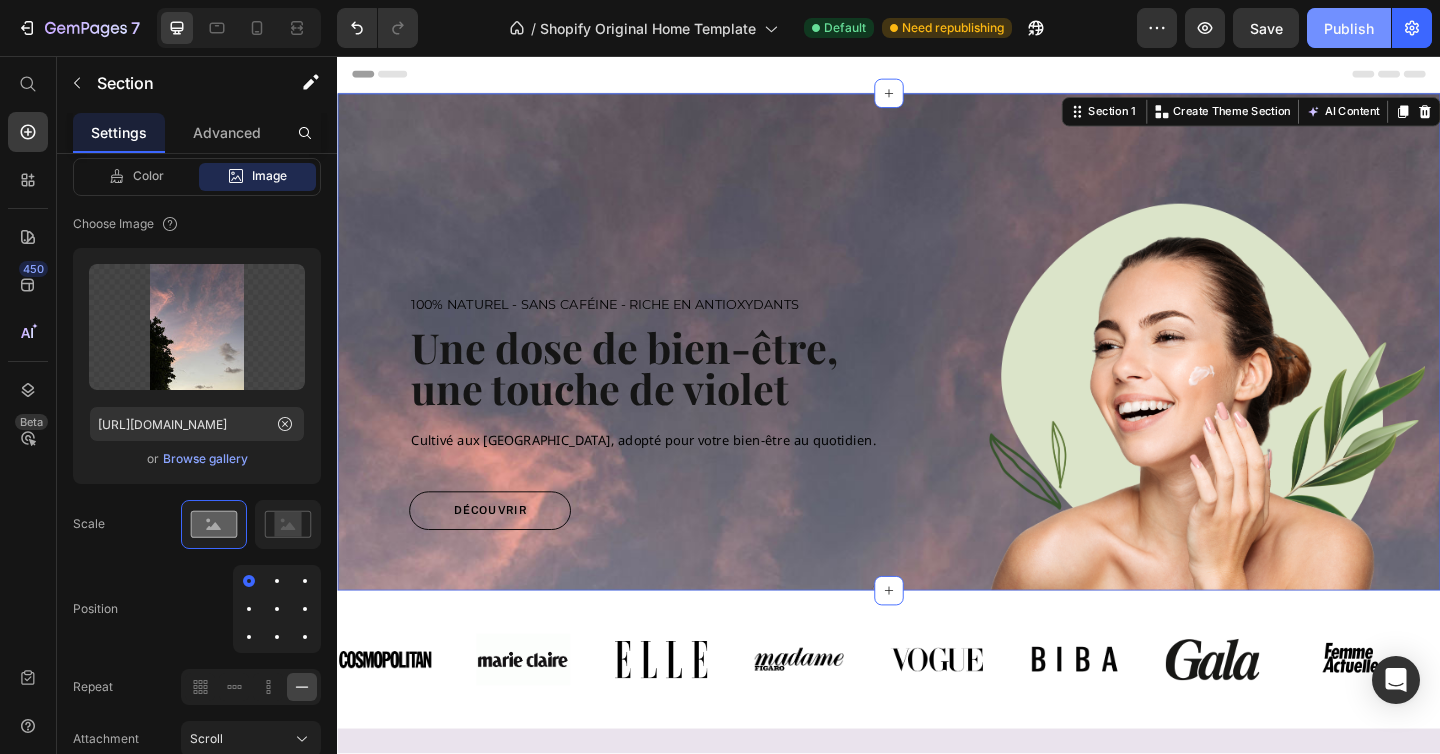 click on "Publish" at bounding box center [1349, 28] 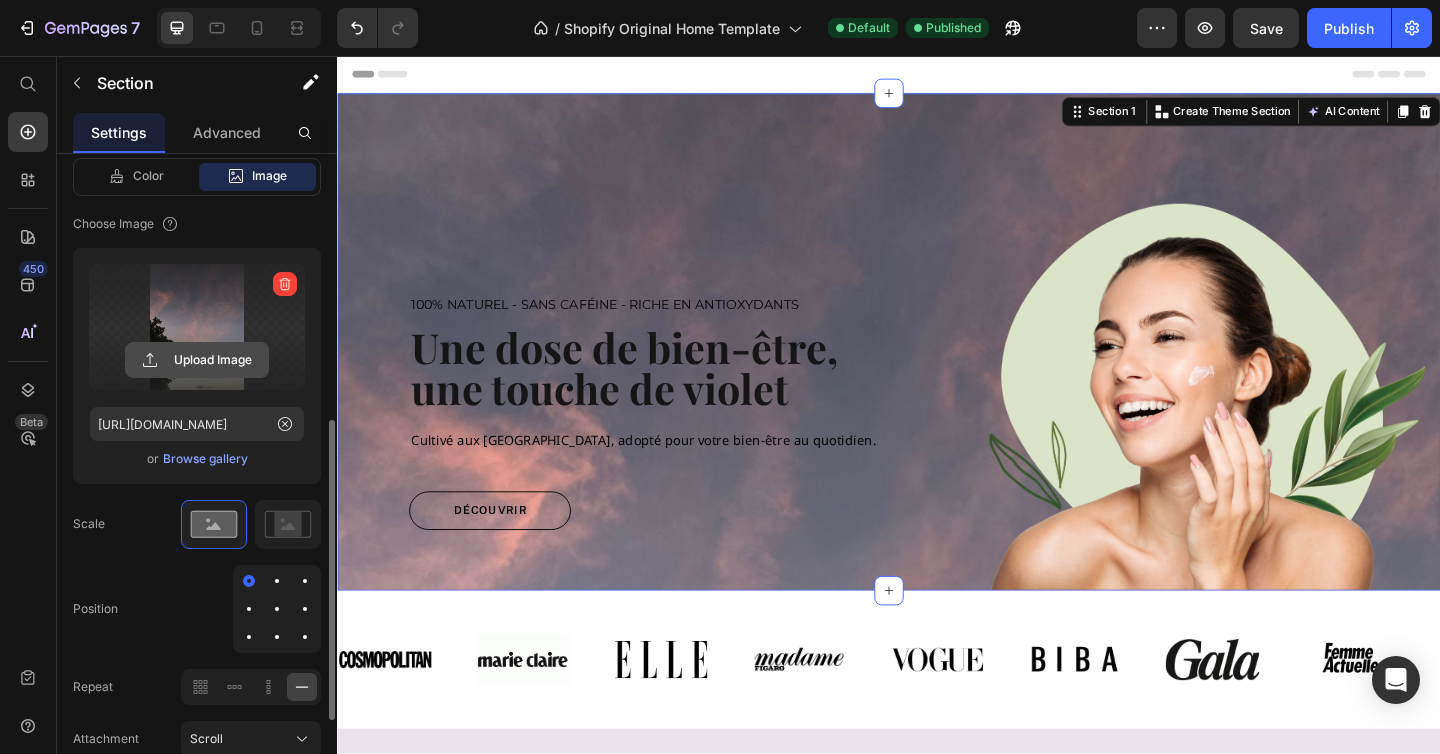 click 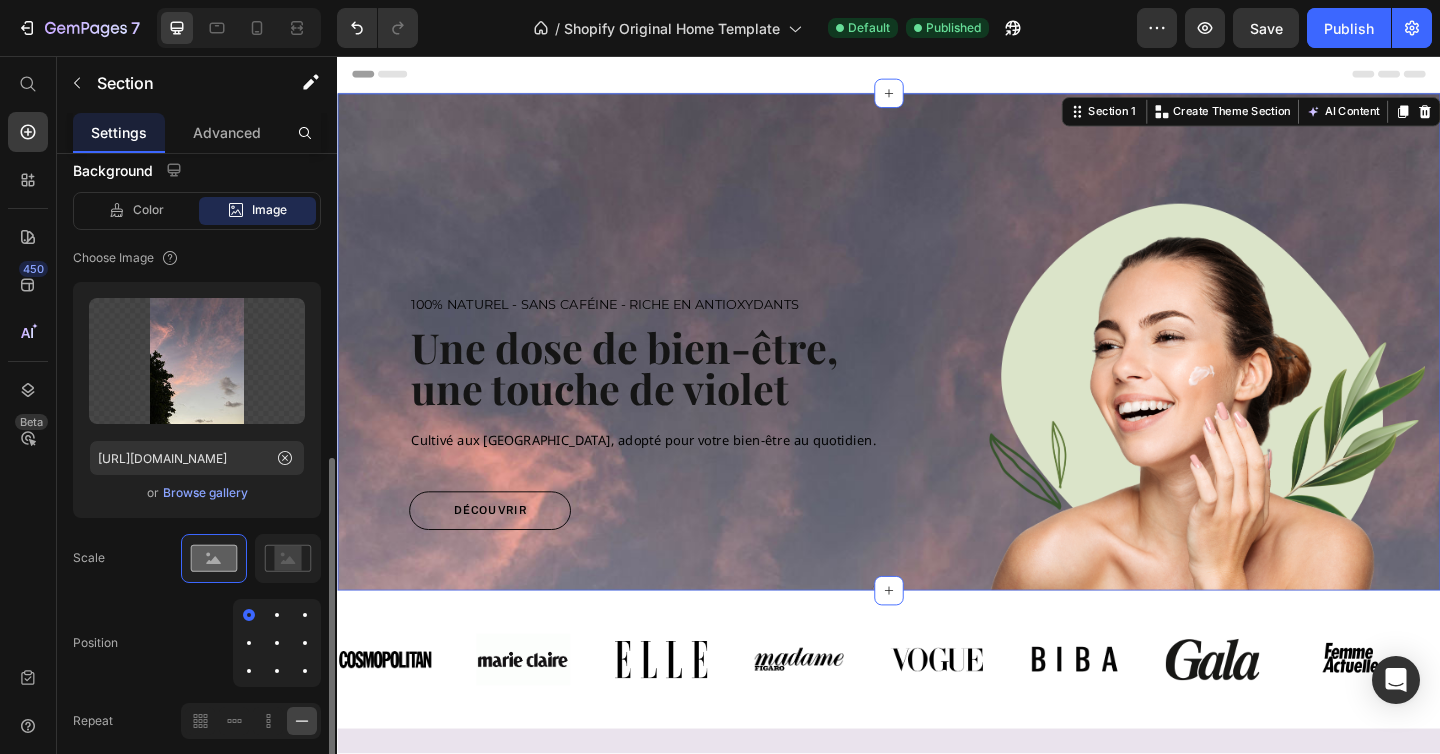 scroll, scrollTop: 529, scrollLeft: 0, axis: vertical 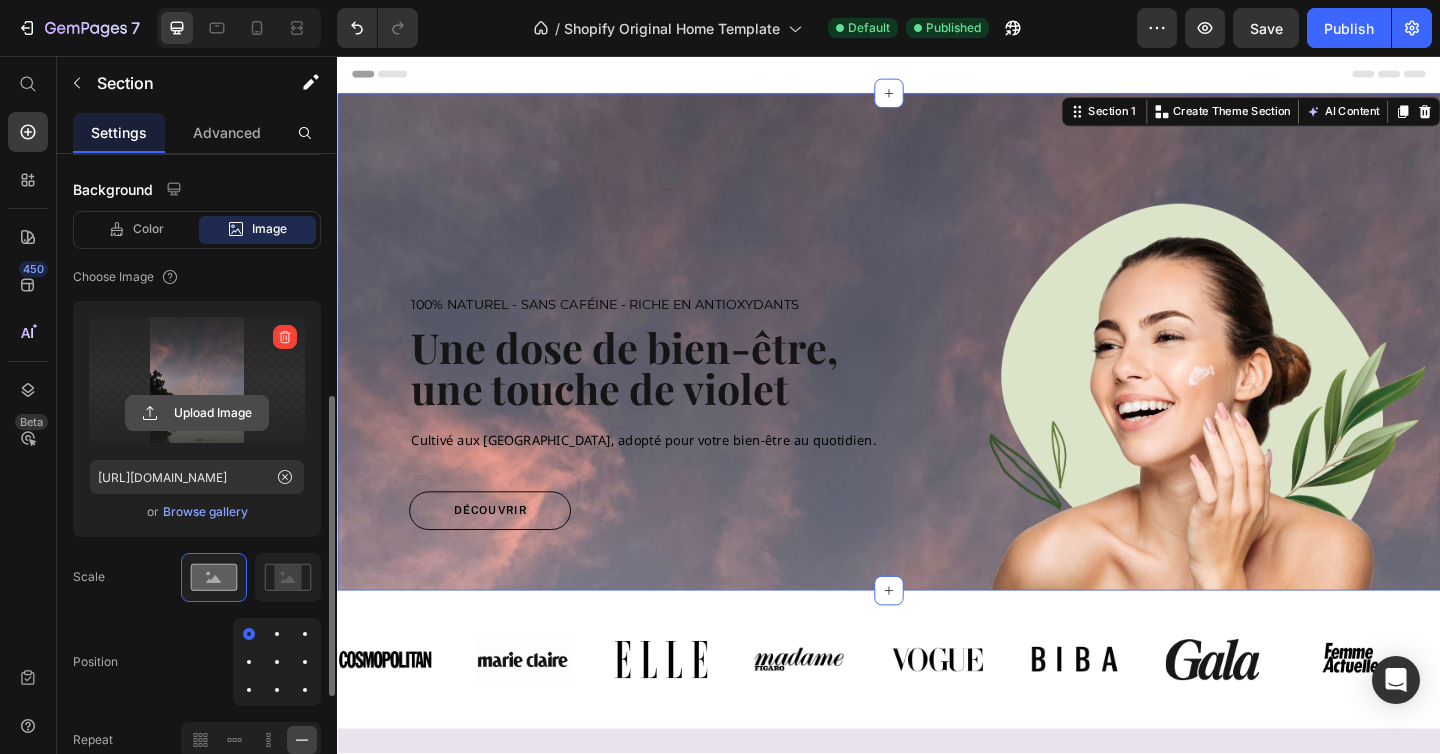 click 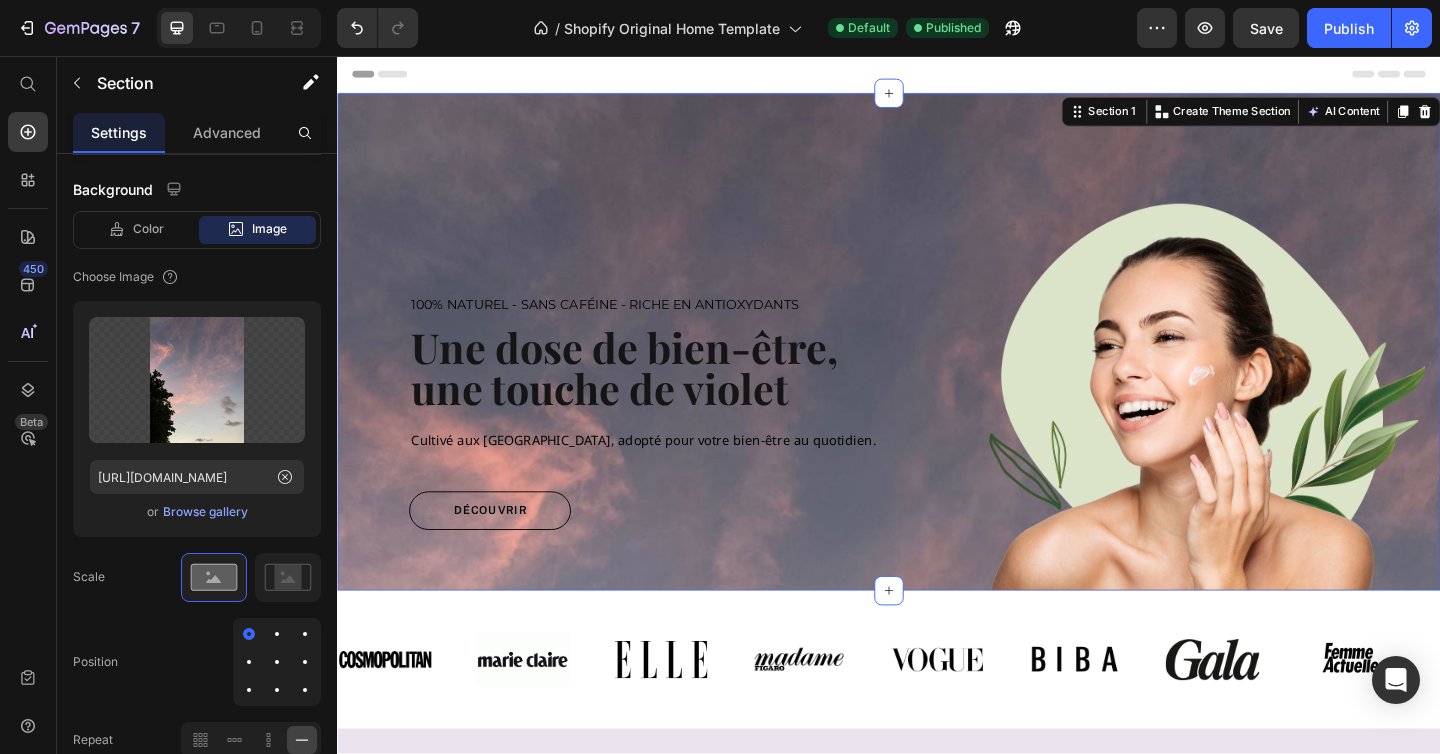 type on "C:\fakepath\Background Ube.jpg" 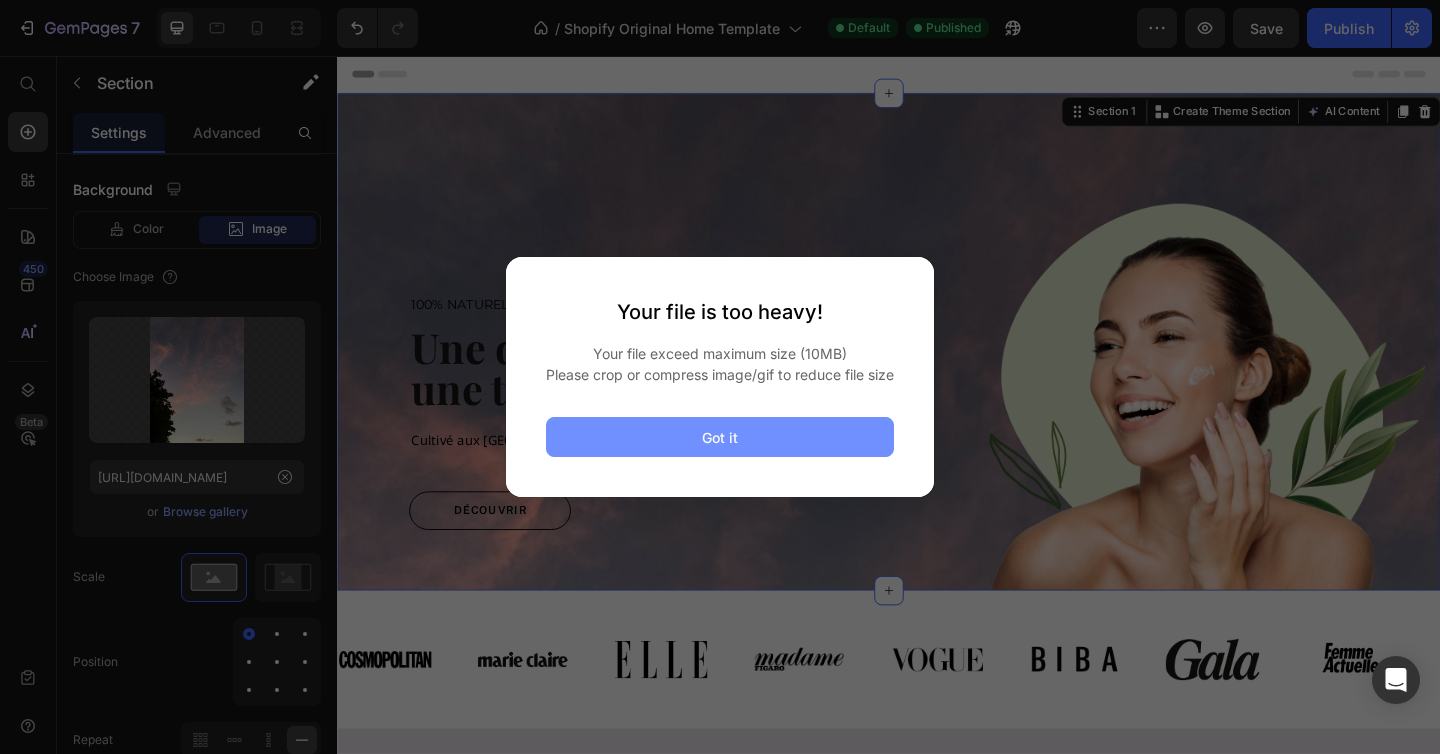 click on "Got it" at bounding box center (720, 437) 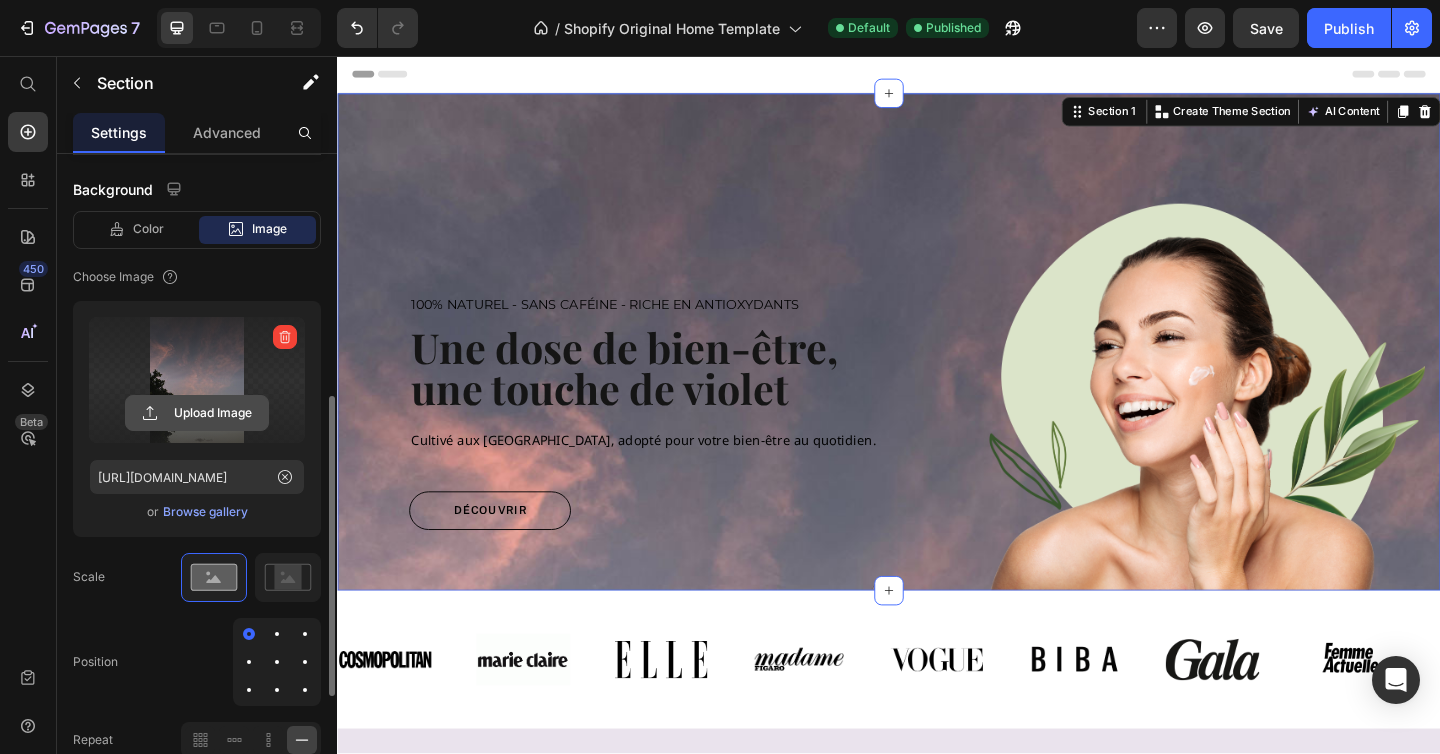 click 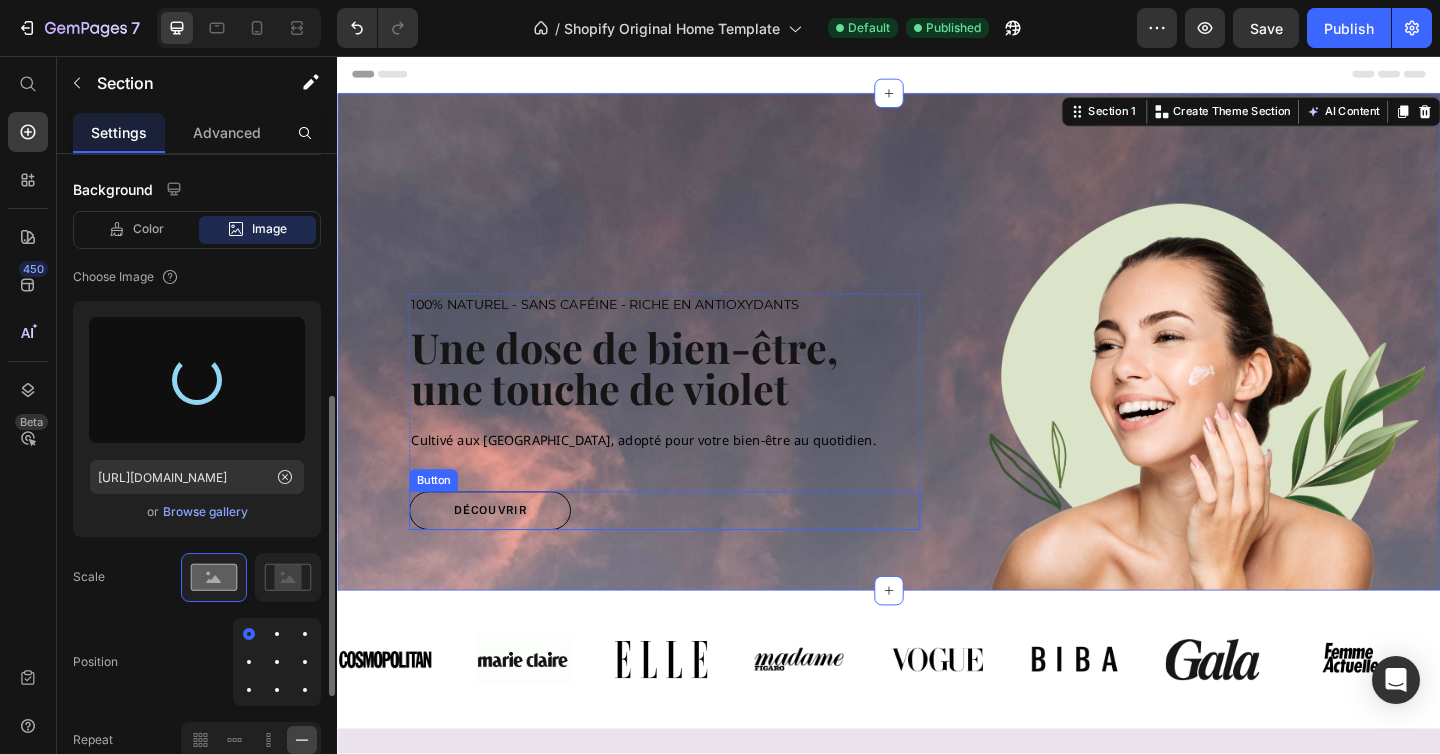type on "https://cdn.shopify.com/s/files/1/0903/5399/2016/files/gempages_572060375135028448-fb523ae3-a96b-4cb4-9894-fc2d2aab2531.png" 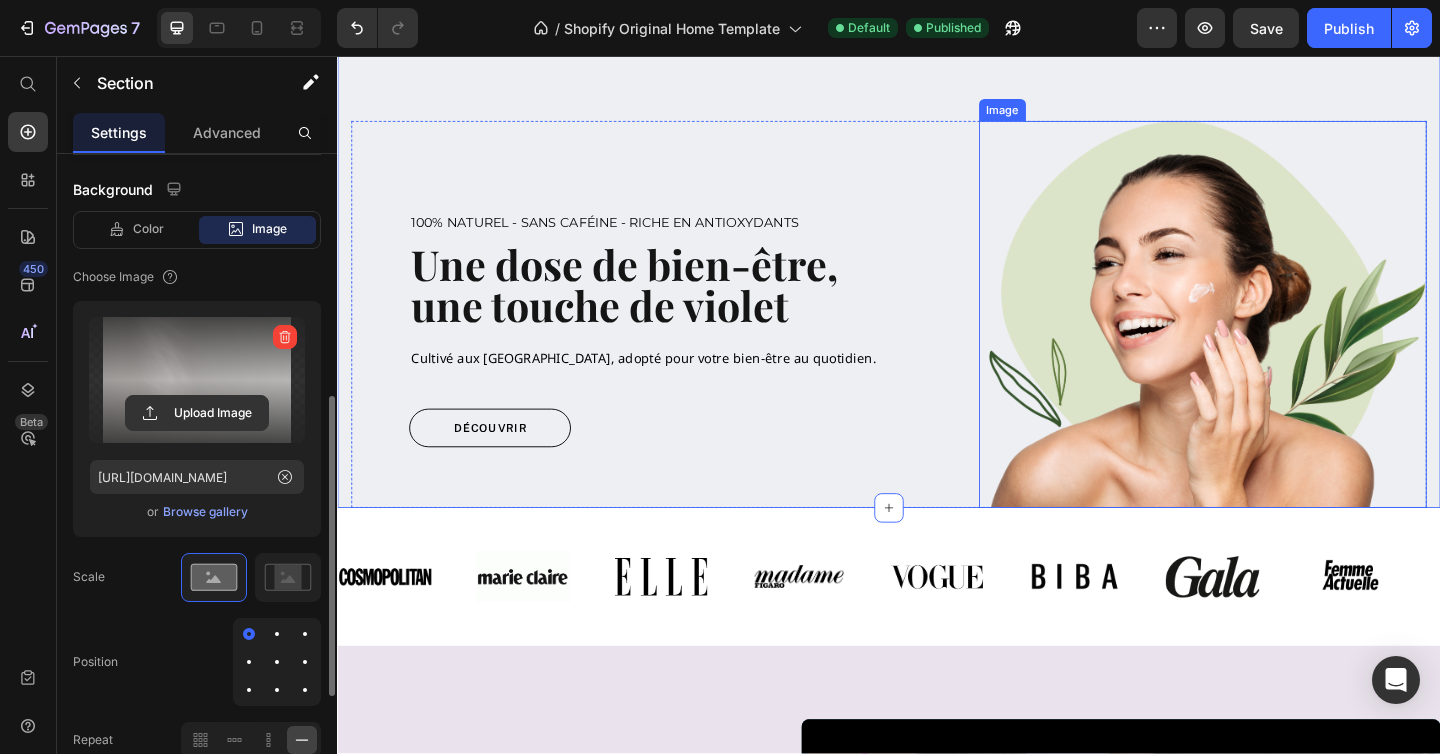scroll, scrollTop: 0, scrollLeft: 0, axis: both 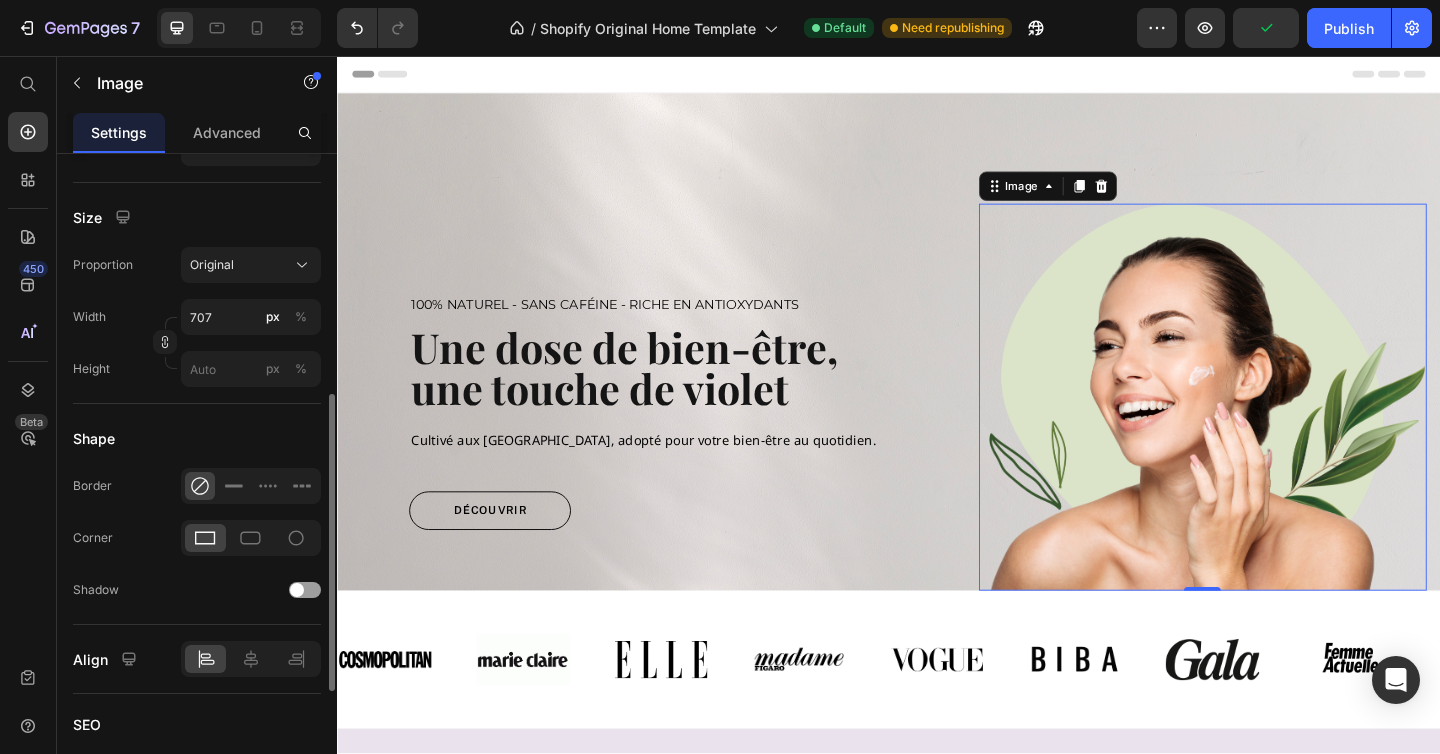 click at bounding box center [1279, 427] 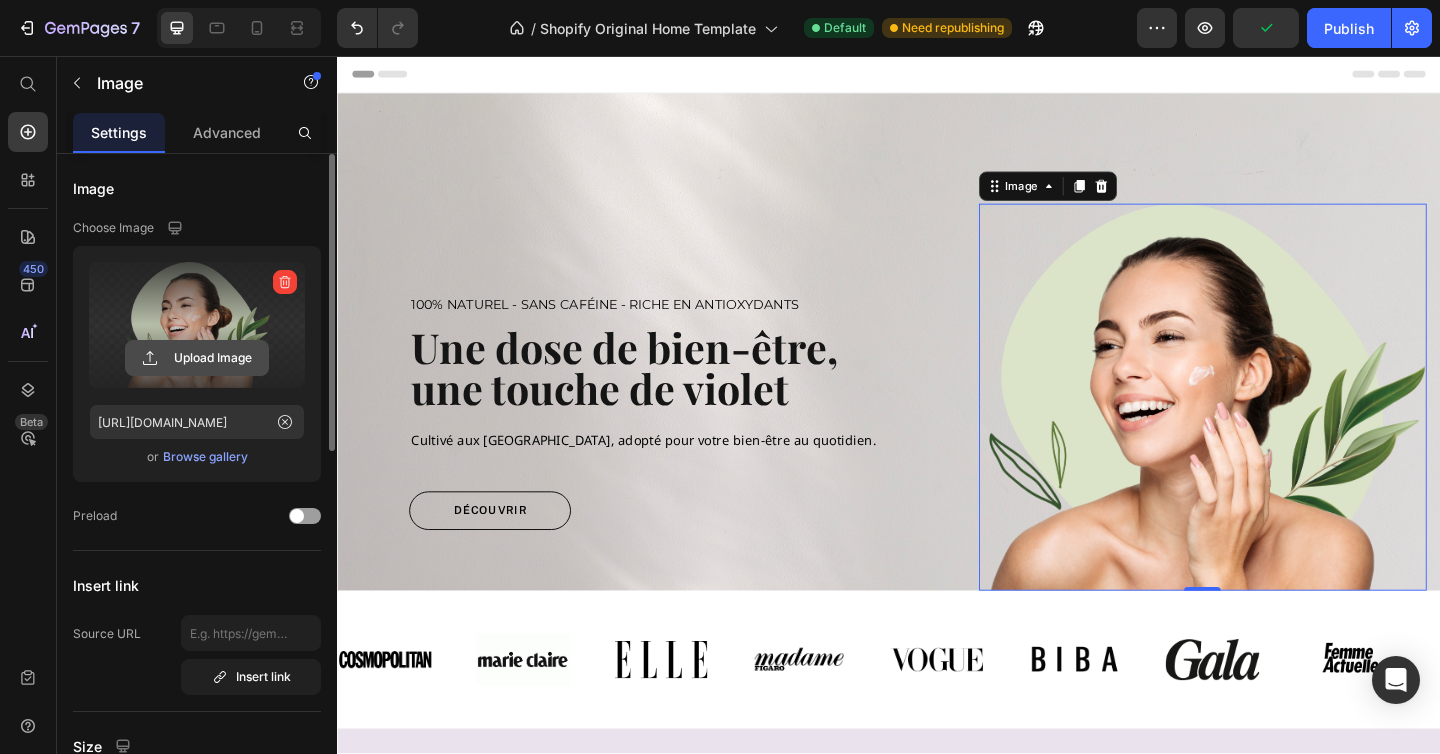 click 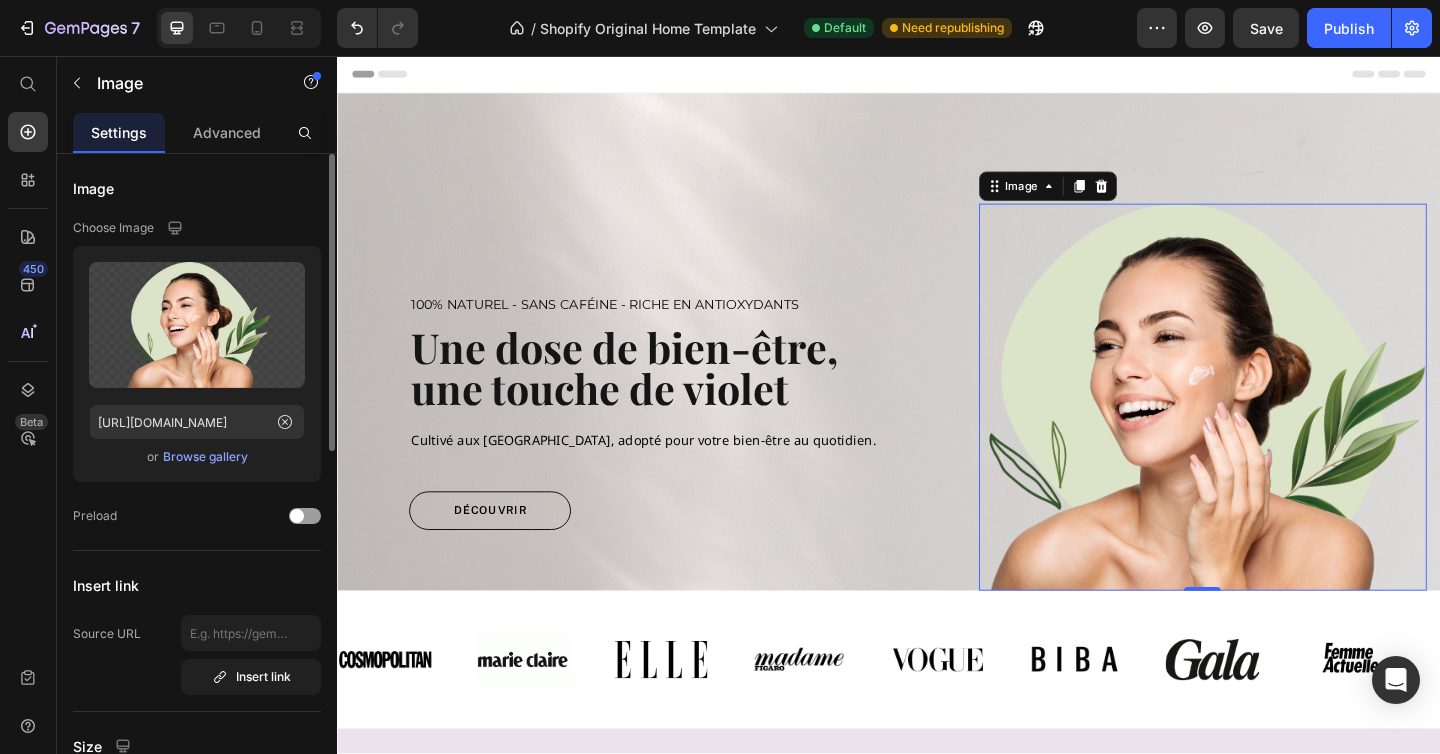 click on "Browse gallery" at bounding box center (205, 457) 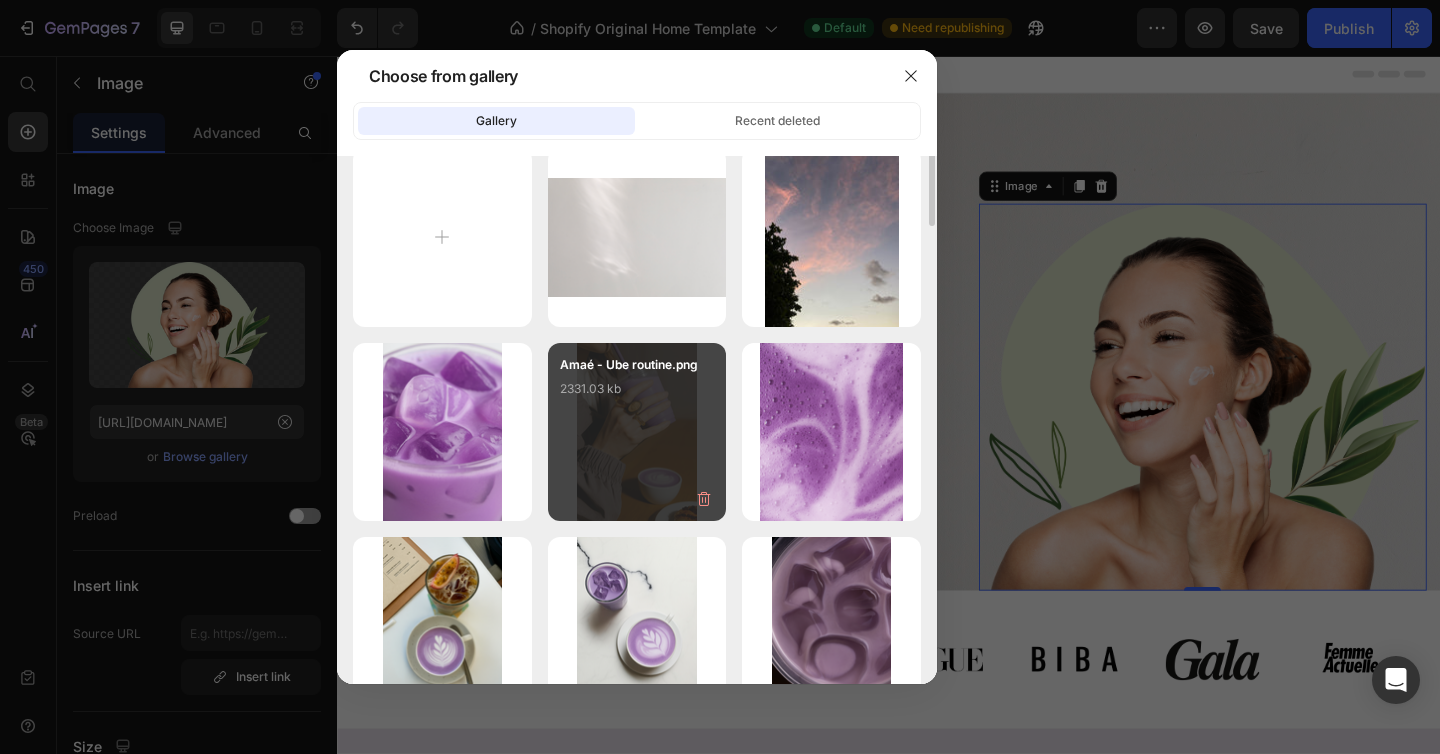 scroll, scrollTop: 0, scrollLeft: 0, axis: both 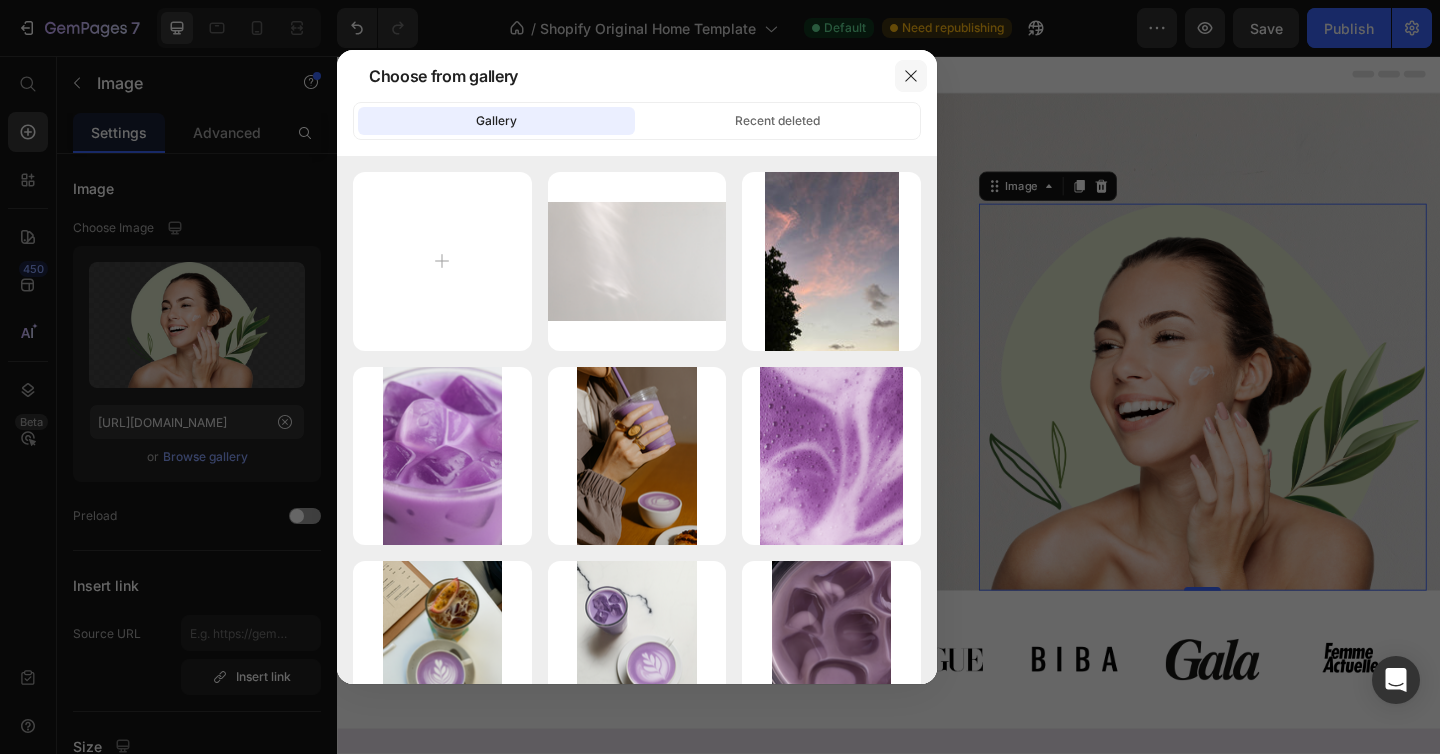 click 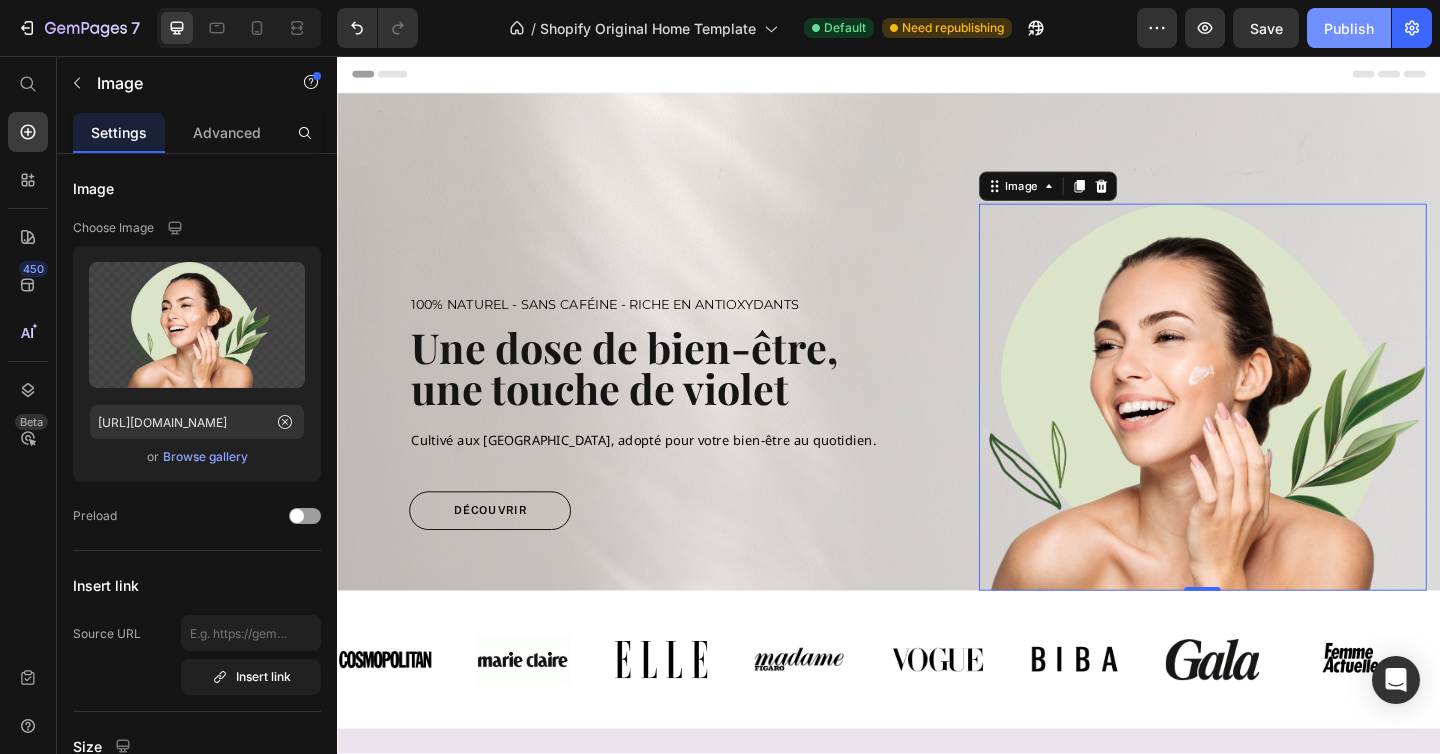 click on "Publish" at bounding box center [1349, 28] 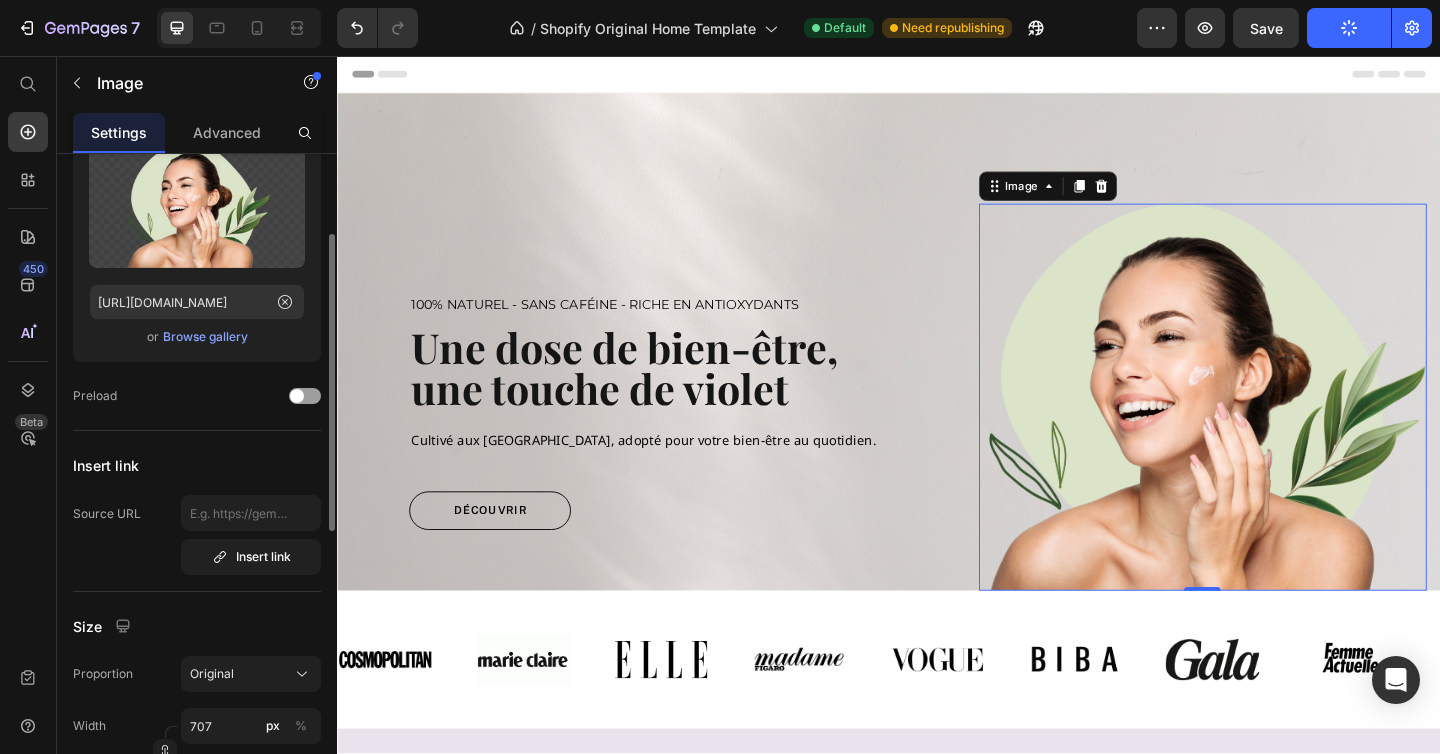 scroll, scrollTop: 89, scrollLeft: 0, axis: vertical 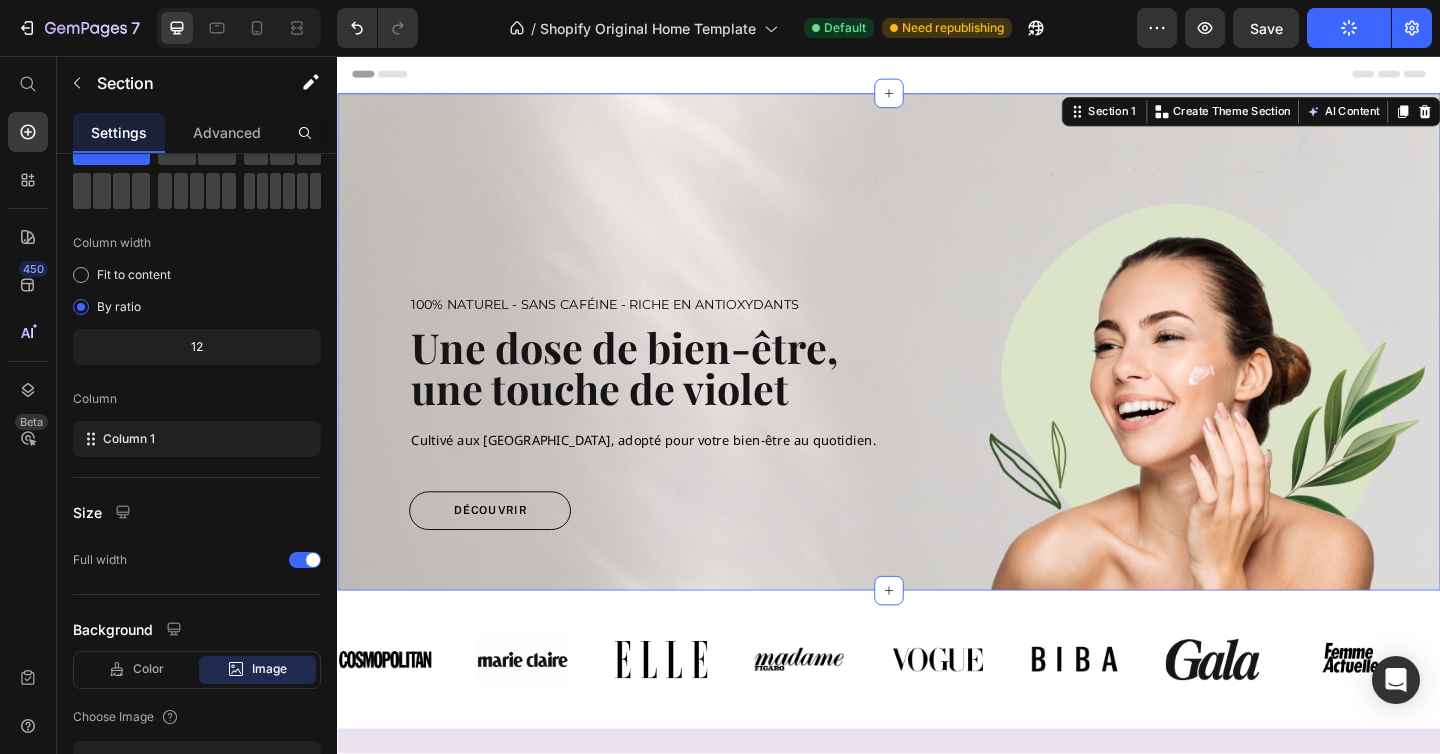 click on "100% Naturel - Sans caféine - riche en antioxydants Text block Une dose de bien-être, une touche de violet Heading Cultivé aux Philippines, adopté pour votre bien-être au quotidien. Text block Découvrir Button Row Image Row Section 1   You can create reusable sections Create Theme Section AI Content Write with GemAI What would you like to describe here? Tone and Voice Persuasive Product Poudre d'Ube Show more Generate" at bounding box center (937, 367) 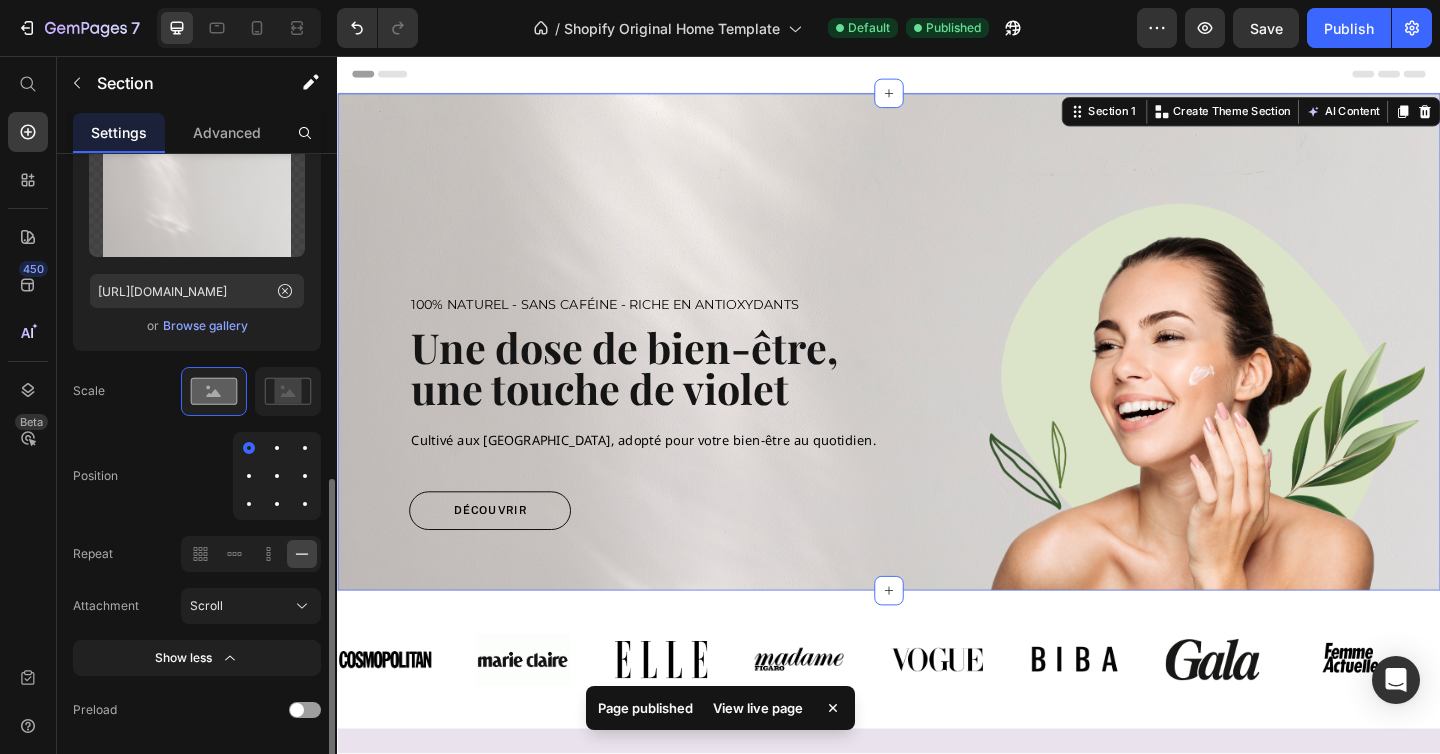 scroll, scrollTop: 720, scrollLeft: 0, axis: vertical 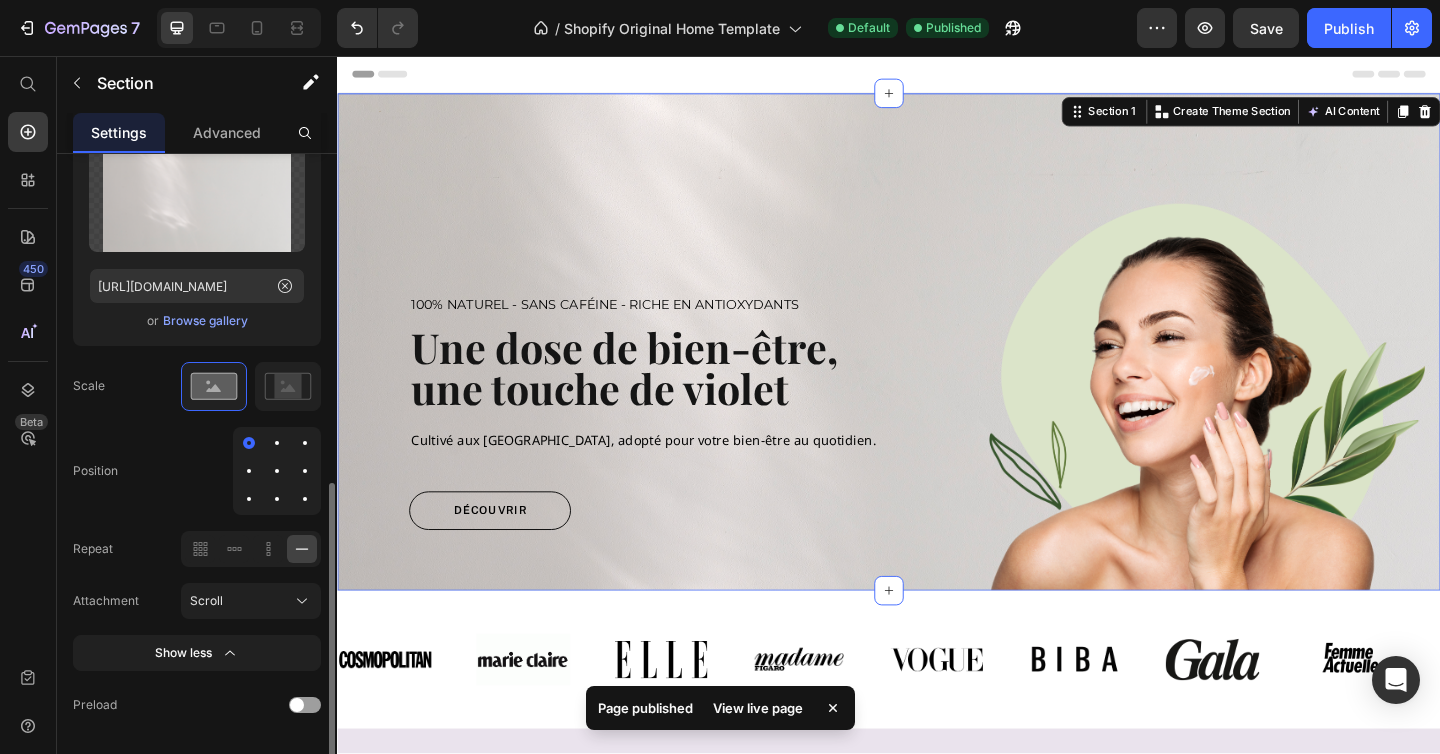 click at bounding box center [277, 471] 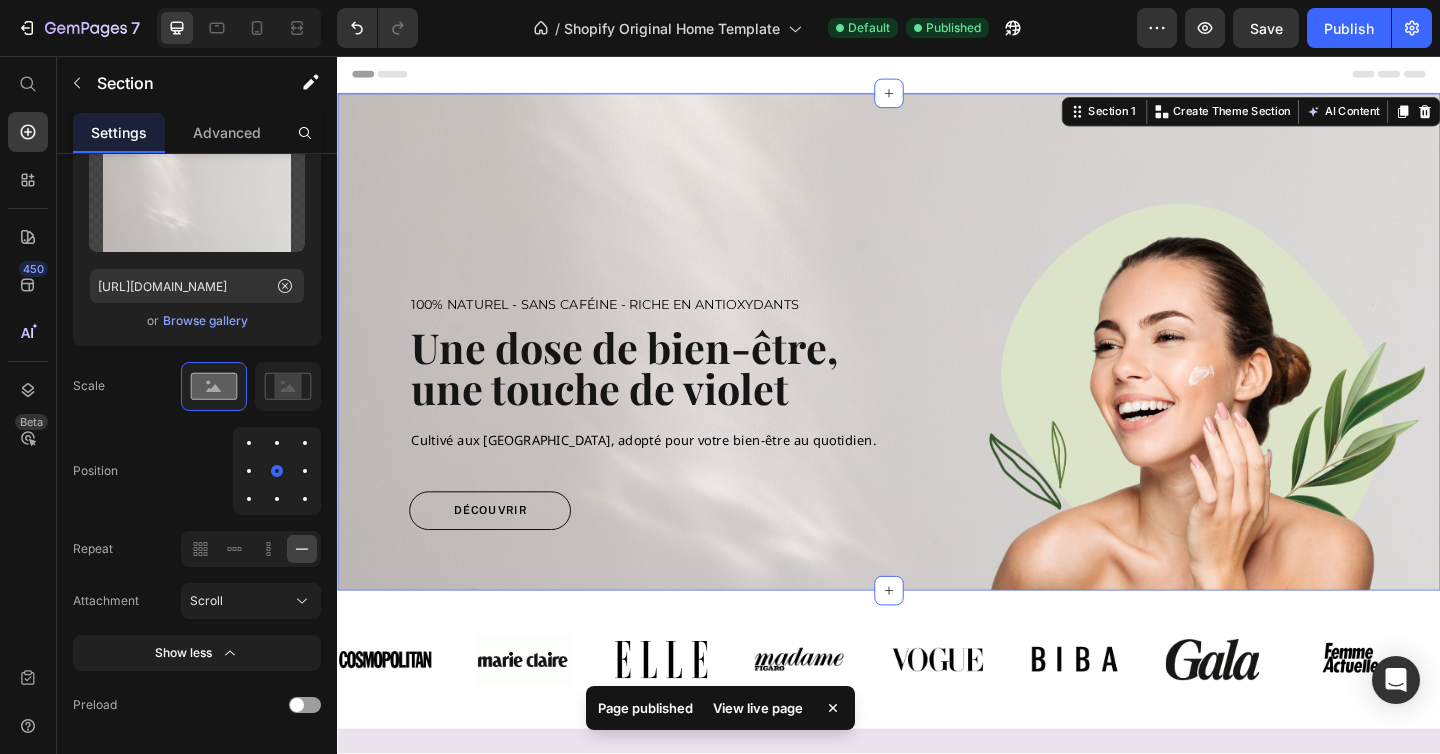 click at bounding box center [277, 499] 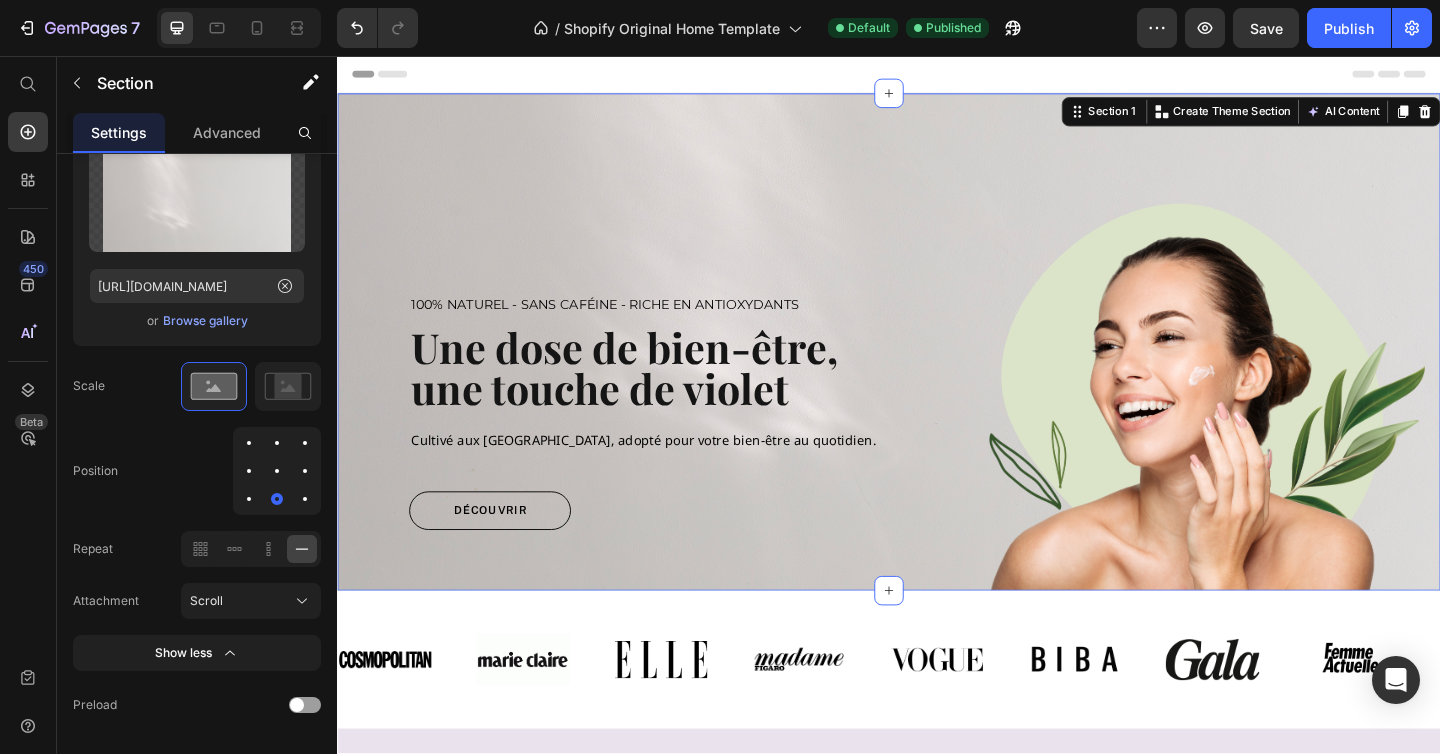 click at bounding box center [277, 471] 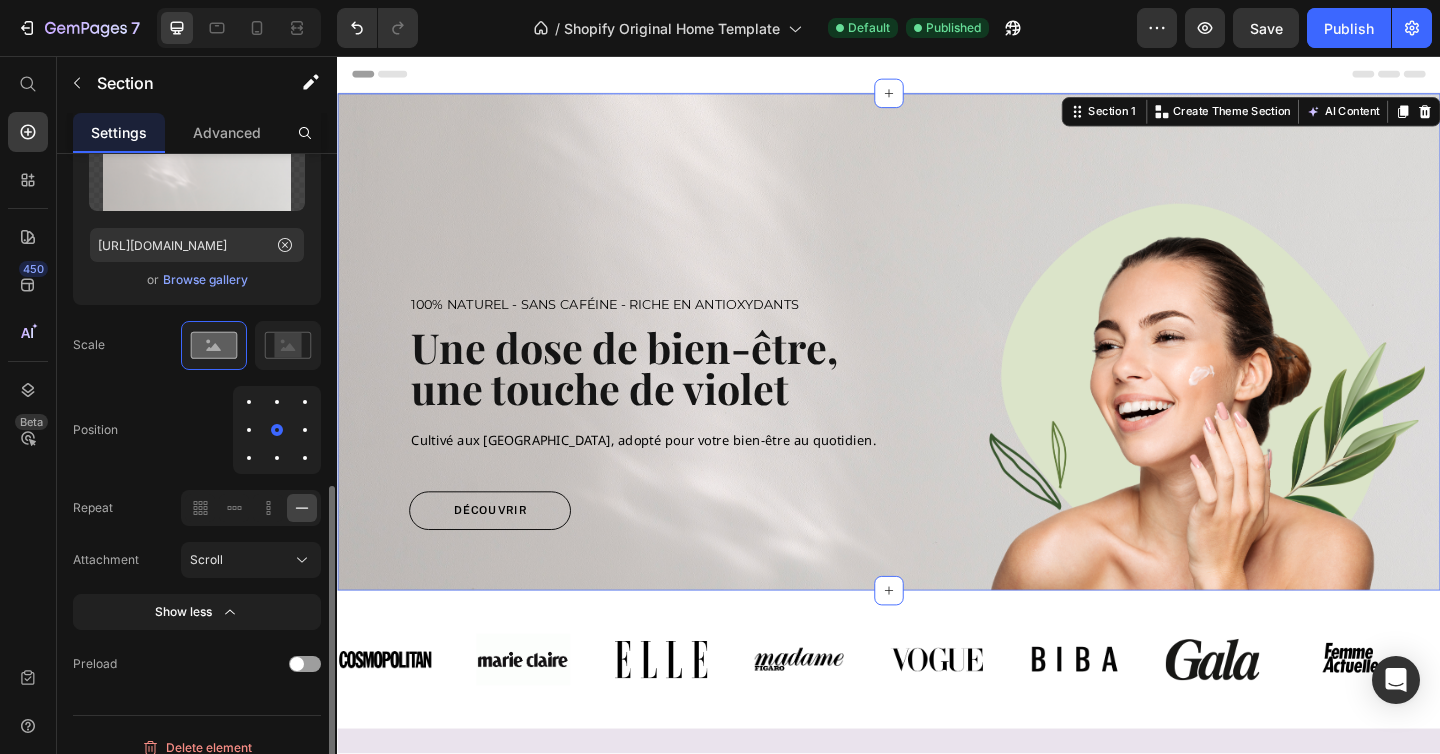 scroll, scrollTop: 779, scrollLeft: 0, axis: vertical 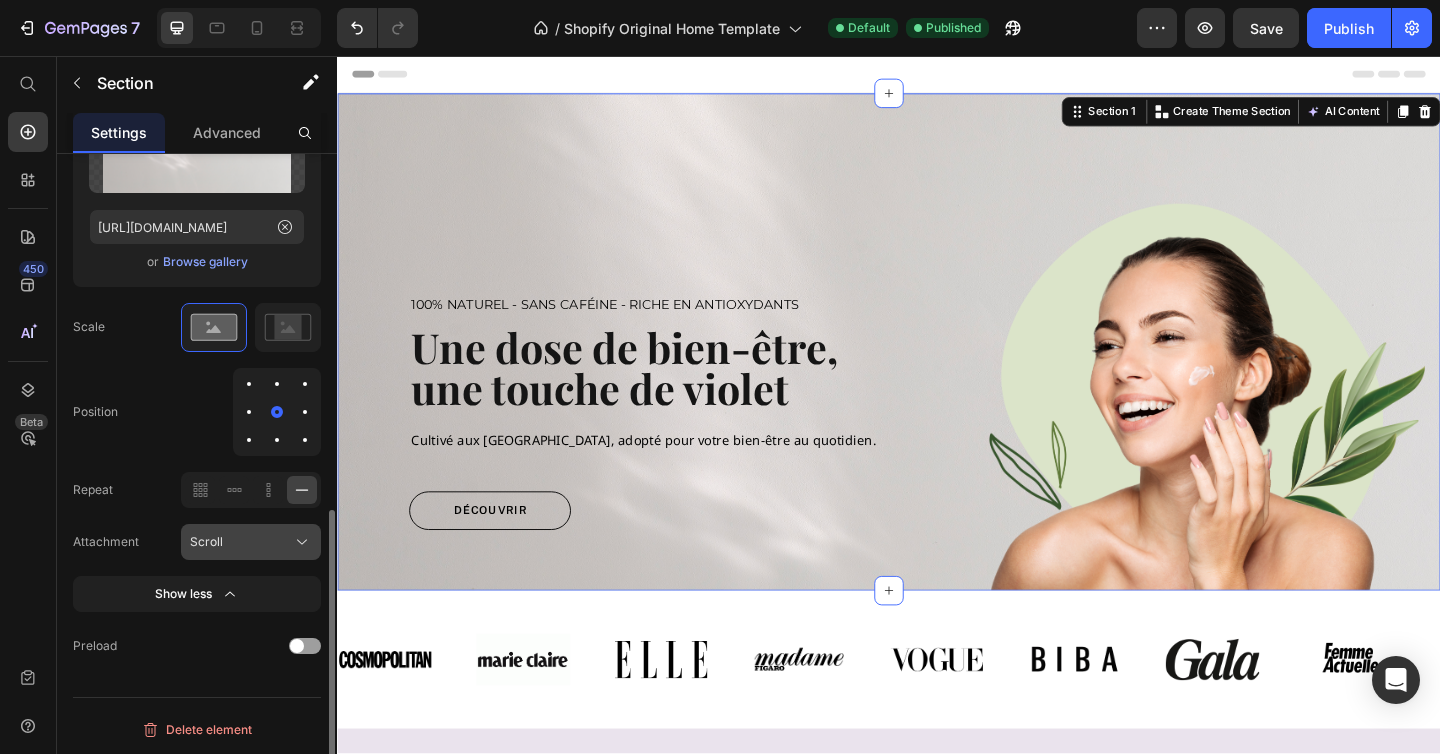 click on "Scroll" 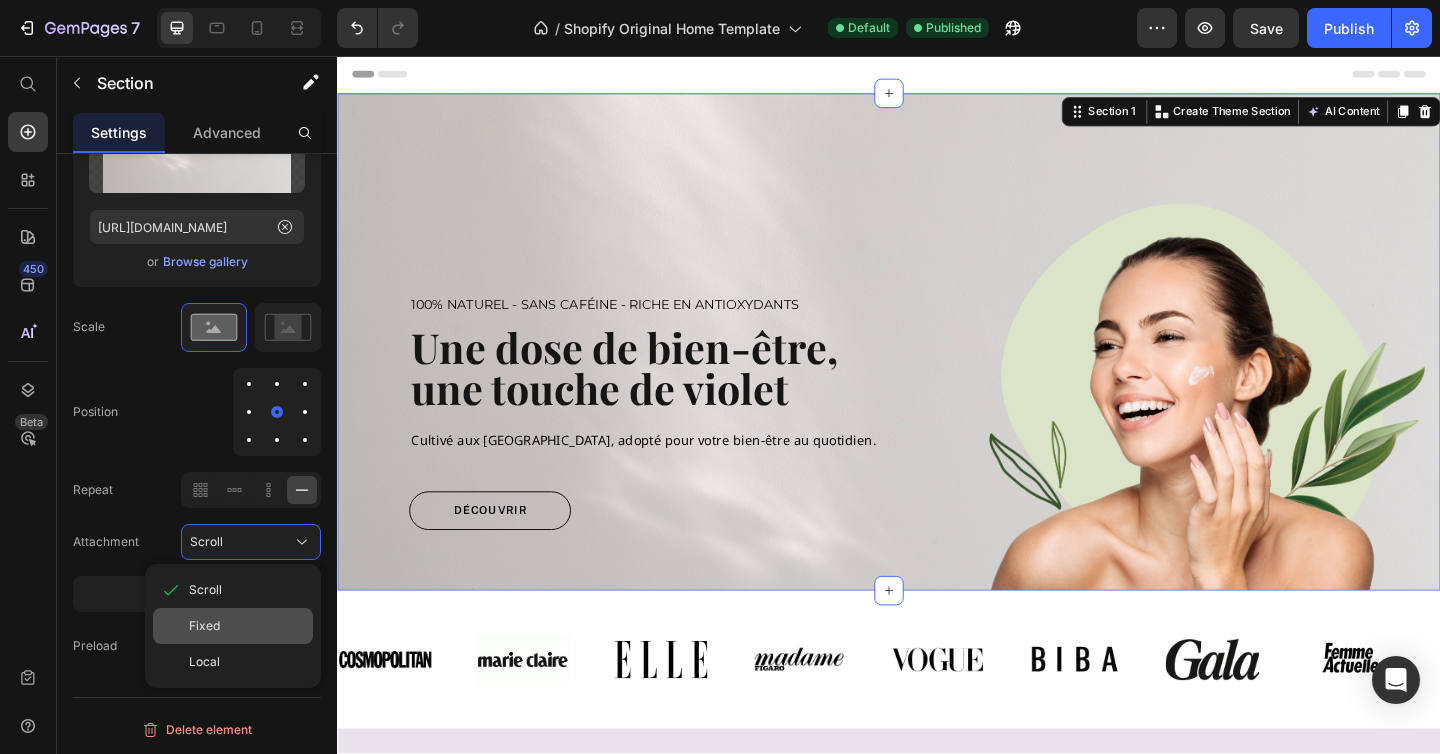 click on "Fixed" at bounding box center (204, 626) 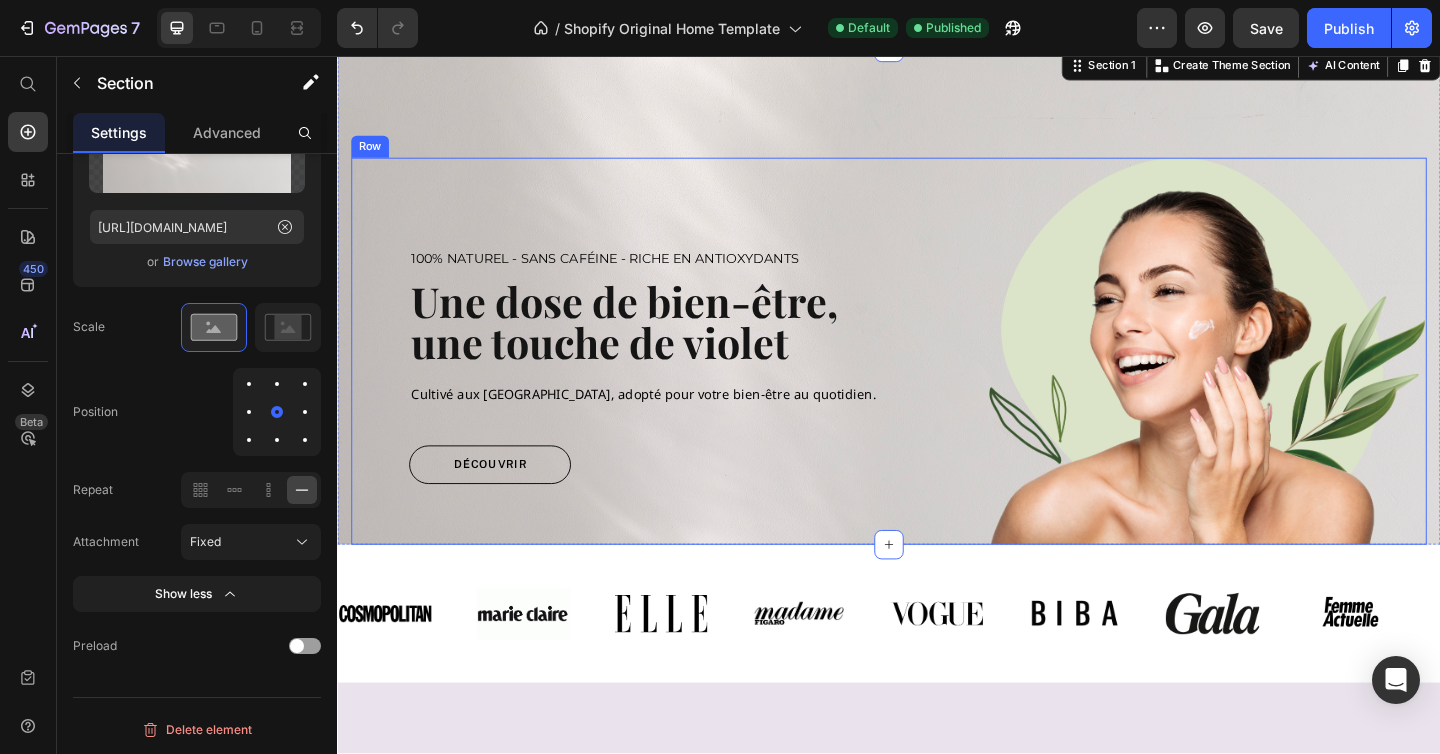scroll, scrollTop: 0, scrollLeft: 0, axis: both 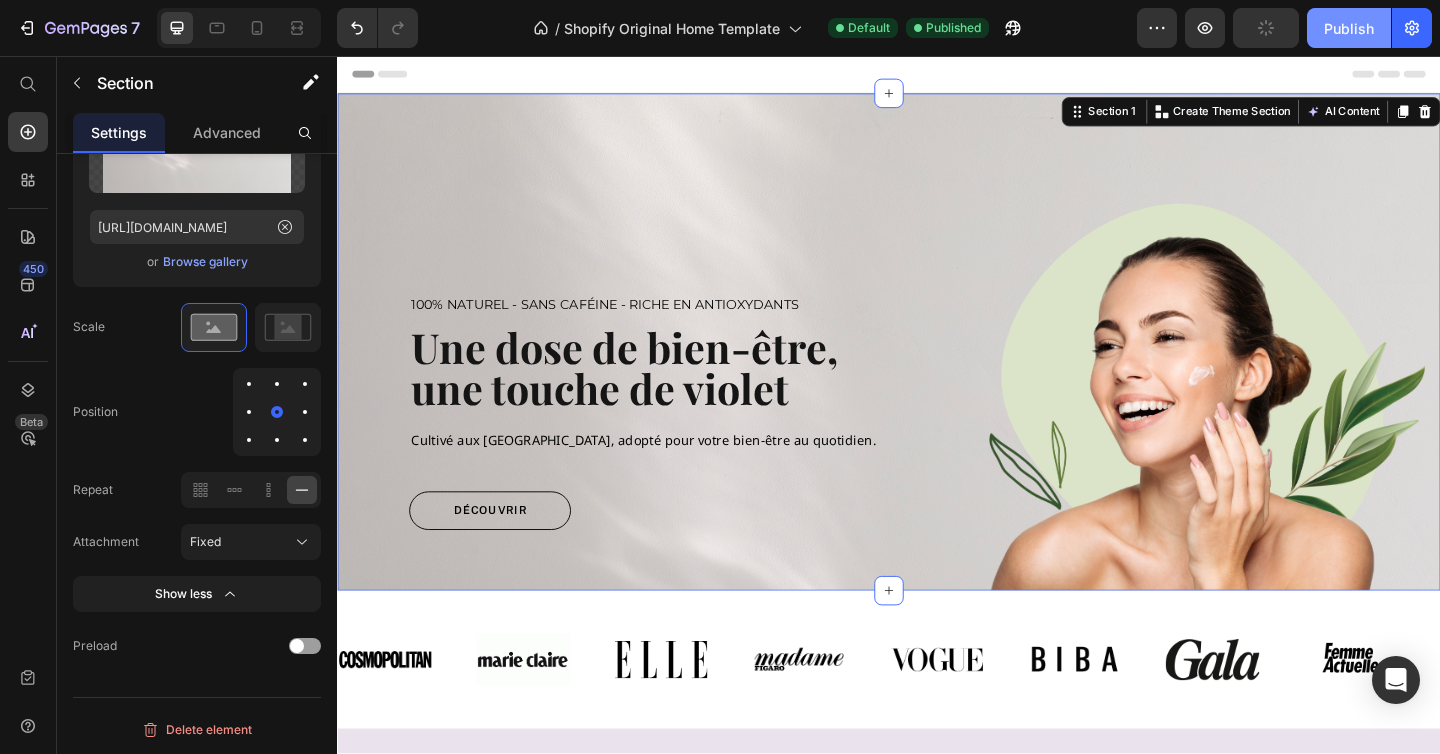 click on "Publish" at bounding box center [1349, 28] 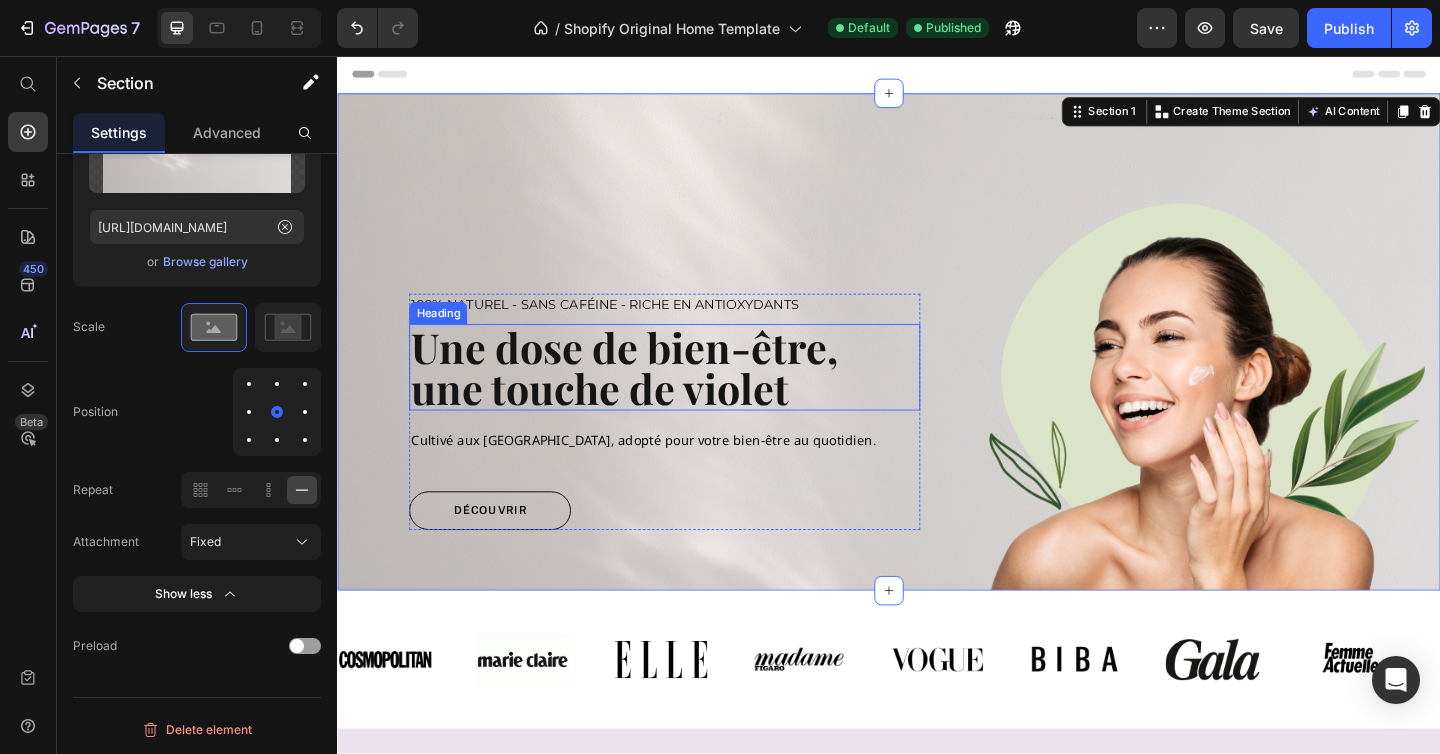 click on "Une dose de bien-être, une touche de violet" at bounding box center (693, 395) 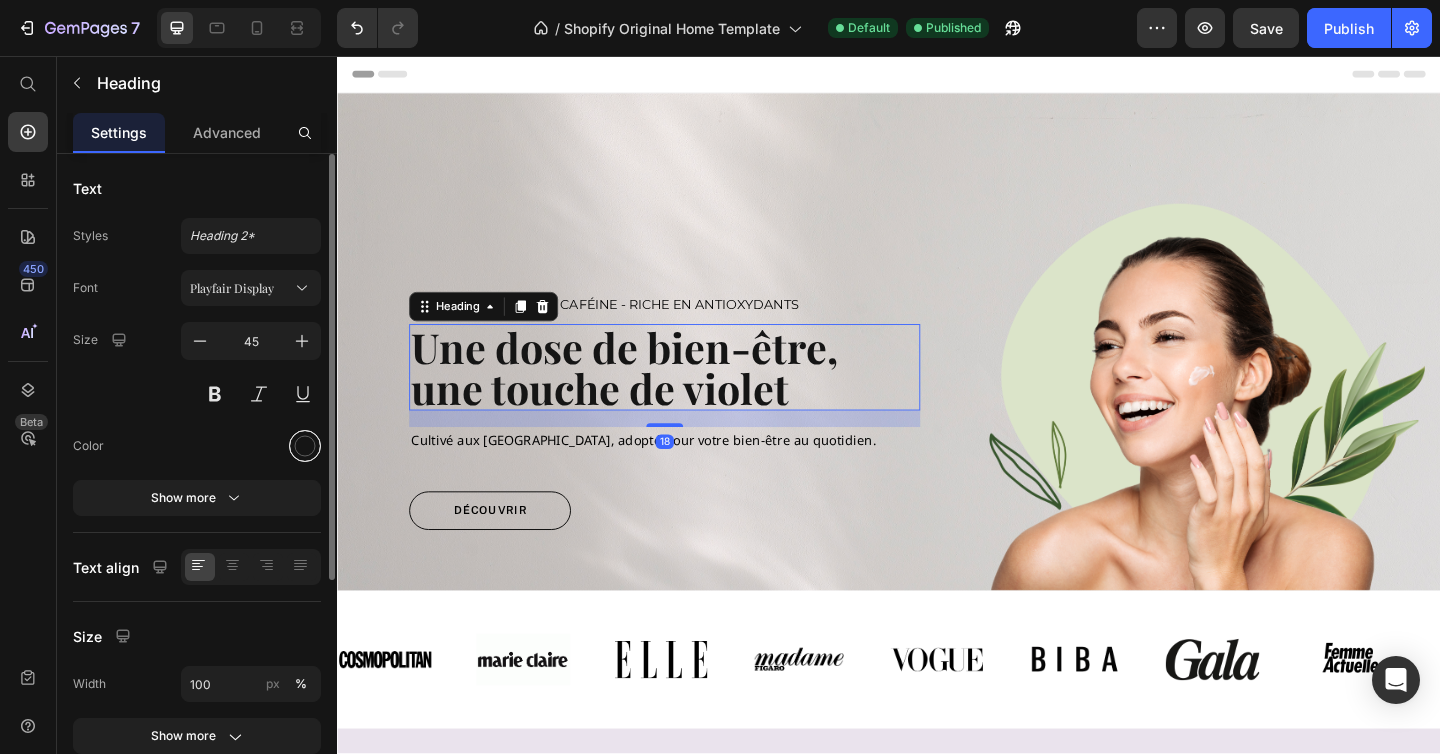 click at bounding box center [305, 446] 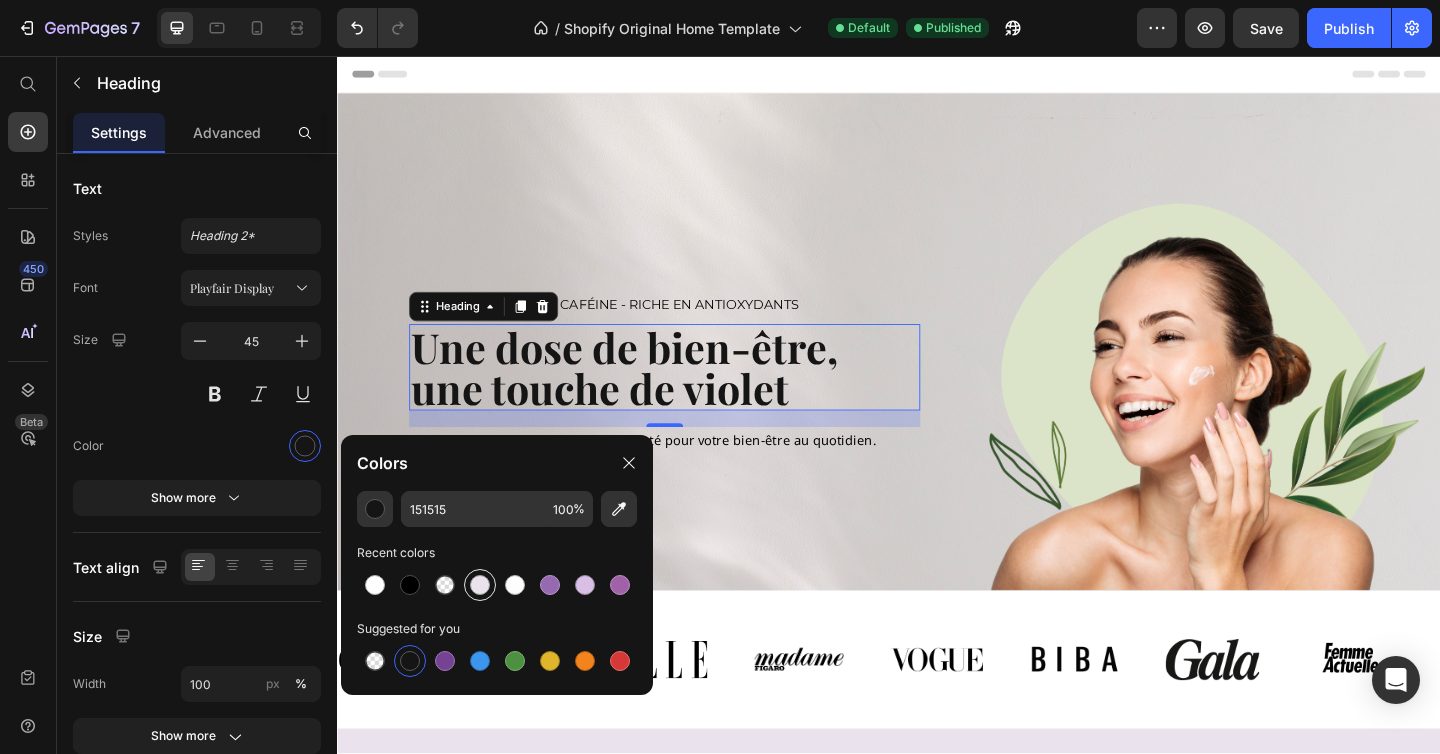 click at bounding box center (480, 585) 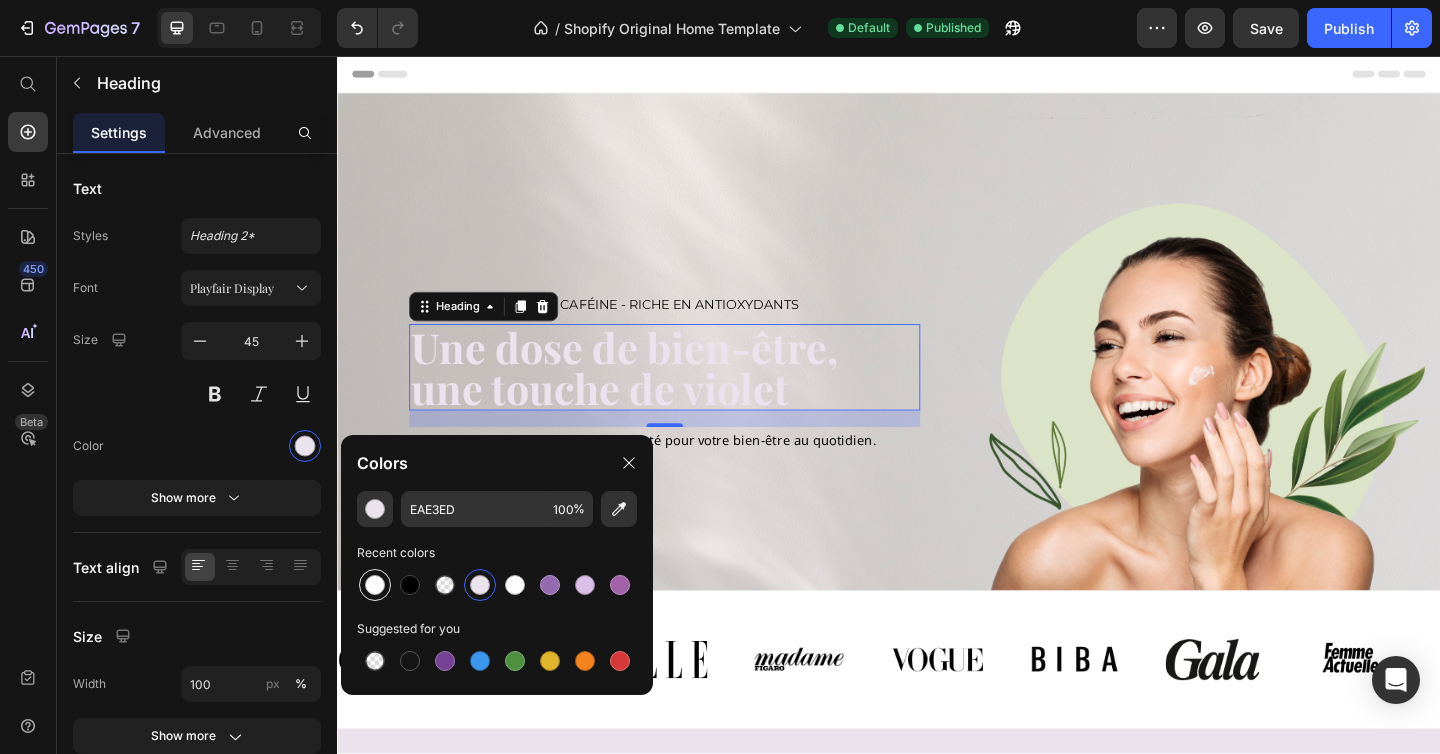 click at bounding box center (375, 585) 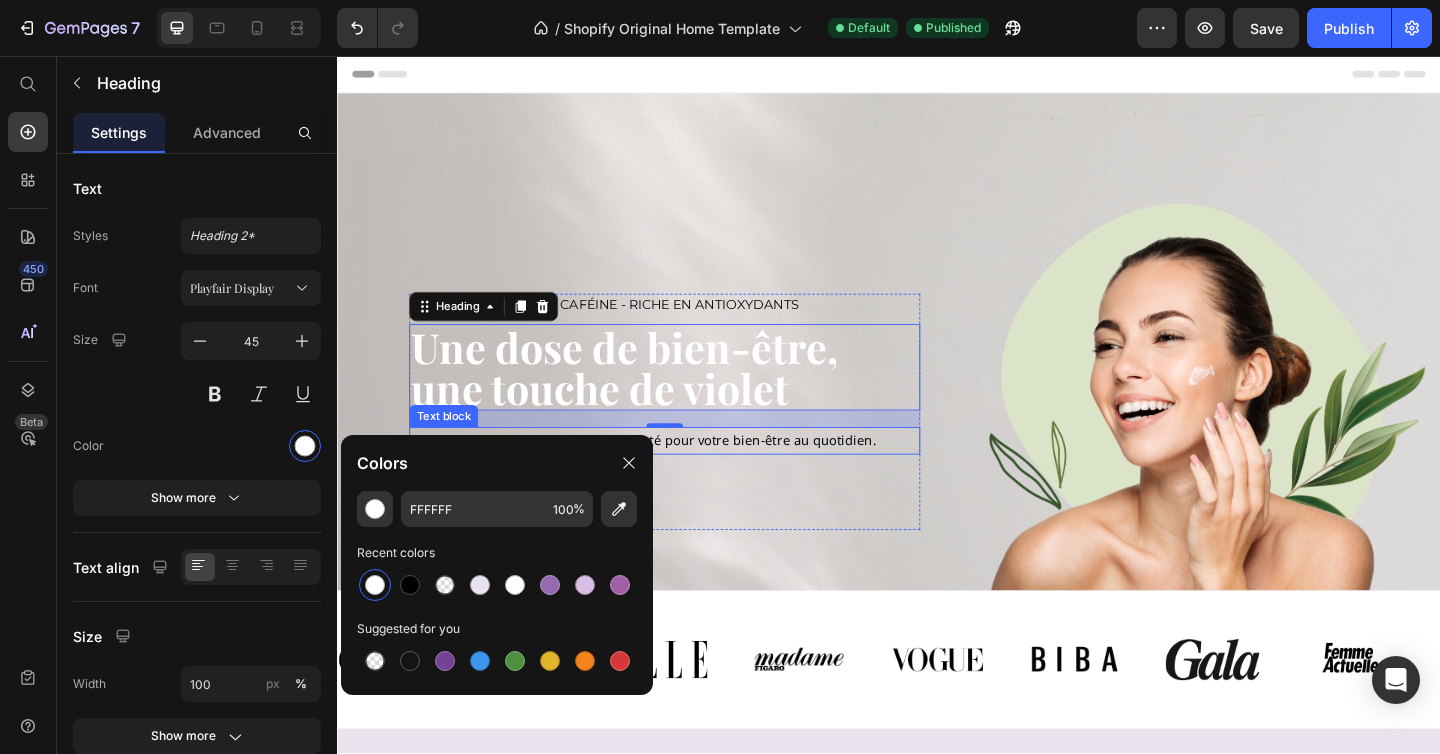 click on "Cultivé aux [GEOGRAPHIC_DATA], adopté pour votre bien-être au quotidien." at bounding box center [693, 474] 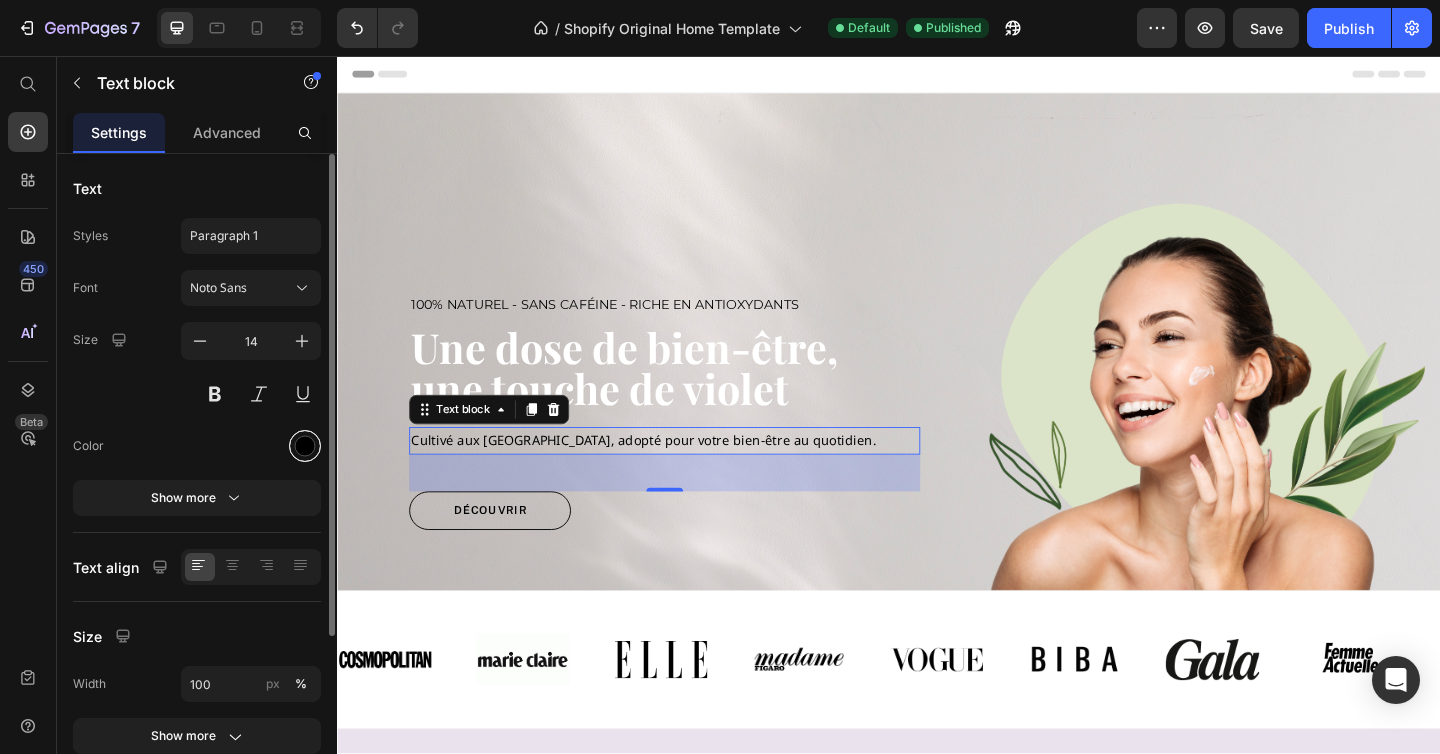 click at bounding box center (305, 446) 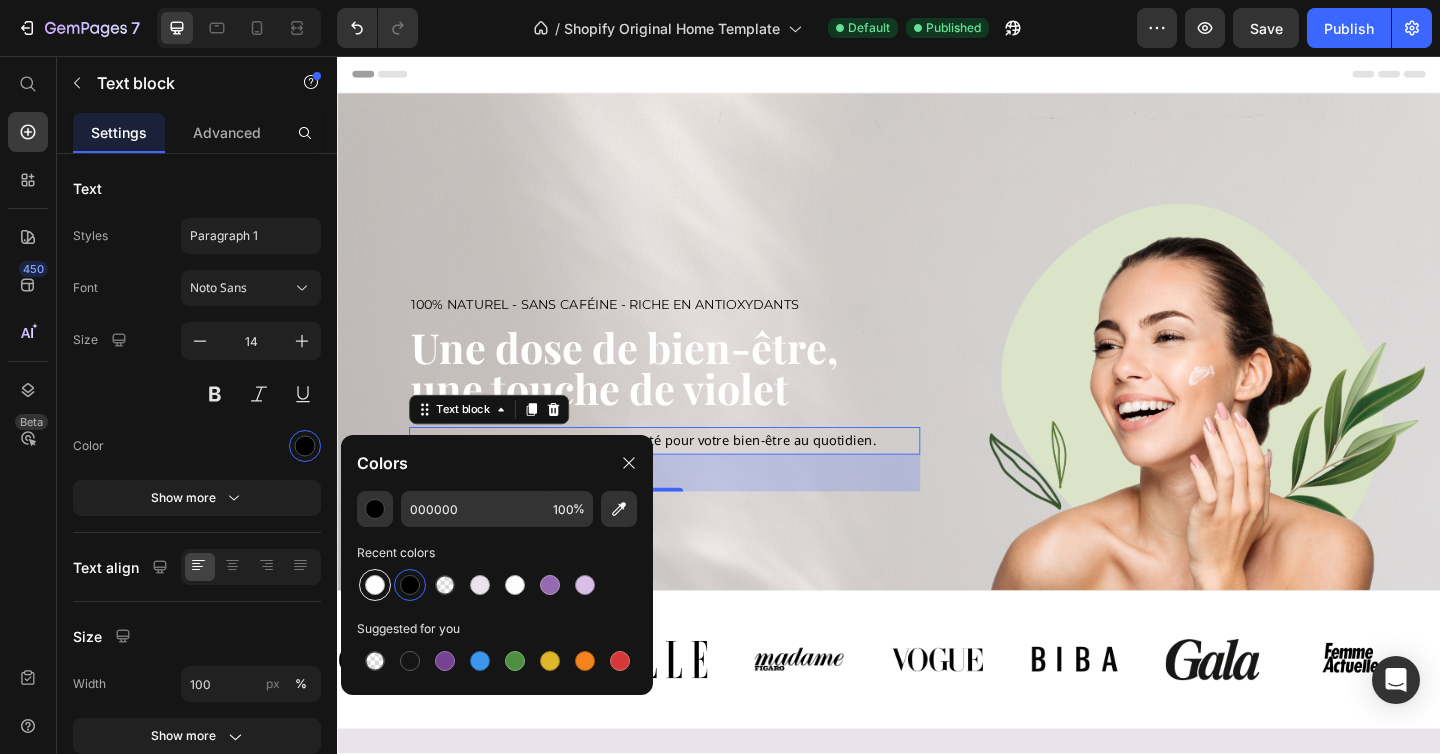 click at bounding box center [375, 585] 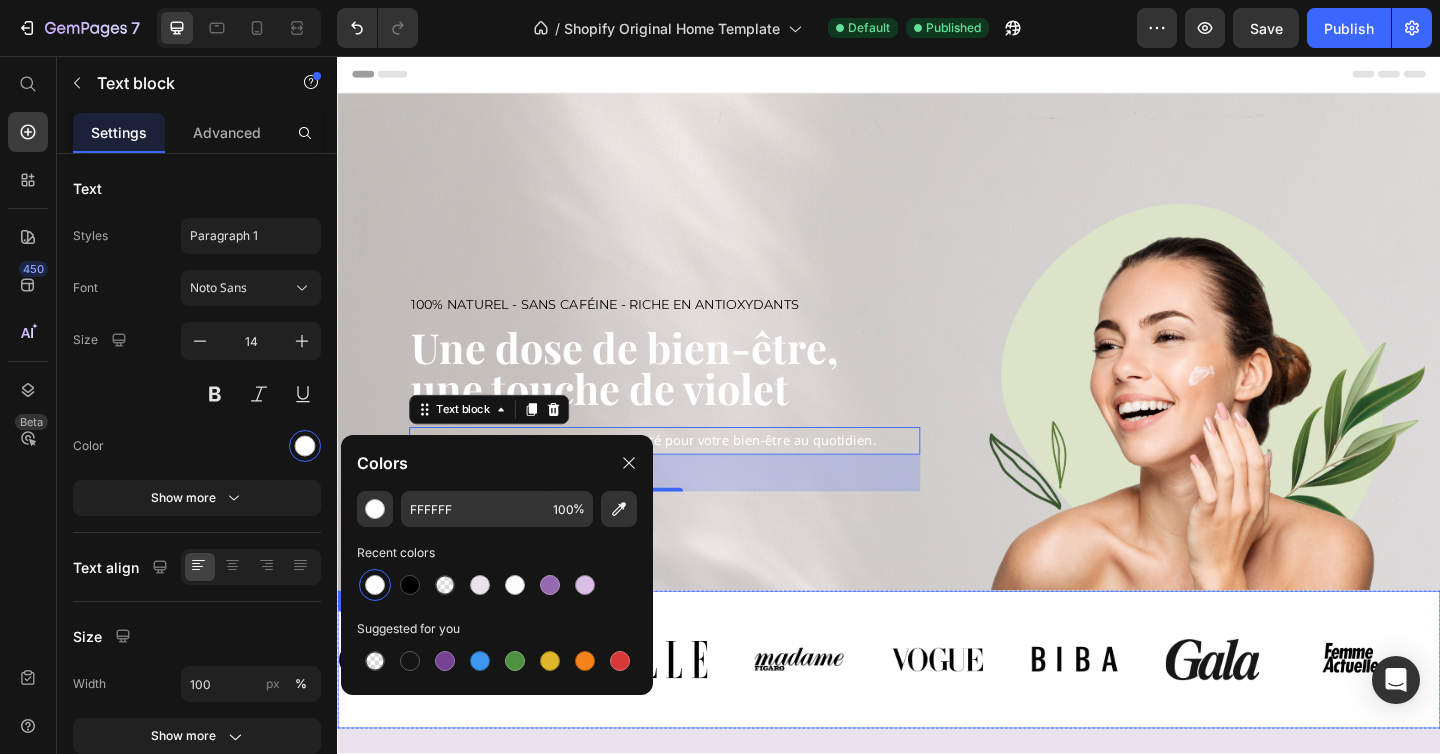 click on "Image Image Image Image Image Image Image Image Image Image Image Image Image Image Image Image Marquee" at bounding box center (937, 713) 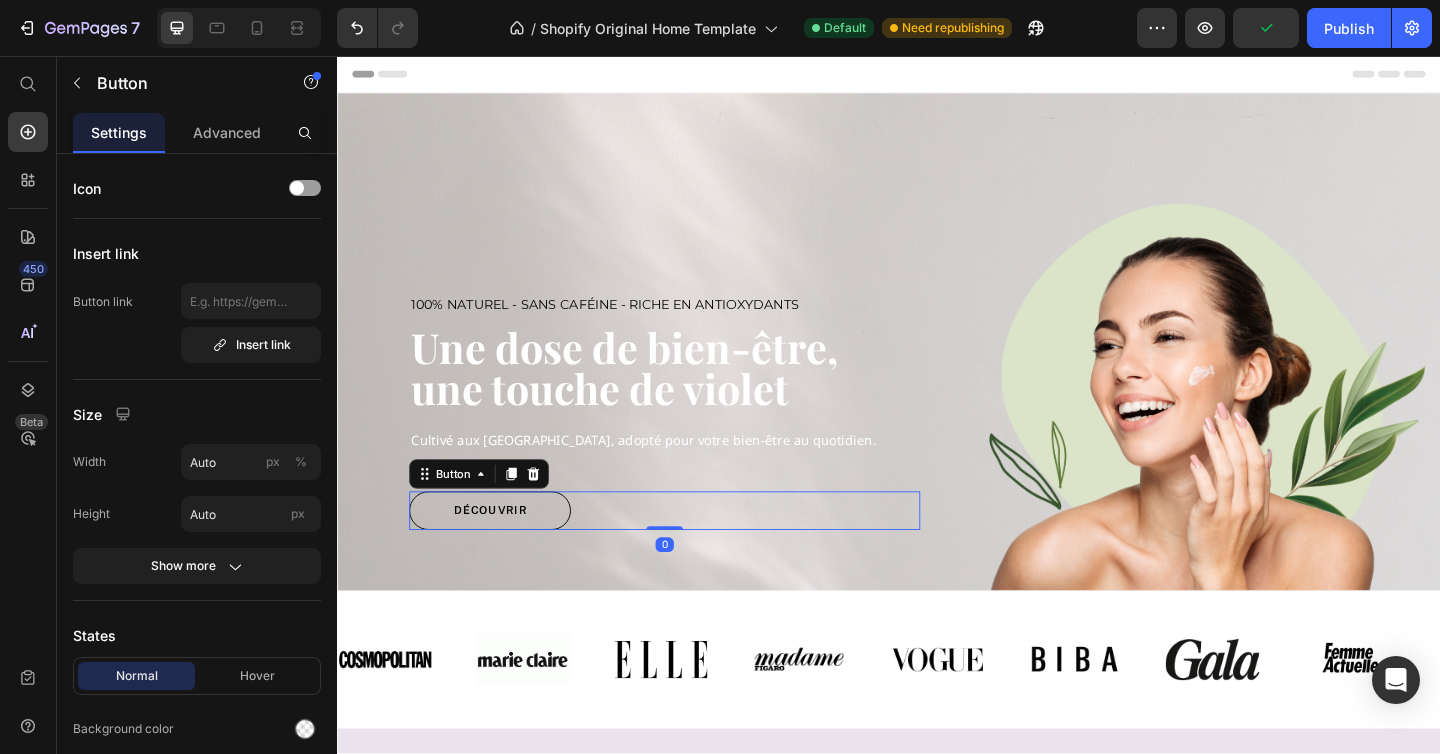 click on "Découvrir Button   0" at bounding box center [693, 551] 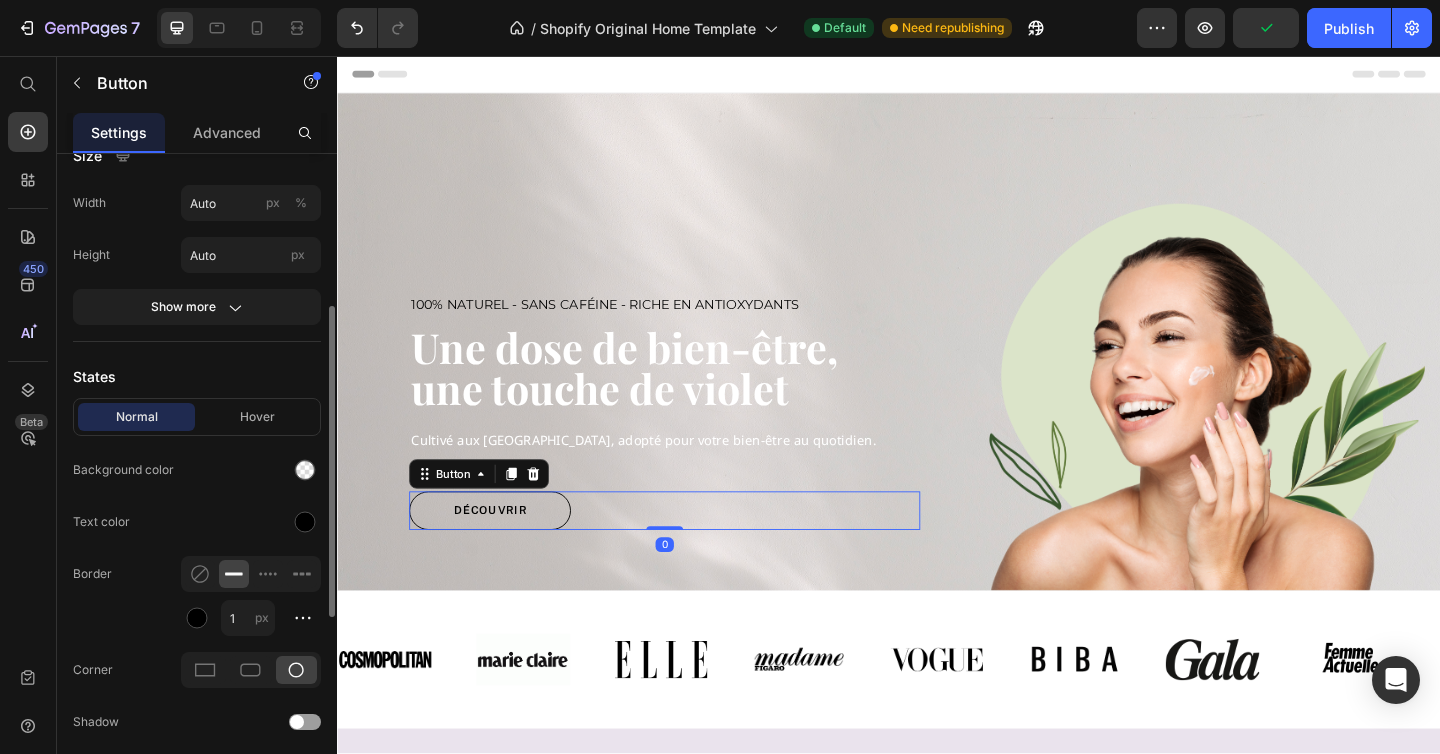 scroll, scrollTop: 279, scrollLeft: 0, axis: vertical 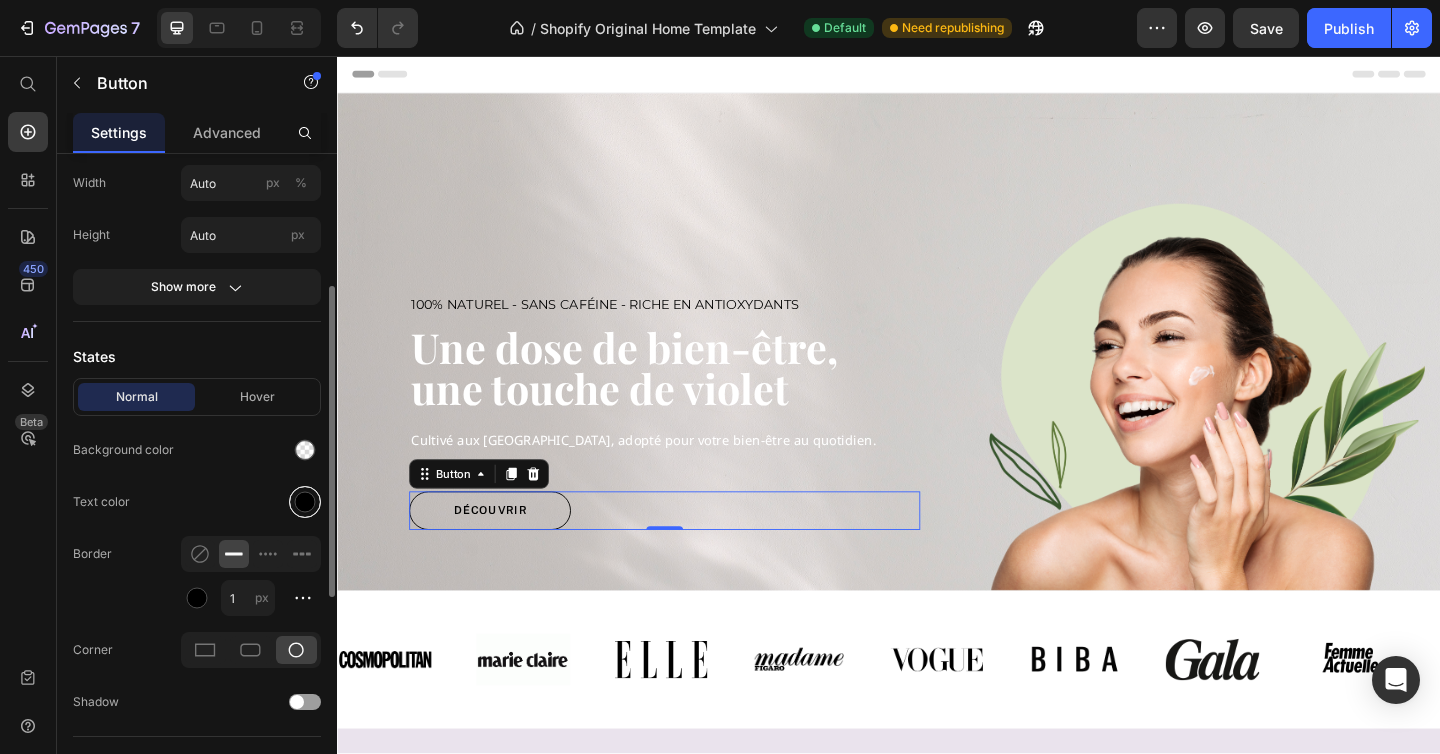click at bounding box center [305, 502] 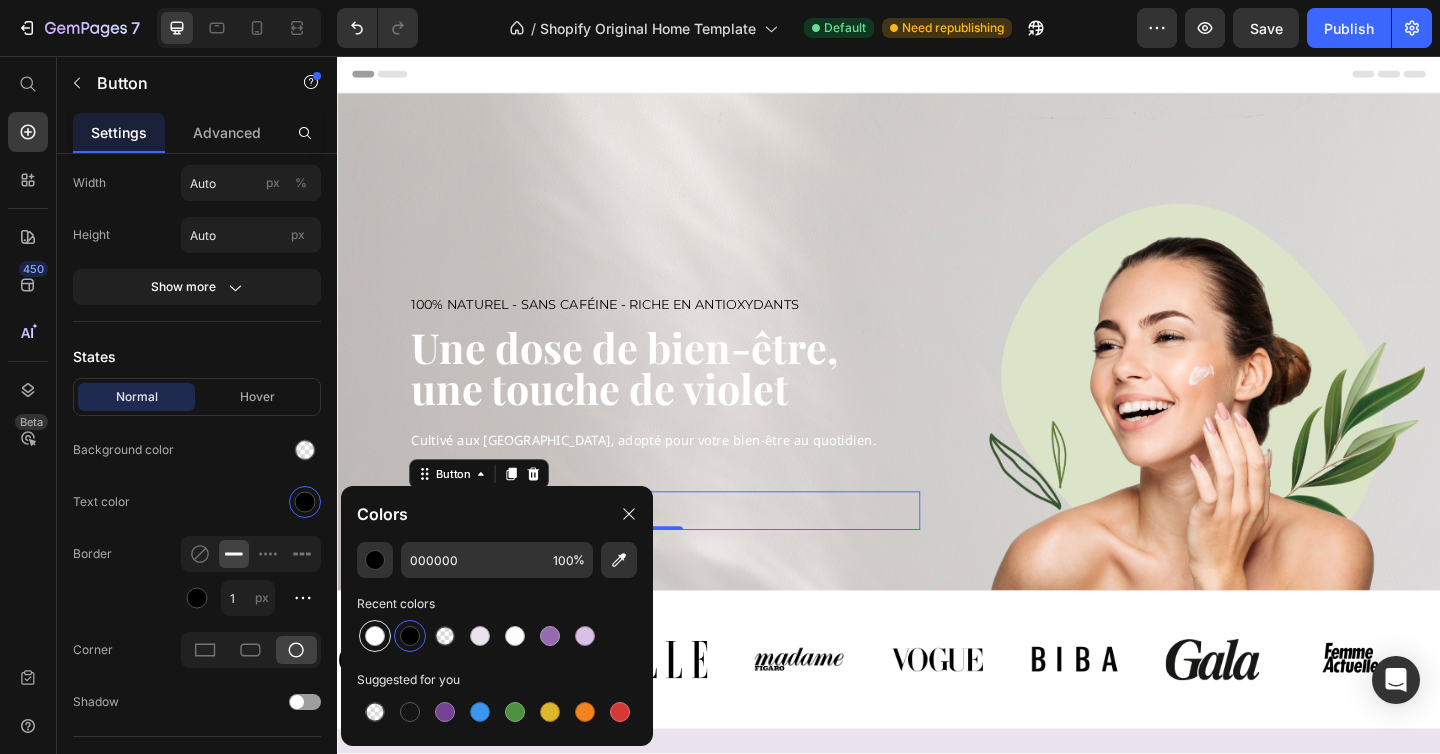 click at bounding box center [375, 636] 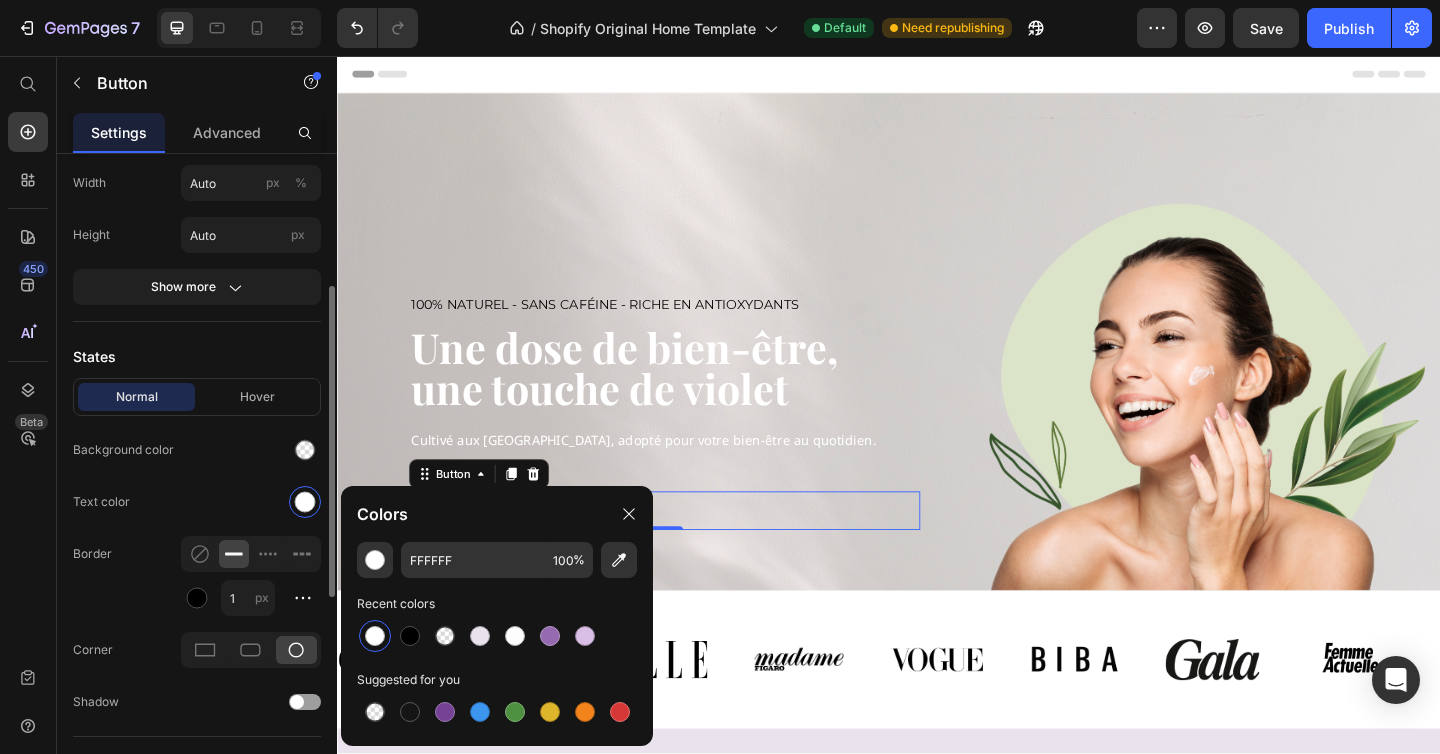 click on "Text color" 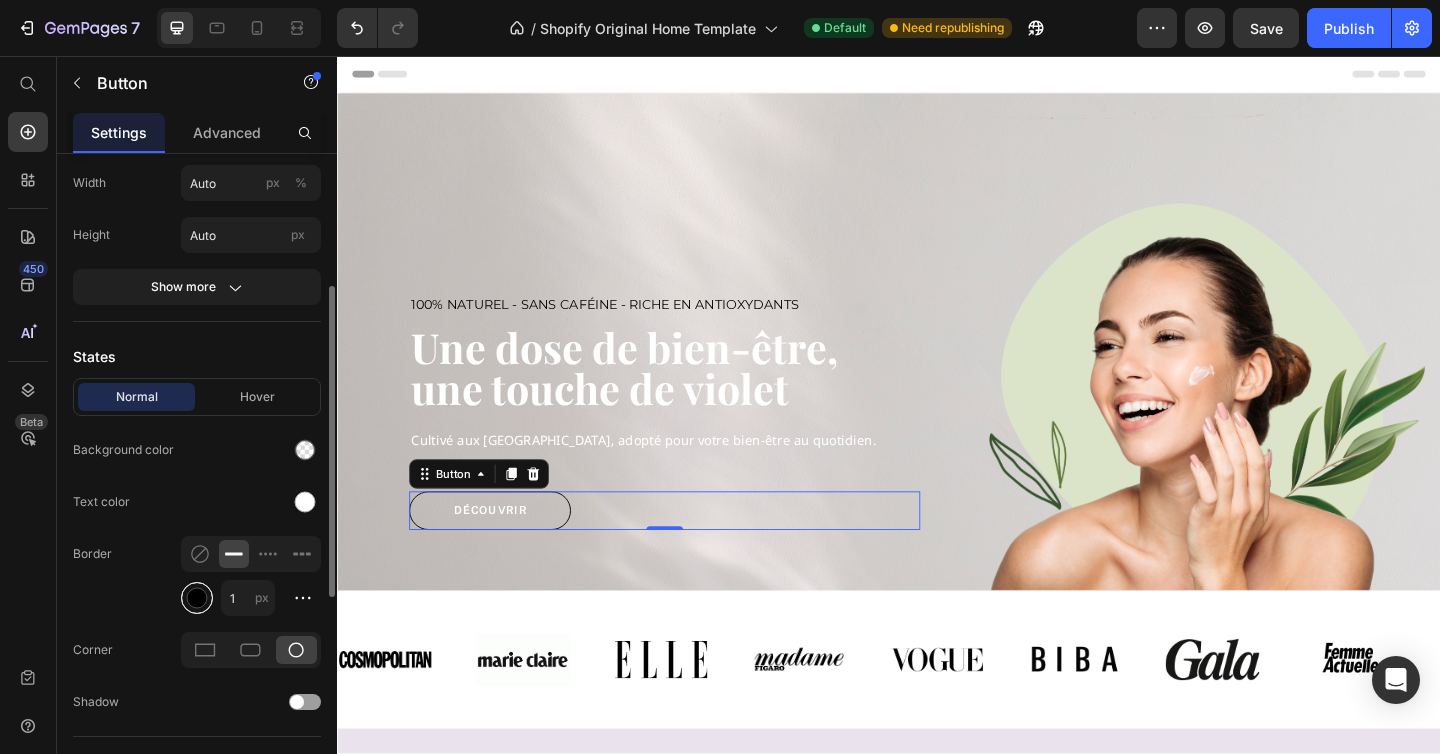 click at bounding box center (197, 598) 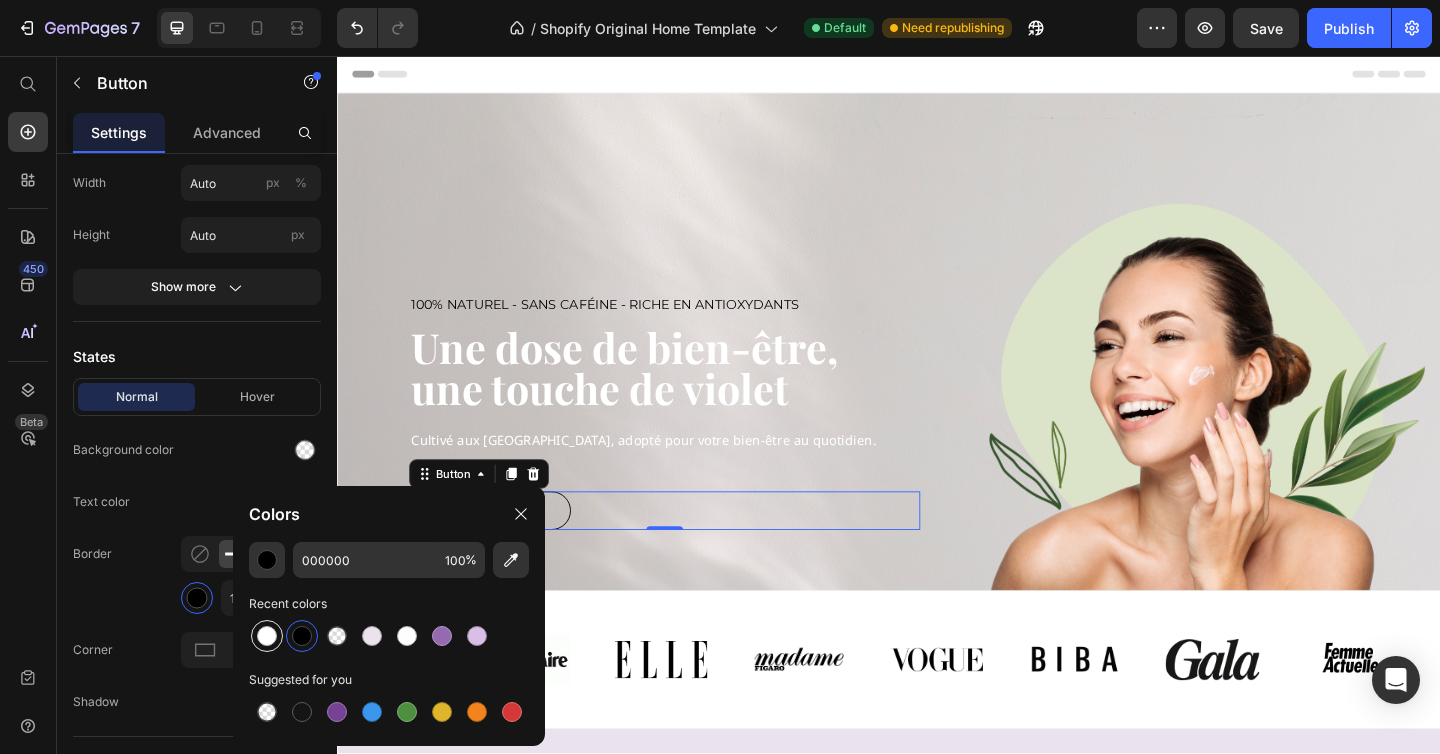 click at bounding box center [267, 636] 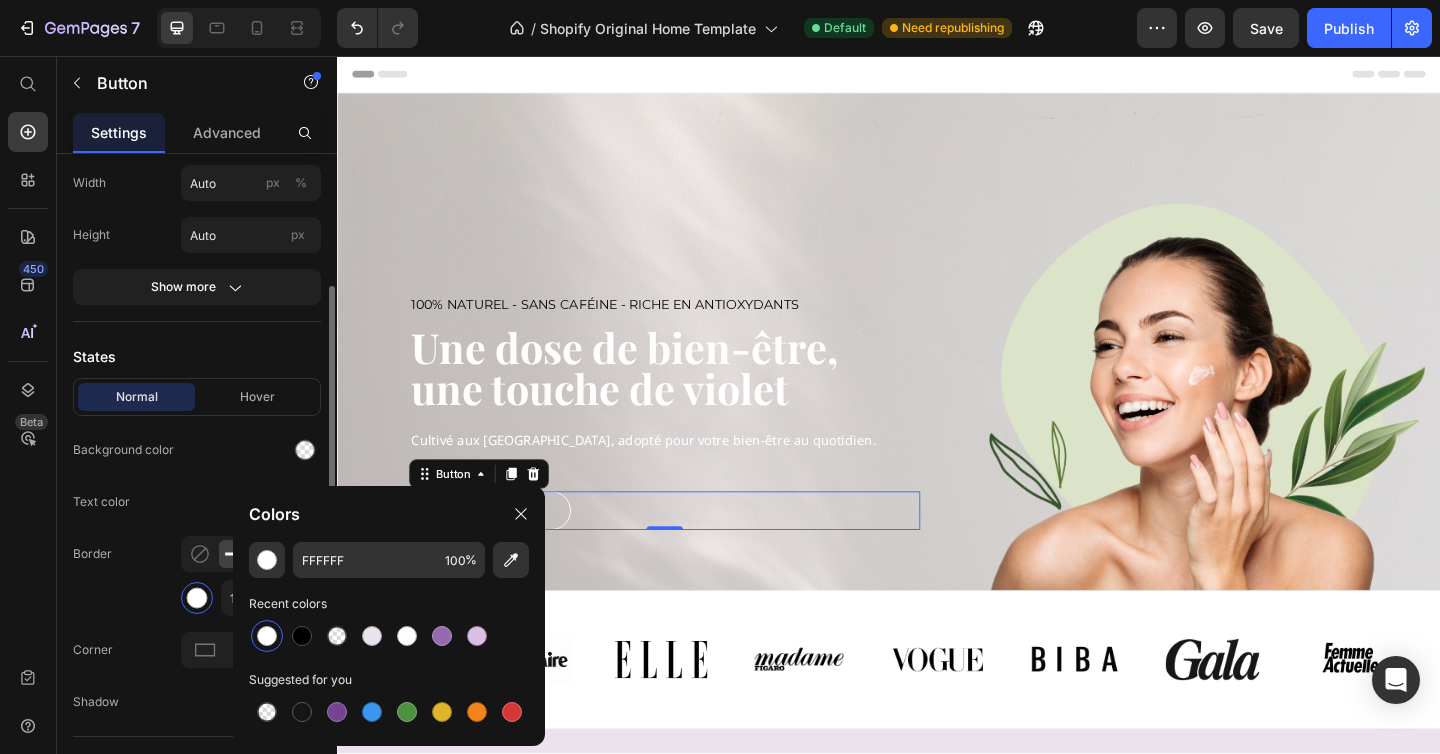 click on "Text color" 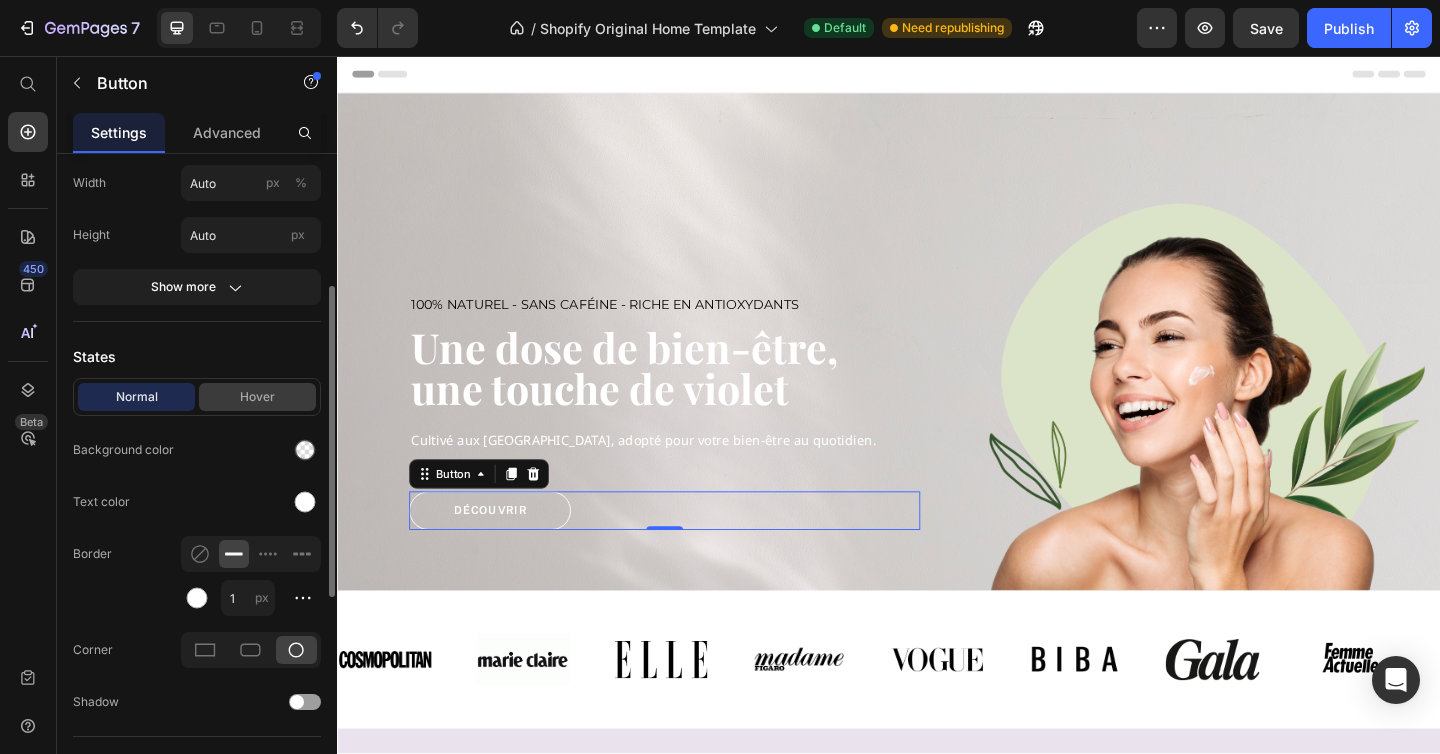 click on "Hover" at bounding box center [257, 397] 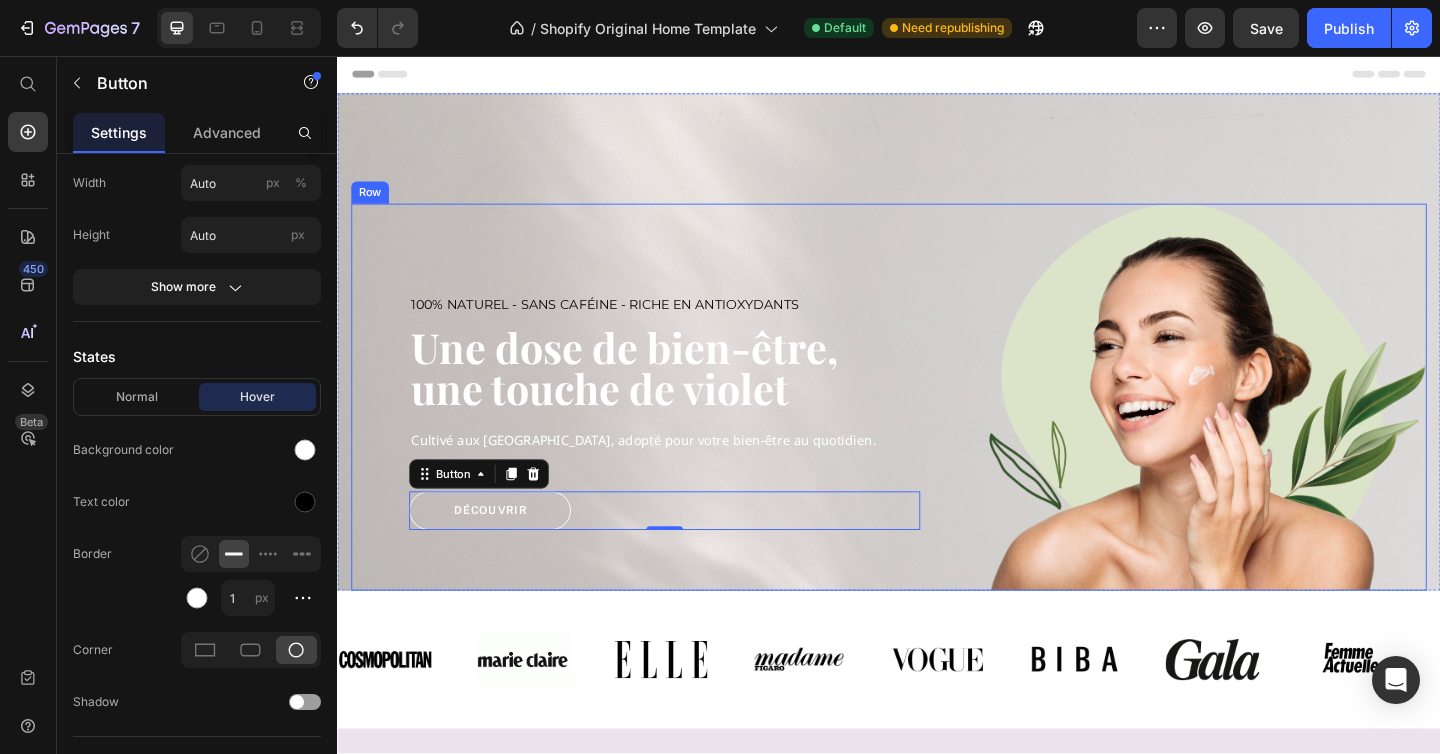 click on "100% Naturel - Sans caféine - riche en antioxydants Text block Une dose de bien-être, une touche de violet Heading Cultivé aux [GEOGRAPHIC_DATA], adopté pour votre bien-être au quotidien. Text block Découvrir Button   0 Row" at bounding box center [693, 427] 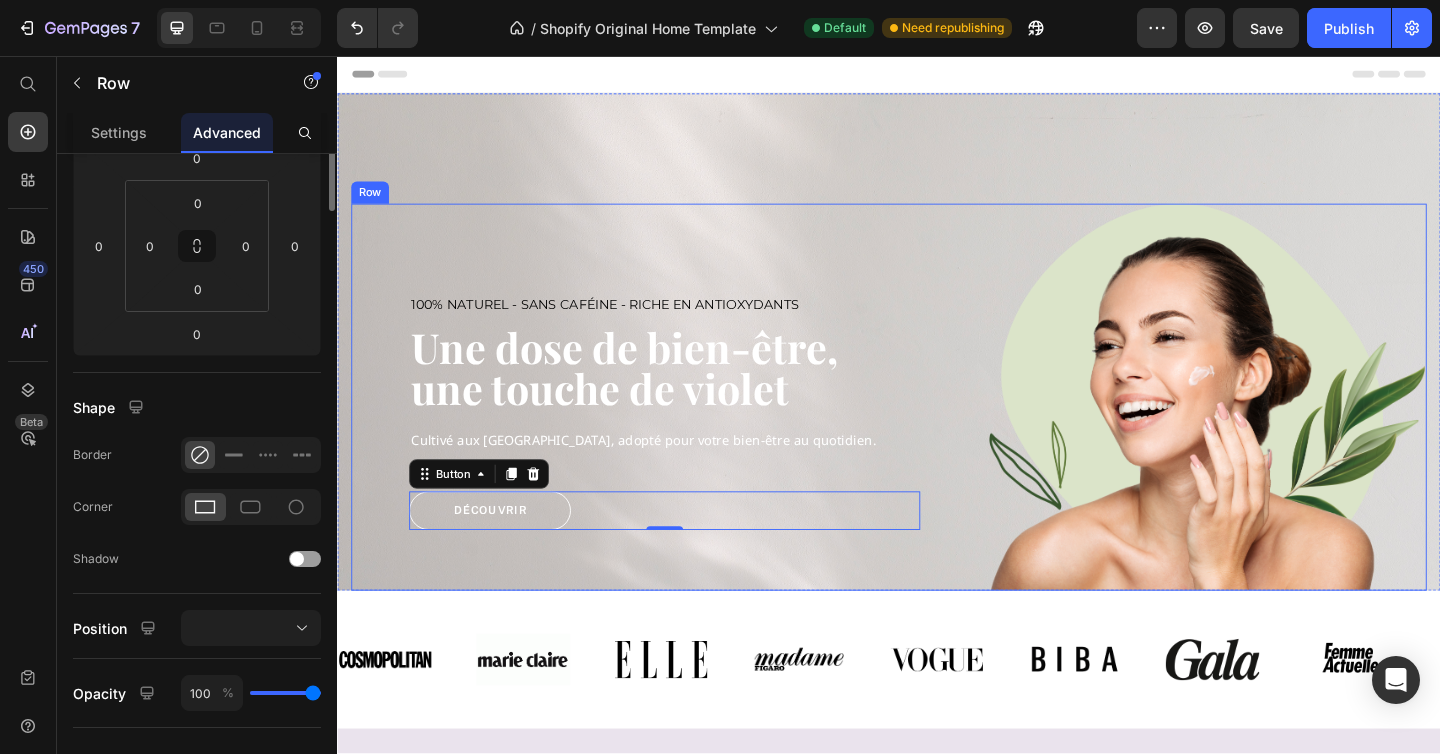 scroll, scrollTop: 0, scrollLeft: 0, axis: both 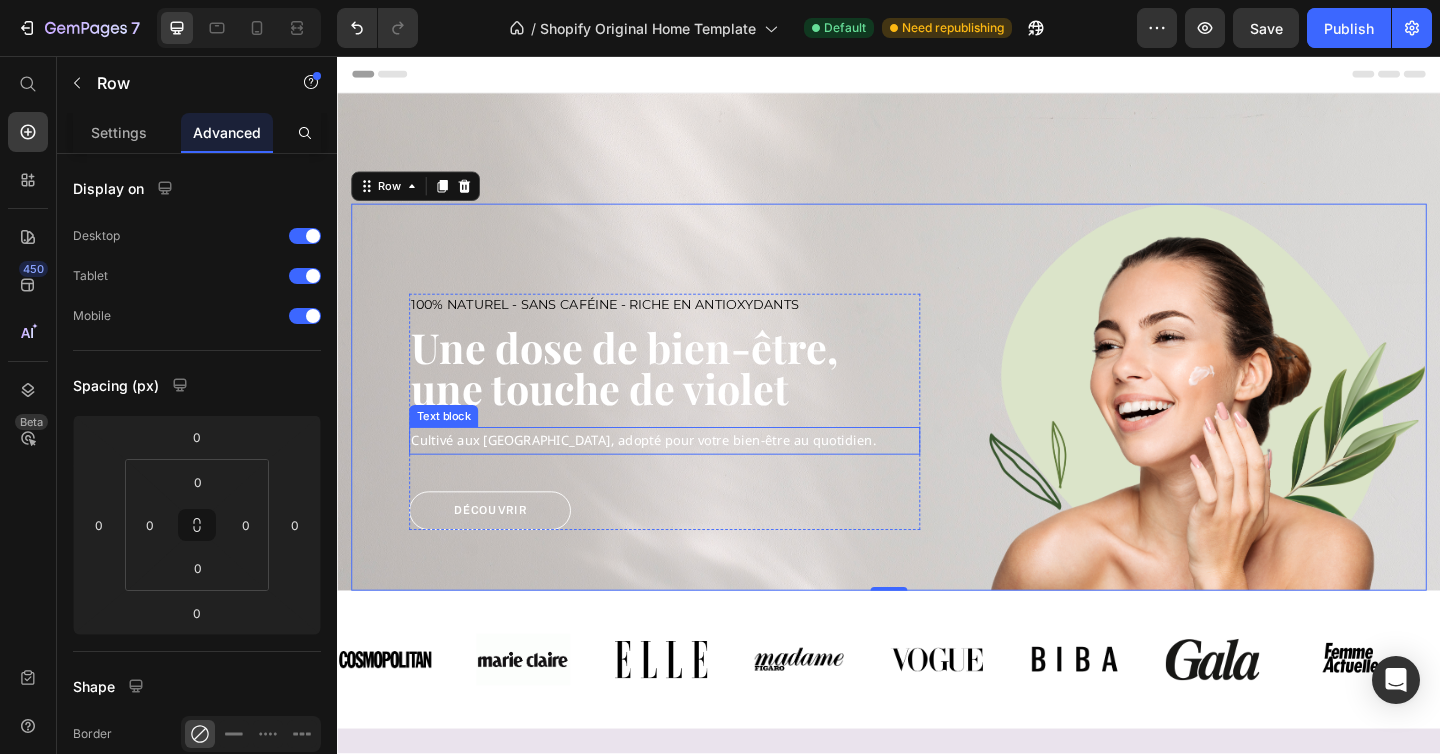 click on "Cultivé aux [GEOGRAPHIC_DATA], adopté pour votre bien-être au quotidien." at bounding box center [693, 474] 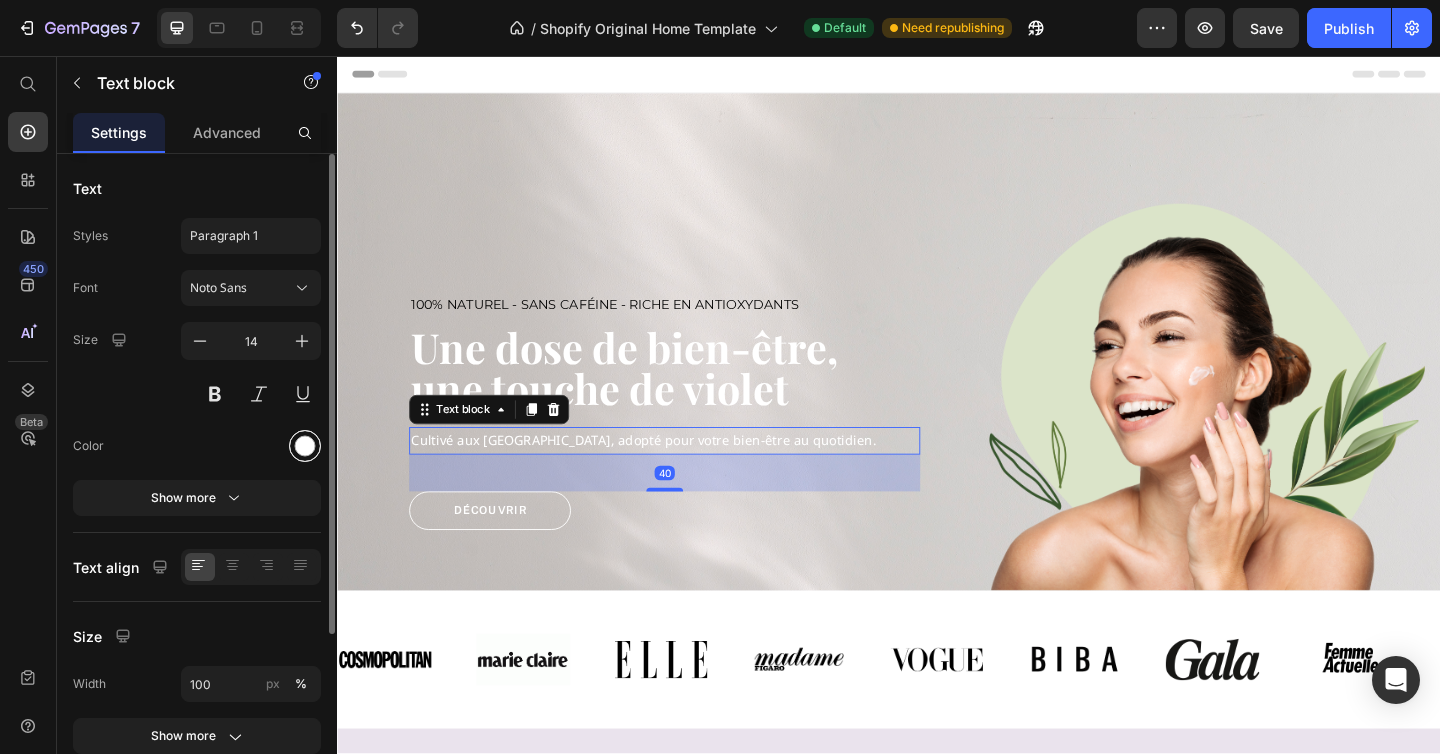 click at bounding box center (305, 446) 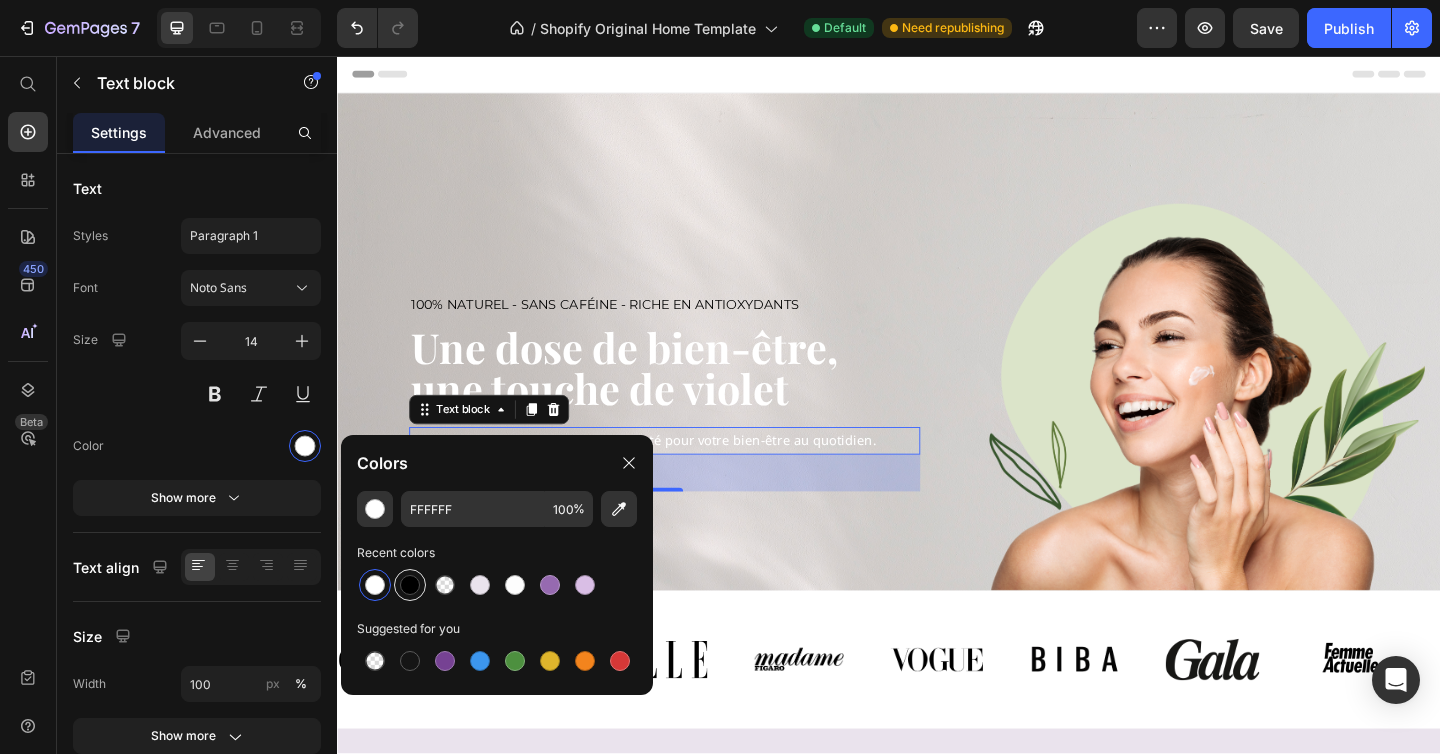 click at bounding box center [410, 585] 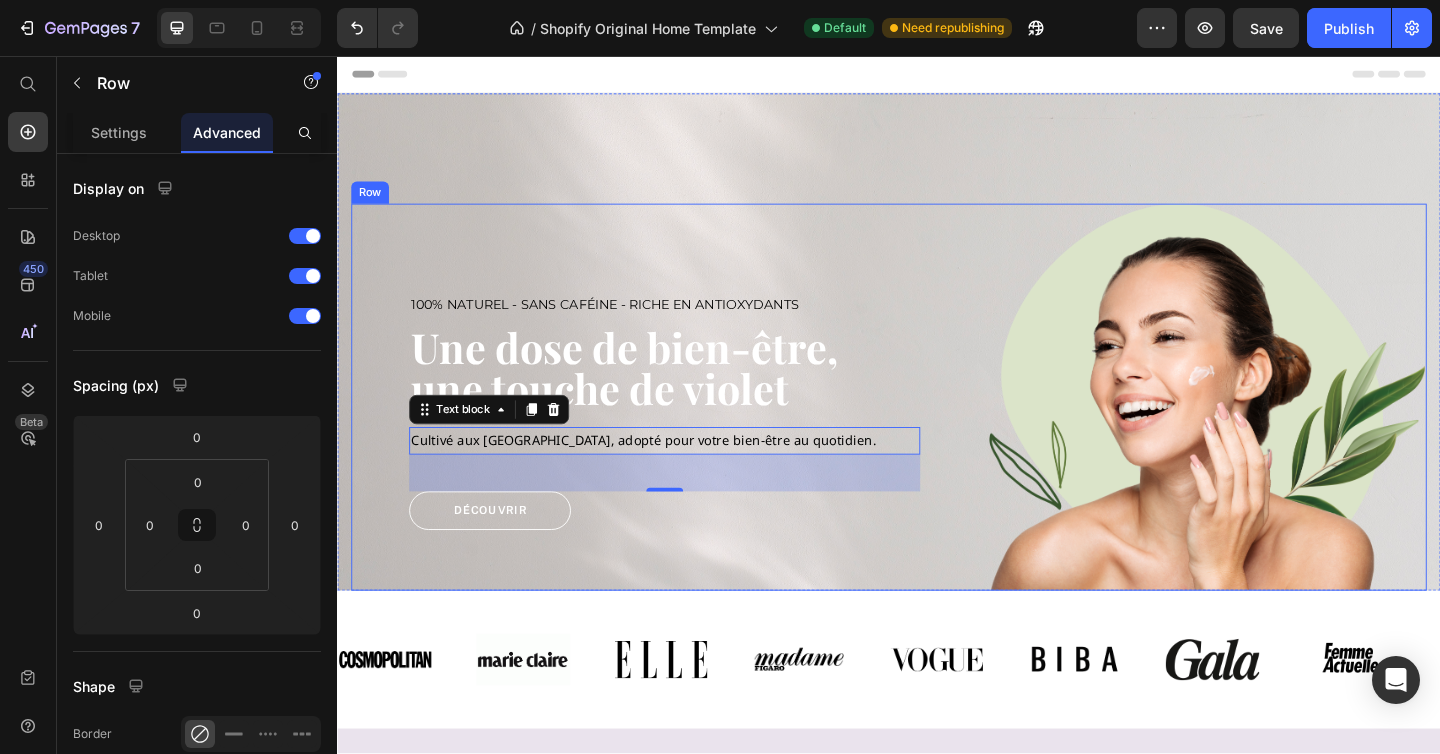 click on "100% Naturel - Sans caféine - riche en antioxydants Text block Une dose de bien-être, une touche de violet Heading Cultivé aux Philippines, adopté pour votre bien-être au quotidien. Text block   40 Découvrir Button Row" at bounding box center [693, 427] 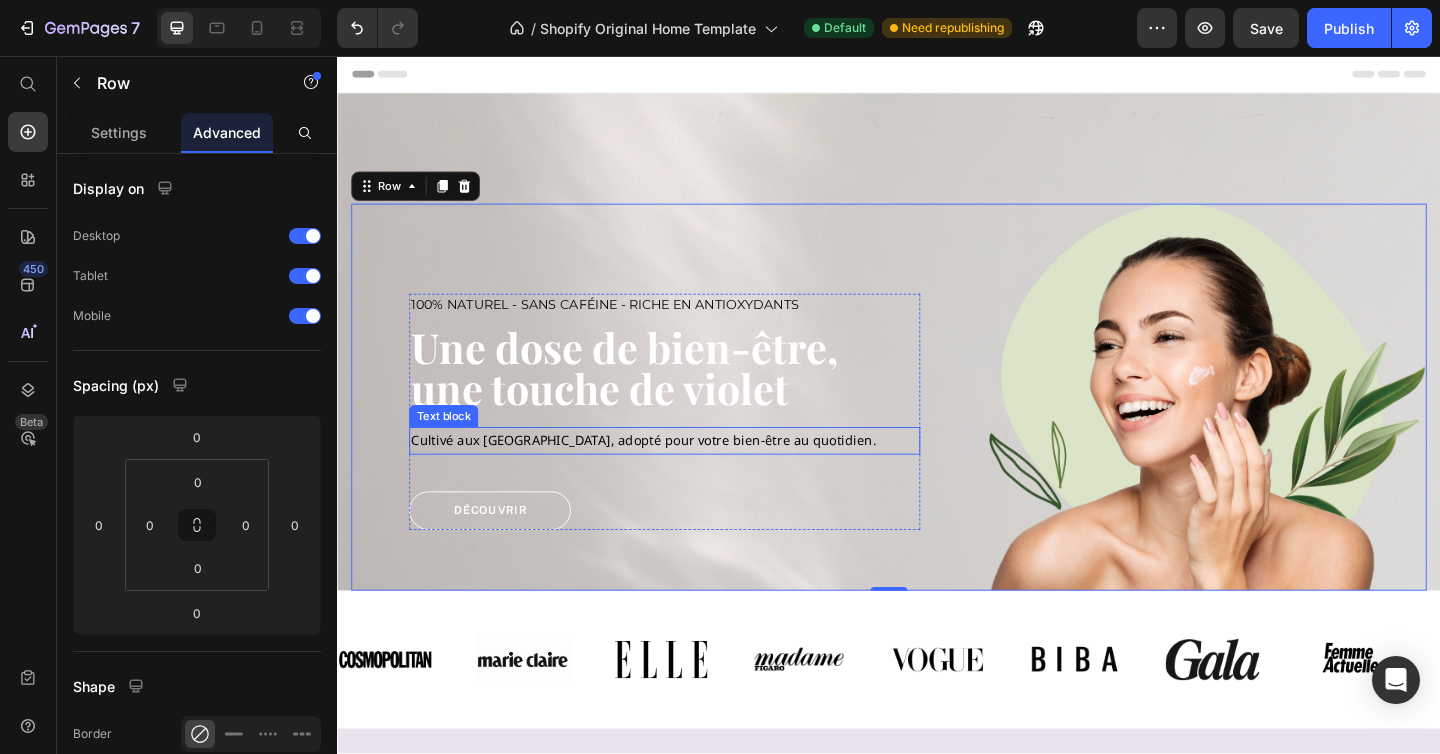 click on "Cultivé aux [GEOGRAPHIC_DATA], adopté pour votre bien-être au quotidien." at bounding box center (693, 474) 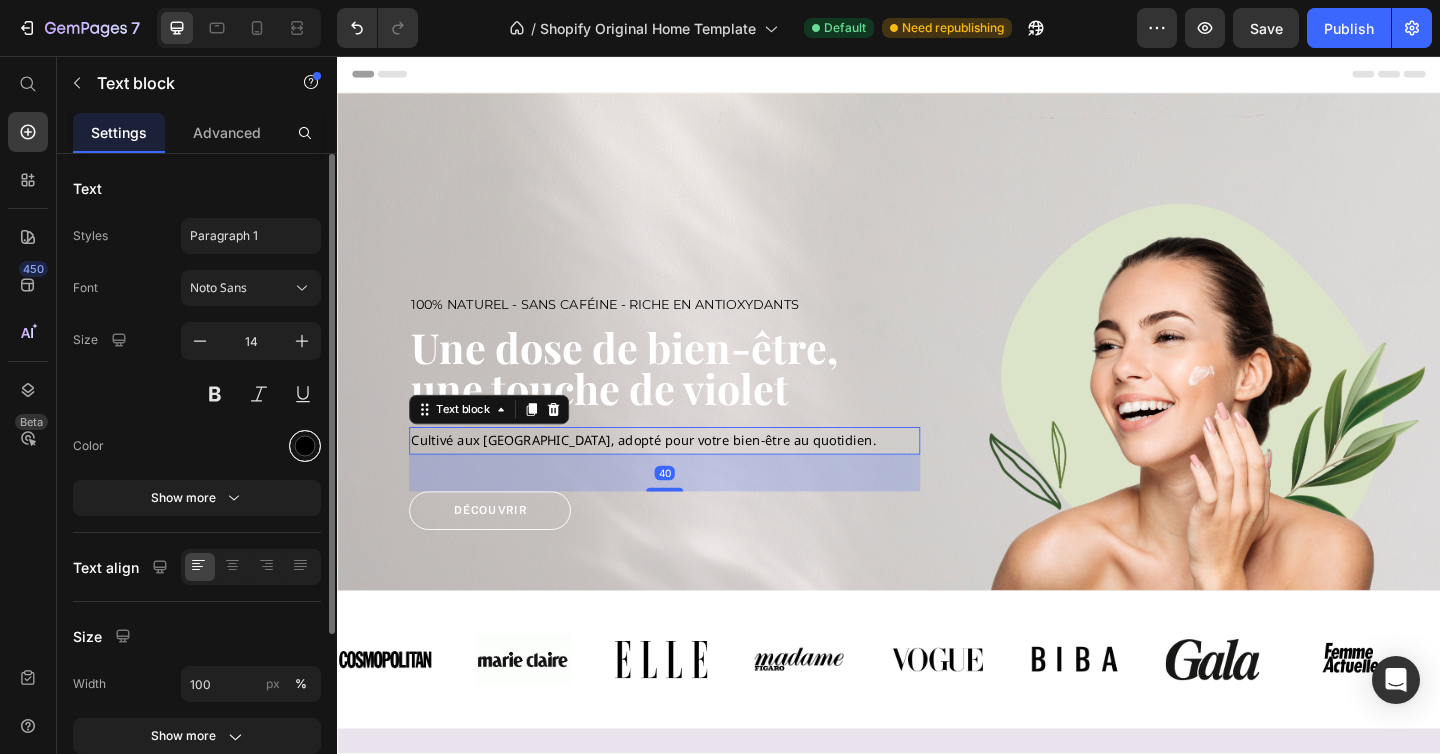 click at bounding box center [305, 446] 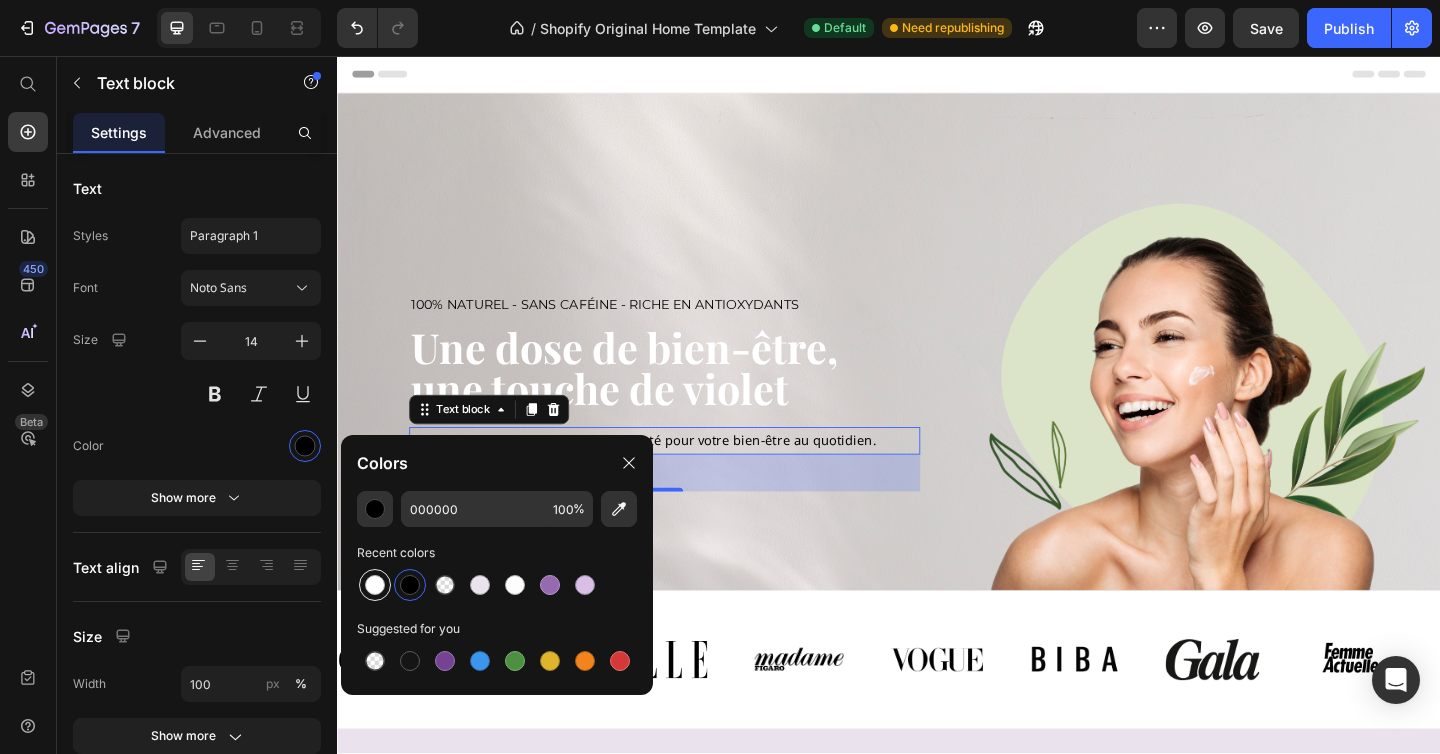 click at bounding box center (375, 585) 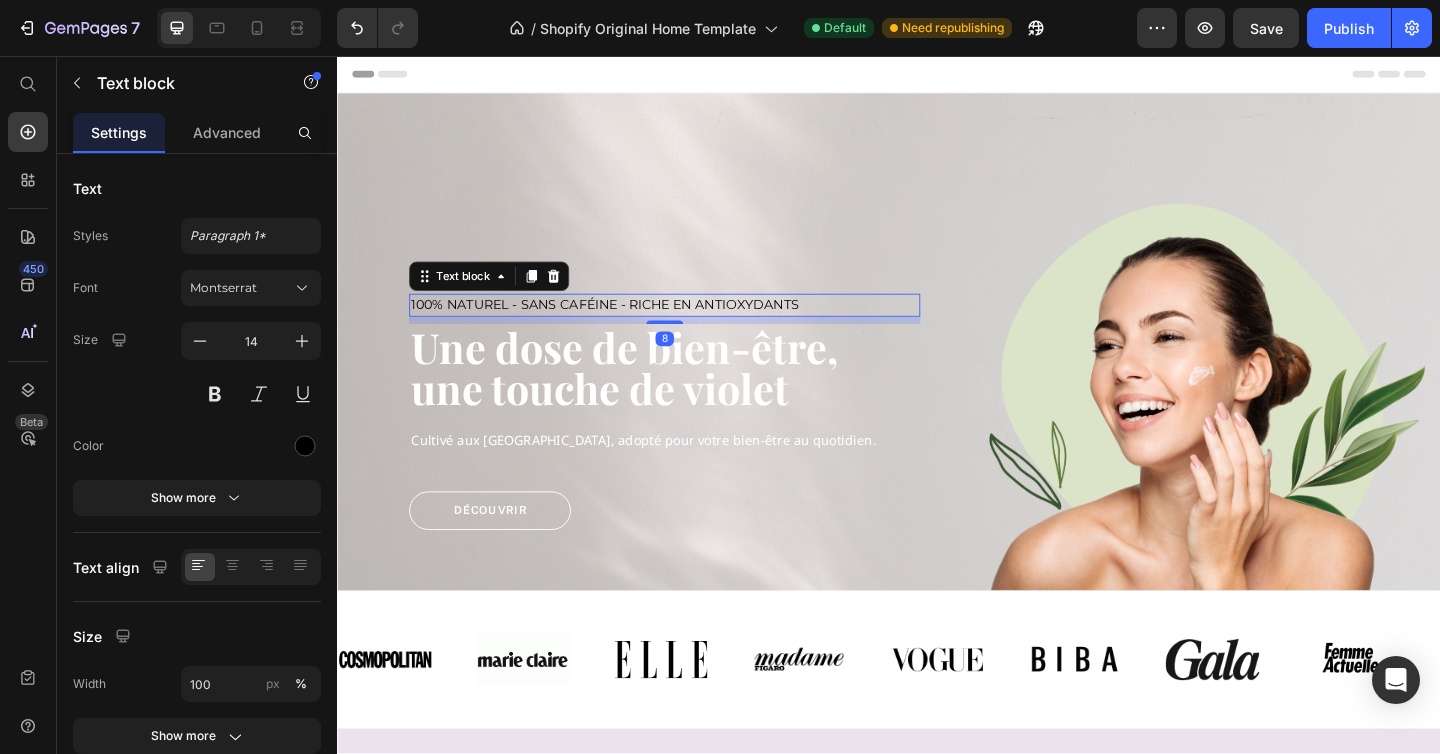 click on "100% Naturel - Sans caféine - riche en antioxydants" at bounding box center (693, 327) 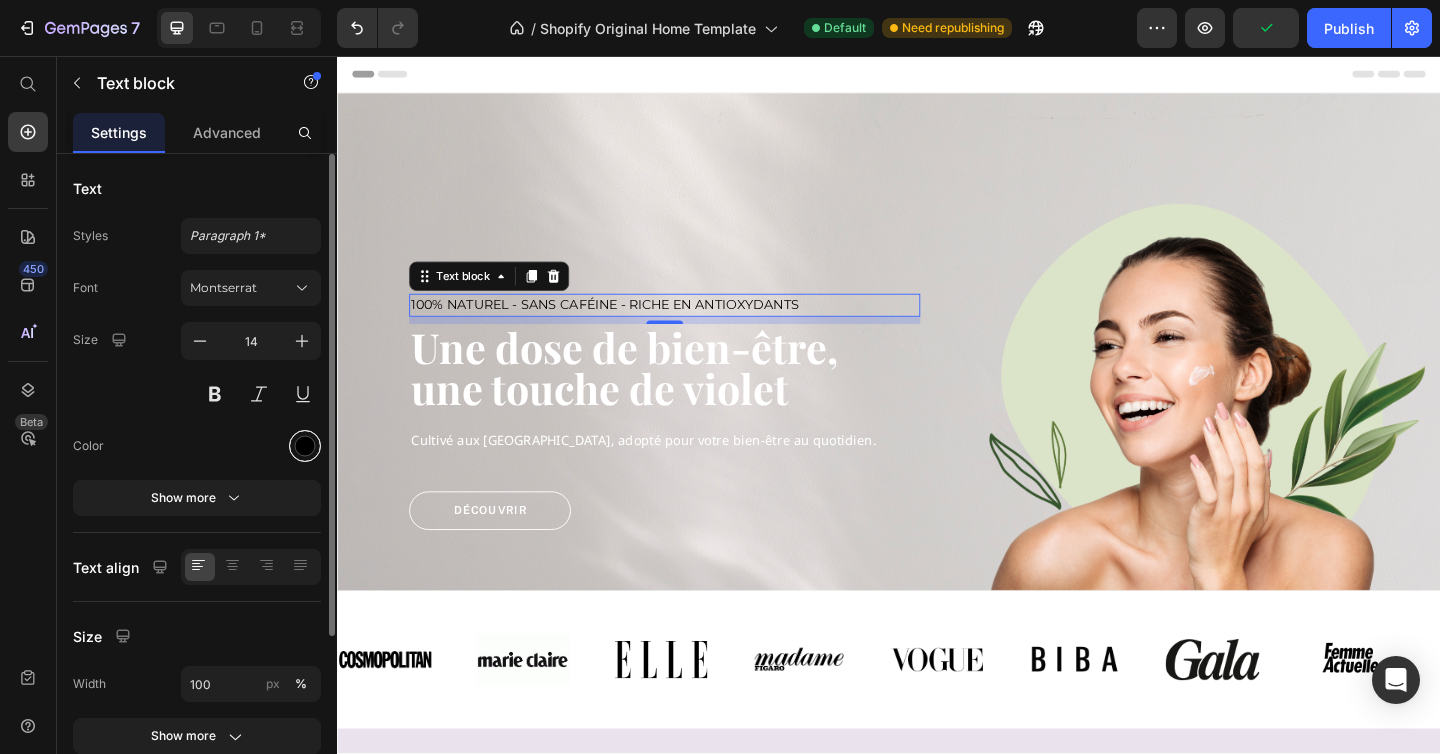 click at bounding box center [305, 446] 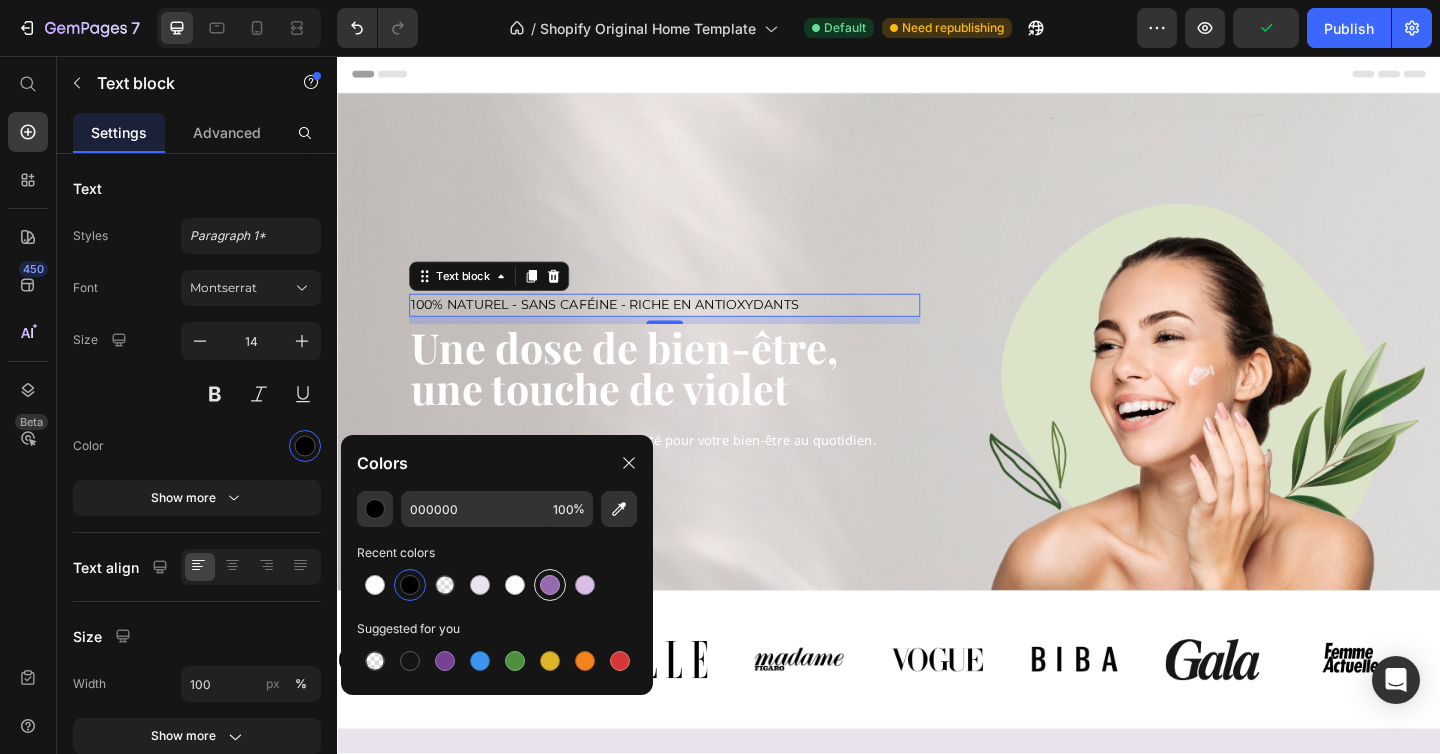 click at bounding box center [550, 585] 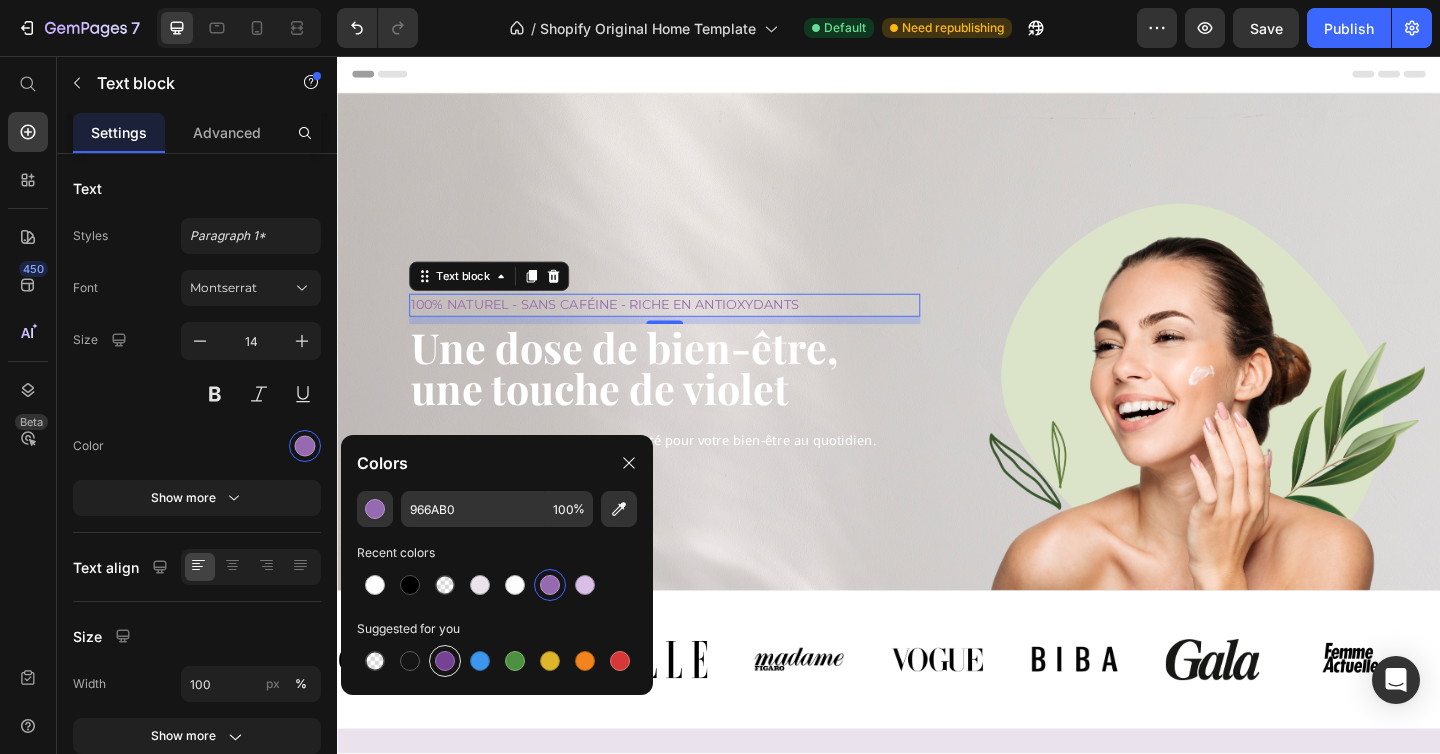 click at bounding box center [445, 661] 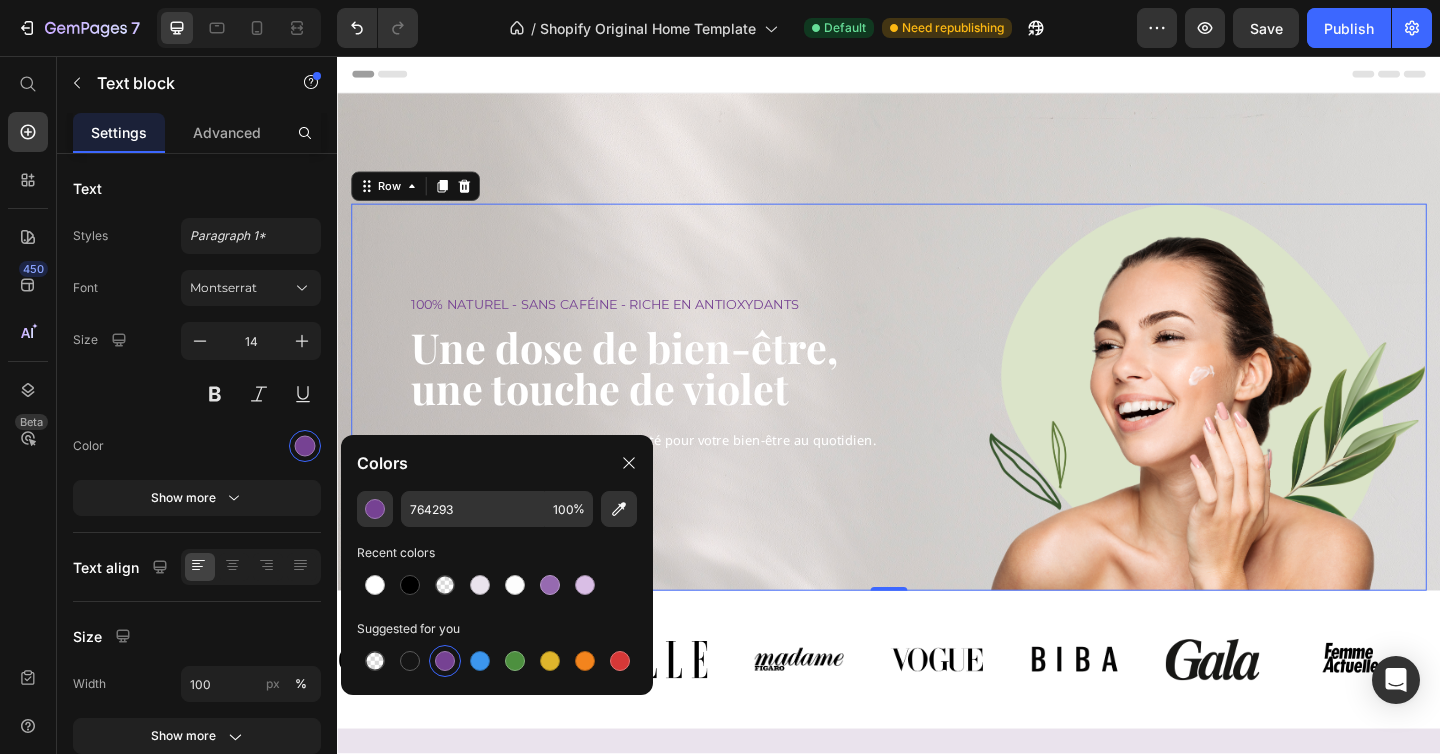 click on "100% Naturel - Sans caféine - riche en antioxydants Text block Une dose de bien-être, une touche de violet Heading Cultivé aux [GEOGRAPHIC_DATA], adopté pour votre bien-être au quotidien. Text block Découvrir Button Row" at bounding box center (693, 427) 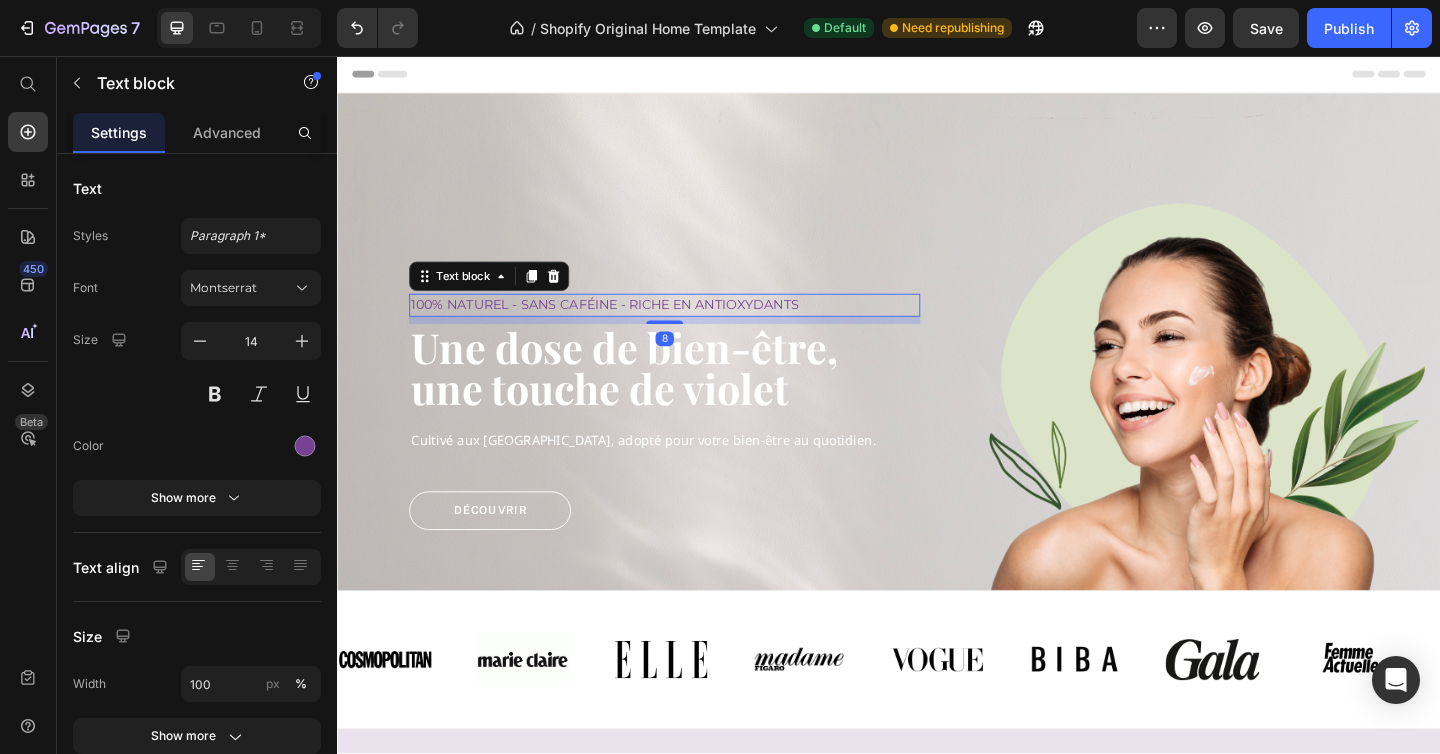 click on "100% Naturel - Sans caféine - riche en antioxydants" at bounding box center (693, 327) 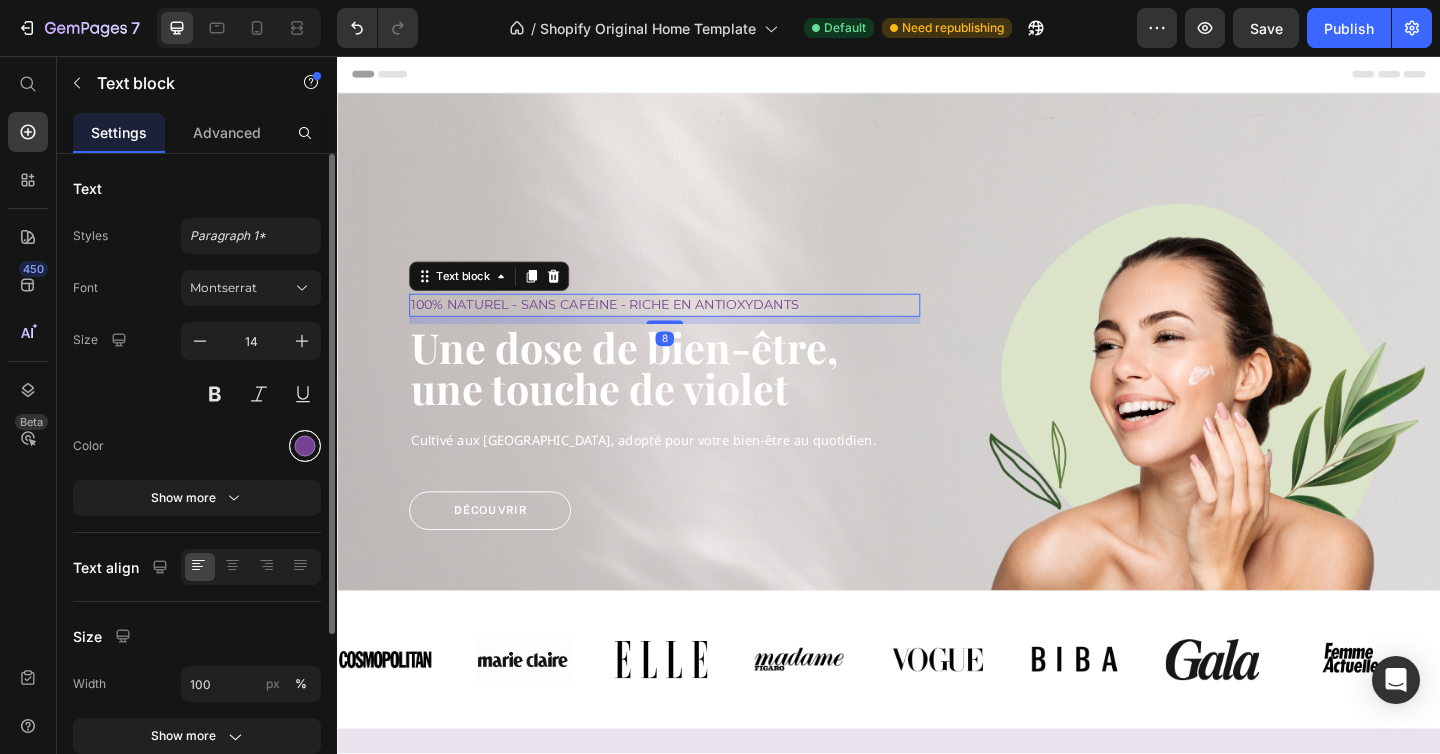 click at bounding box center [305, 446] 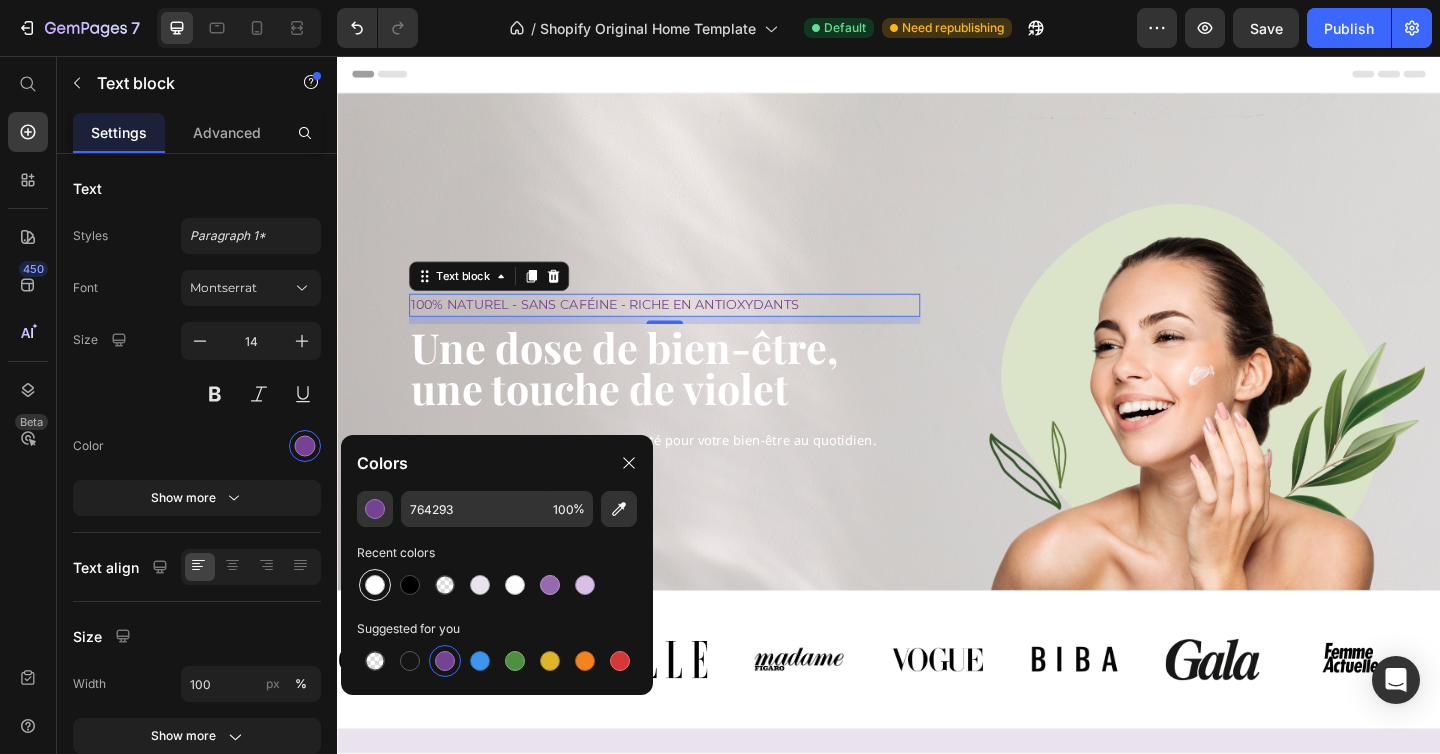 click at bounding box center [375, 585] 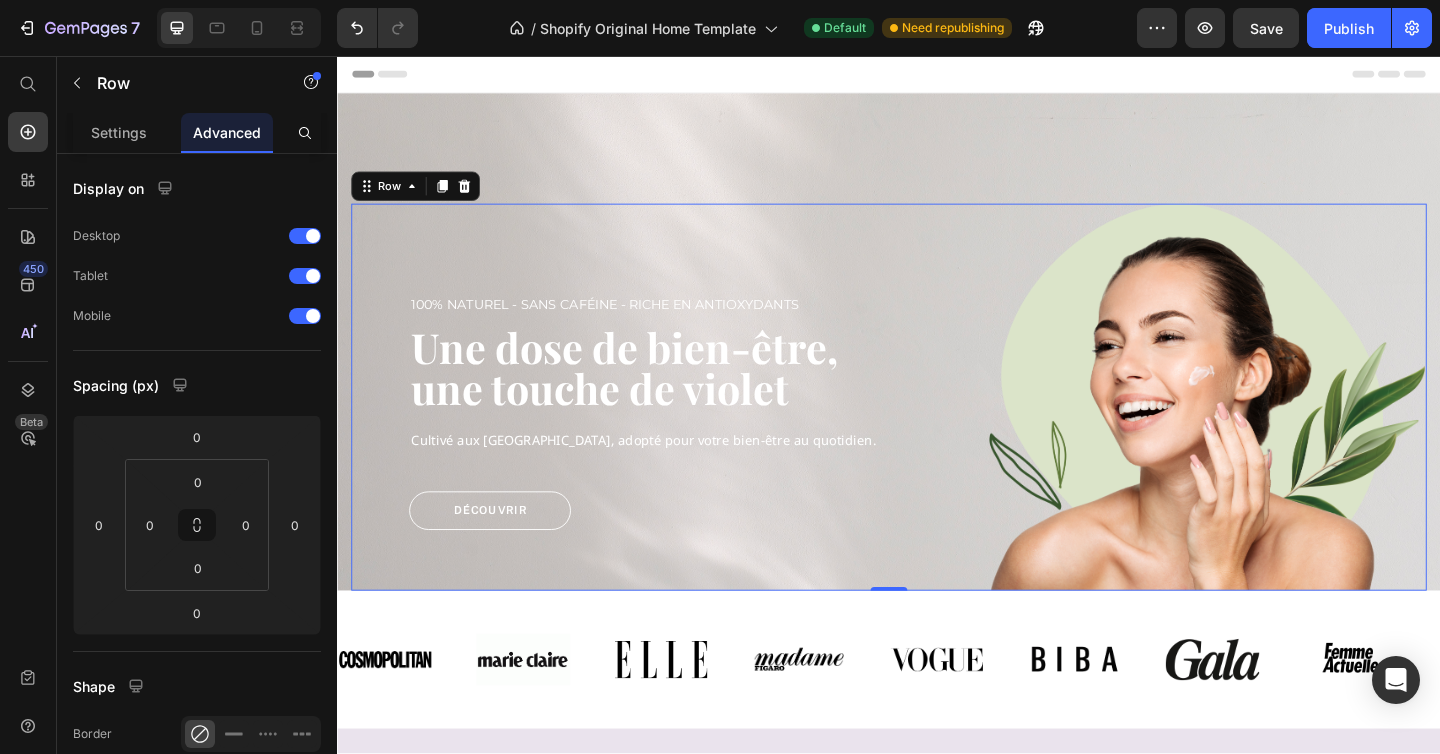 click on "100% Naturel - Sans caféine - riche en antioxydants Text block Une dose de bien-être, une touche de violet Heading Cultivé aux [GEOGRAPHIC_DATA], adopté pour votre bien-être au quotidien. Text block Découvrir Button Row" at bounding box center (693, 427) 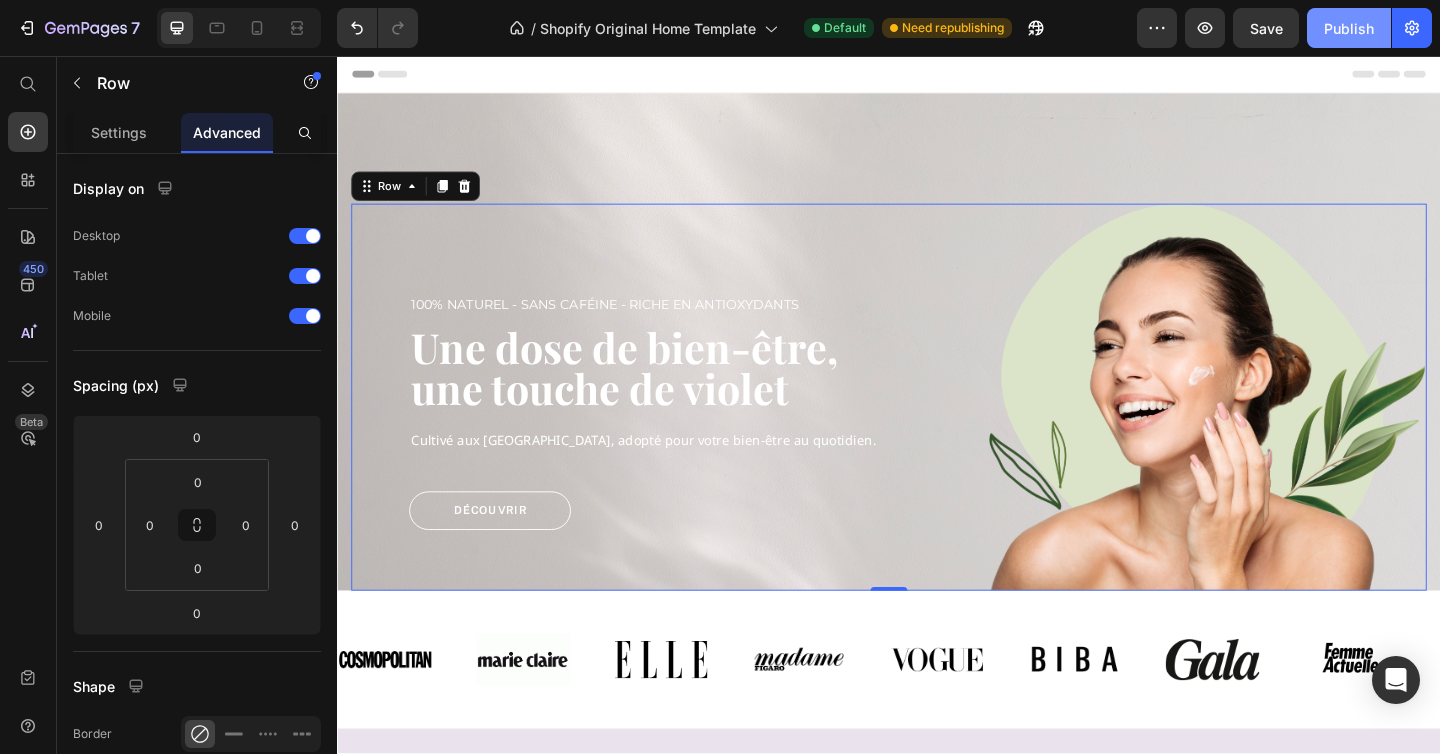 click on "Publish" at bounding box center [1349, 28] 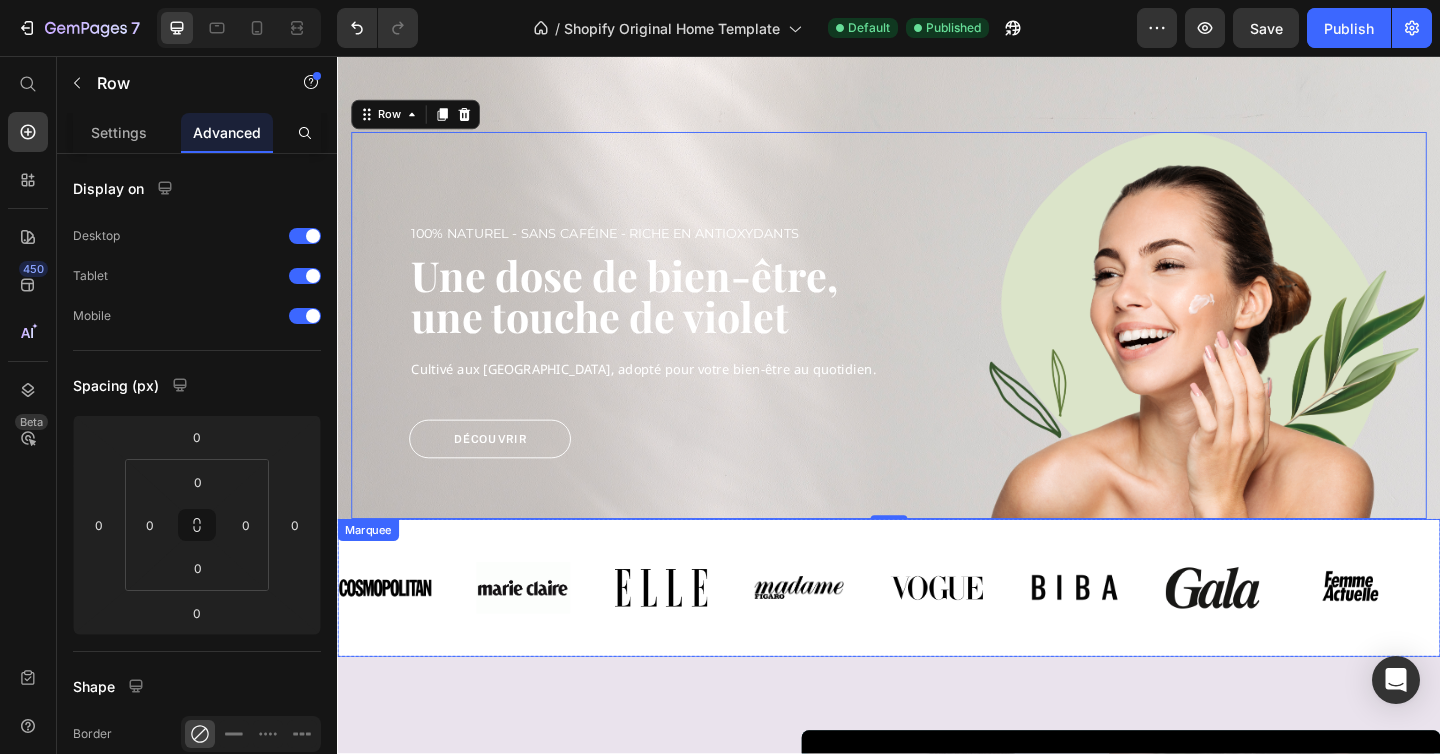 scroll, scrollTop: 124, scrollLeft: 0, axis: vertical 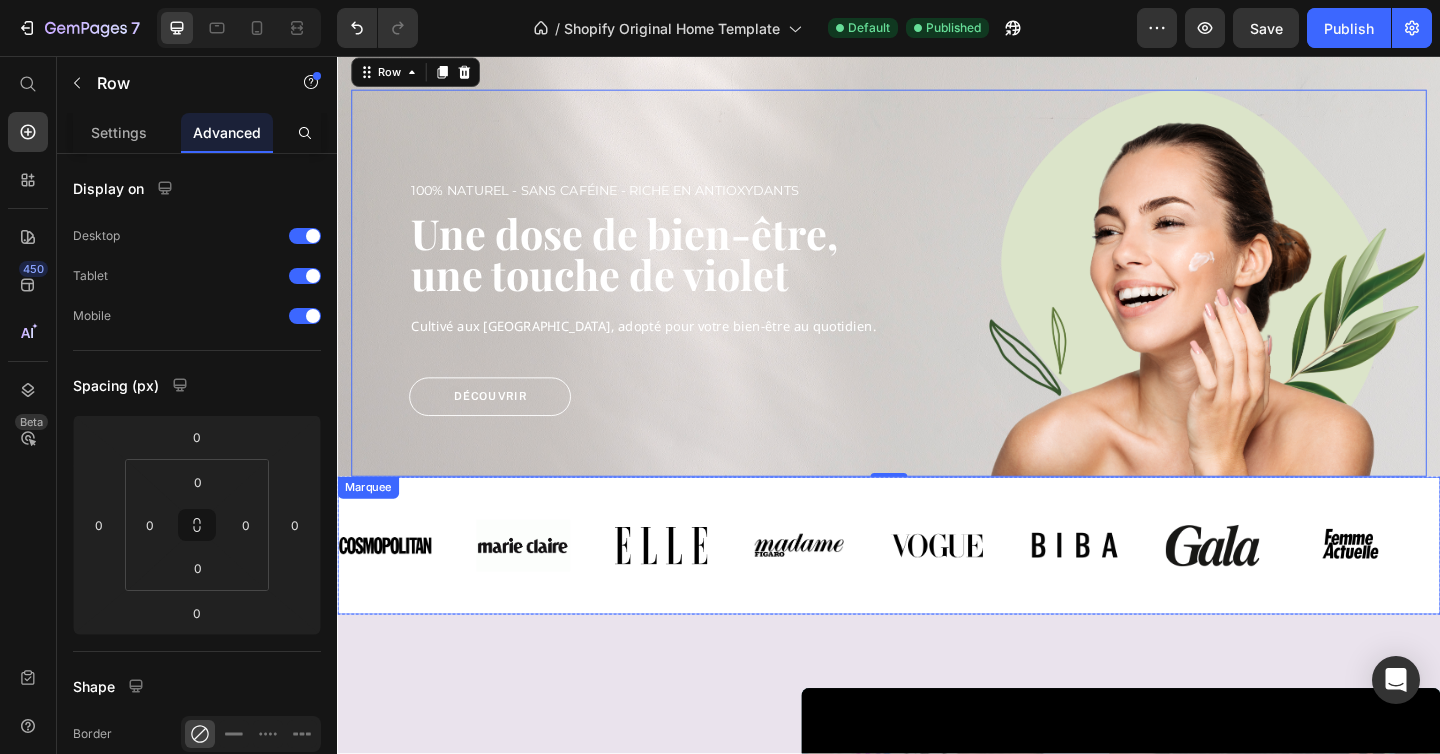 click on "Image Image Image Image Image Image Image Image" at bounding box center [938, 589] 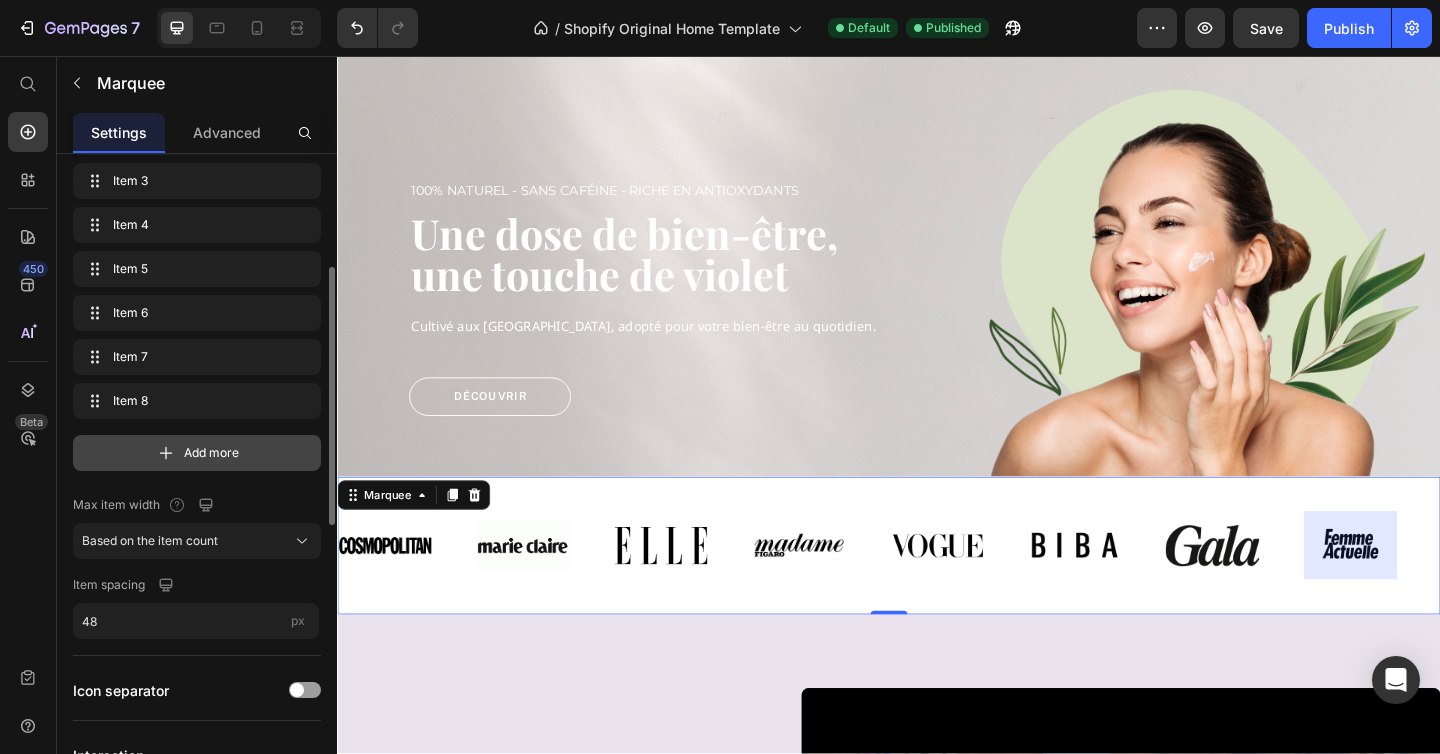 scroll, scrollTop: 217, scrollLeft: 0, axis: vertical 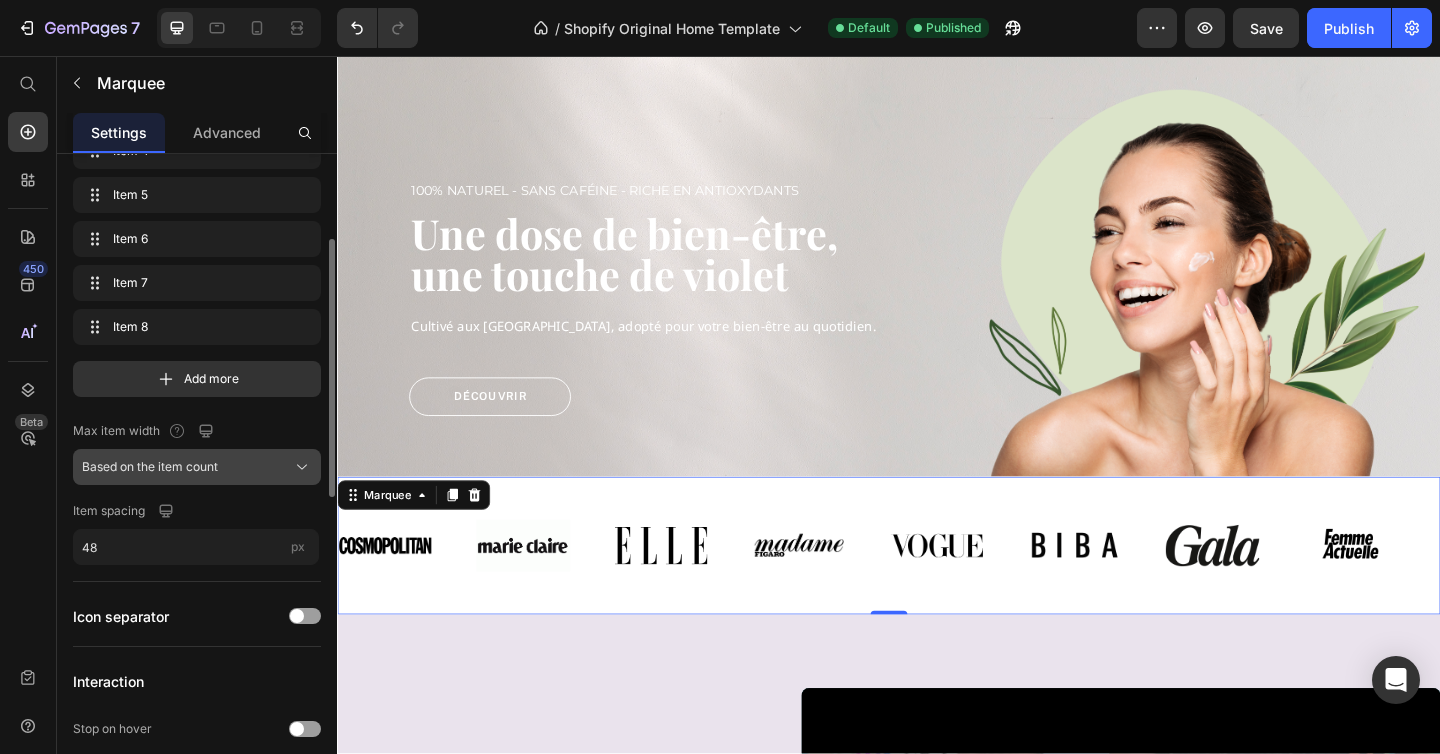 click on "Based on the item count" at bounding box center [150, 467] 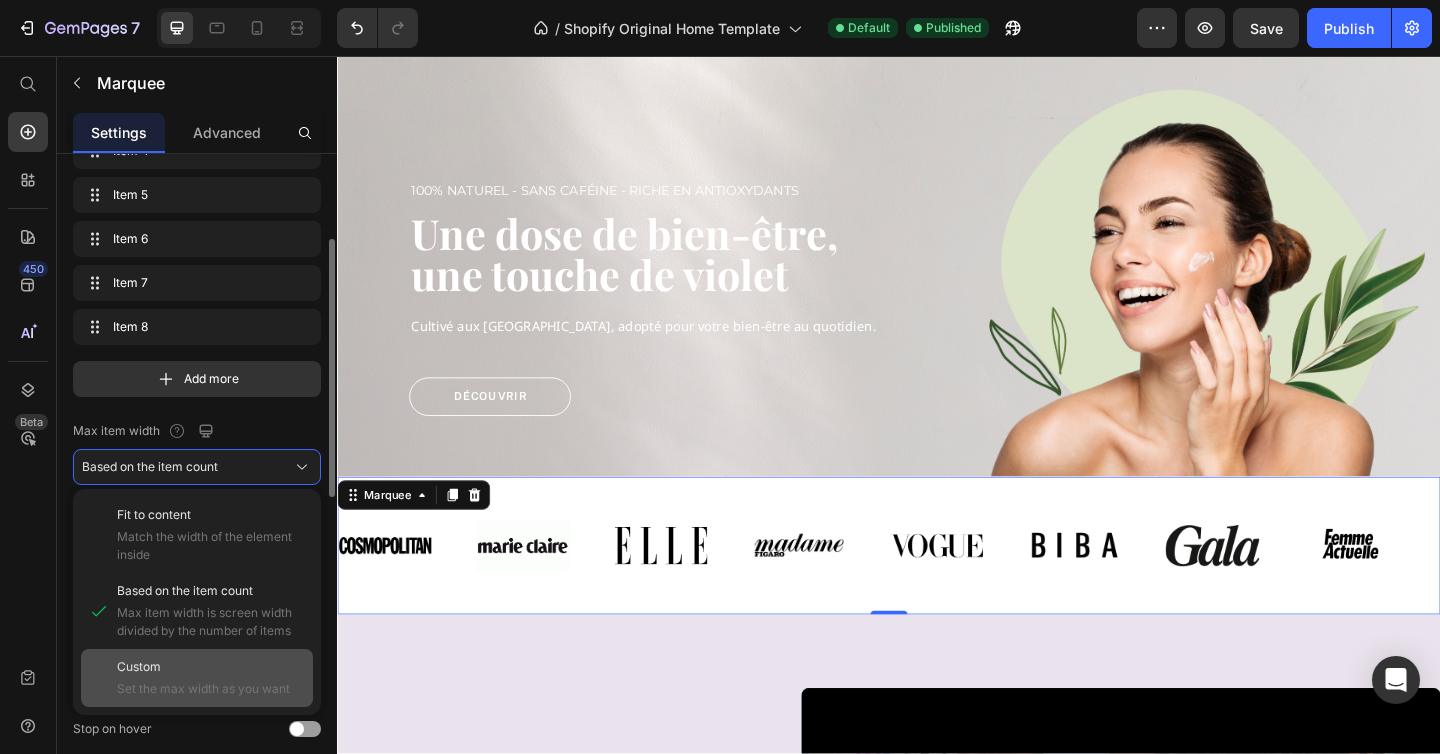 click on "Custom Set the max width as you want" 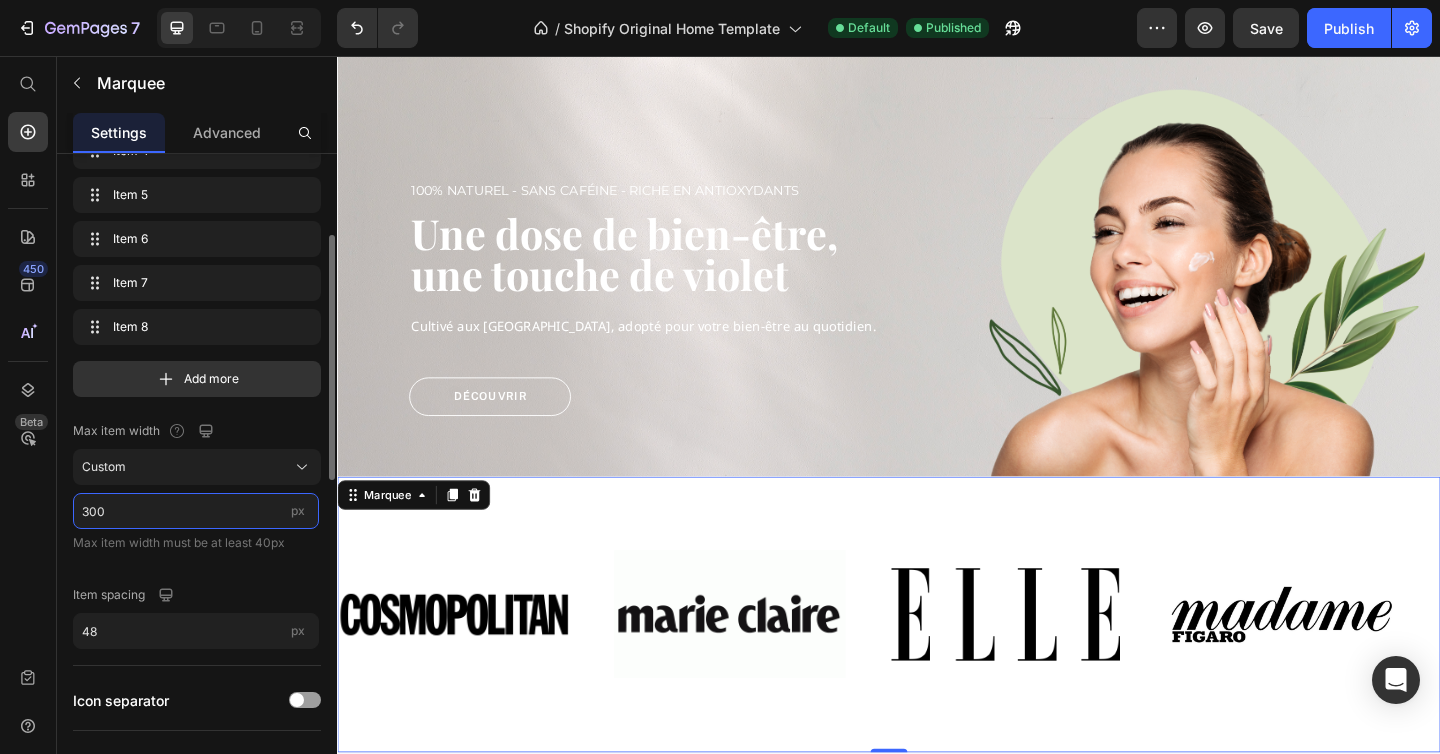 click on "300" at bounding box center (196, 511) 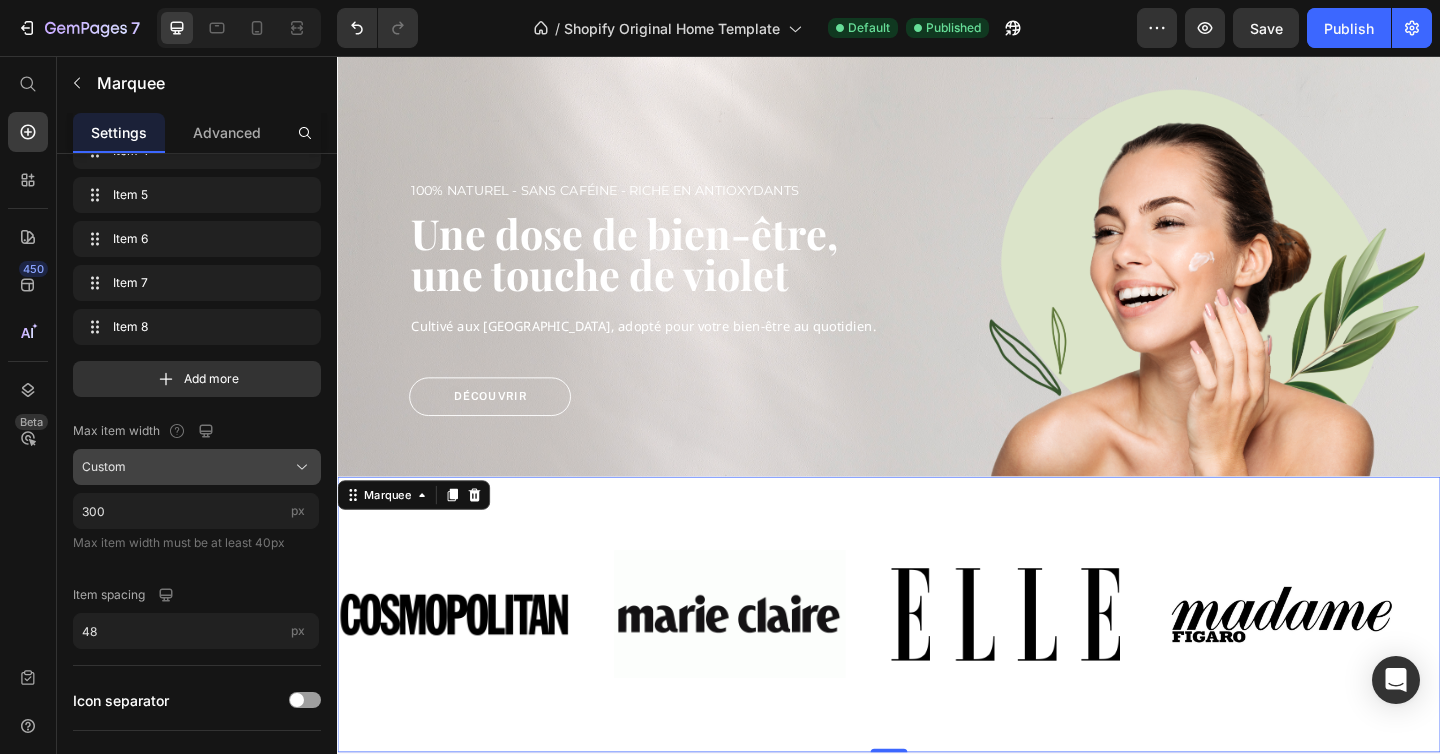 click on "Custom" 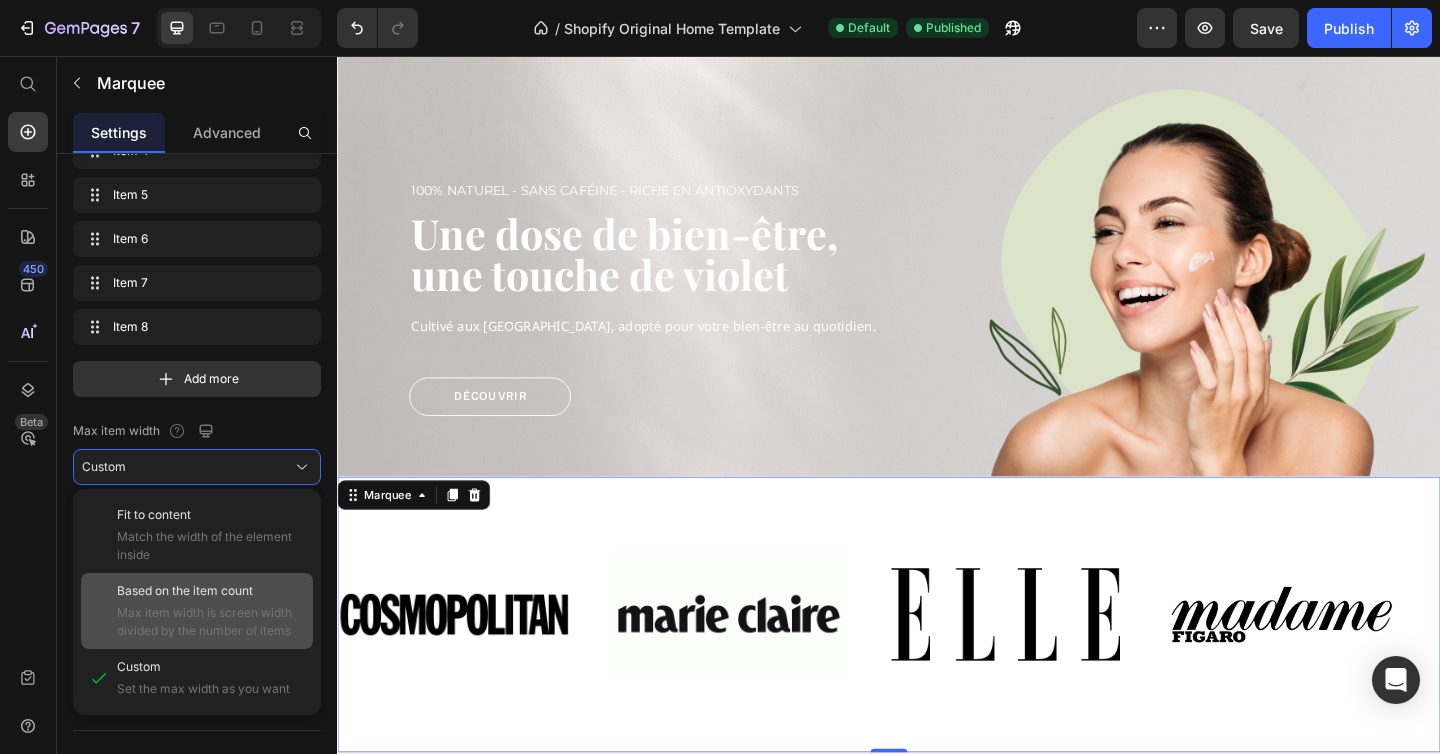 click on "Based on the item count" at bounding box center (185, 591) 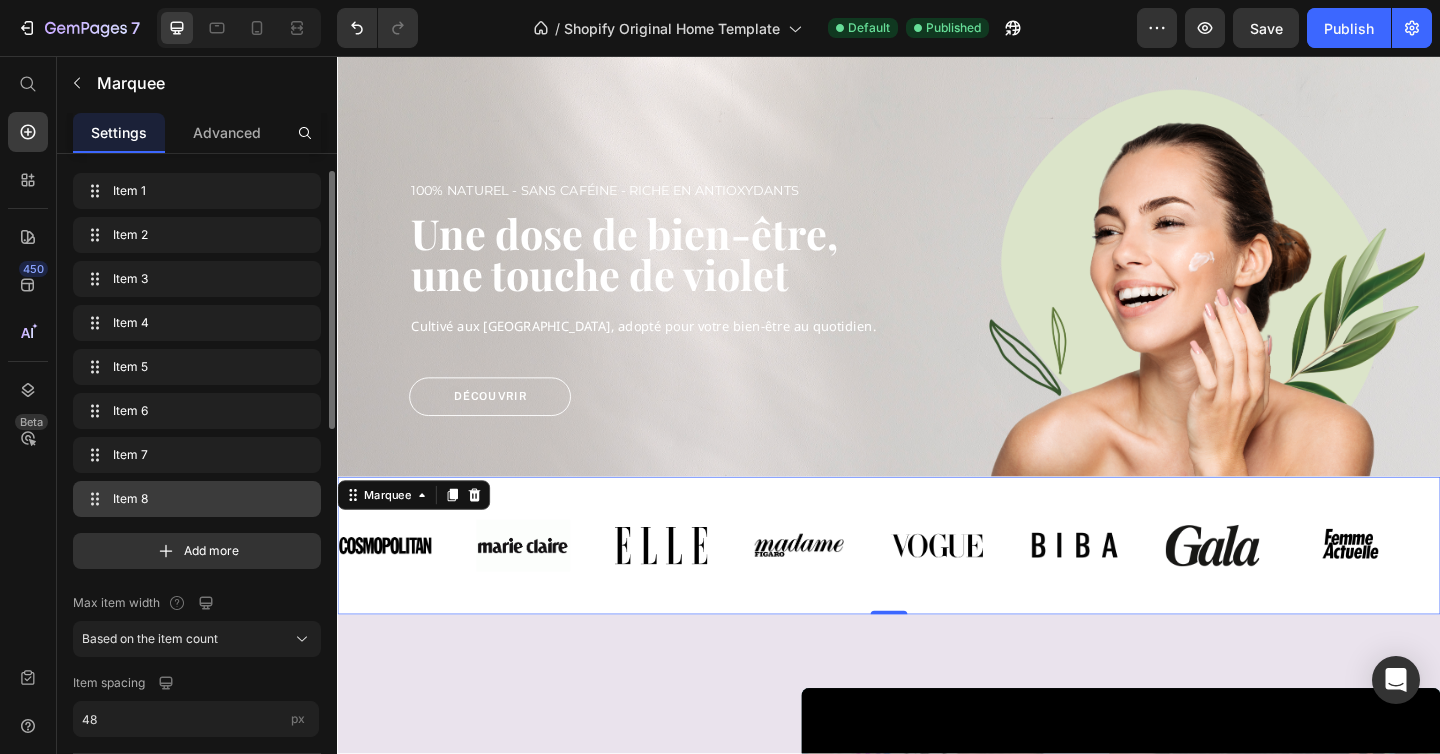 scroll, scrollTop: 40, scrollLeft: 0, axis: vertical 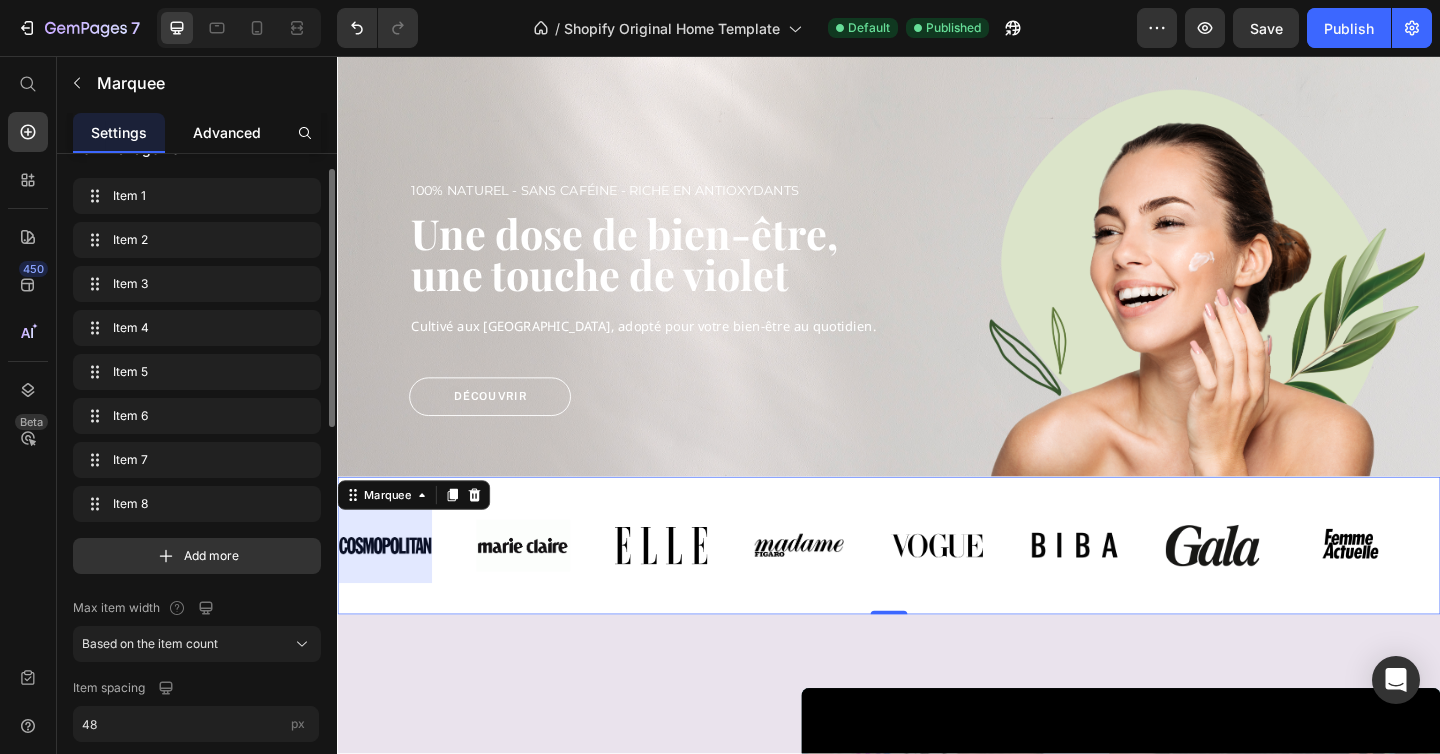 click on "Advanced" 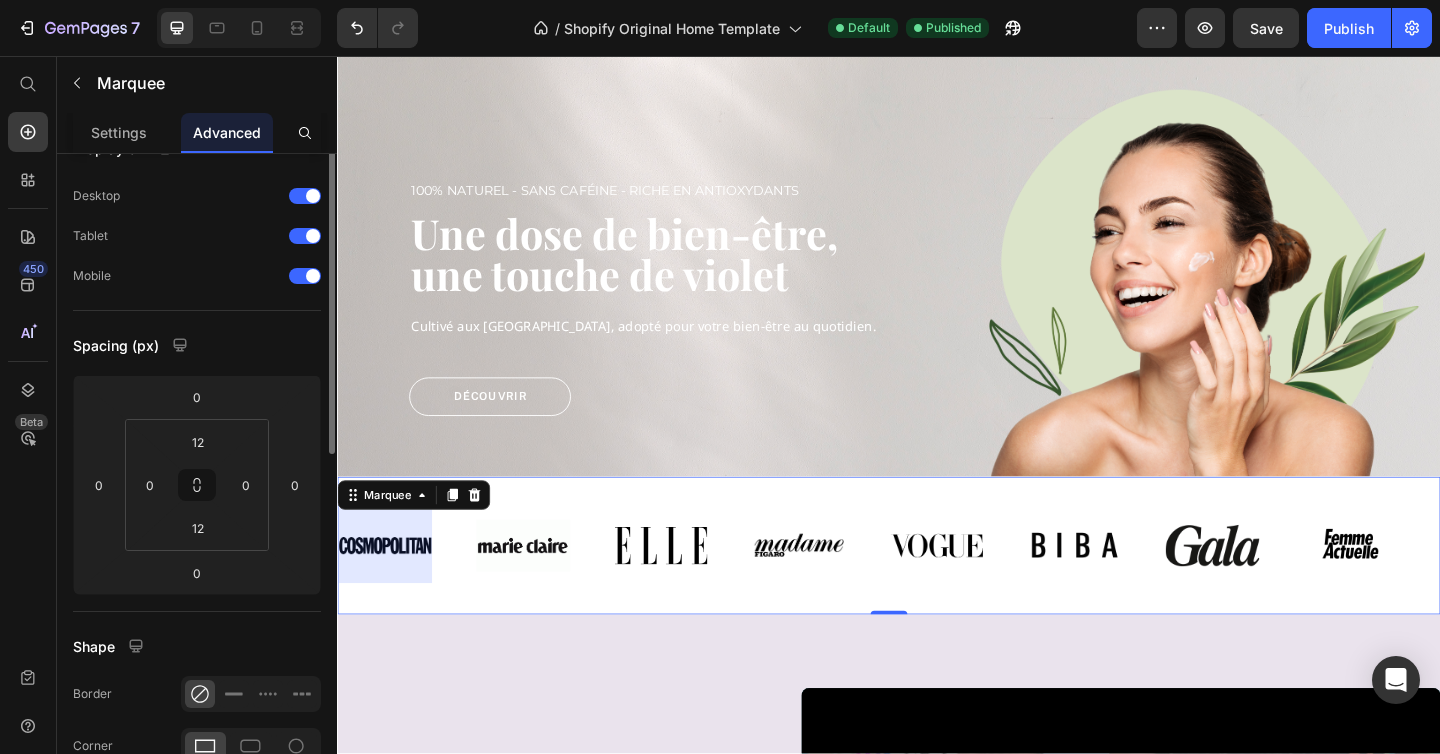 scroll, scrollTop: 0, scrollLeft: 0, axis: both 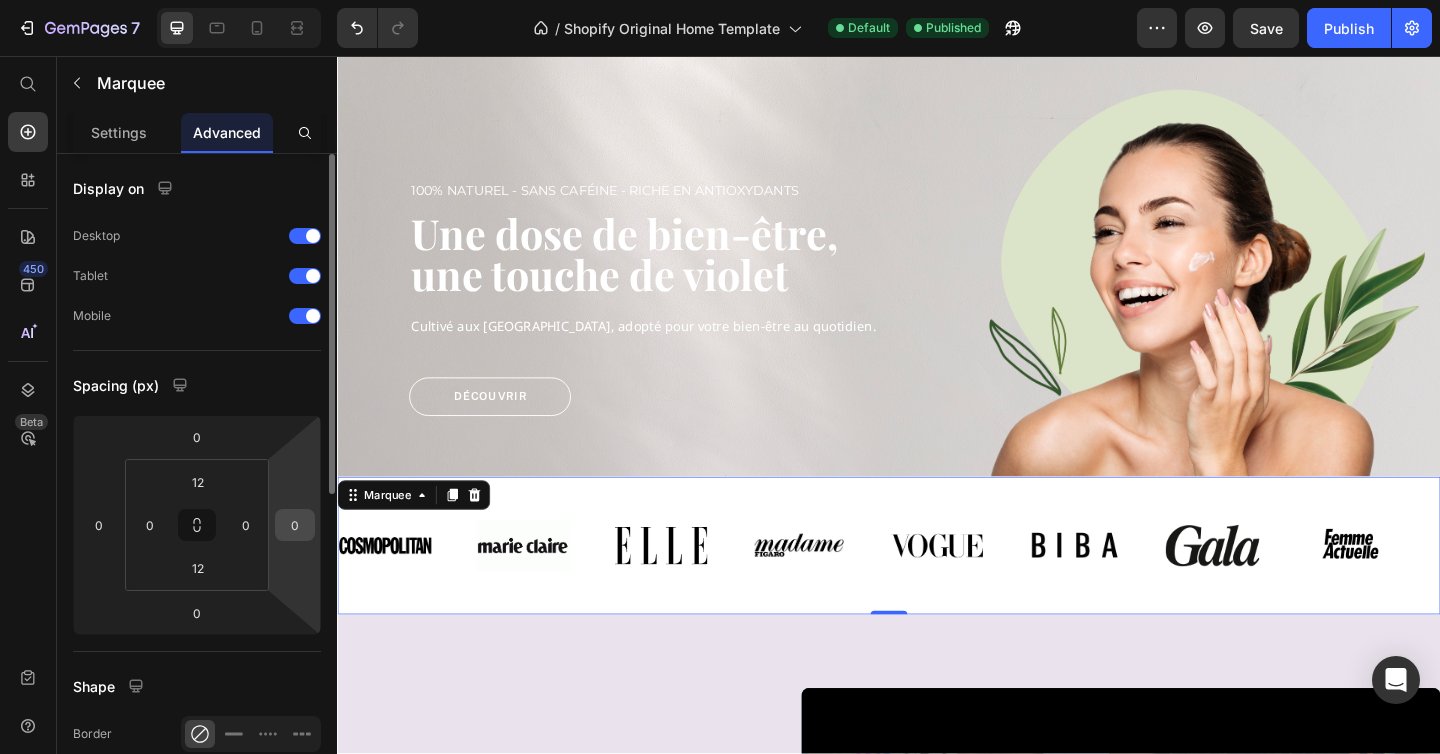 click on "0" at bounding box center (295, 525) 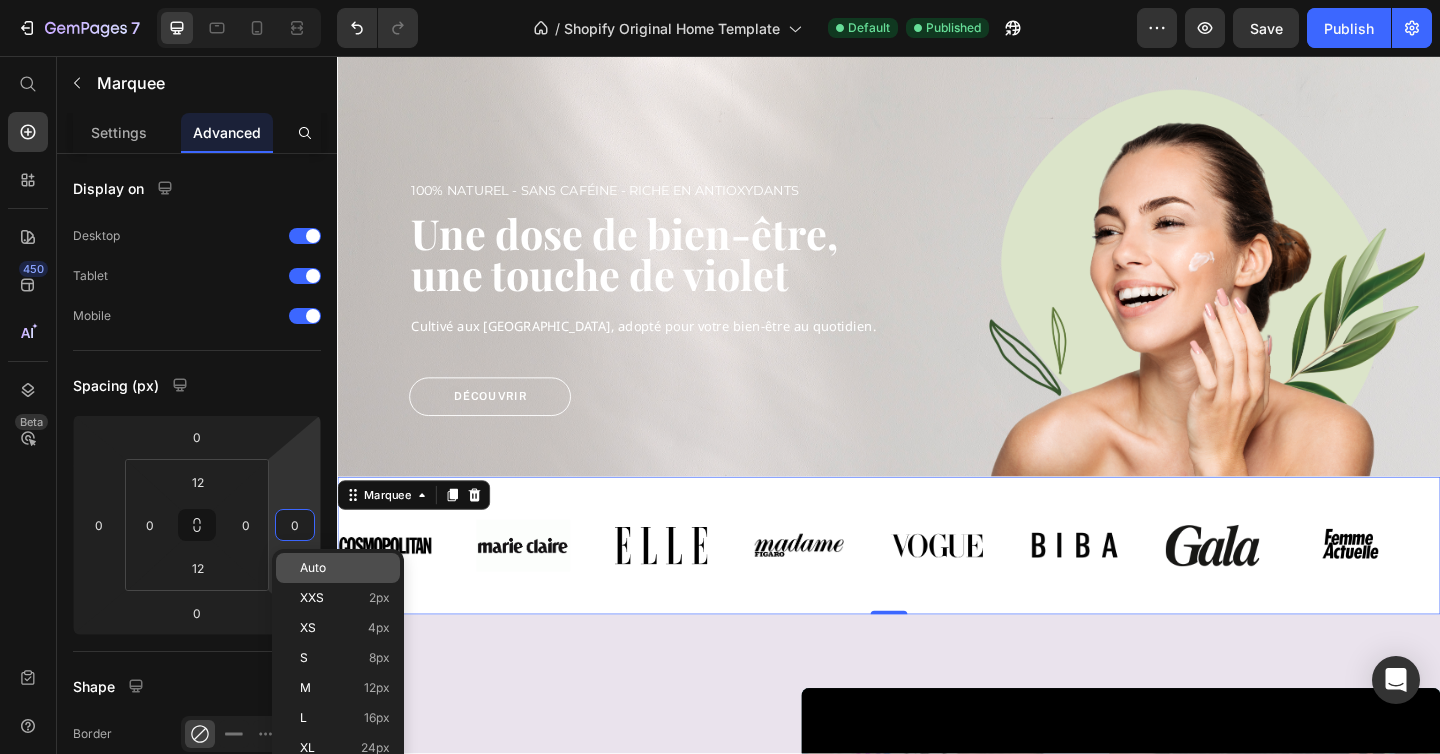 click on "Auto" 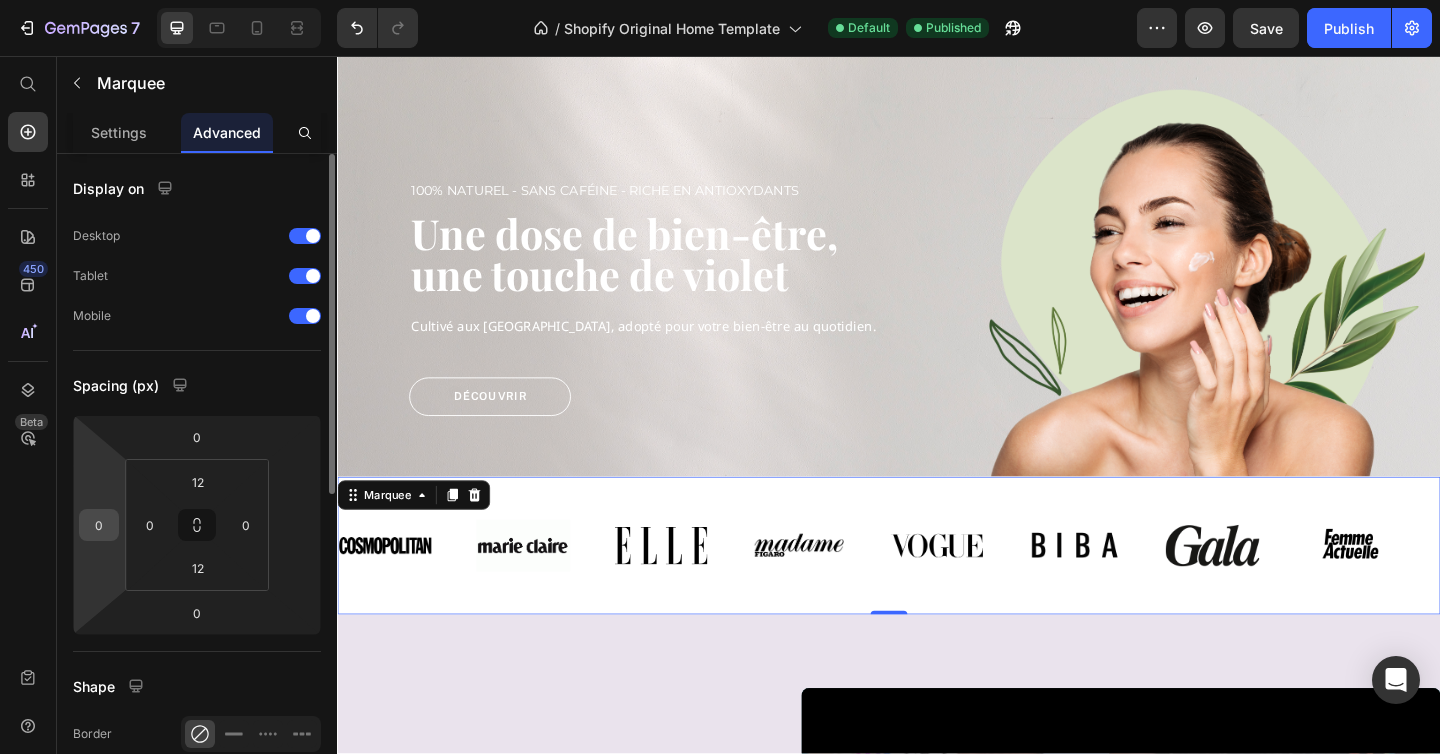 click on "0" at bounding box center (99, 525) 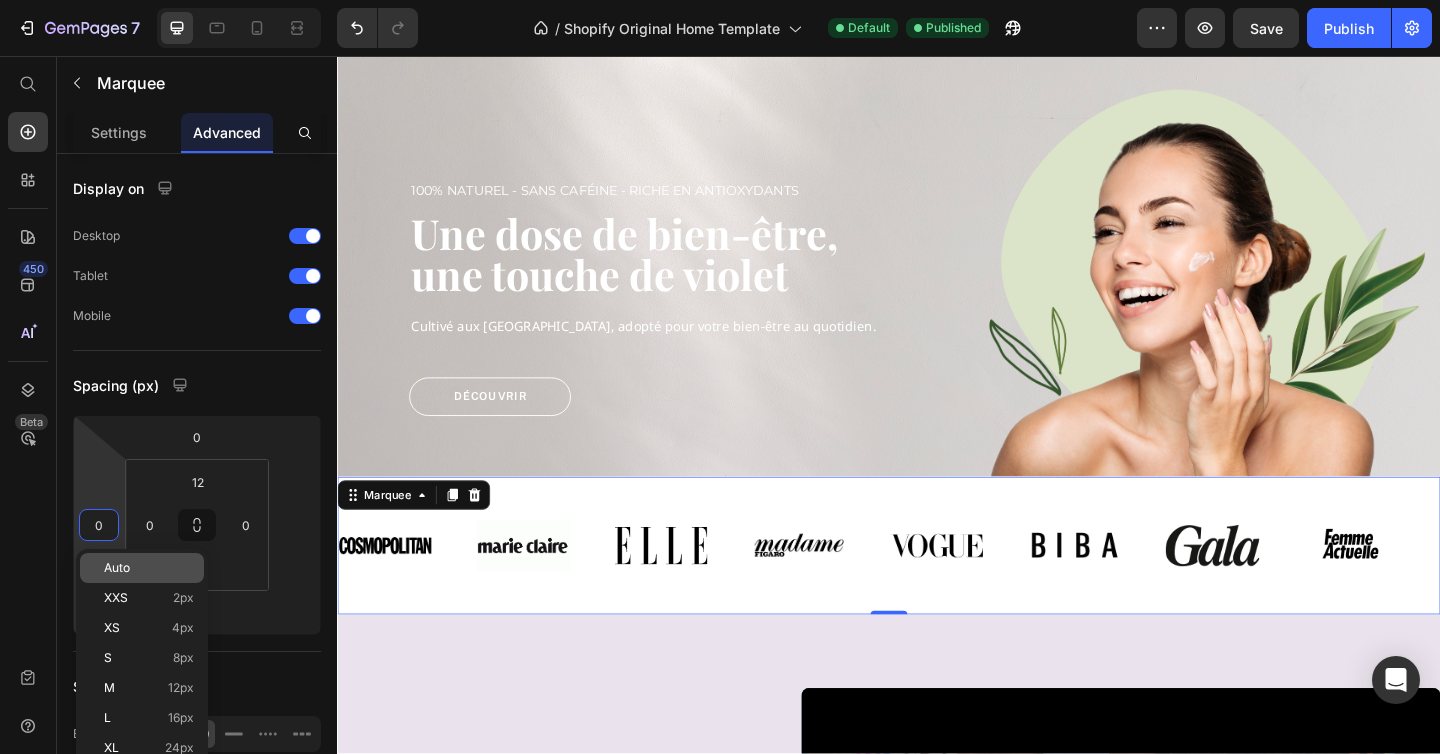 click on "Auto" at bounding box center (149, 568) 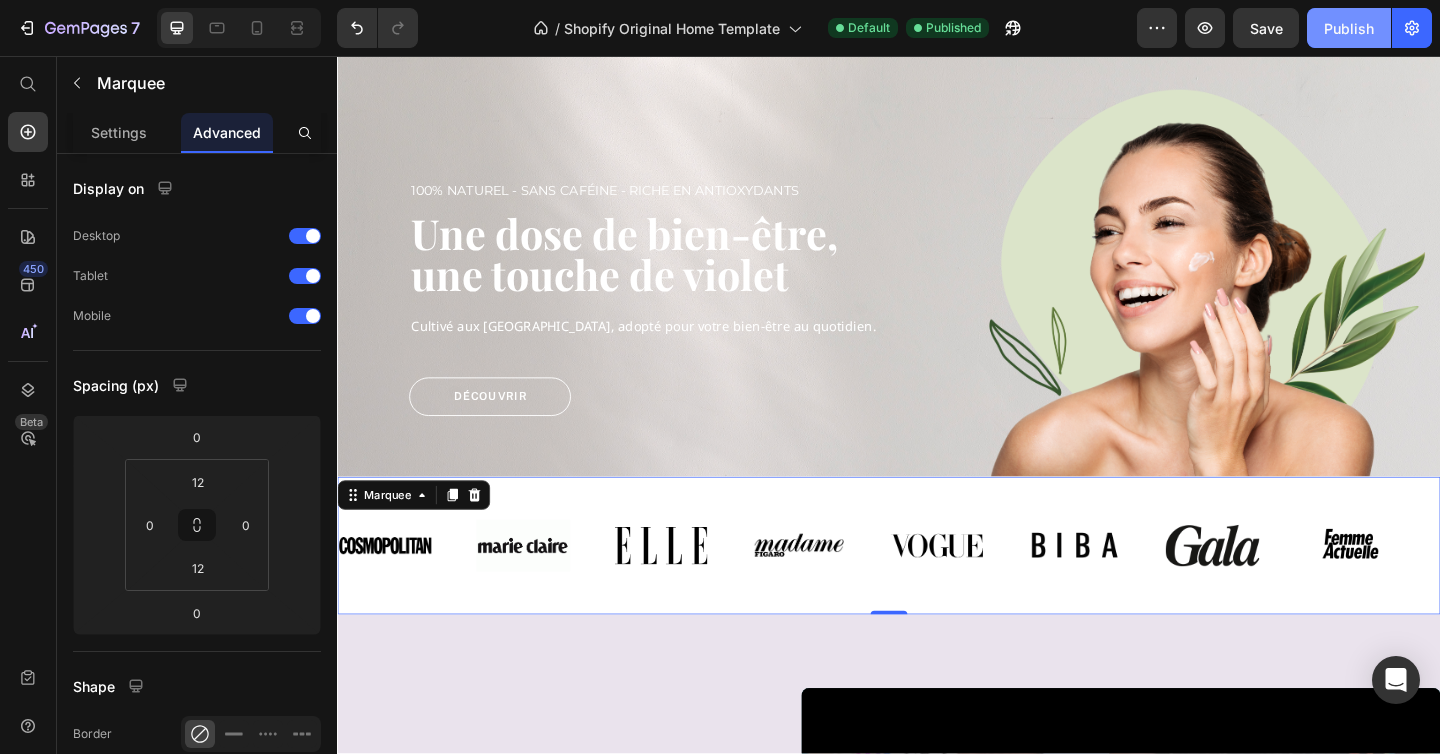 click on "Publish" at bounding box center [1349, 28] 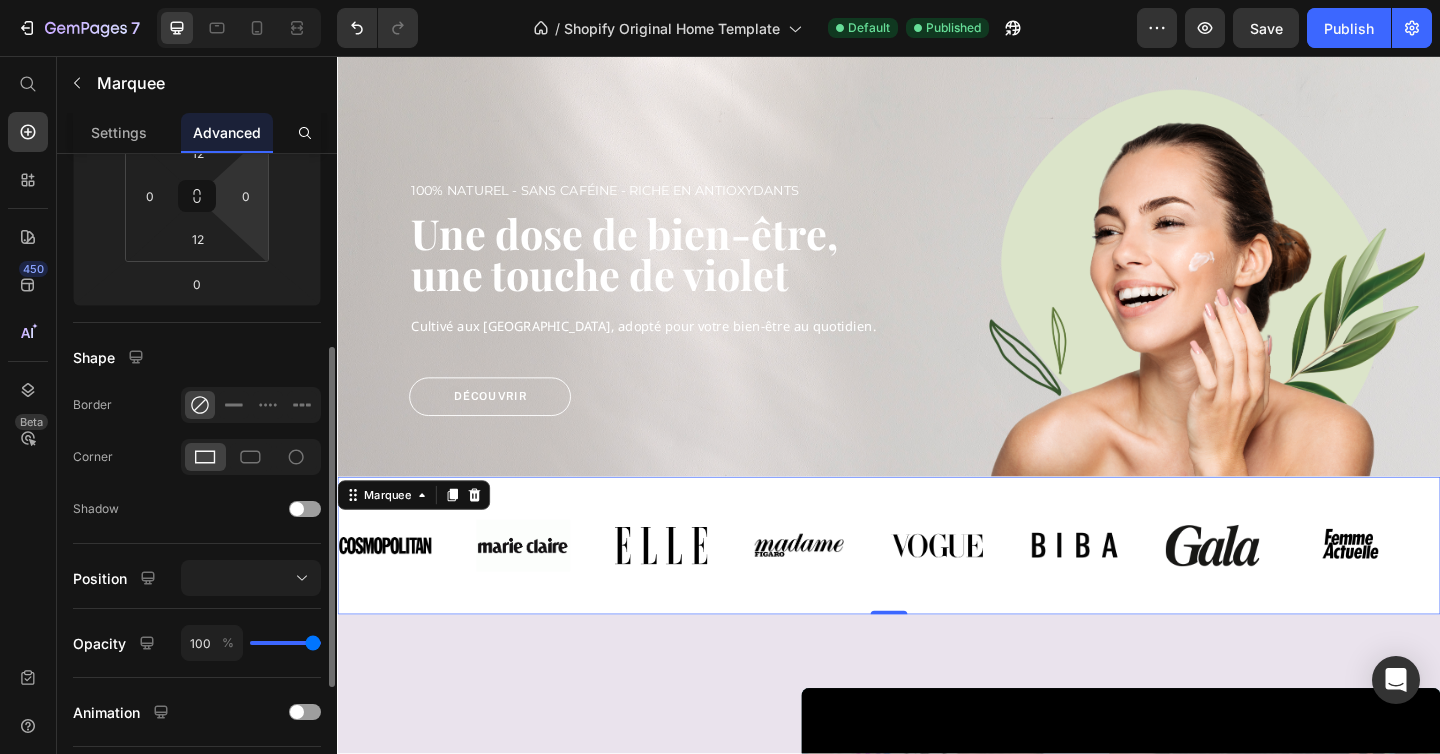scroll, scrollTop: 354, scrollLeft: 0, axis: vertical 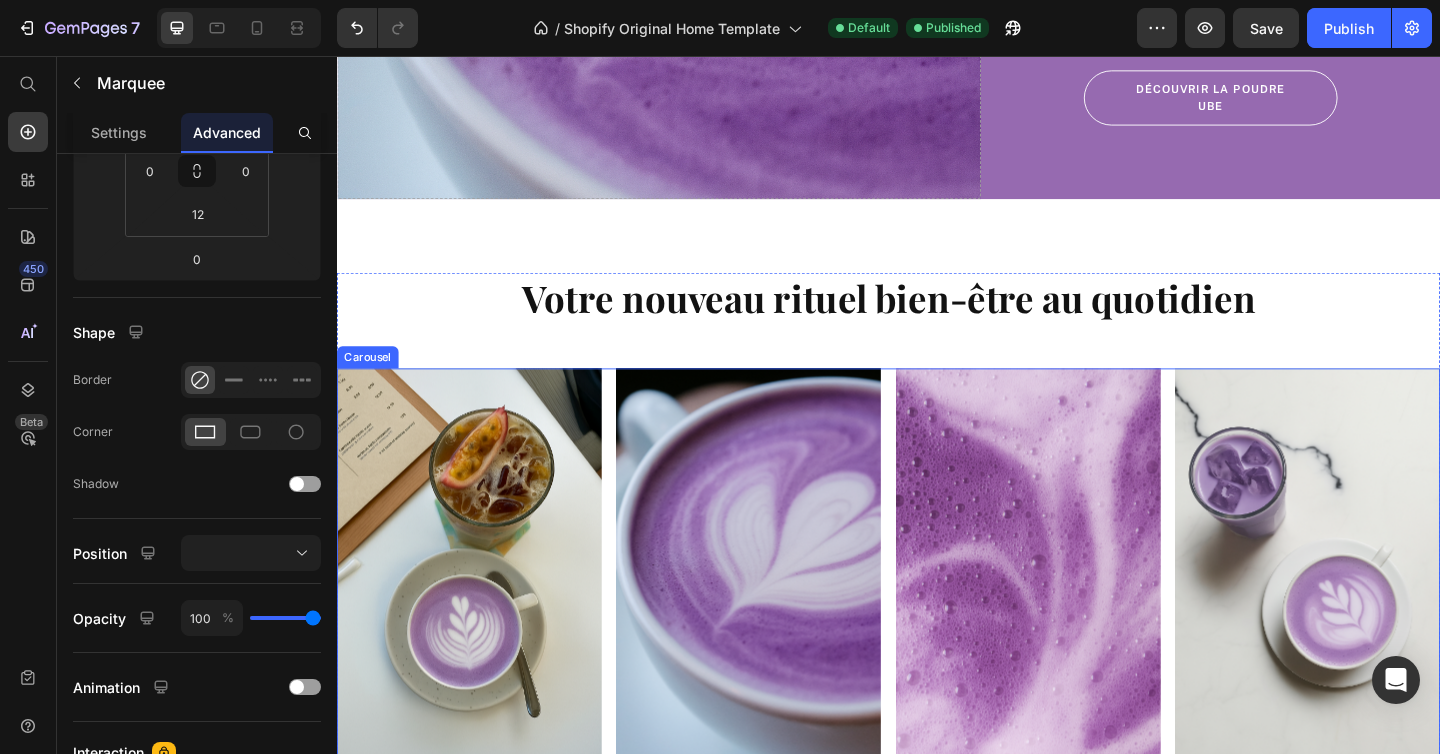 click on "Image Image Image Image Image" at bounding box center (937, 621) 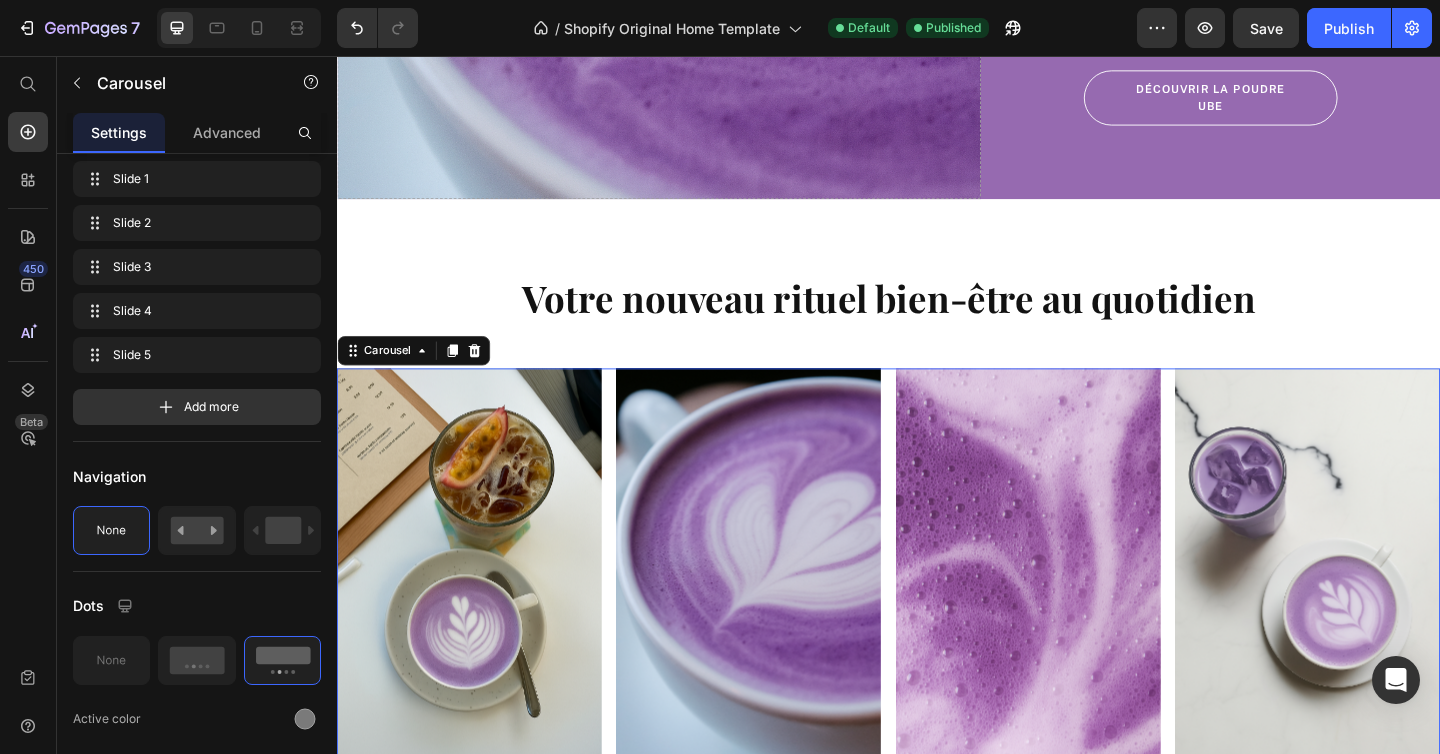 scroll, scrollTop: 0, scrollLeft: 0, axis: both 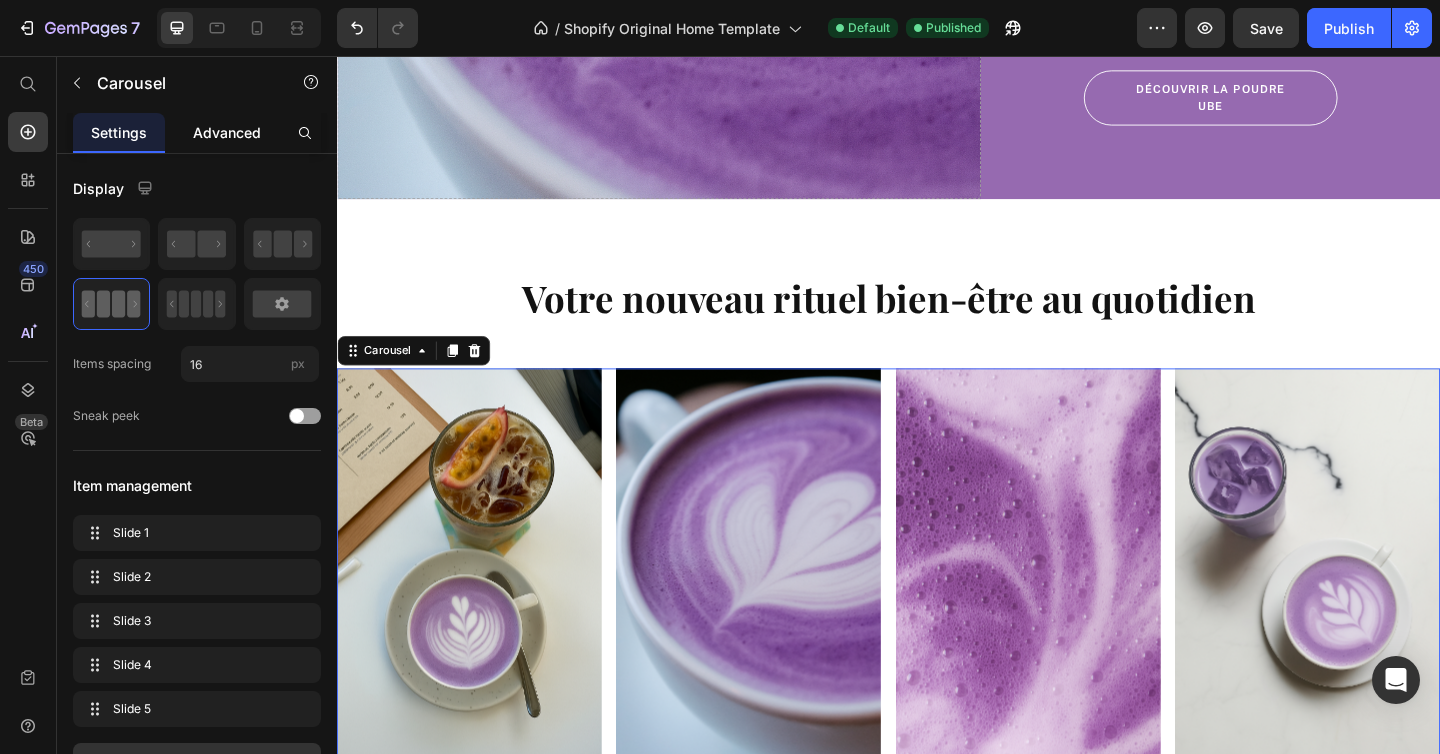 click on "Advanced" at bounding box center (227, 132) 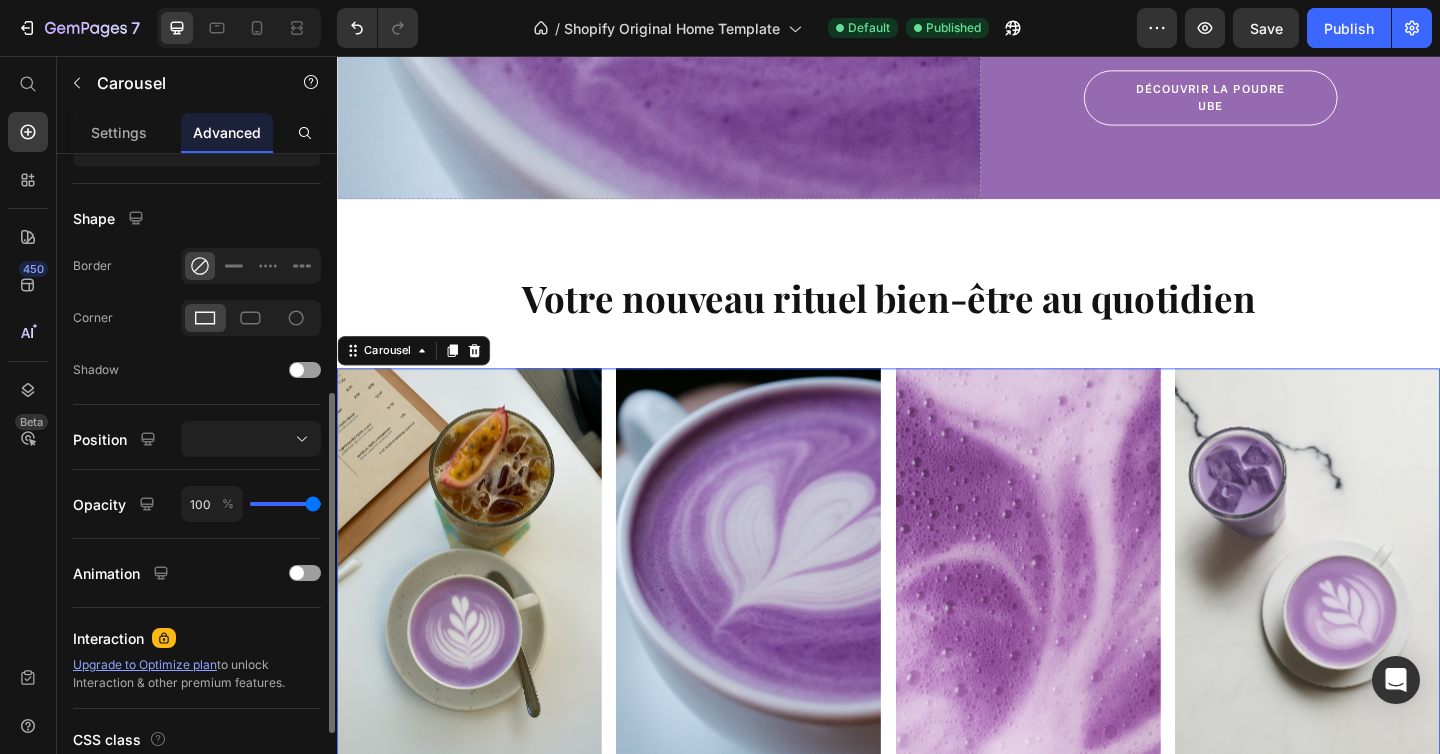 scroll, scrollTop: 470, scrollLeft: 0, axis: vertical 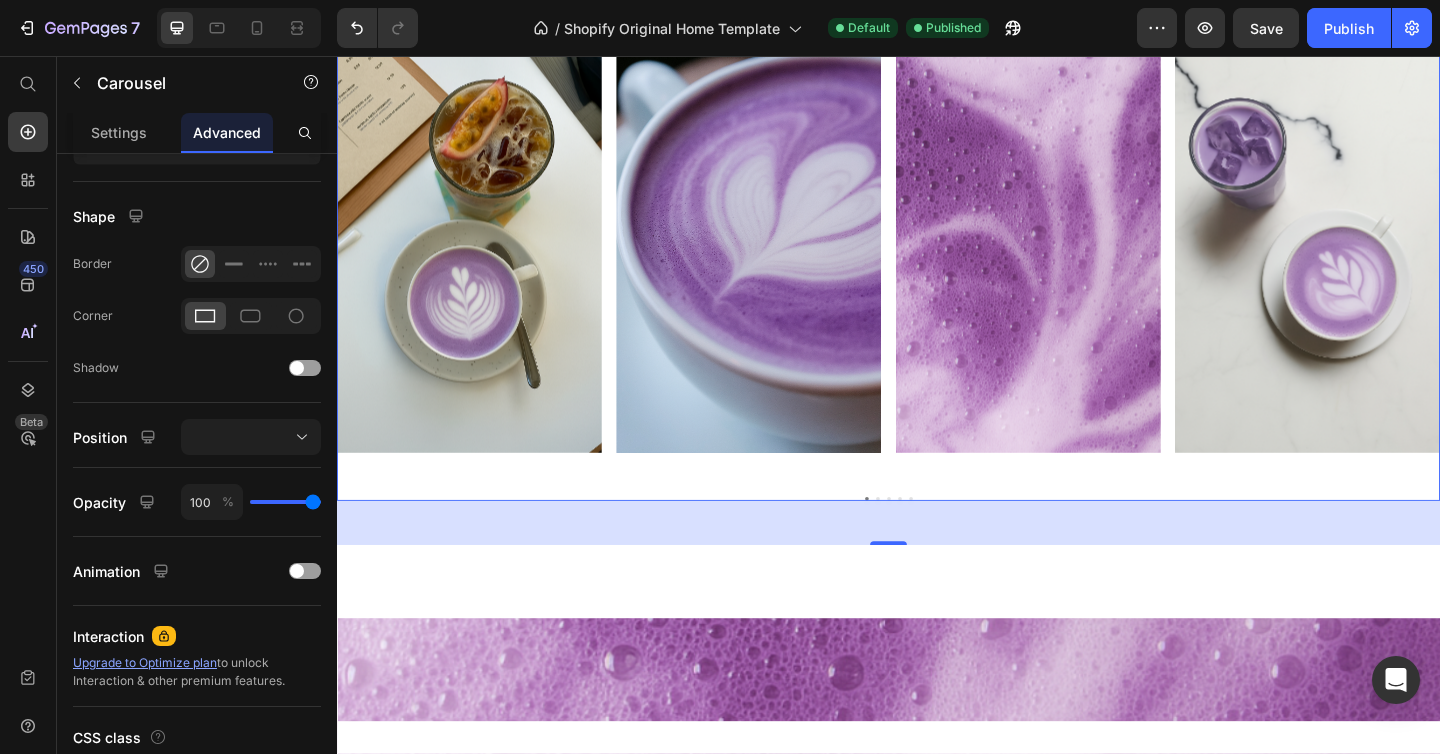 click on "Image Image Image Image Image" at bounding box center [937, 289] 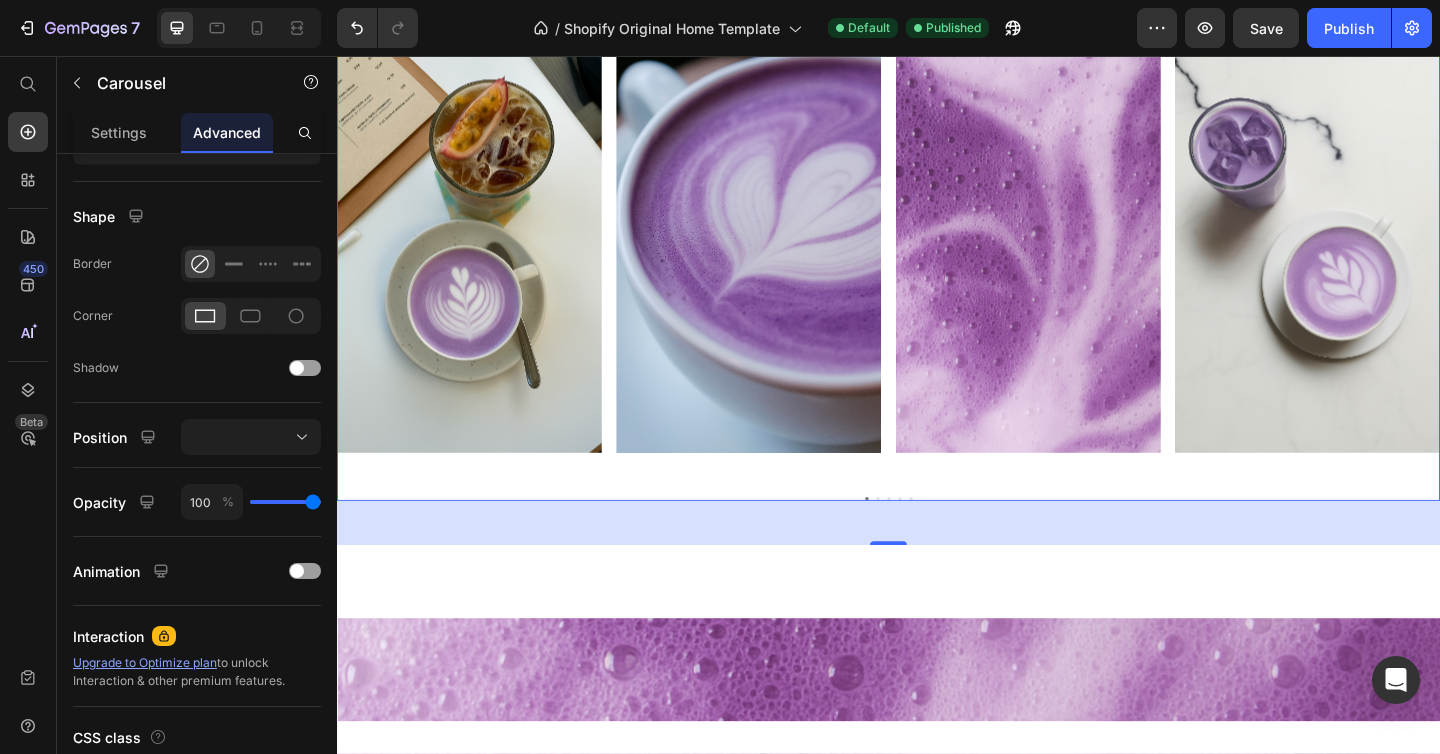 click on "Image Image Image Image Image" at bounding box center (937, 289) 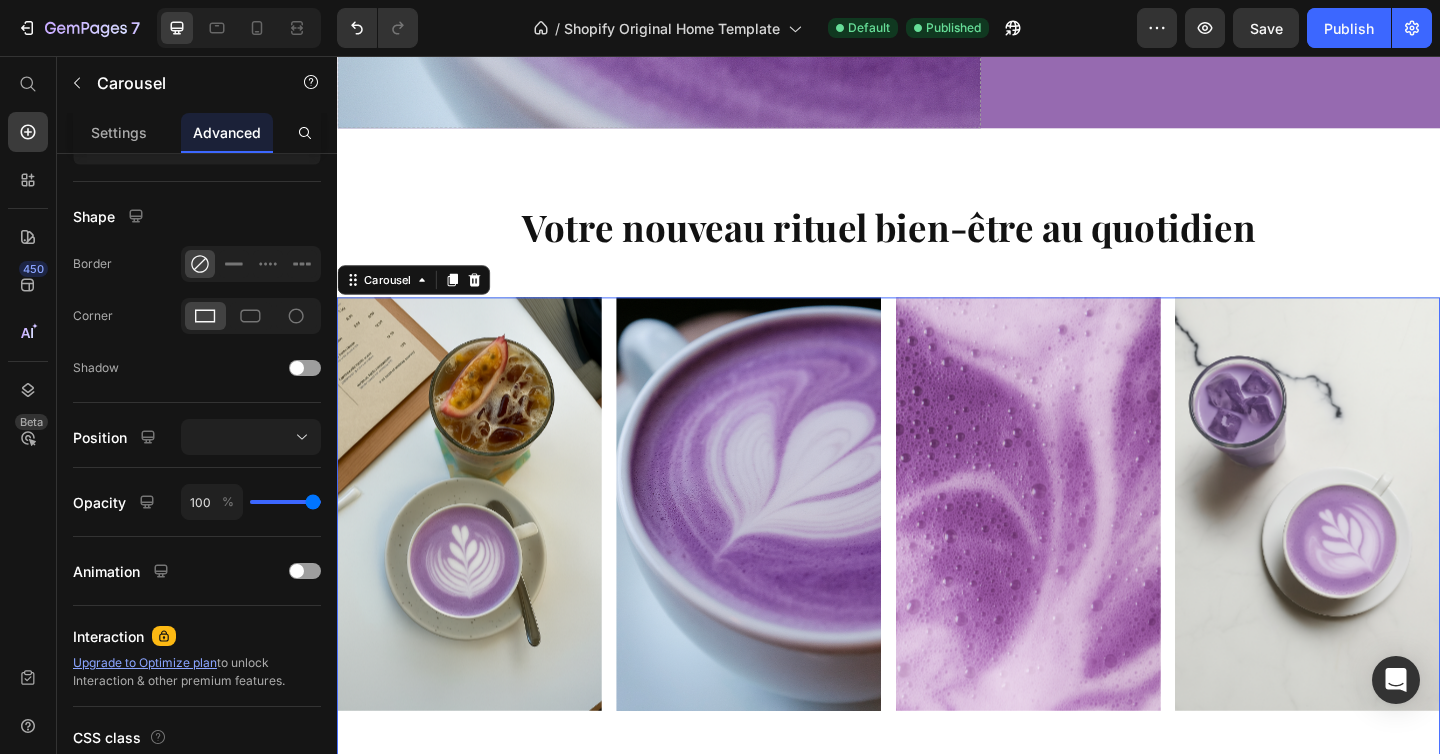 scroll, scrollTop: 3655, scrollLeft: 0, axis: vertical 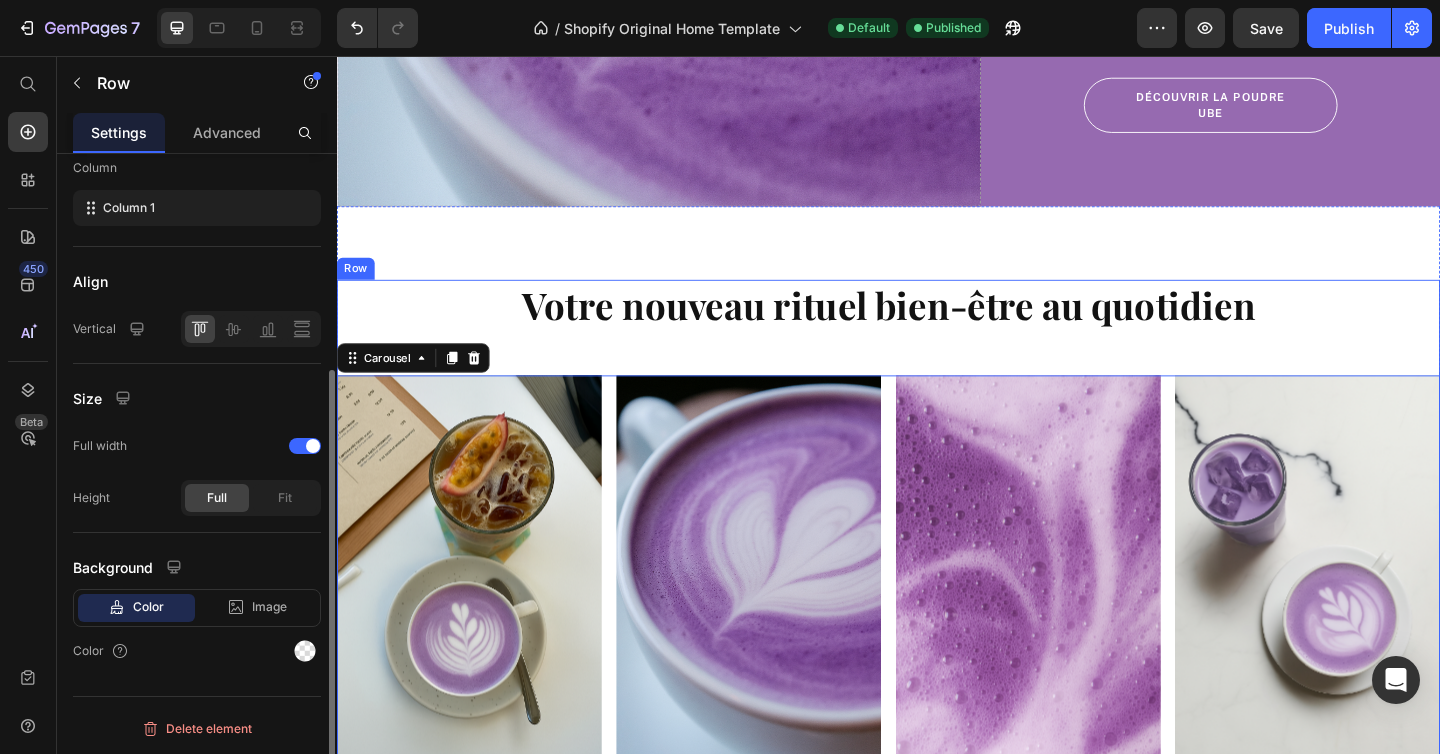 click on "Votre nouveau rituel bien-être au quotidien Heading Image Image Image Image Image Carousel   48" at bounding box center (937, 627) 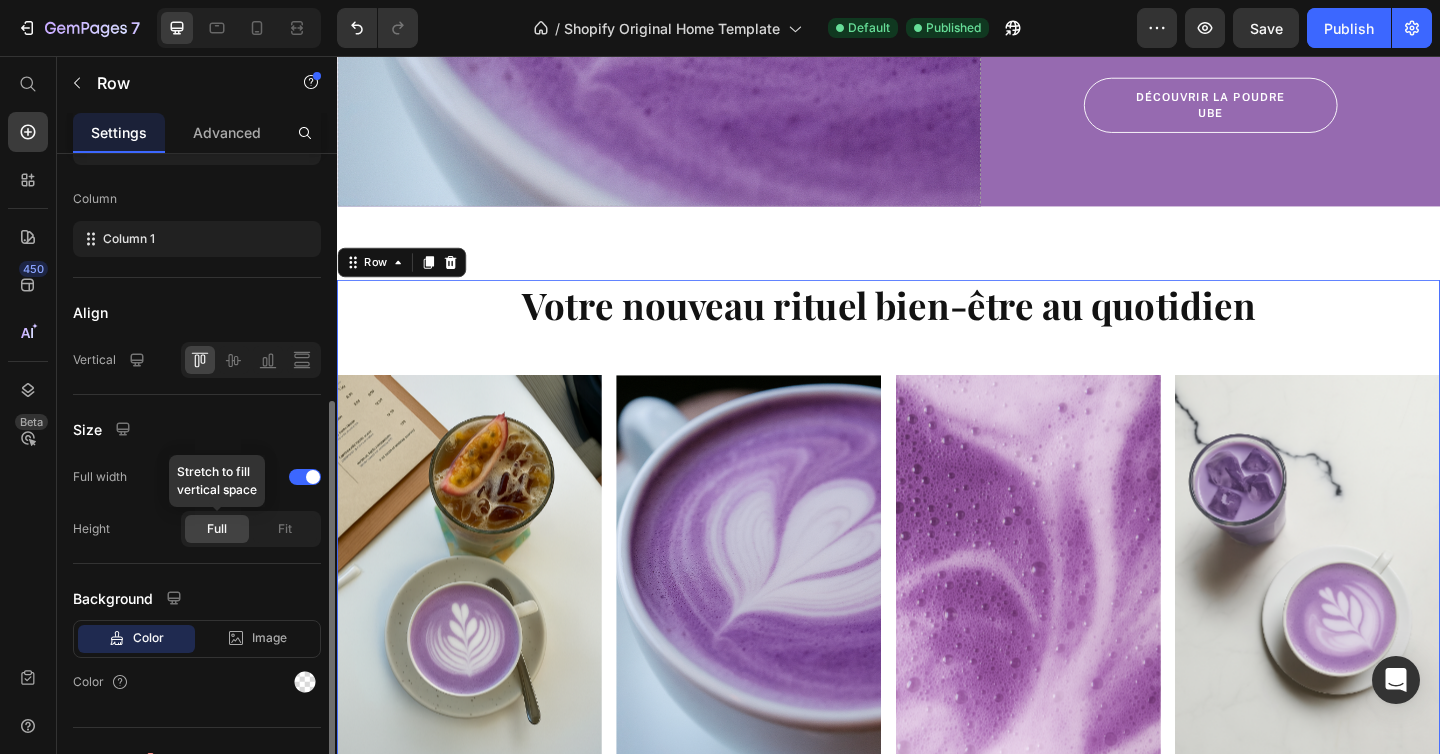scroll, scrollTop: 320, scrollLeft: 0, axis: vertical 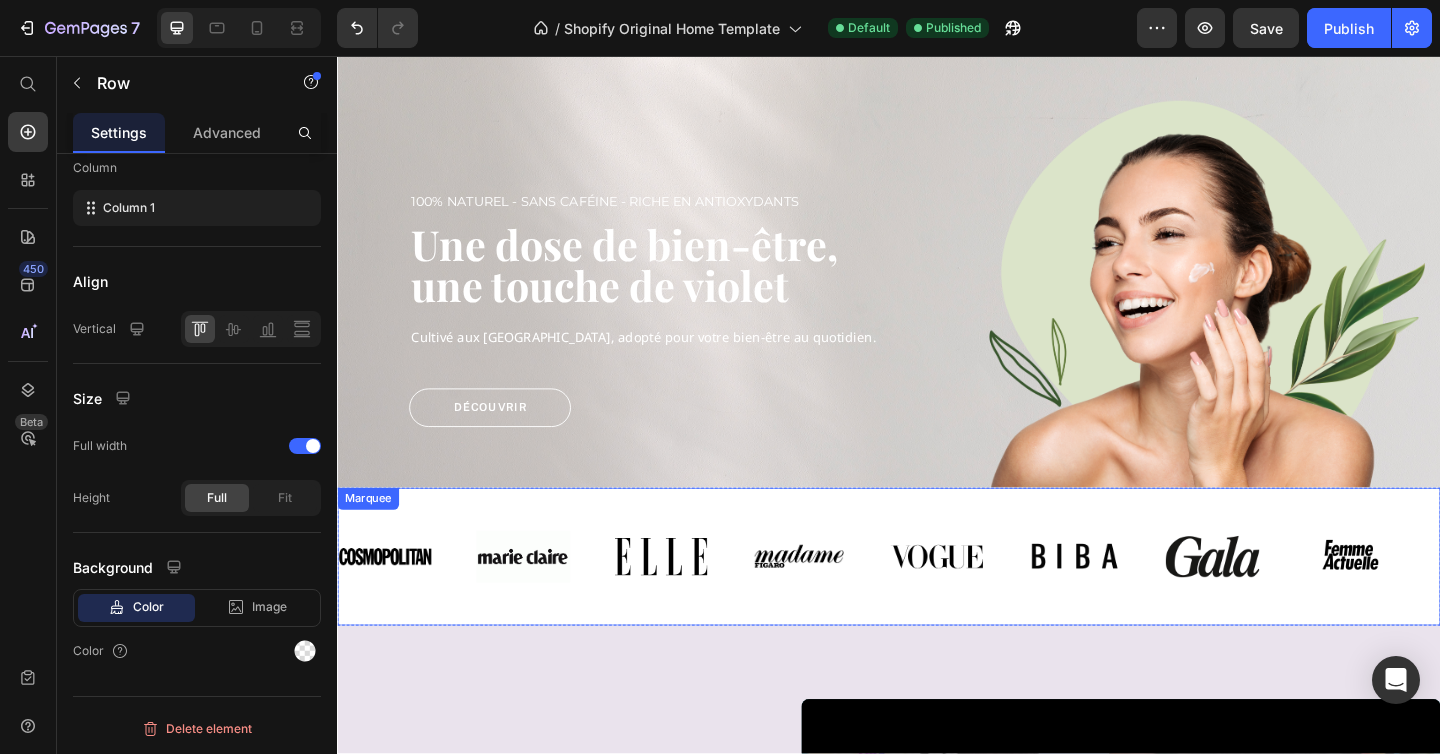 click on "Image Image Image Image Image Image Image Image Image Image Image Image Image Image Image Image Marquee" at bounding box center (937, 601) 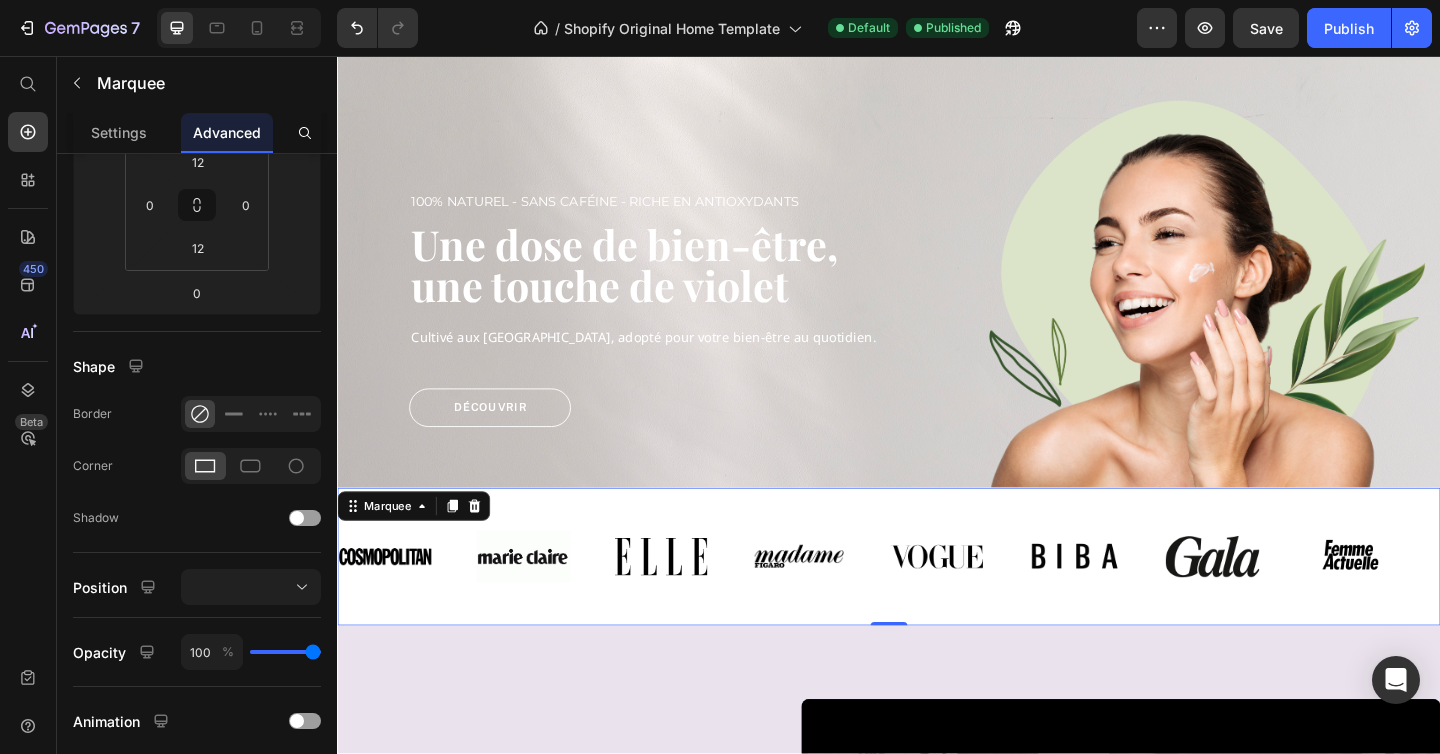scroll, scrollTop: 0, scrollLeft: 0, axis: both 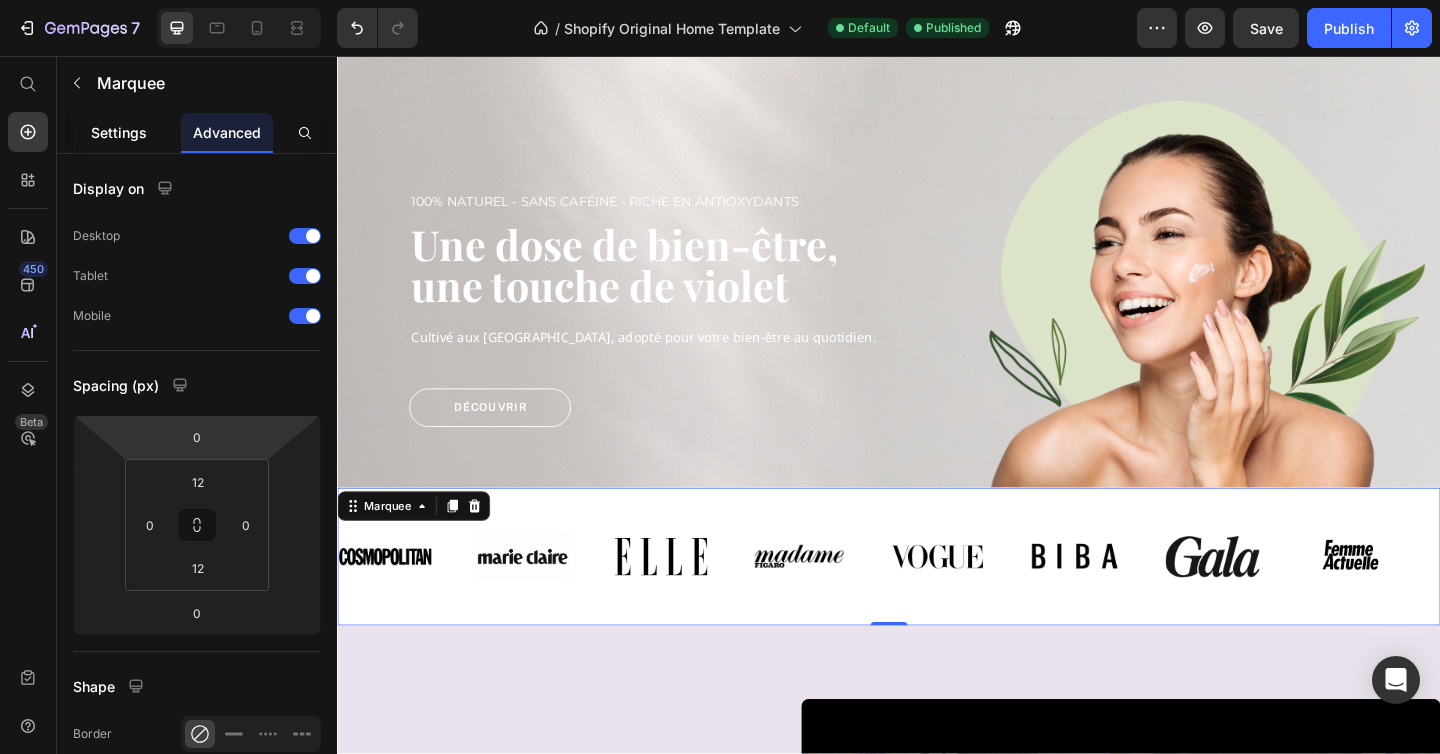 click on "Settings" at bounding box center (119, 132) 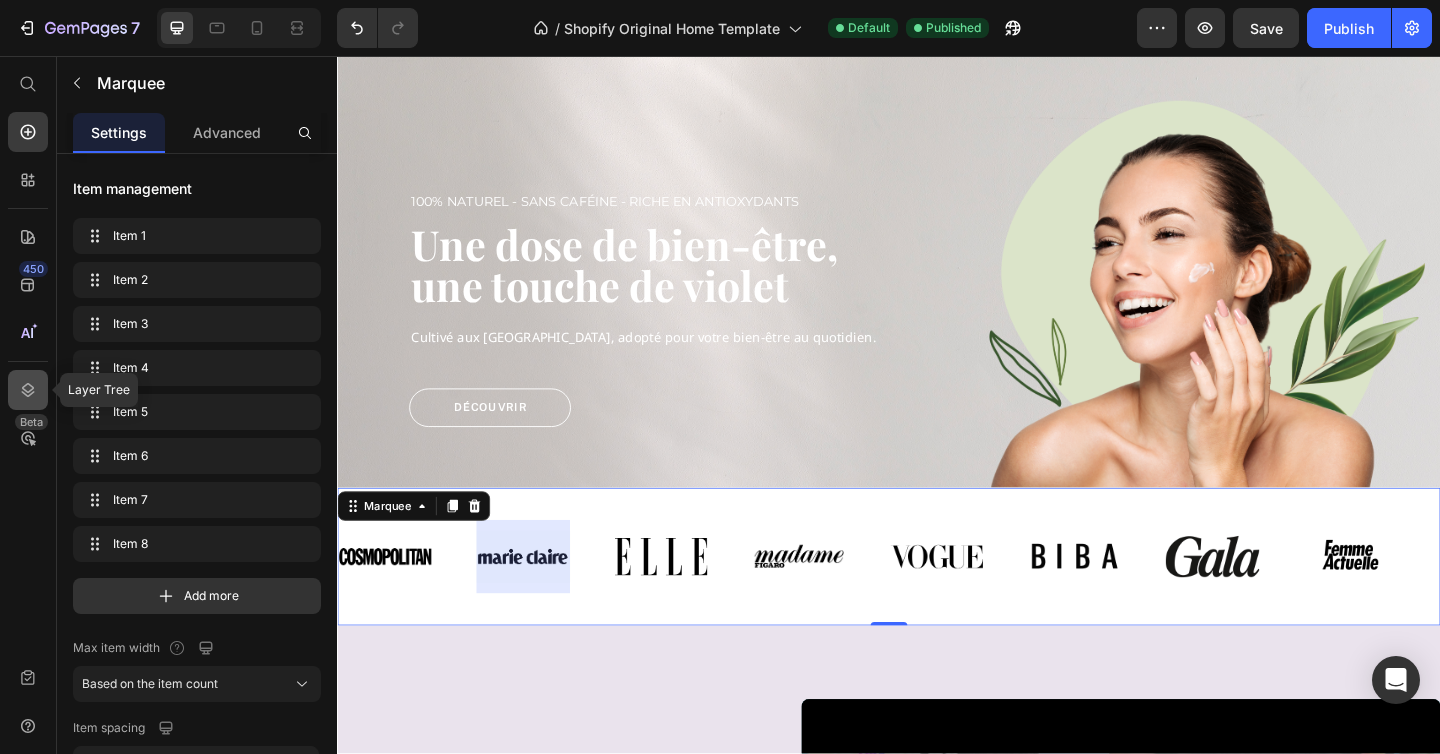 click 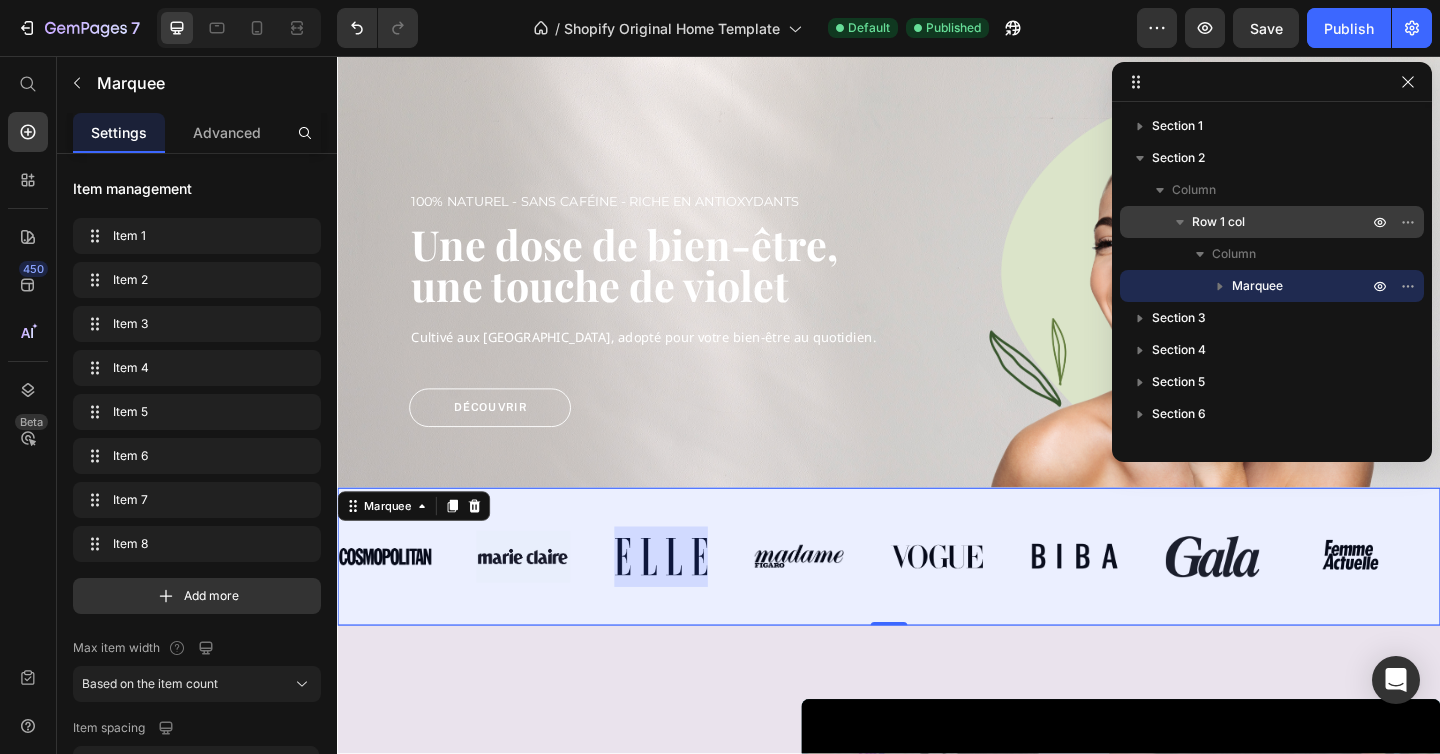 click on "Row 1 col" at bounding box center [1218, 222] 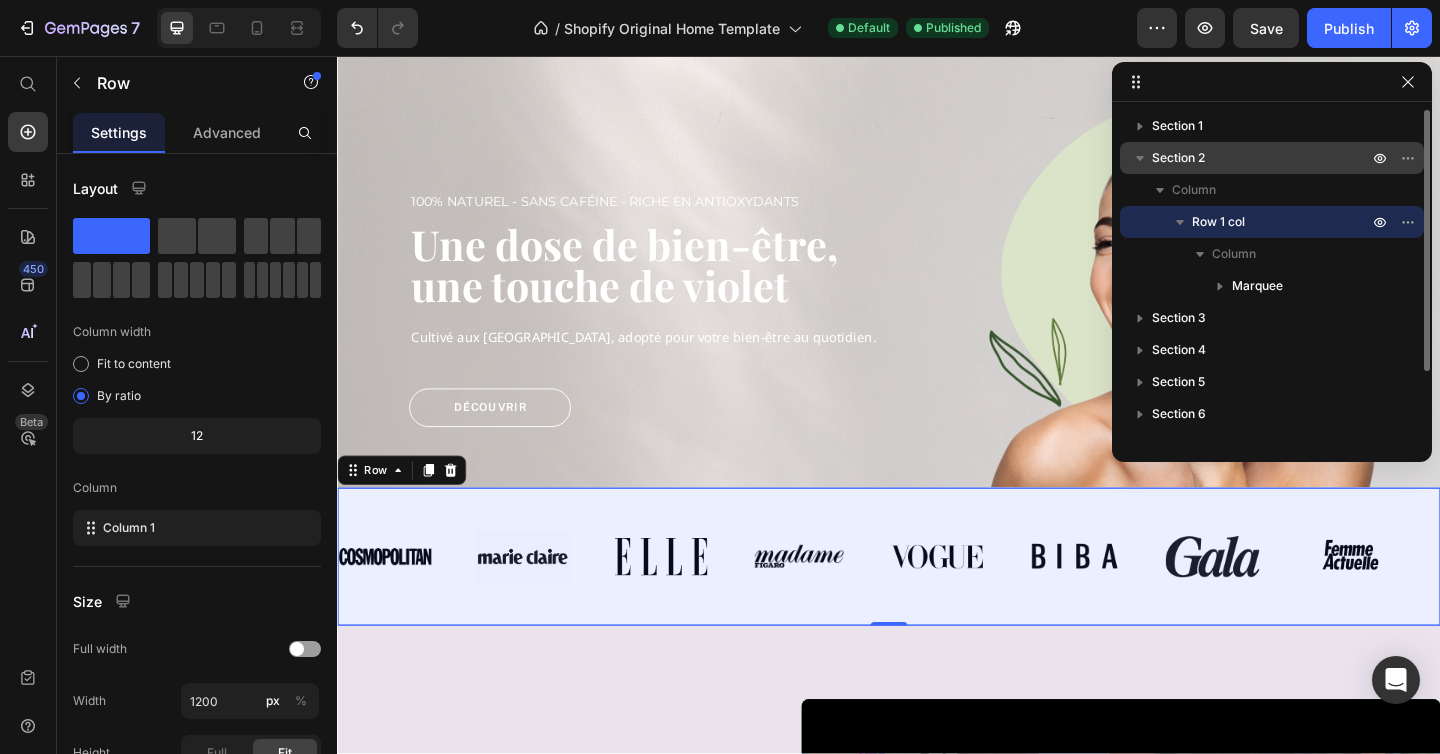 click on "Section 2" at bounding box center (1262, 158) 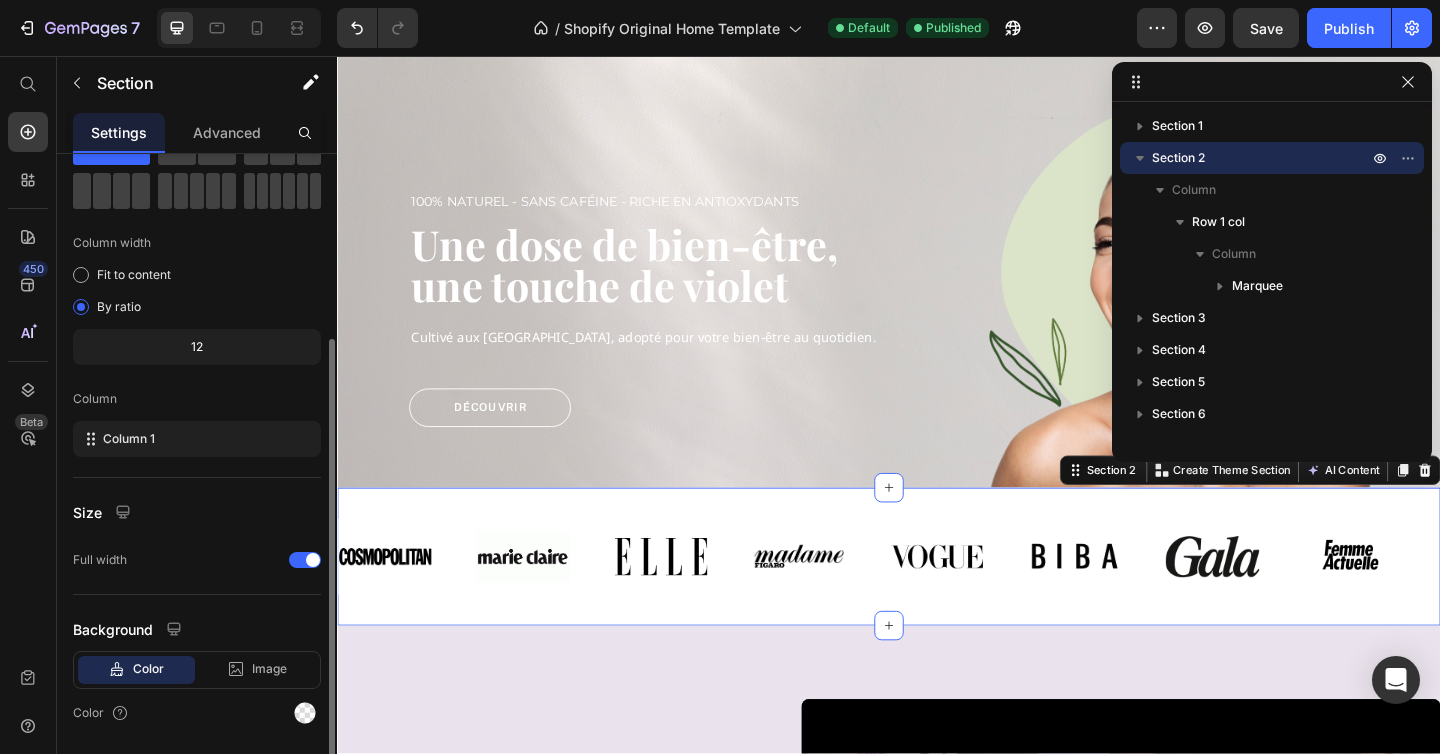 scroll, scrollTop: 151, scrollLeft: 0, axis: vertical 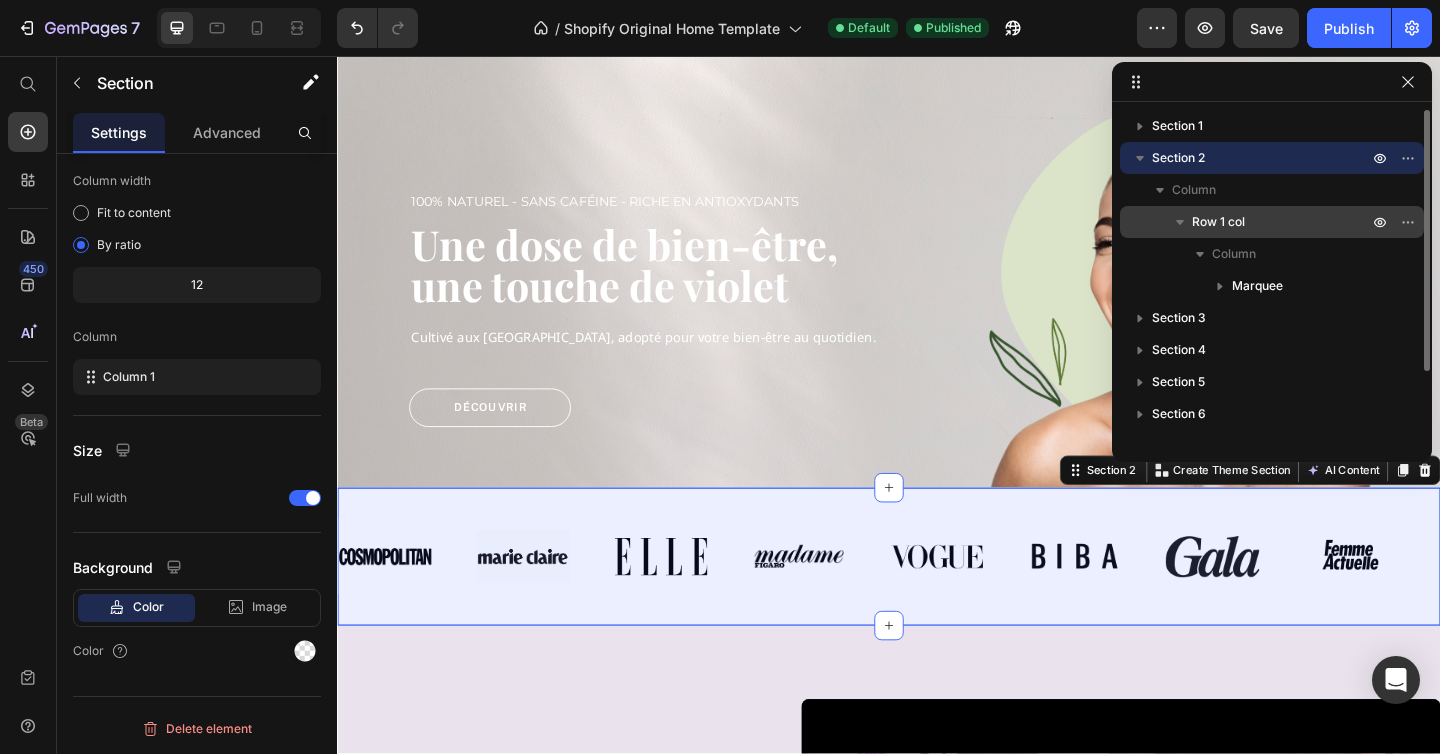 click on "Row 1 col" at bounding box center (1272, 222) 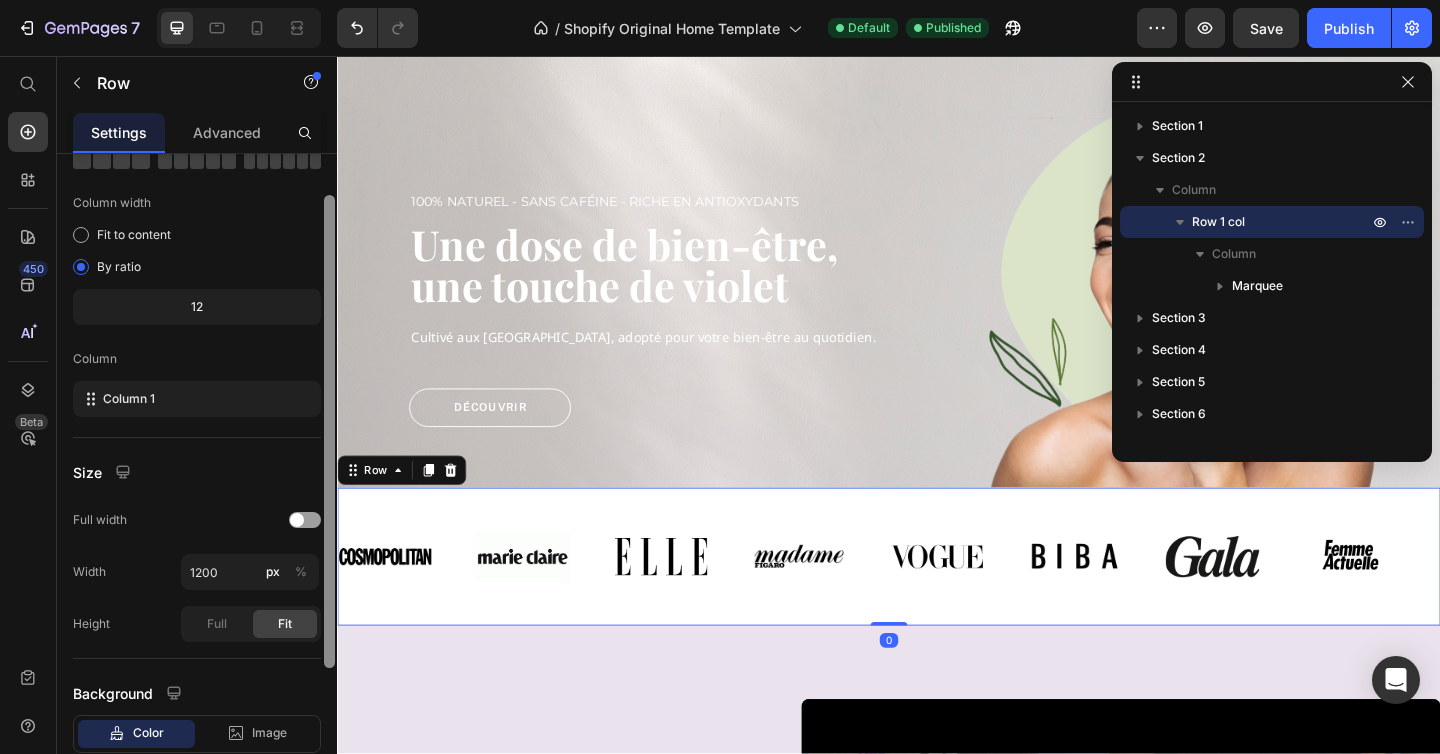 scroll, scrollTop: 172, scrollLeft: 0, axis: vertical 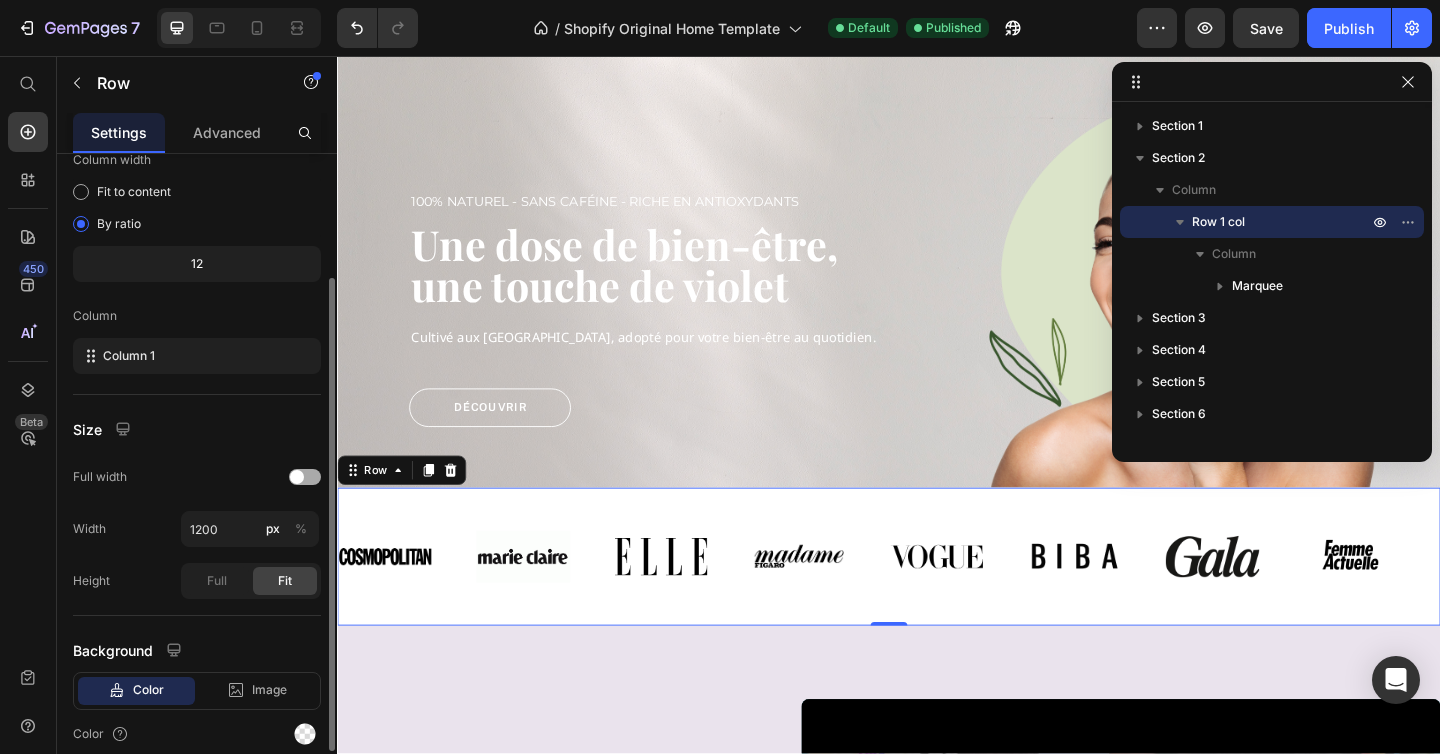 click at bounding box center (305, 477) 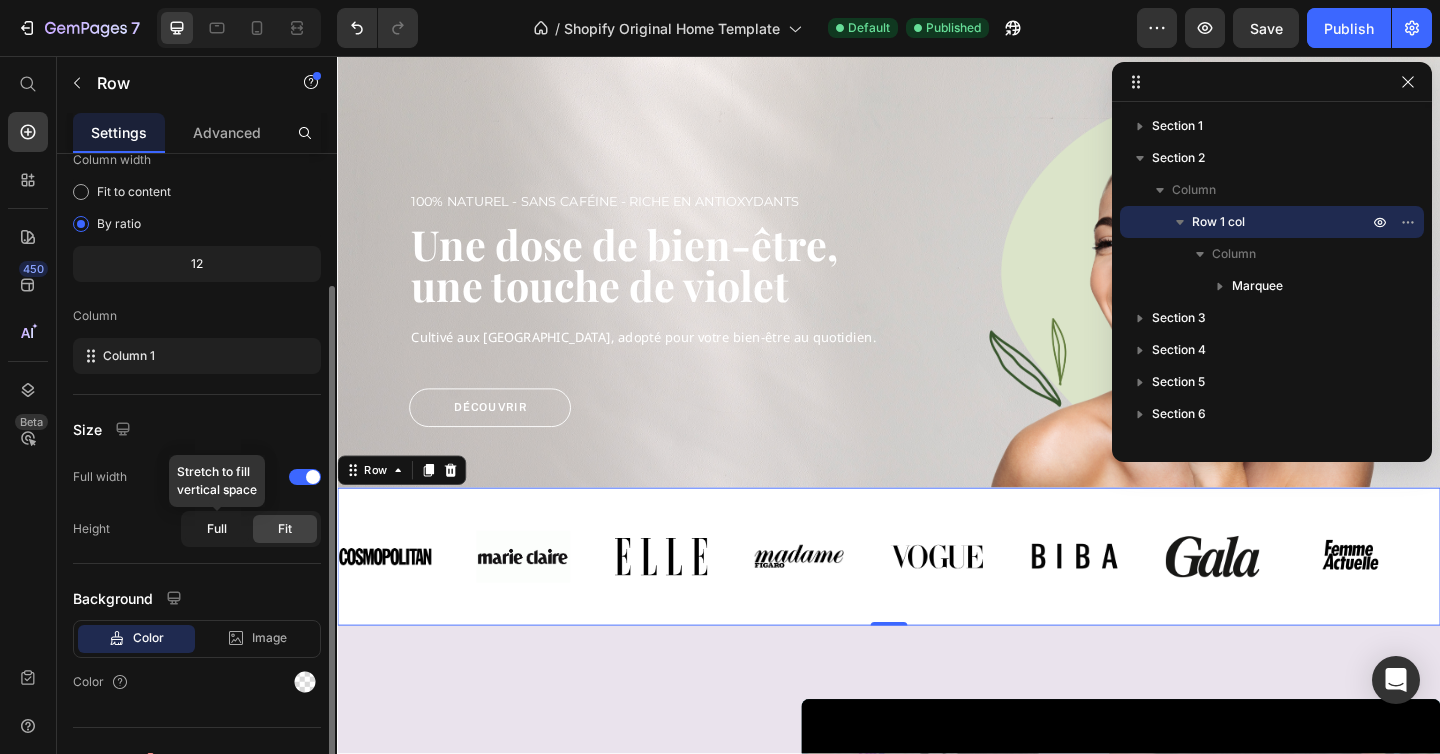 click on "Full" 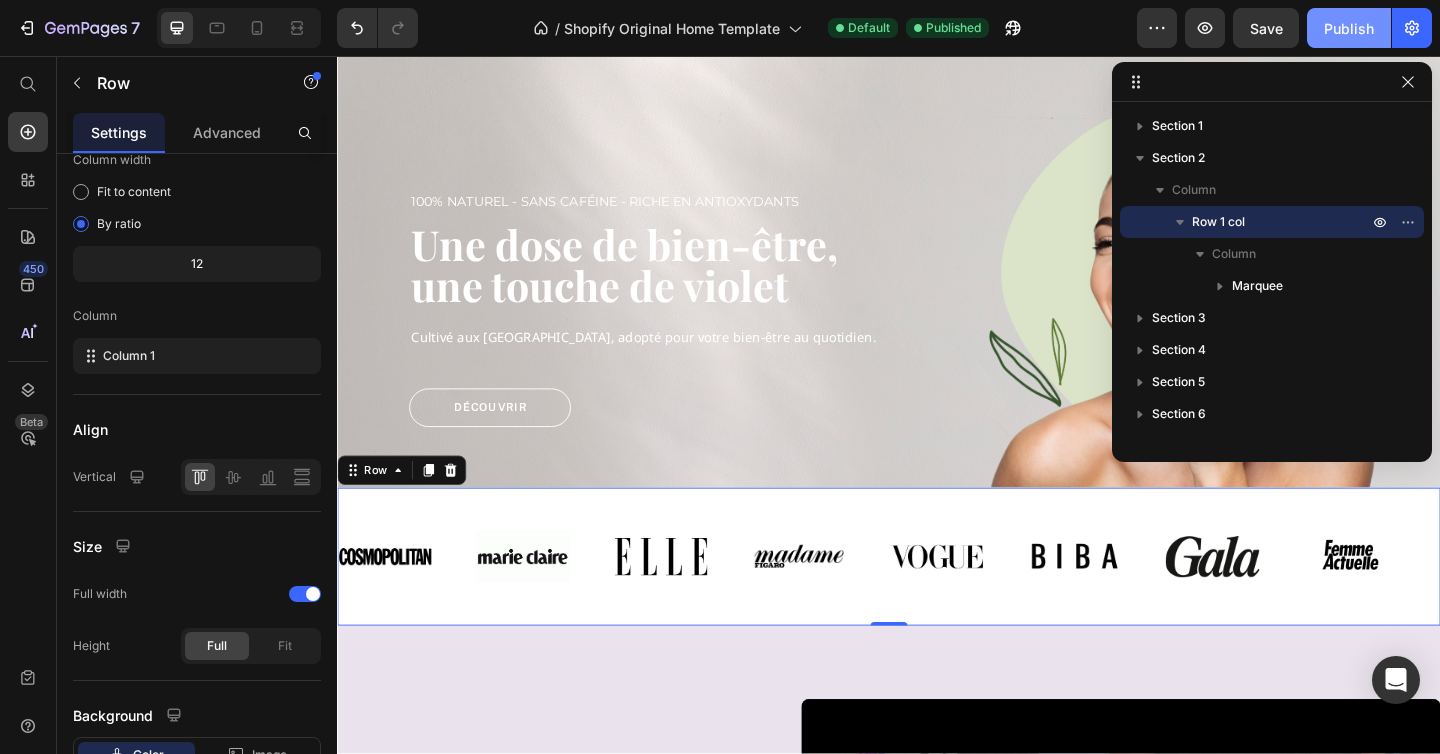 click on "Publish" at bounding box center [1349, 28] 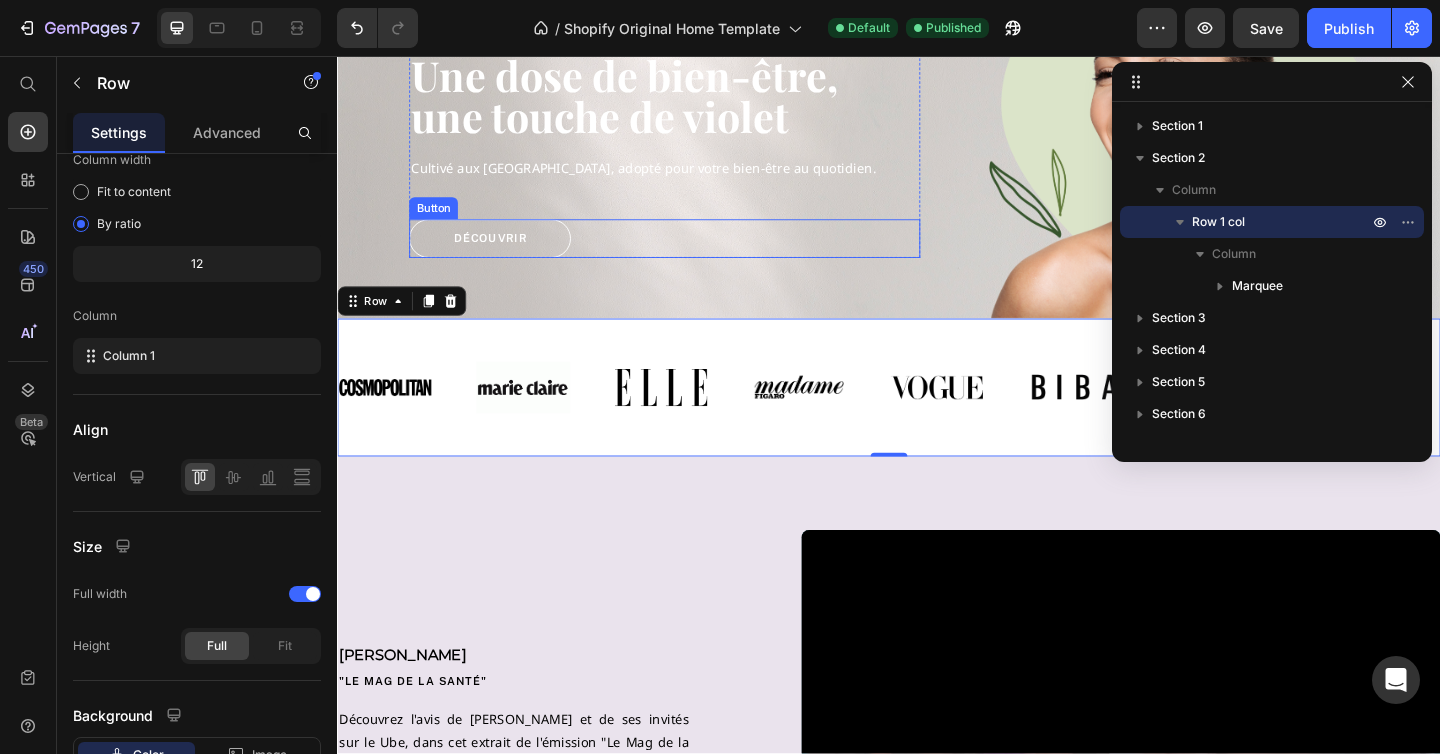 scroll, scrollTop: 362, scrollLeft: 0, axis: vertical 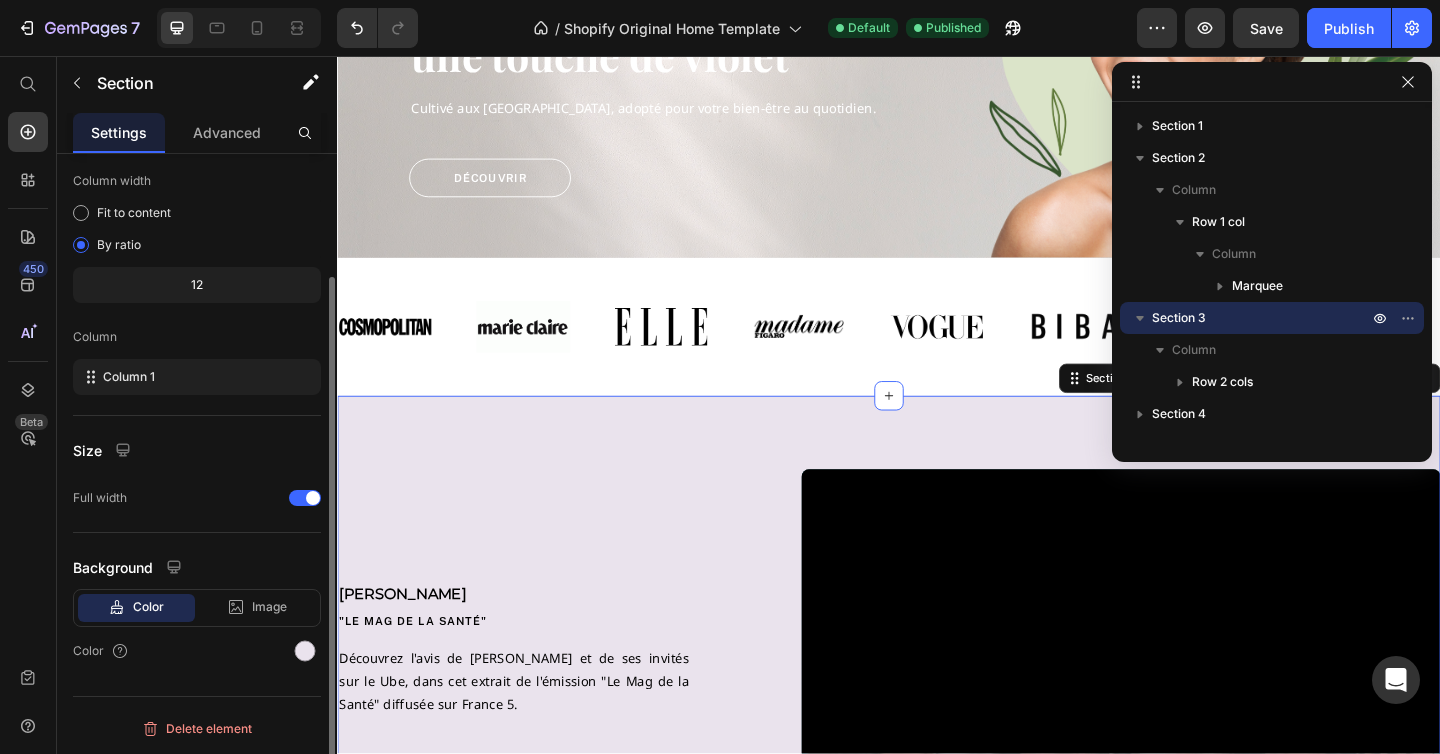 click on "JIMMY MOHAMMED Text Block "LE MAG DE la santé" Text Block Découvrez l'avis de Jimmy Mohammed et de ses invités sur le Ube, dans cet extrait de l'émission "Le Mag de la Santé" diffusée sur France 5. Text Block Row Video Row Section 3   You can create reusable sections Create Theme Section AI Content Write with GemAI What would you like to describe here? Tone and Voice Persuasive Product Show more Generate" at bounding box center [937, 701] 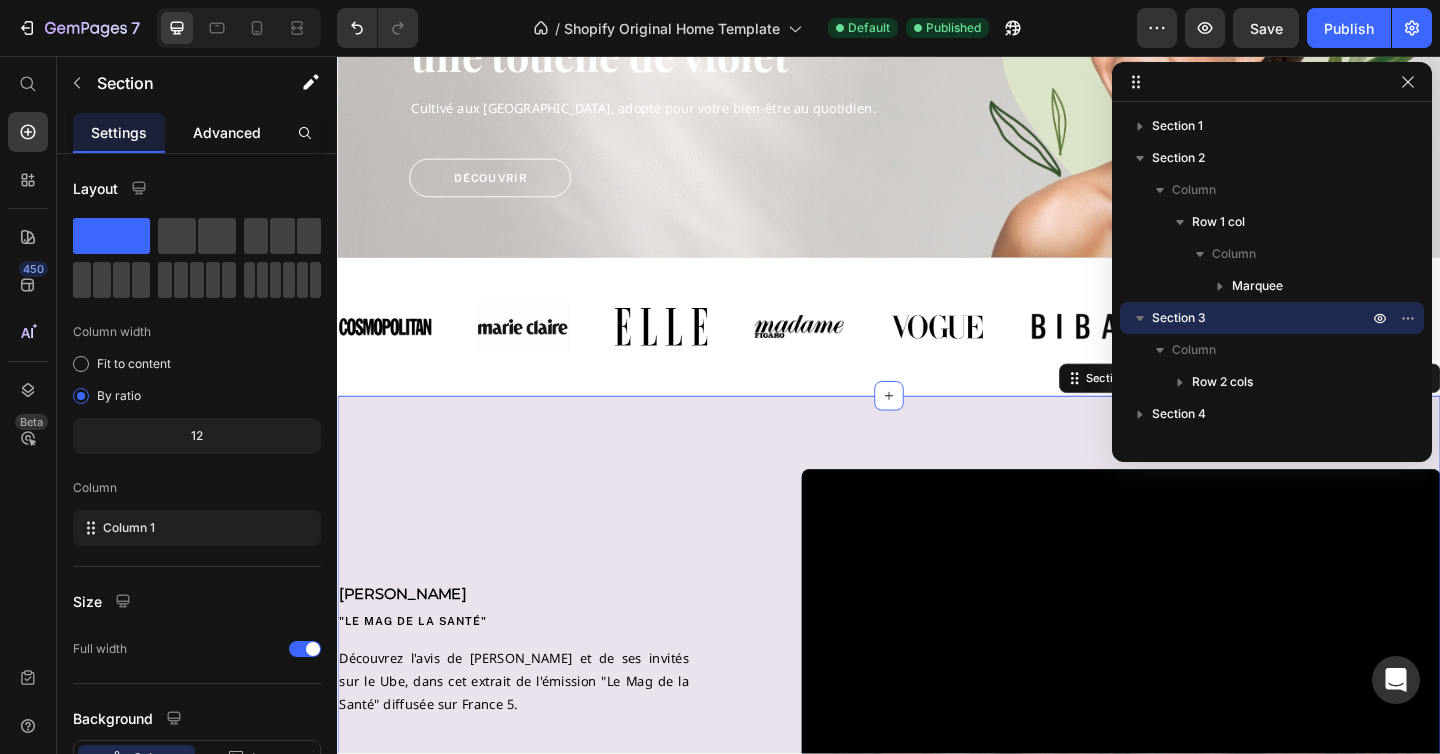 click on "Advanced" 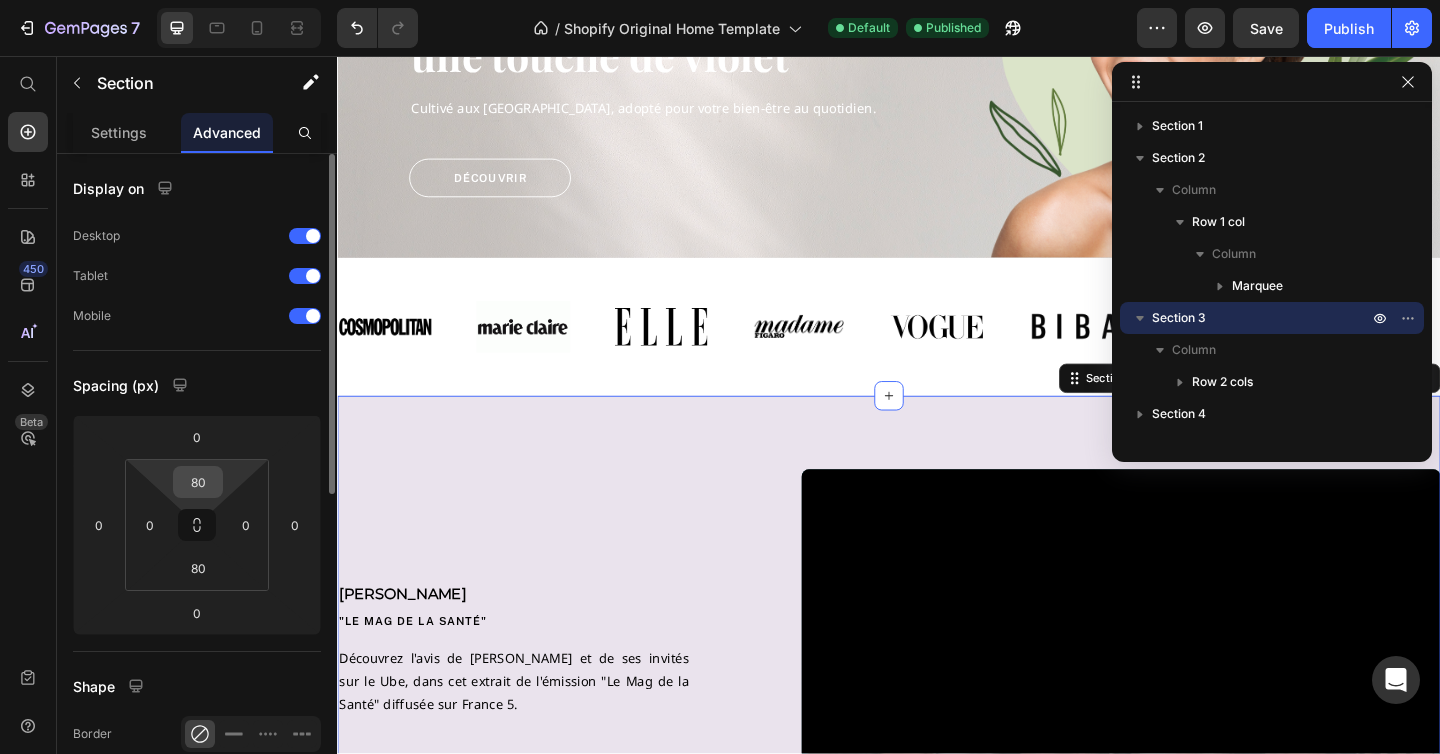 click on "80" at bounding box center (198, 482) 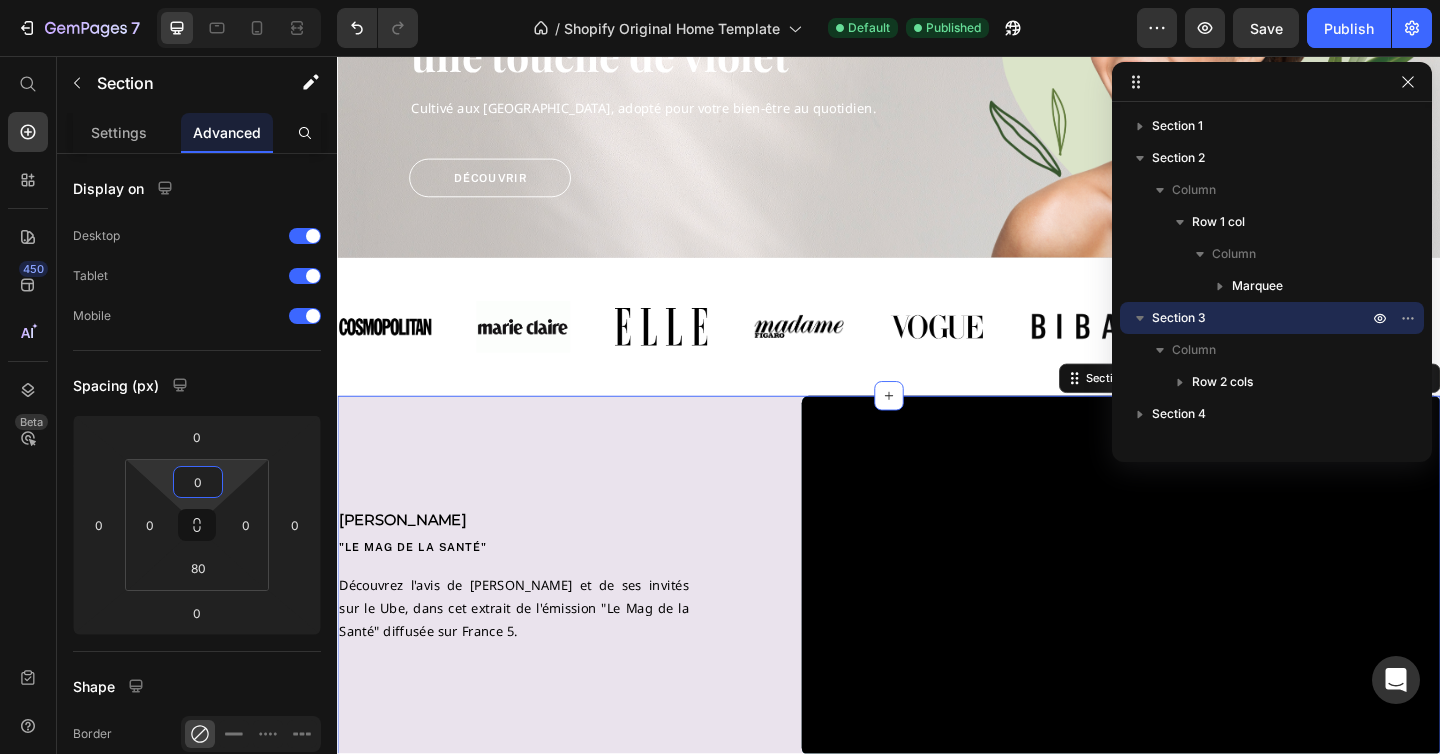 type on "0" 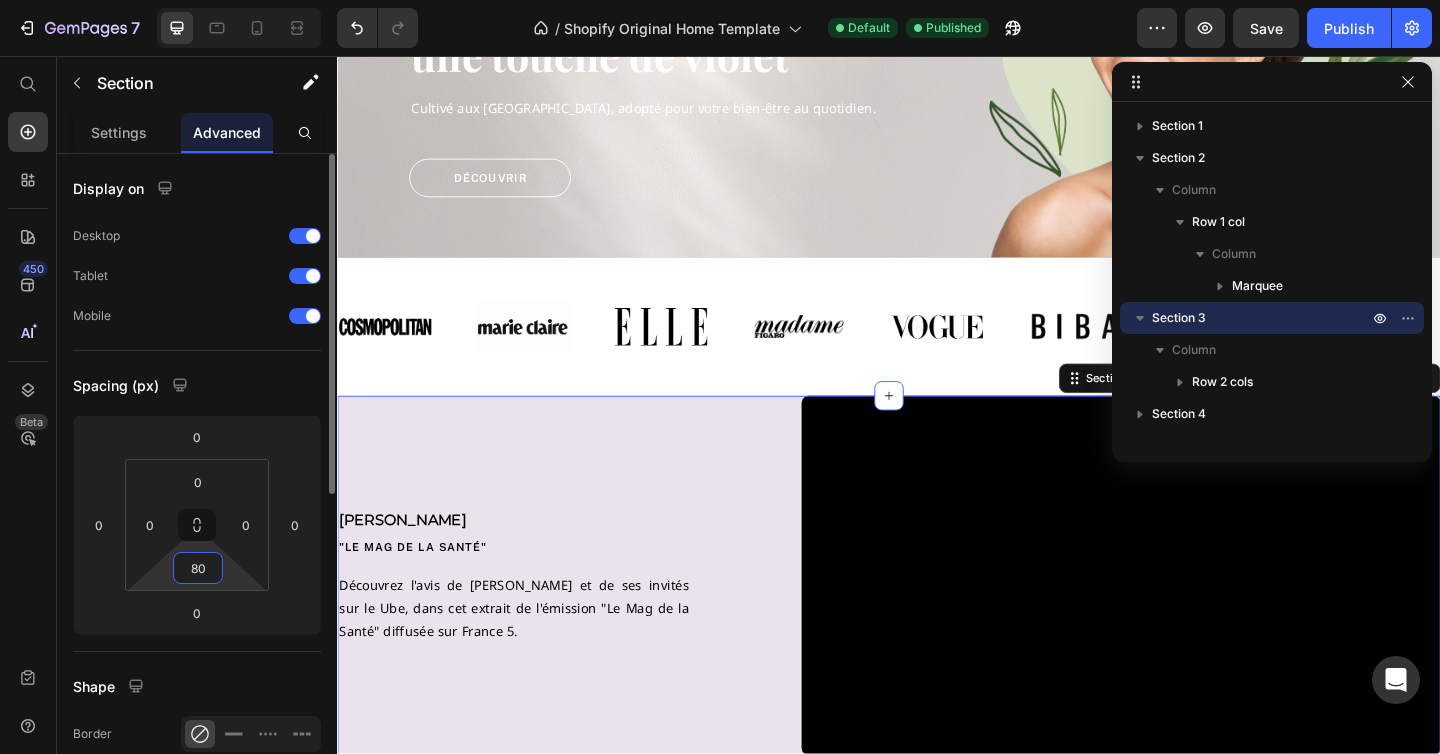 click on "80" at bounding box center [198, 568] 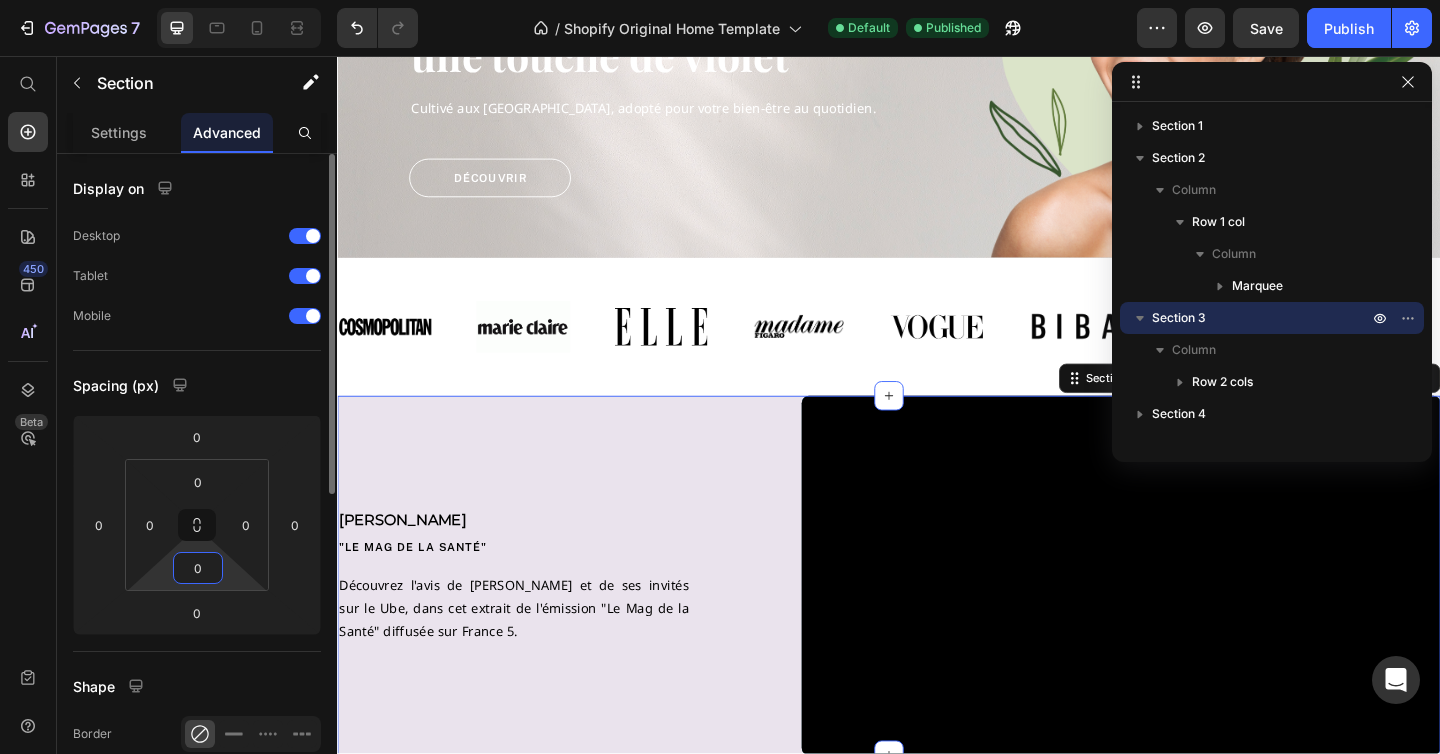 type on "0" 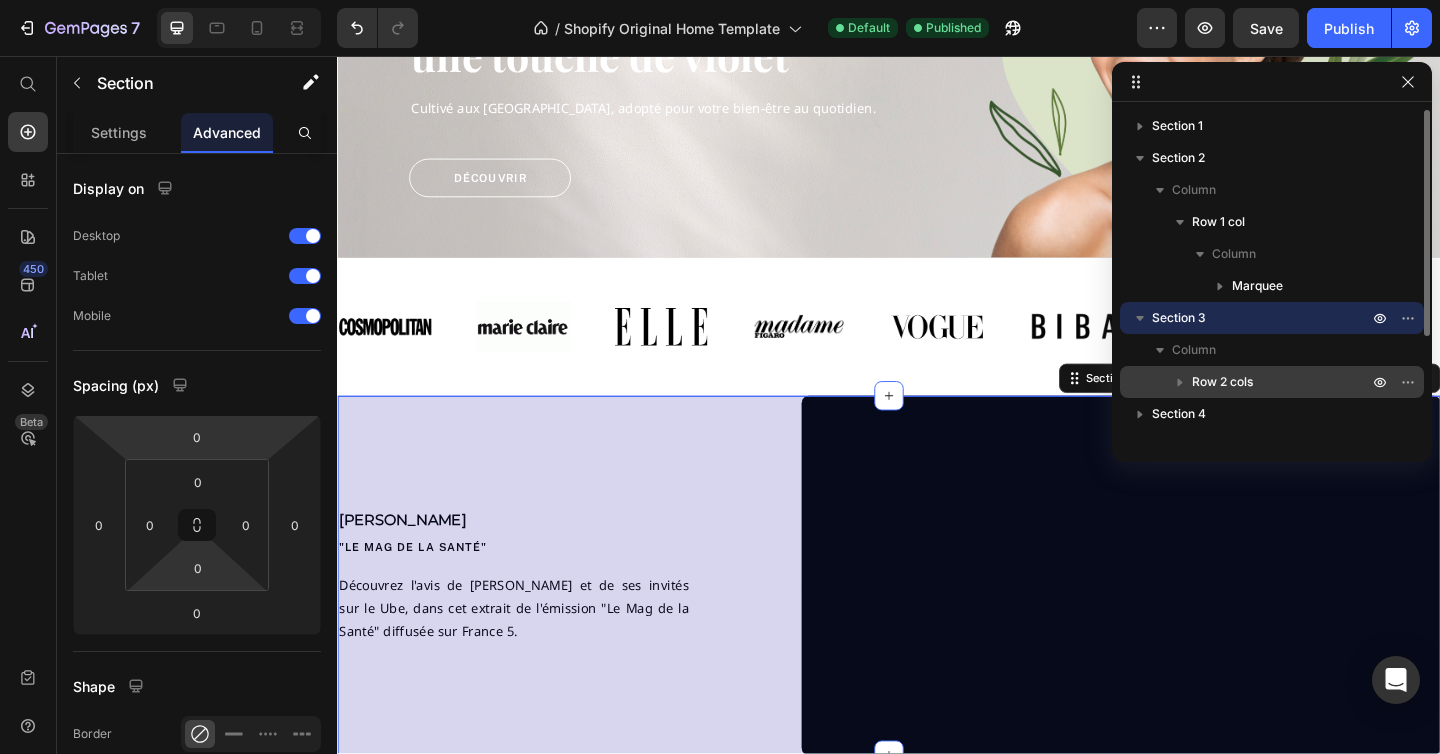 click 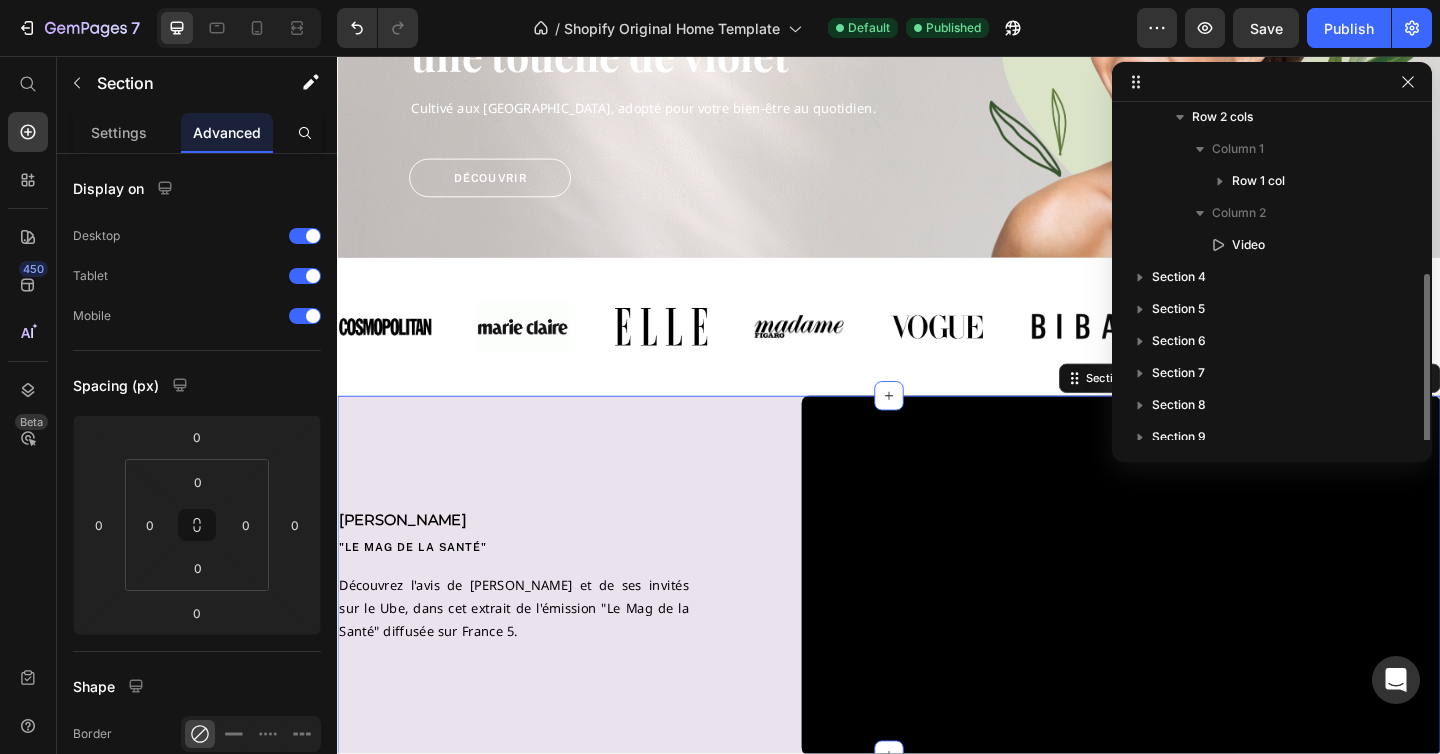 scroll, scrollTop: 278, scrollLeft: 0, axis: vertical 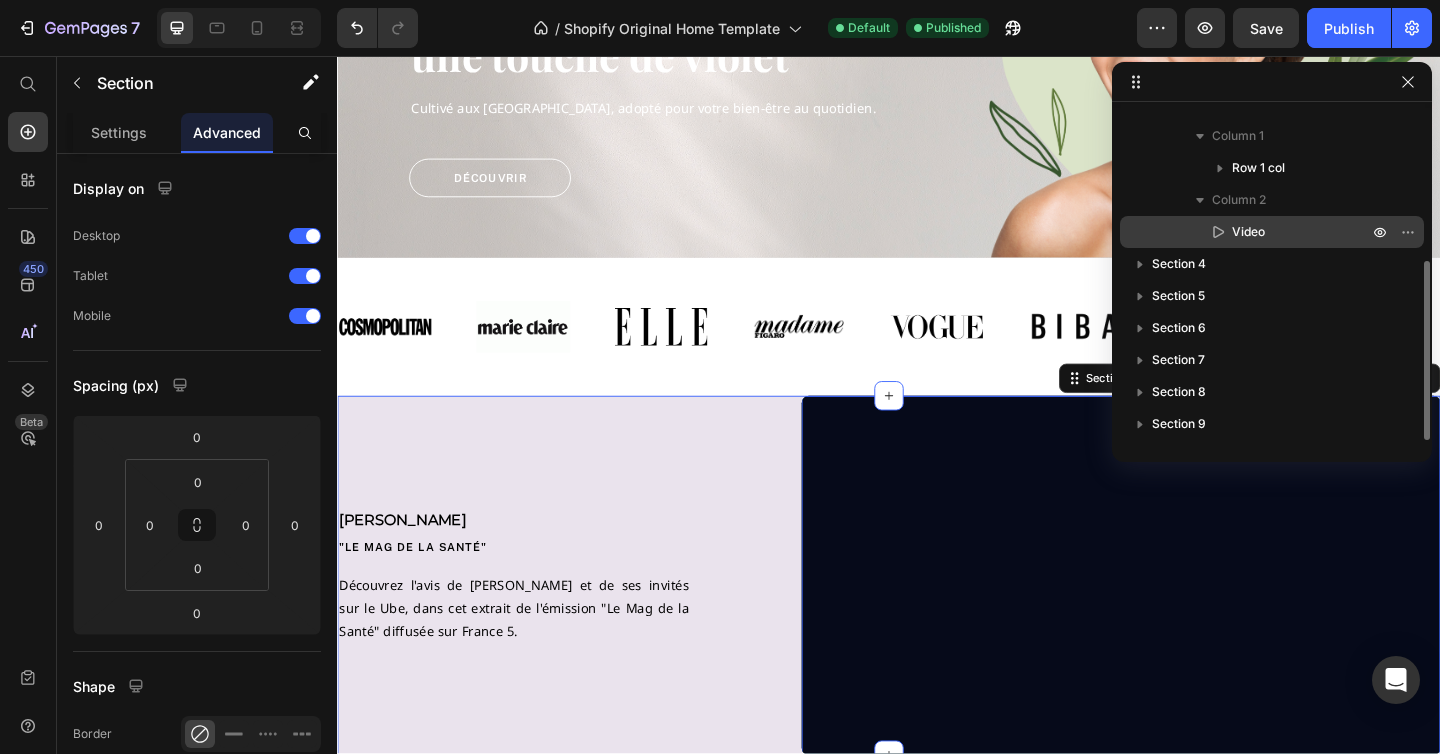 click on "Video" at bounding box center (1248, 232) 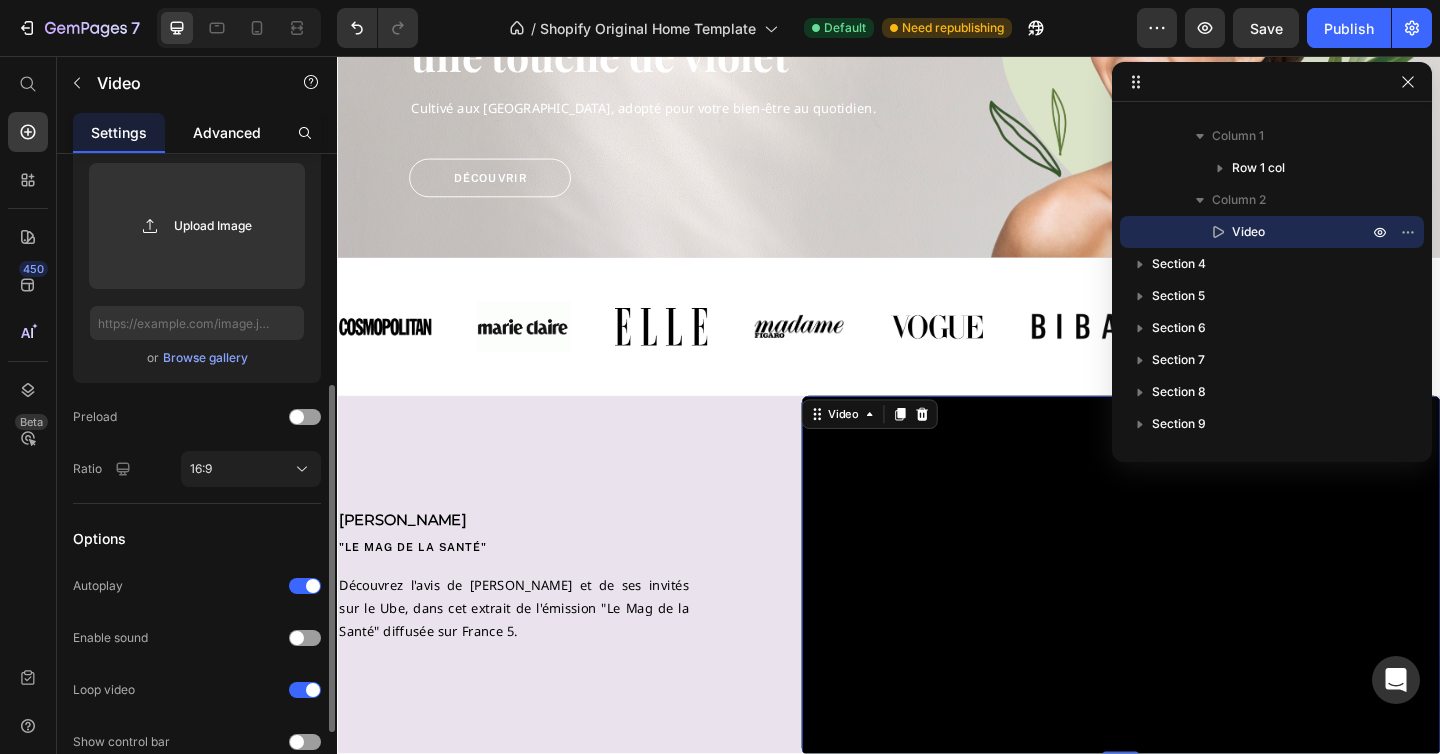 scroll, scrollTop: 250, scrollLeft: 0, axis: vertical 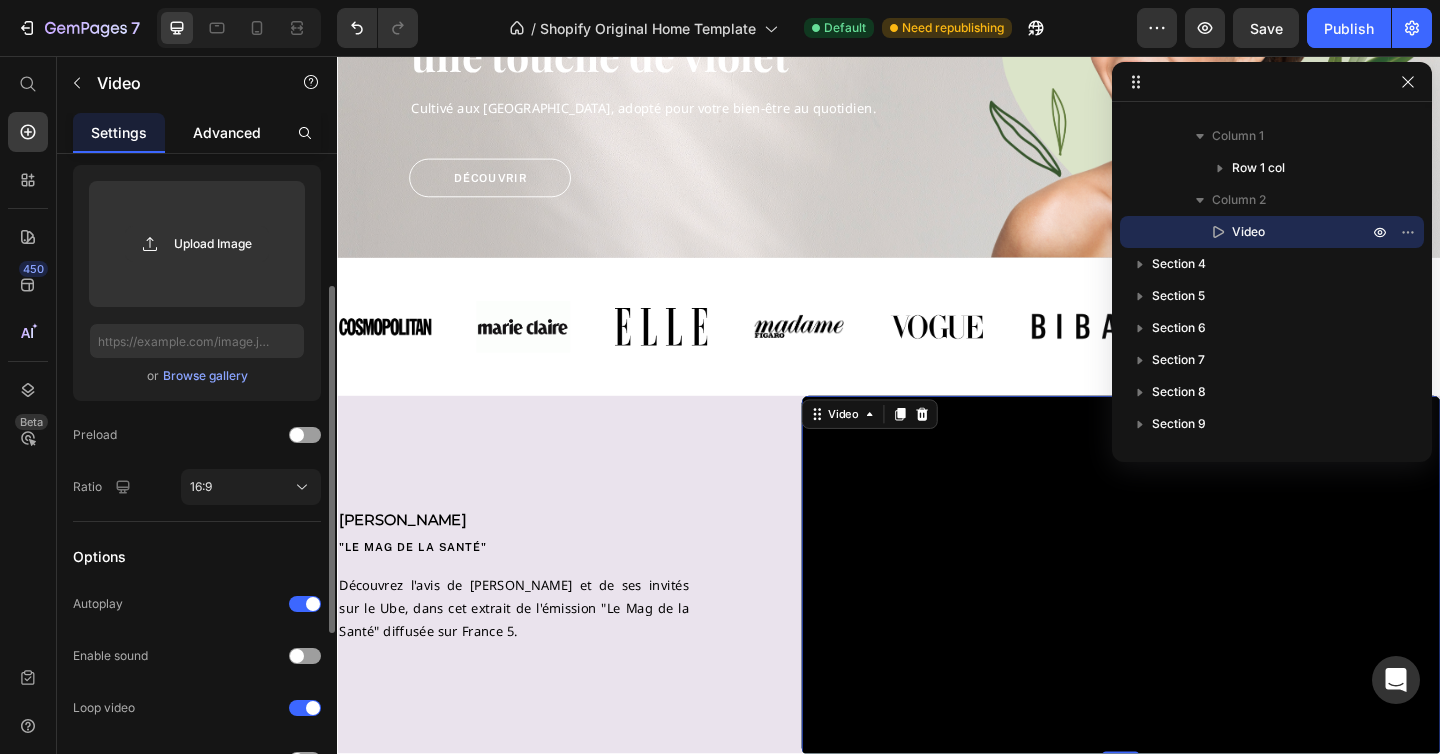click on "Advanced" at bounding box center (227, 132) 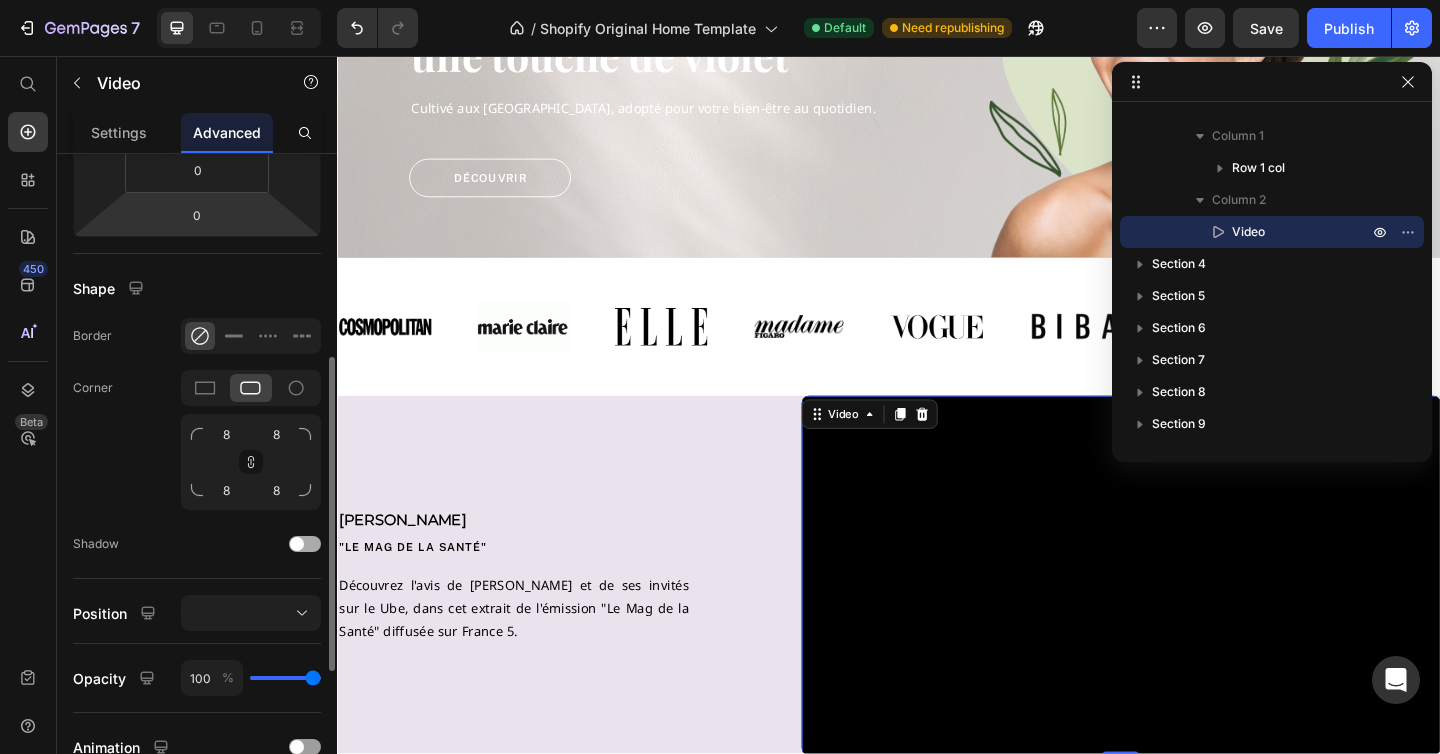 scroll, scrollTop: 407, scrollLeft: 0, axis: vertical 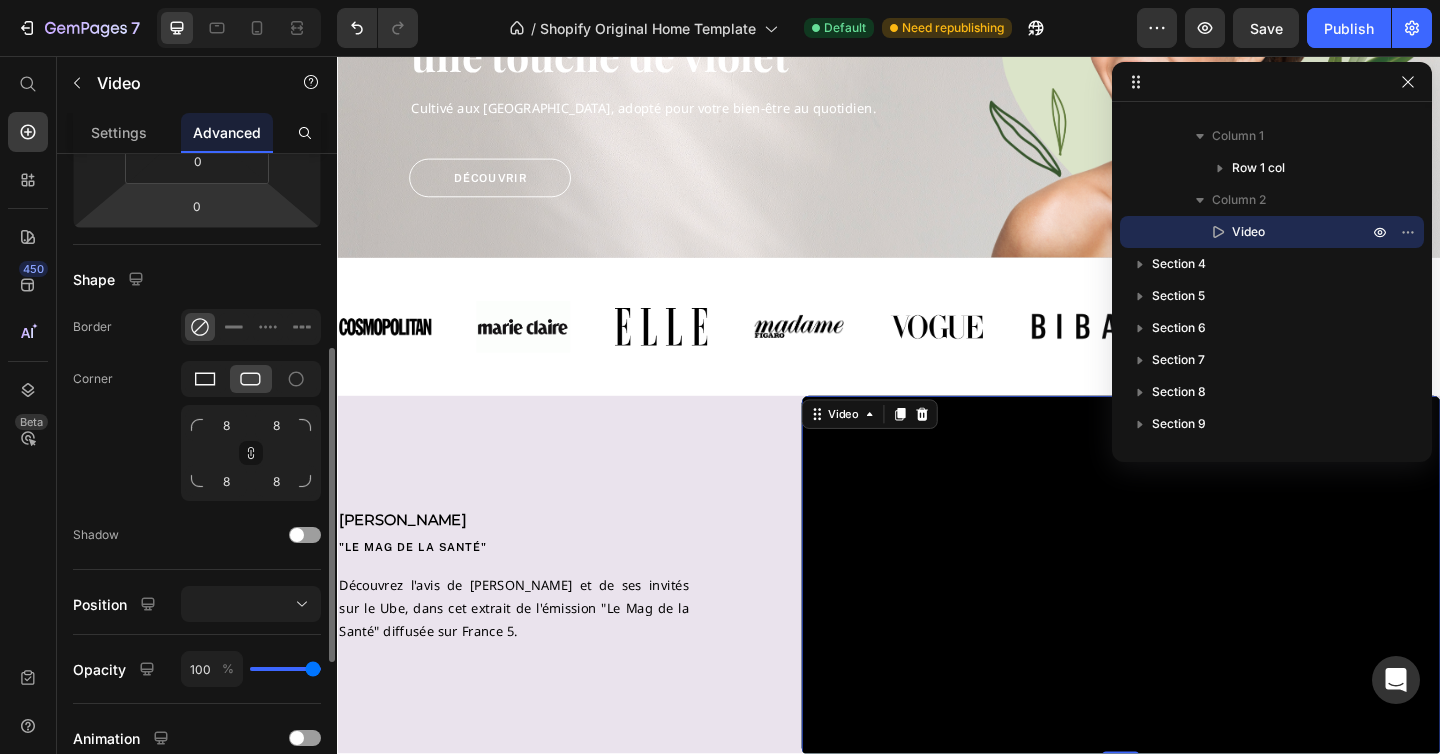 click 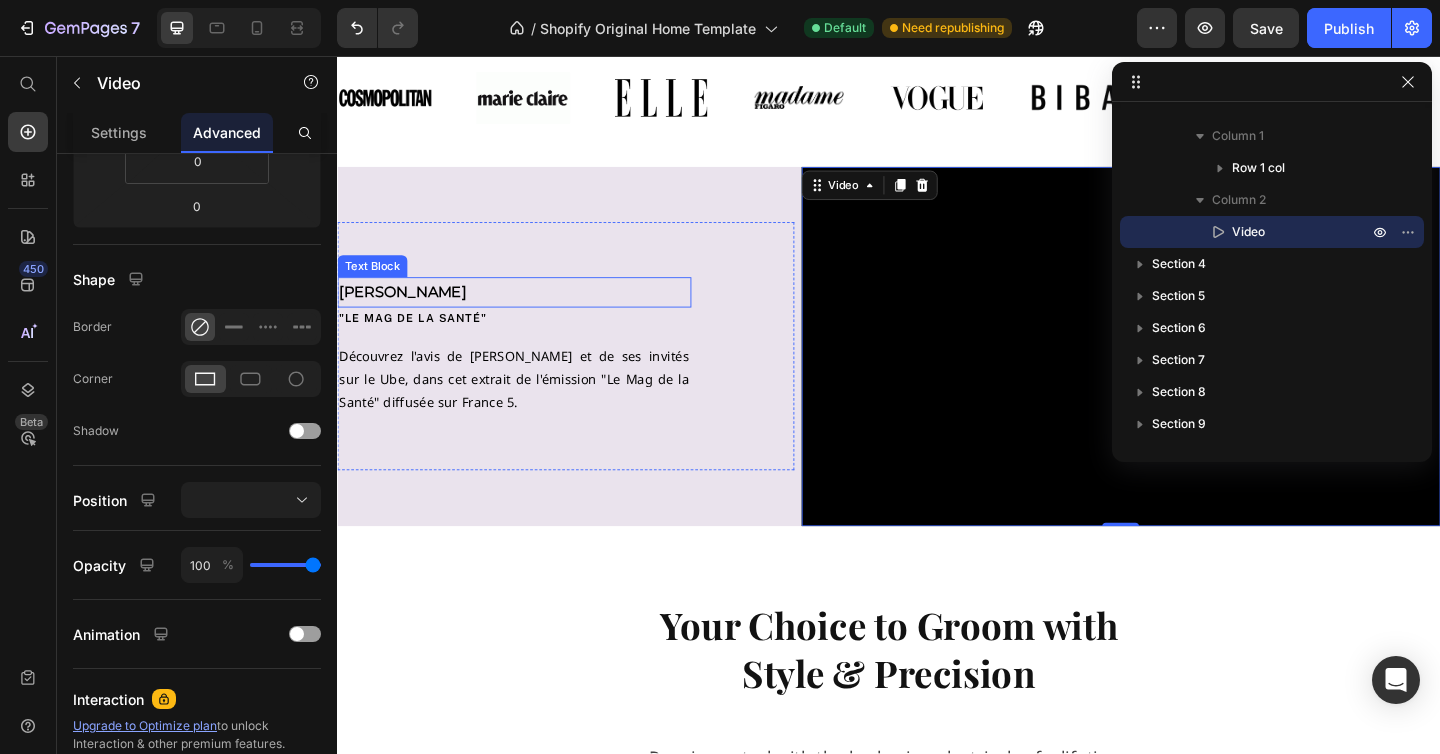 scroll, scrollTop: 613, scrollLeft: 0, axis: vertical 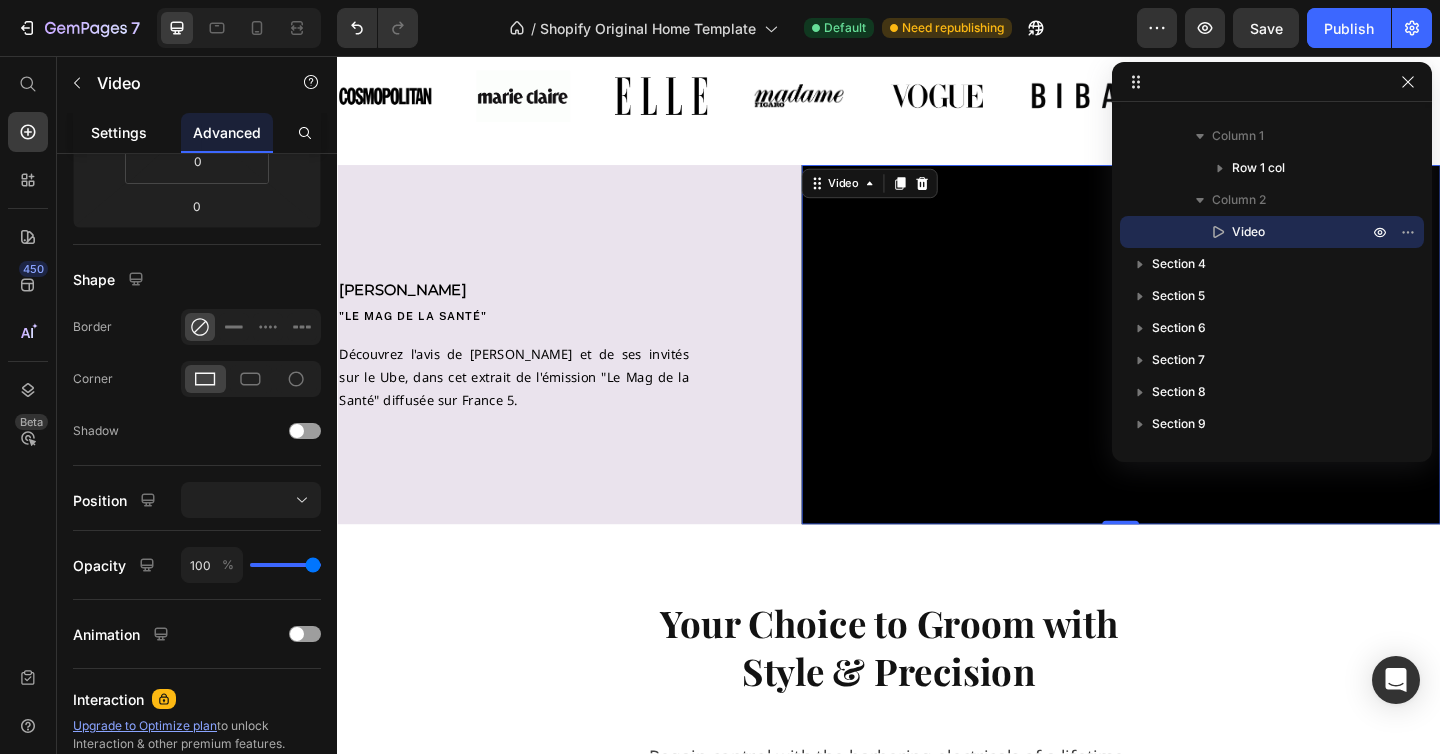 click on "Settings" at bounding box center [119, 132] 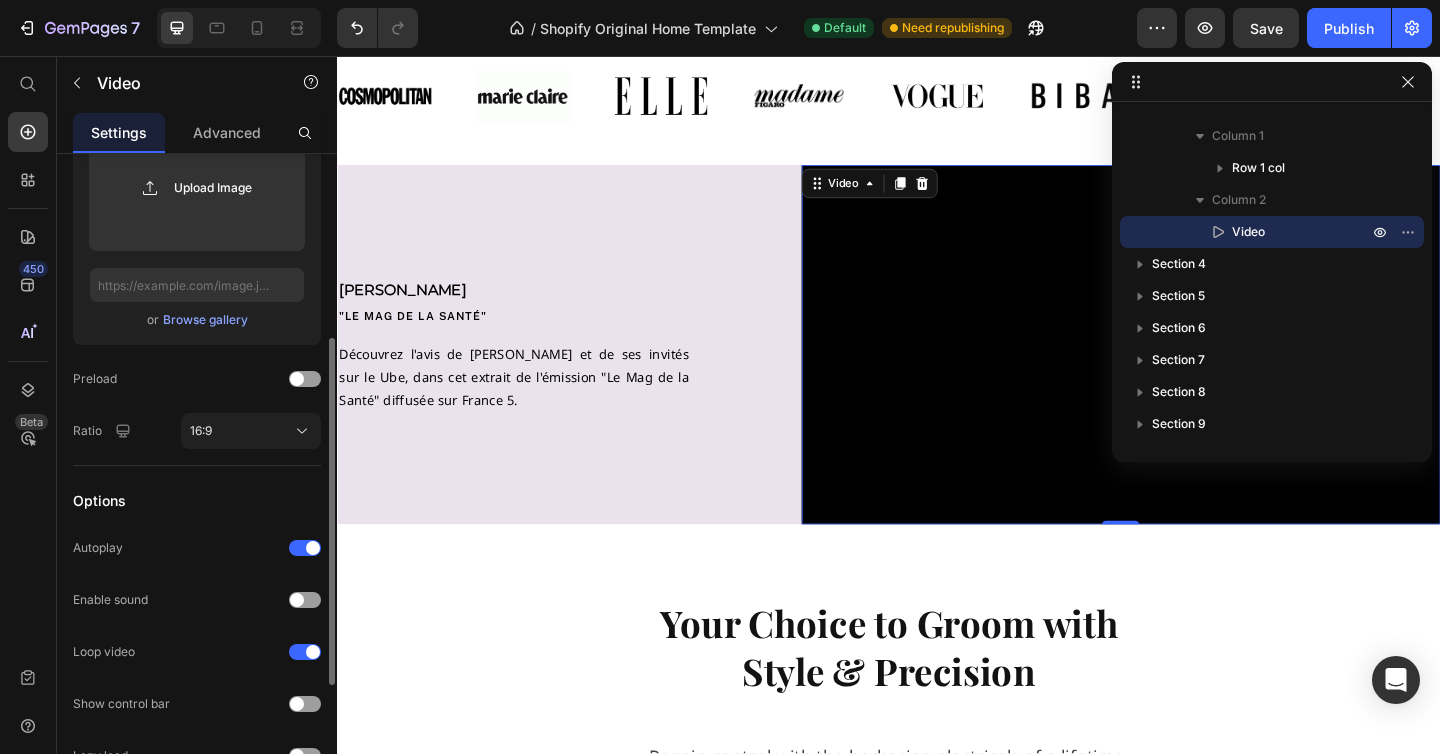 scroll, scrollTop: 299, scrollLeft: 0, axis: vertical 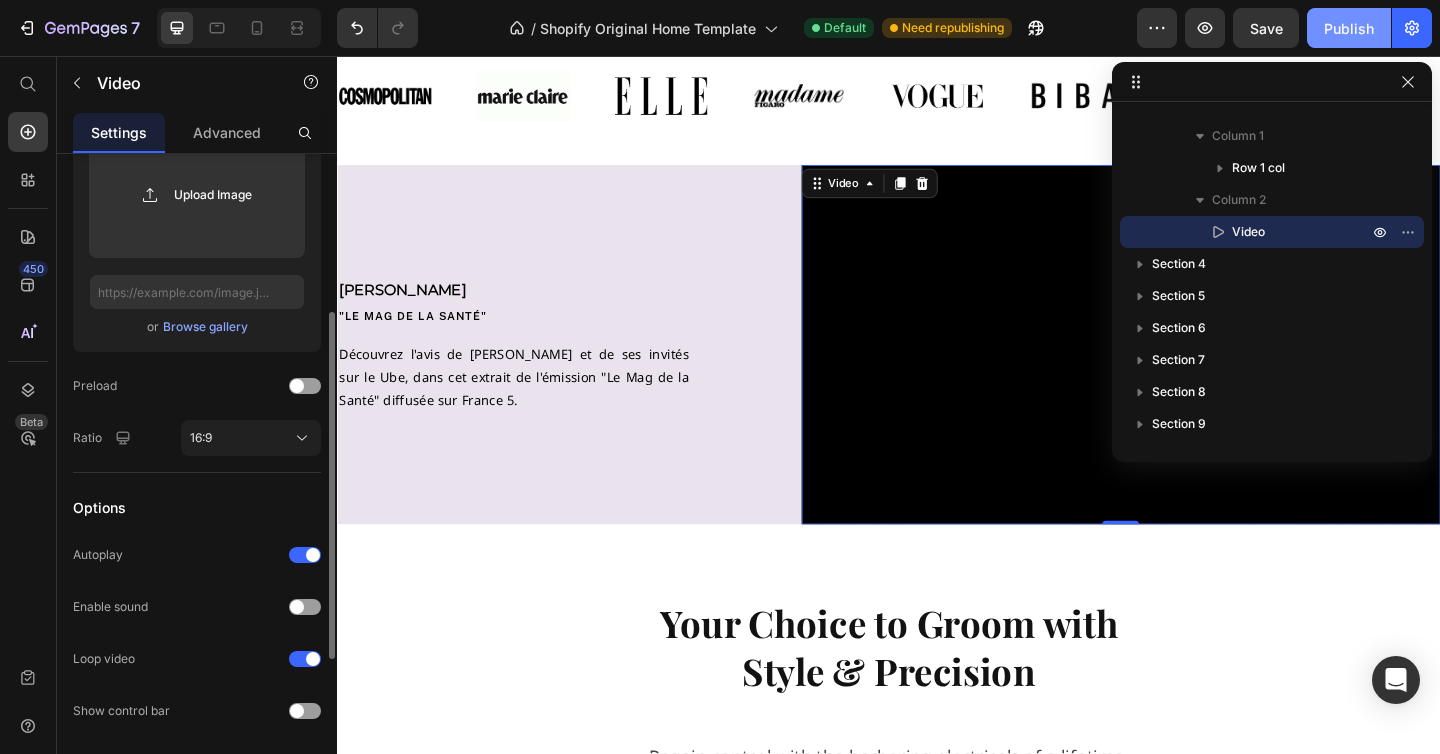 click on "Publish" at bounding box center (1349, 28) 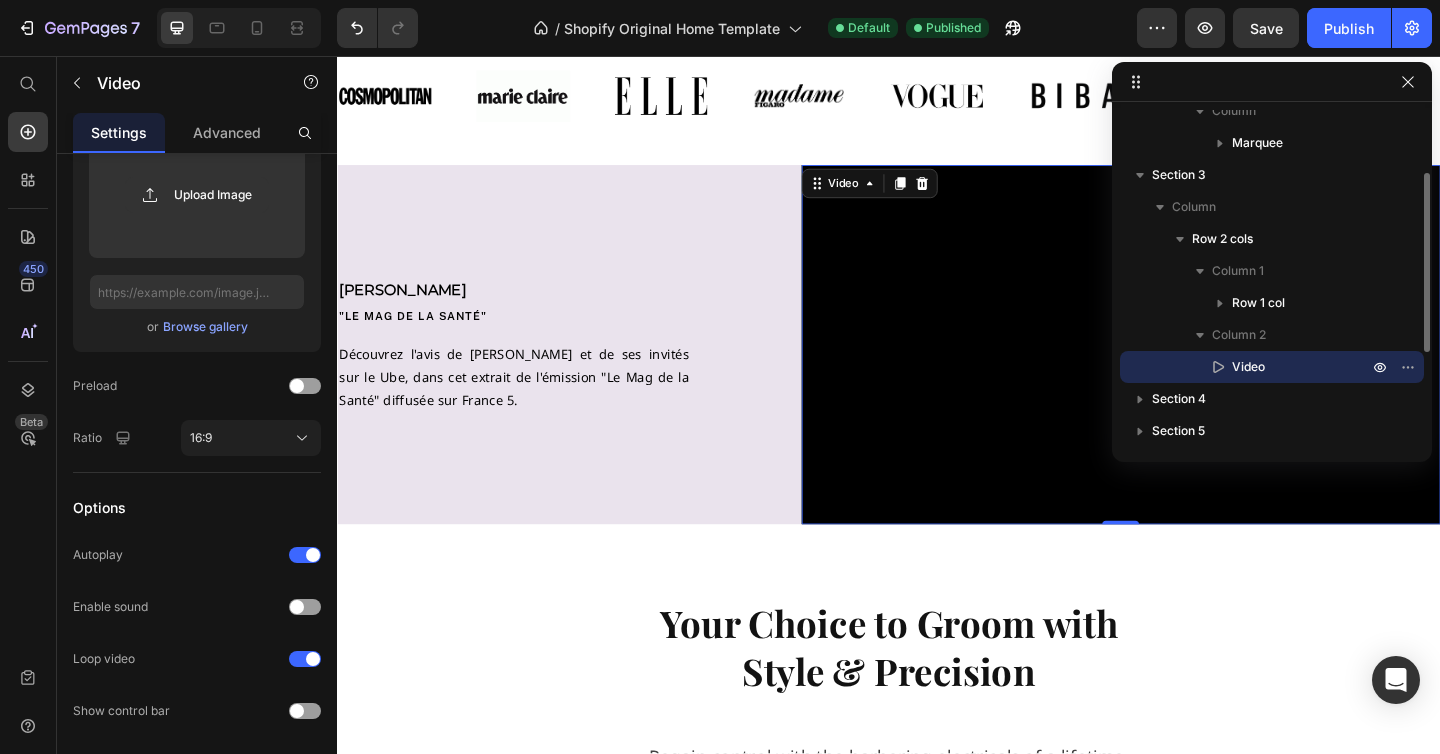 scroll, scrollTop: 83, scrollLeft: 0, axis: vertical 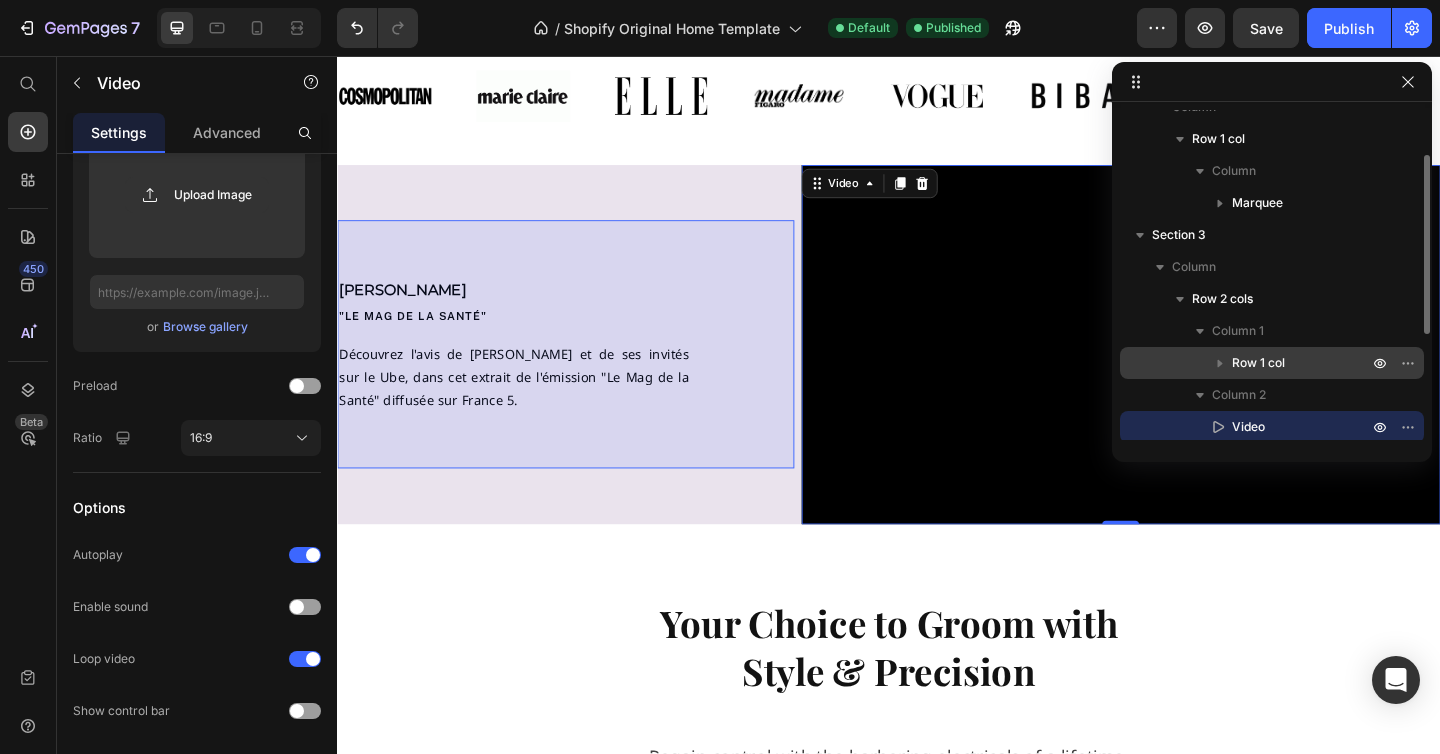 click on "Row 1 col" at bounding box center [1258, 363] 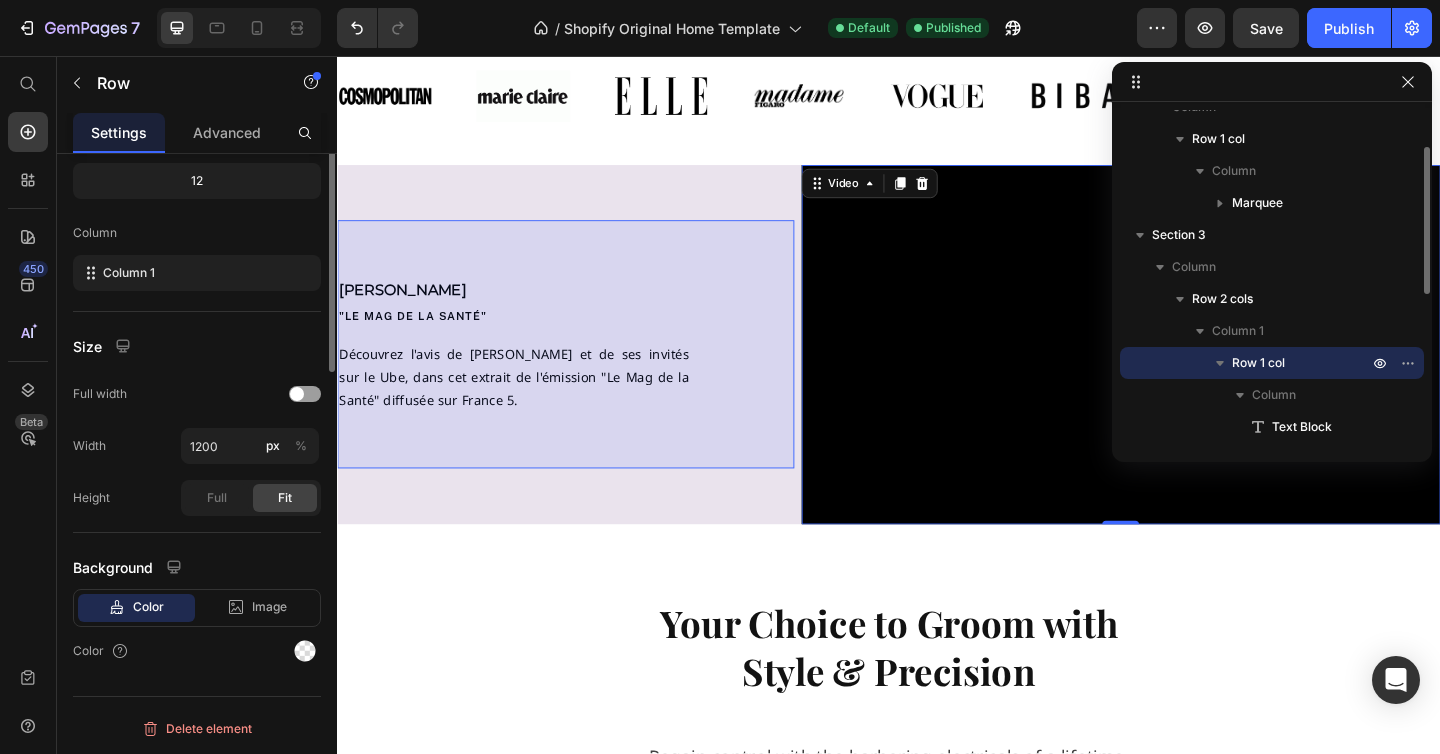 scroll, scrollTop: 0, scrollLeft: 0, axis: both 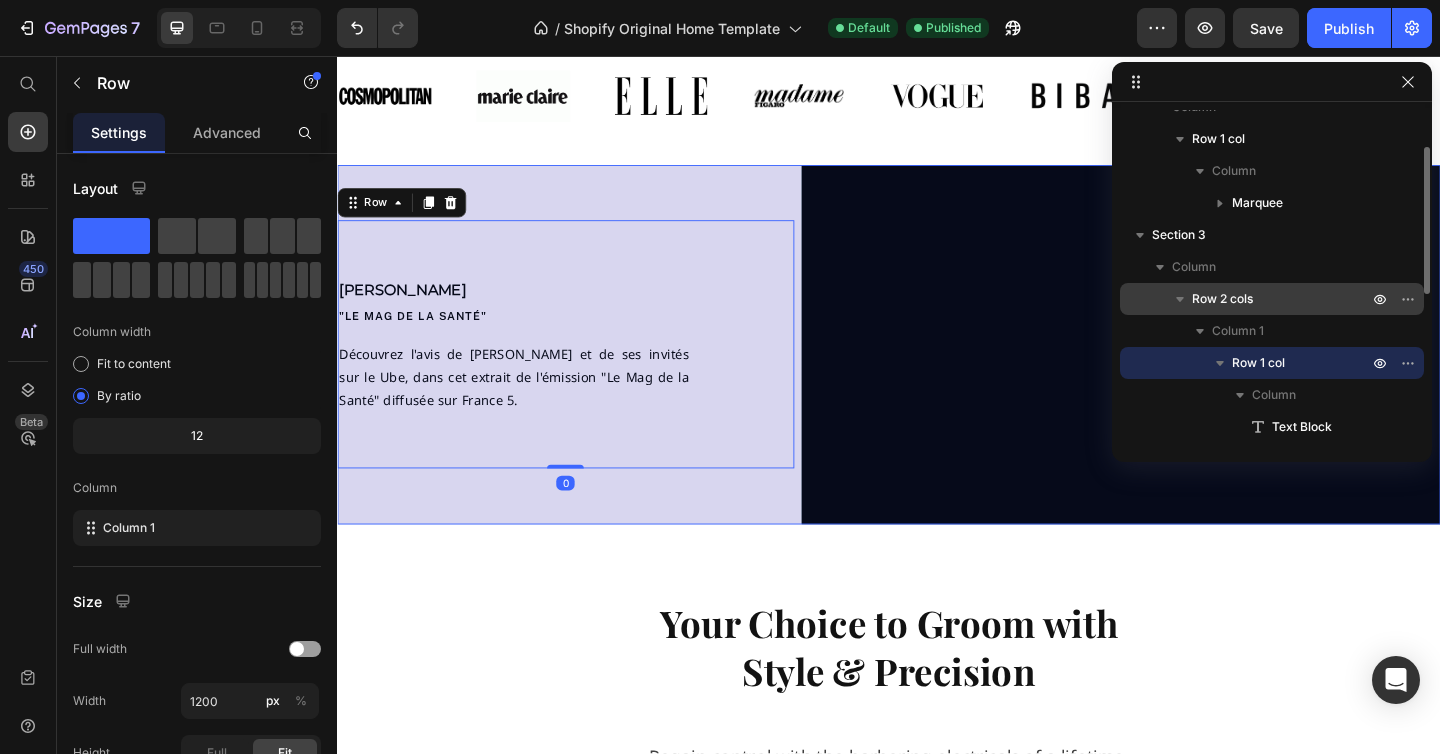 click on "Row 2 cols" at bounding box center [1272, 299] 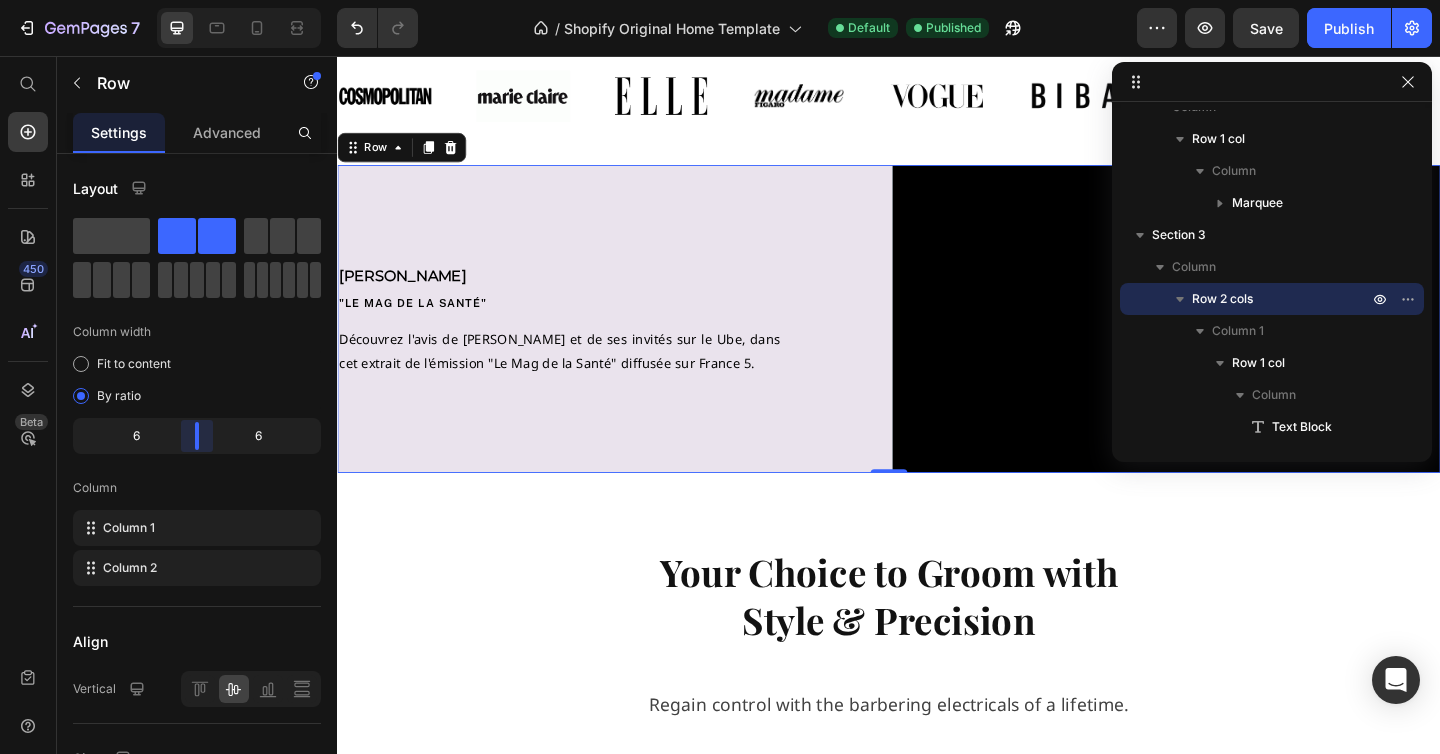 drag, startPoint x: 182, startPoint y: 434, endPoint x: 196, endPoint y: 434, distance: 14 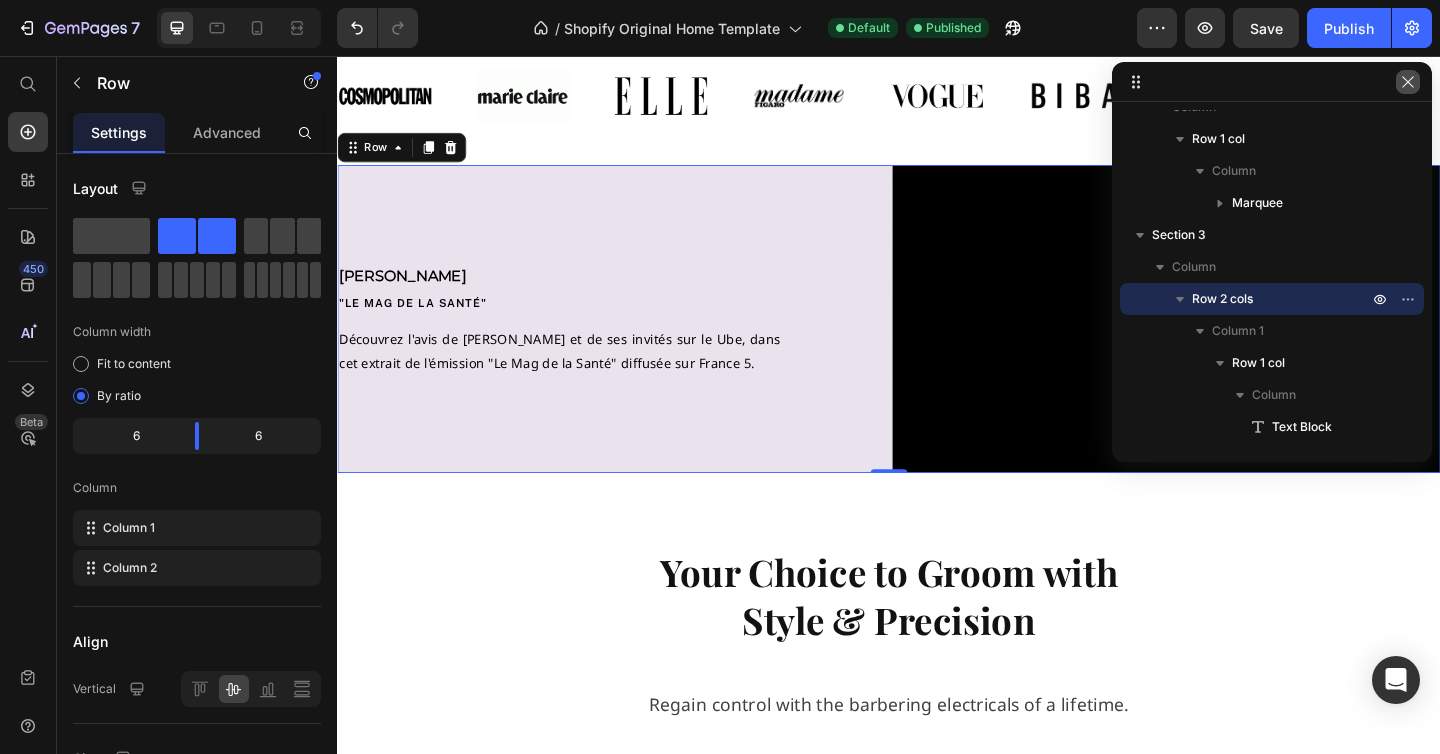 click 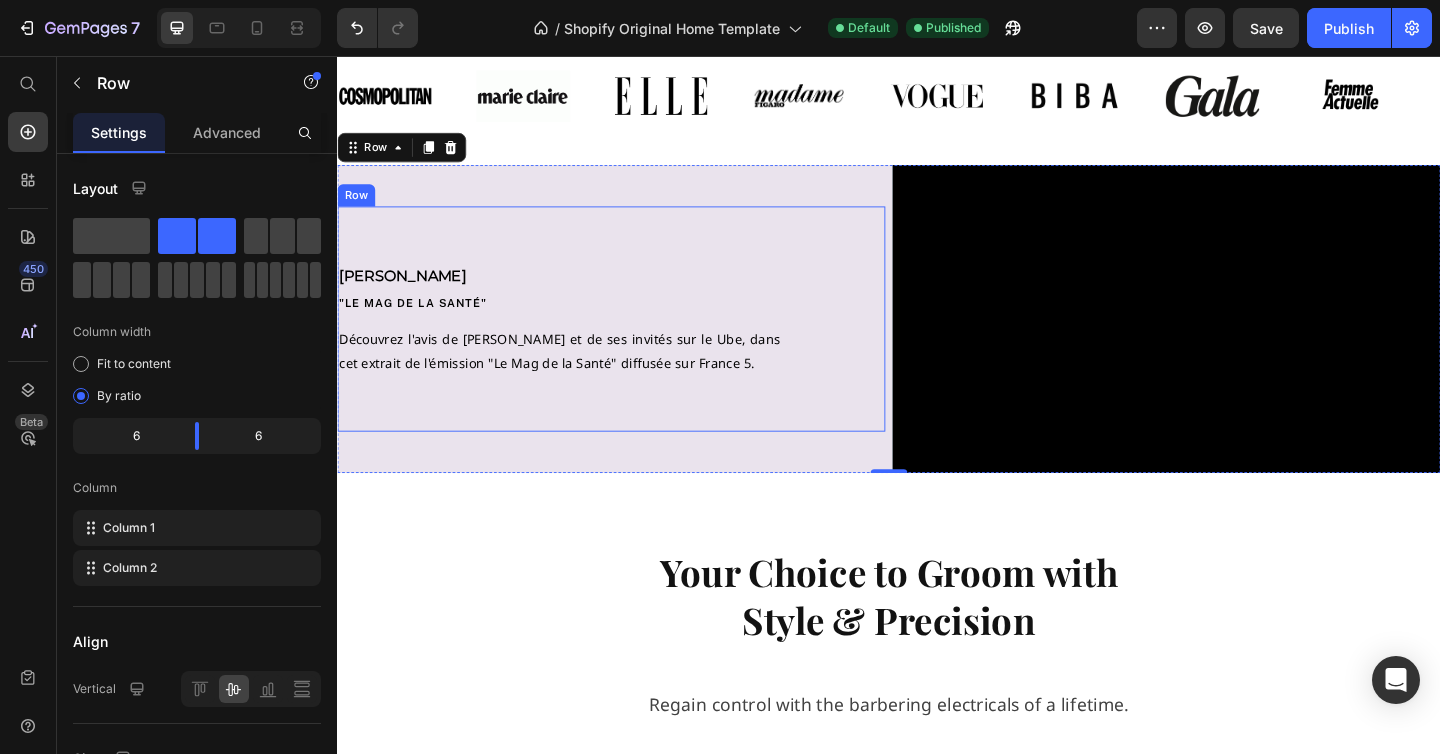 click on "[PERSON_NAME] Text Block "LE MAG DE la santé" Text Block Découvrez l'avis de [PERSON_NAME] et de ses invités sur le Ube, dans cet extrait de l'émission "Le Mag de la Santé" diffusée sur France 5. Text Block Row" at bounding box center [635, 342] 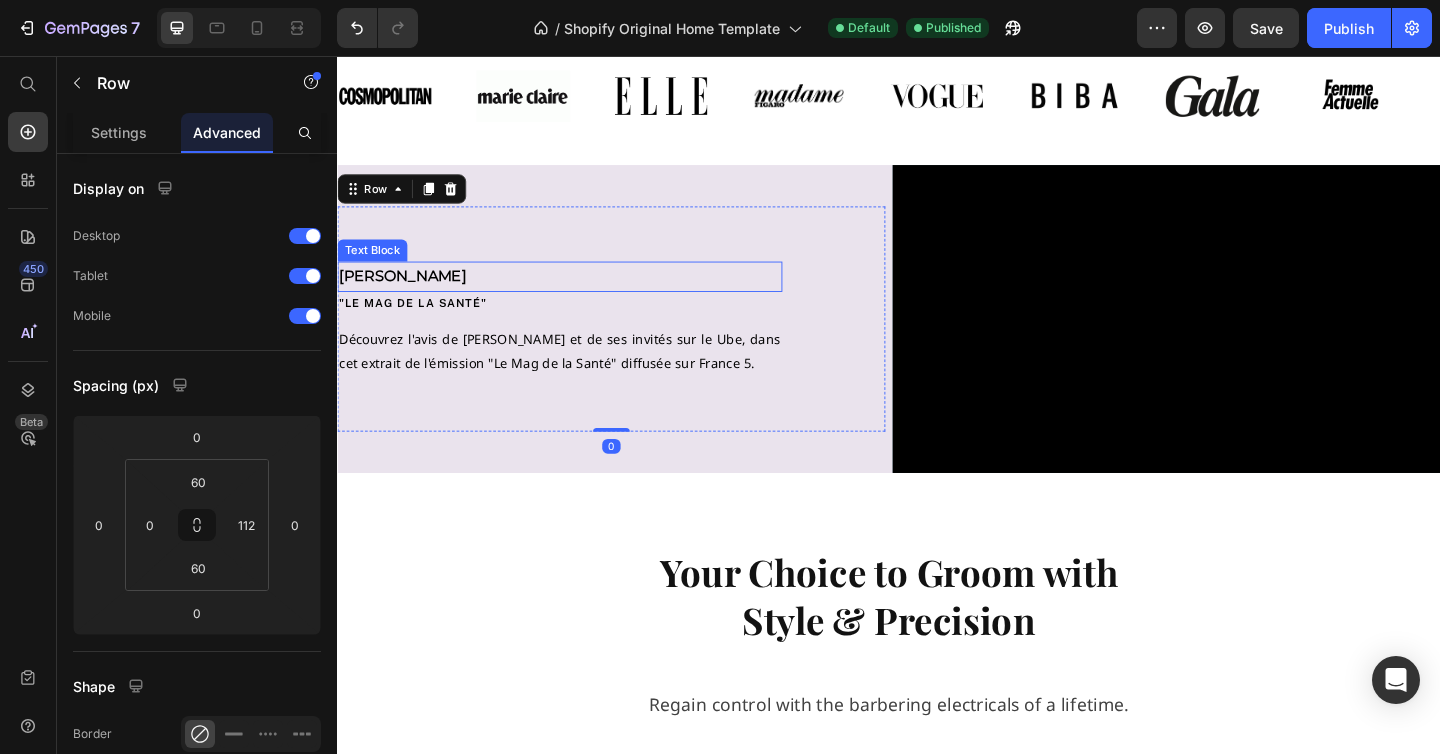 click on "[PERSON_NAME]" at bounding box center (579, 296) 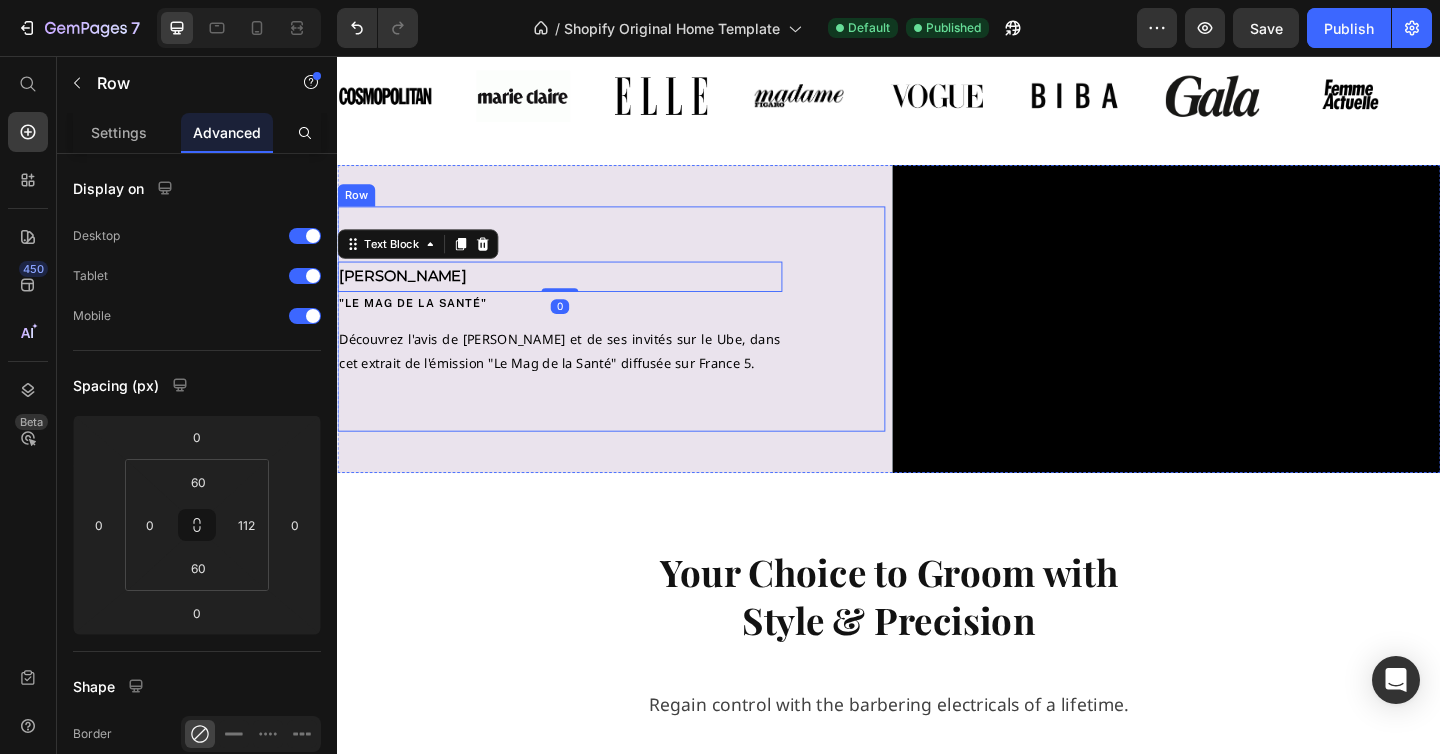 click on "JIMMY MOHAMMED Text Block   0 "LE MAG DE la santé" Text Block Découvrez l'avis de Jimmy Mohammed et de ses invités sur le Ube, dans cet extrait de l'émission "Le Mag de la Santé" diffusée sur France 5. Text Block Row" at bounding box center (635, 342) 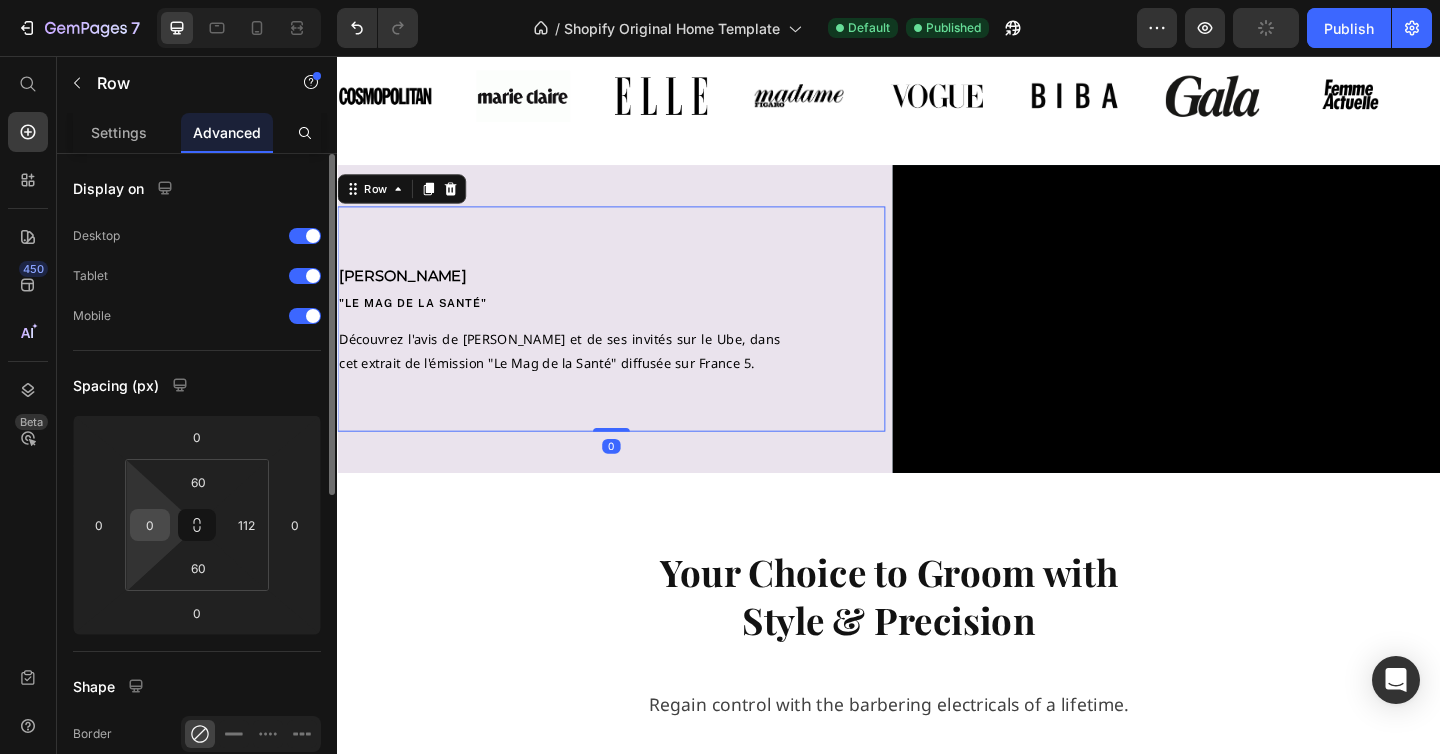click on "0" at bounding box center (150, 525) 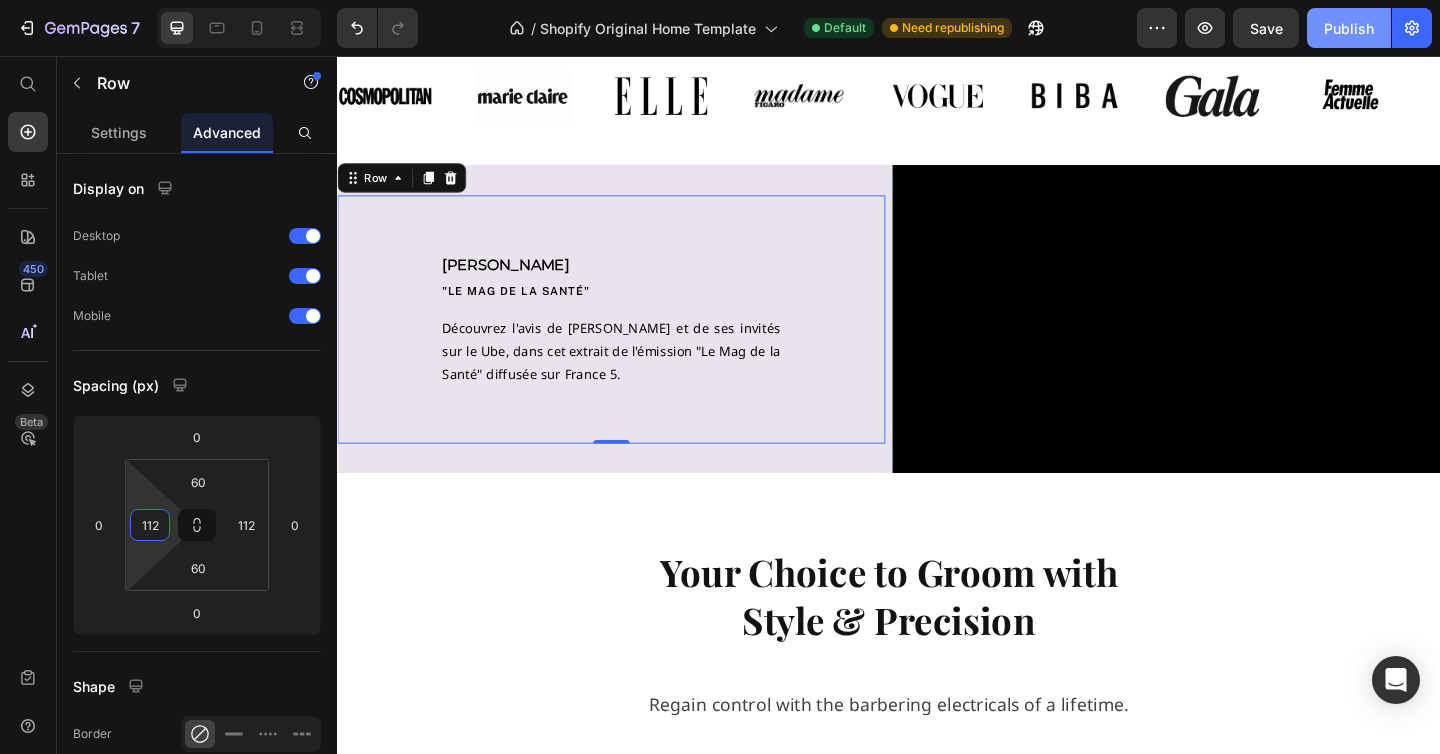 type on "112" 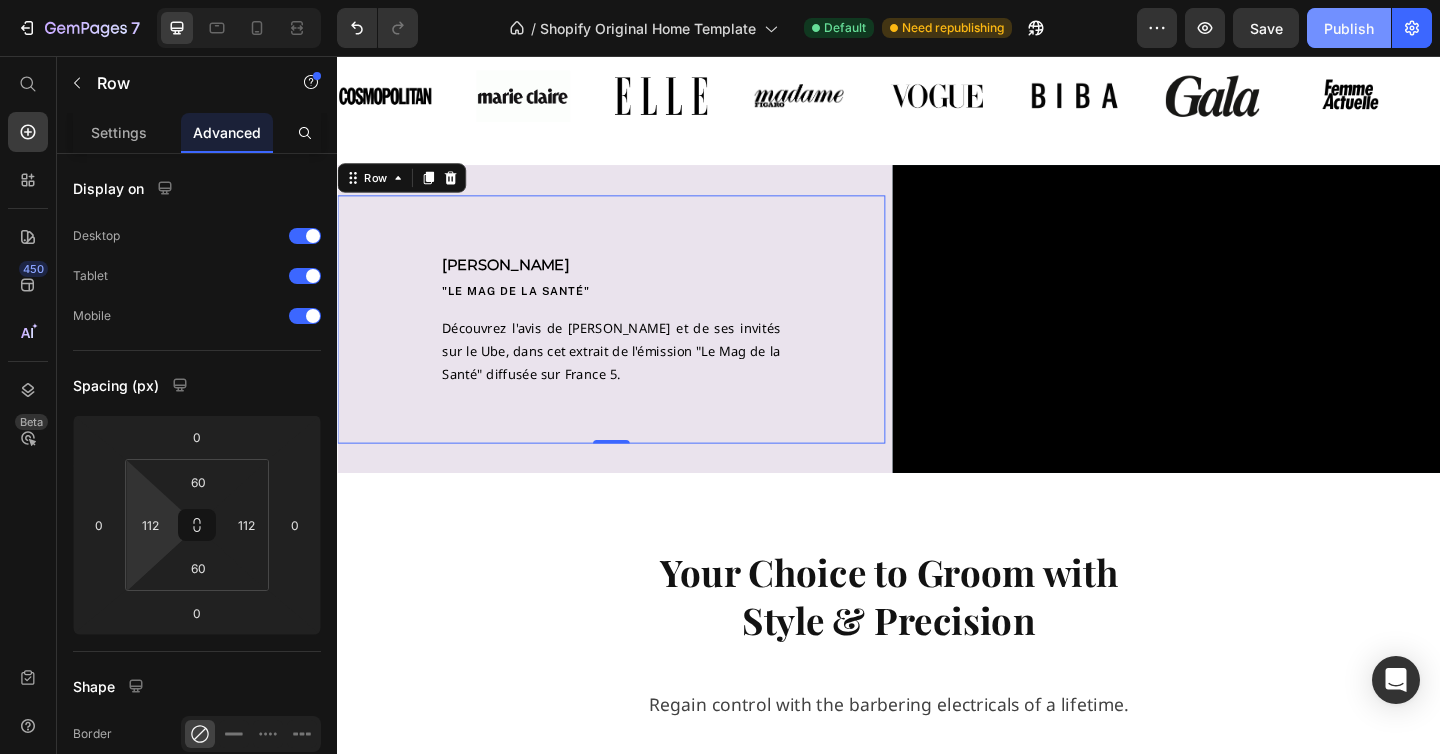 click on "Publish" at bounding box center (1349, 28) 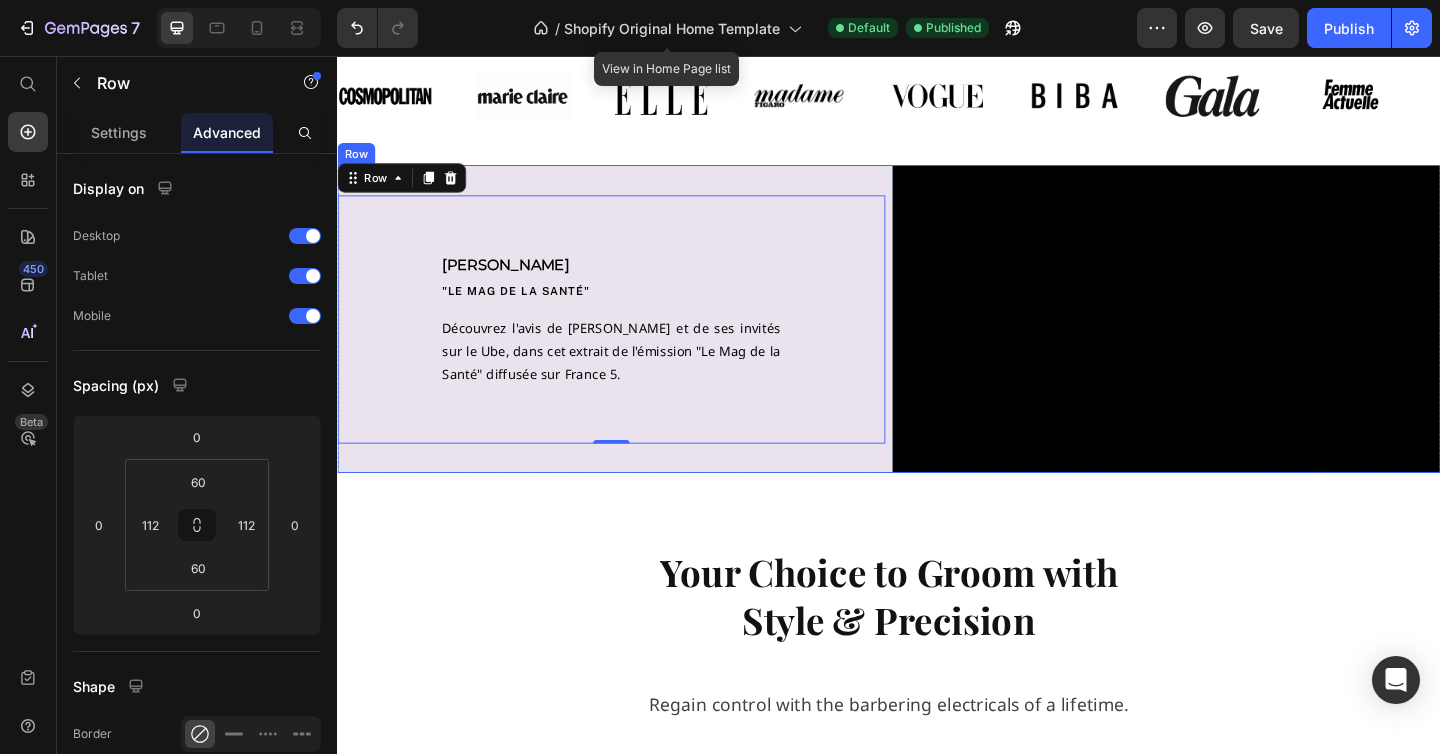 click on "JIMMY MOHAMMED Text Block "LE MAG DE la santé" Text Block Découvrez l'avis de Jimmy Mohammed et de ses invités sur le Ube, dans cet extrait de l'émission "Le Mag de la Santé" diffusée sur France 5. Text Block Row   0" at bounding box center (635, 342) 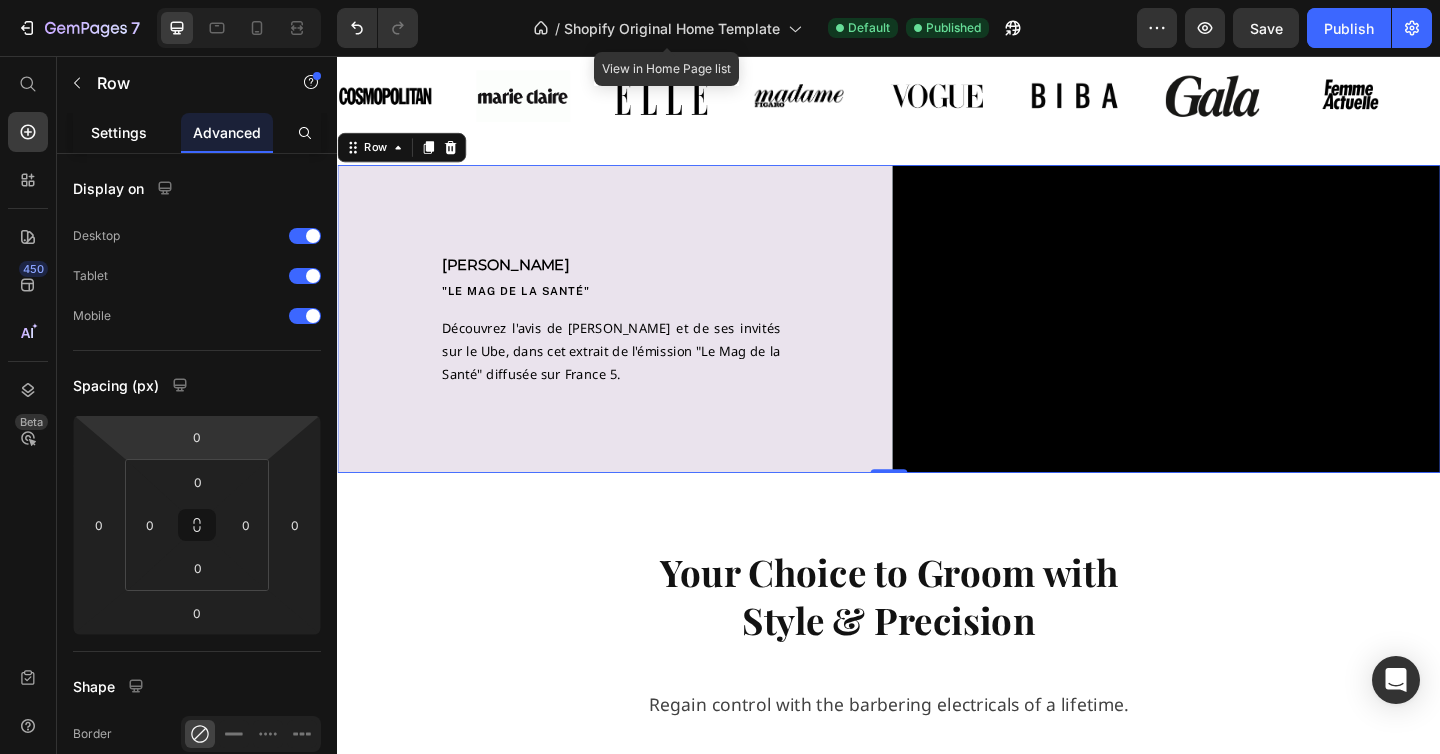 click on "Settings" 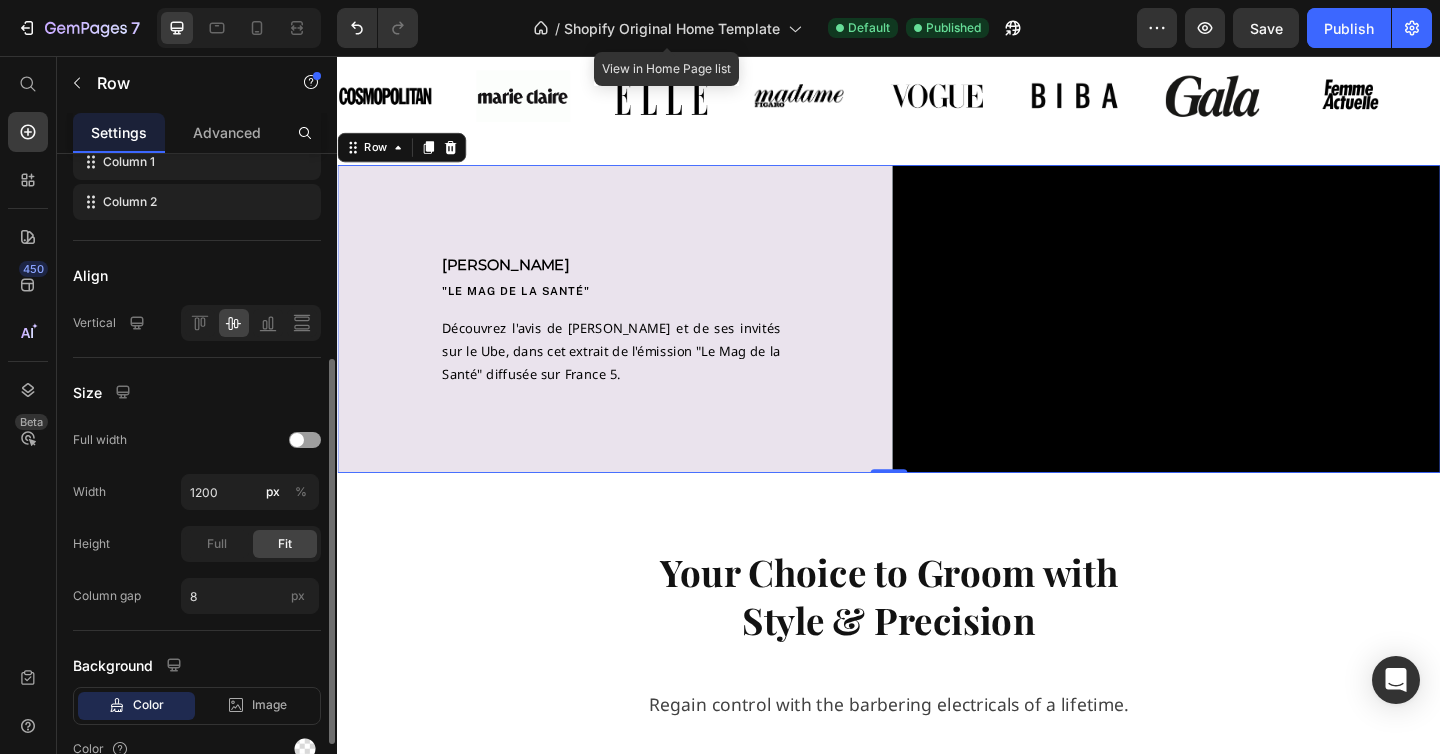 scroll, scrollTop: 367, scrollLeft: 0, axis: vertical 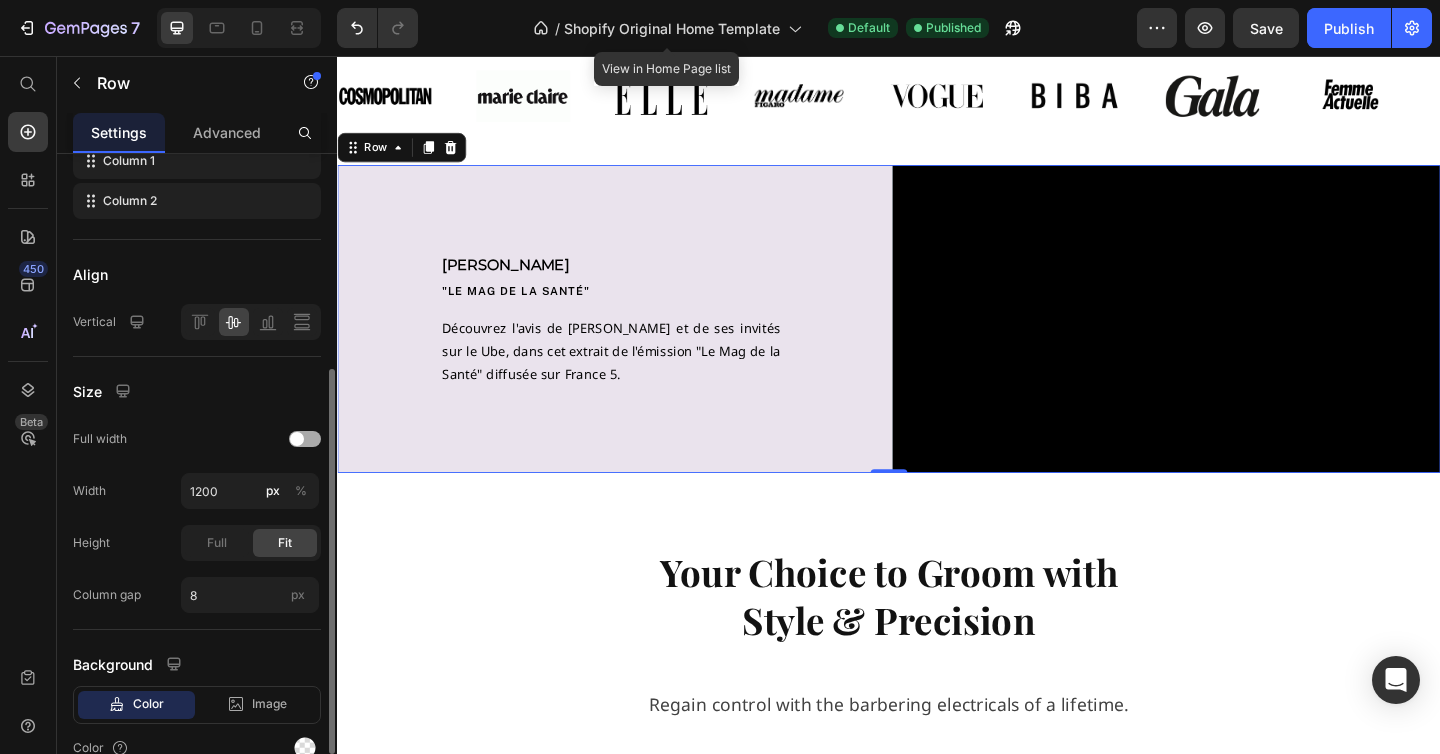 click at bounding box center (305, 439) 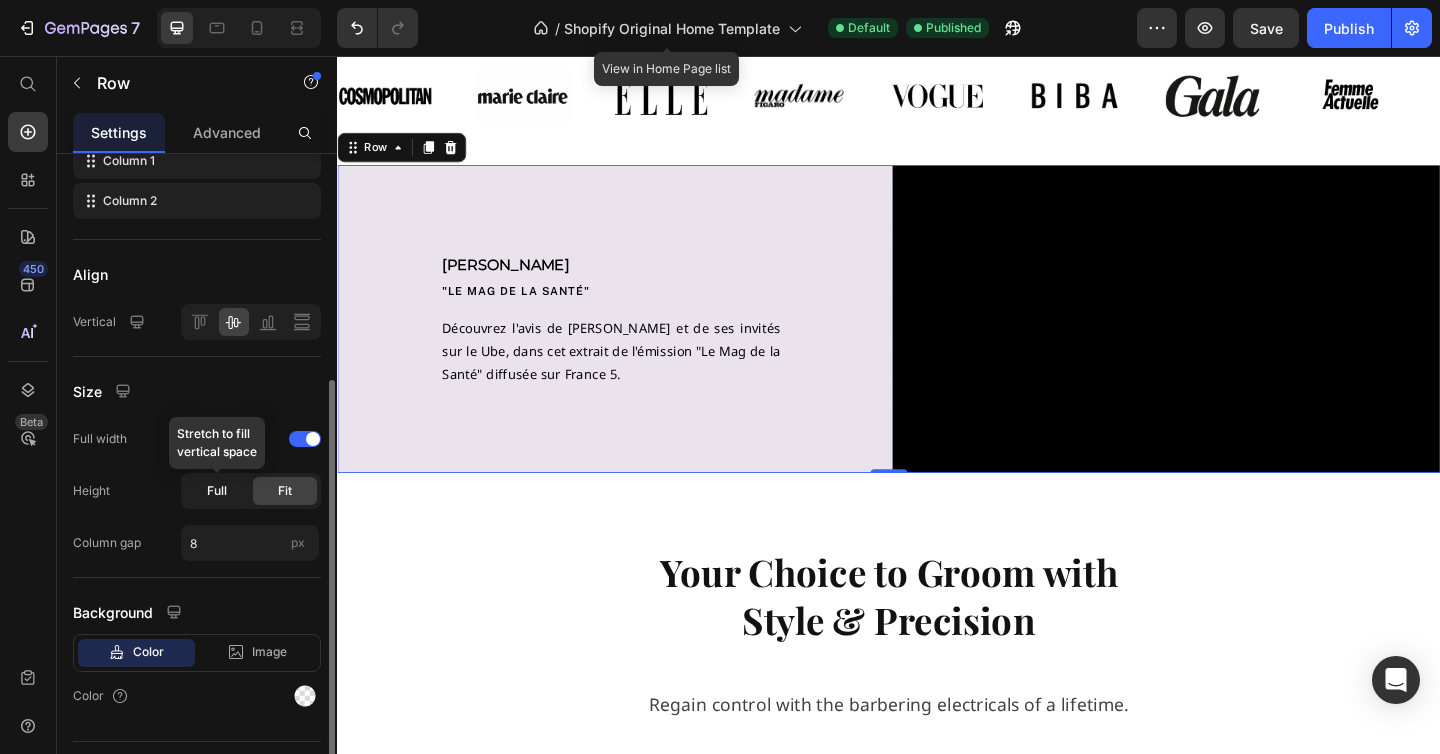 click on "Full" 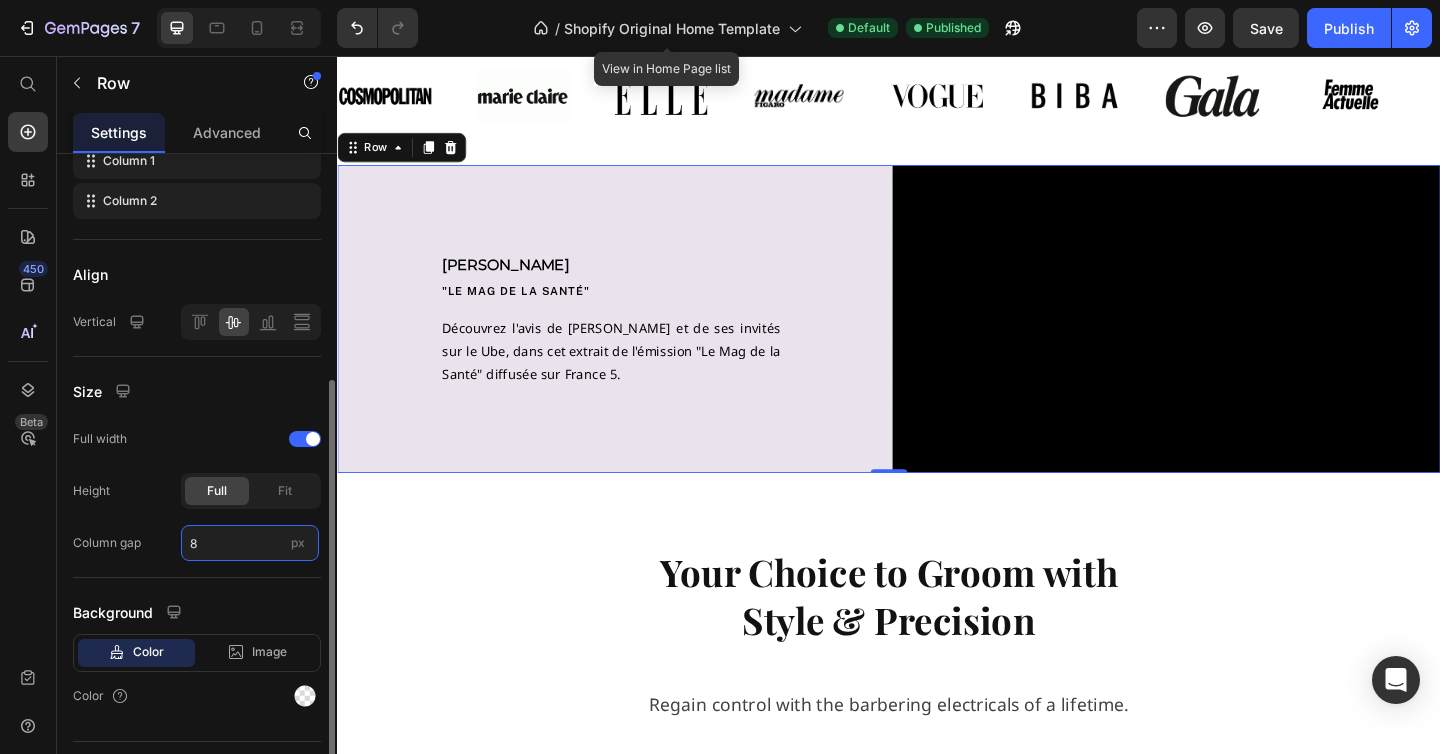 click on "8" at bounding box center [250, 543] 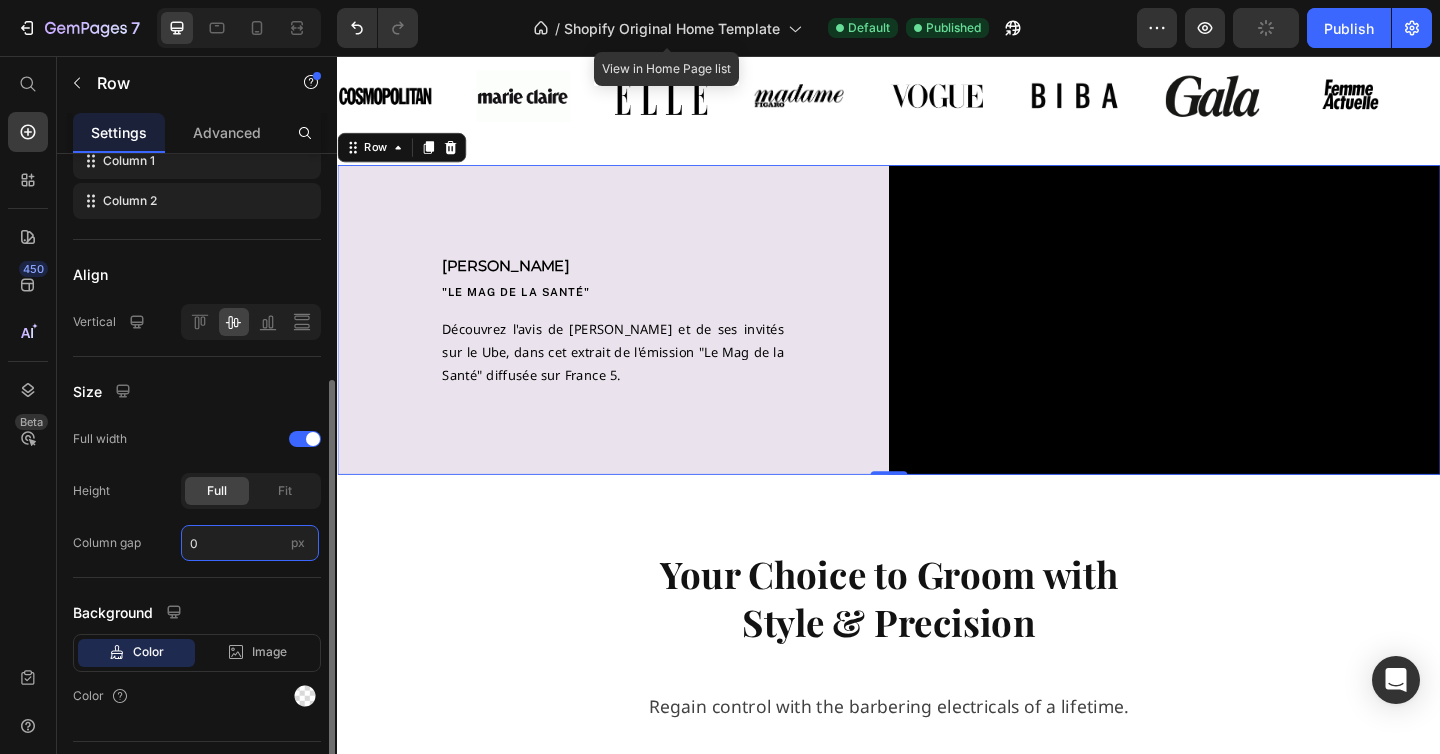 type on "8" 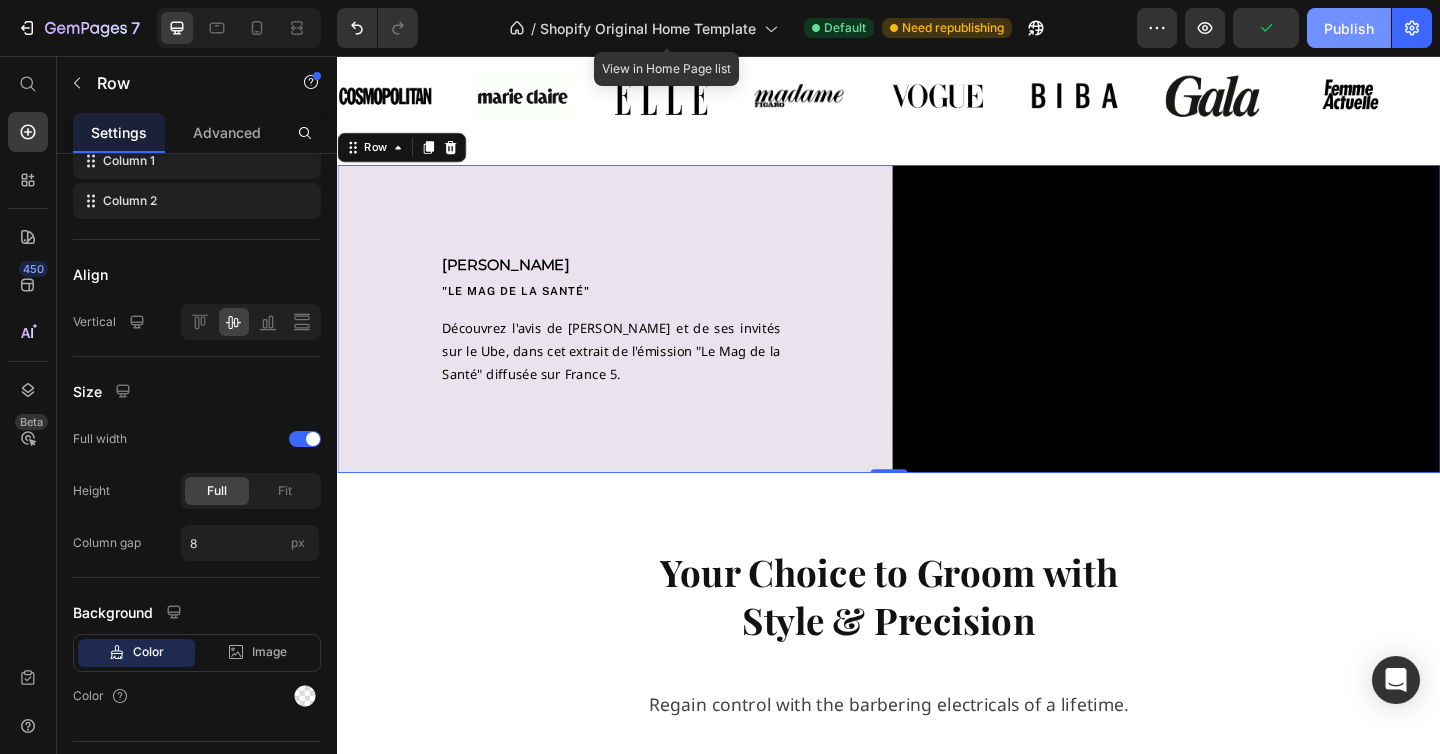 click on "Publish" at bounding box center [1349, 28] 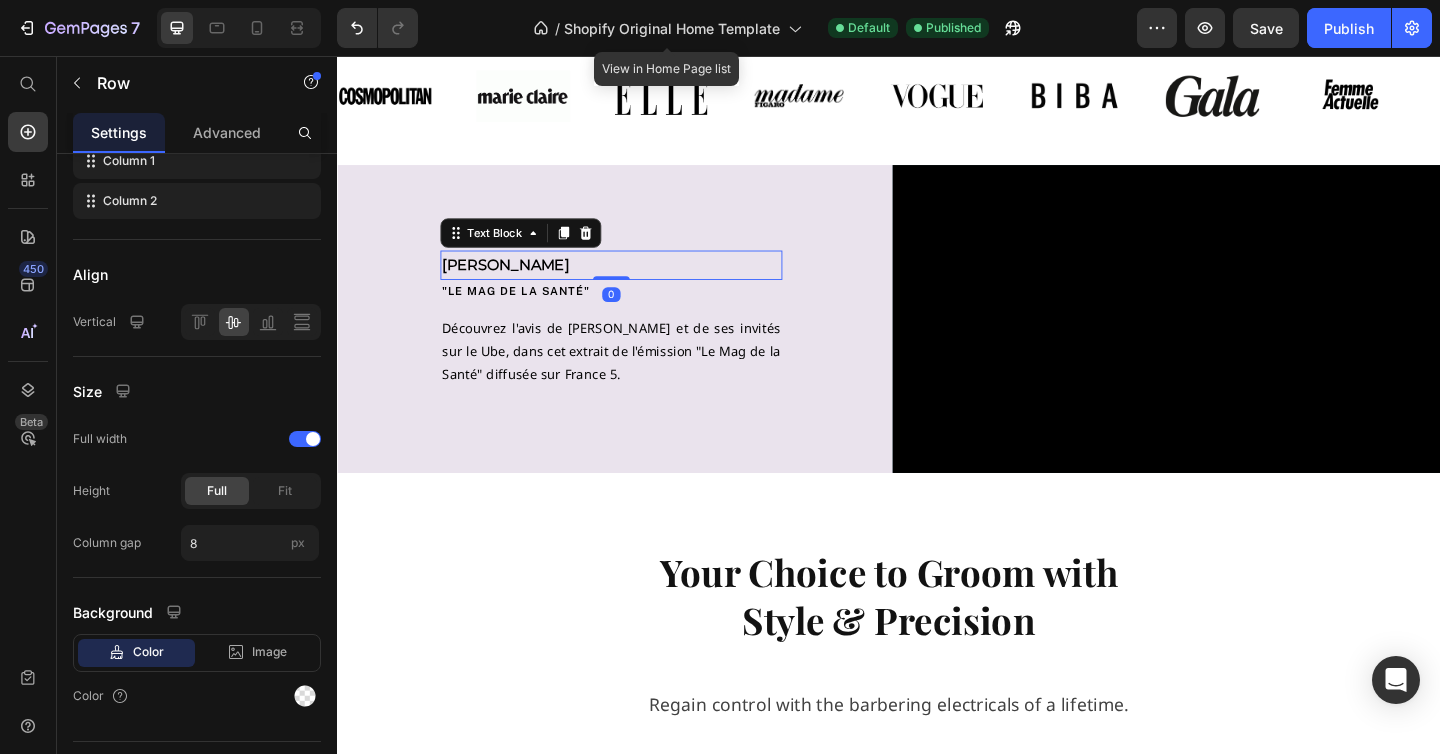 click on "[PERSON_NAME]" at bounding box center [520, 283] 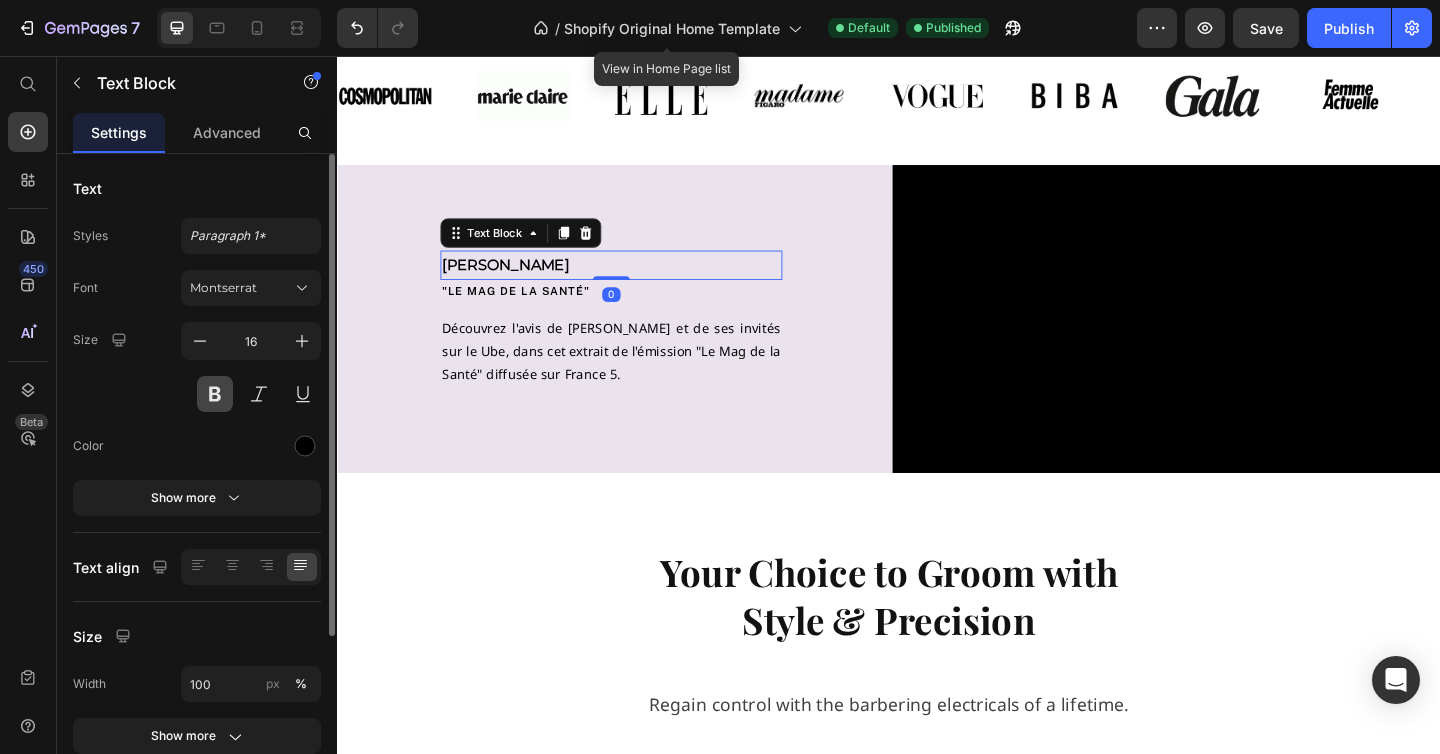 click at bounding box center [215, 394] 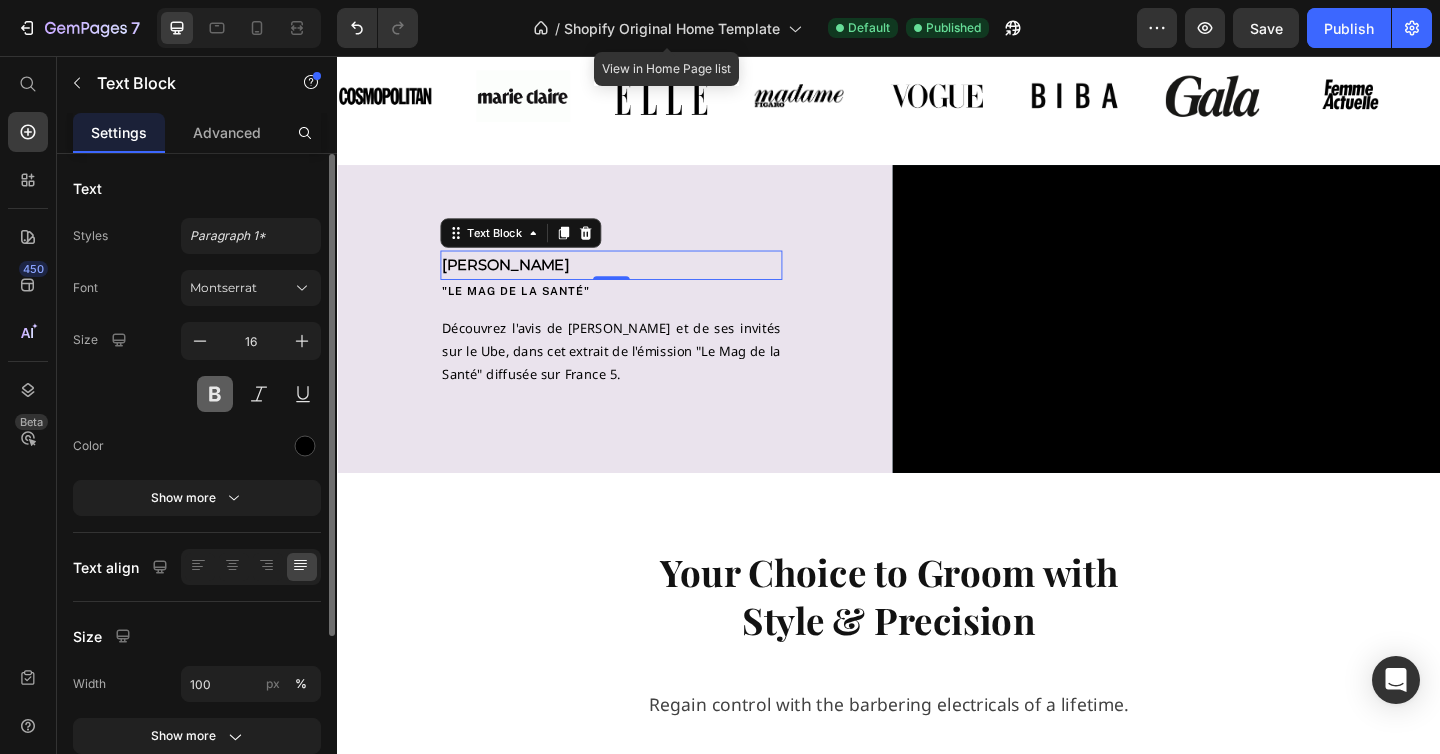 click at bounding box center [215, 394] 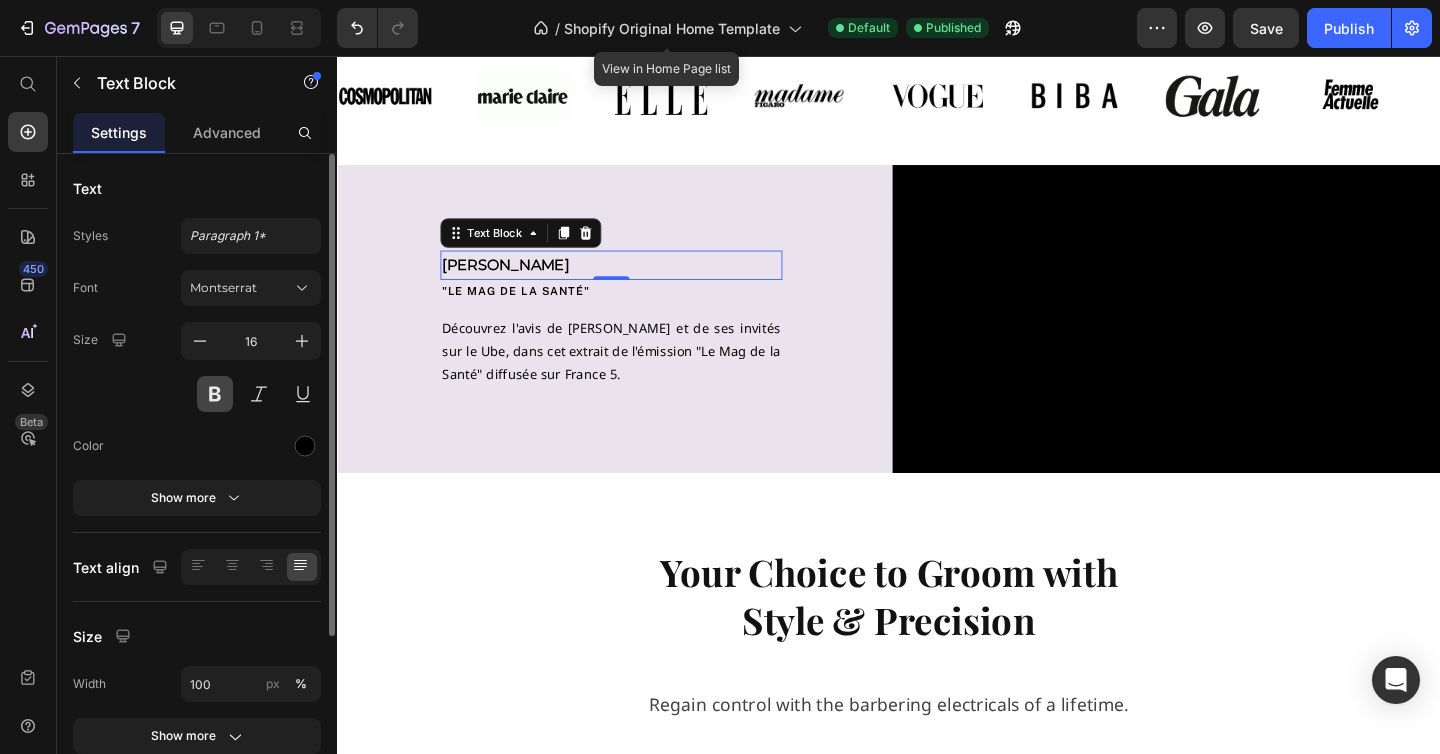click at bounding box center [215, 394] 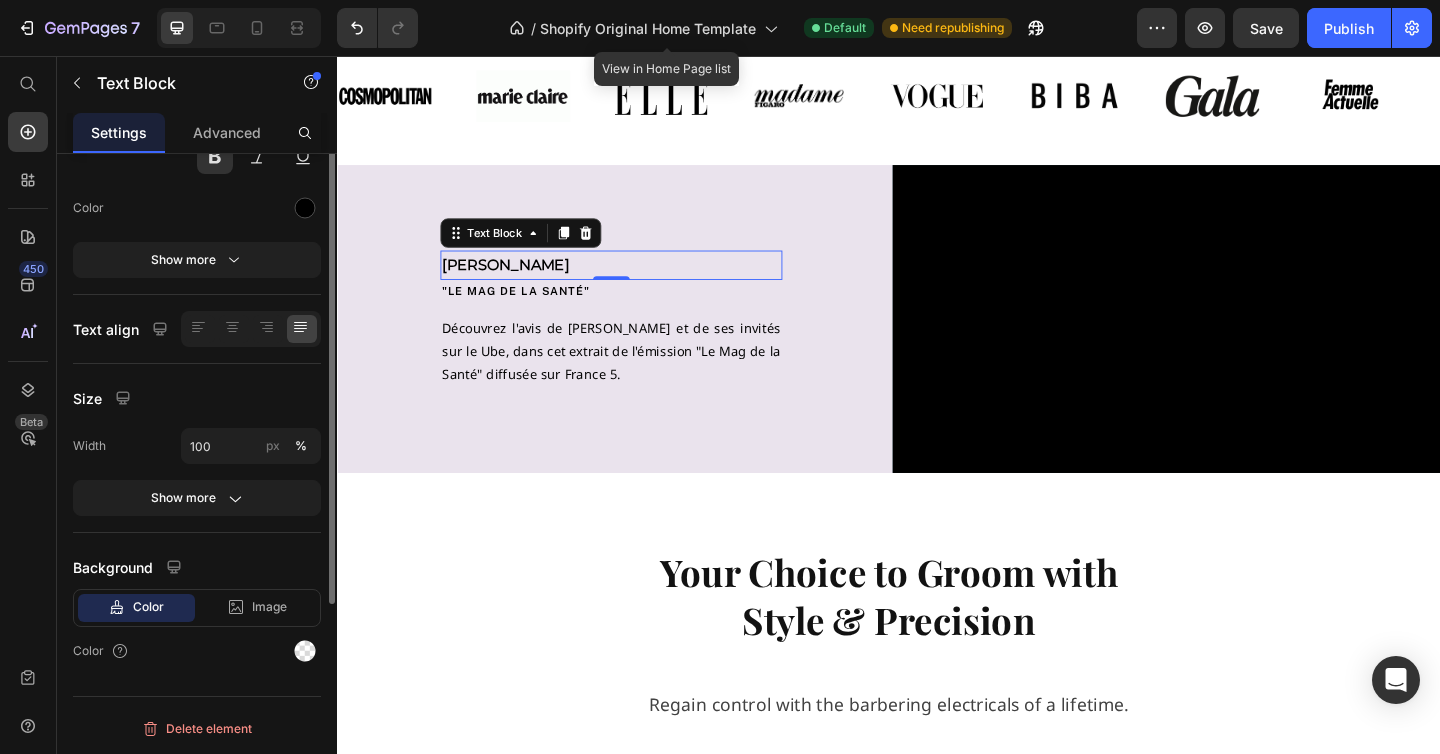 scroll, scrollTop: 0, scrollLeft: 0, axis: both 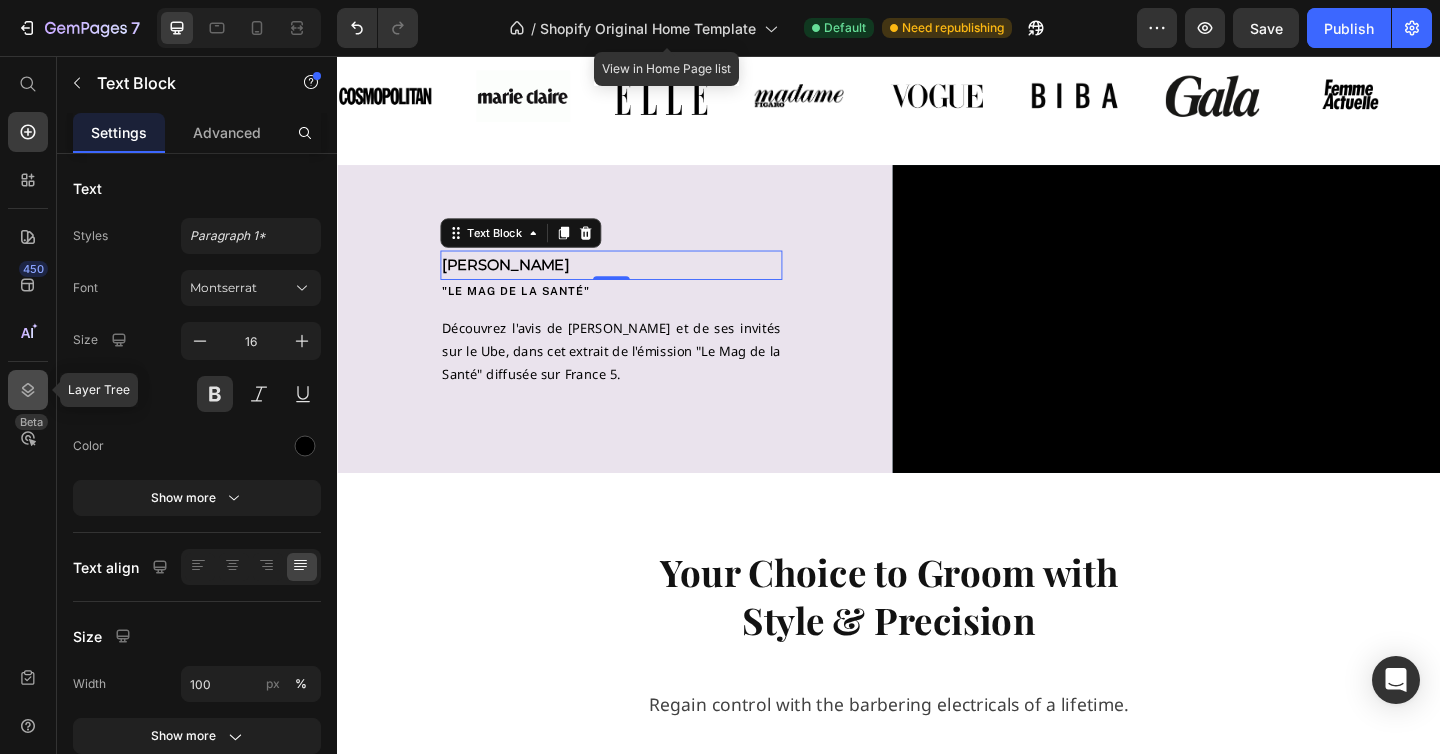 click 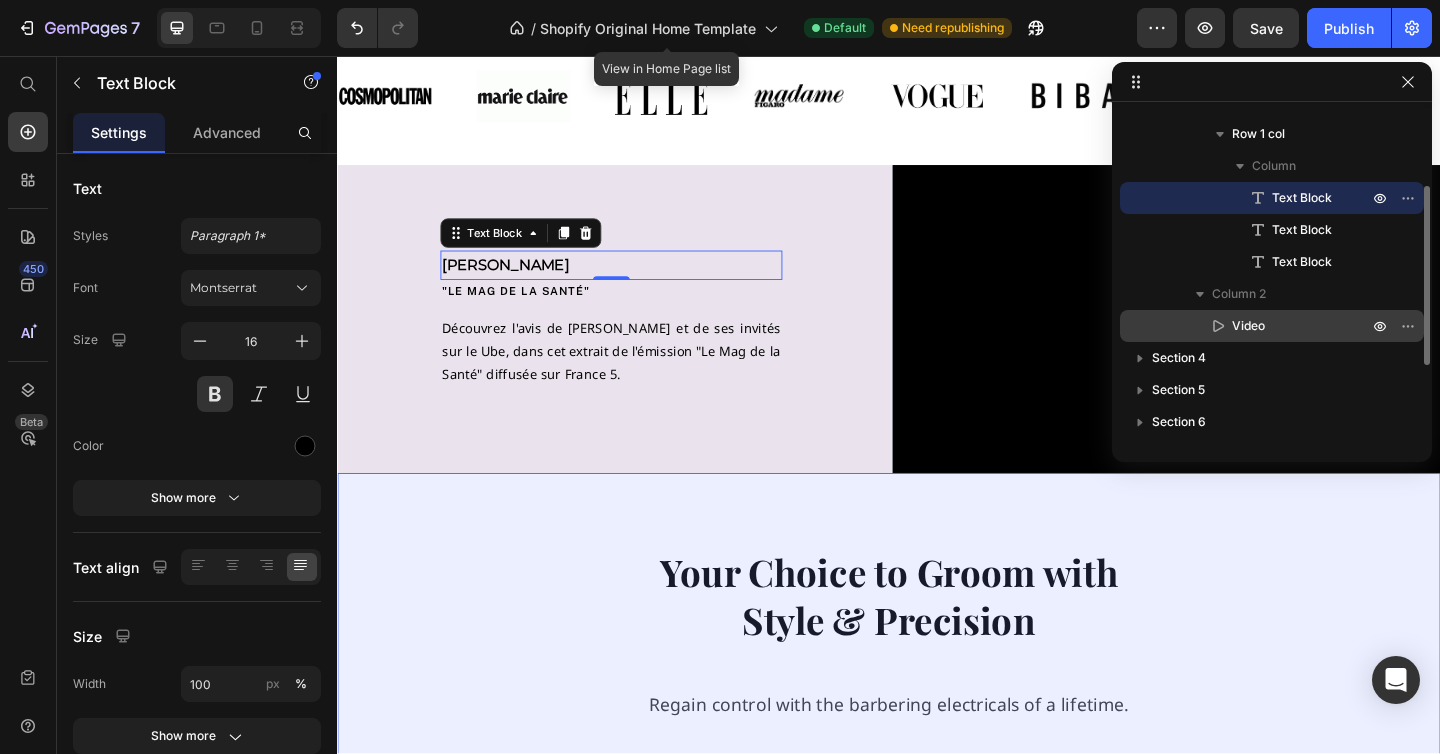 scroll, scrollTop: 188, scrollLeft: 0, axis: vertical 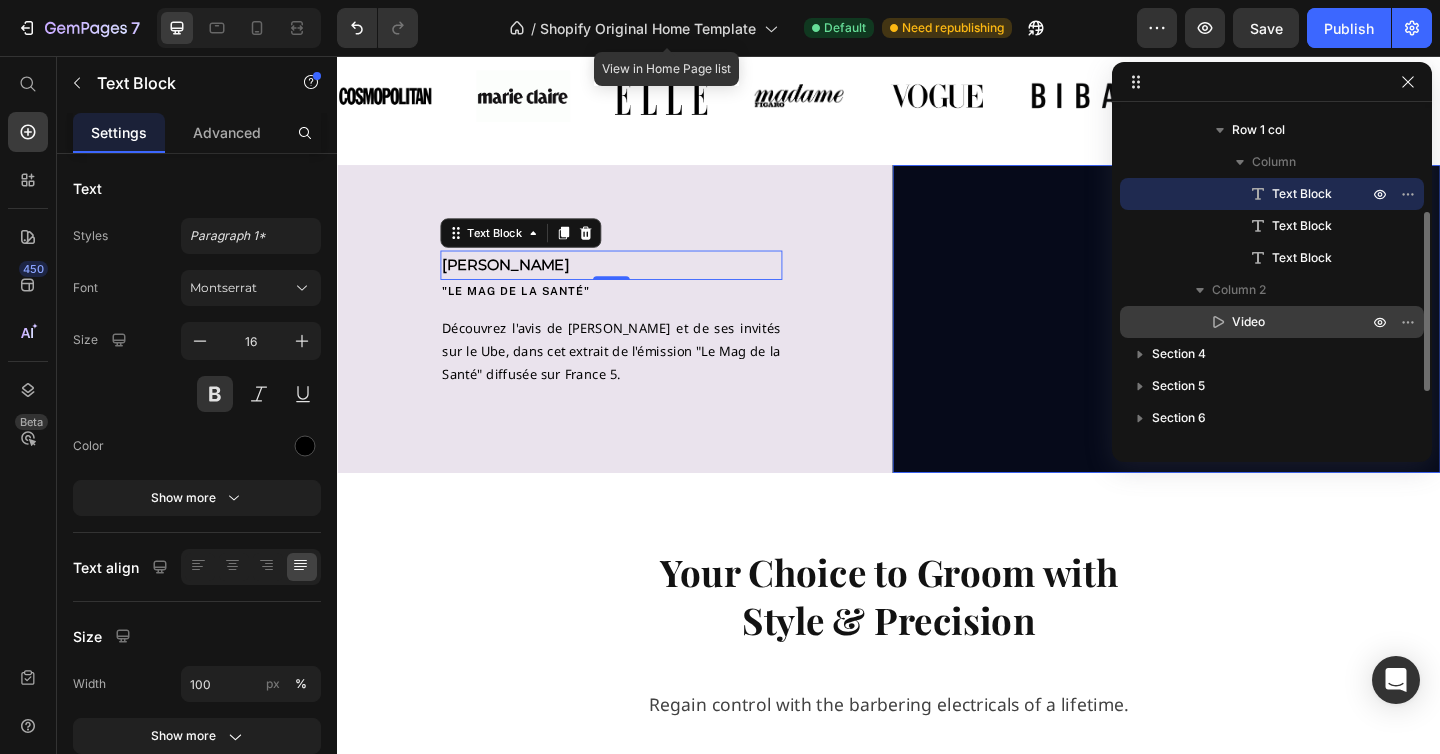 click on "Video" at bounding box center (1248, 322) 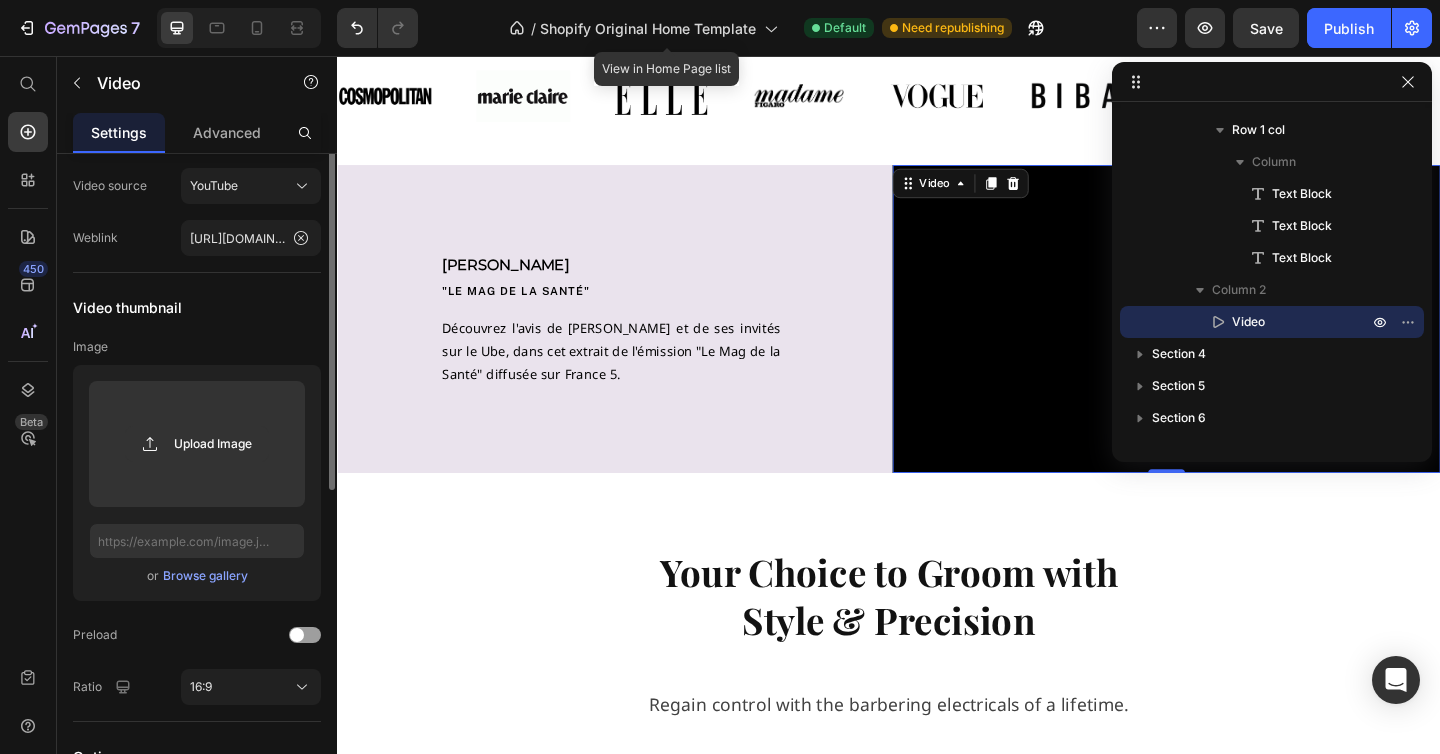 scroll, scrollTop: 0, scrollLeft: 0, axis: both 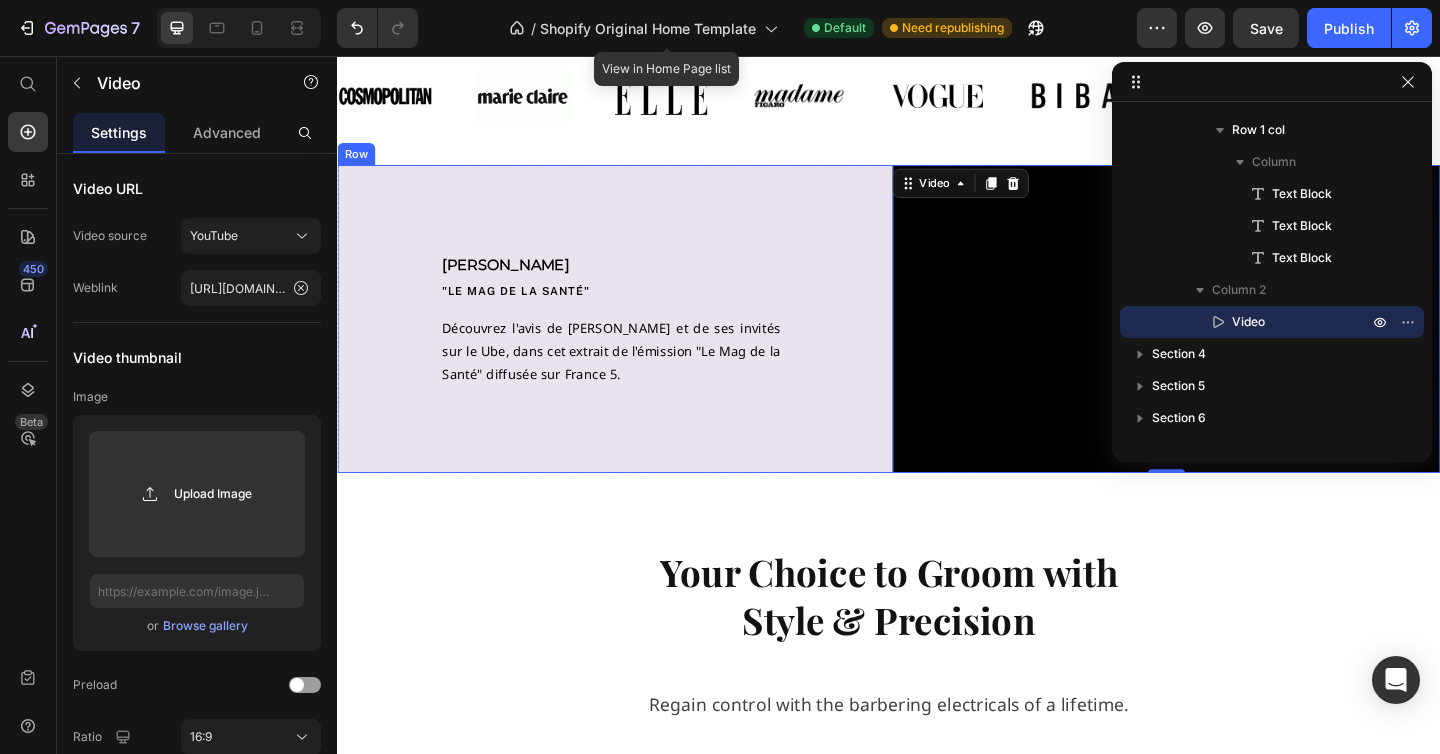 click on "[PERSON_NAME] Text Block "LE MAG DE la santé" Text Block Découvrez l'avis de [PERSON_NAME] et de ses invités sur le Ube, dans cet extrait de l'émission "Le Mag de la Santé" diffusée sur France 5. Text Block Row" at bounding box center [635, 342] 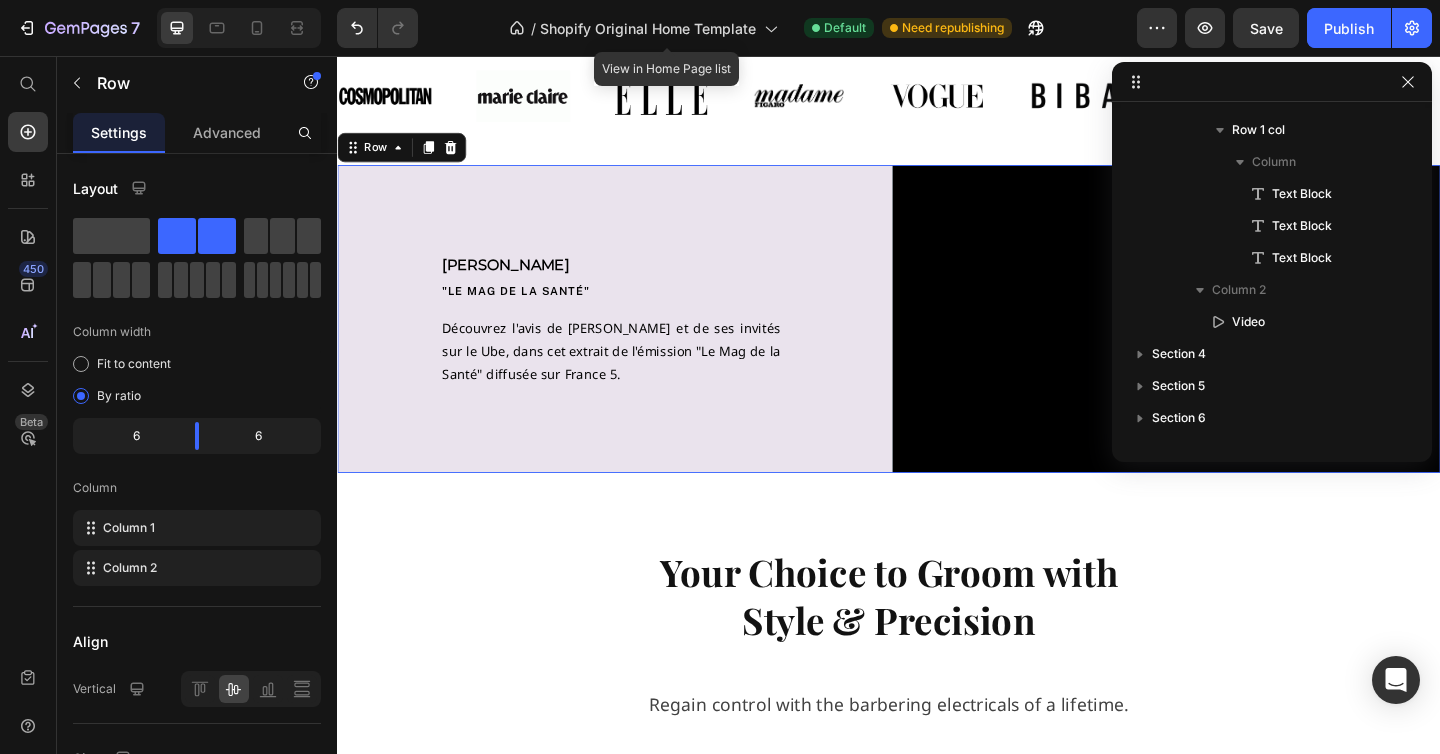 scroll, scrollTop: 0, scrollLeft: 0, axis: both 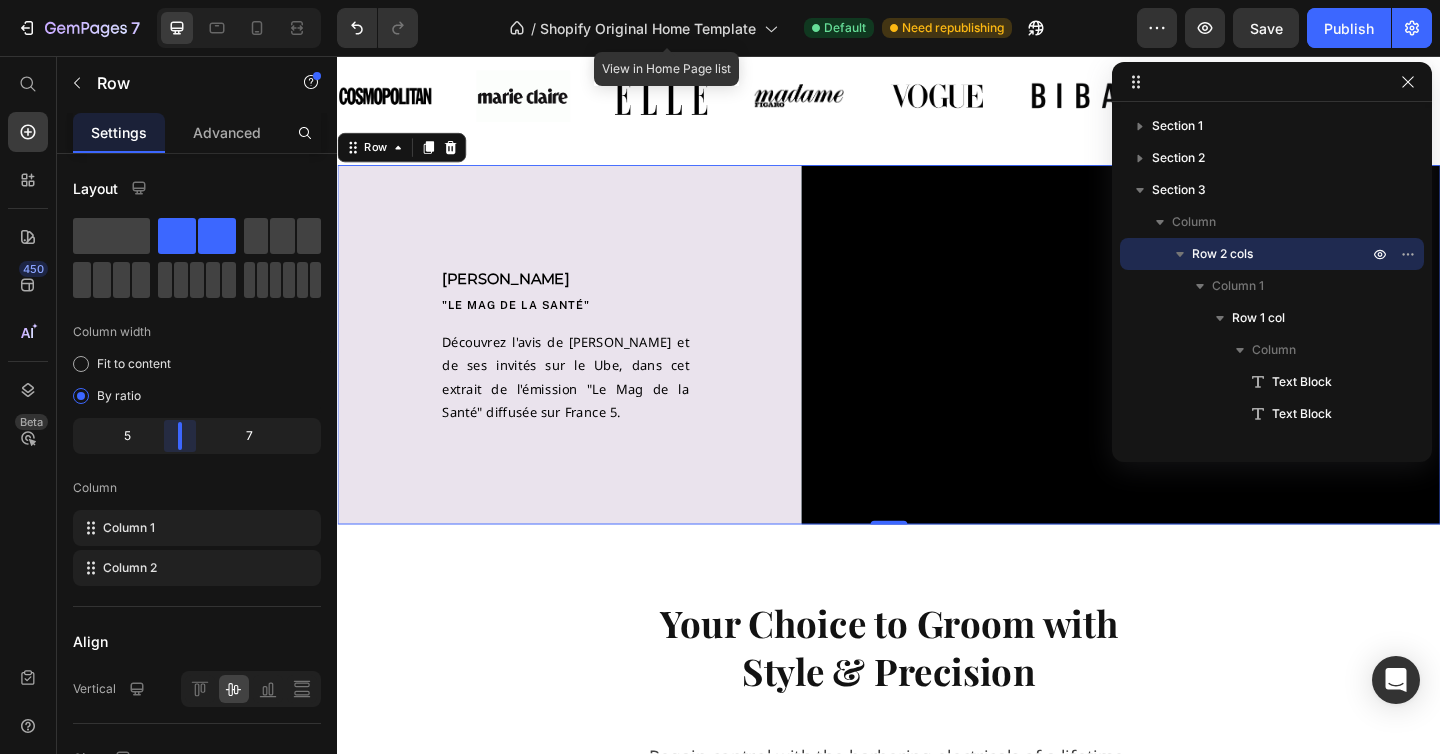 drag, startPoint x: 193, startPoint y: 439, endPoint x: 179, endPoint y: 438, distance: 14.035668 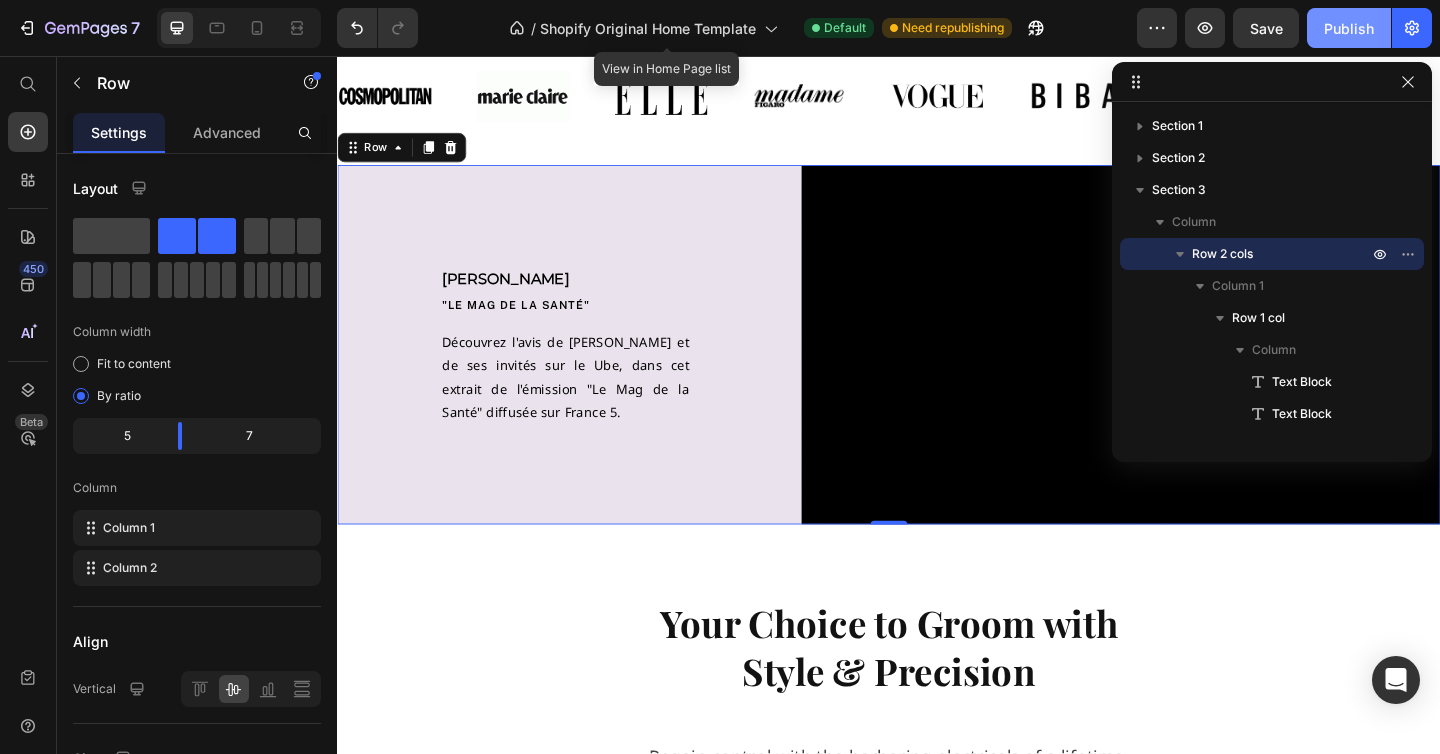 click on "Publish" at bounding box center [1349, 28] 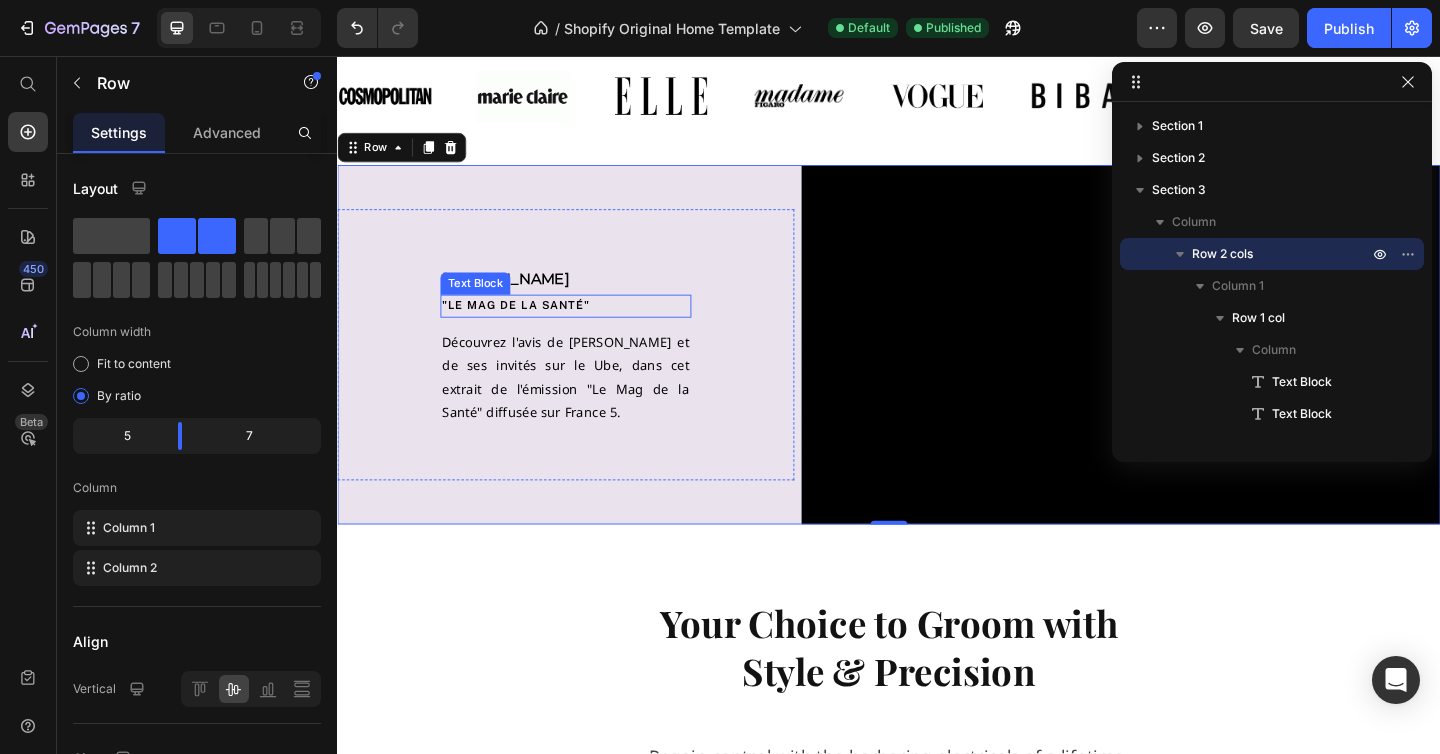 click on ""LE MAG DE la santé"" at bounding box center (531, 328) 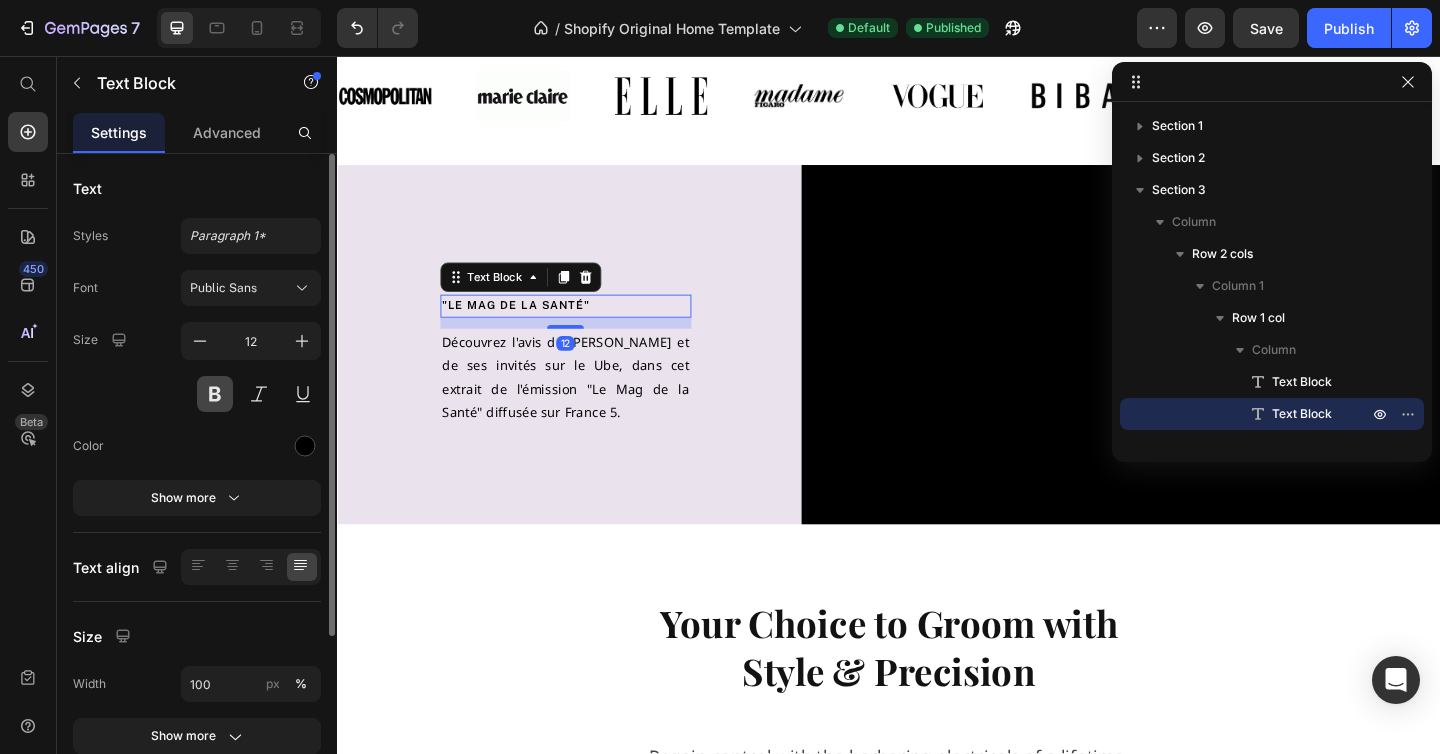 click at bounding box center (215, 394) 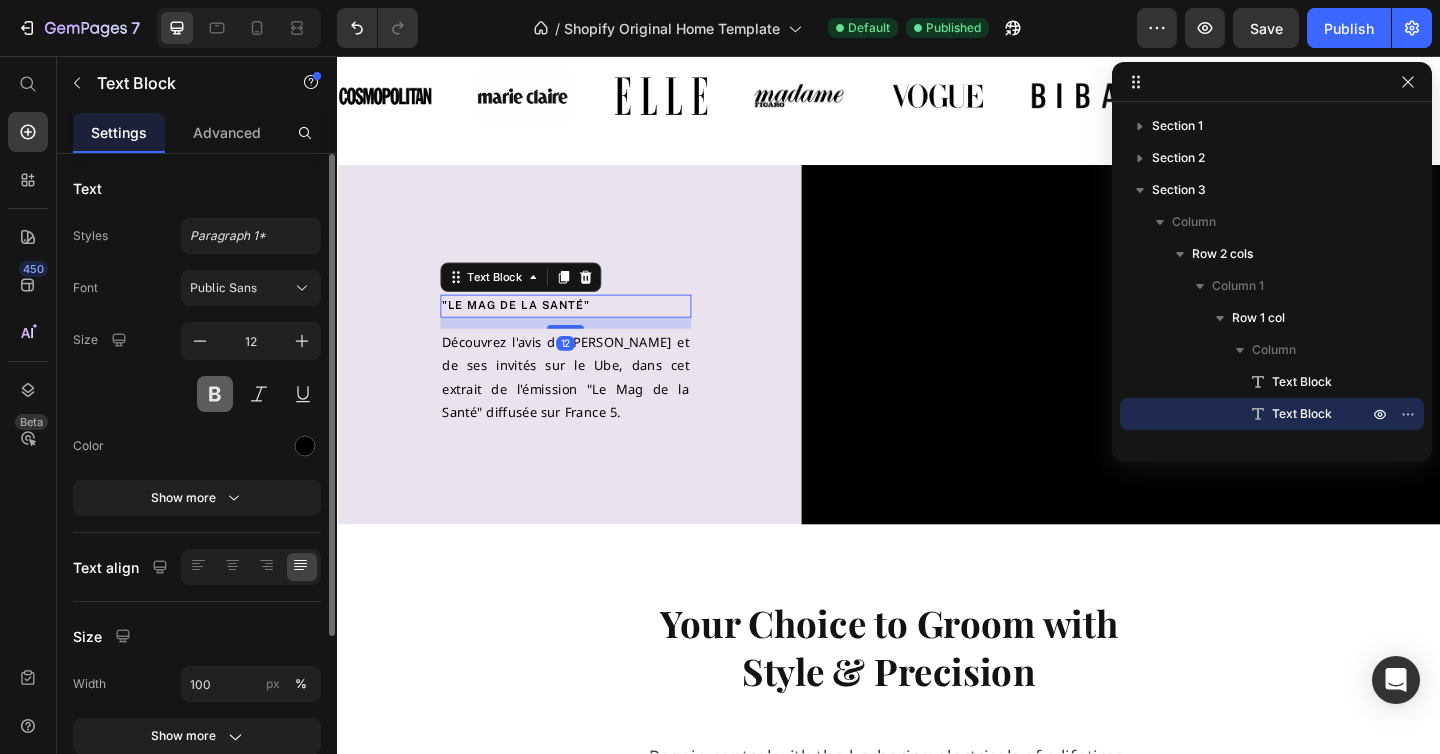 click at bounding box center (215, 394) 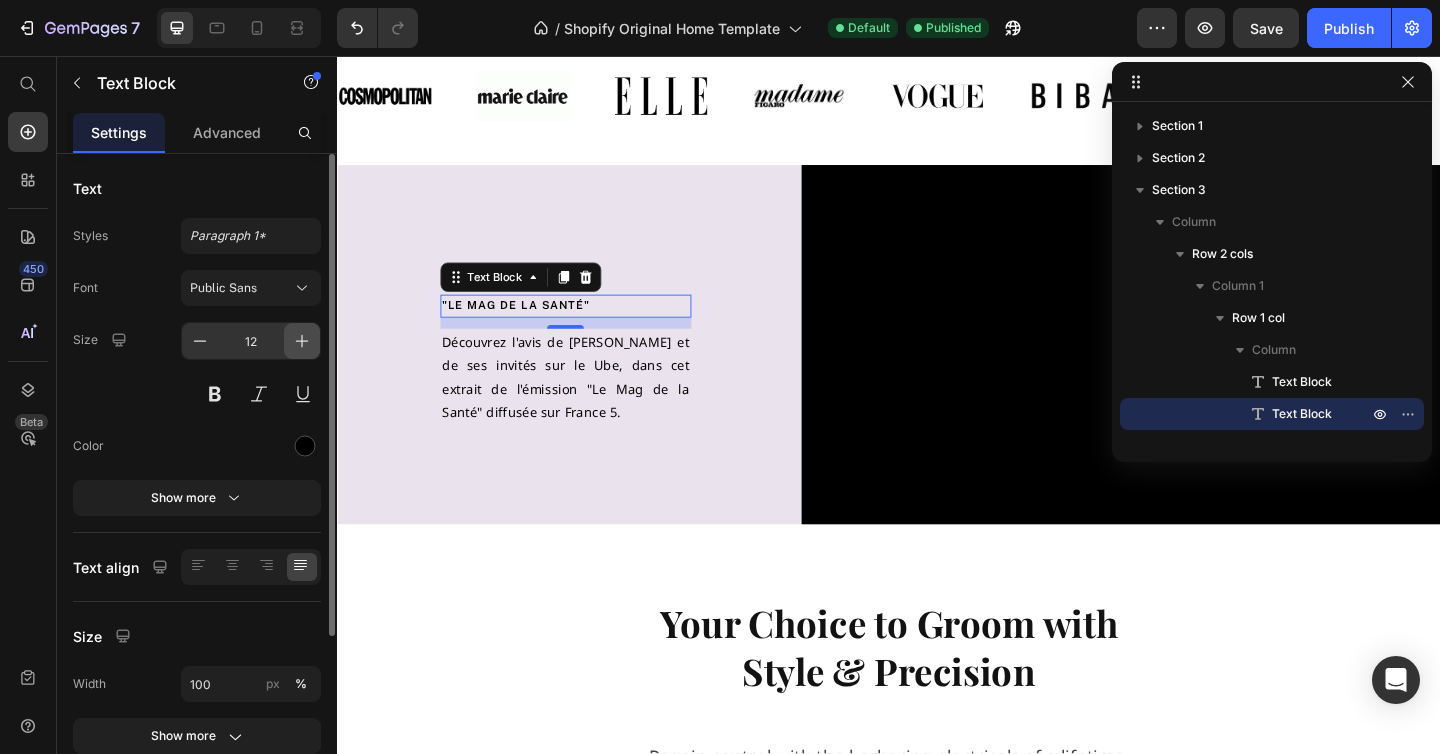click 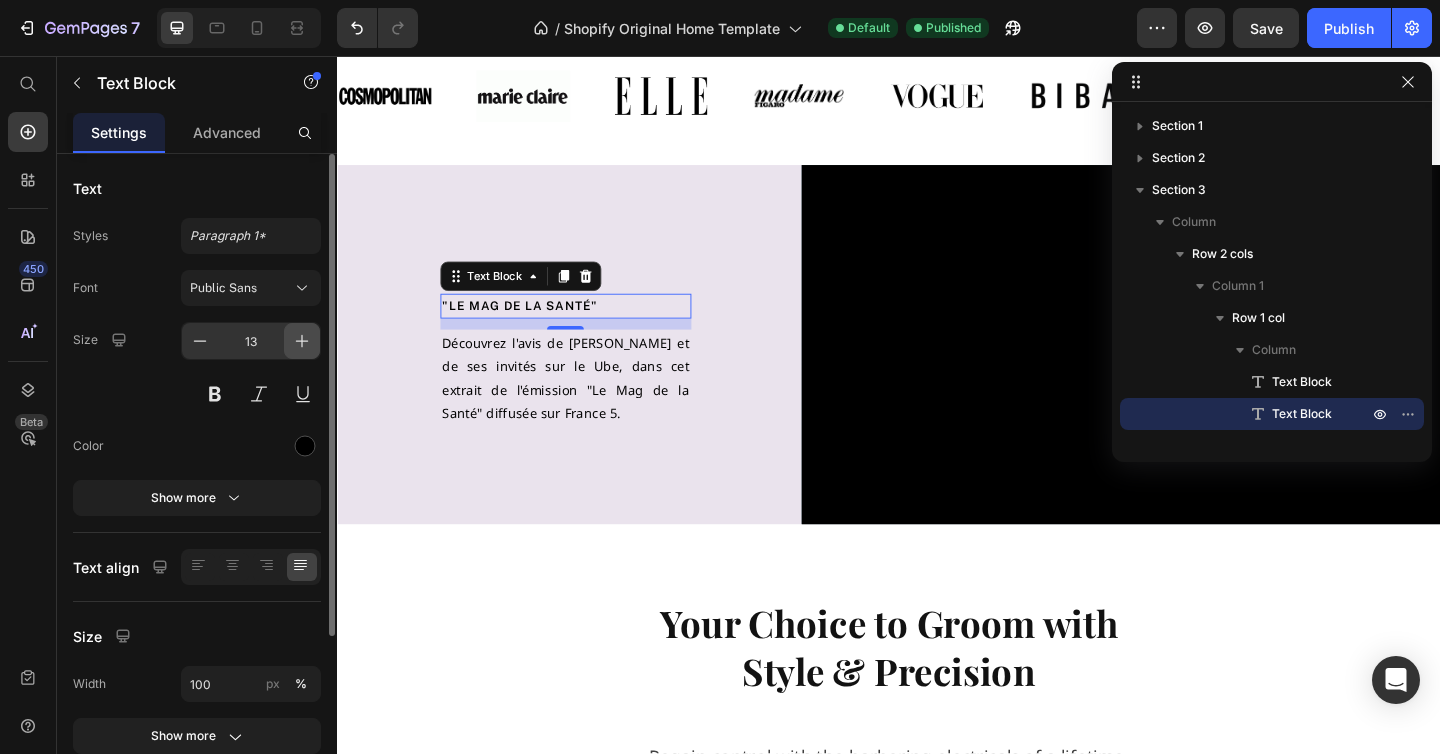 click 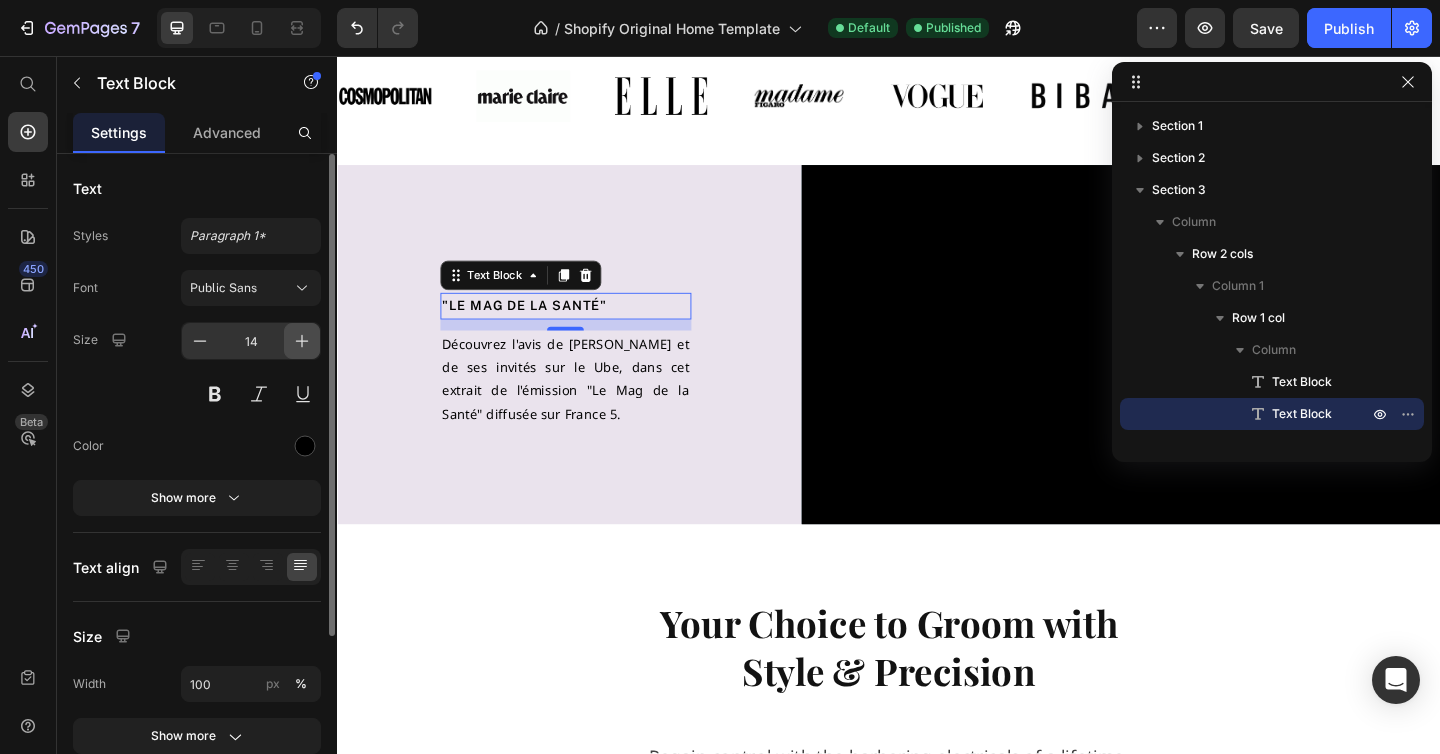 click 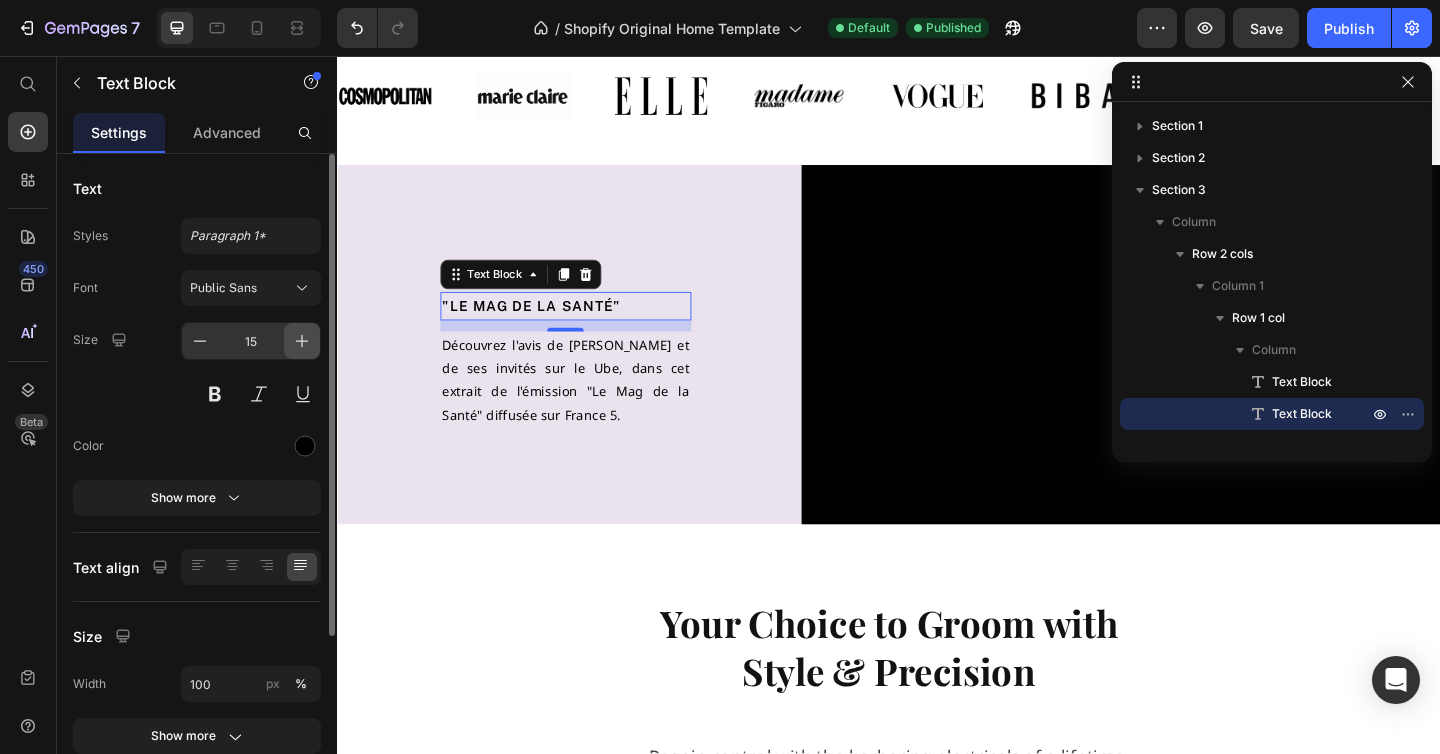 click 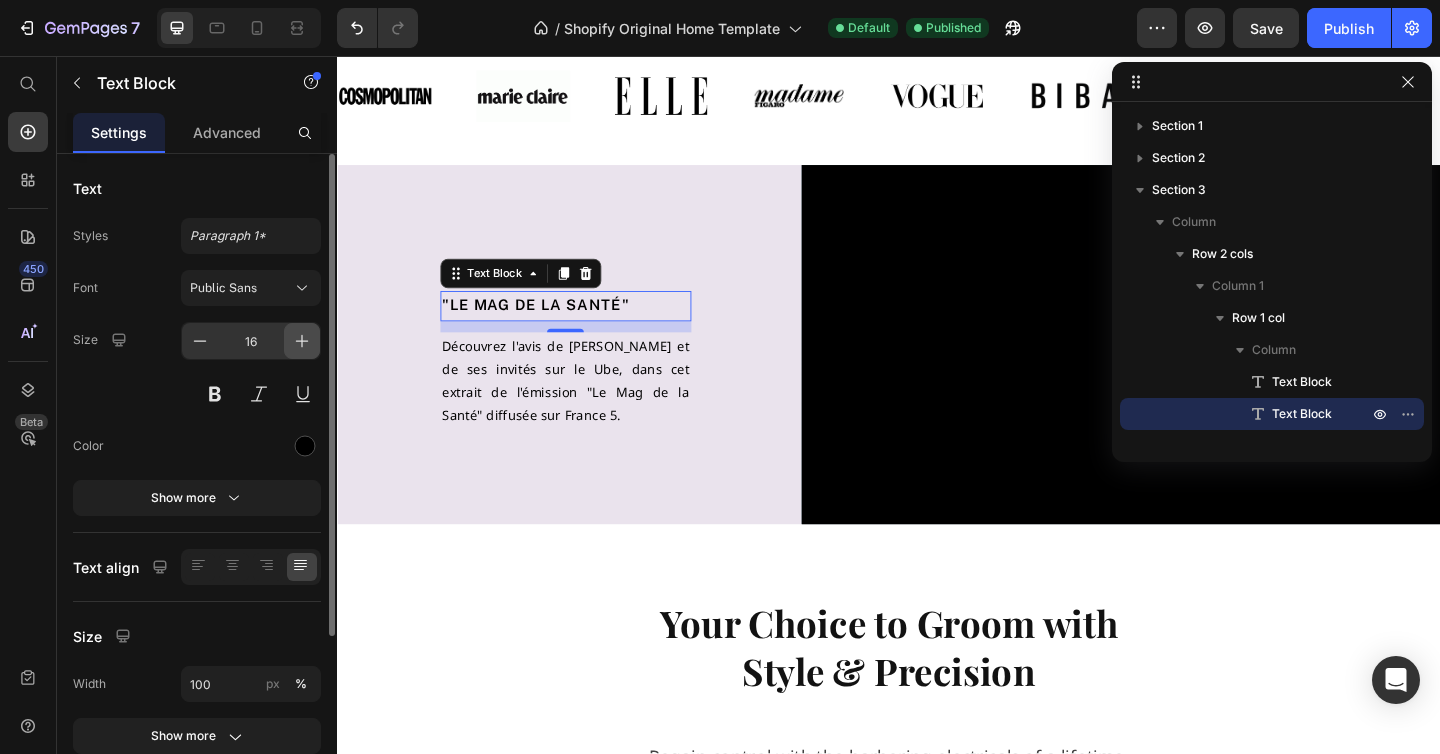 click 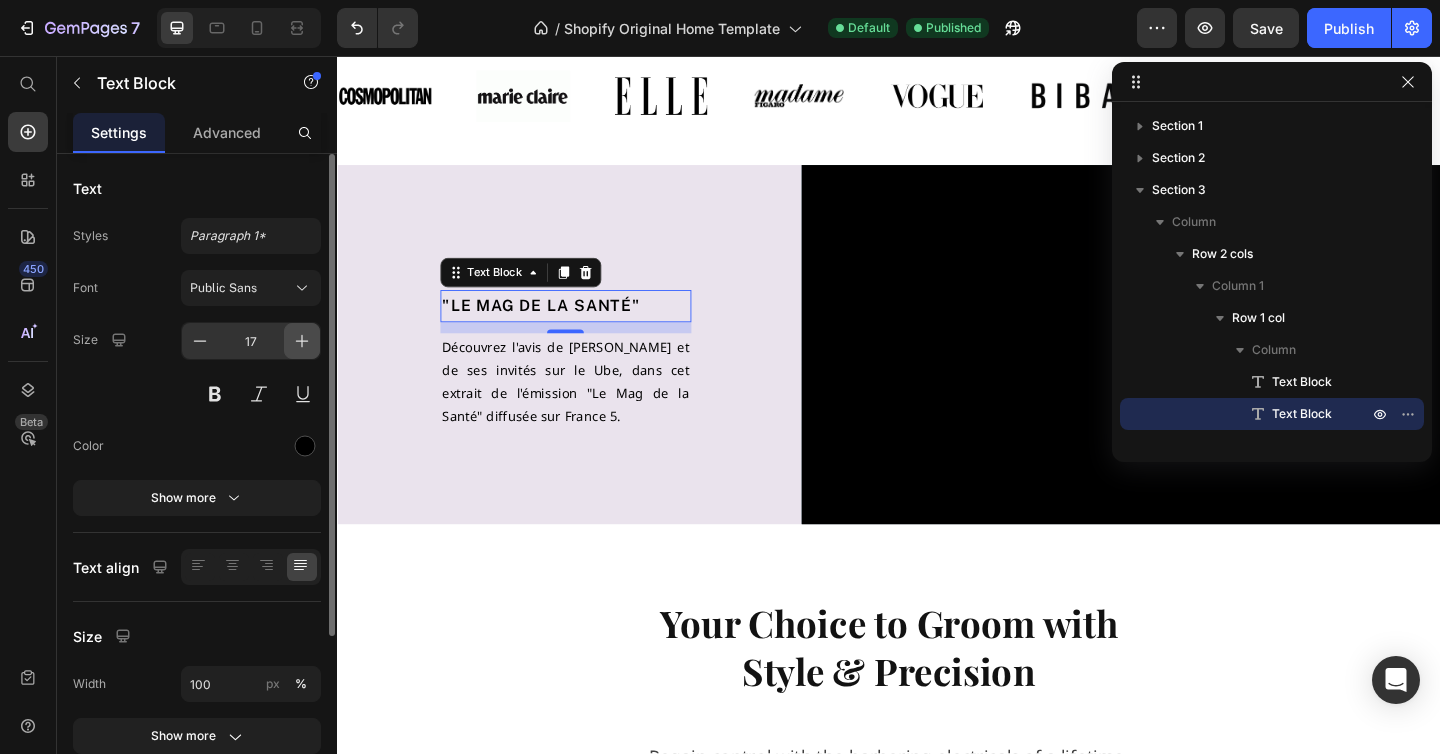 click 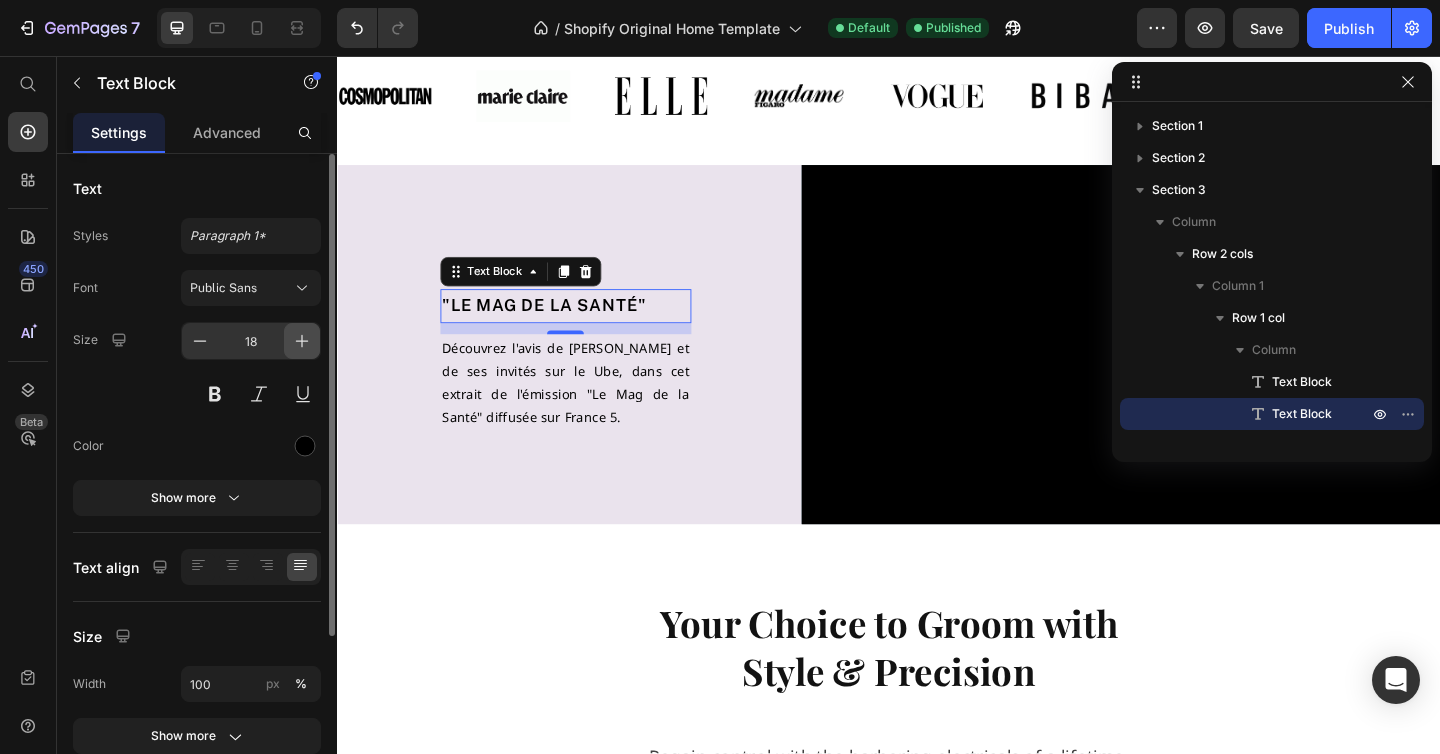 click 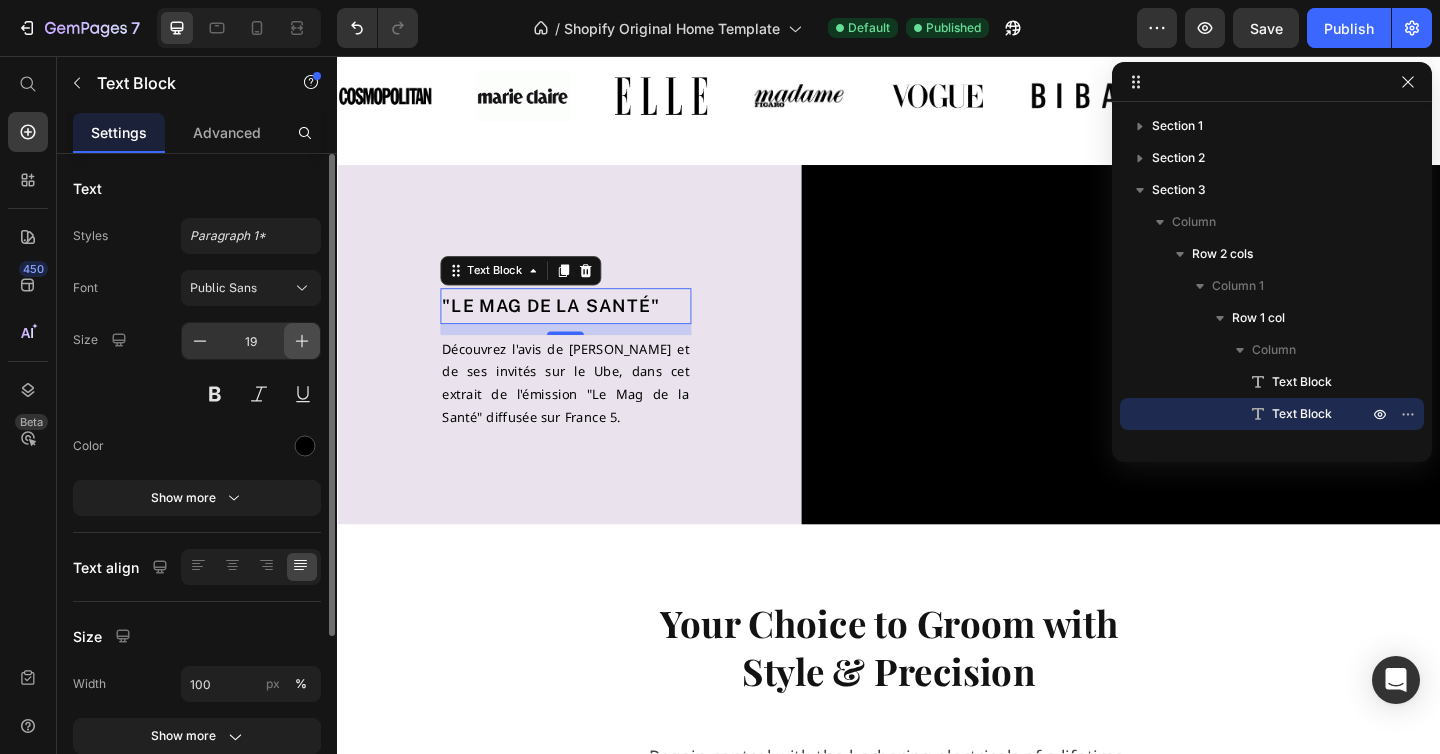 click 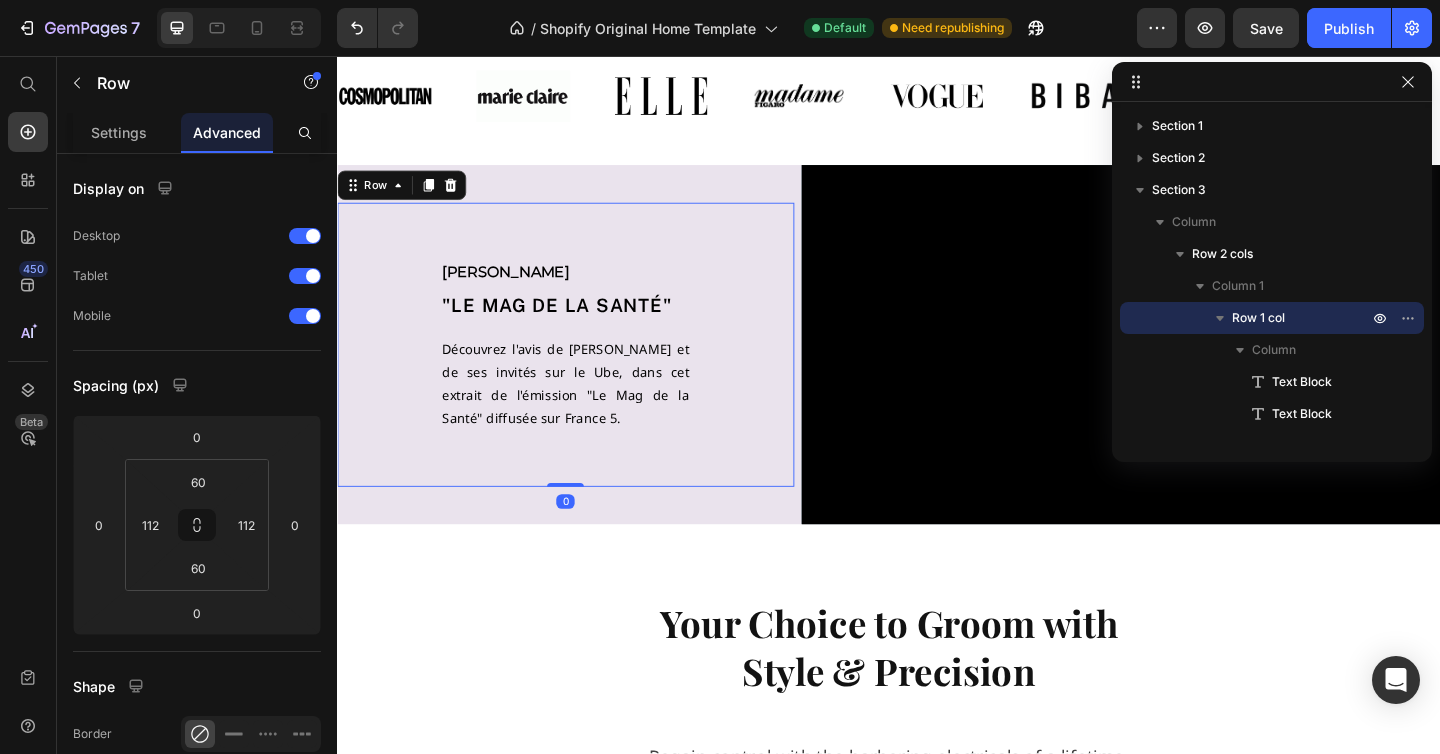 click on "JIMMY MOHAMMED Text Block "LE MAG DE la santé" Text Block Découvrez l'avis de Jimmy Mohammed et de ses invités sur le Ube, dans cet extrait de l'émission "Le Mag de la Santé" diffusée sur France 5. Text Block Row   0" at bounding box center (585, 371) 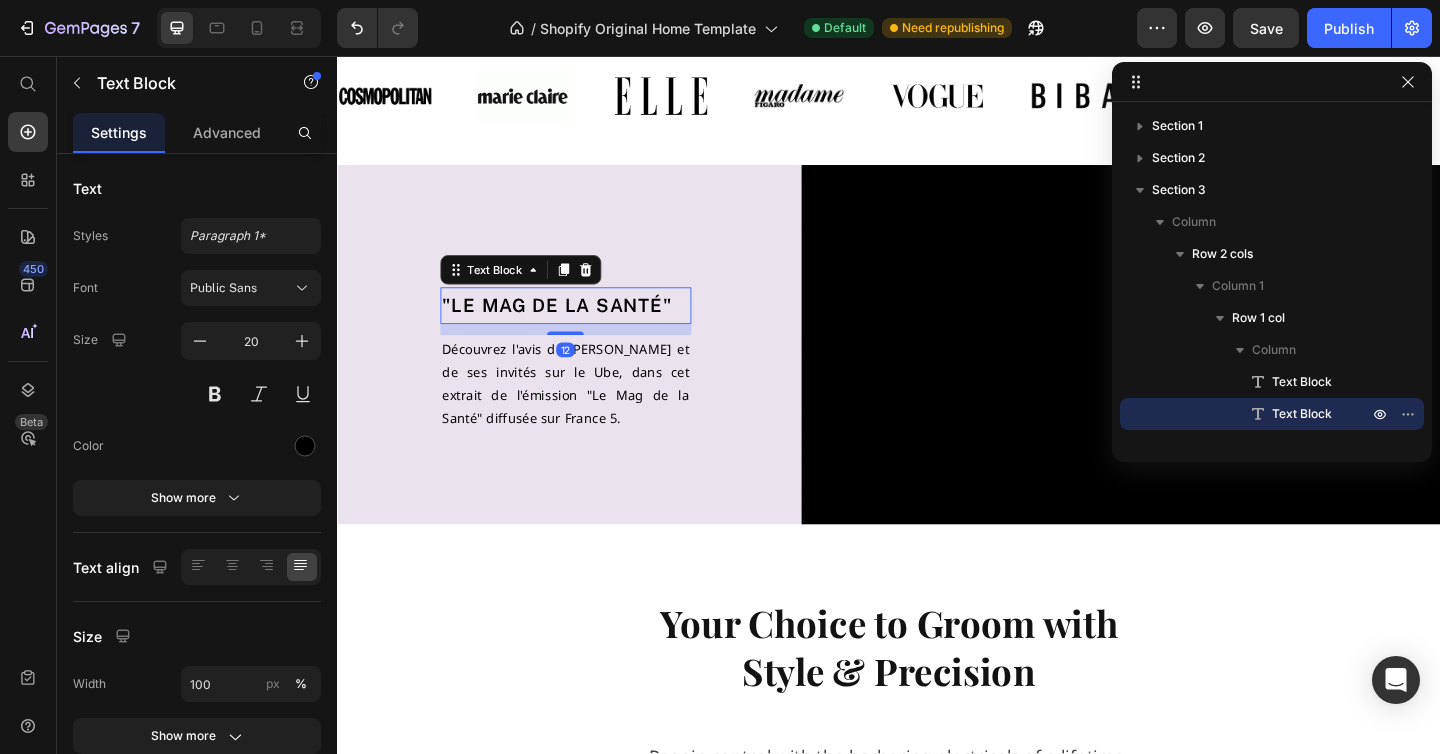 click on ""LE MAG DE la santé"" at bounding box center (576, 328) 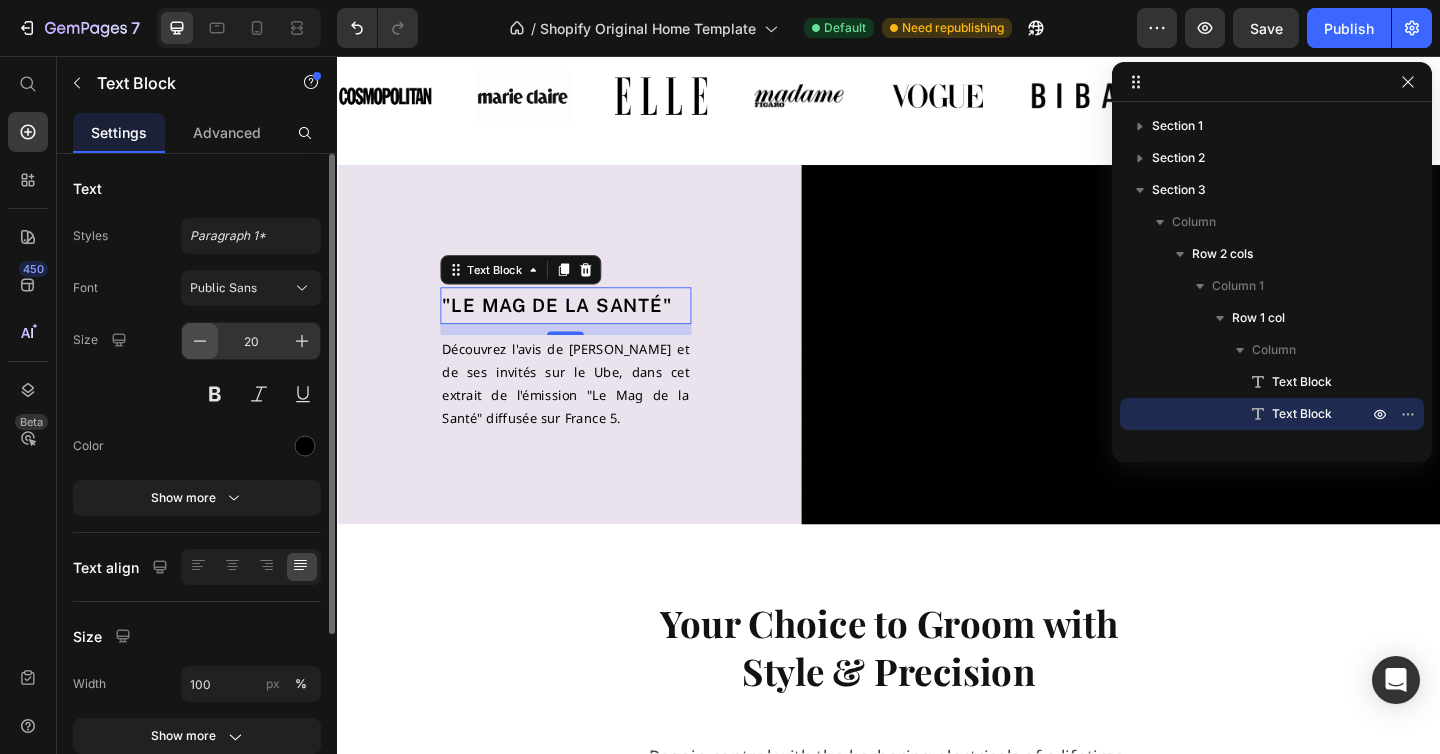 click 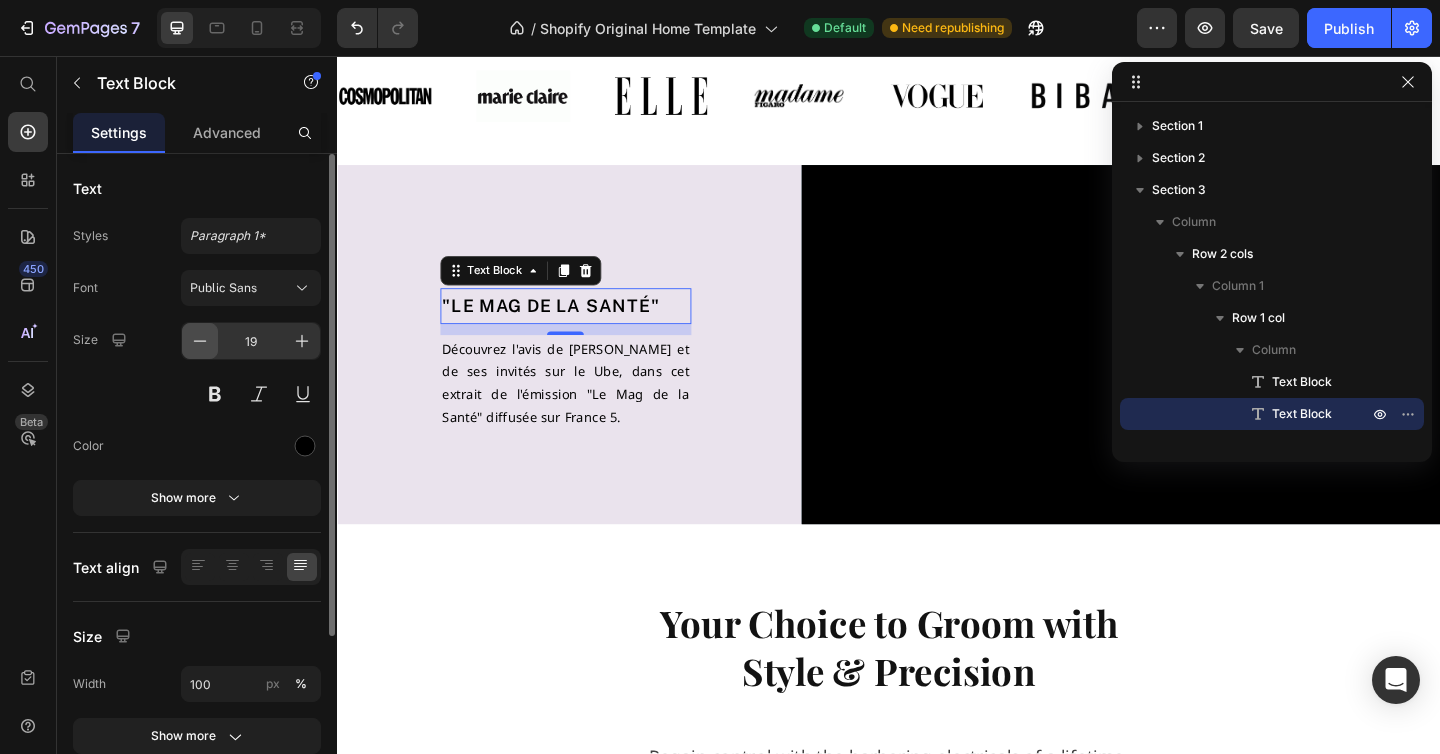 click 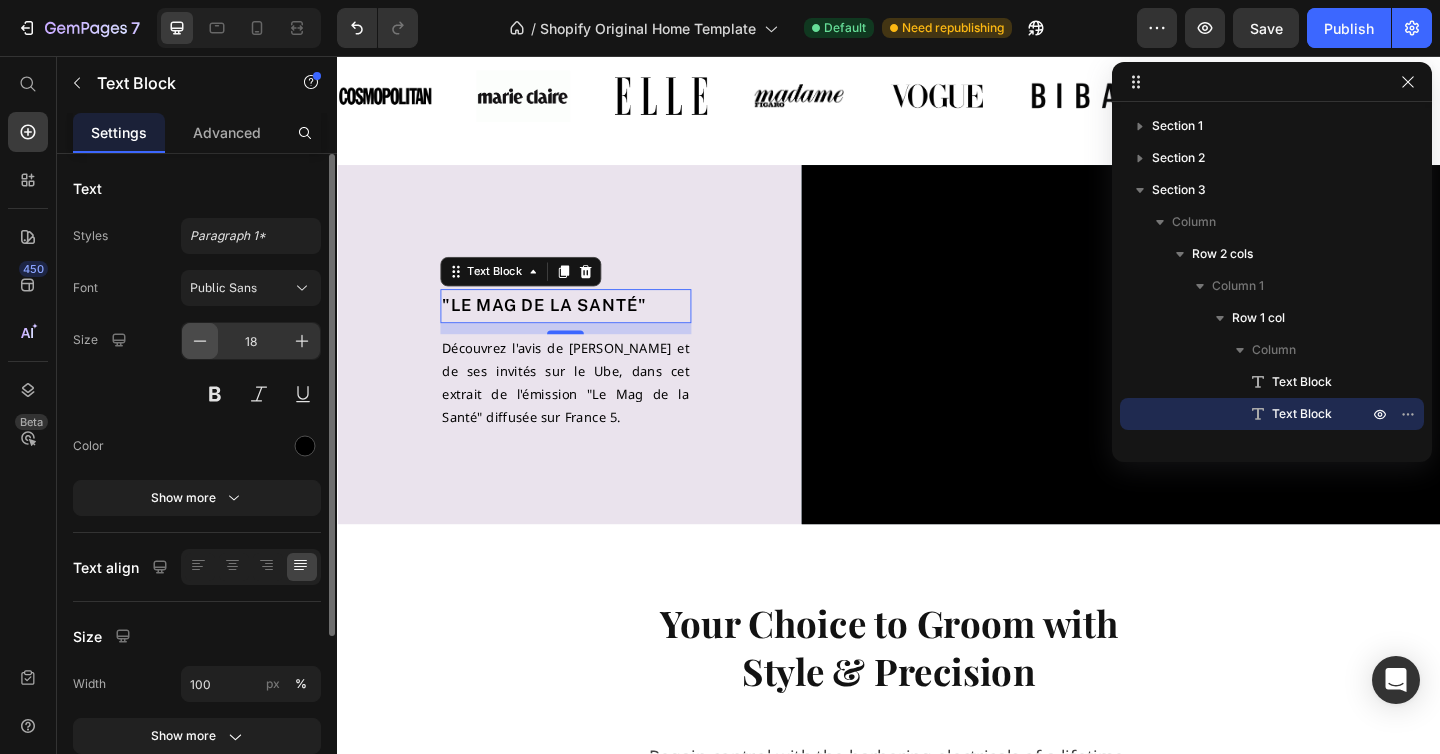 click 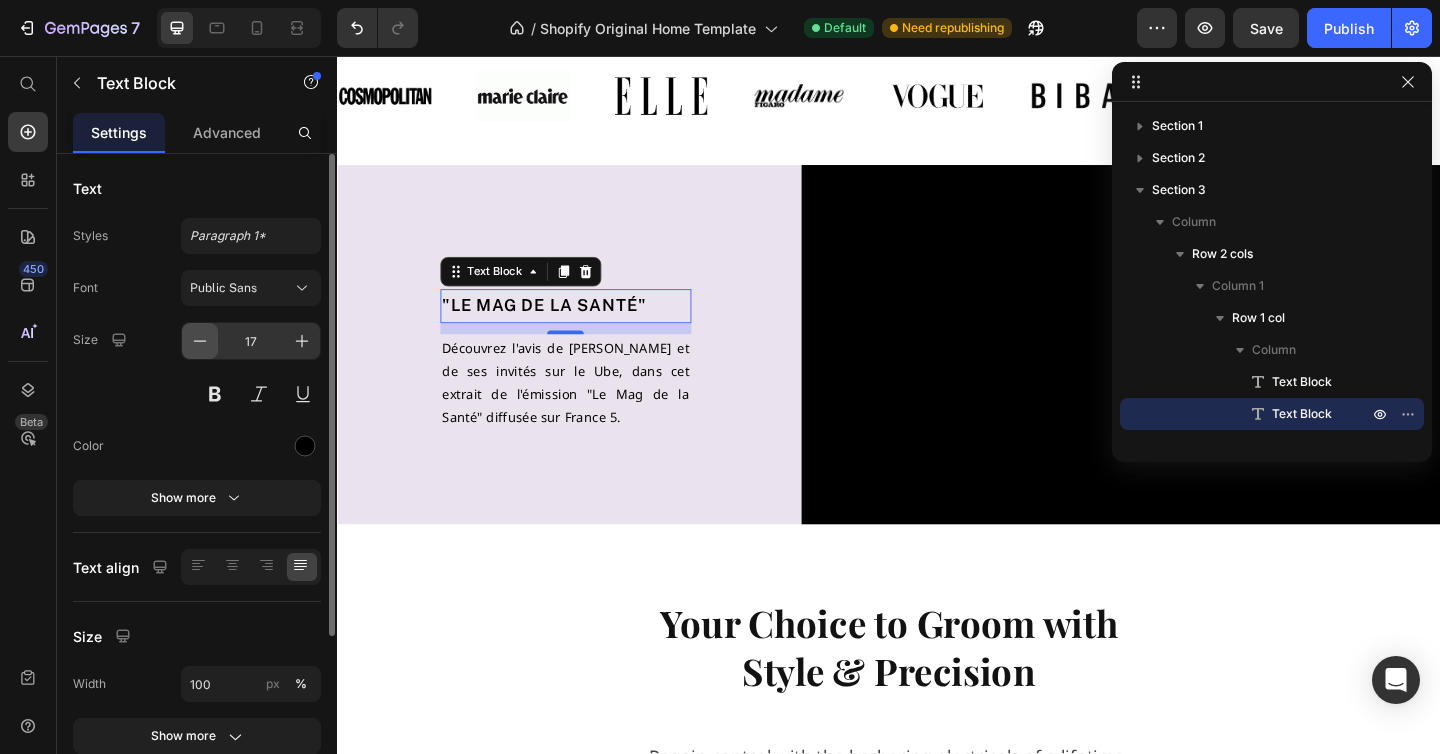 click 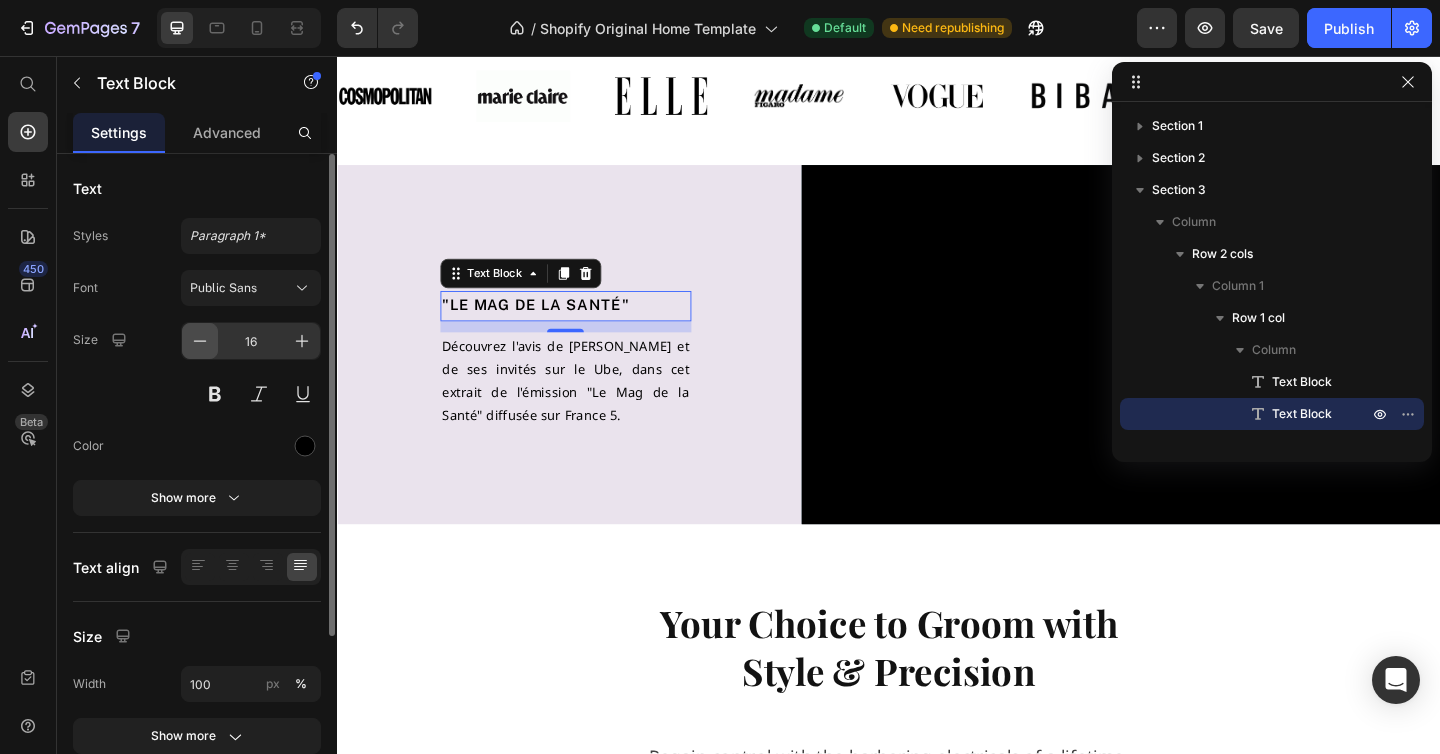 click 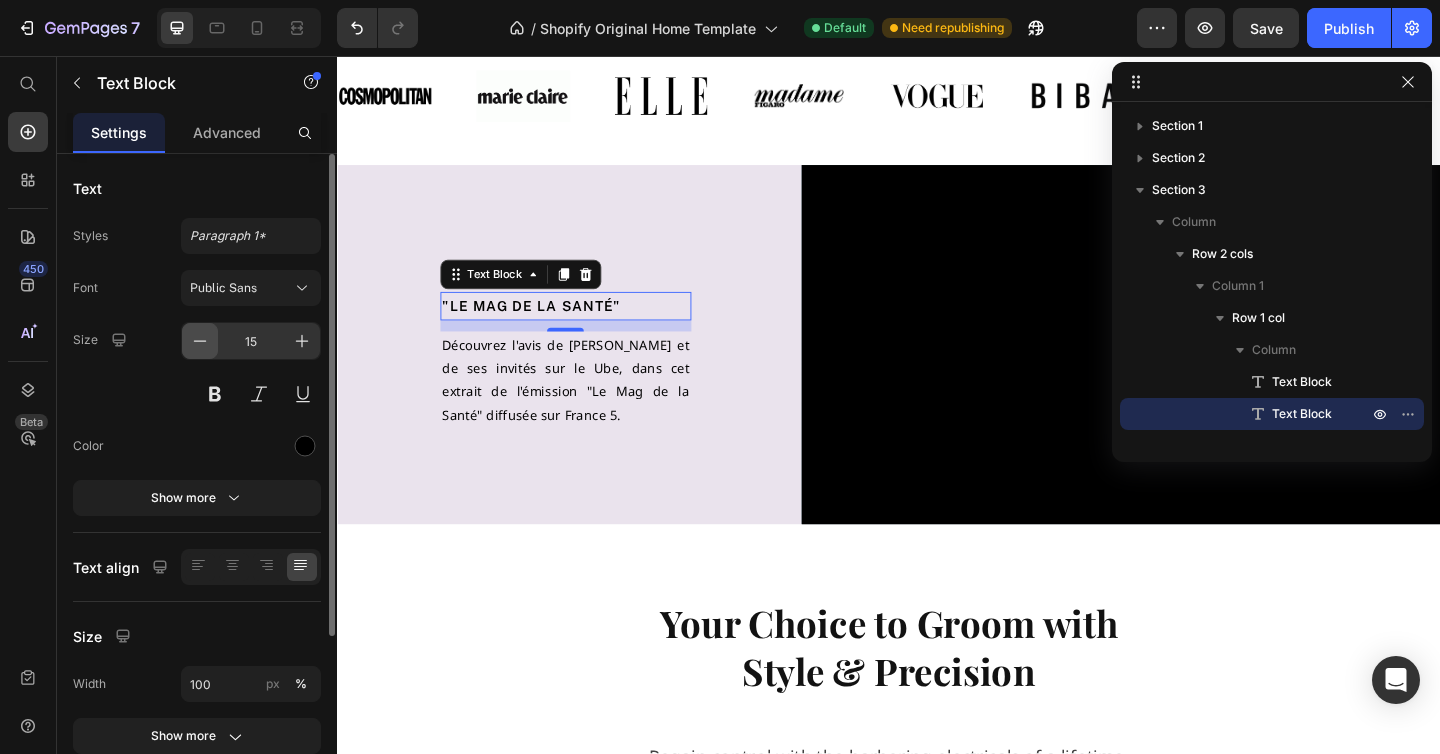 click 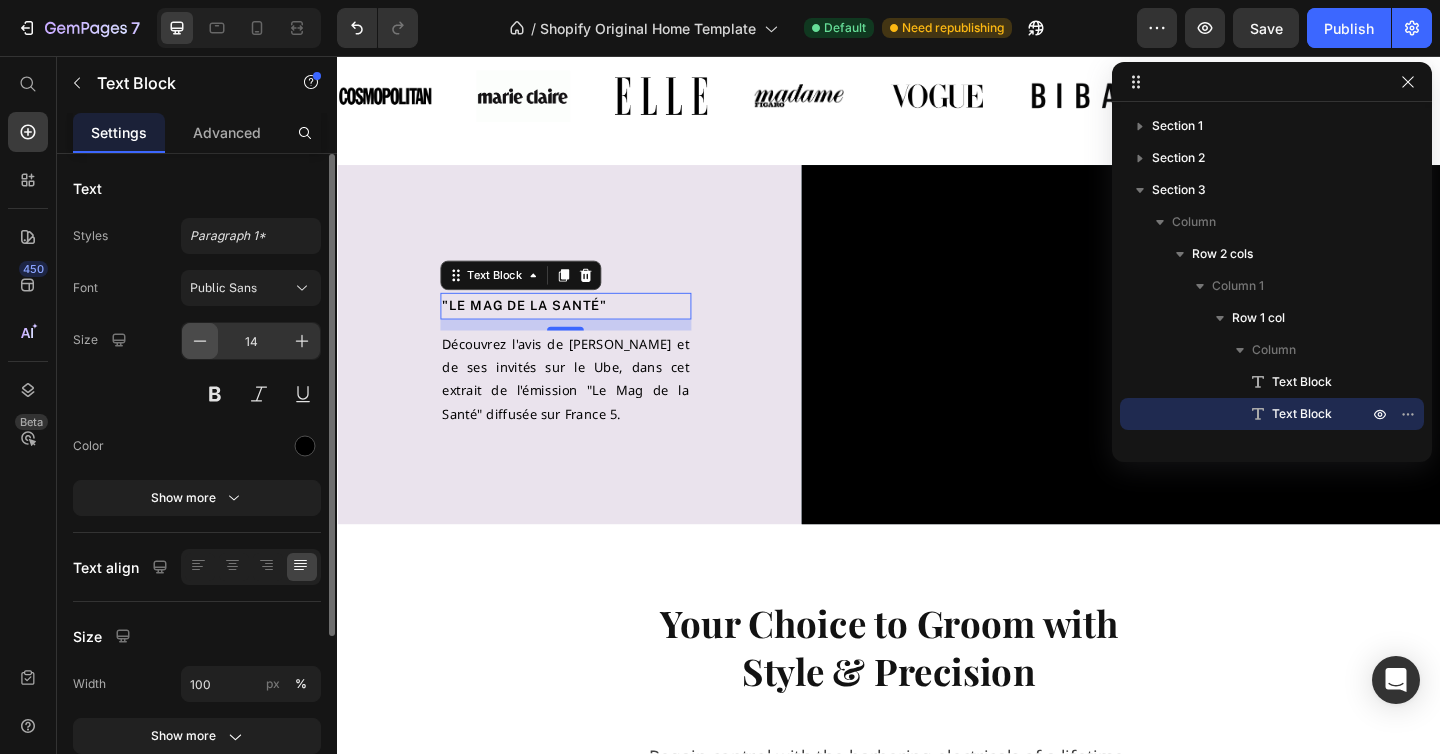 click 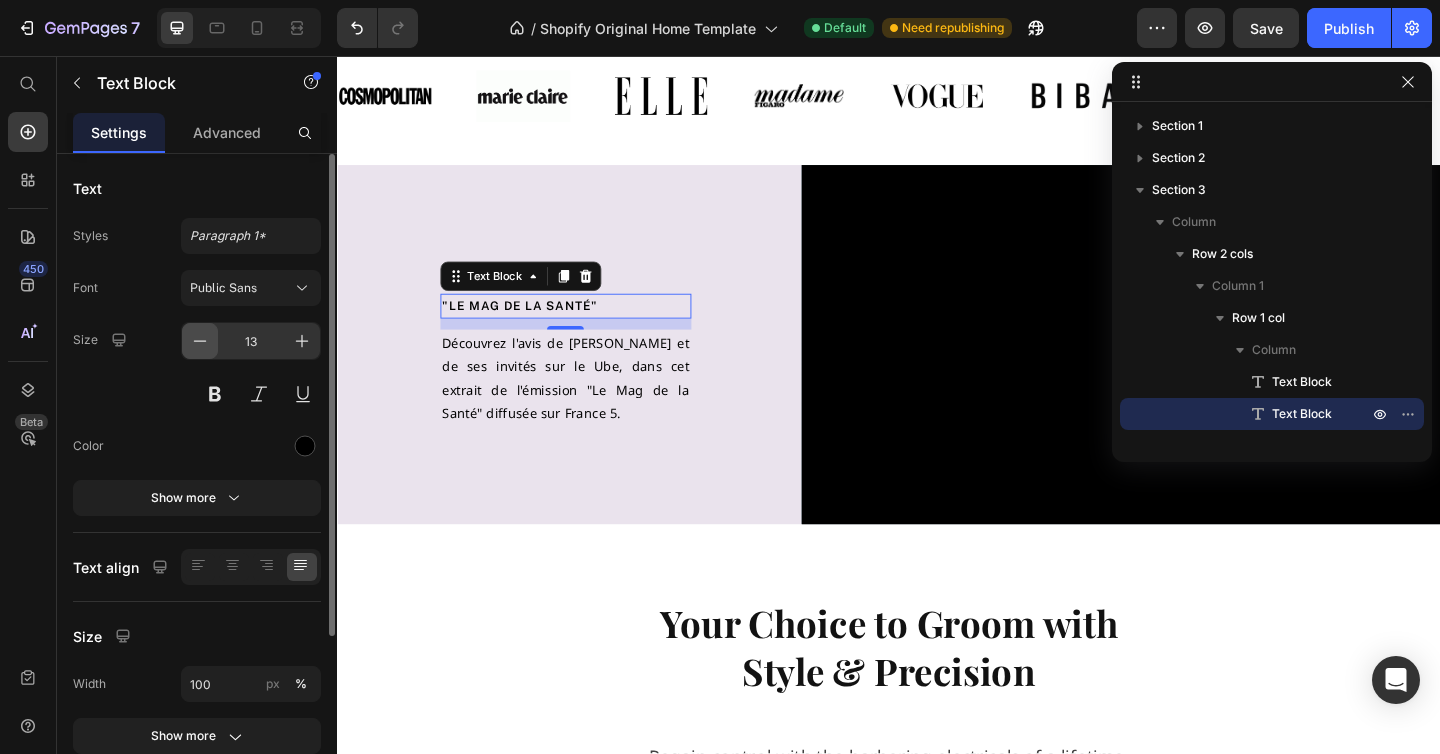 click 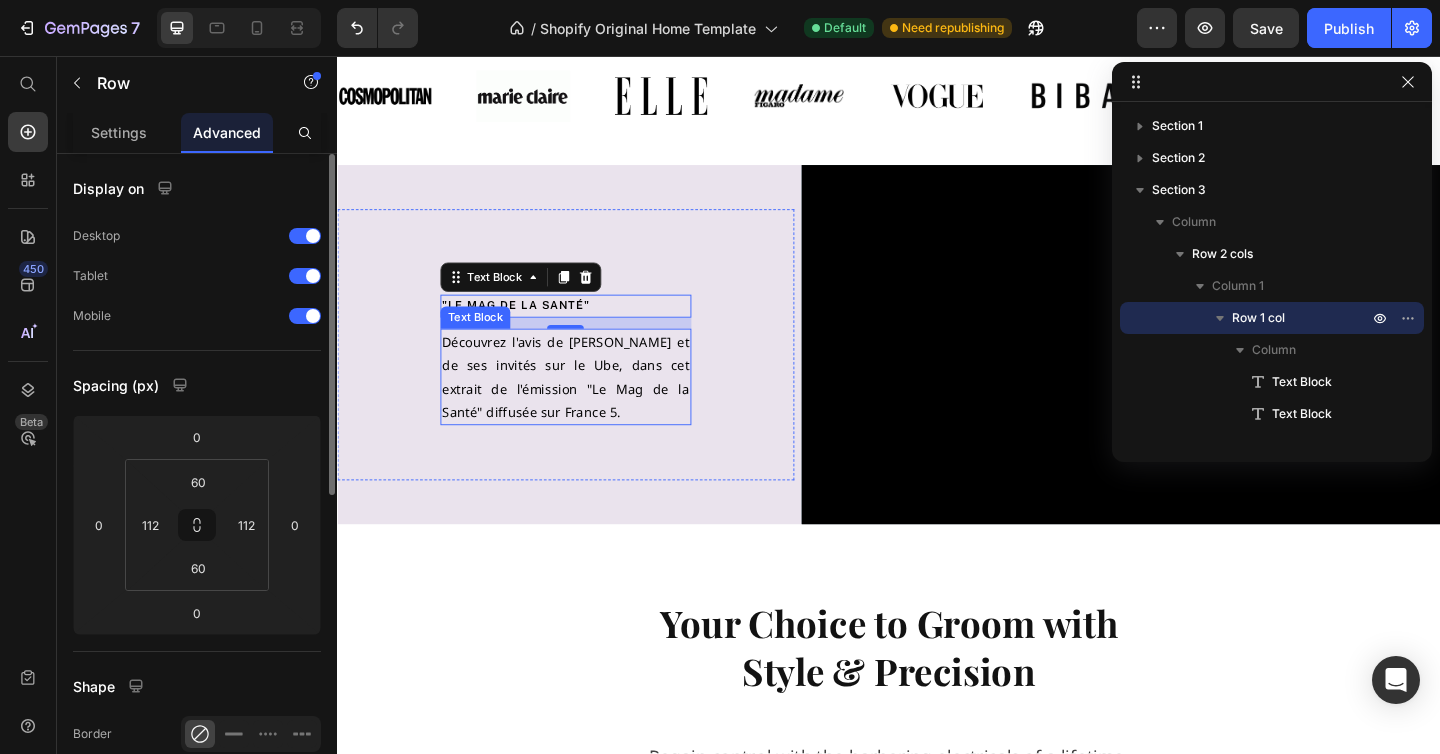 click on "JIMMY MOHAMMED Text Block "LE MAG DE la santé" Text Block   12 Découvrez l'avis de Jimmy Mohammed et de ses invités sur le Ube, dans cet extrait de l'émission "Le Mag de la Santé" diffusée sur France 5. Text Block Row" at bounding box center [585, 370] 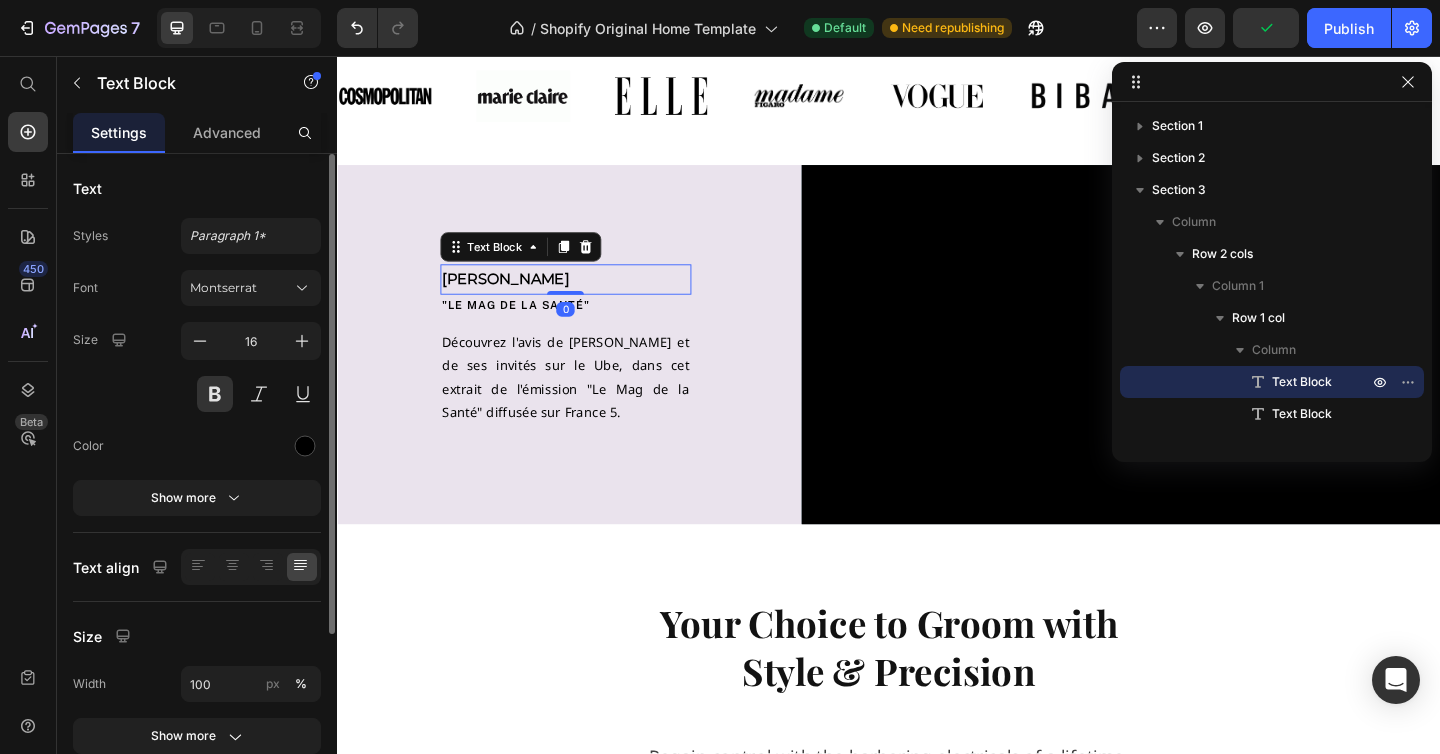 click on "[PERSON_NAME]" at bounding box center (520, 298) 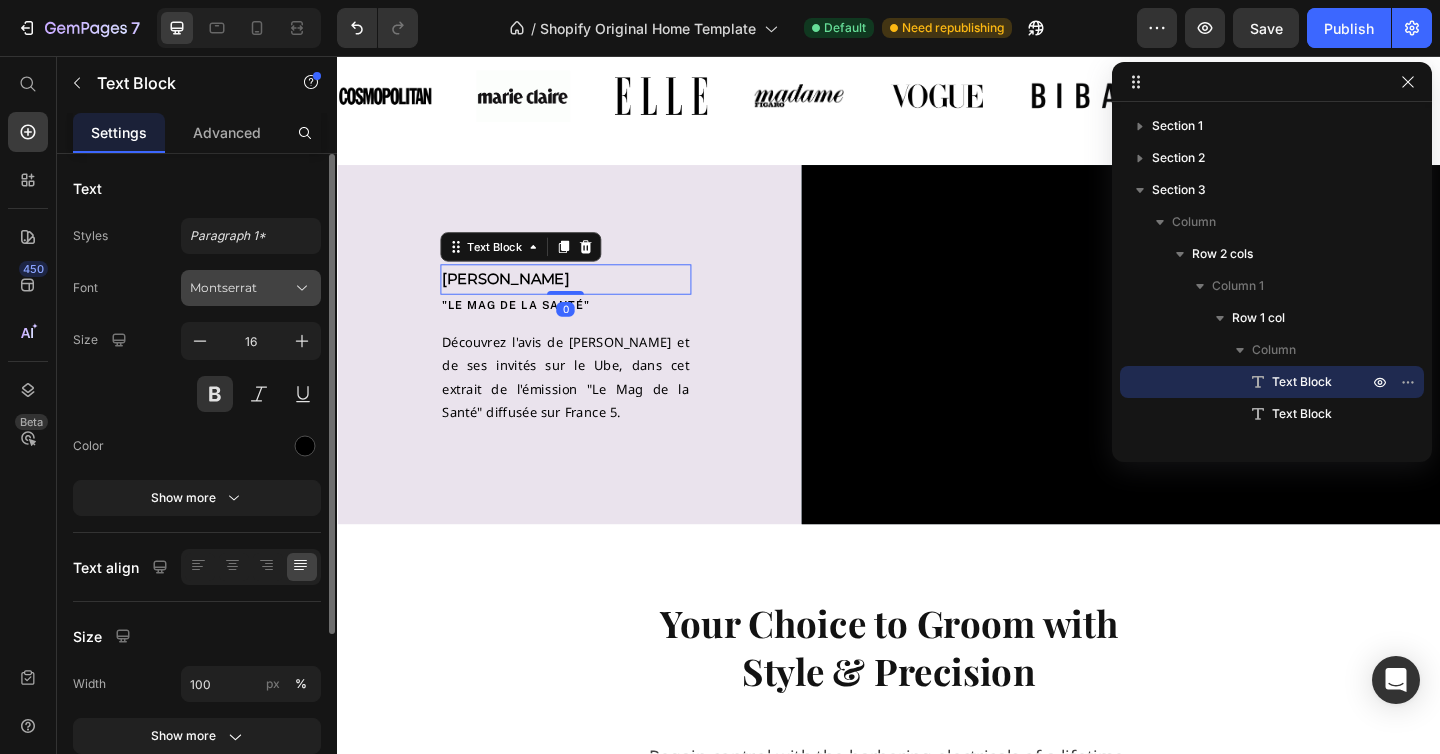 click on "Montserrat" at bounding box center [241, 288] 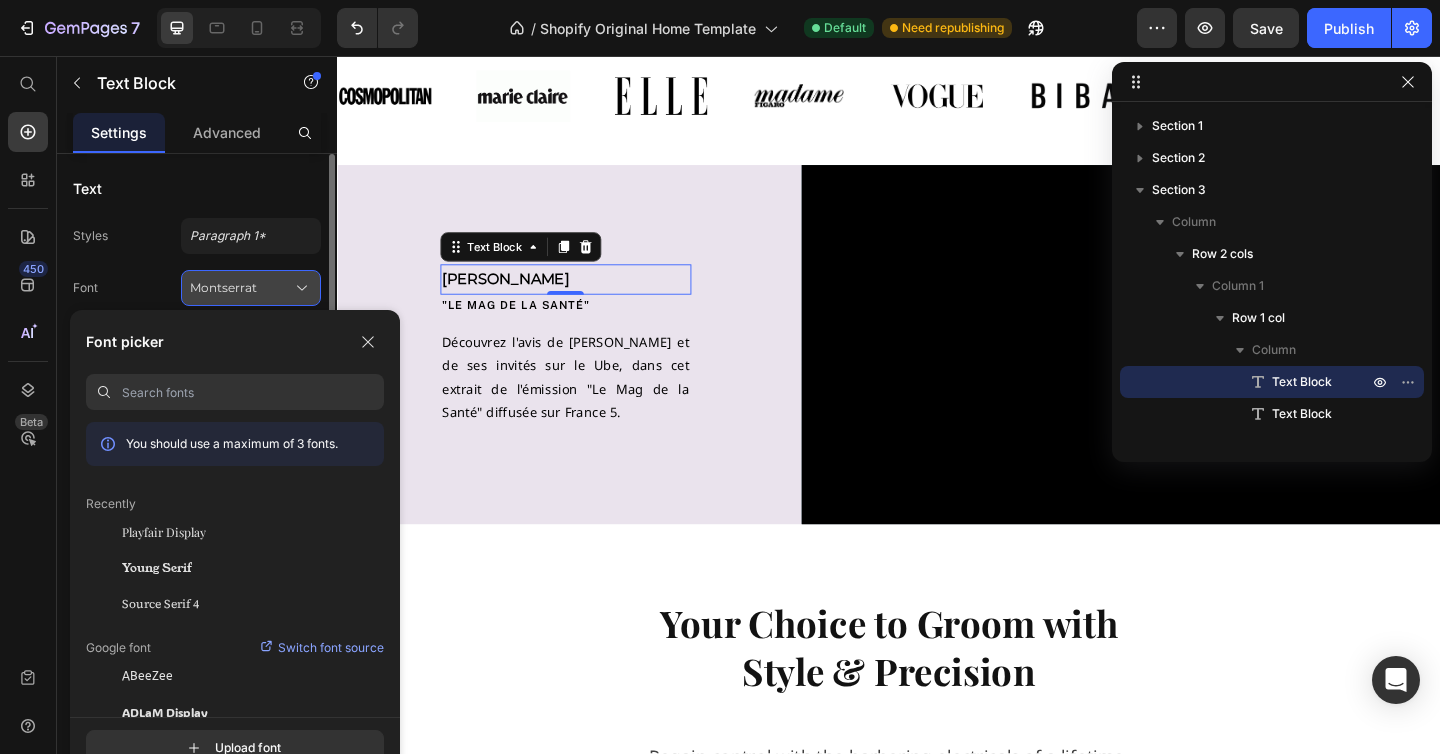 click on "Montserrat" at bounding box center (241, 288) 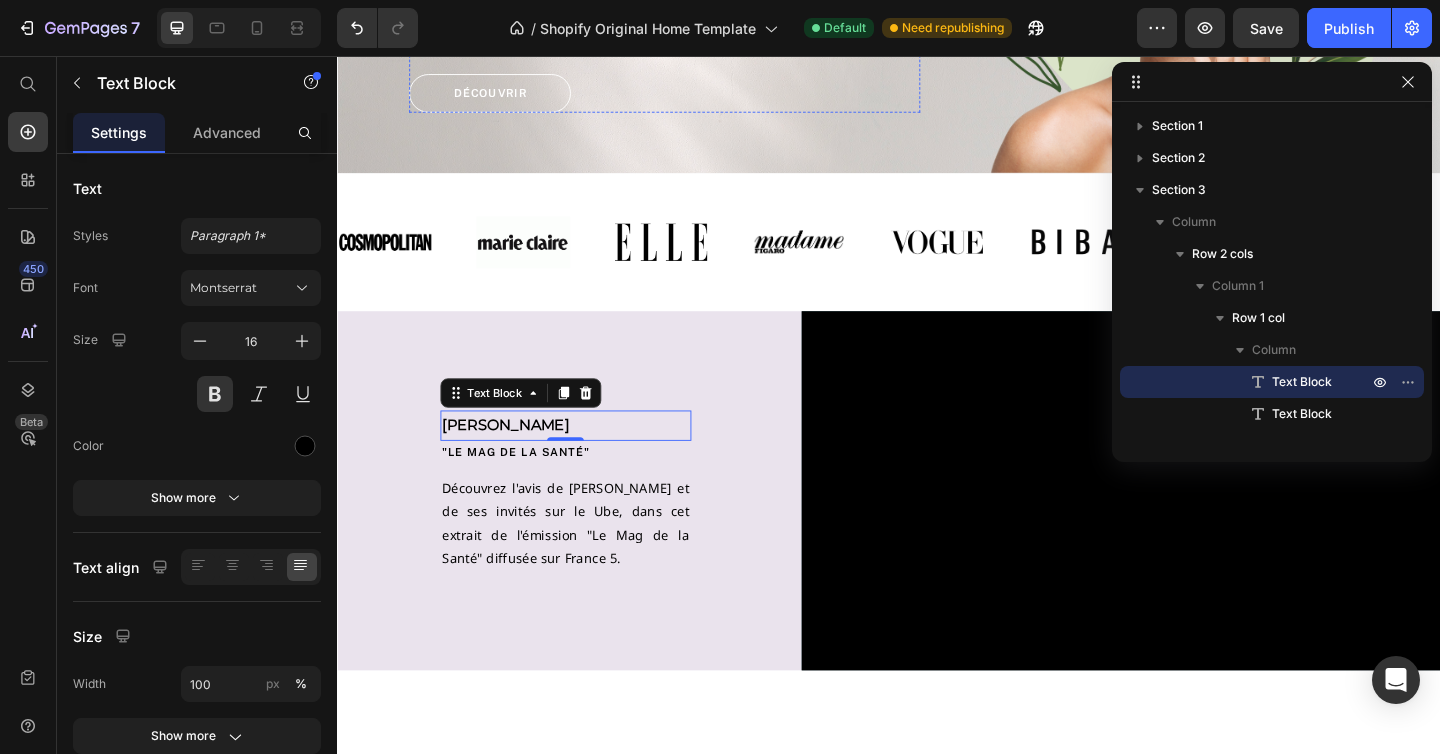 scroll, scrollTop: 462, scrollLeft: 0, axis: vertical 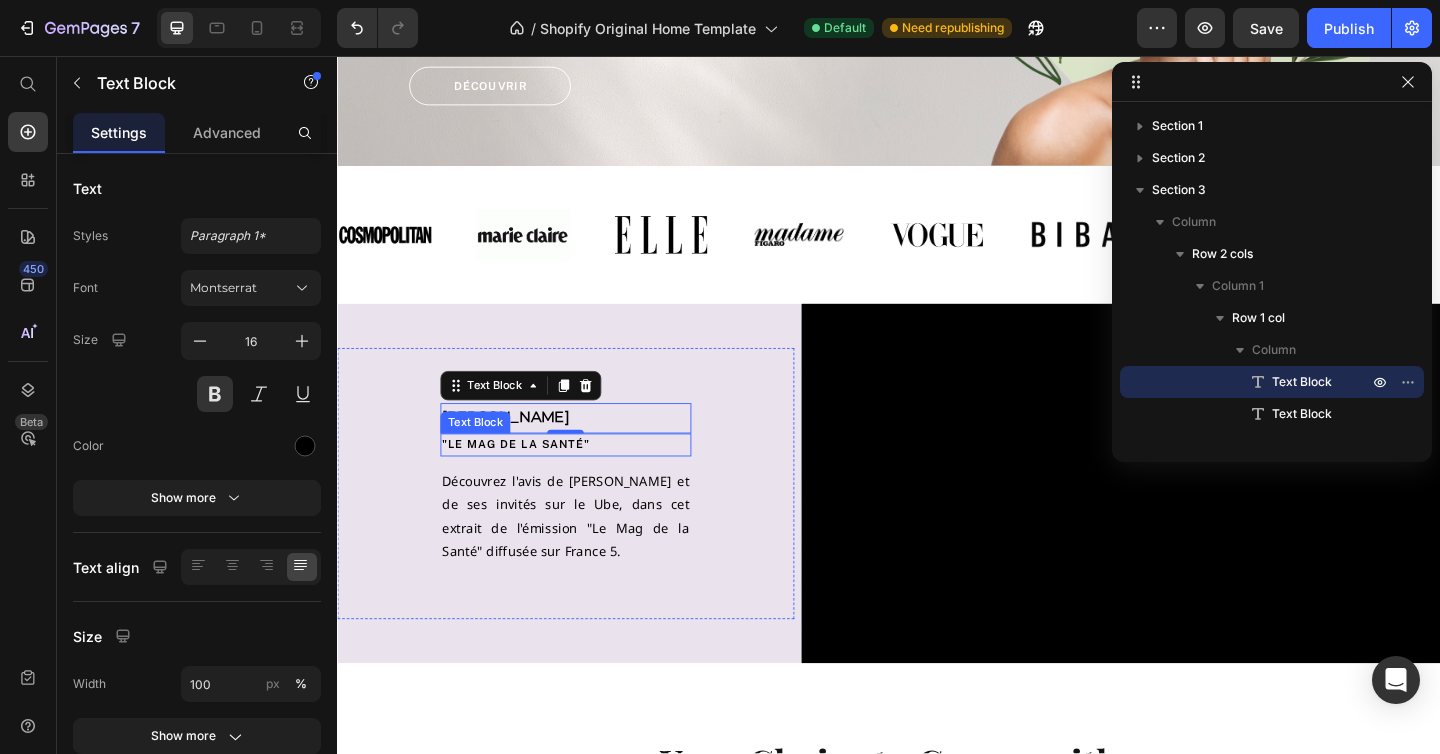 click on ""LE MAG DE la santé"" at bounding box center [531, 479] 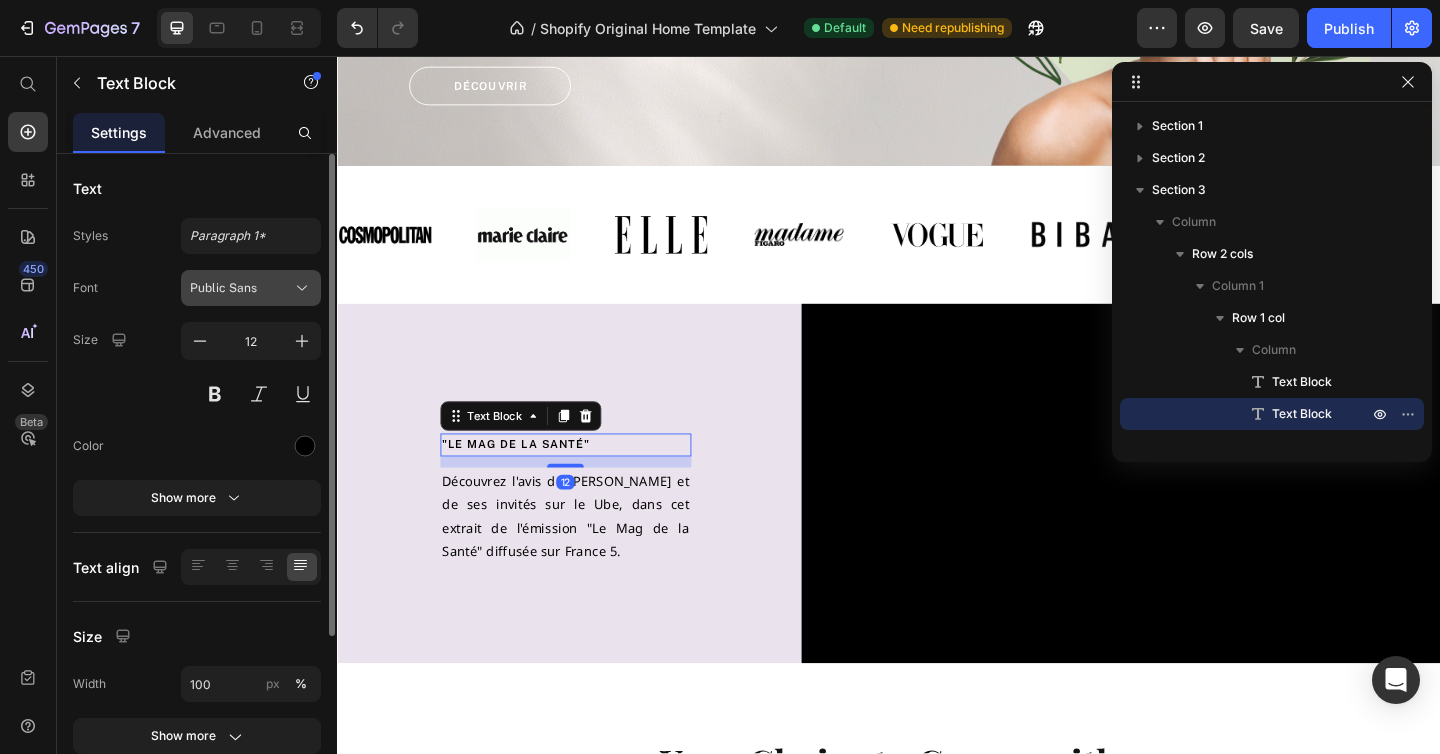 click on "Public Sans" at bounding box center (241, 288) 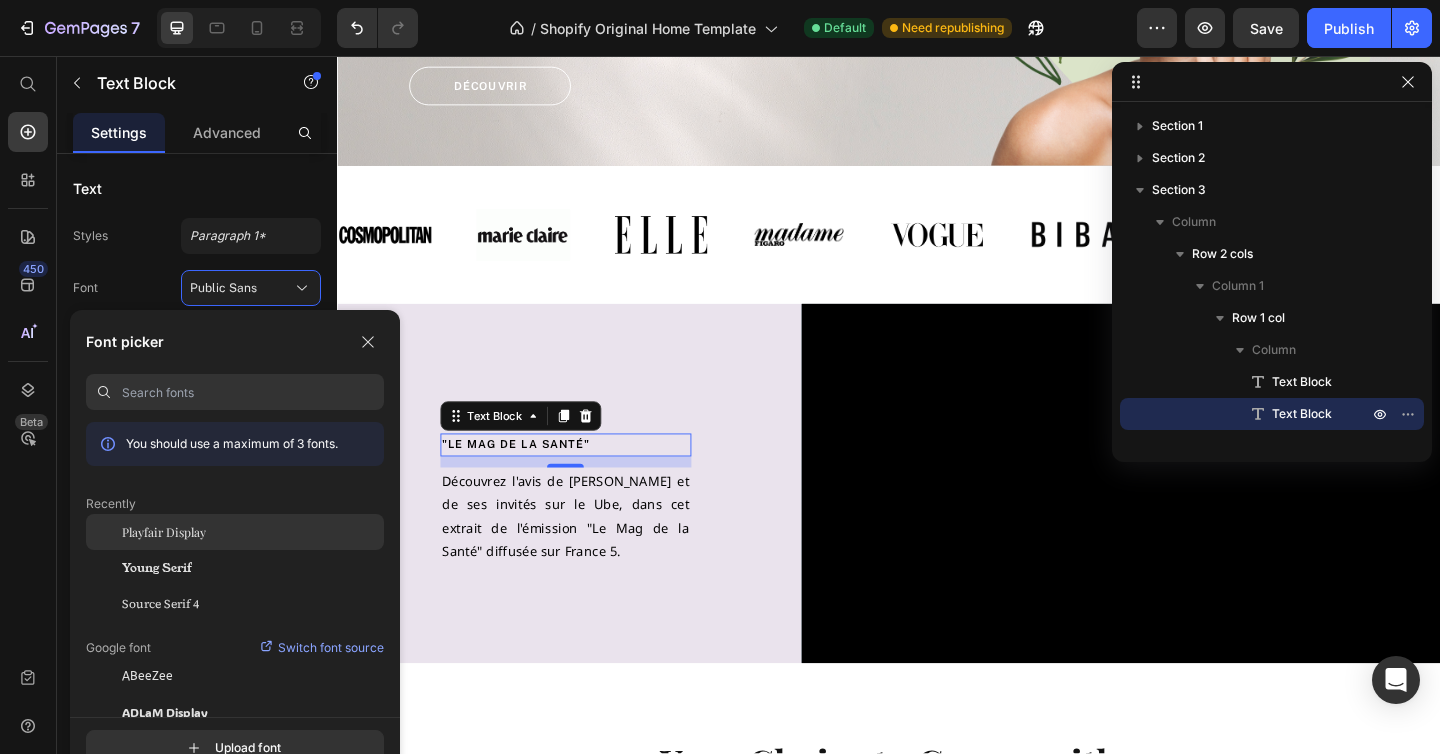 click on "Playfair Display" 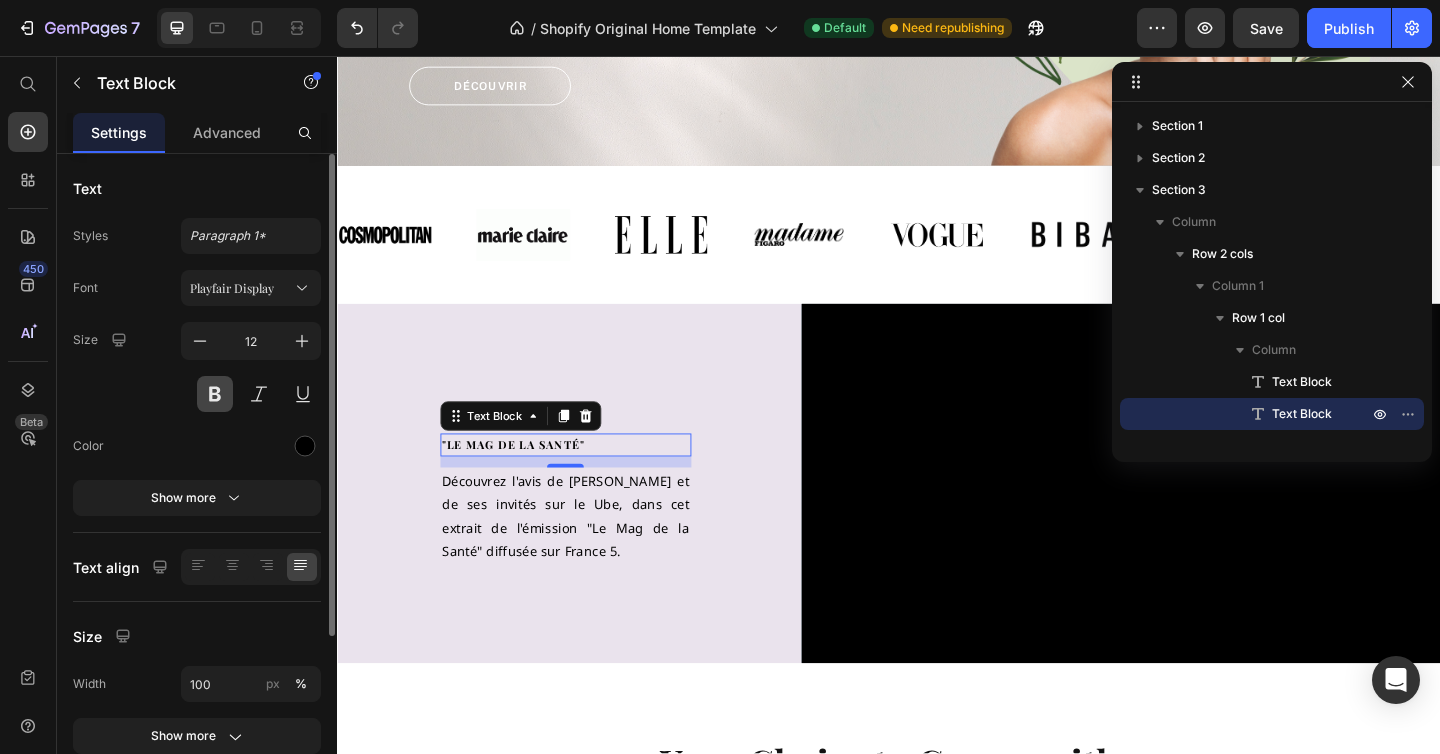 click at bounding box center (215, 394) 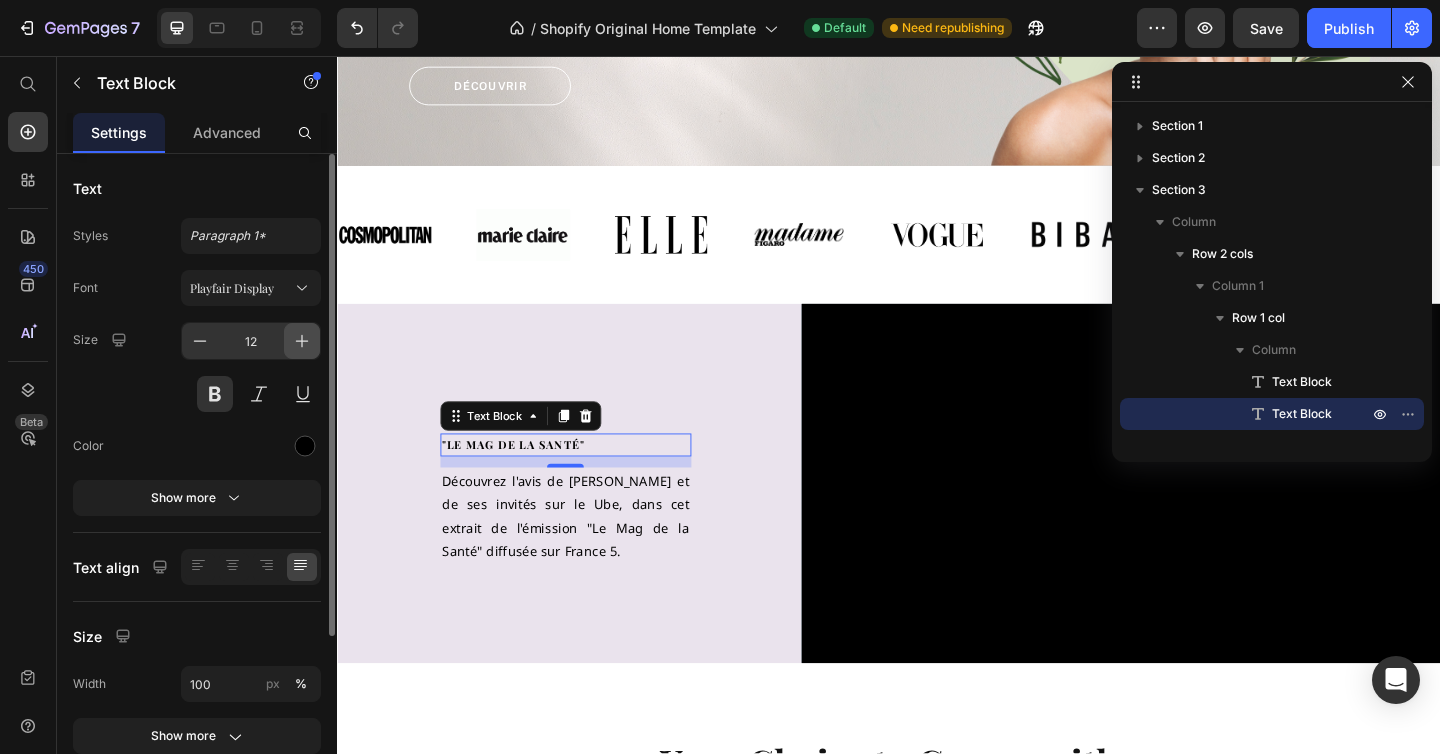 click 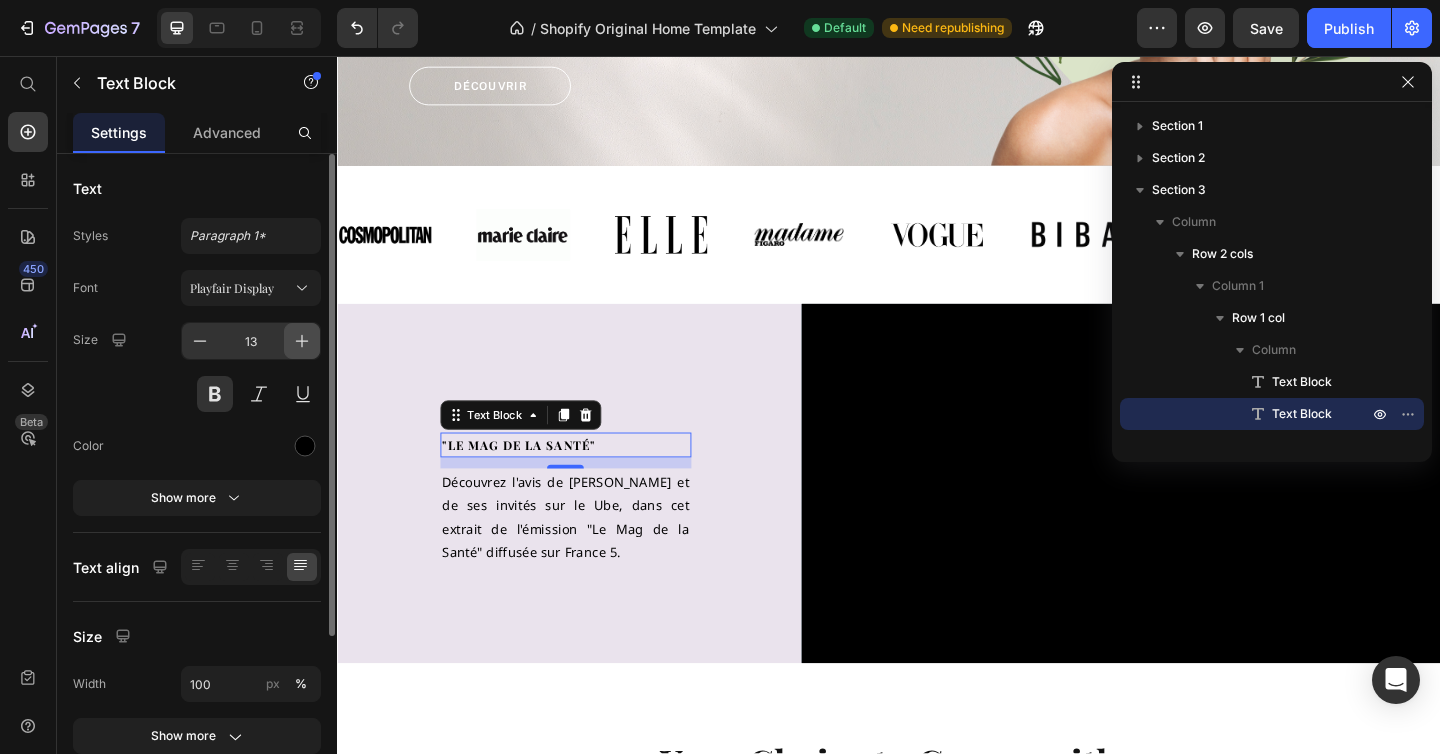 click 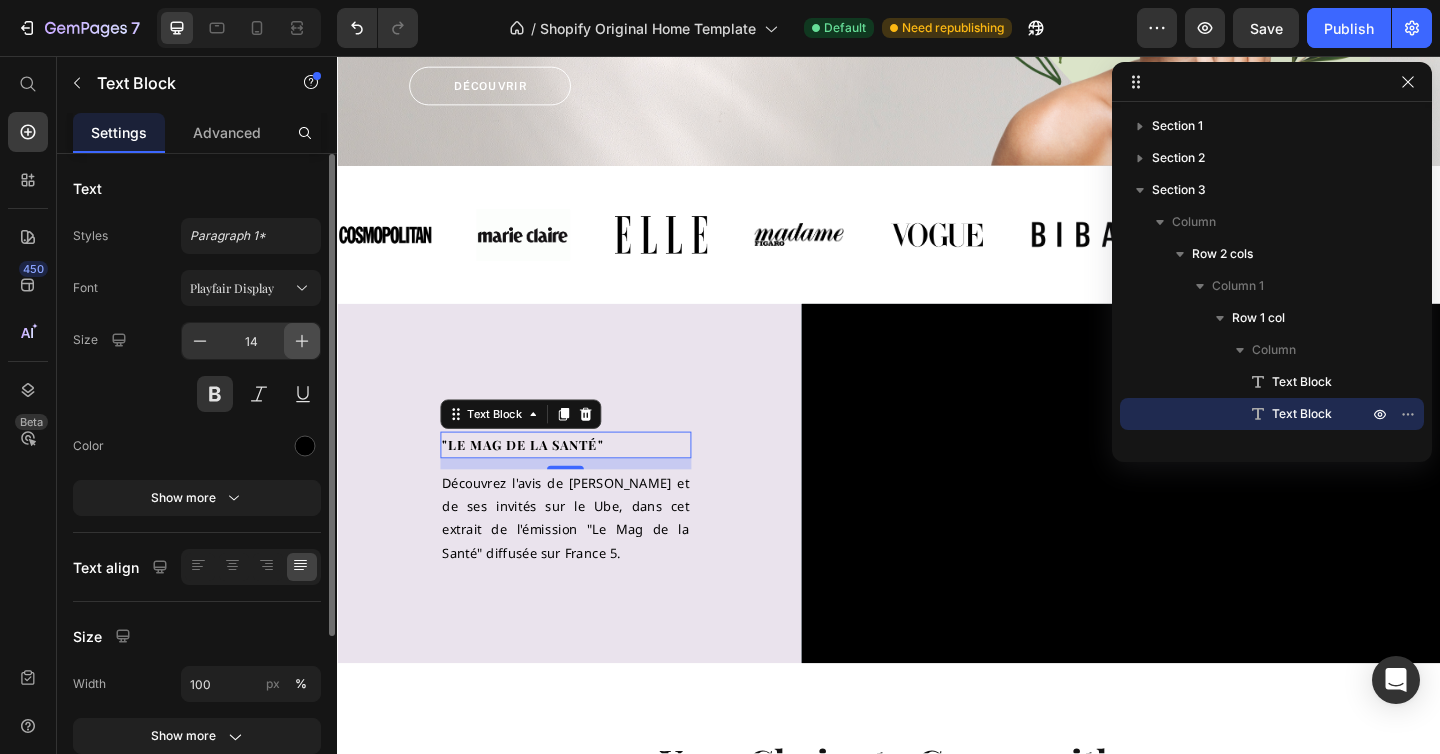 click 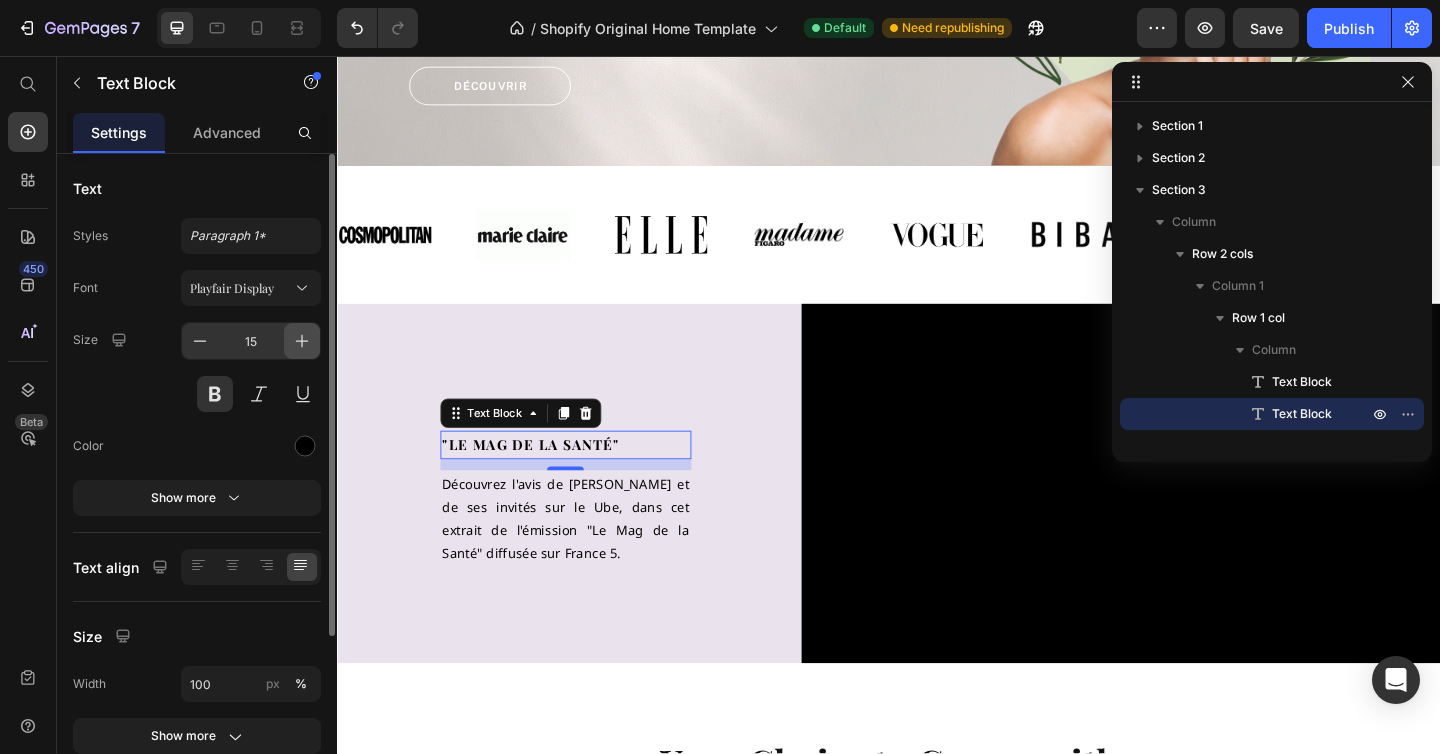 click 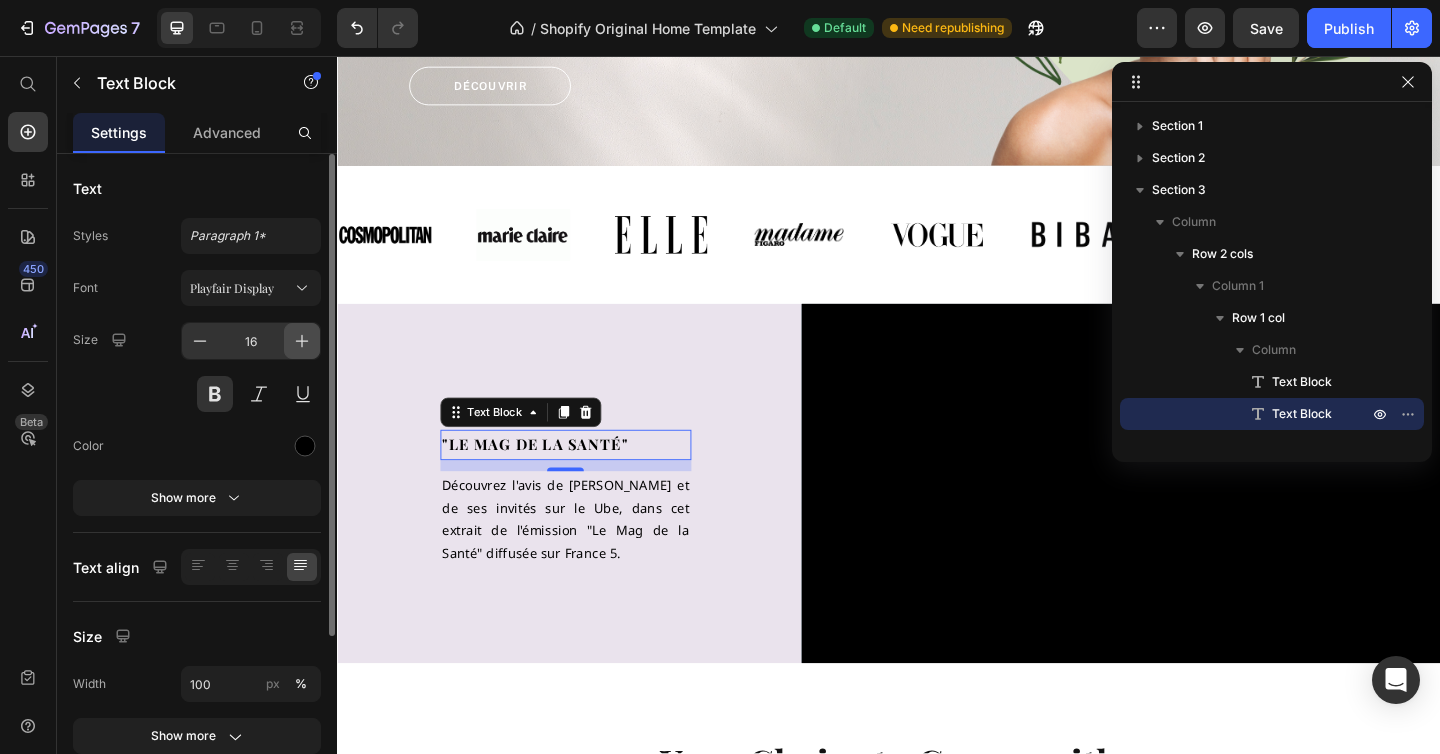 click 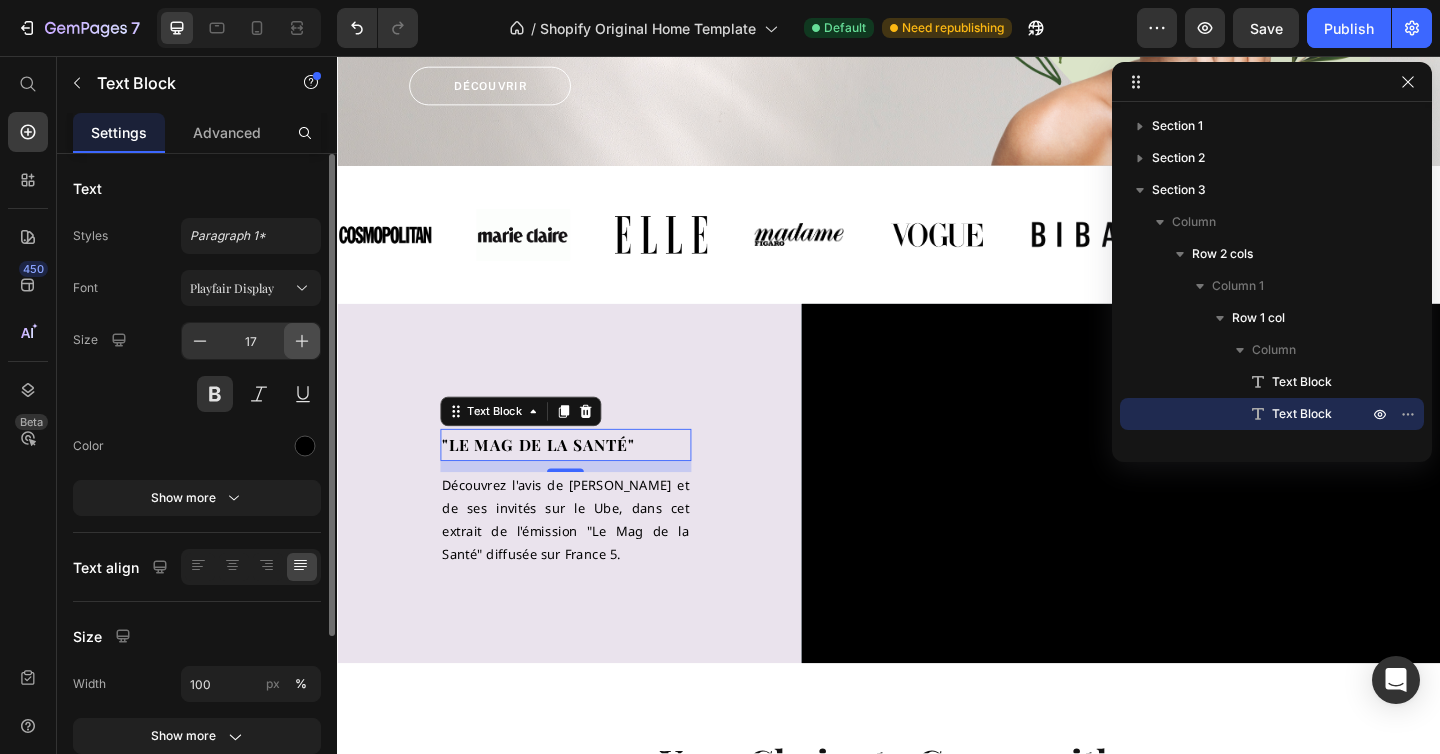 click 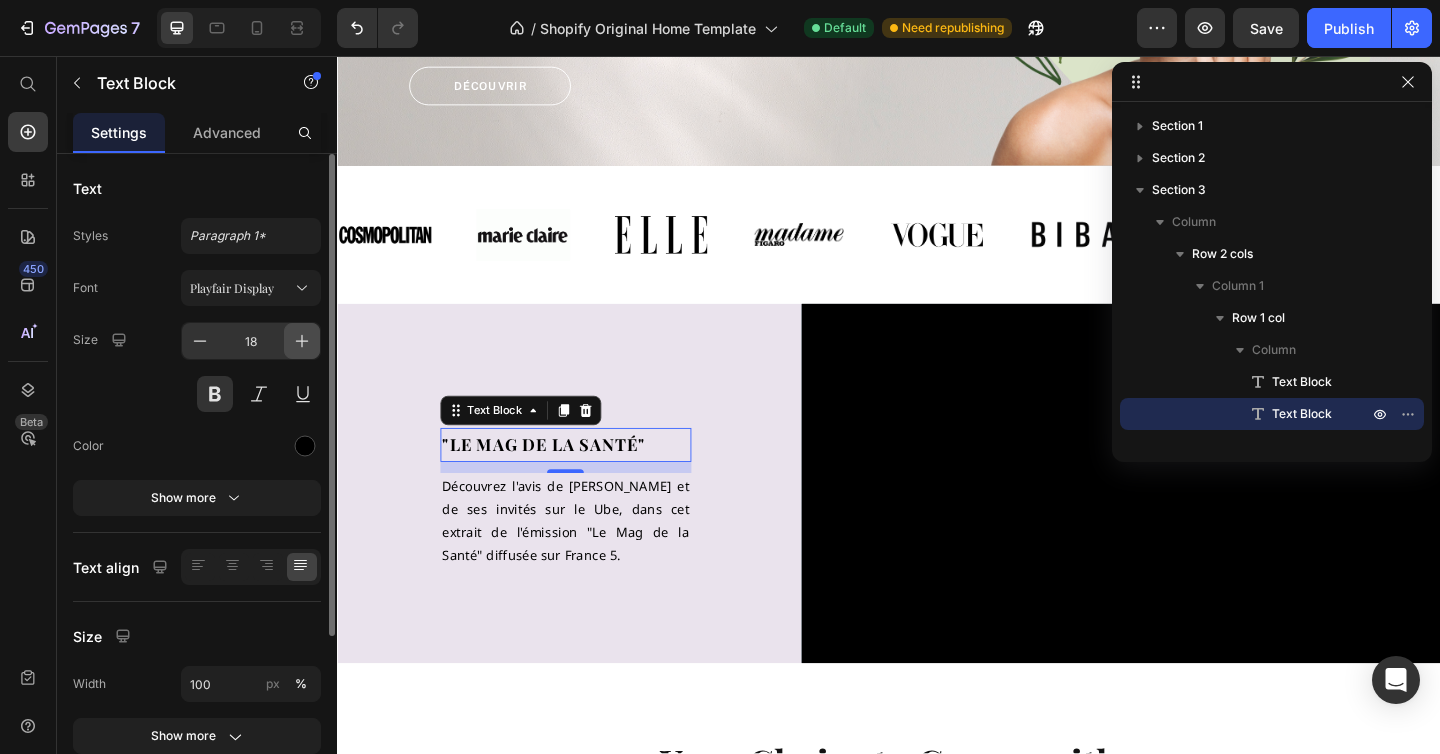 click 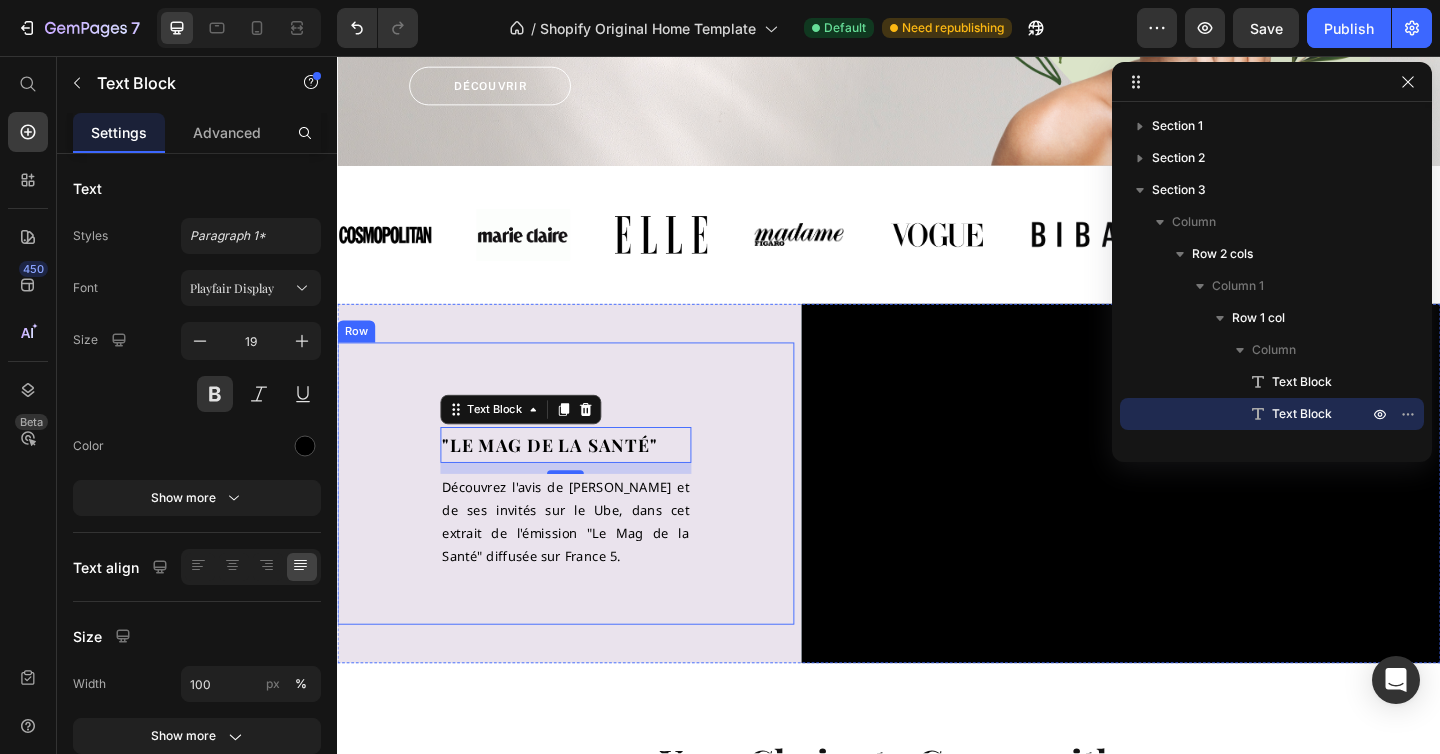 click on "JIMMY MOHAMMED Text Block "LE MAG DE la santé" Text Block   12 Découvrez l'avis de Jimmy Mohammed et de ses invités sur le Ube, dans cet extrait de l'émission "Le Mag de la Santé" diffusée sur France 5. Text Block Row" at bounding box center [585, 522] 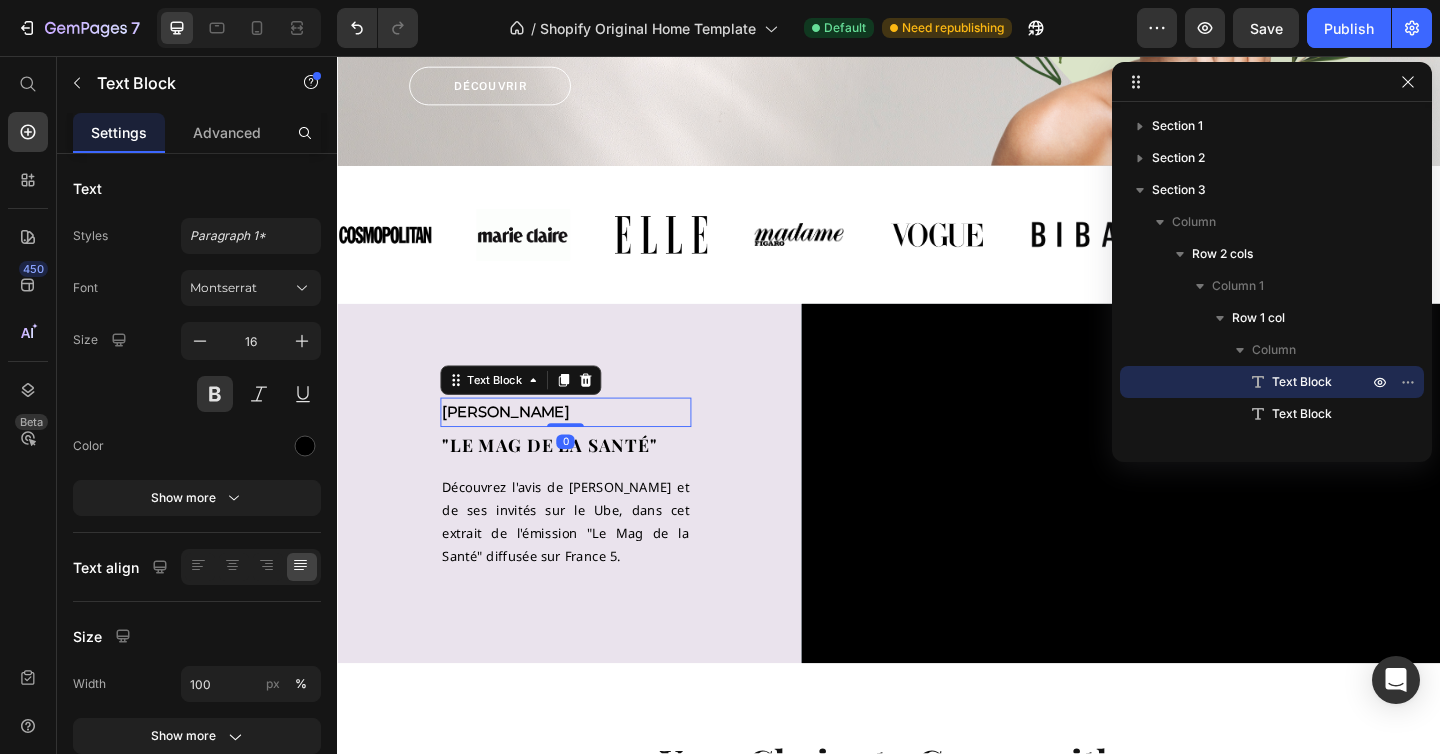 click on "[PERSON_NAME]" at bounding box center (520, 443) 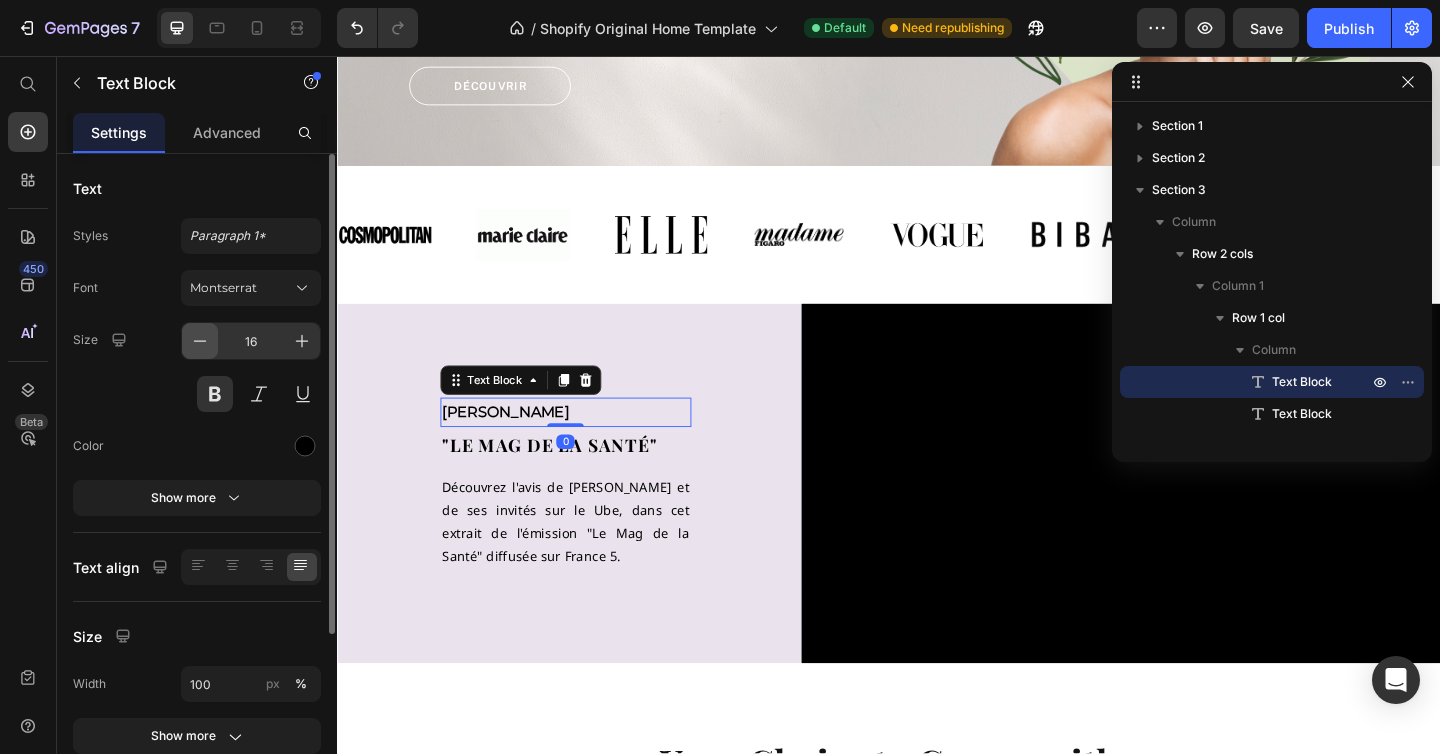 click 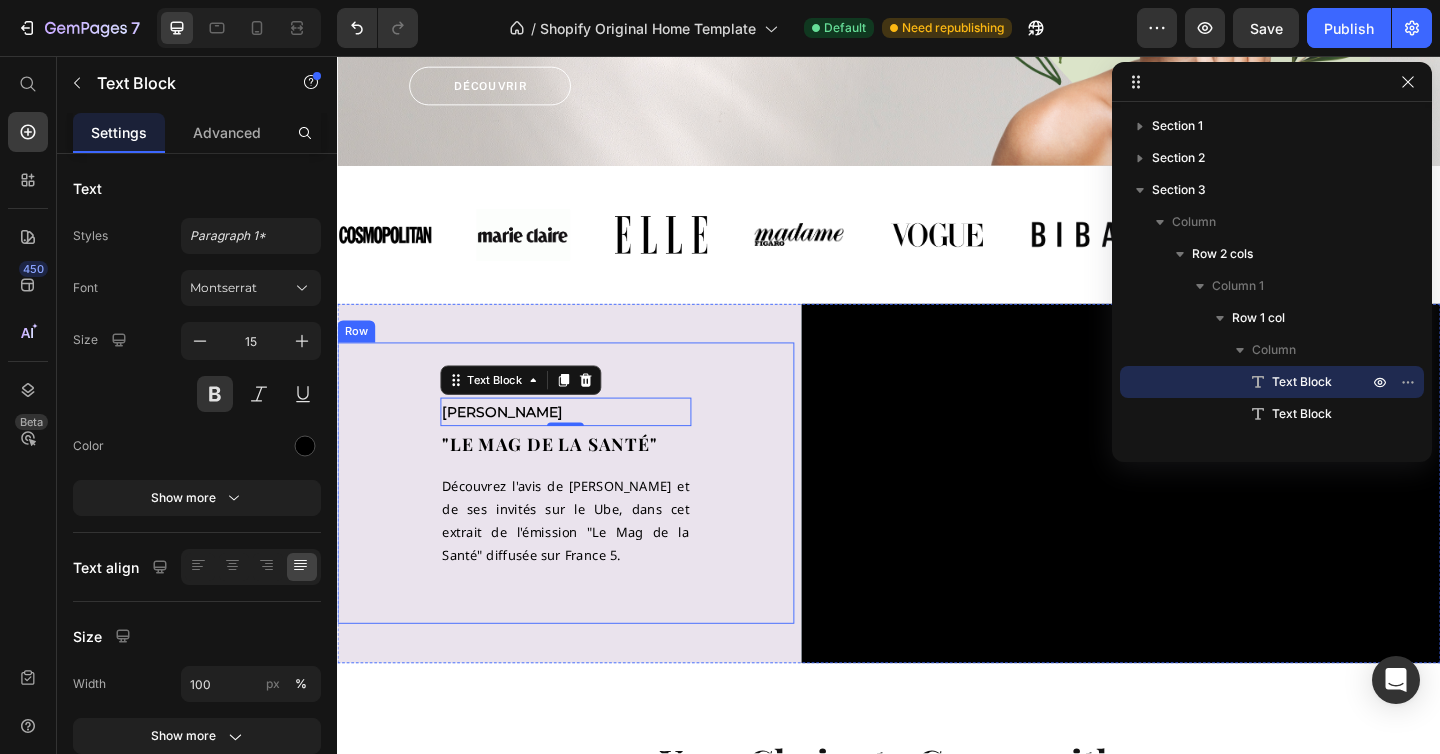 click on "JIMMY MOHAMMED Text Block   0 "LE MAG DE la santé" Text Block Découvrez l'avis de Jimmy Mohammed et de ses invités sur le Ube, dans cet extrait de l'émission "Le Mag de la Santé" diffusée sur France 5. Text Block Row" at bounding box center (585, 521) 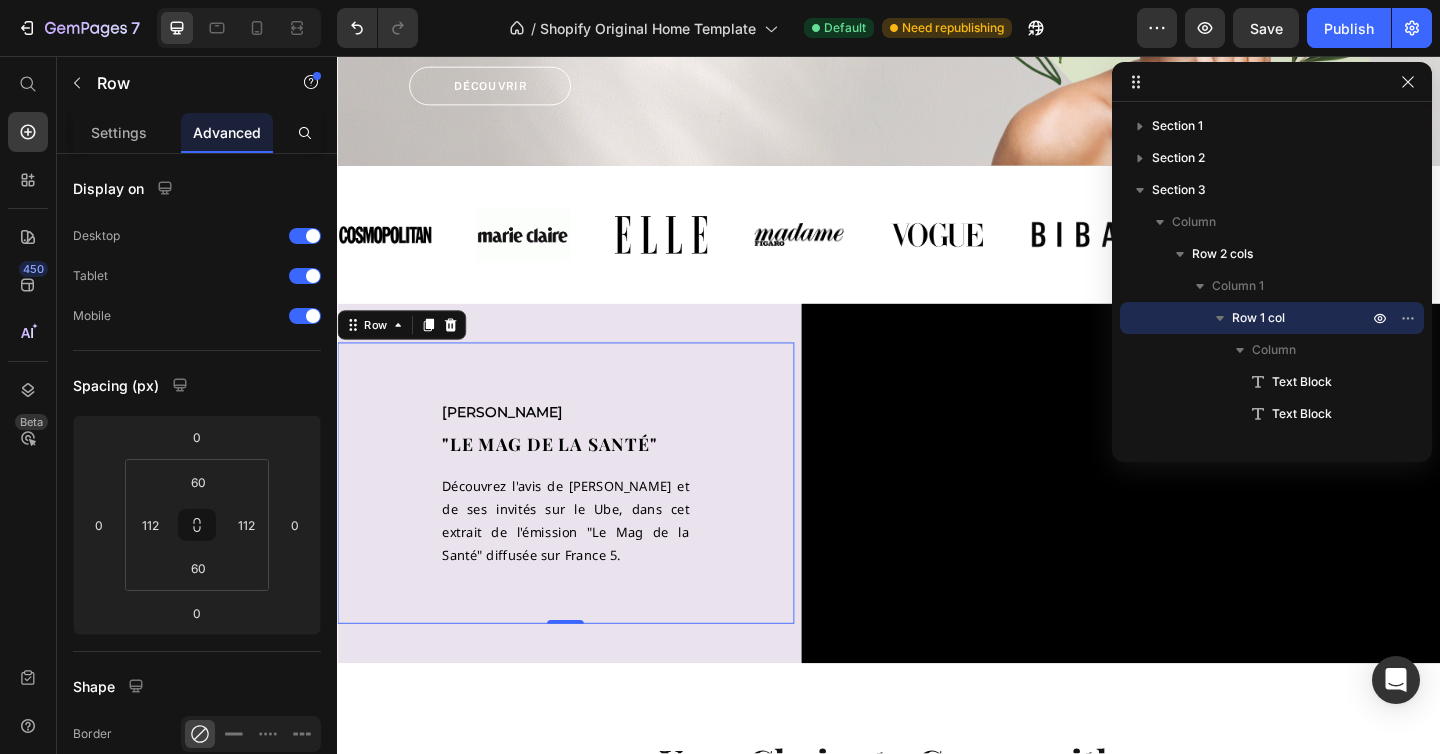 click on "JIMMY MOHAMMED Text Block "LE MAG DE la santé" Text Block Découvrez l'avis de Jimmy Mohammed et de ses invités sur le Ube, dans cet extrait de l'émission "Le Mag de la Santé" diffusée sur France 5. Text Block Row   0" at bounding box center [585, 521] 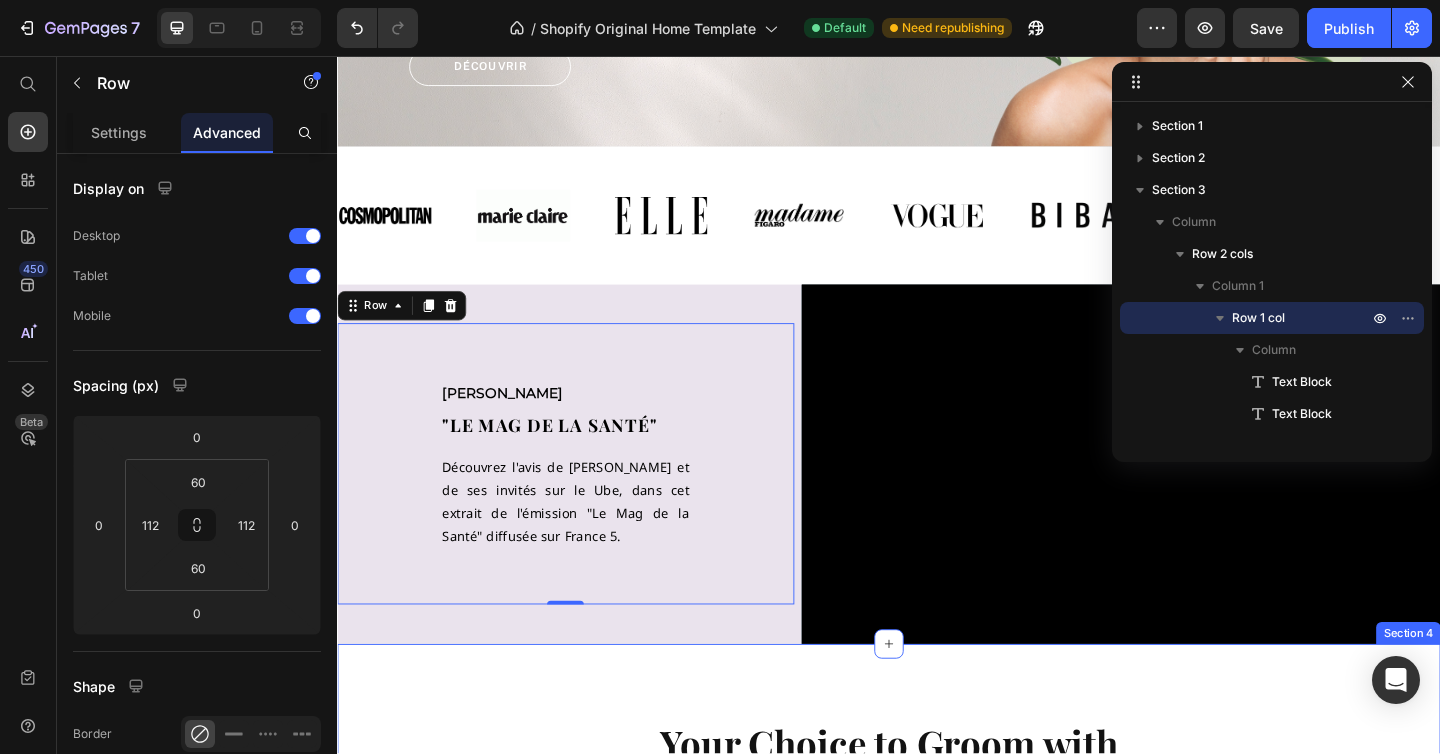 scroll, scrollTop: 476, scrollLeft: 0, axis: vertical 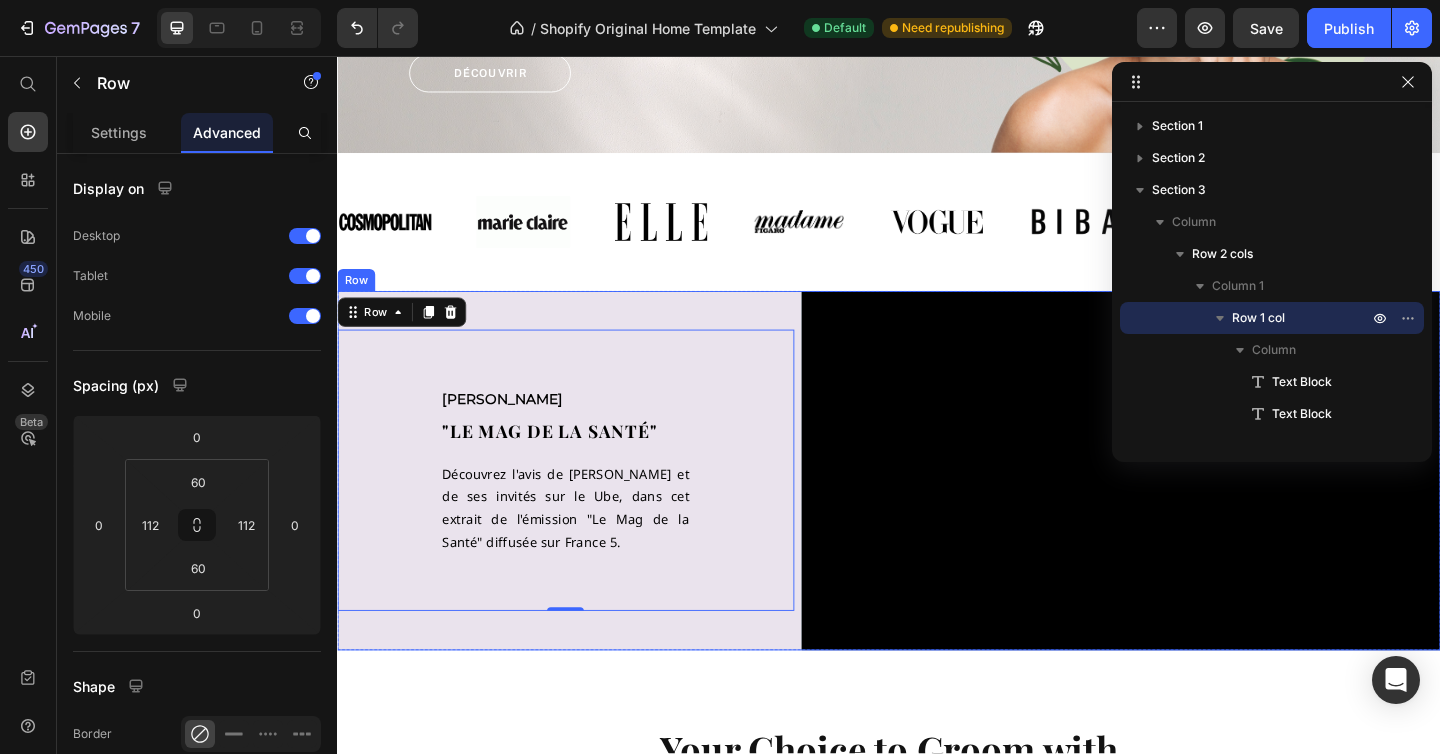 click on "JIMMY MOHAMMED Text Block "LE MAG DE la santé" Text Block Découvrez l'avis de Jimmy Mohammed et de ses invités sur le Ube, dans cet extrait de l'émission "Le Mag de la Santé" diffusée sur France 5. Text Block Row   0" at bounding box center (585, 507) 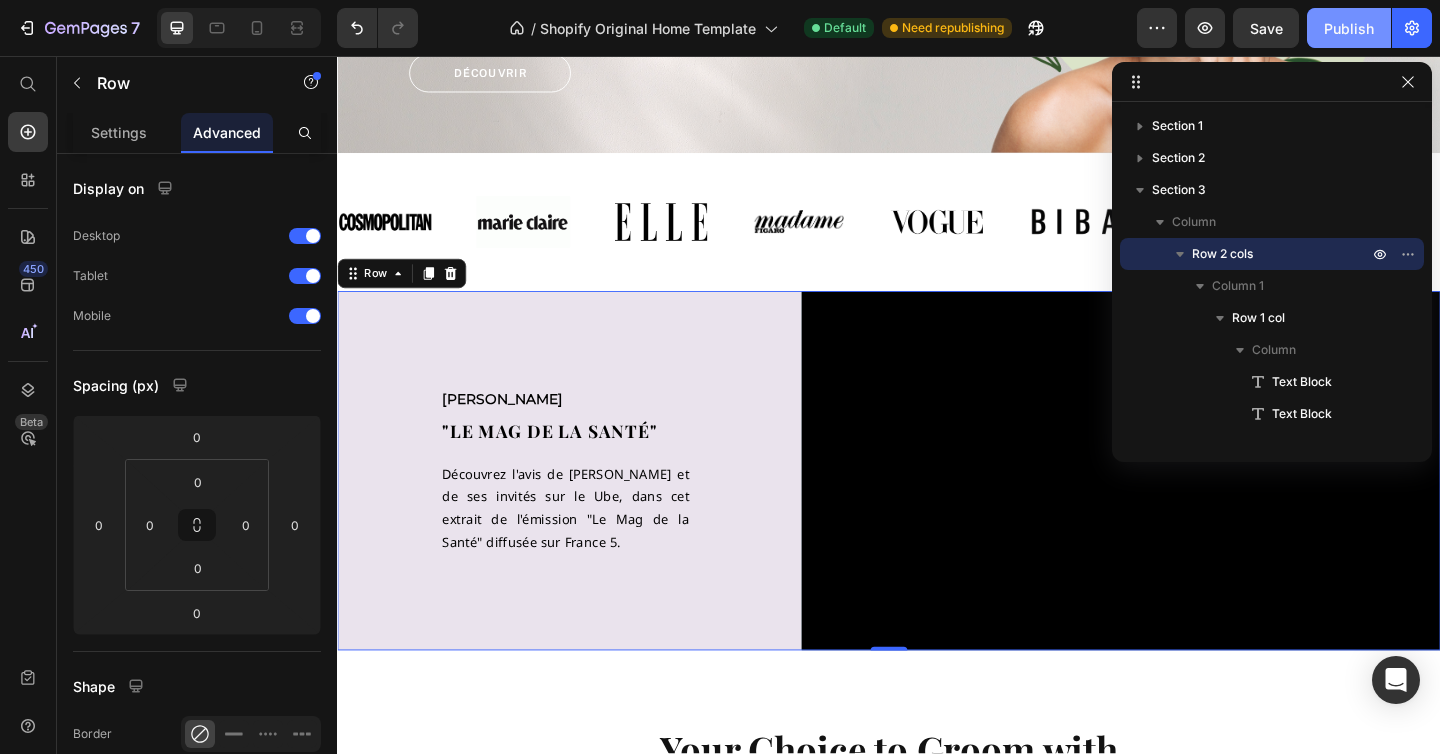 click on "Publish" at bounding box center (1349, 28) 